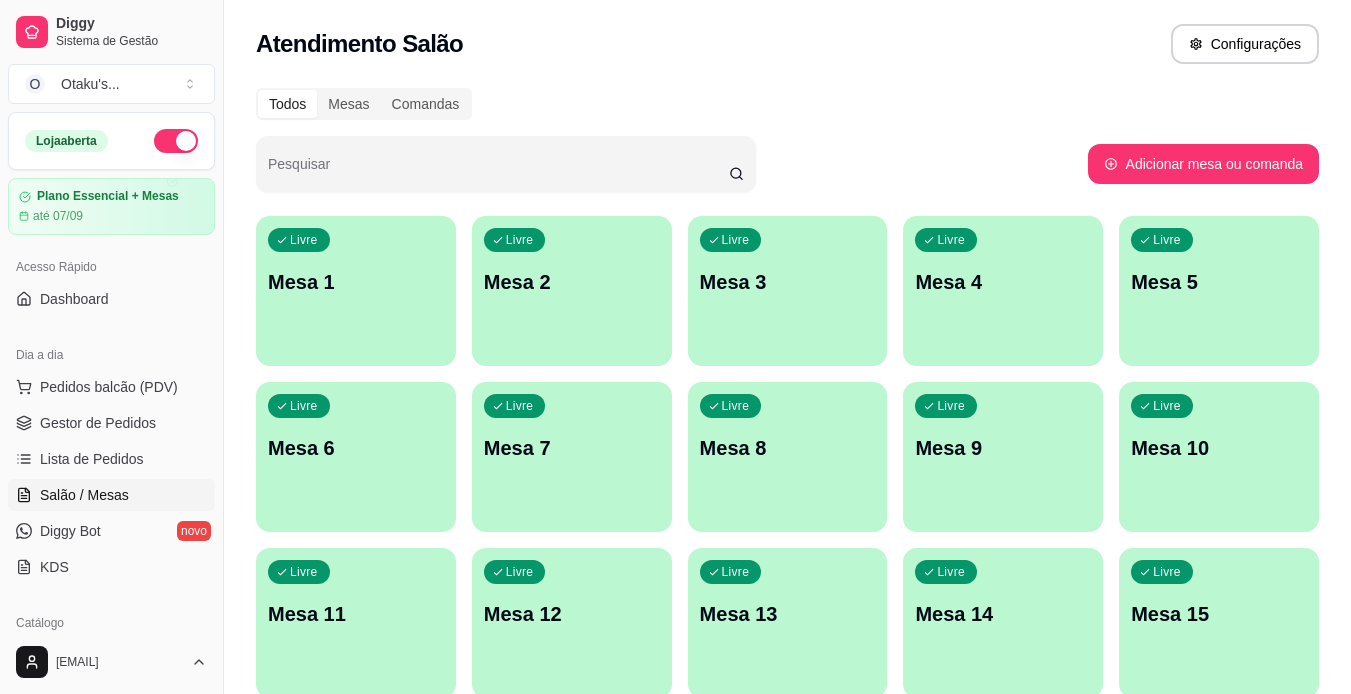 click on "Gestor de Pedidos" at bounding box center (98, 423) 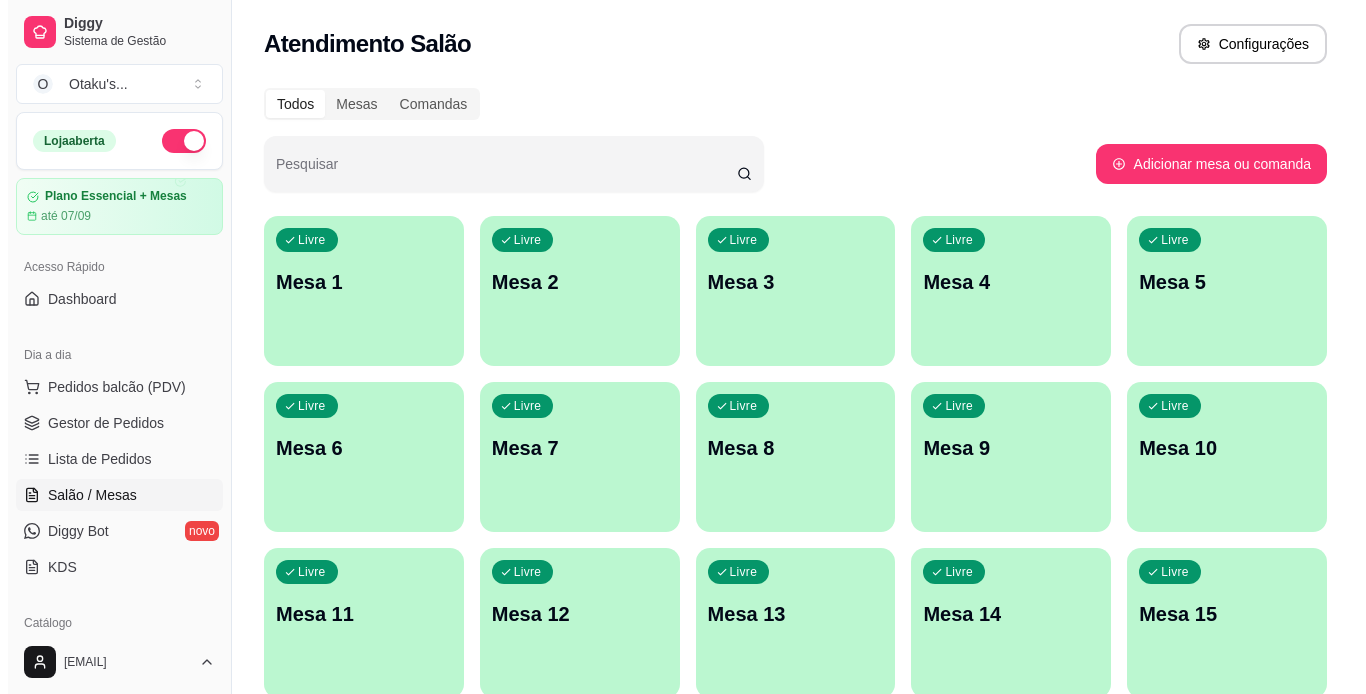 scroll, scrollTop: 149, scrollLeft: 0, axis: vertical 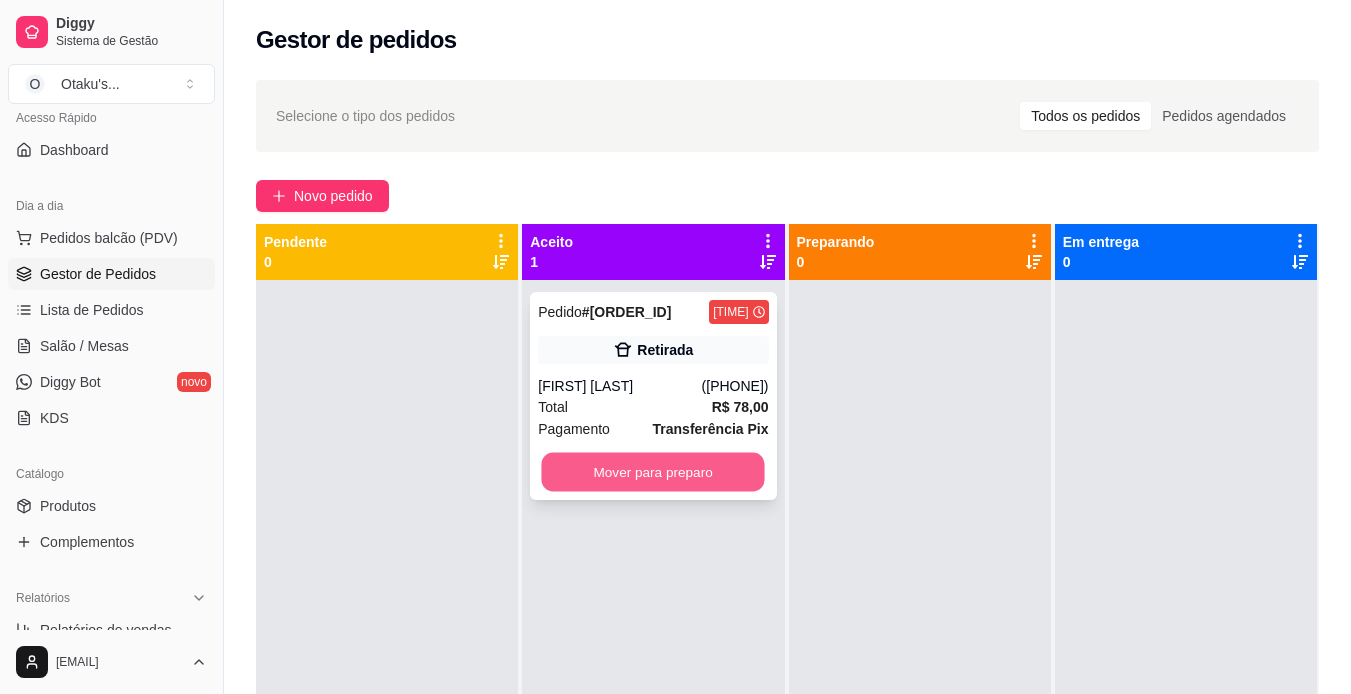 click on "Mover para preparo" at bounding box center (653, 472) 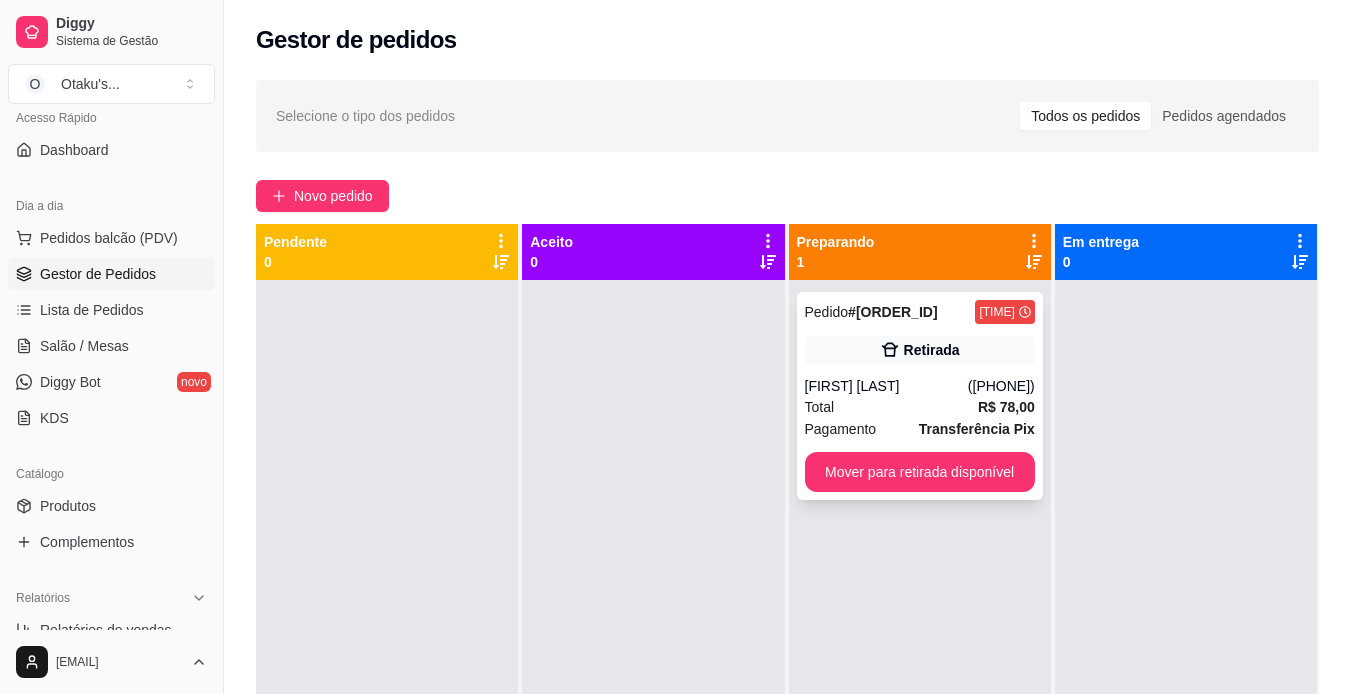 click on "Retirada" at bounding box center (920, 350) 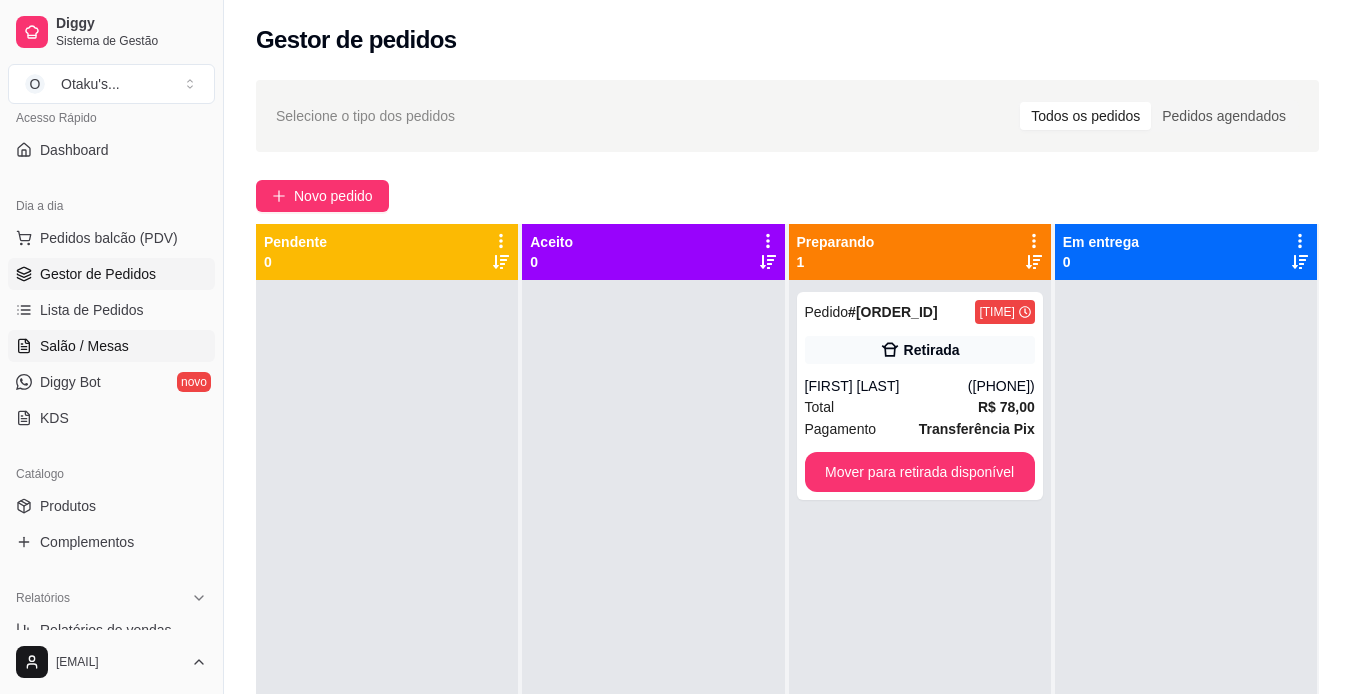 click on "Salão / Mesas" at bounding box center (111, 346) 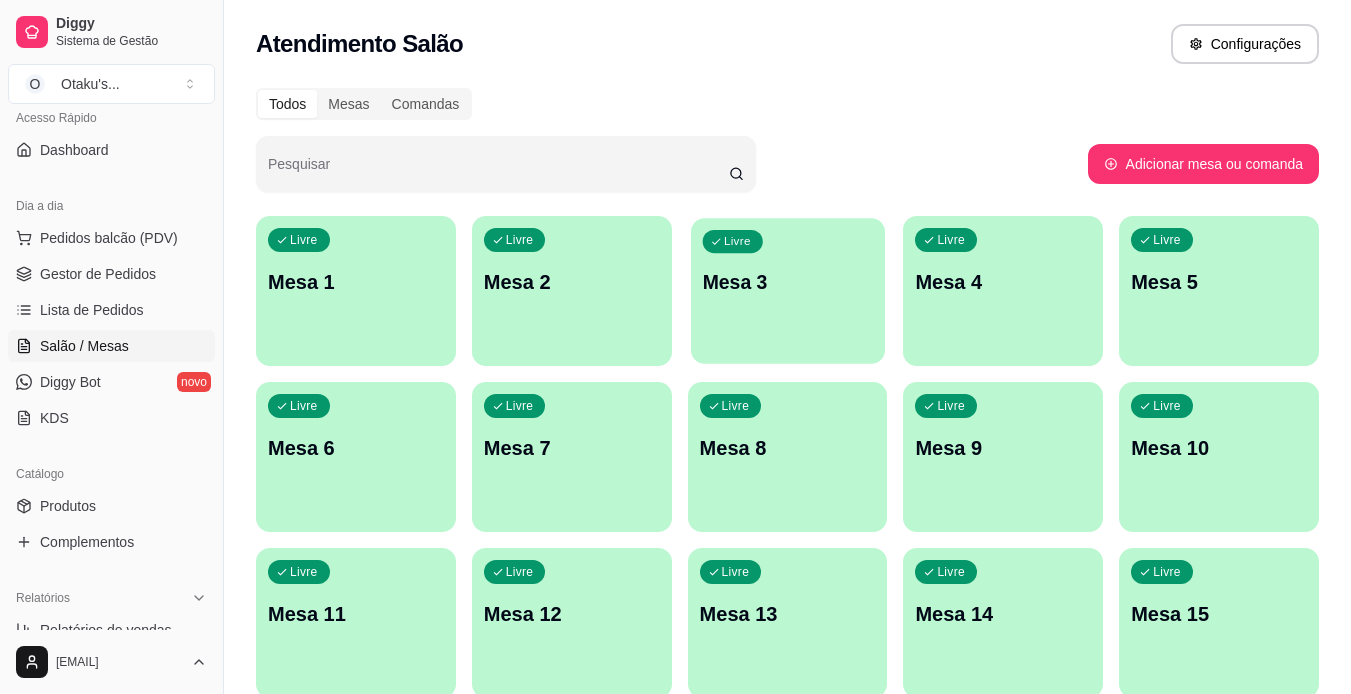 click on "Livre Mesa 3" at bounding box center (788, 279) 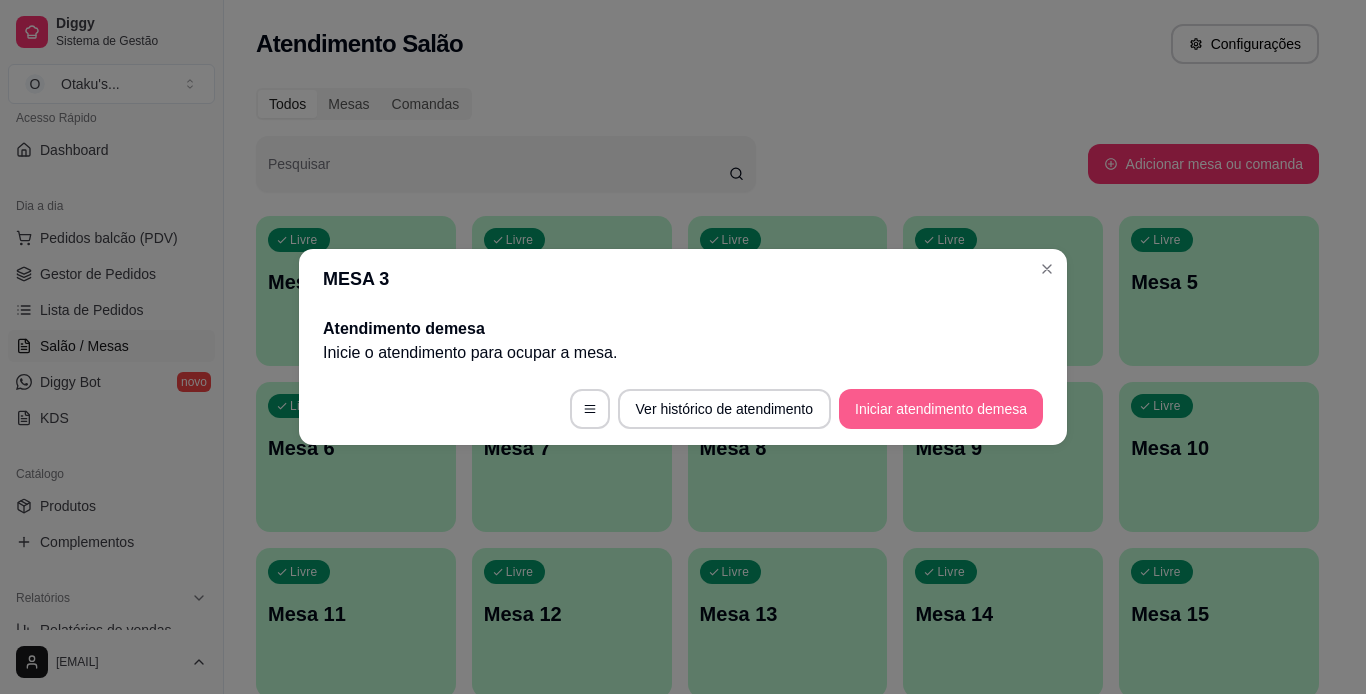 click on "Iniciar atendimento de  mesa" at bounding box center [941, 409] 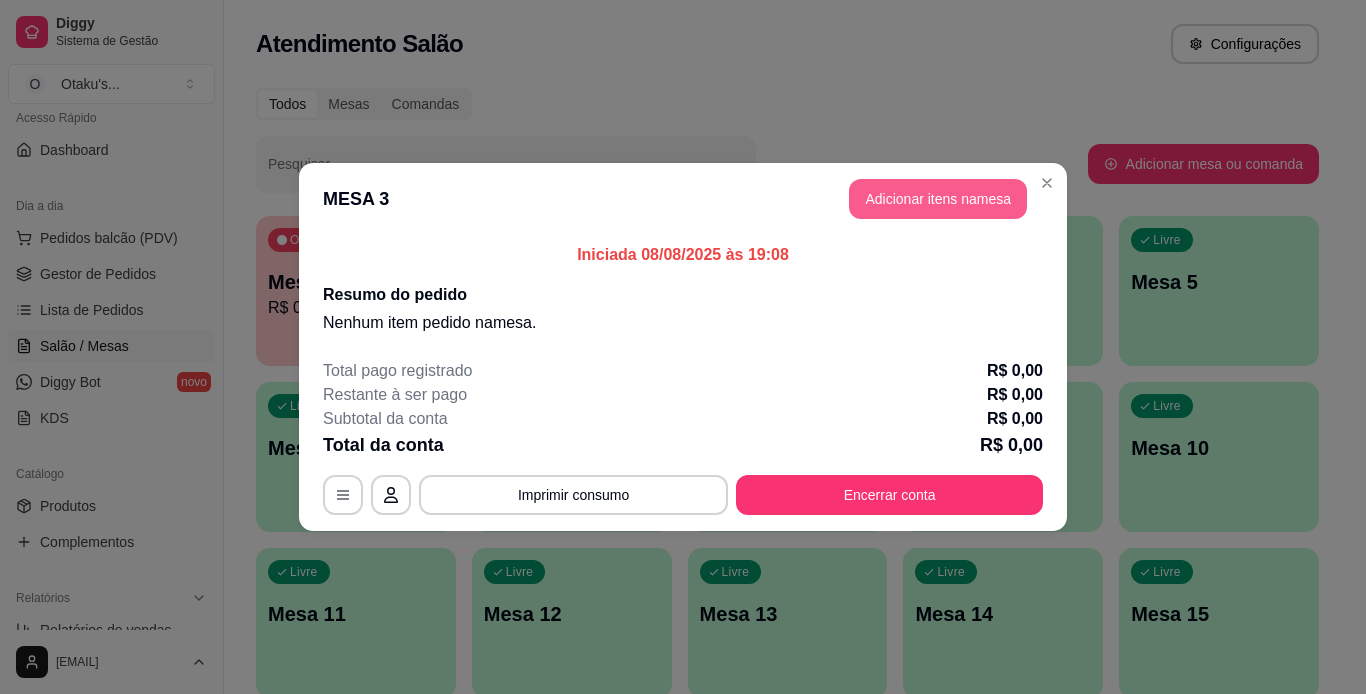 click on "Adicionar itens na  mesa" at bounding box center (938, 199) 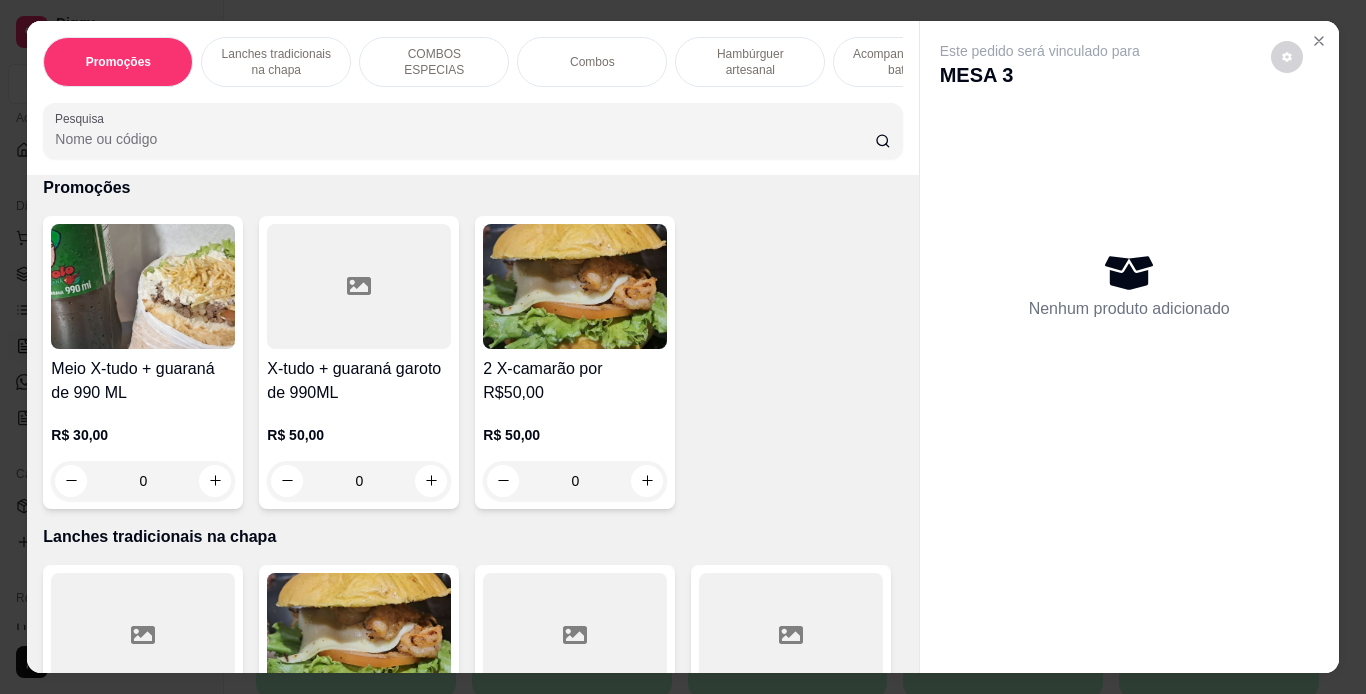 scroll, scrollTop: 89, scrollLeft: 0, axis: vertical 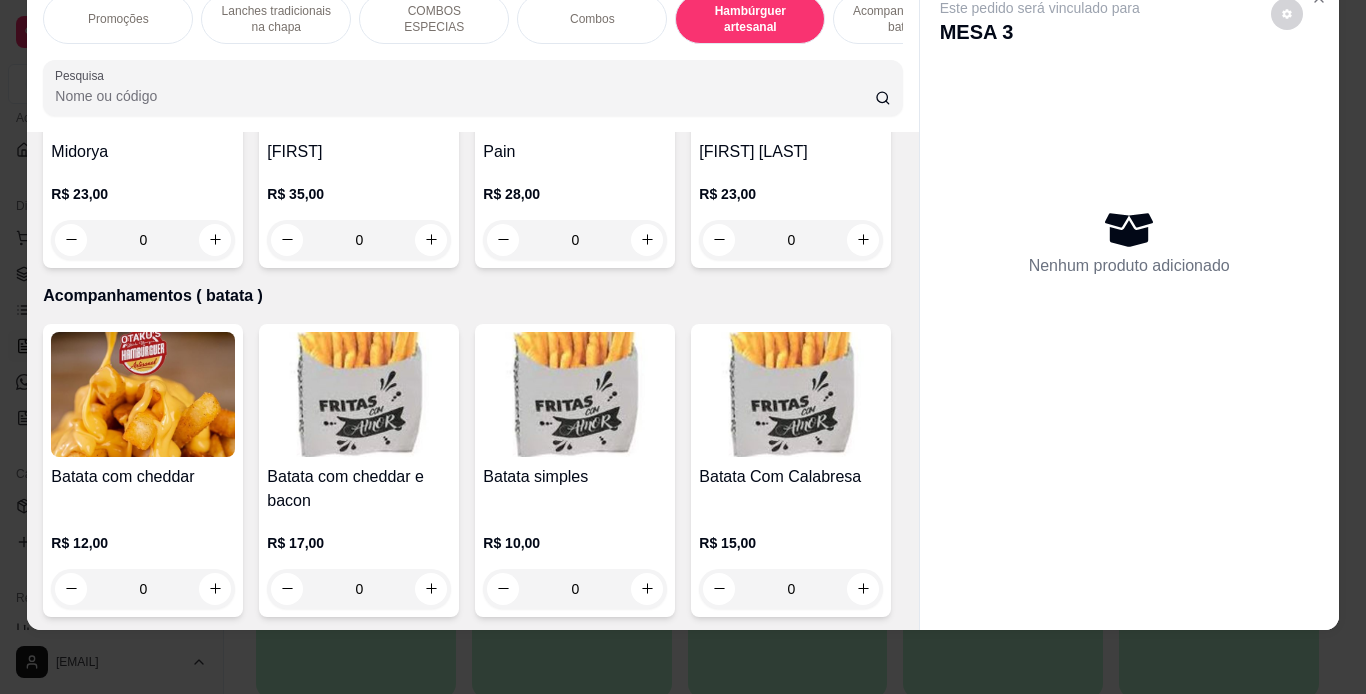 click on "0" at bounding box center [143, -45] 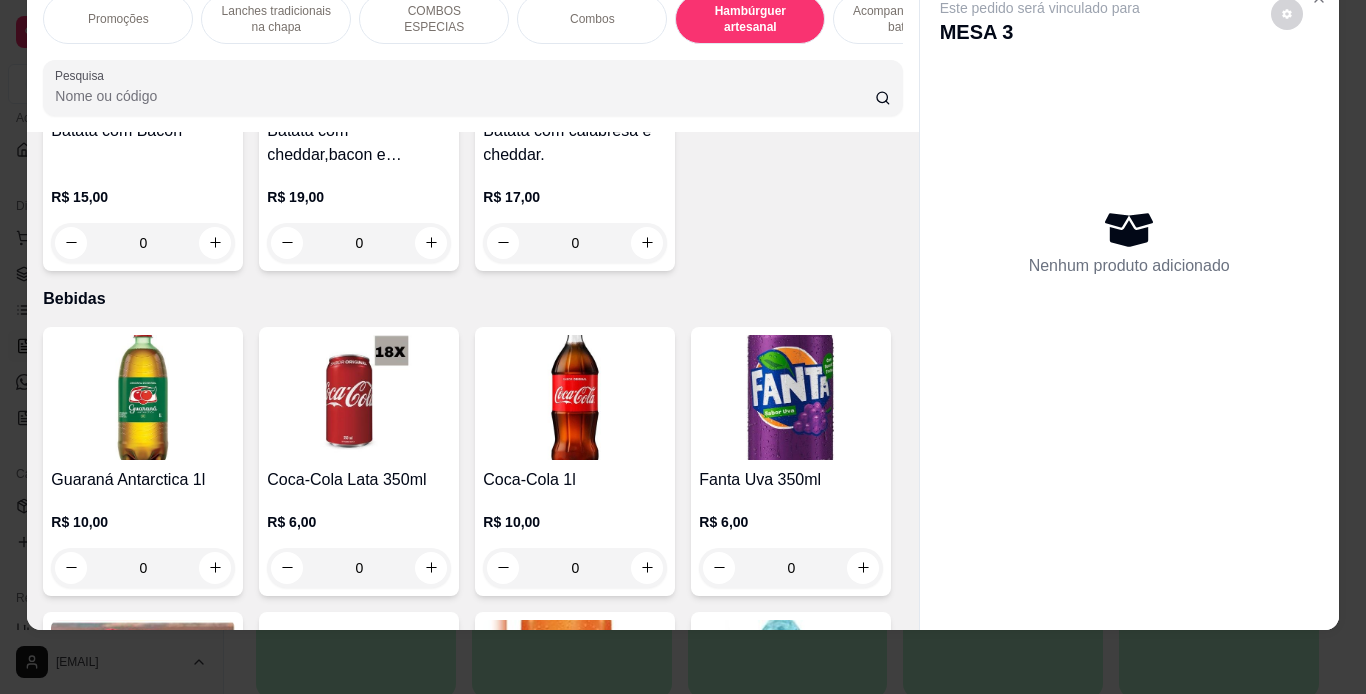 scroll, scrollTop: 4831, scrollLeft: 0, axis: vertical 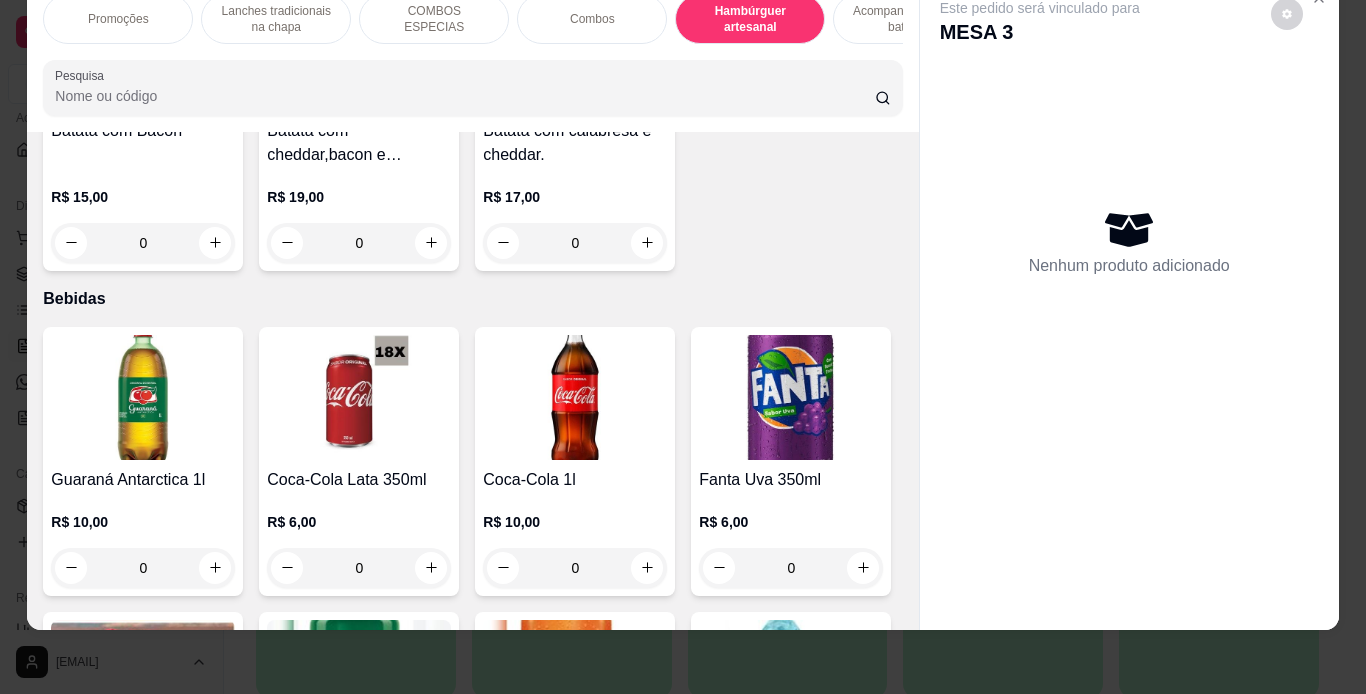 click on "Lanches tradicionais na chapa" at bounding box center (276, 19) 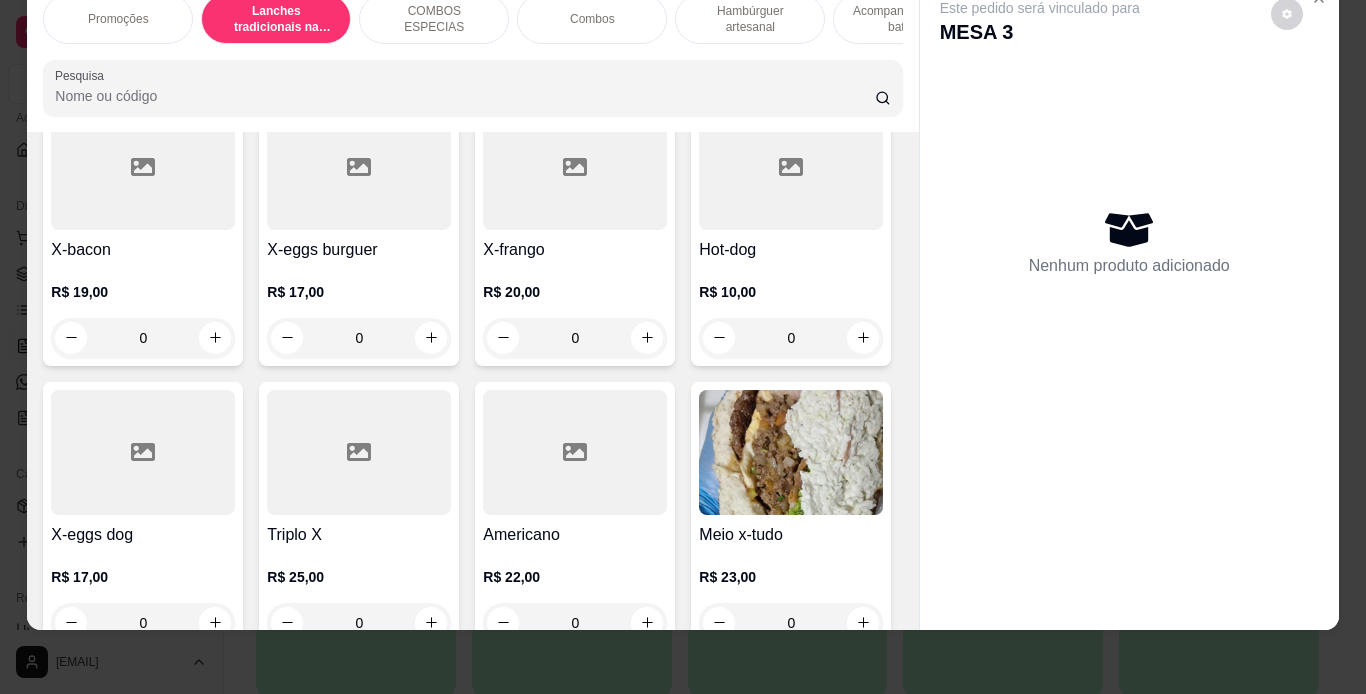 scroll, scrollTop: 514, scrollLeft: 0, axis: vertical 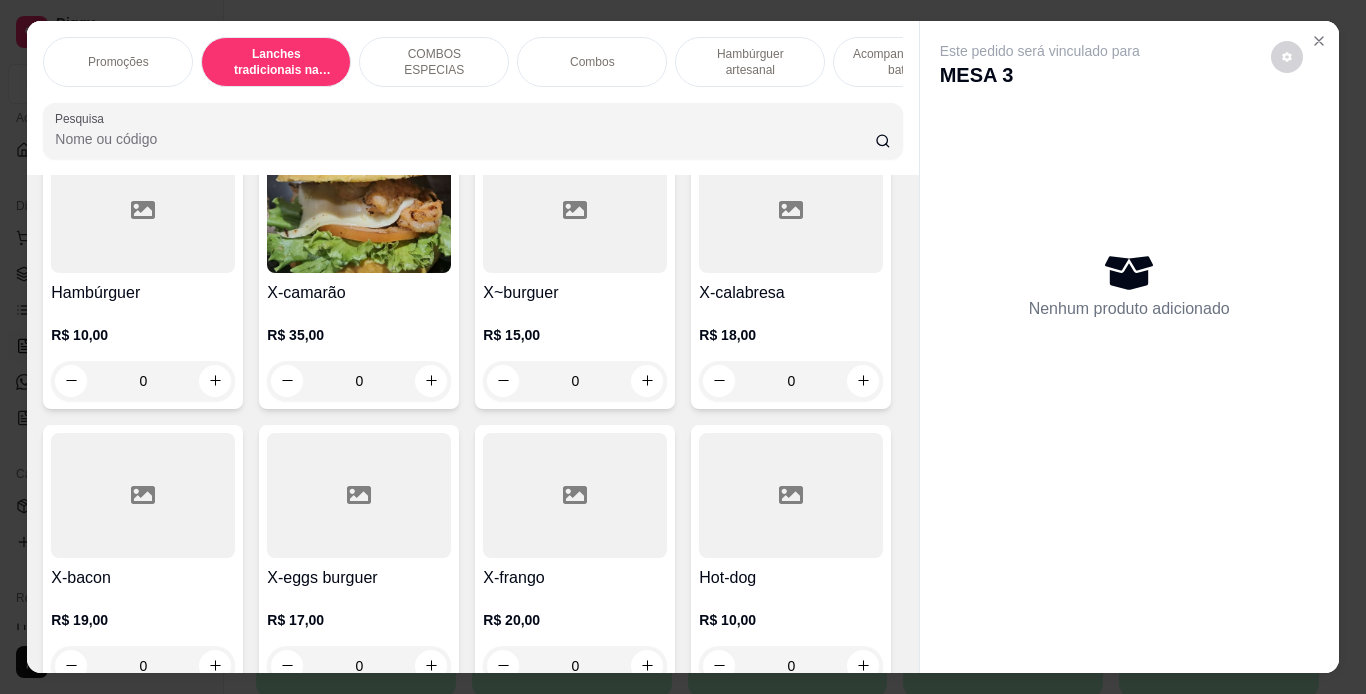 click on "Hambúrguer artesanal" at bounding box center [750, 62] 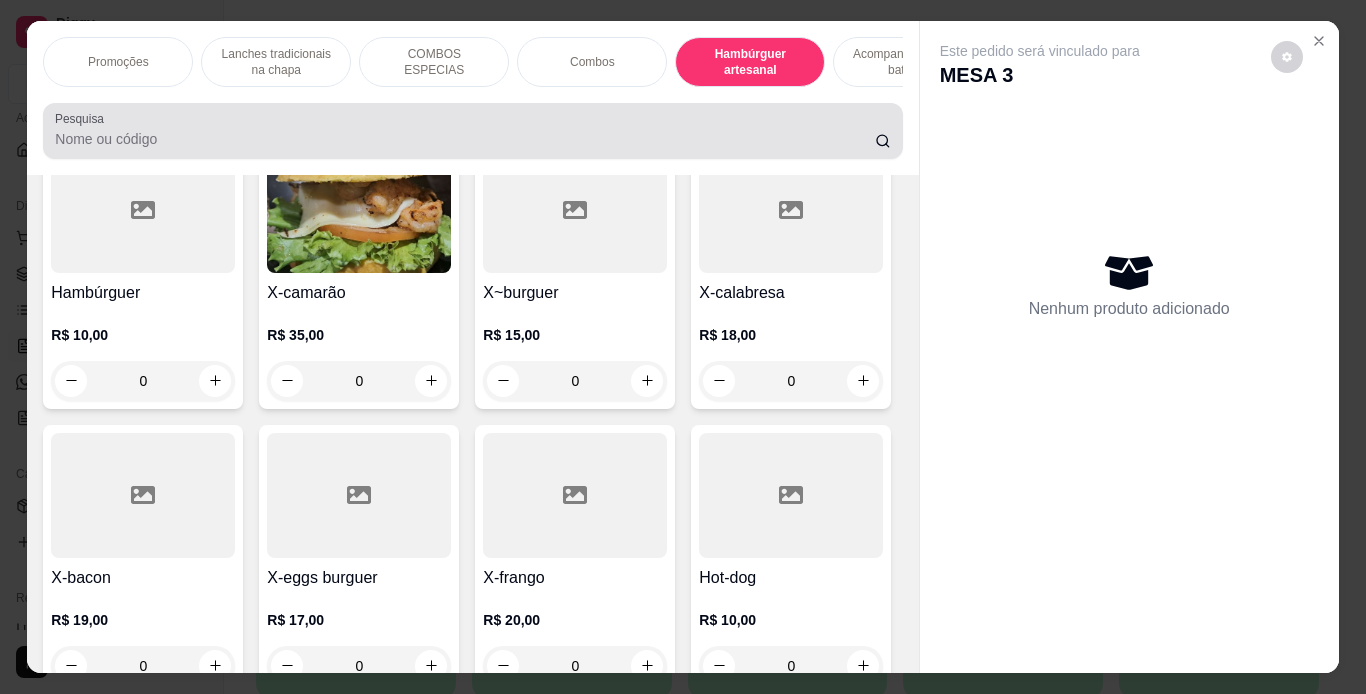 scroll, scrollTop: 3995, scrollLeft: 0, axis: vertical 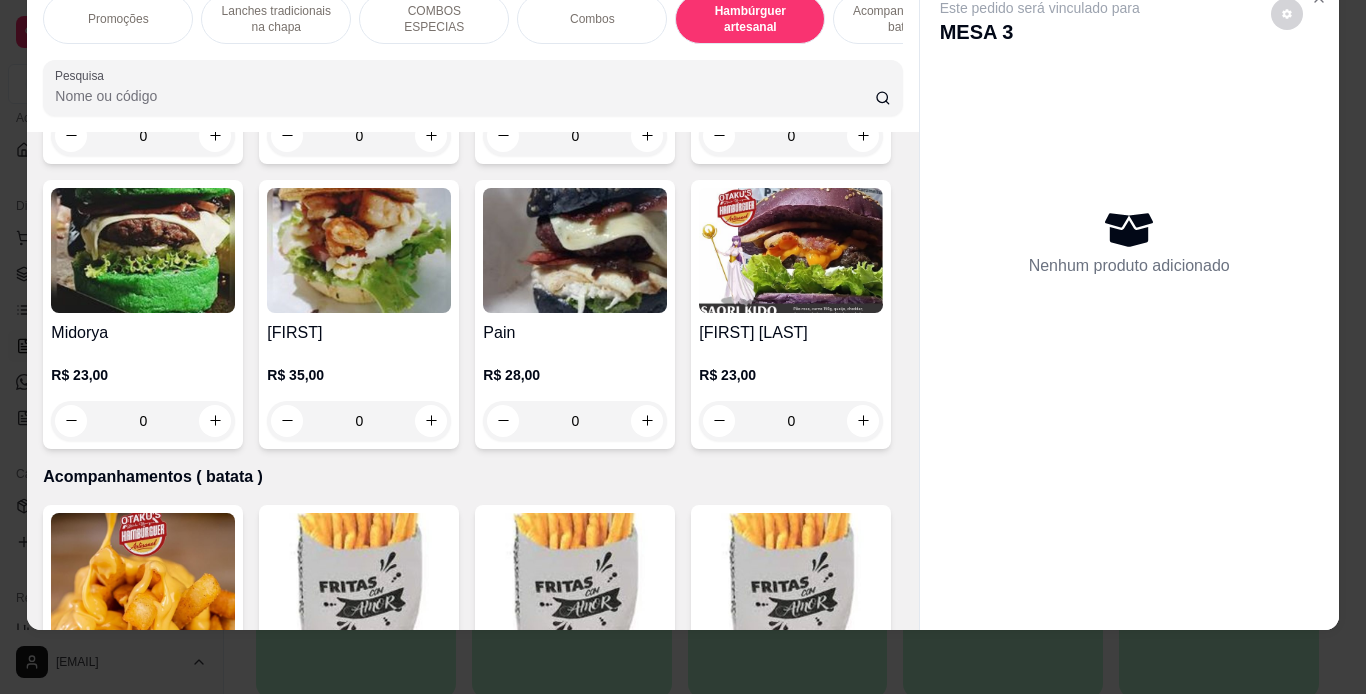 click at bounding box center (359, -320) 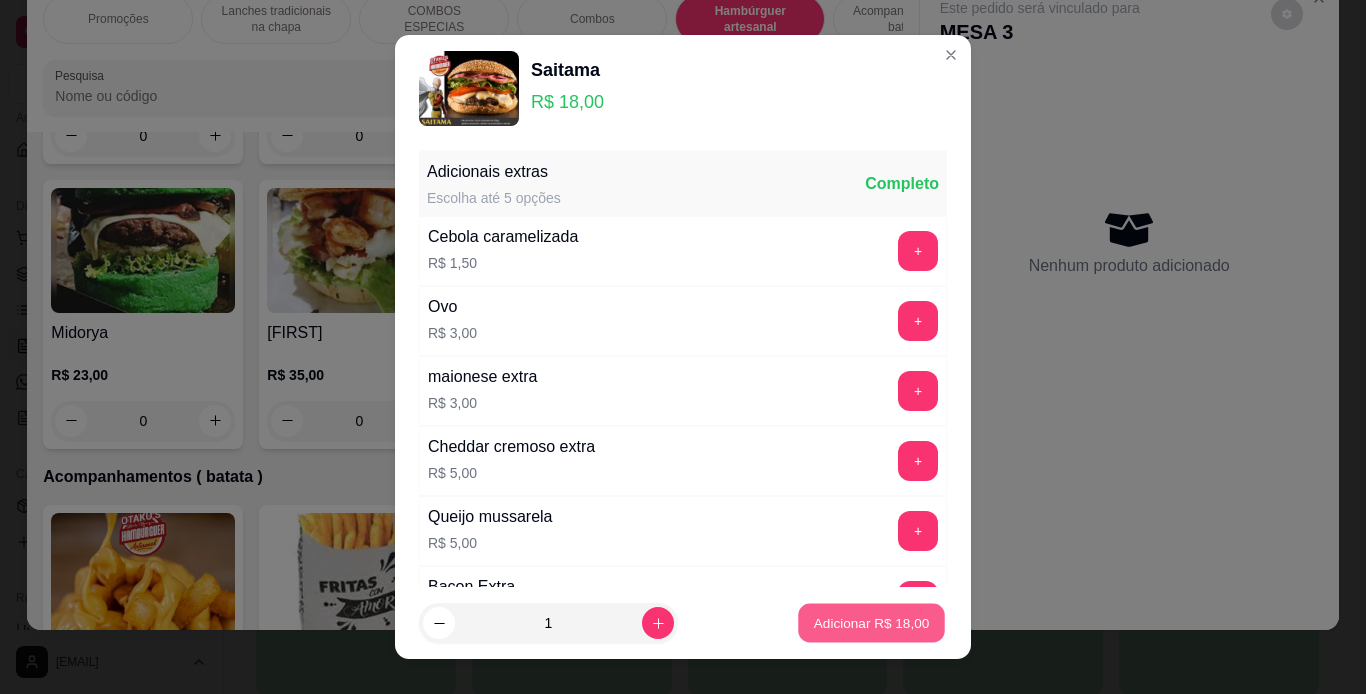 click on "Adicionar   R$ 18,00" at bounding box center (871, 623) 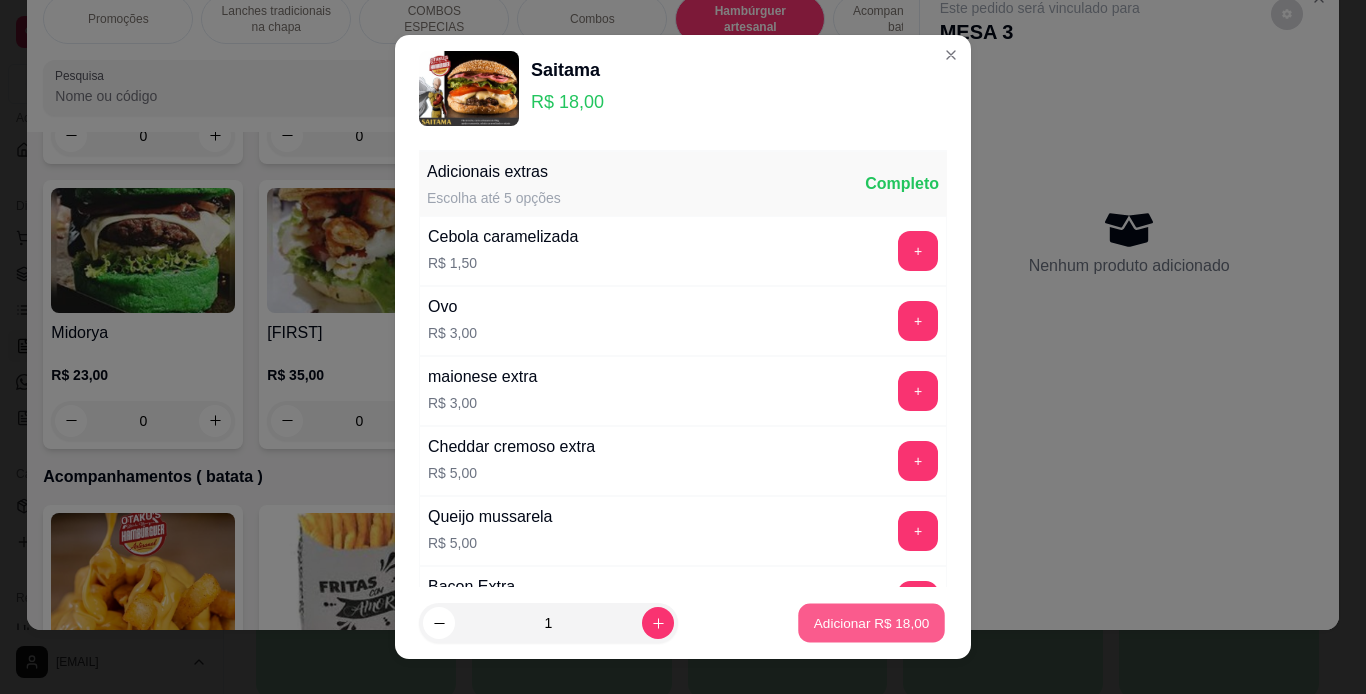 type on "1" 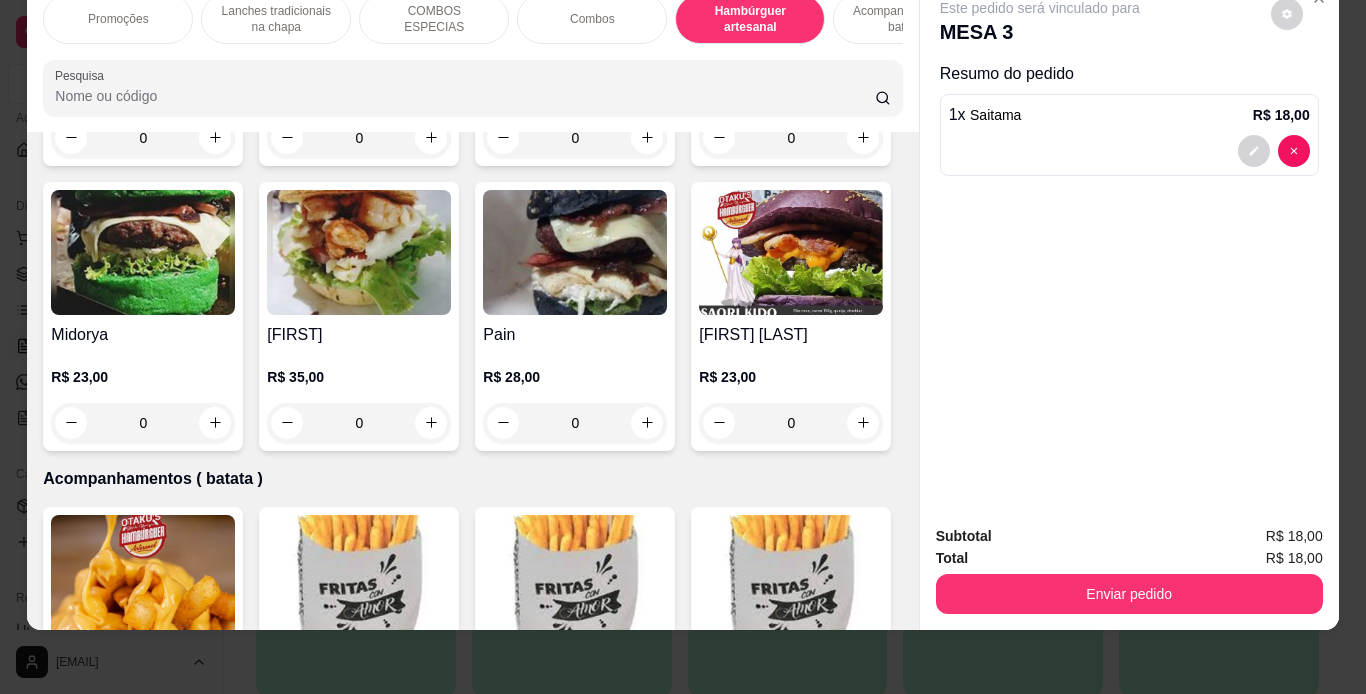 scroll, scrollTop: 0, scrollLeft: 555, axis: horizontal 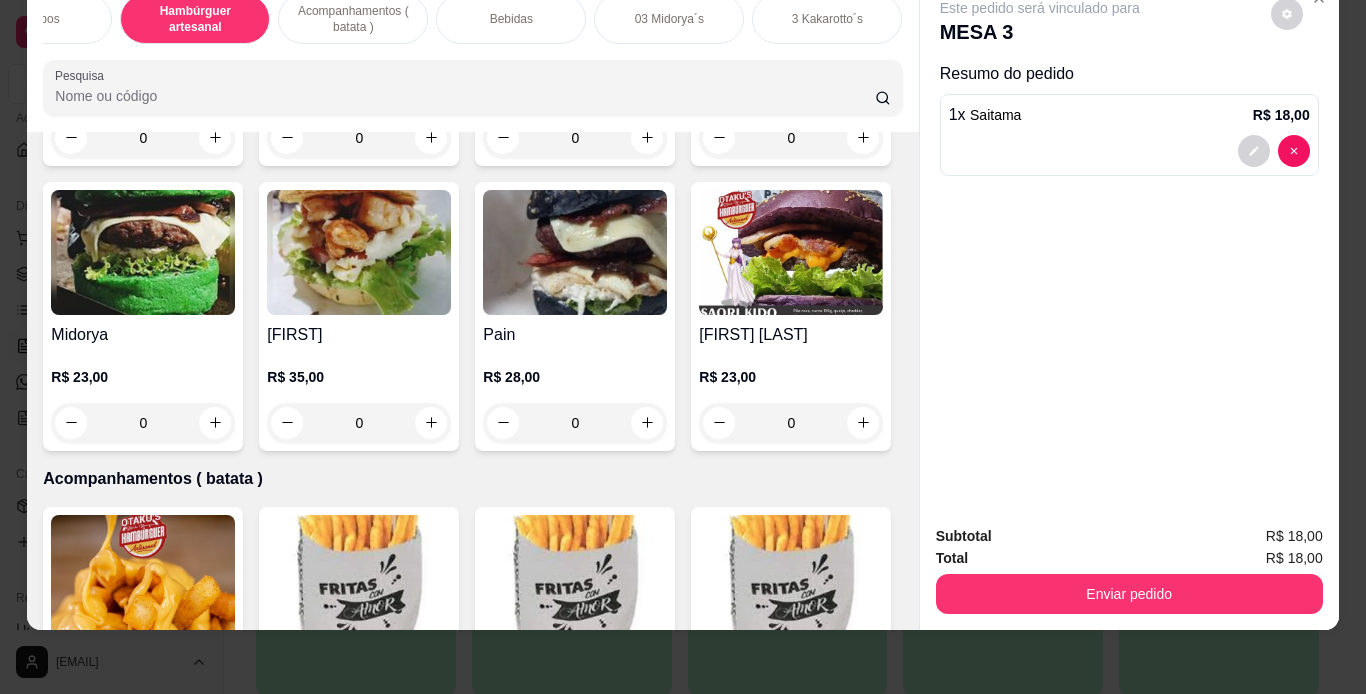 click on "Bebidas" at bounding box center [511, 19] 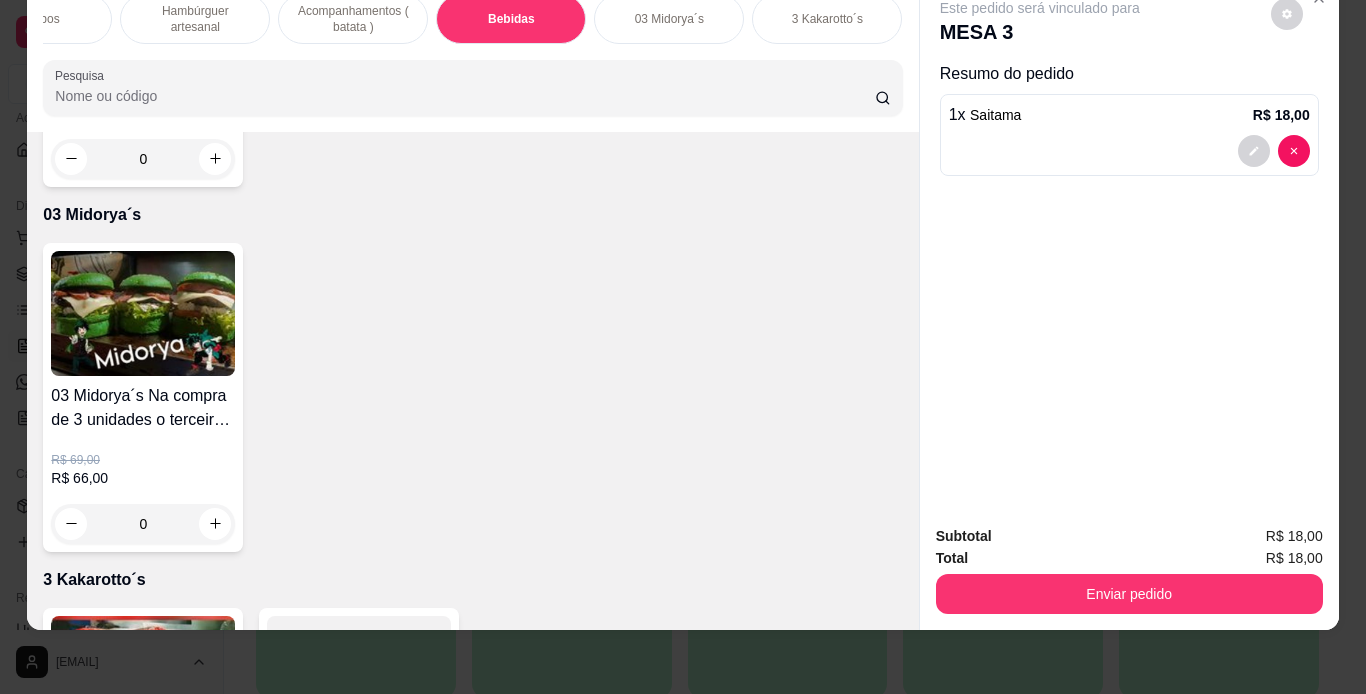 scroll, scrollTop: 6252, scrollLeft: 0, axis: vertical 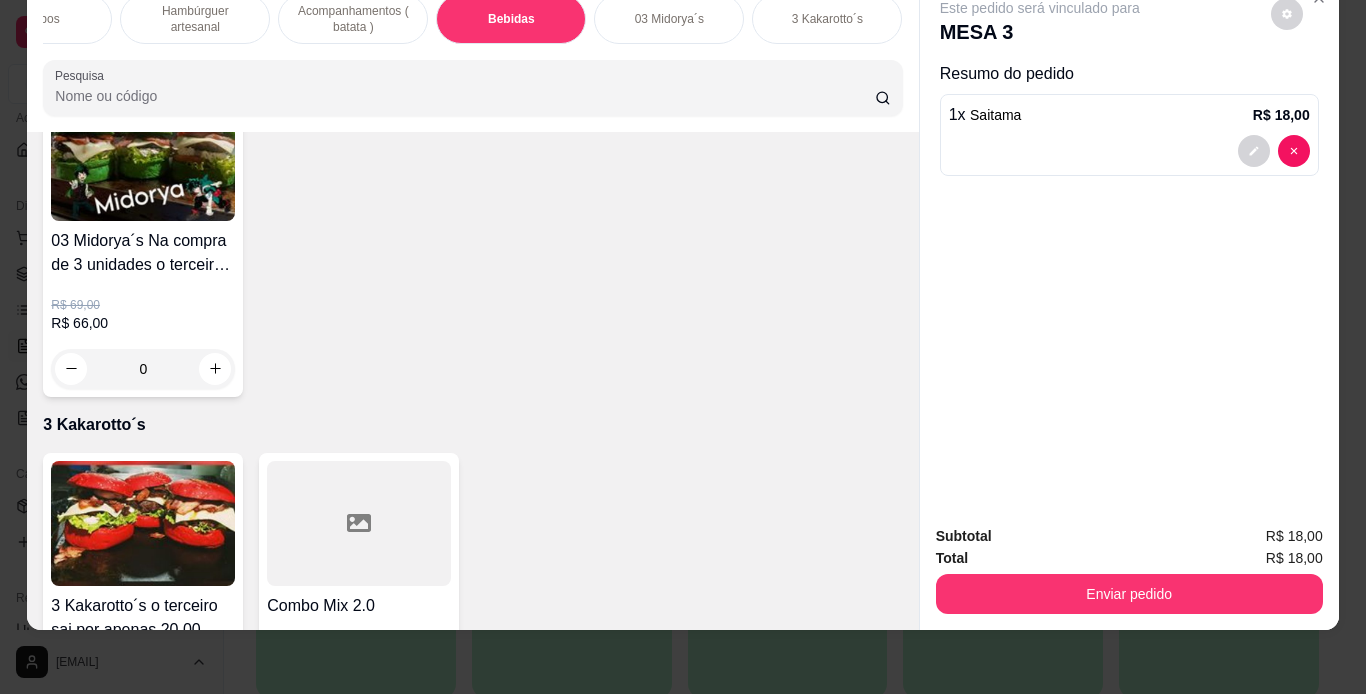 click at bounding box center [143, -737] 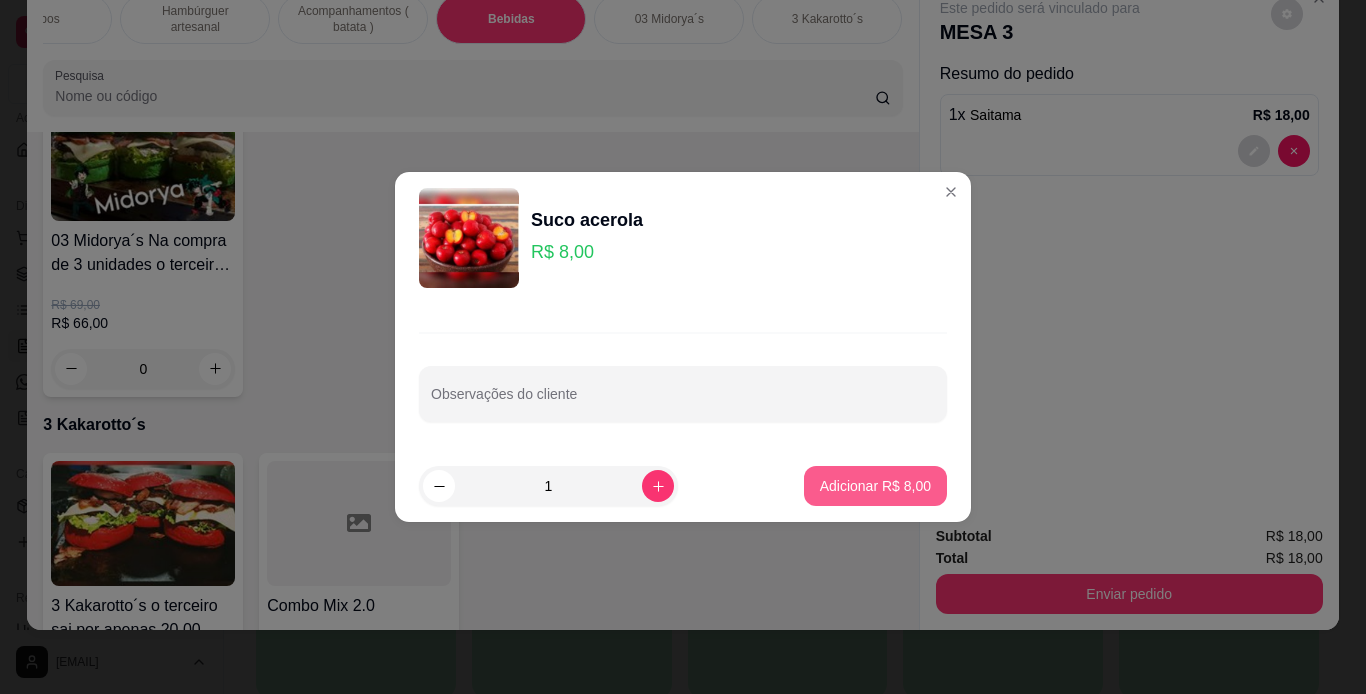 click on "Adicionar   R$ 8,00" at bounding box center (875, 486) 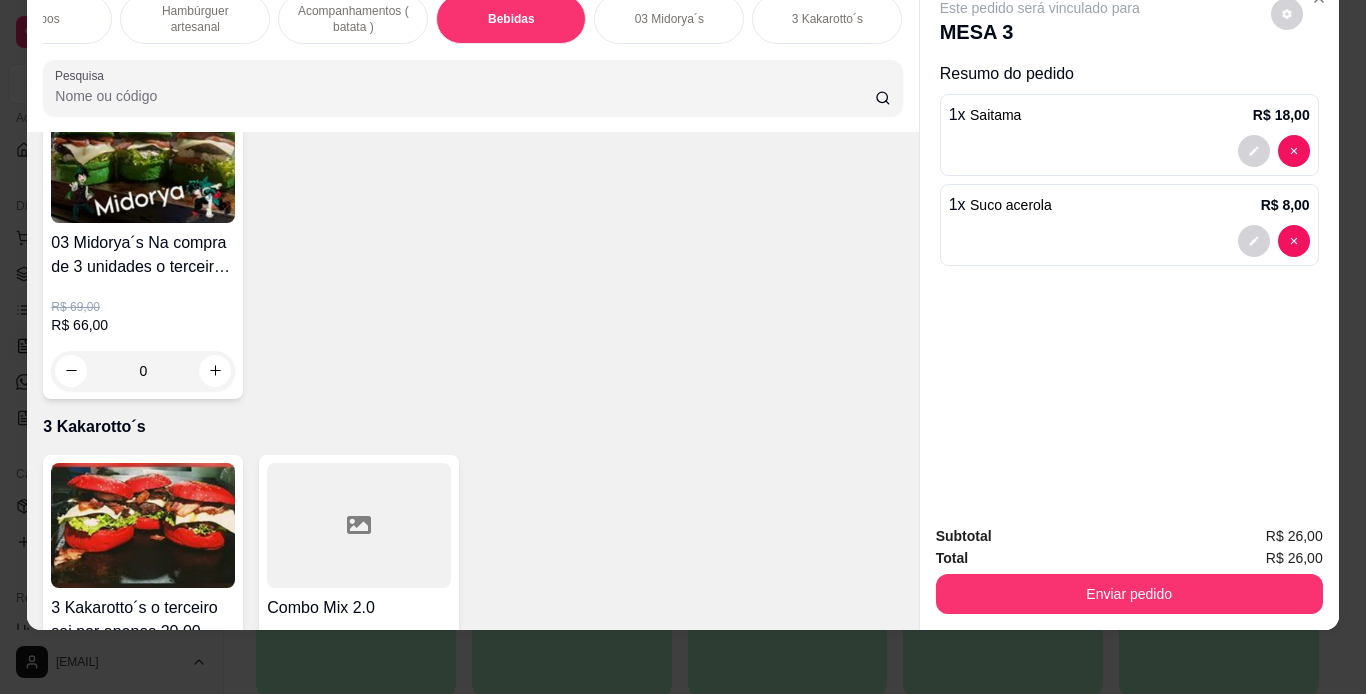 type on "1" 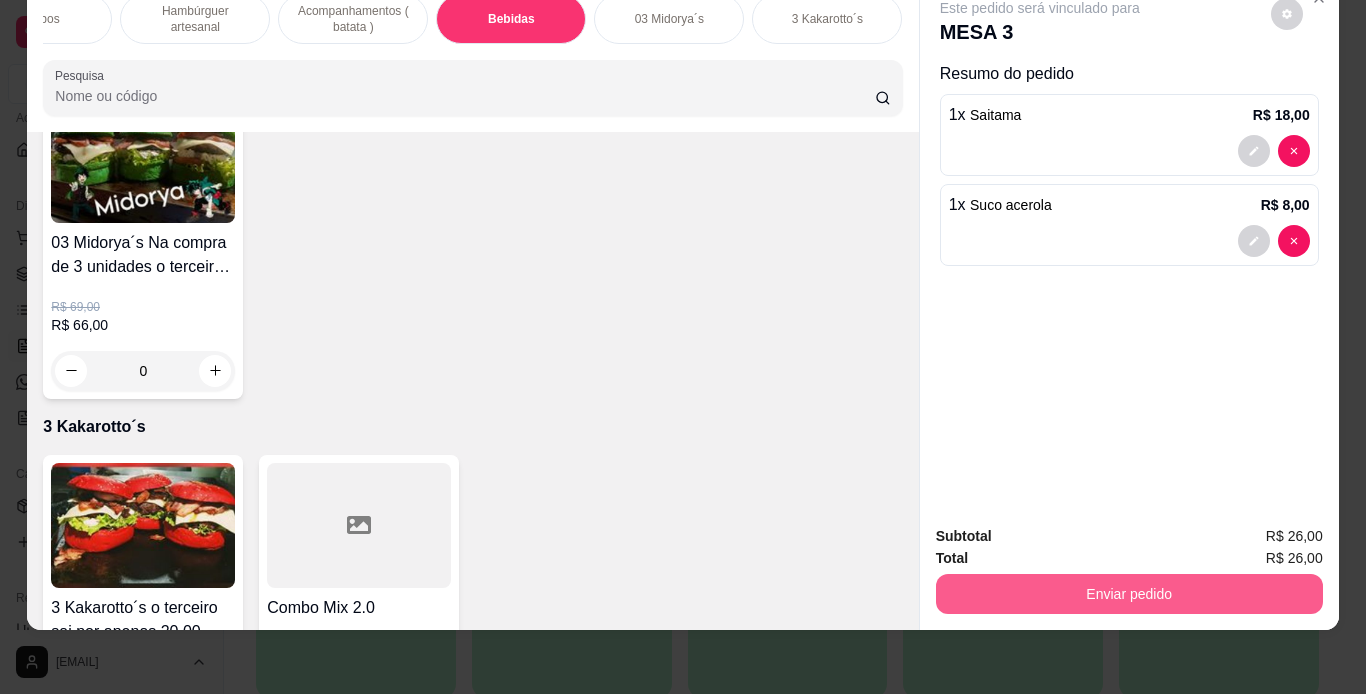 drag, startPoint x: 1010, startPoint y: 574, endPoint x: 1100, endPoint y: 564, distance: 90.55385 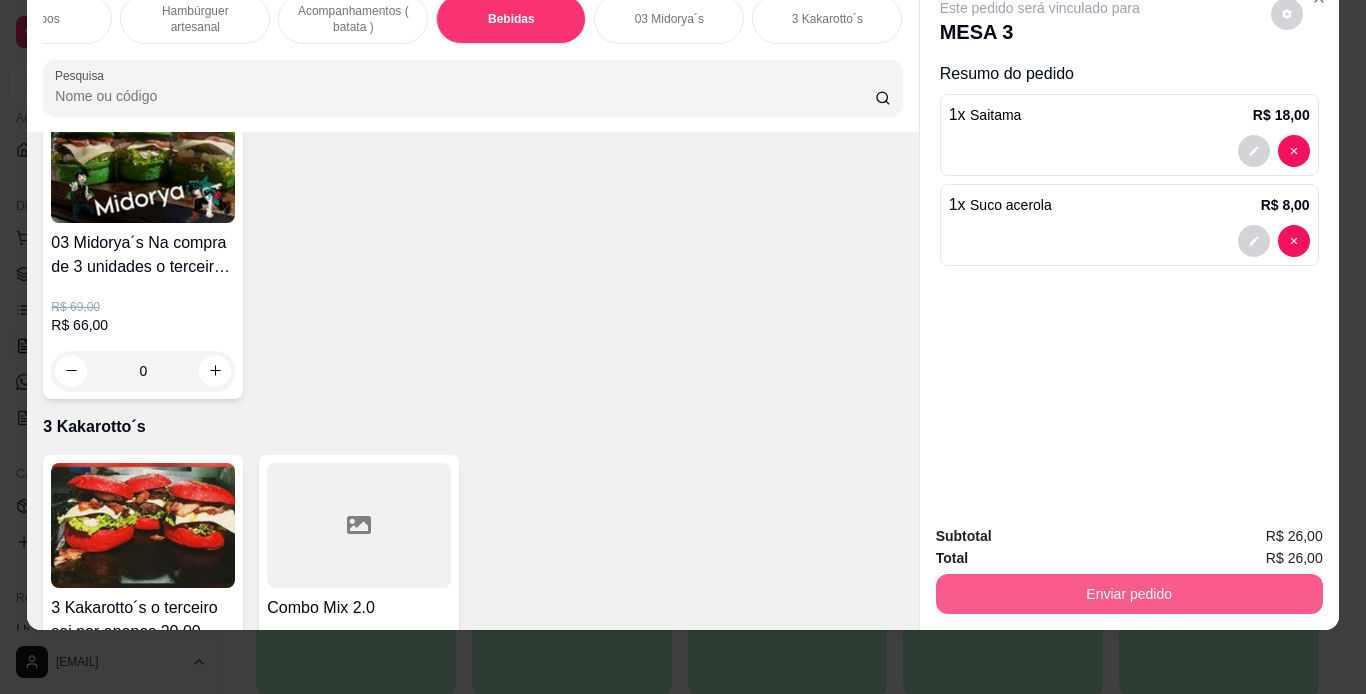 click on "Enviar pedido" at bounding box center [1129, 594] 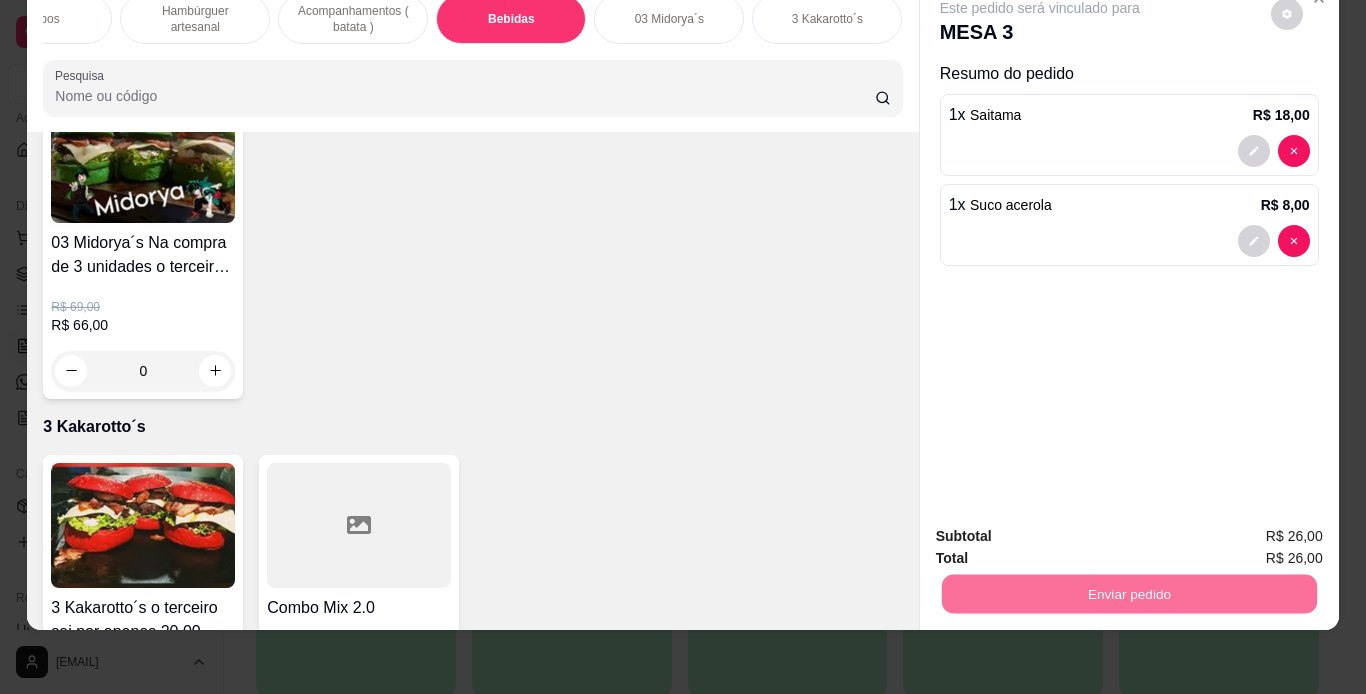 click on "Não registrar e enviar pedido" at bounding box center [1063, 530] 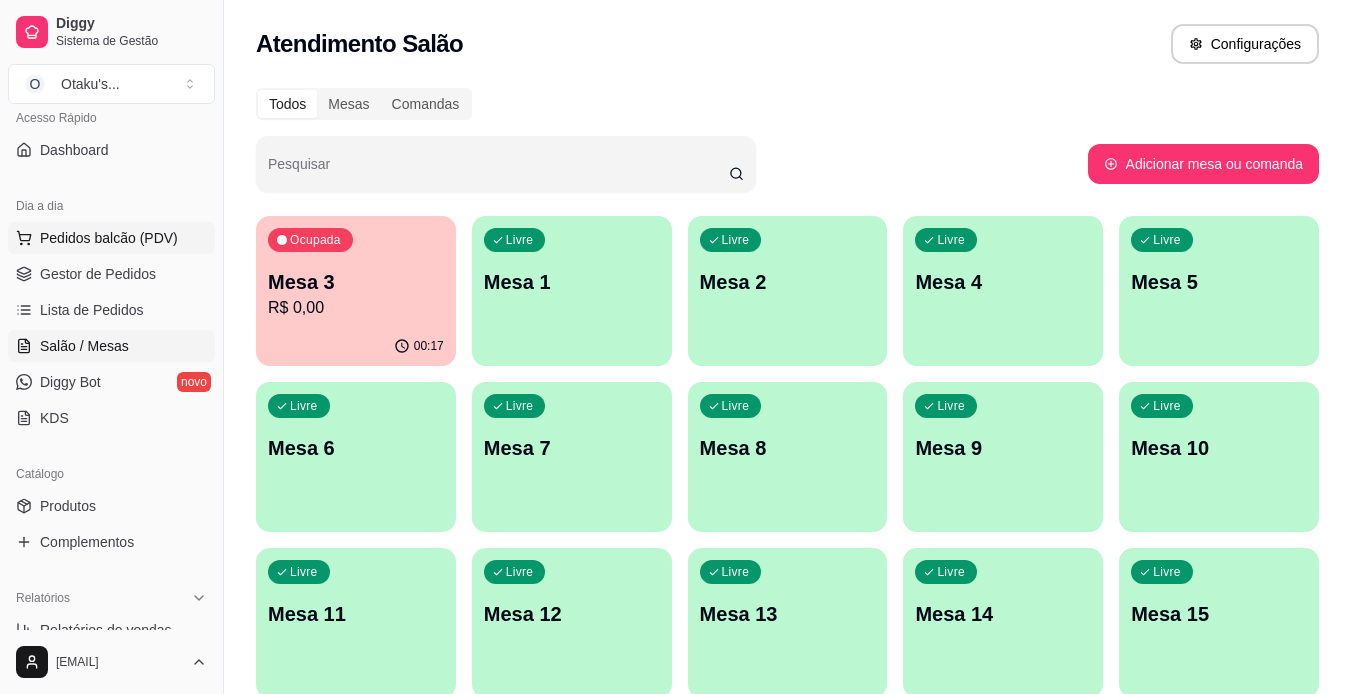 click on "Pedidos balcão (PDV)" at bounding box center [109, 238] 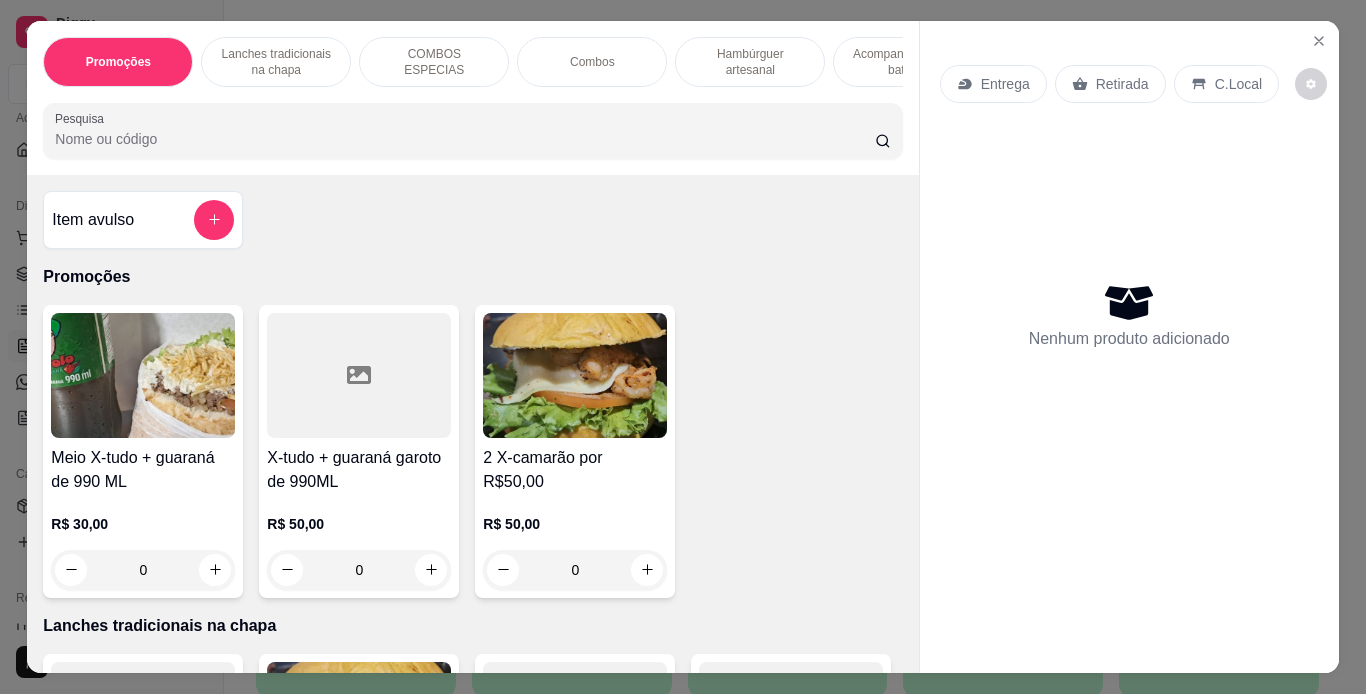 click on "Lanches tradicionais na chapa" at bounding box center [276, 62] 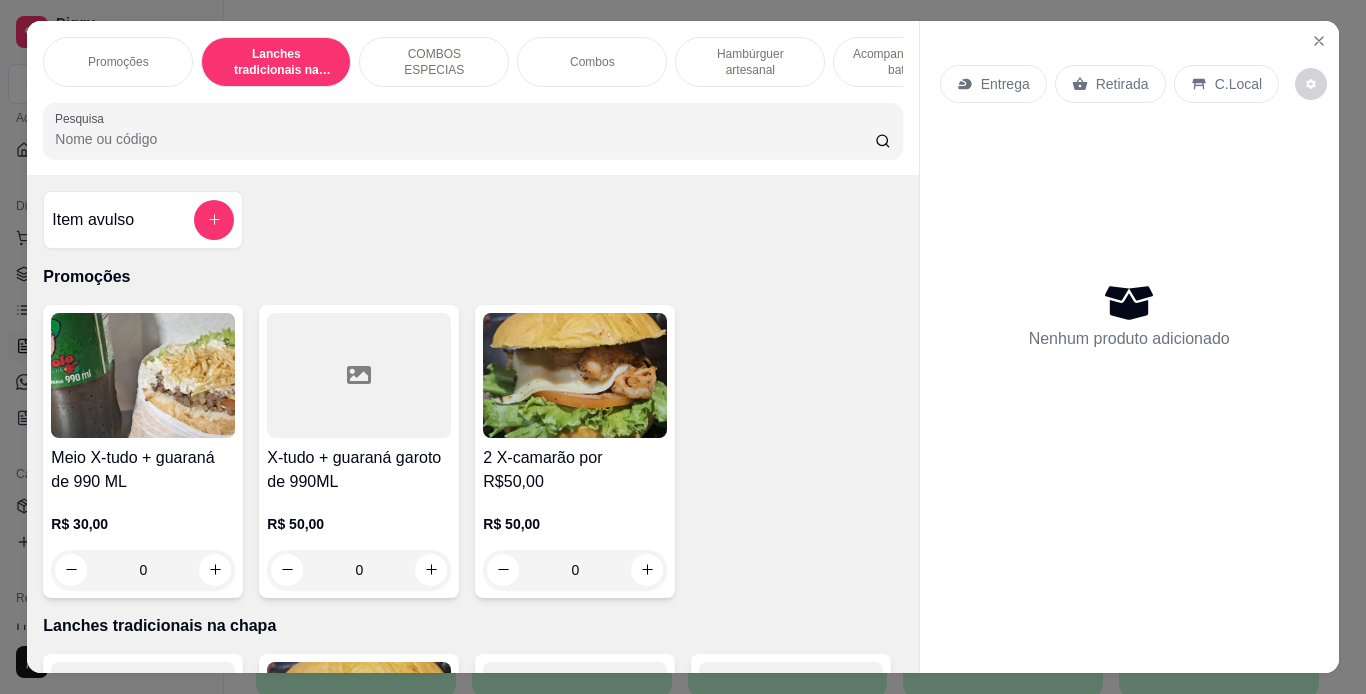 scroll, scrollTop: 439, scrollLeft: 0, axis: vertical 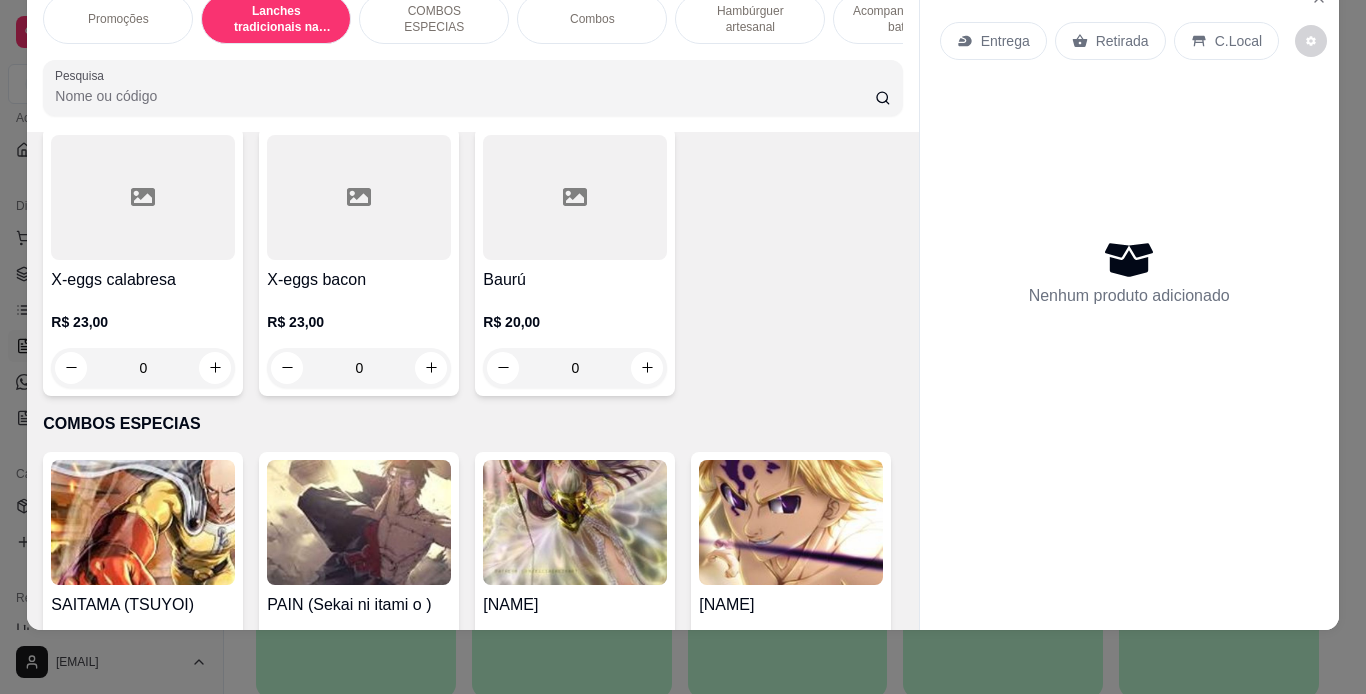 click on "R$ 15,00 0" at bounding box center [575, 55] 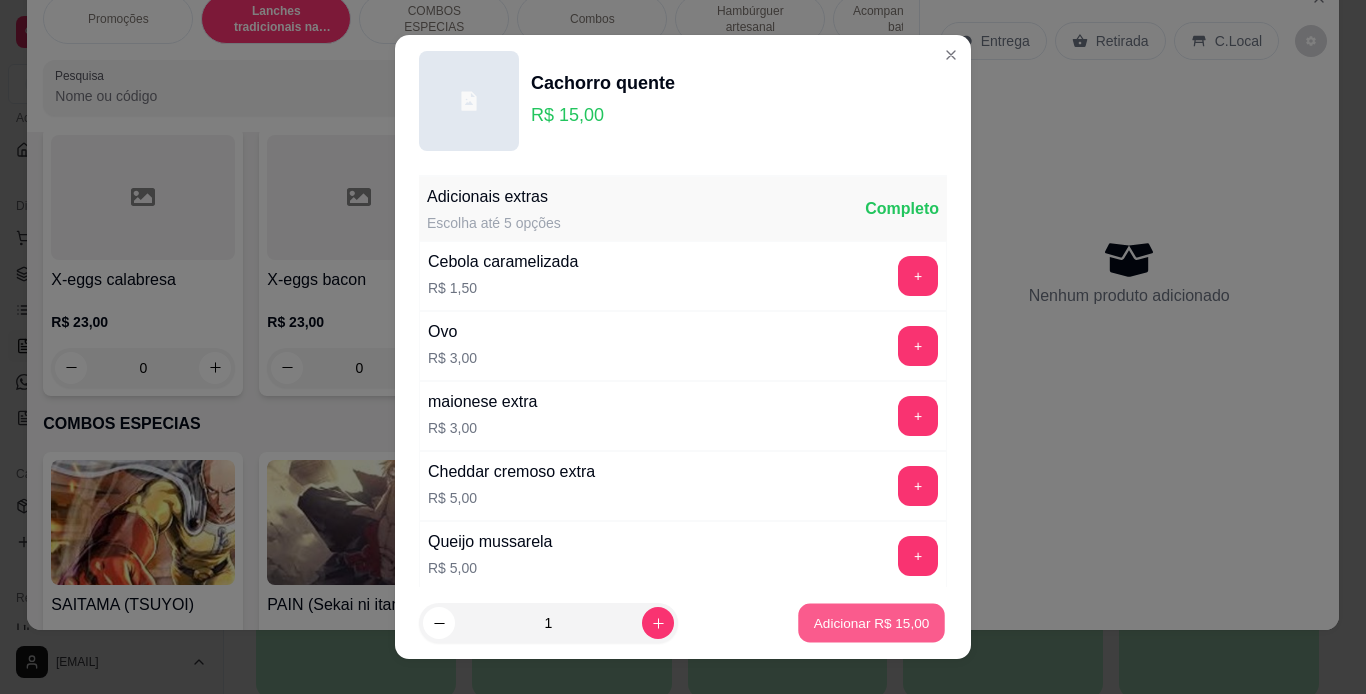 click on "Adicionar   R$ 15,00" at bounding box center [872, 623] 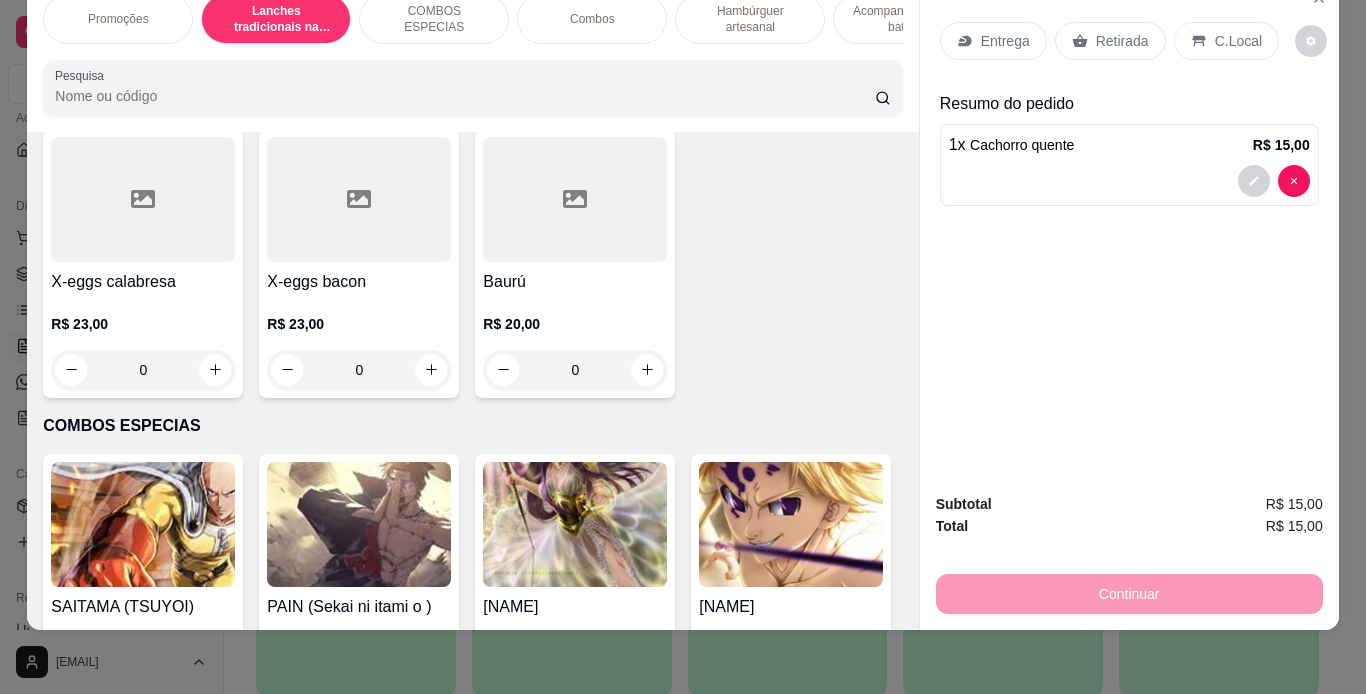click 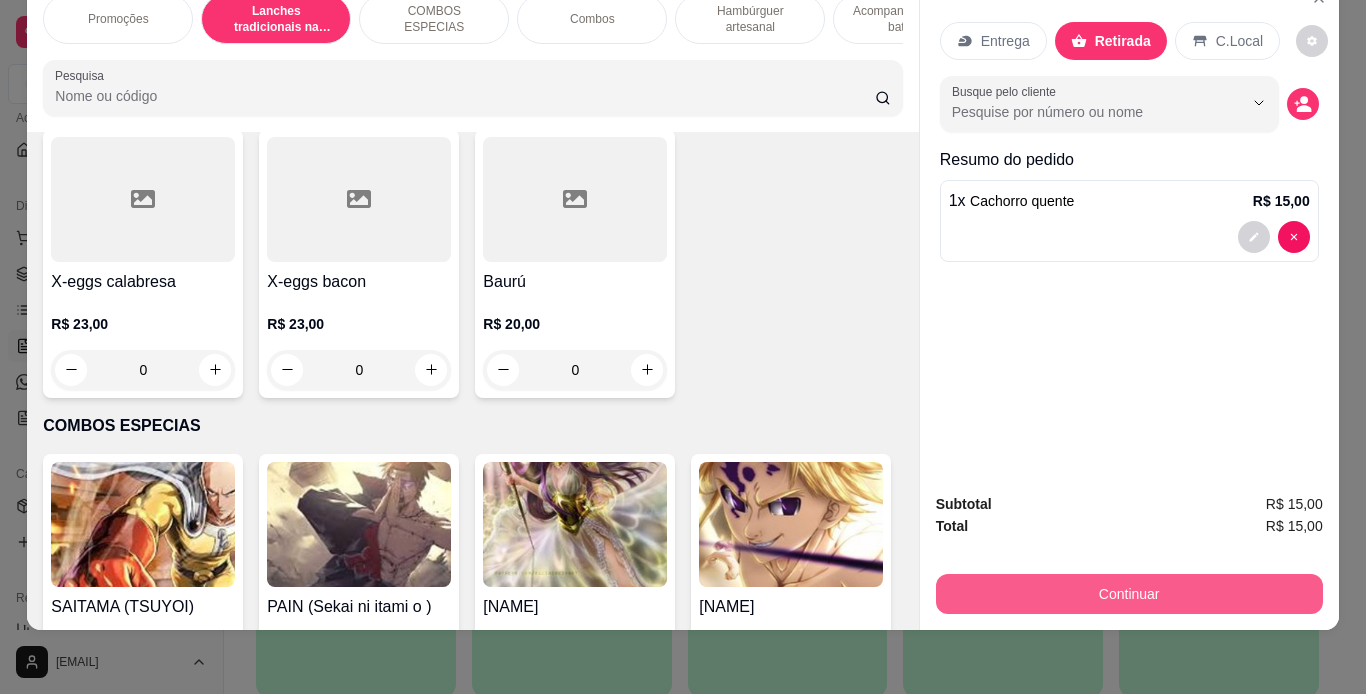 click on "Continuar" at bounding box center (1129, 594) 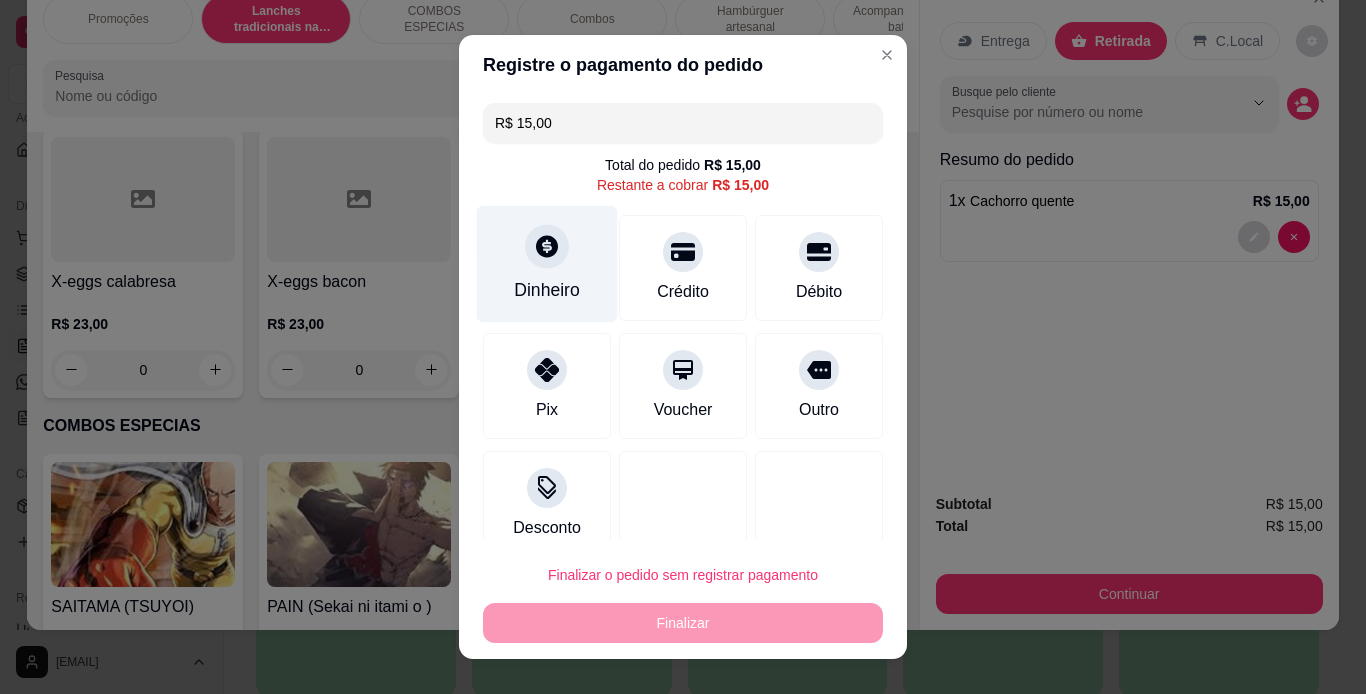 click on "Dinheiro" at bounding box center (547, 290) 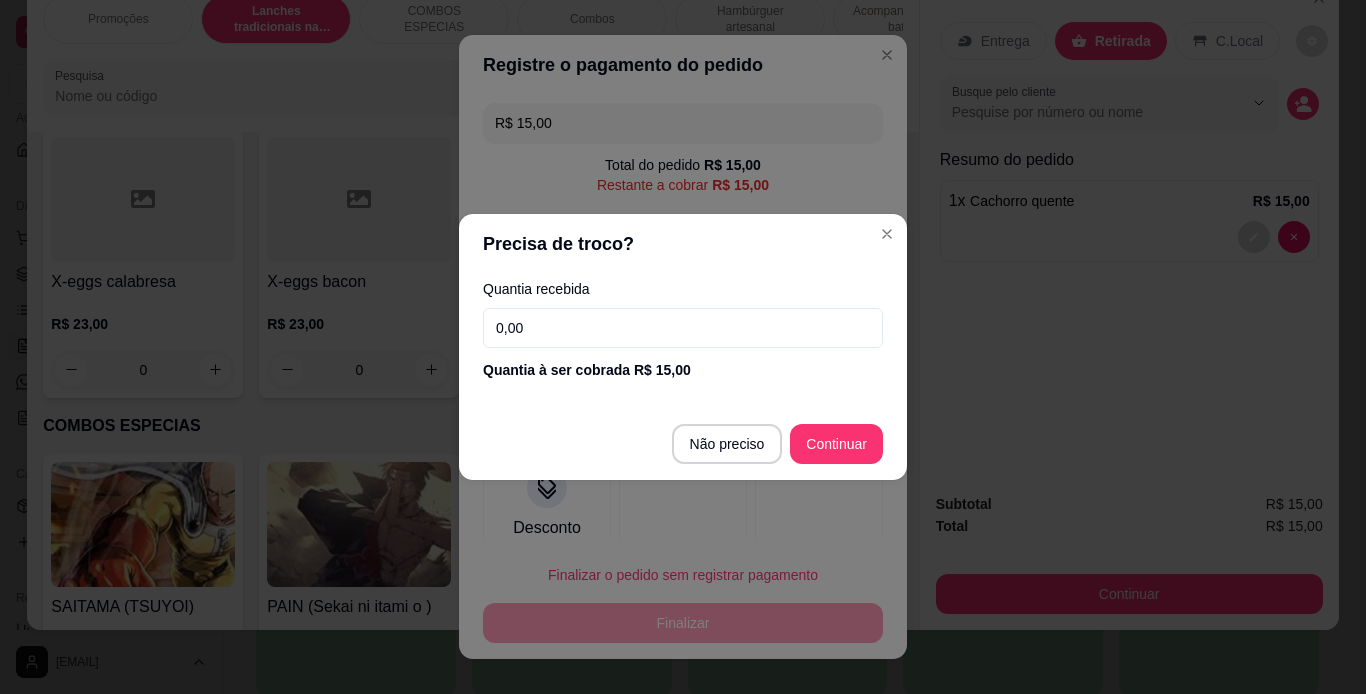 click on "0,00" at bounding box center (683, 328) 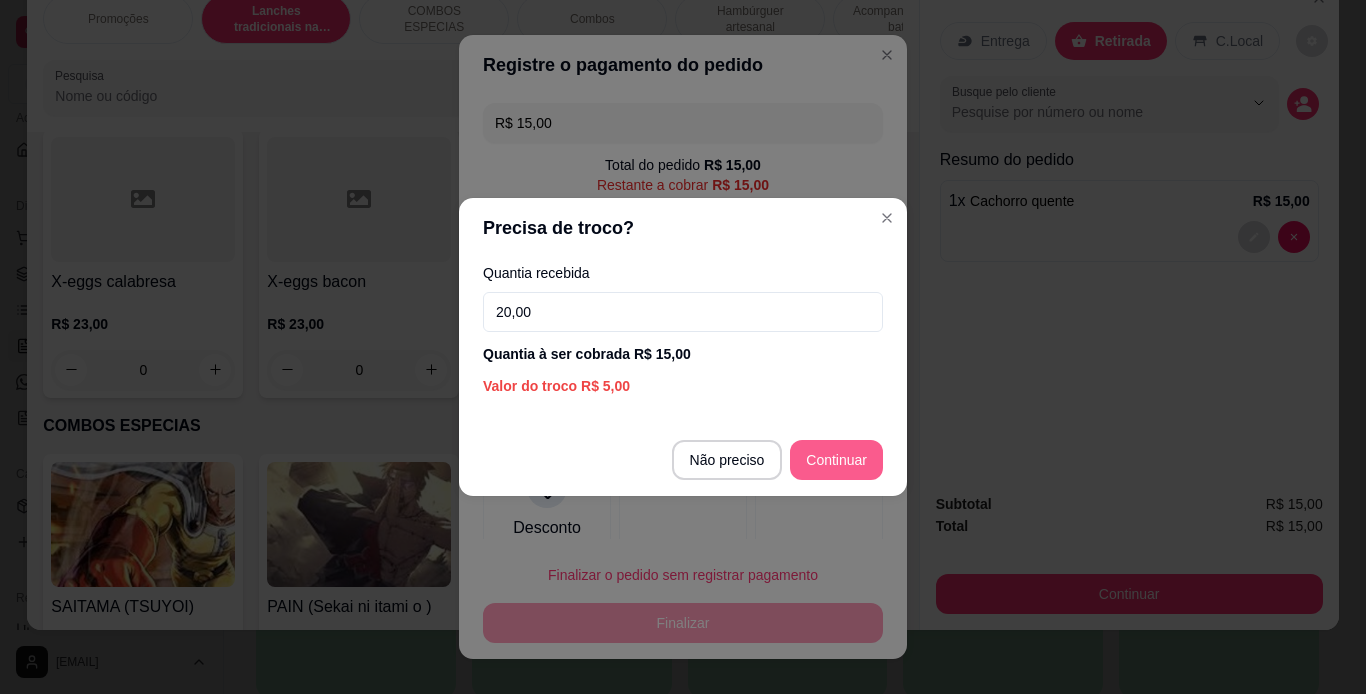type on "20,00" 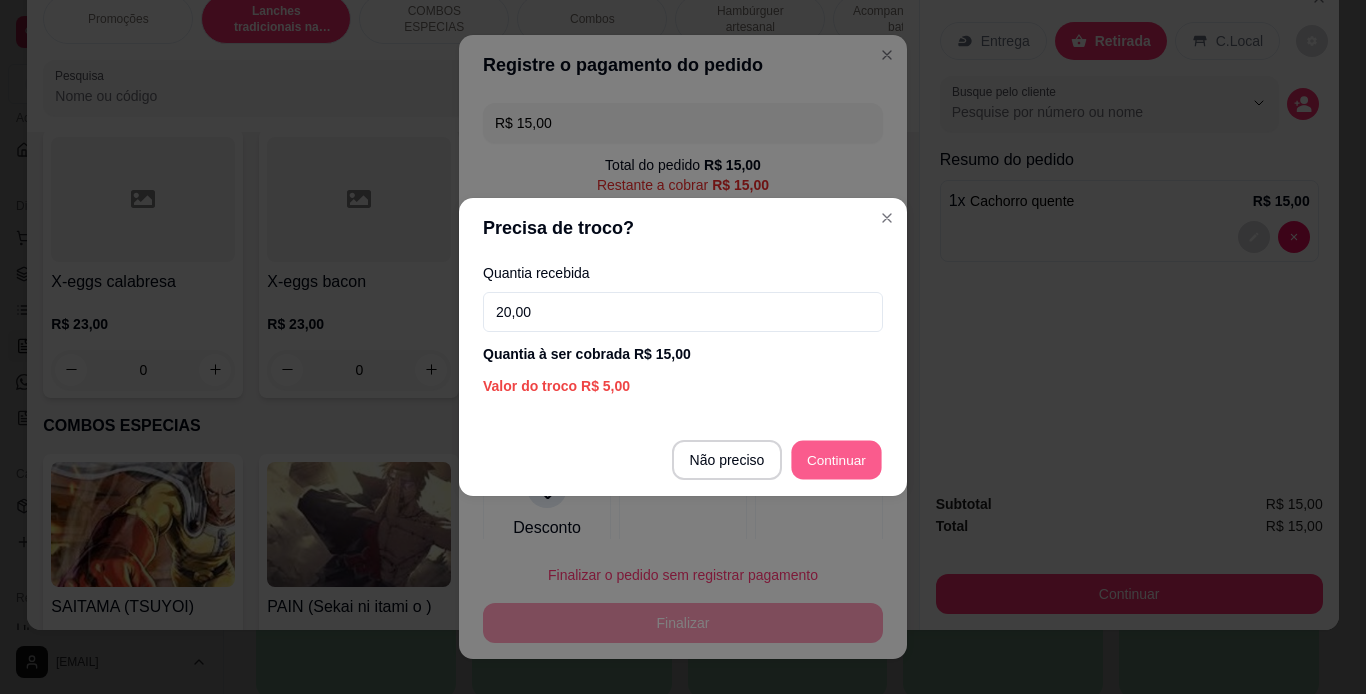 type on "R$ 0,00" 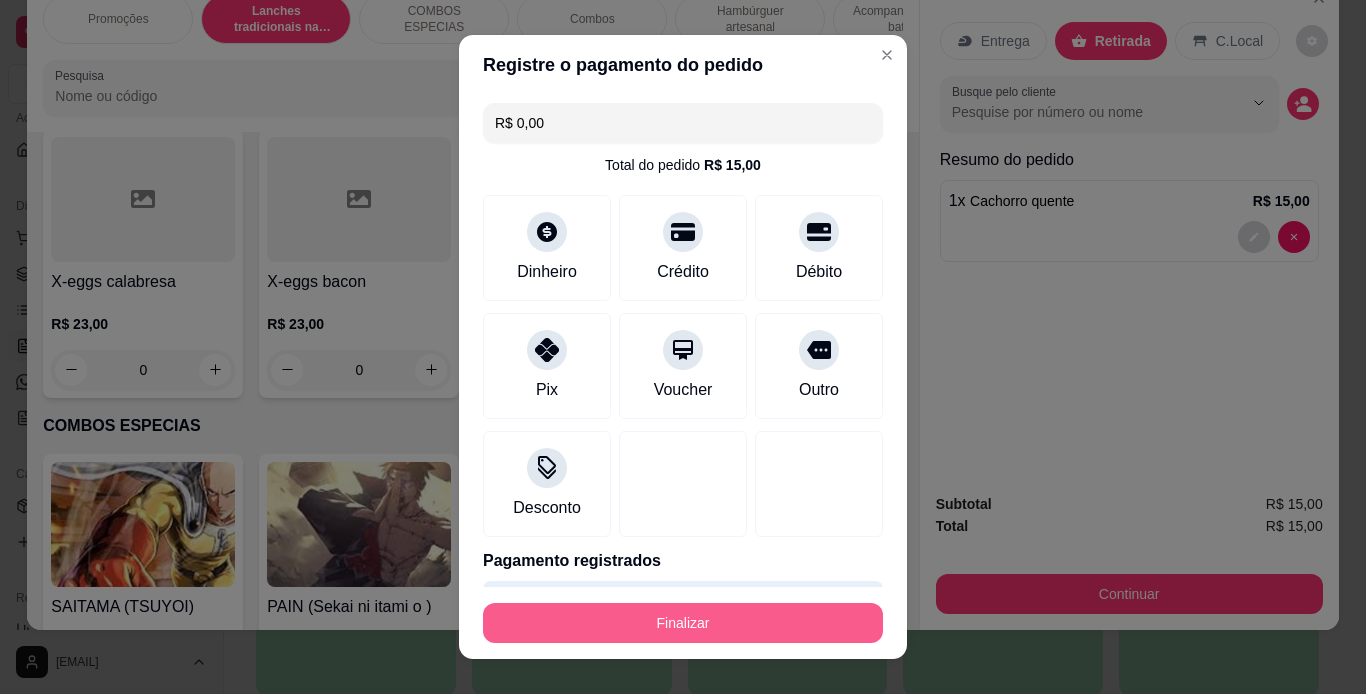 click on "Finalizar" at bounding box center [683, 623] 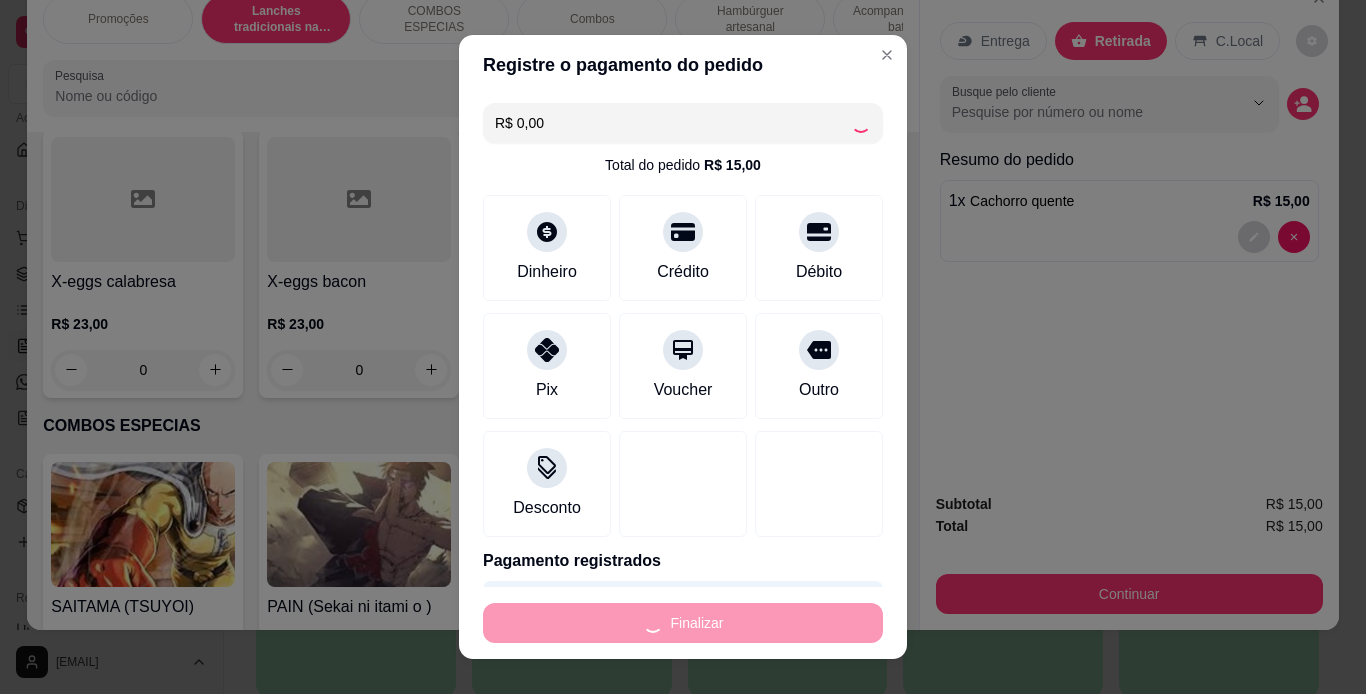 type on "0" 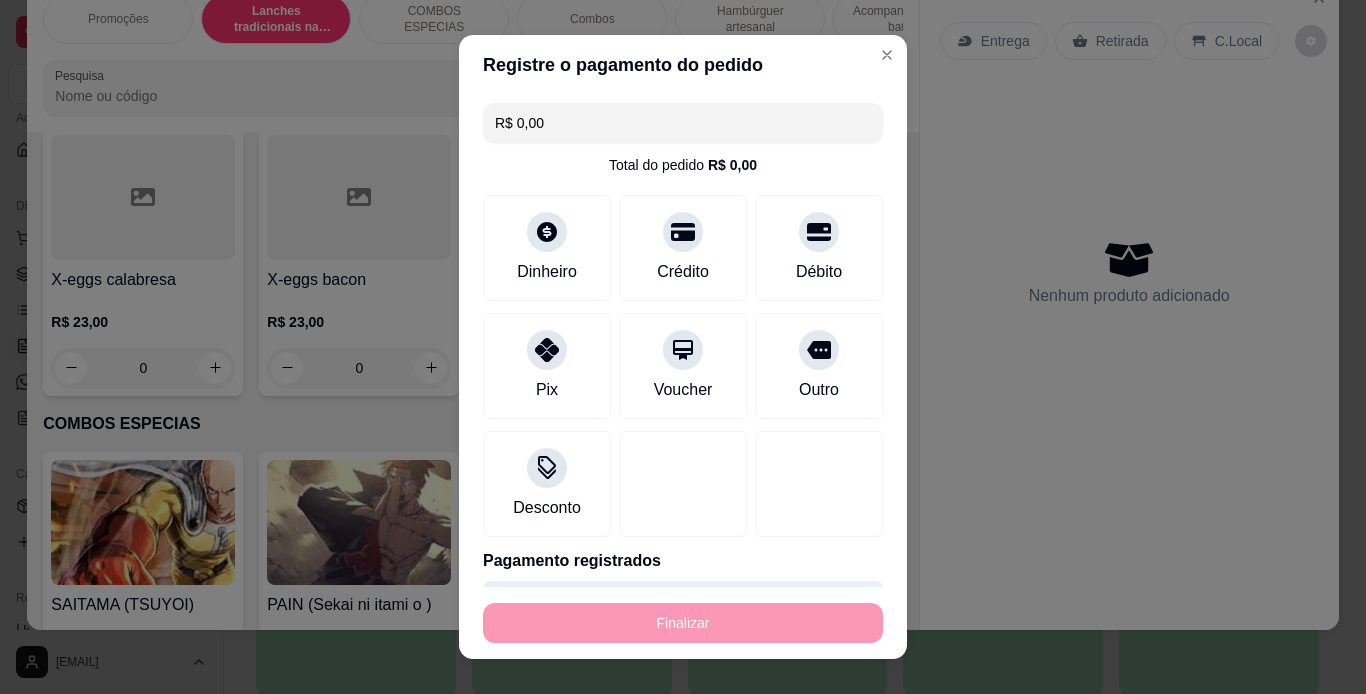 type on "-R$ 15,00" 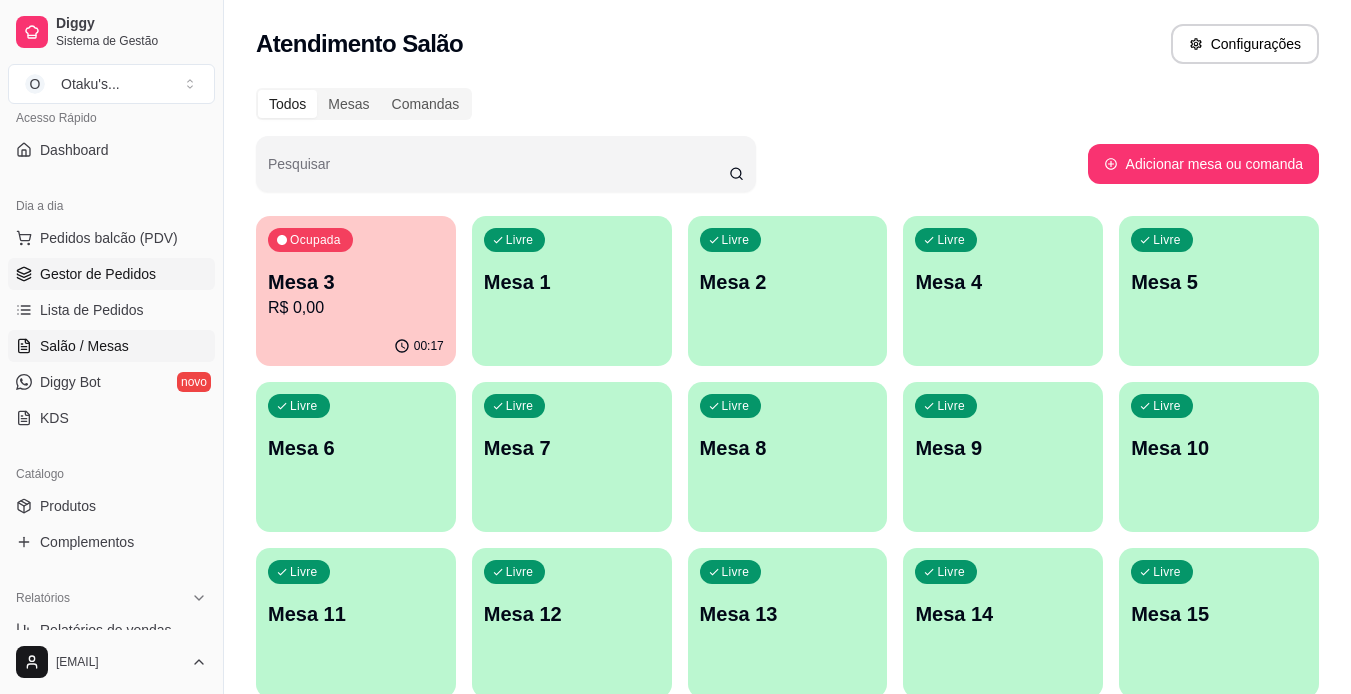 click on "Gestor de Pedidos" at bounding box center (98, 274) 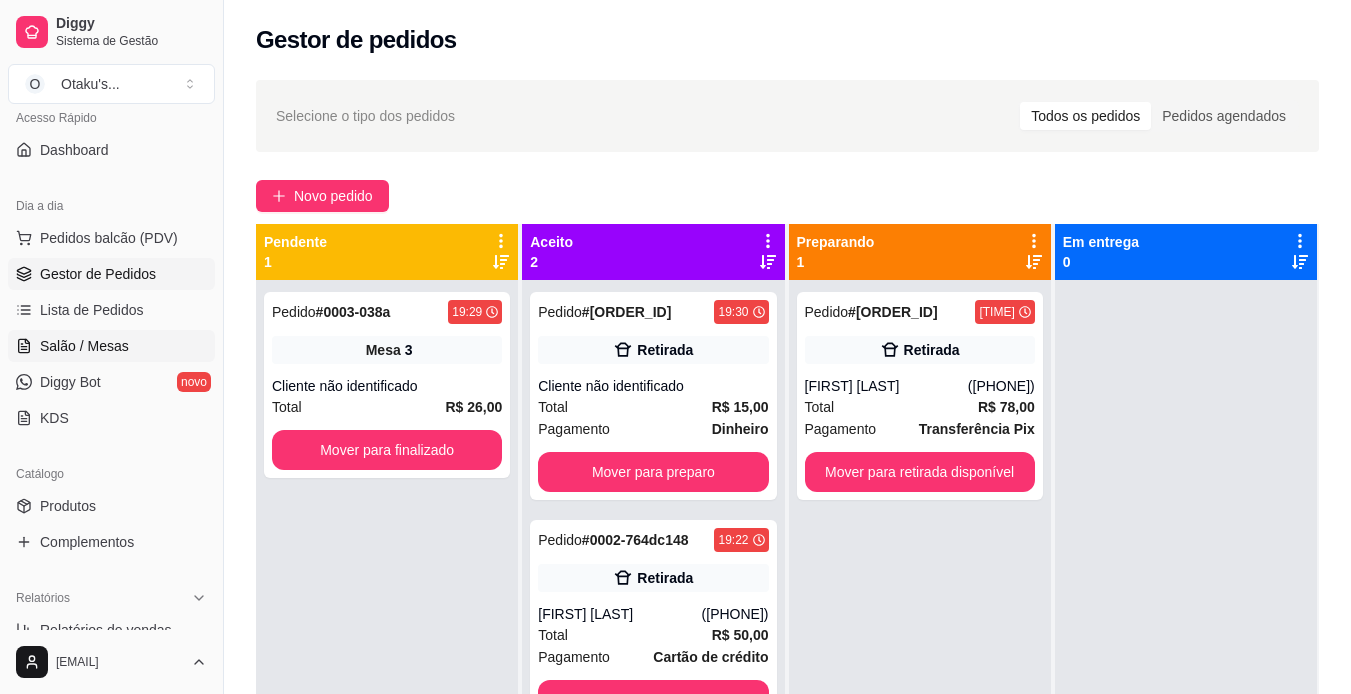 click on "Salão / Mesas" at bounding box center [84, 346] 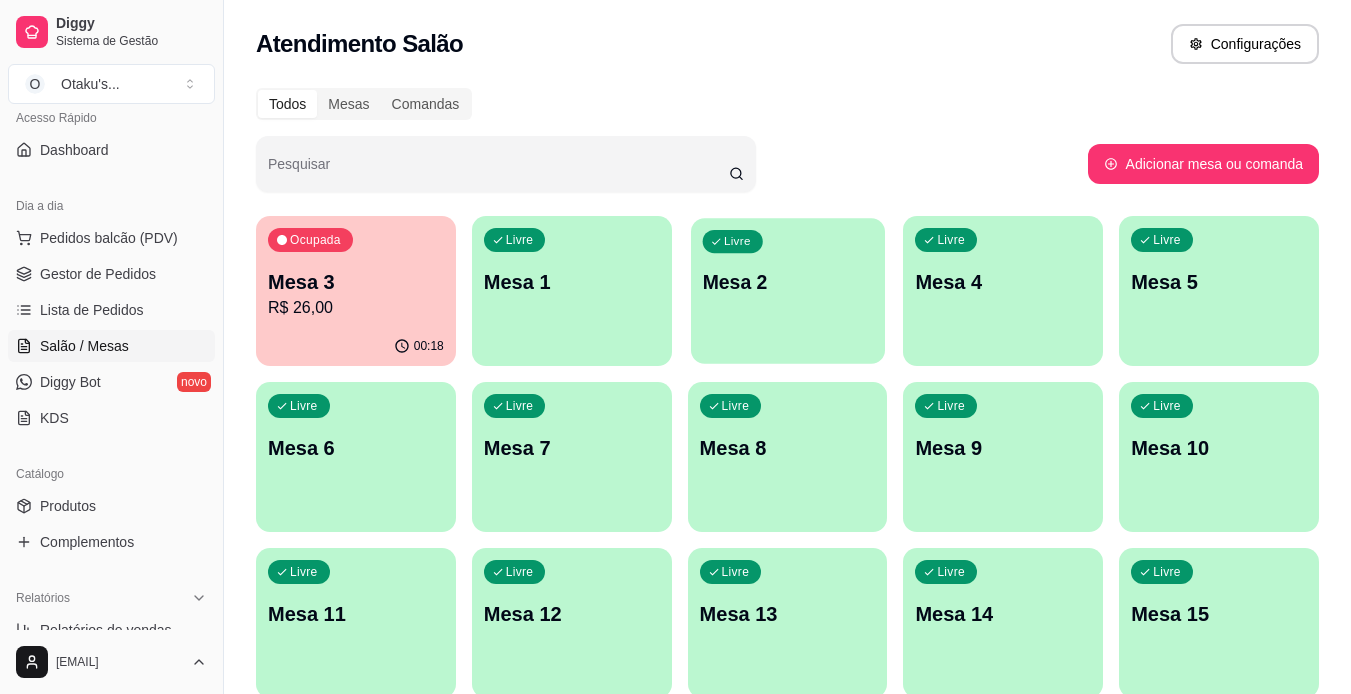 click on "Livre Mesa 2" at bounding box center [788, 279] 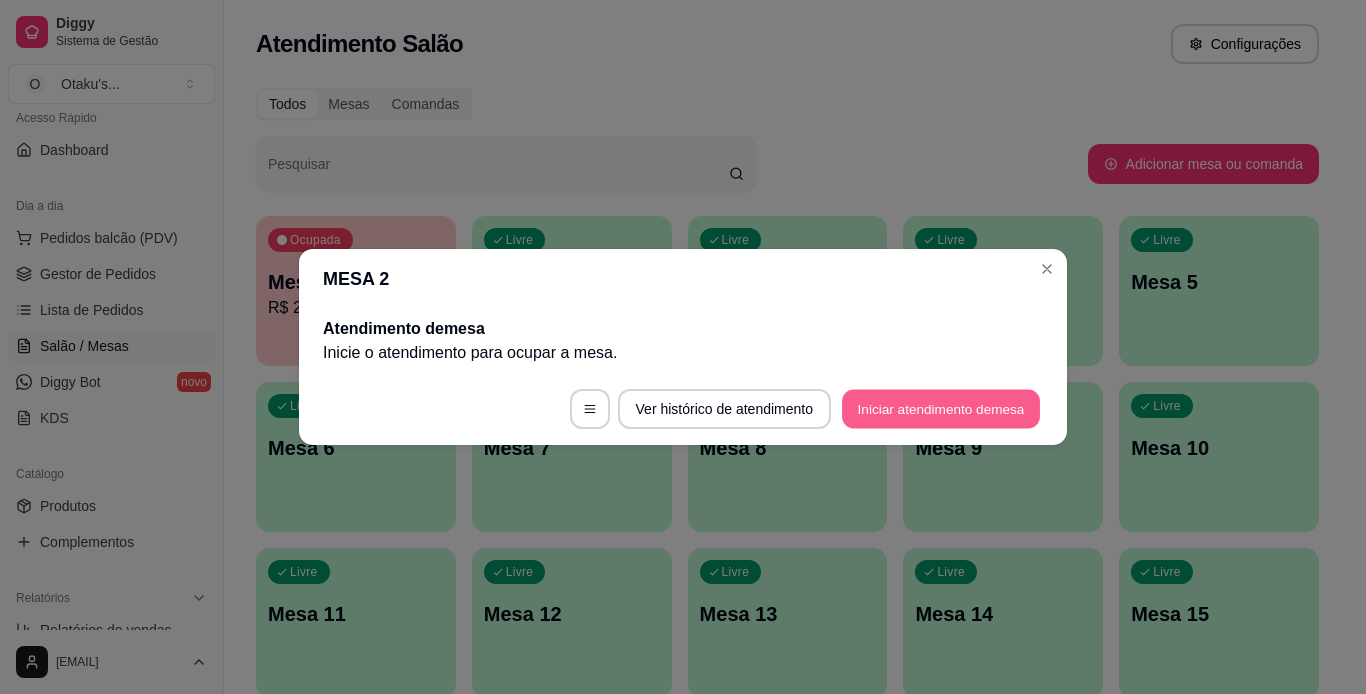 click on "Iniciar atendimento de  mesa" at bounding box center (941, 409) 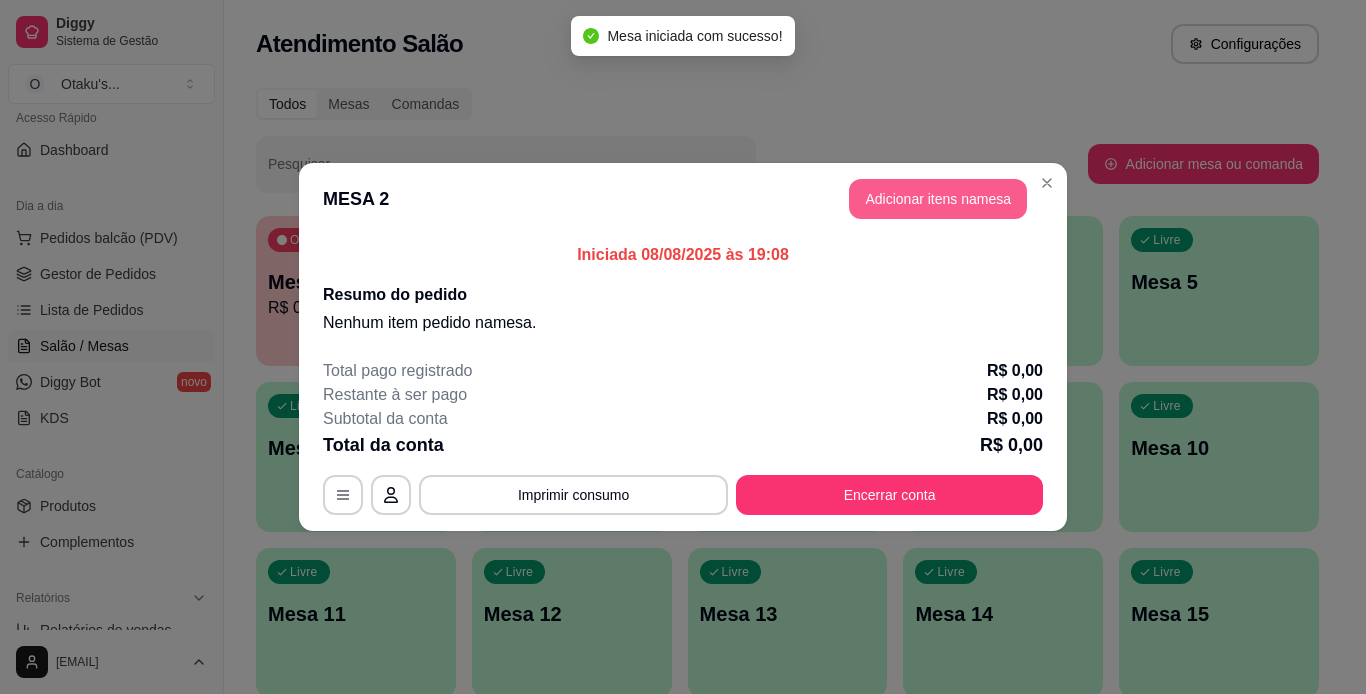 click on "Adicionar itens na  mesa" at bounding box center [938, 199] 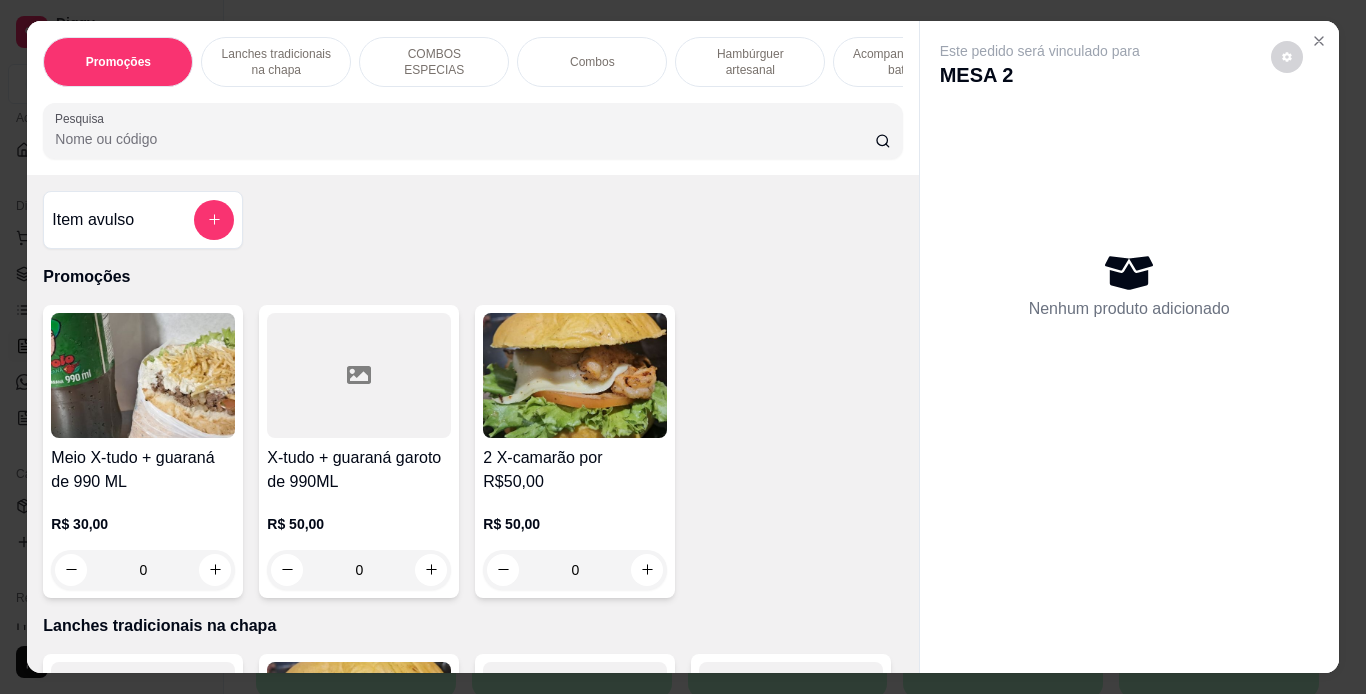 click on "Lanches tradicionais na chapa" at bounding box center [276, 62] 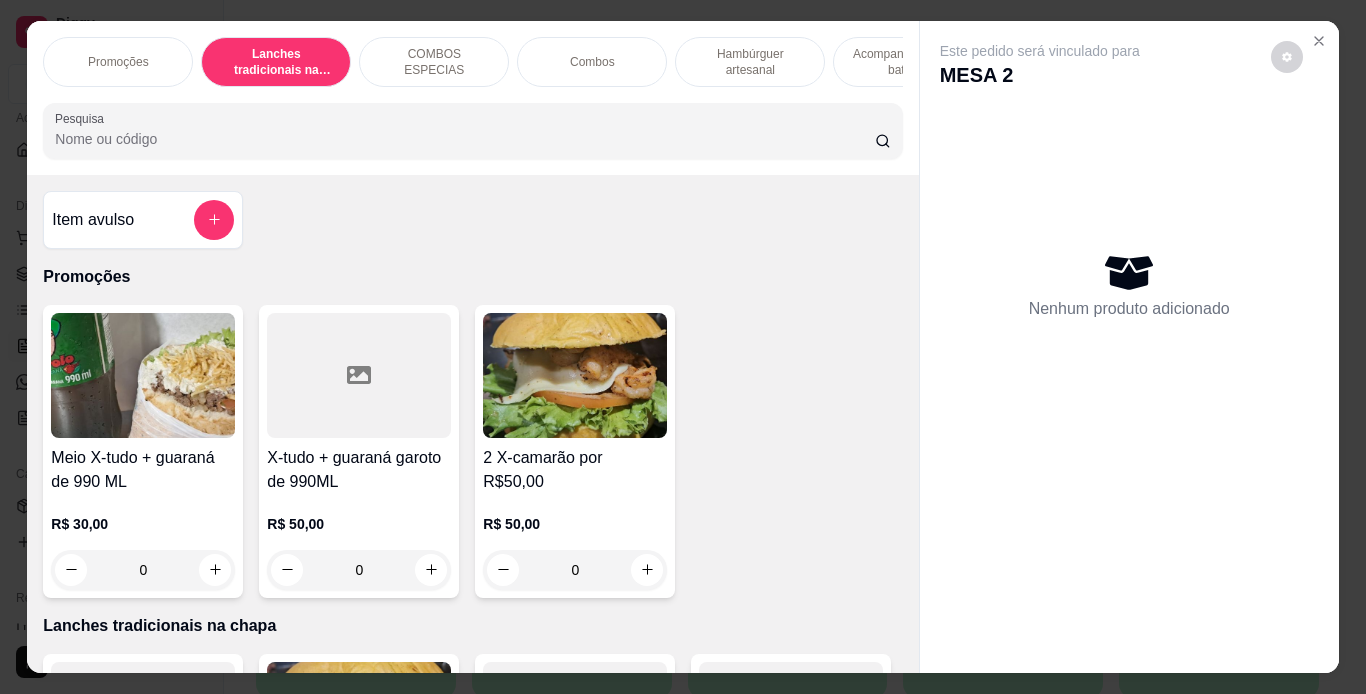 scroll, scrollTop: 439, scrollLeft: 0, axis: vertical 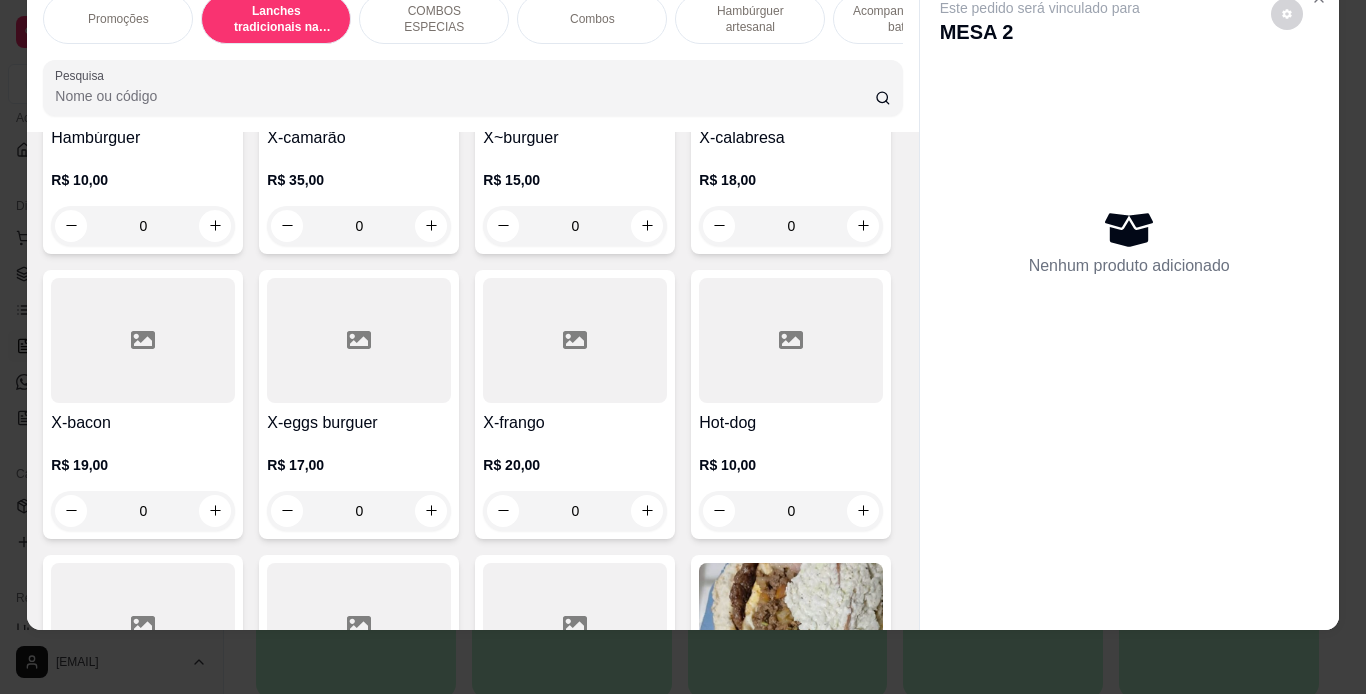click at bounding box center (359, 340) 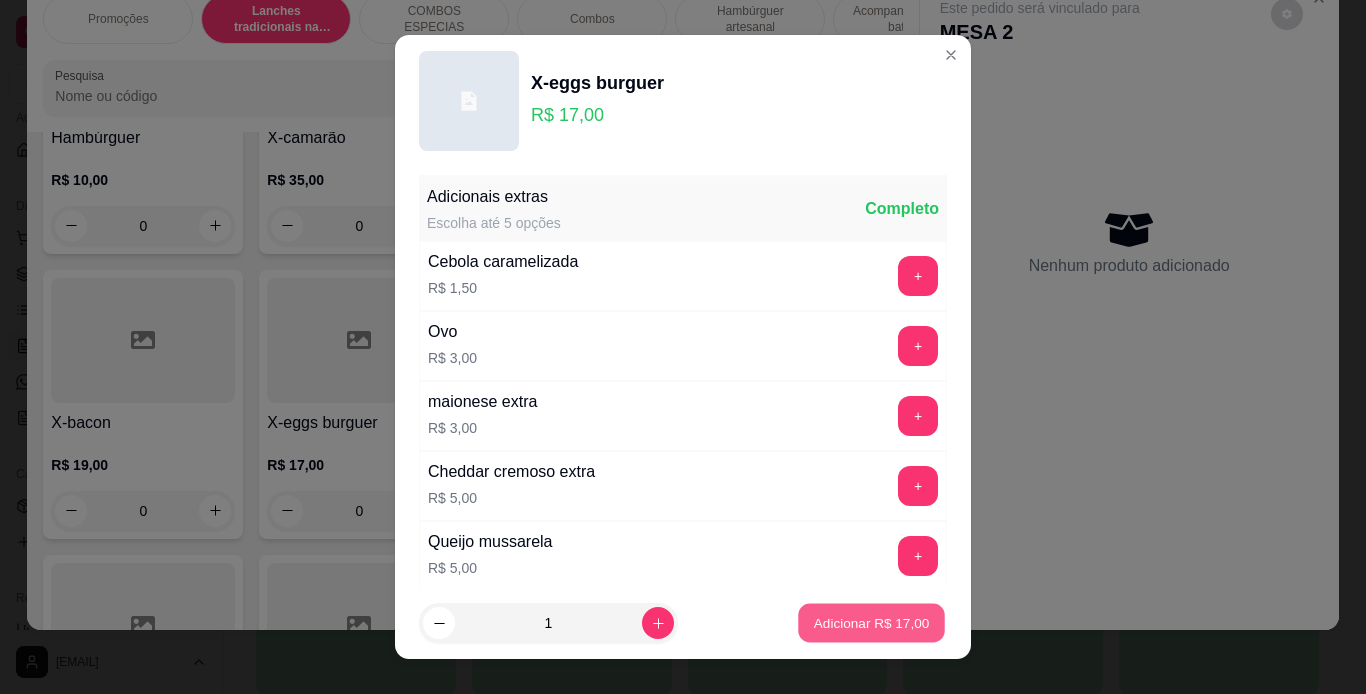 click on "Adicionar   R$ 17,00" at bounding box center (872, 623) 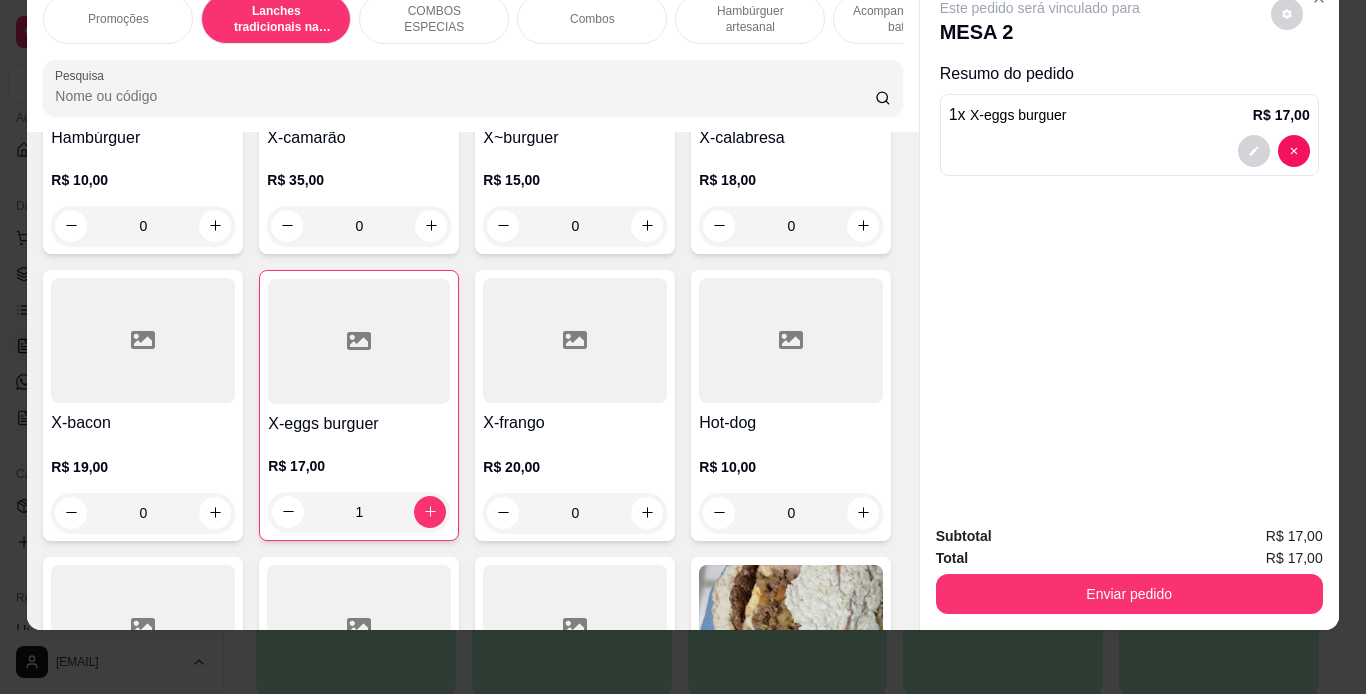 scroll, scrollTop: 51, scrollLeft: 4, axis: both 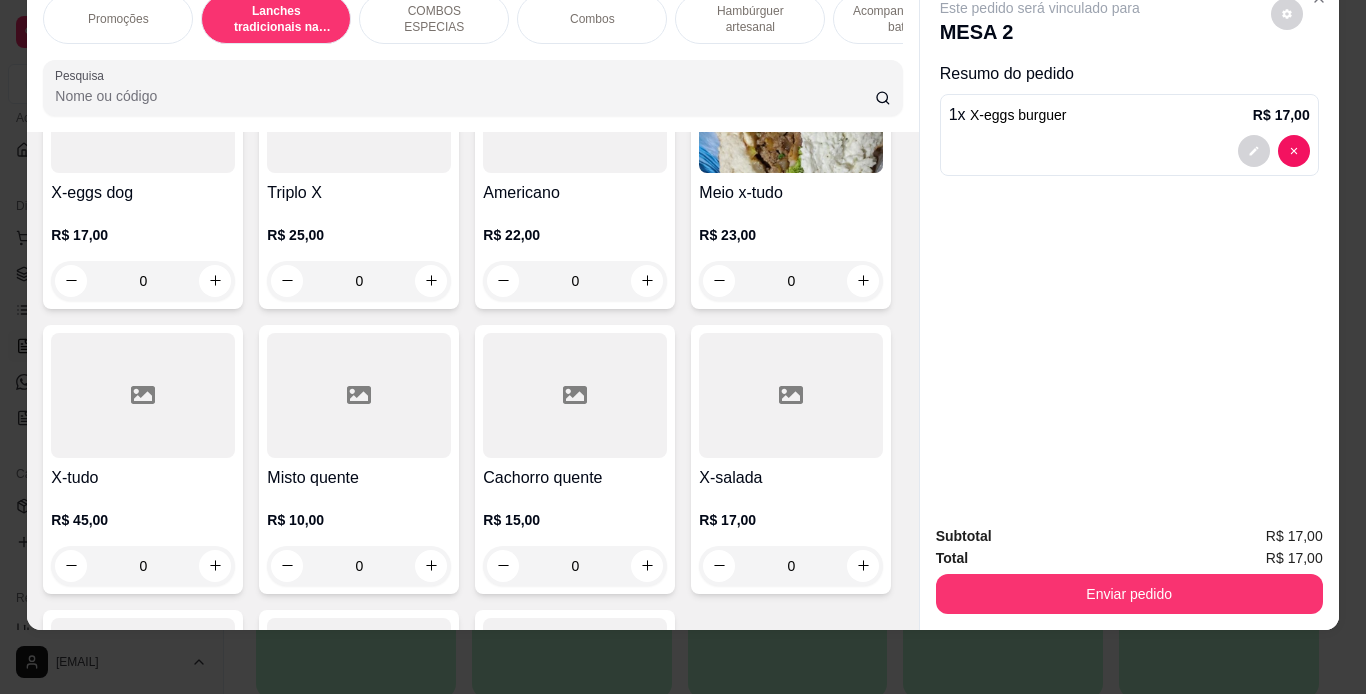click on "Americano   R$ 22,00 0" at bounding box center (575, 174) 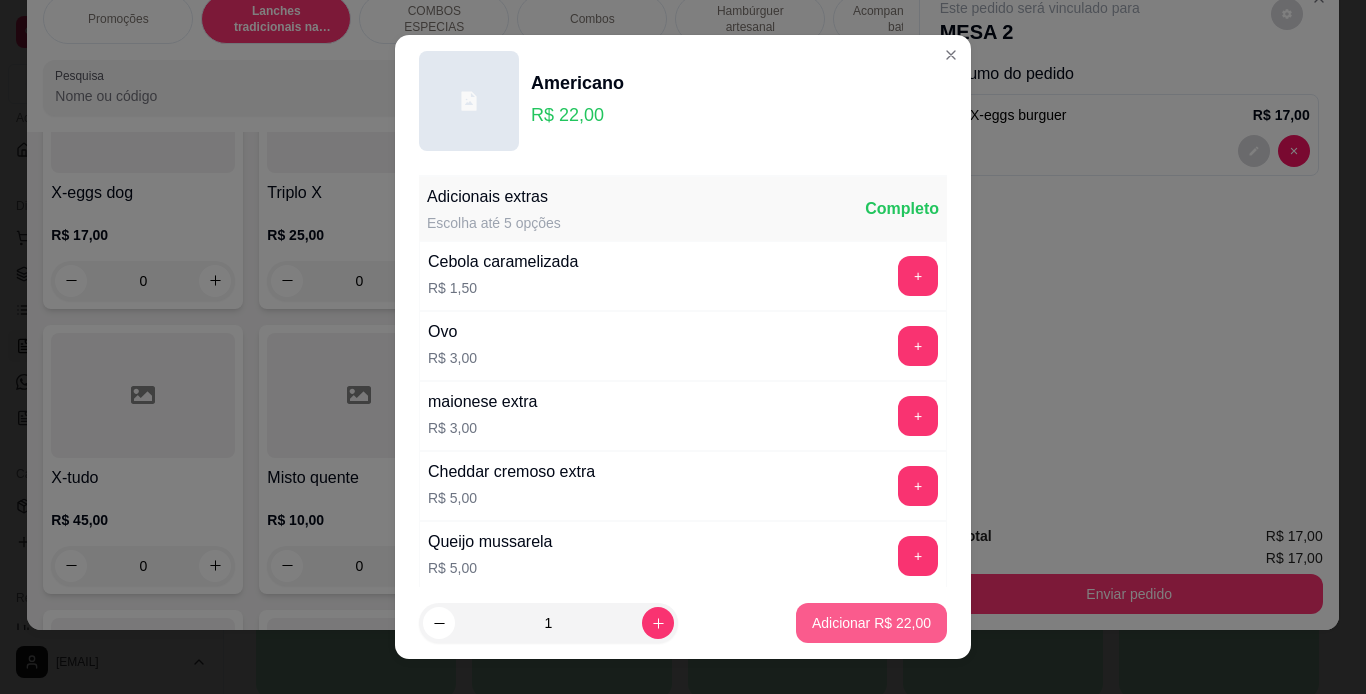 click on "Adicionar   R$ 22,00" at bounding box center [871, 623] 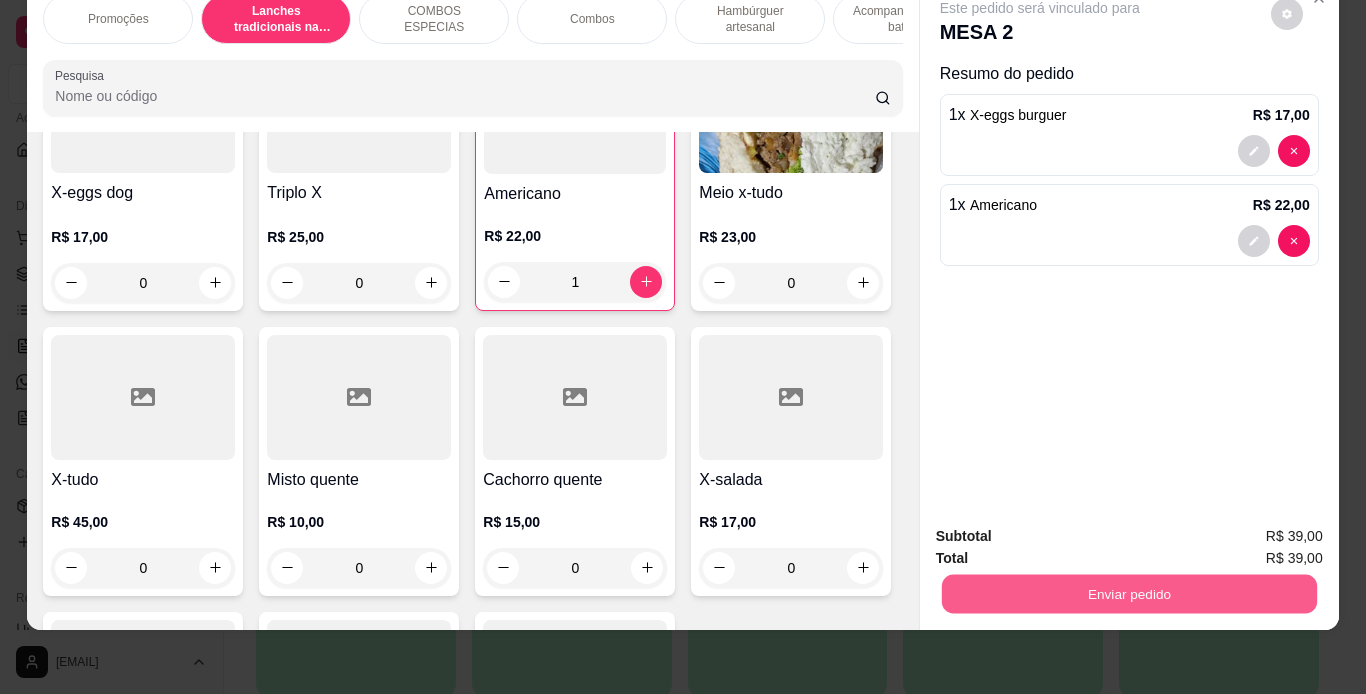click on "Enviar pedido" at bounding box center [1128, 594] 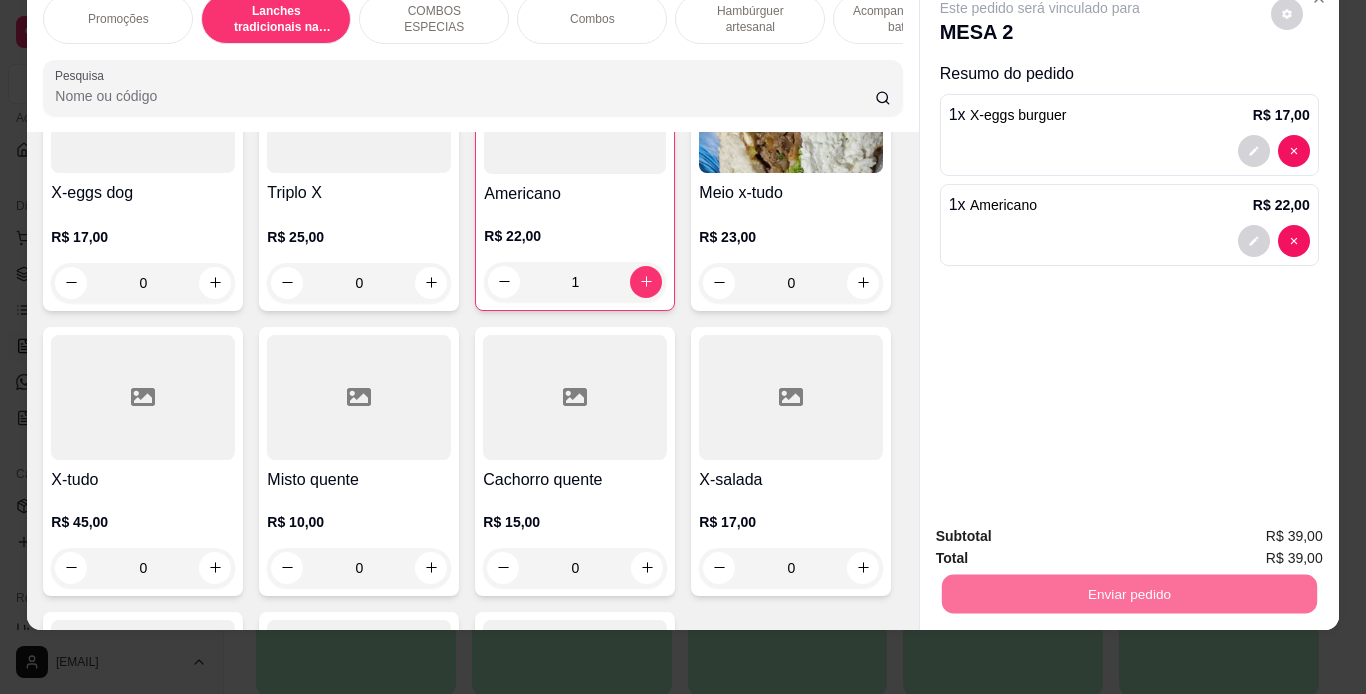 click on "Não registrar e enviar pedido" at bounding box center [1059, 529] 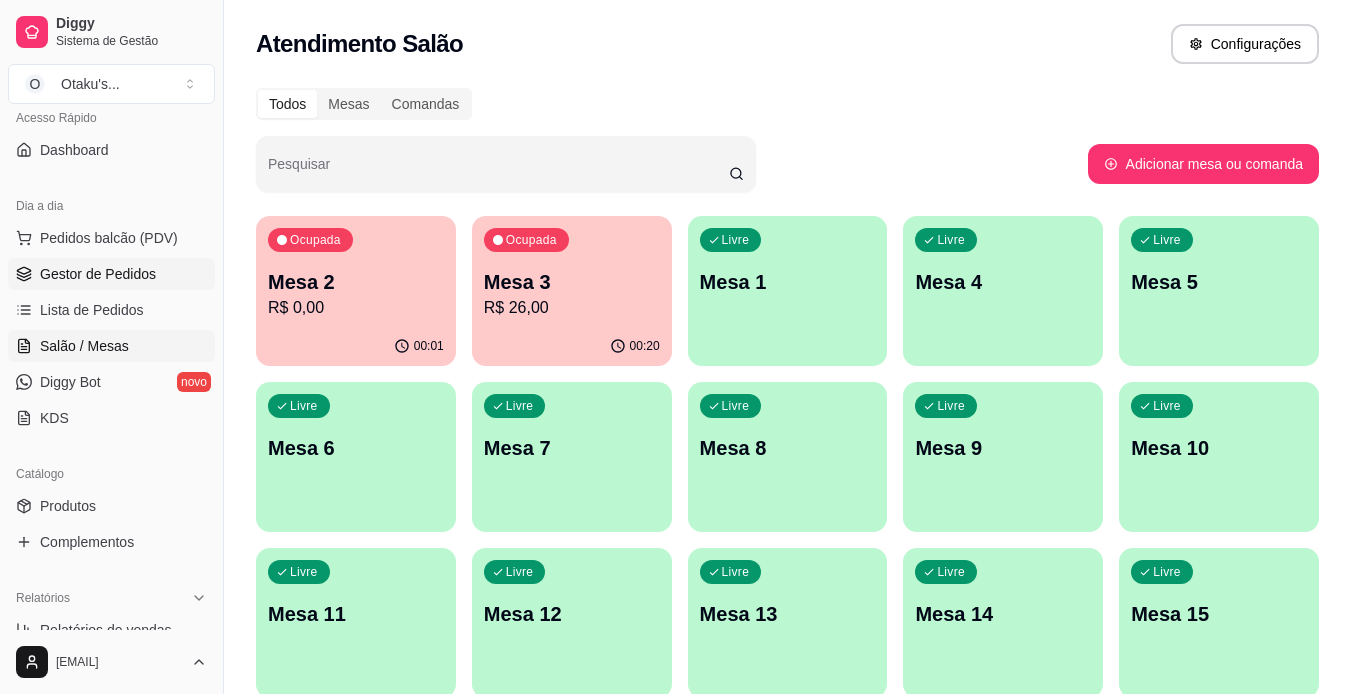 click on "Gestor de Pedidos" at bounding box center (111, 274) 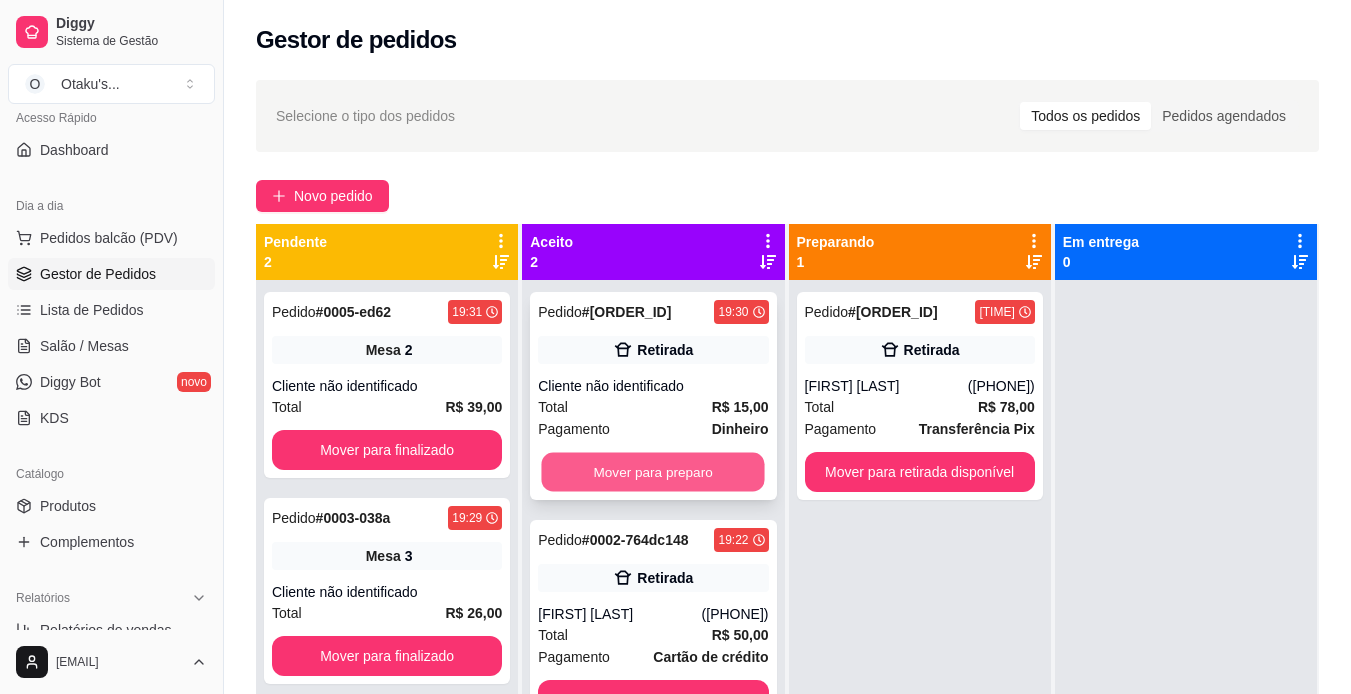 click on "Mover para preparo" at bounding box center [653, 472] 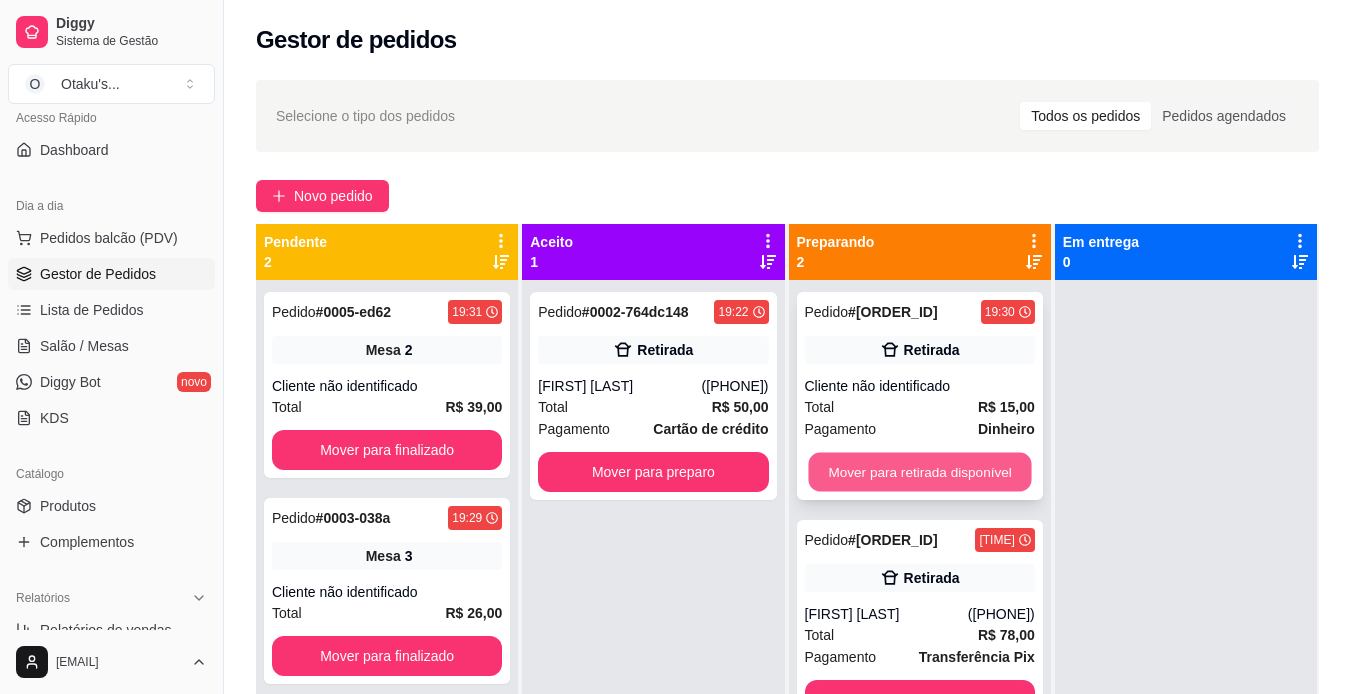 click on "Mover para retirada disponível" at bounding box center [919, 472] 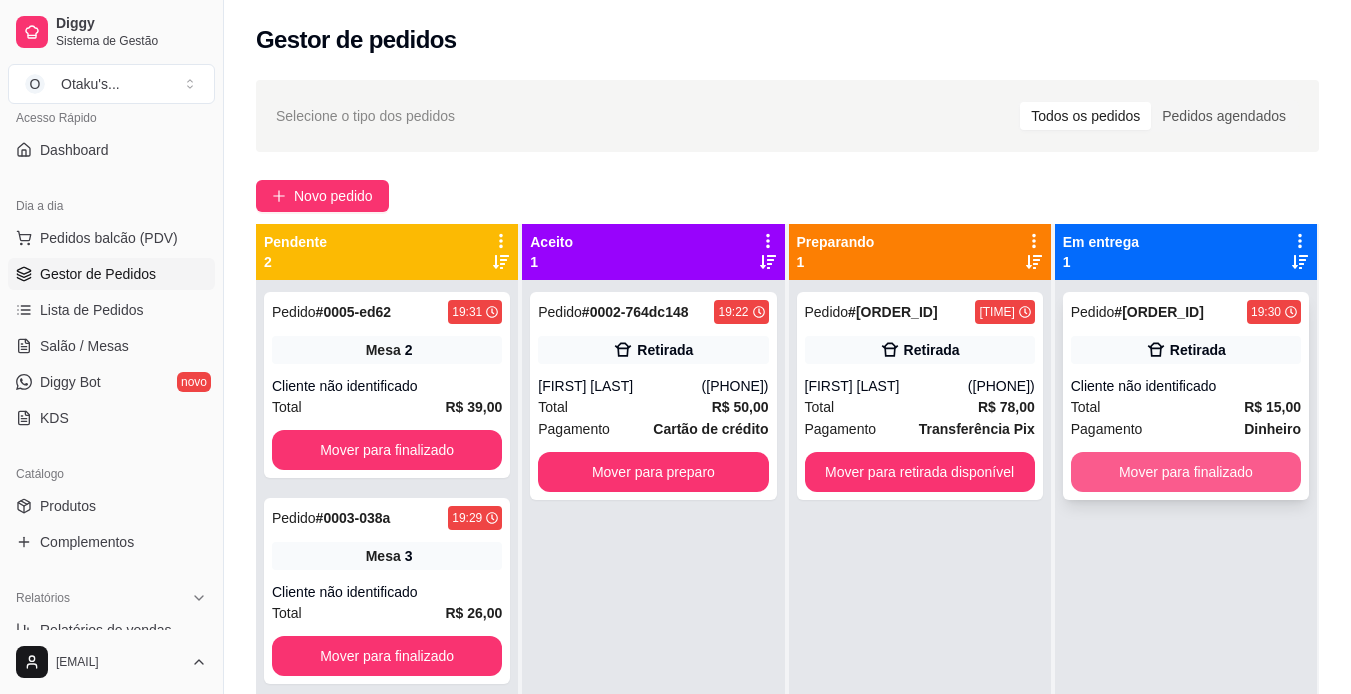 click on "Mover para finalizado" at bounding box center [1186, 472] 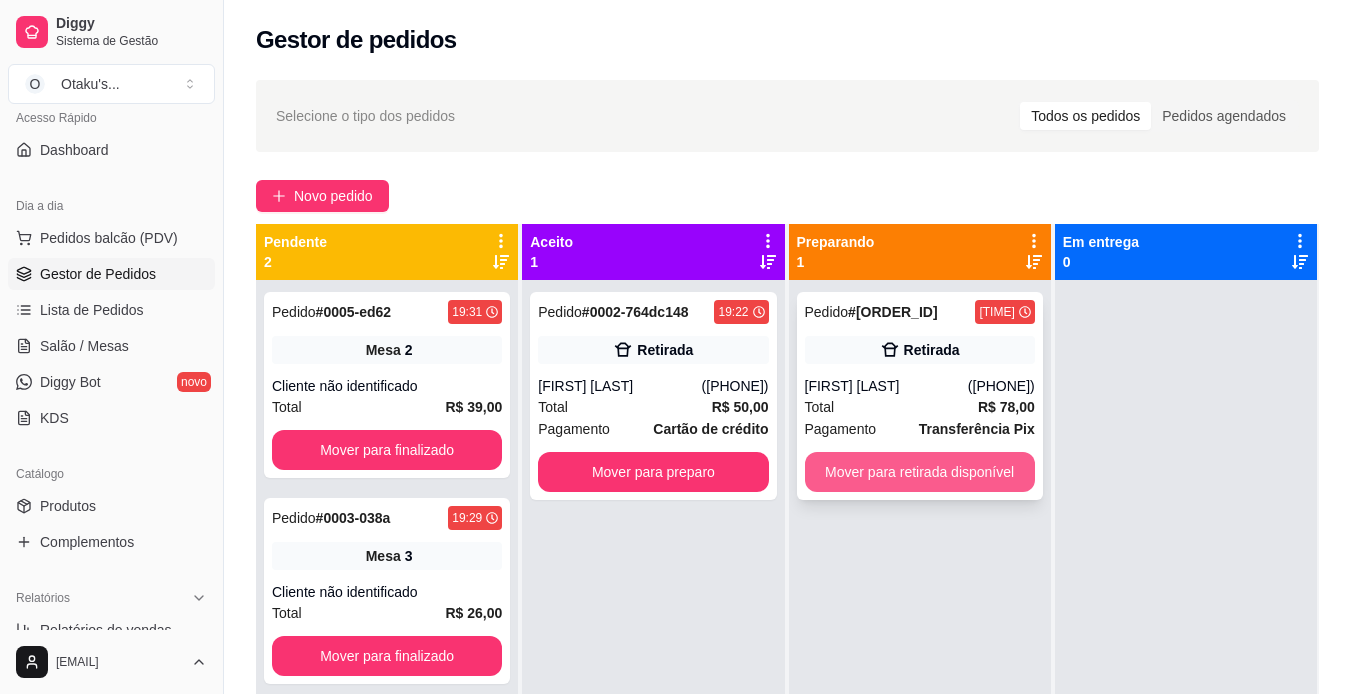 click on "Mover para retirada disponível" at bounding box center (920, 472) 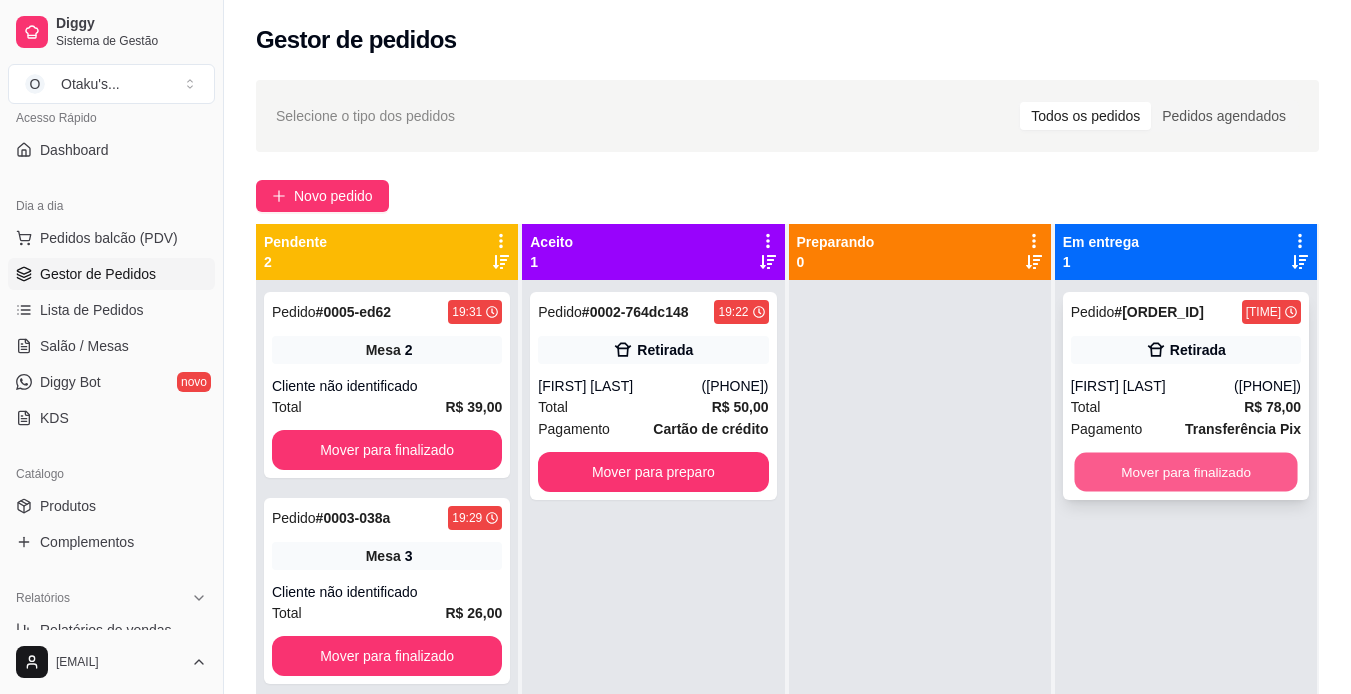 click on "Mover para finalizado" at bounding box center (1185, 472) 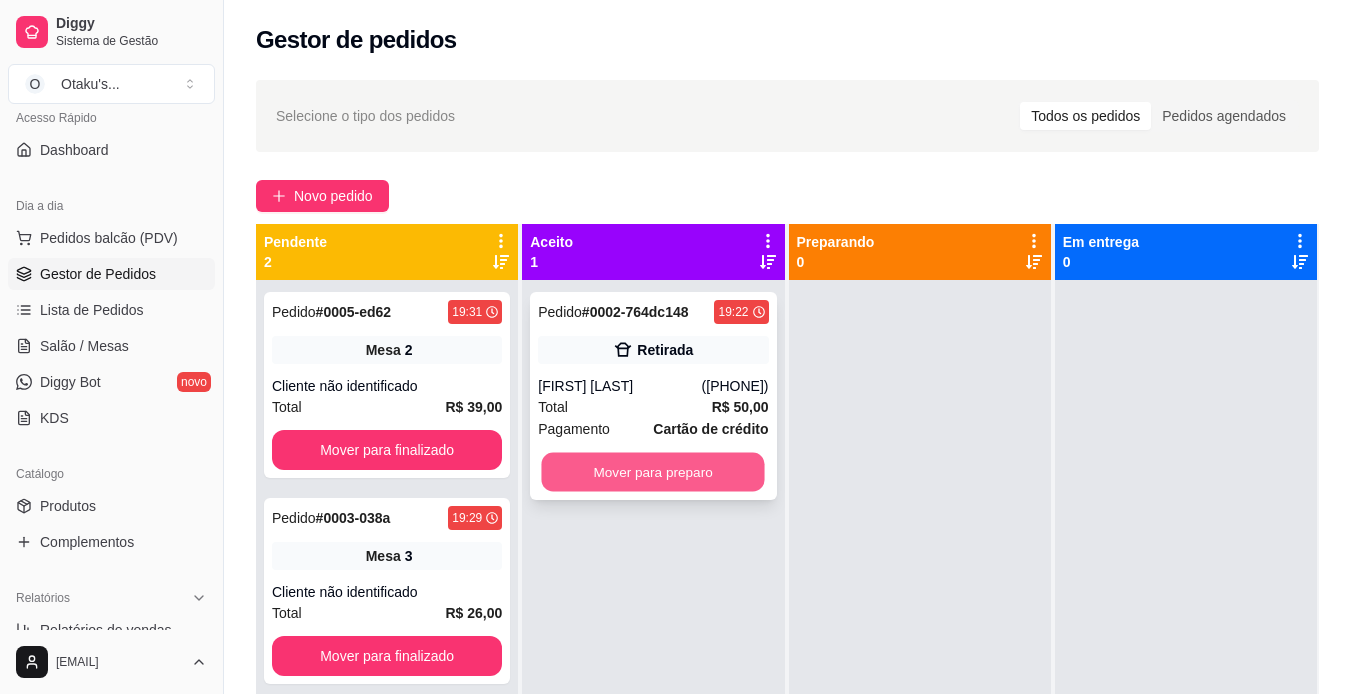 click on "Mover para preparo" at bounding box center (653, 472) 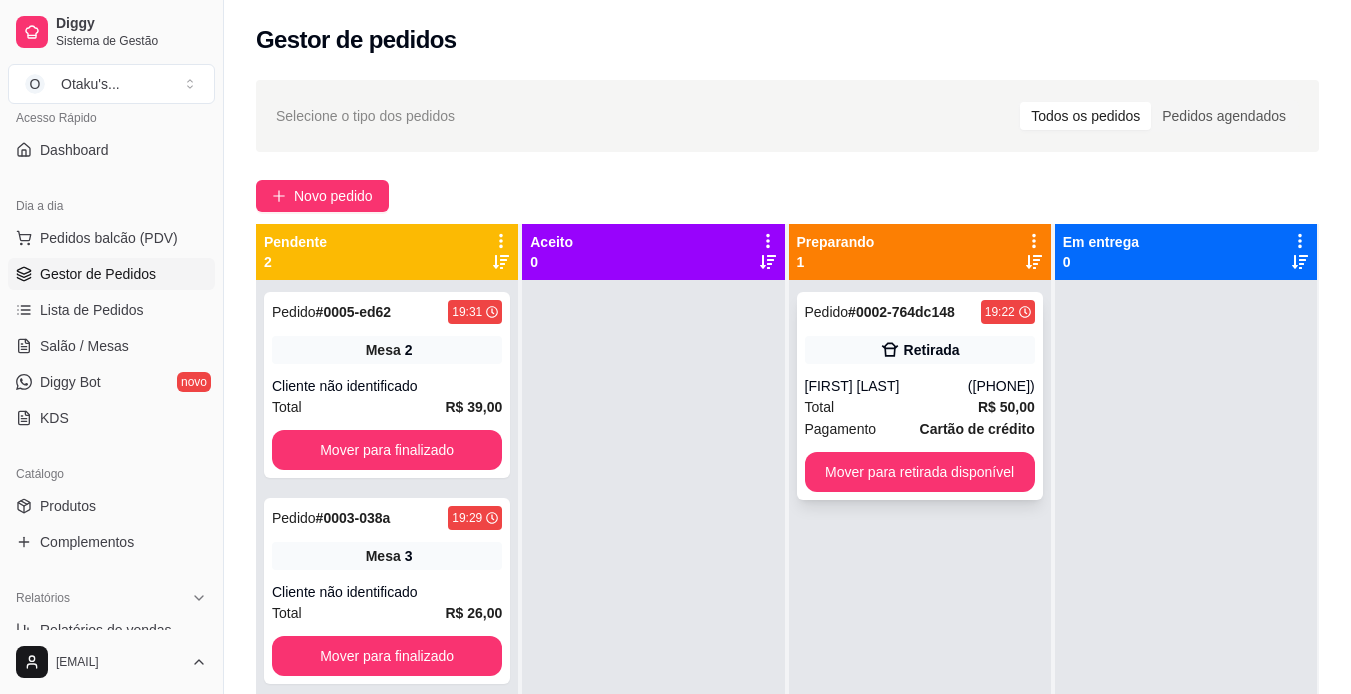 click on "Pedido  # 0002-764dc148 [TIME] Retirada [FIRST] [LAST] ([PHONE]) Total R$ 50,00 Pagamento Cartão de crédito Mover para retirada disponível" at bounding box center [920, 396] 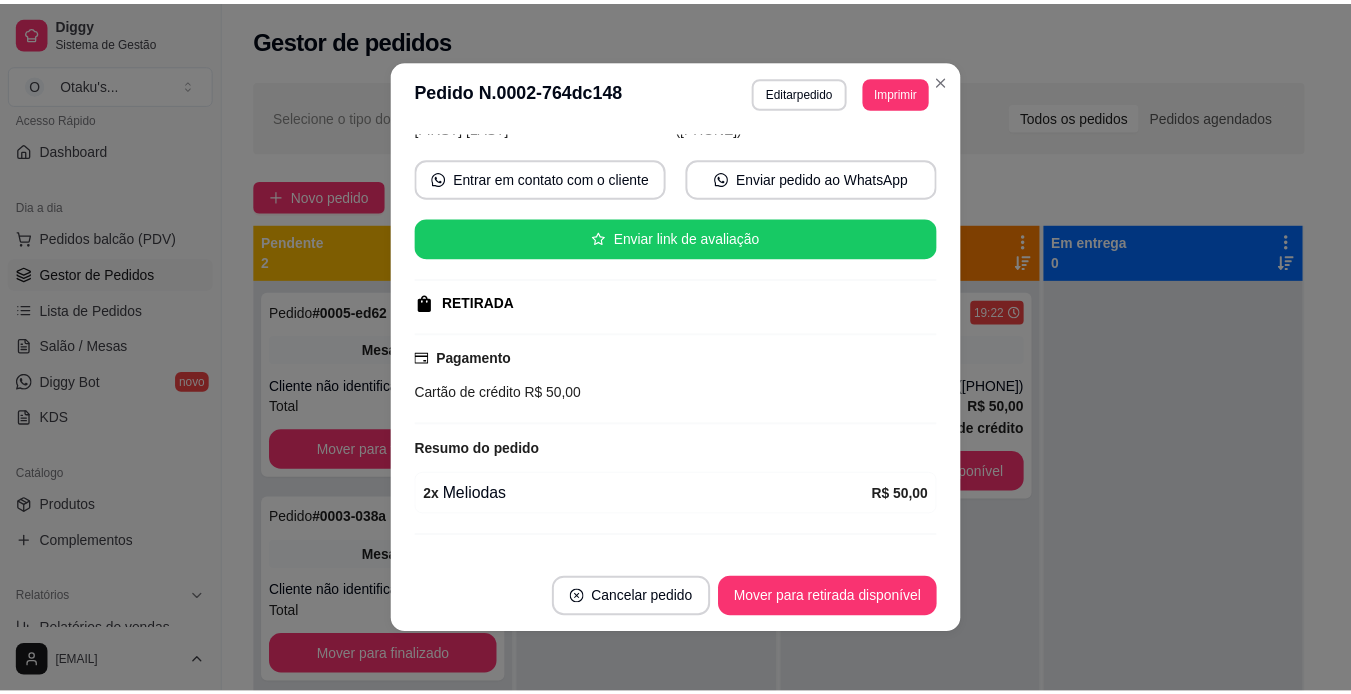 scroll, scrollTop: 199, scrollLeft: 0, axis: vertical 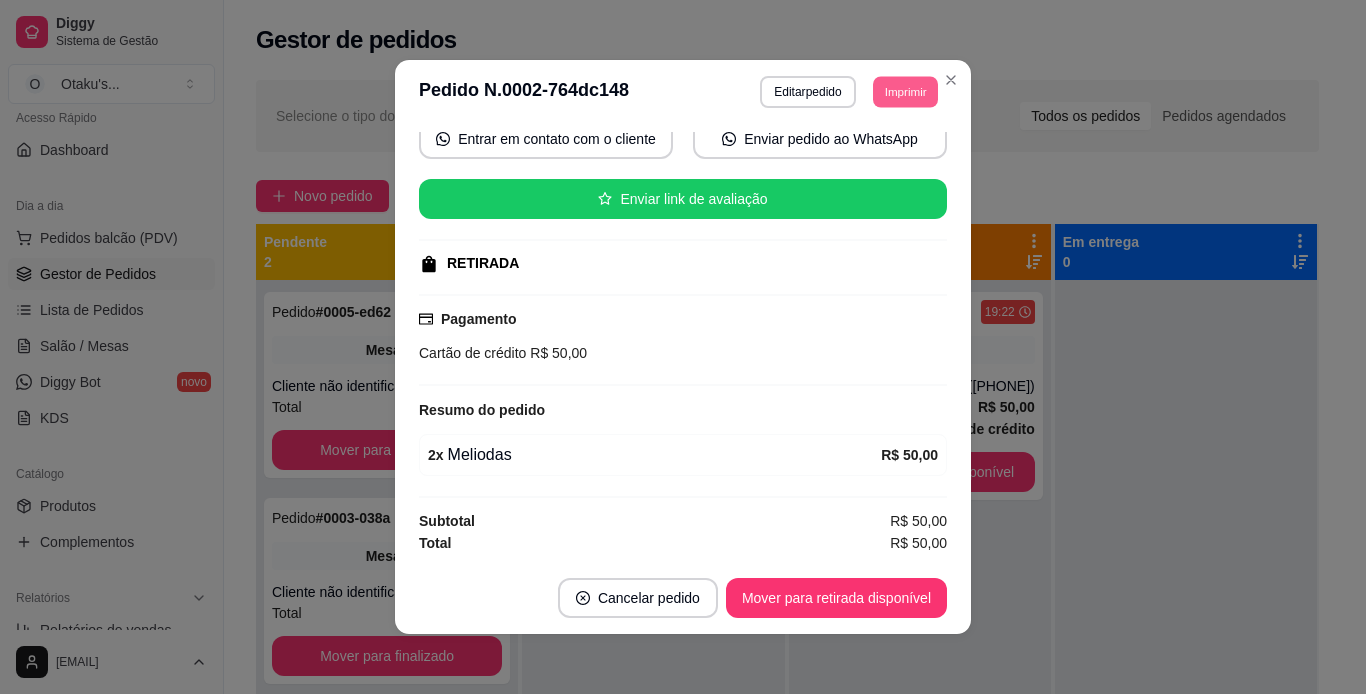 click on "Imprimir" at bounding box center (905, 91) 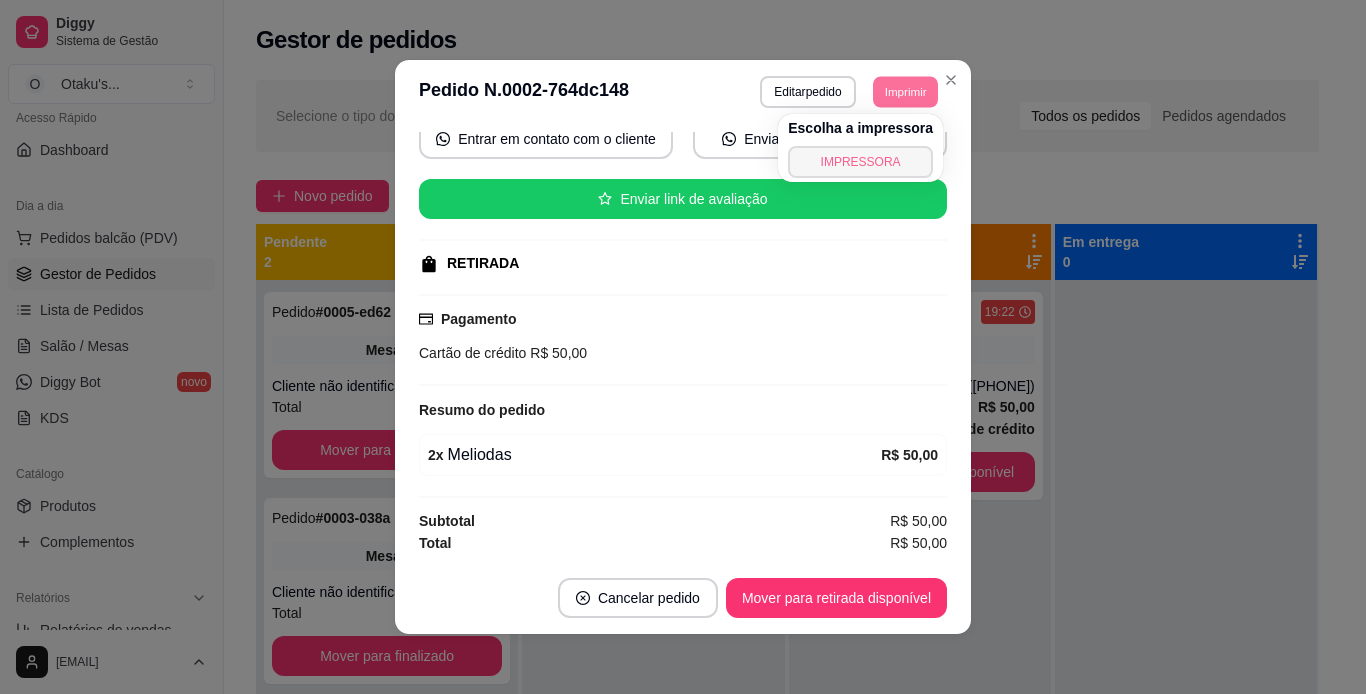 click on "IMPRESSORA" at bounding box center [860, 162] 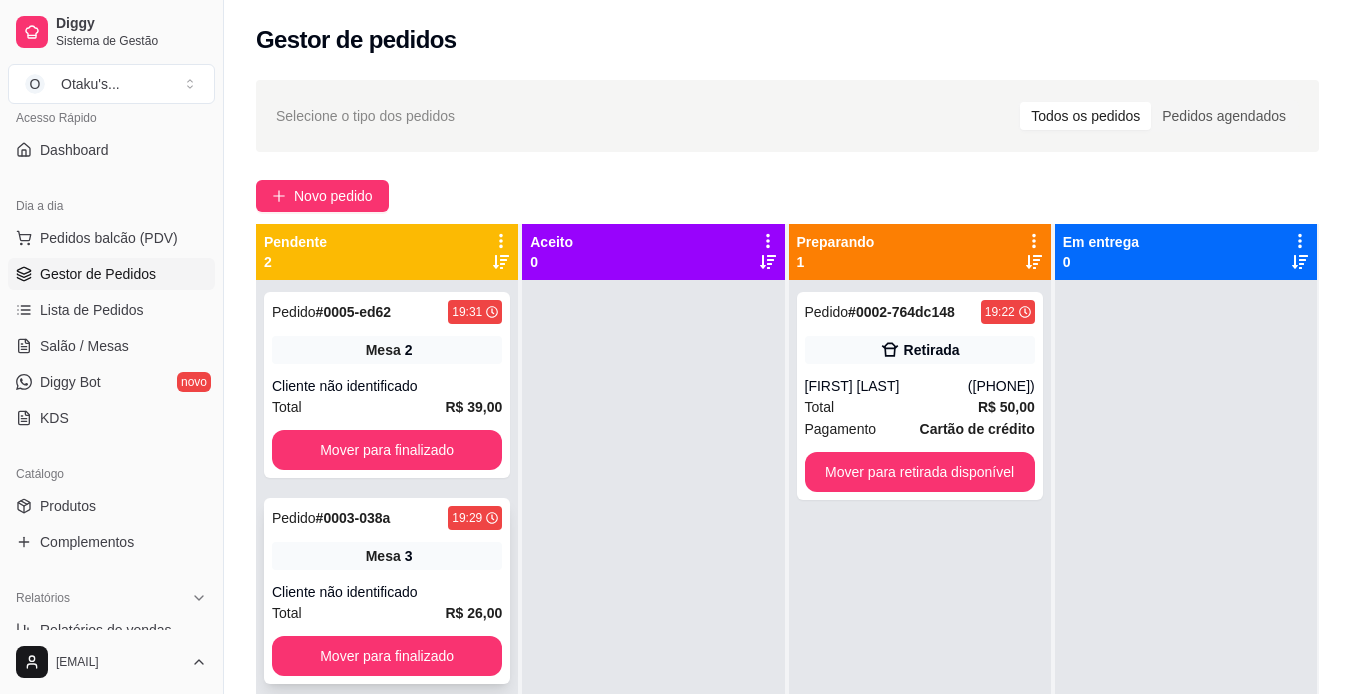 click on "Mesa 3" at bounding box center (387, 556) 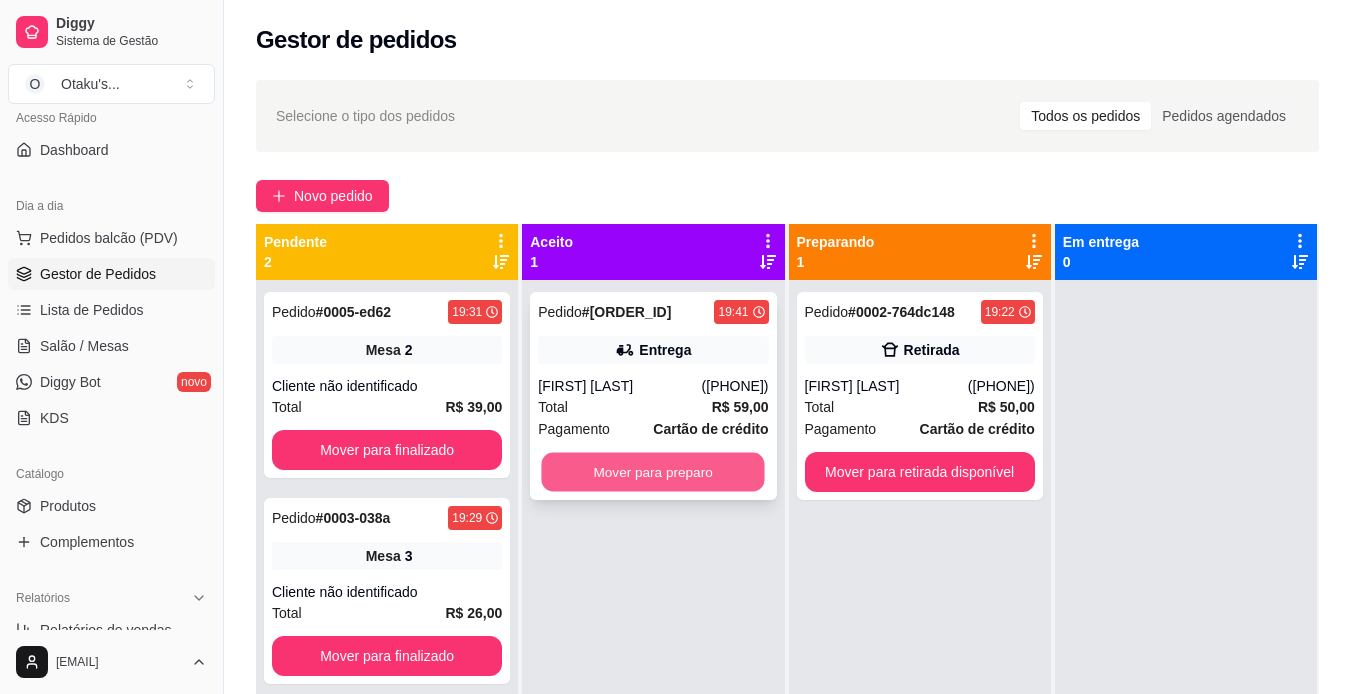 click on "Mover para preparo" at bounding box center [653, 472] 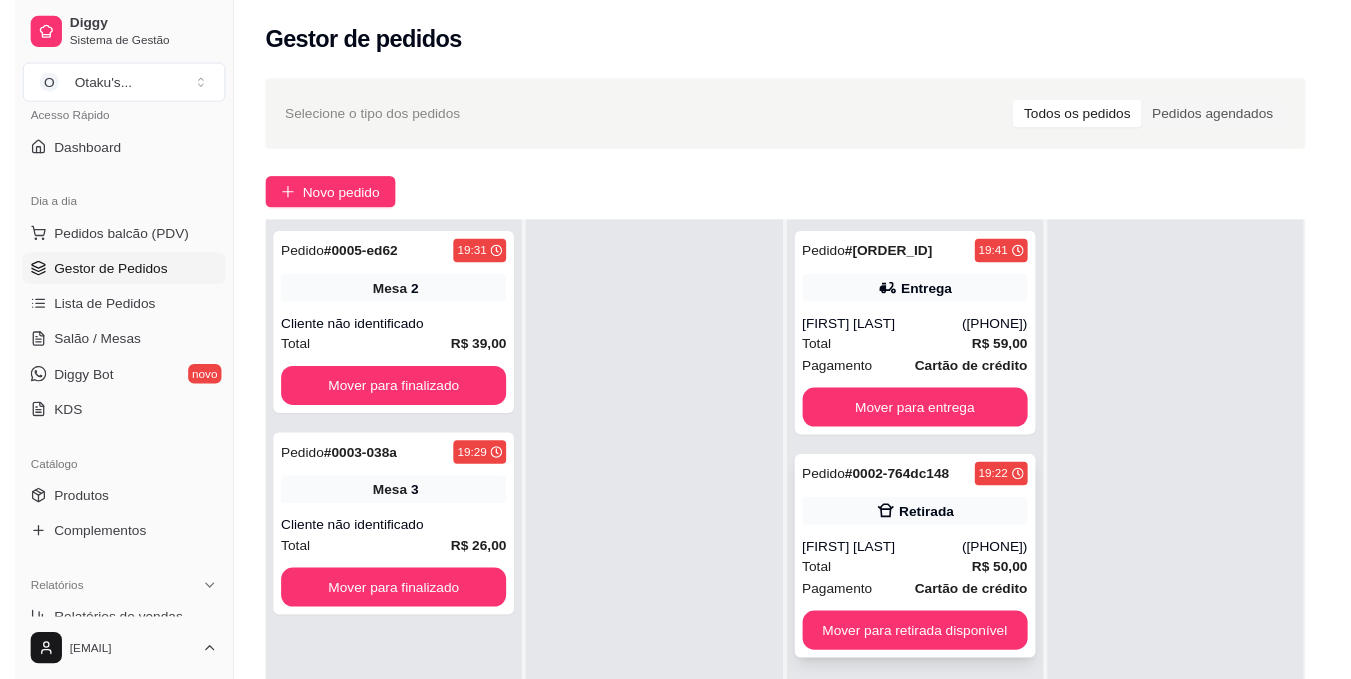 scroll, scrollTop: 55, scrollLeft: 0, axis: vertical 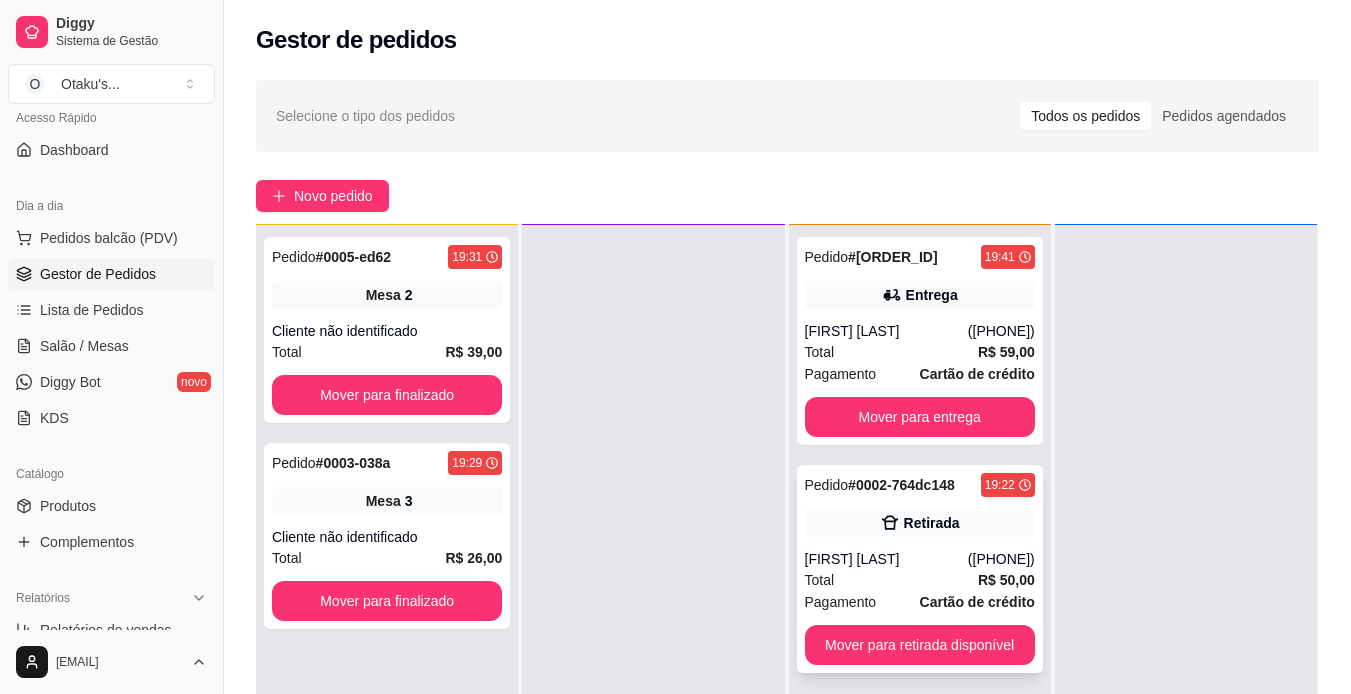 click on "[FIRST] [LAST]" at bounding box center [886, 559] 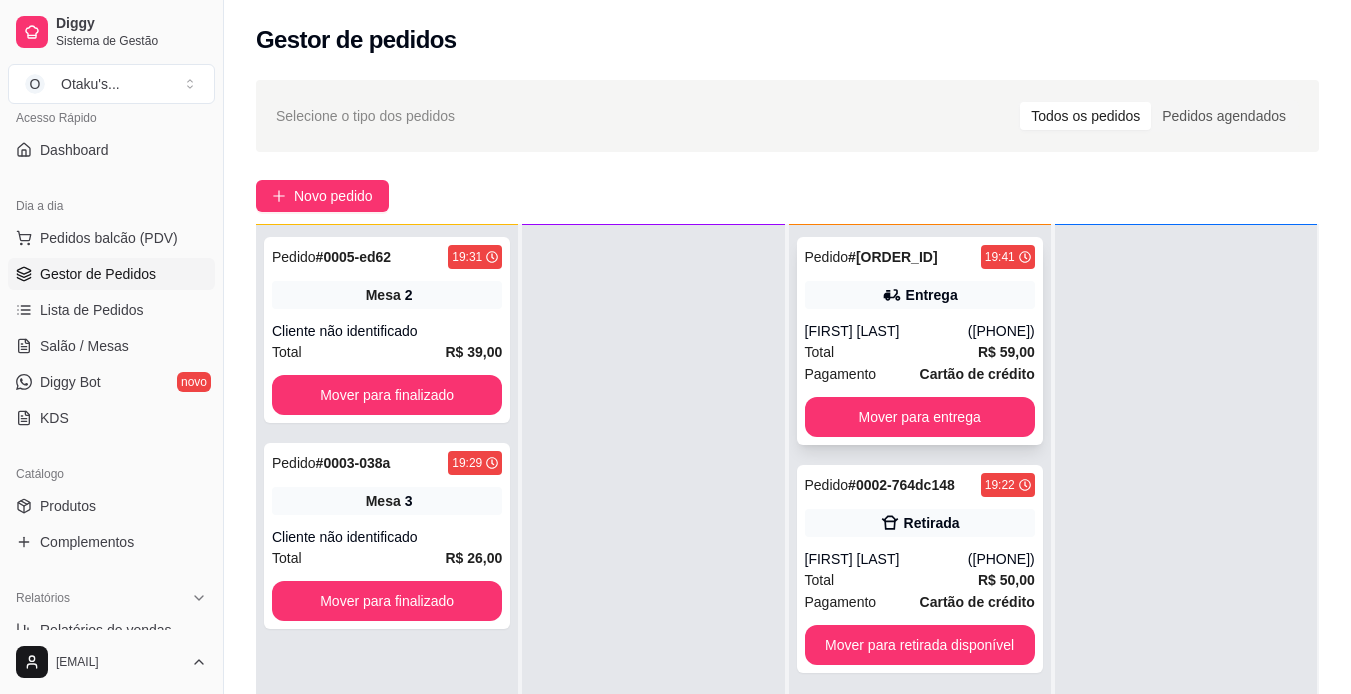 click on "Pedido  # 0006-4a587b21 19:41 Entrega [FIRST] [LAST] ([PHONE]) Total R$ 59,00 Pagamento Cartão de crédito Mover para entrega" at bounding box center [920, 341] 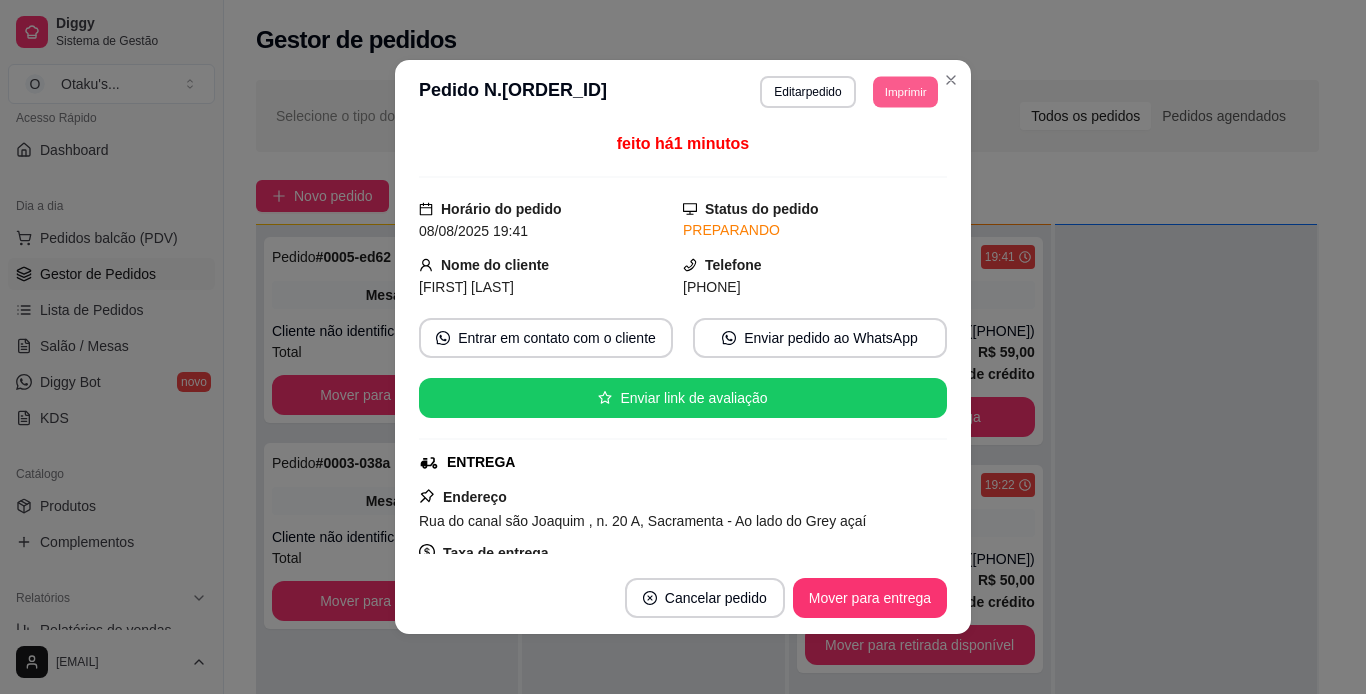 click on "Imprimir" at bounding box center [905, 91] 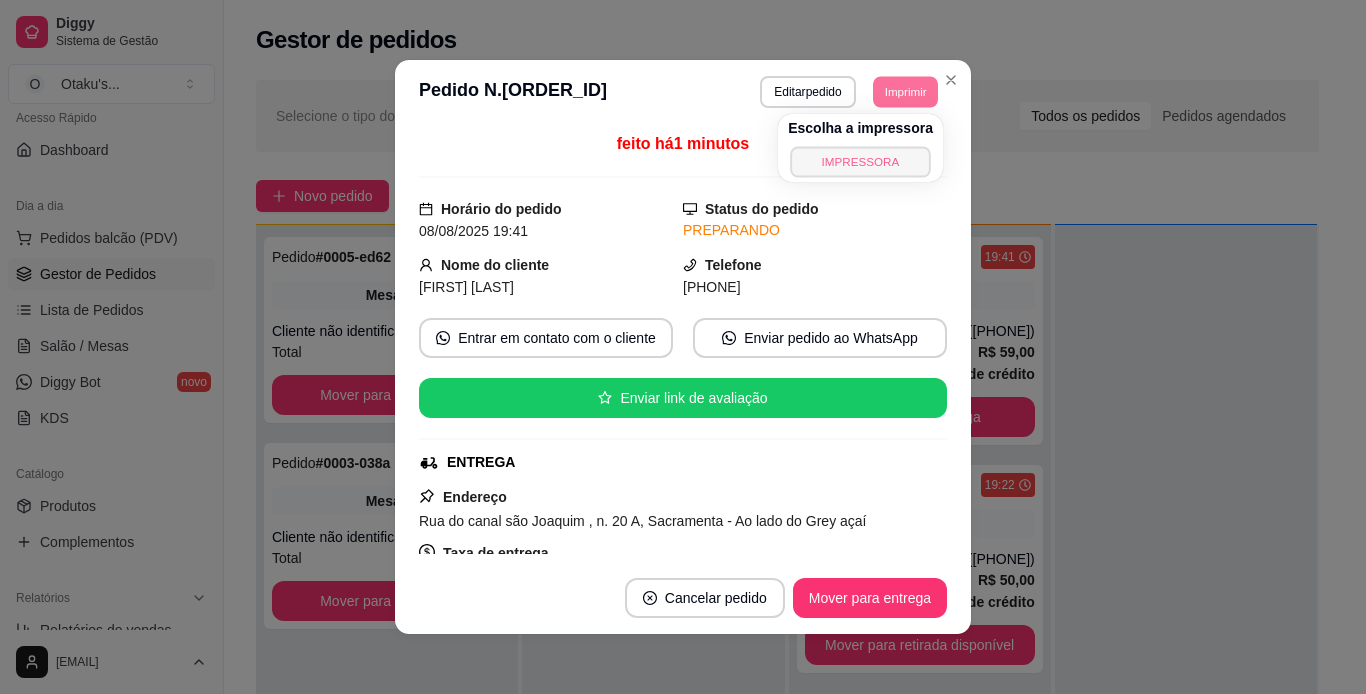 click on "IMPRESSORA" at bounding box center [860, 161] 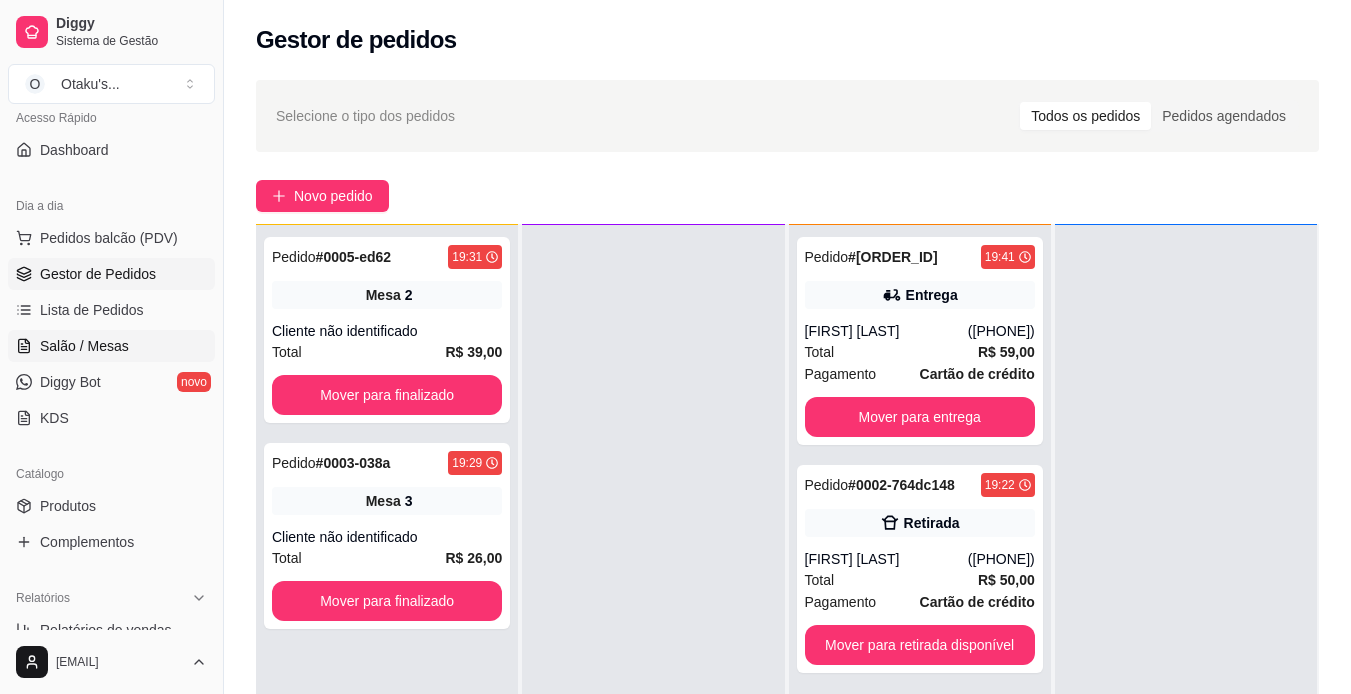 click on "Salão / Mesas" at bounding box center [84, 346] 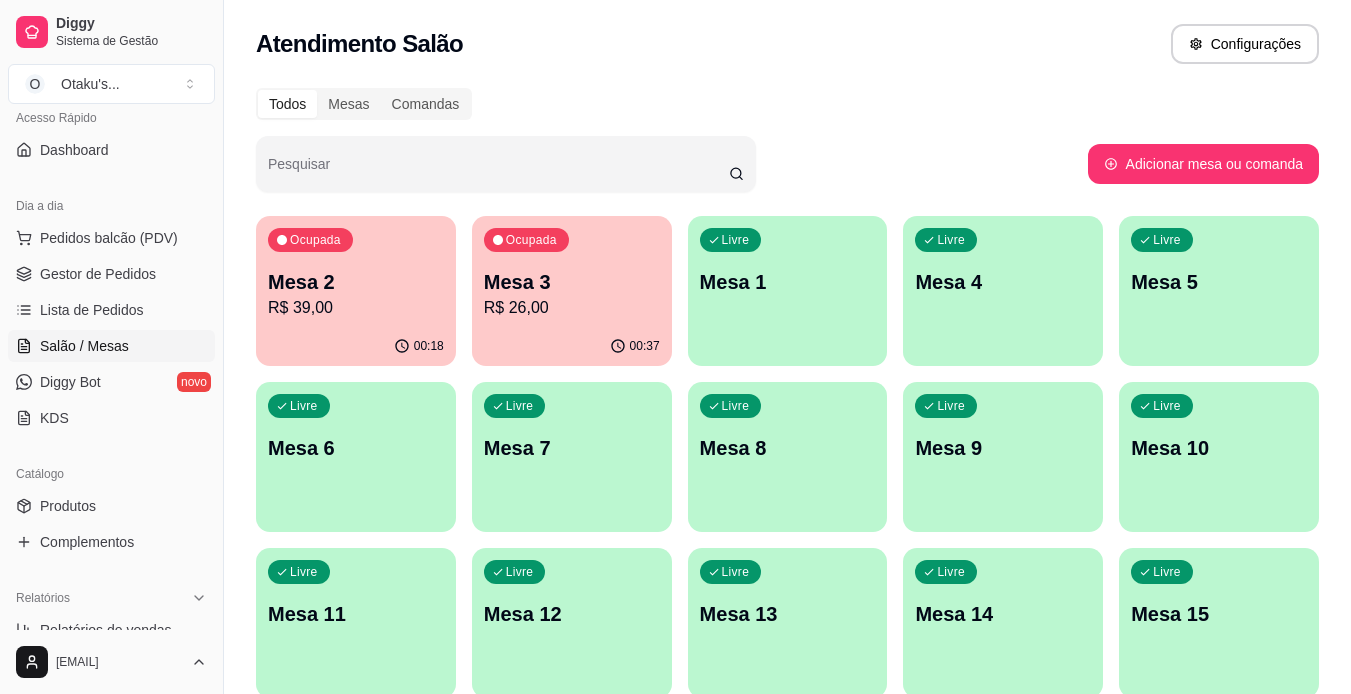 click on "R$ 26,00" at bounding box center [572, 308] 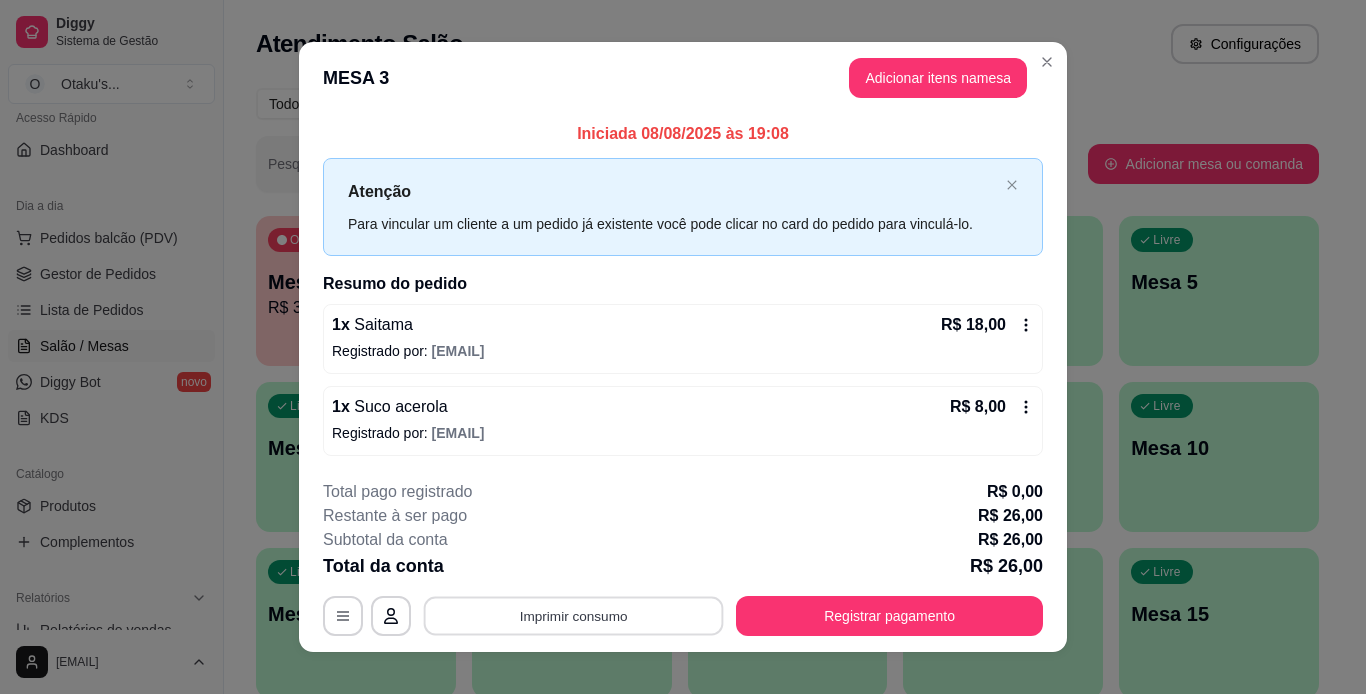 click on "Imprimir consumo" at bounding box center (574, 615) 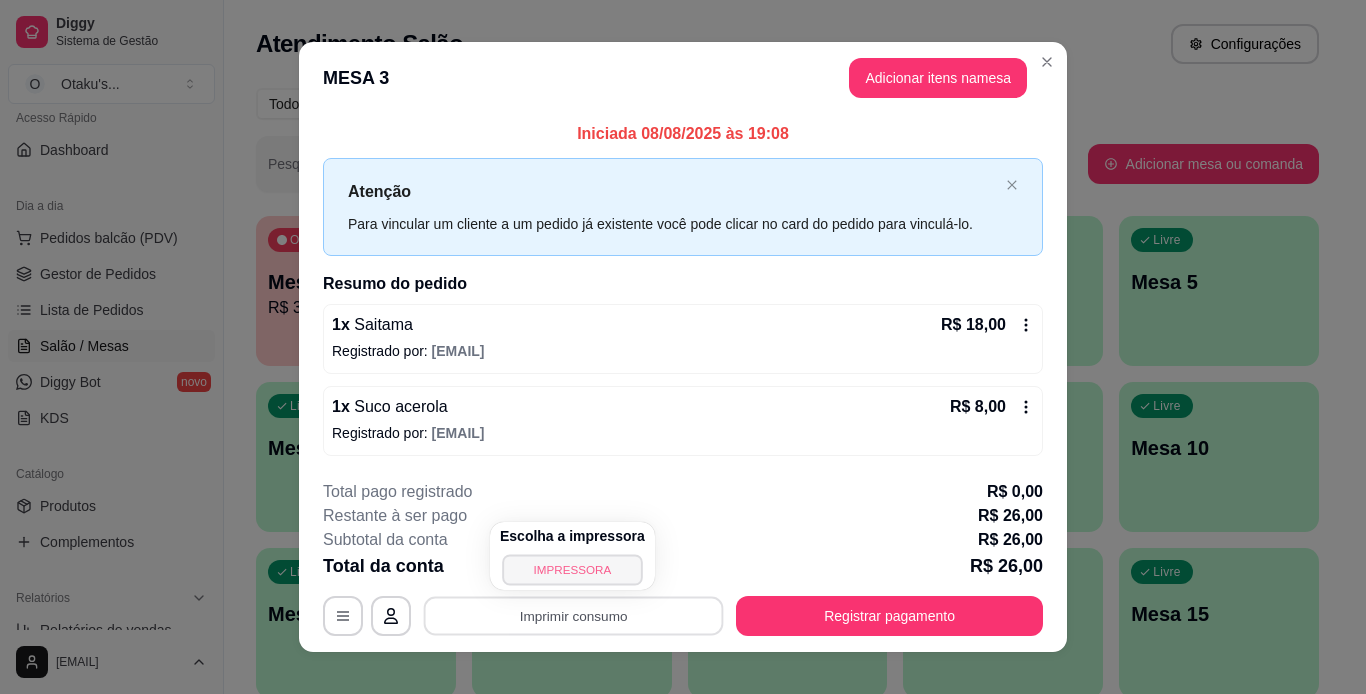 click on "IMPRESSORA" at bounding box center (572, 569) 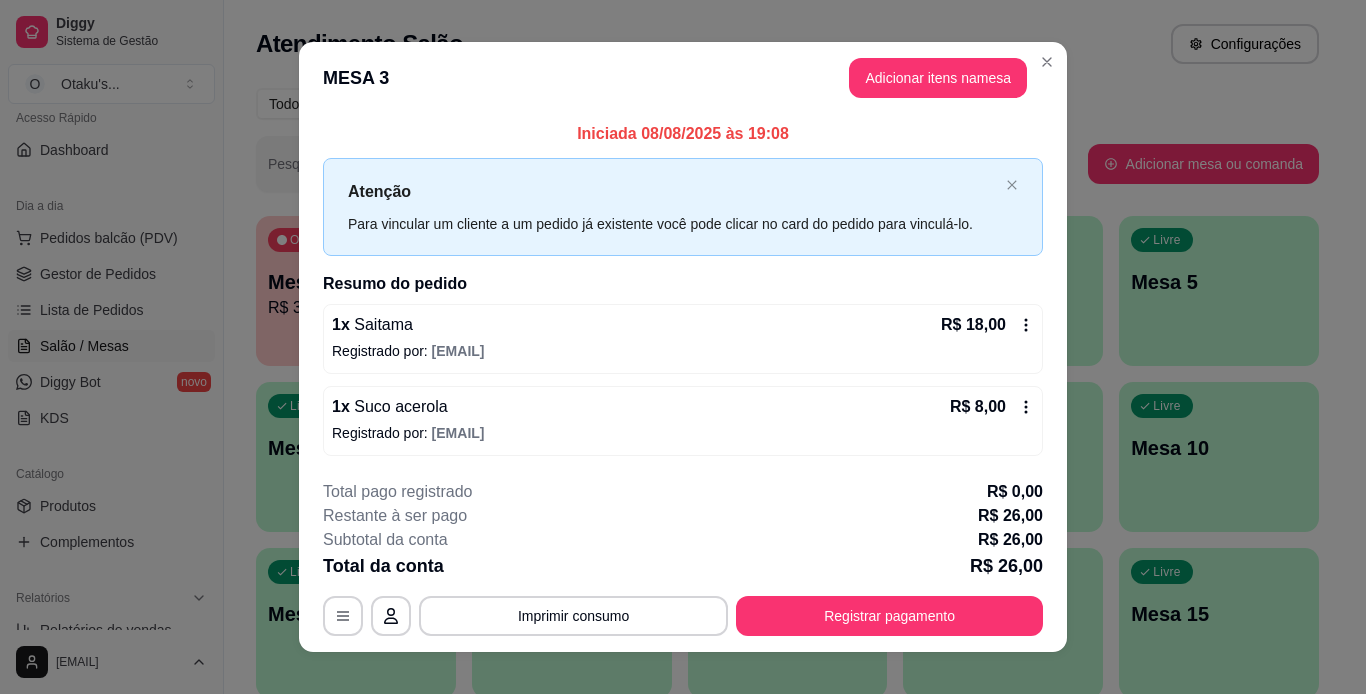 click on "Total da conta R$ 26,00" at bounding box center [683, 566] 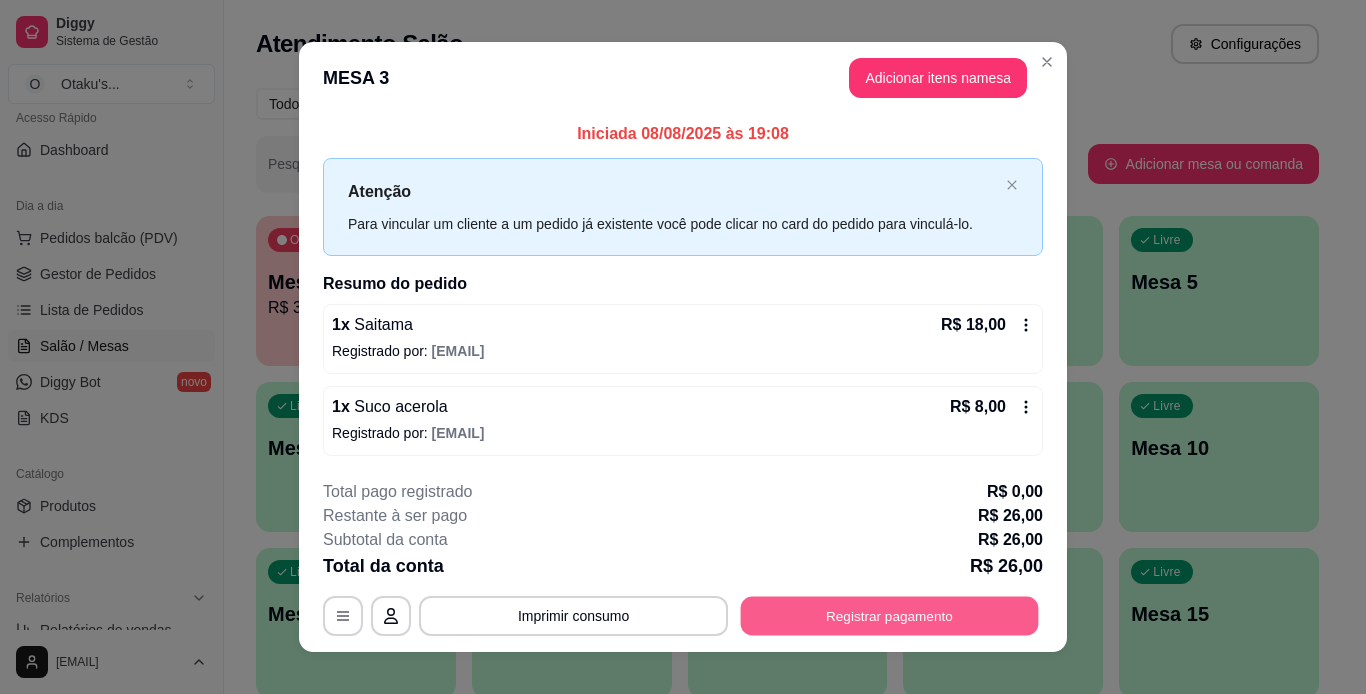 click on "Registrar pagamento" at bounding box center (890, 615) 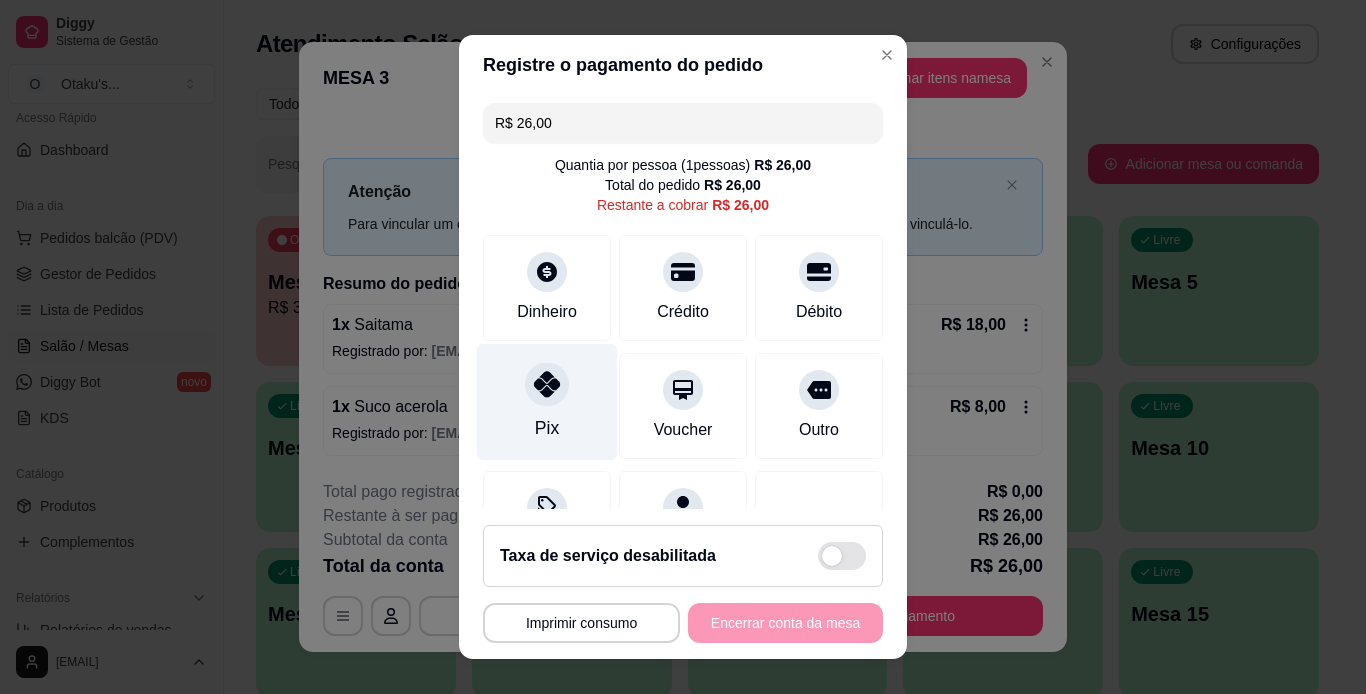 click 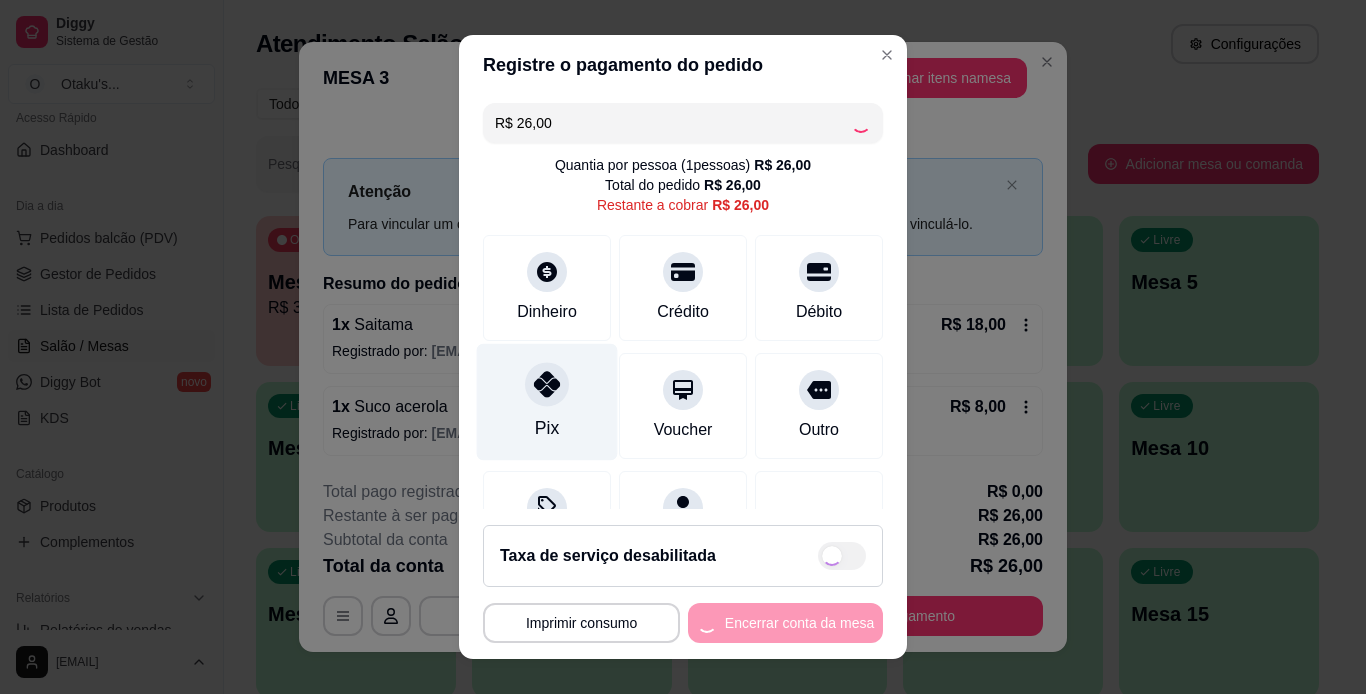 type on "R$ 0,00" 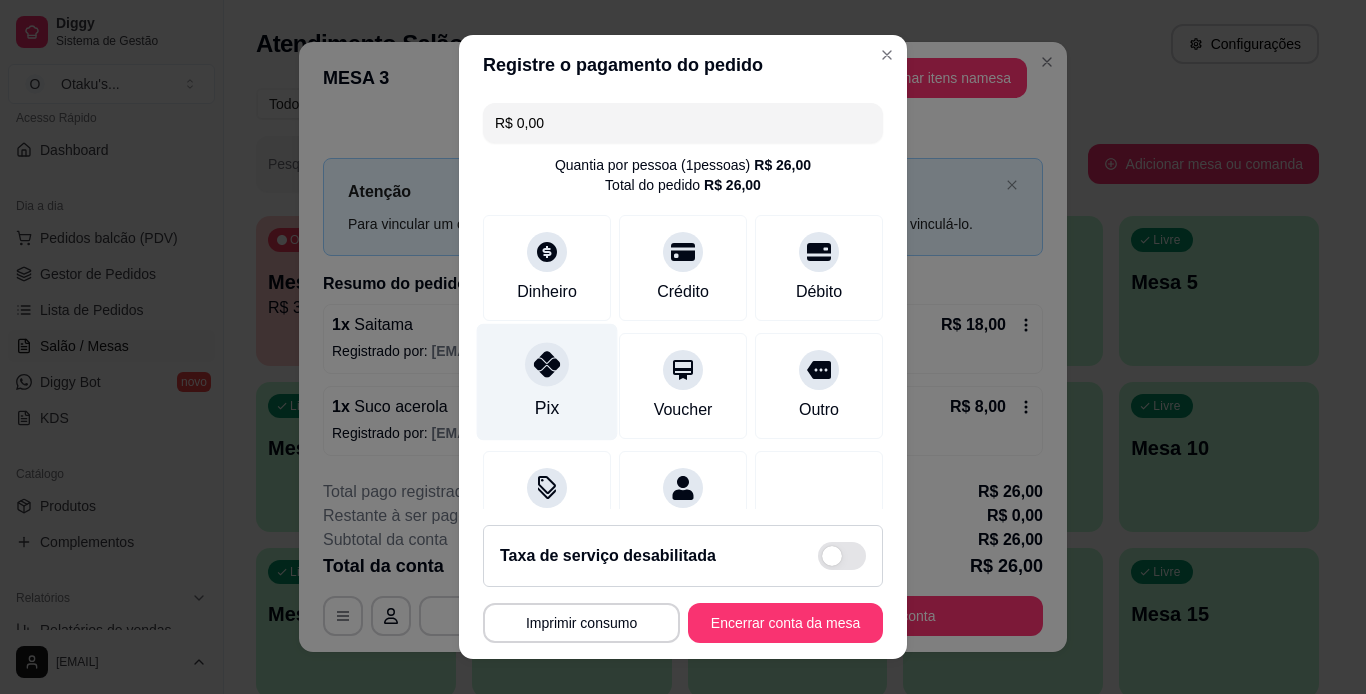 click on "Pix" at bounding box center [547, 381] 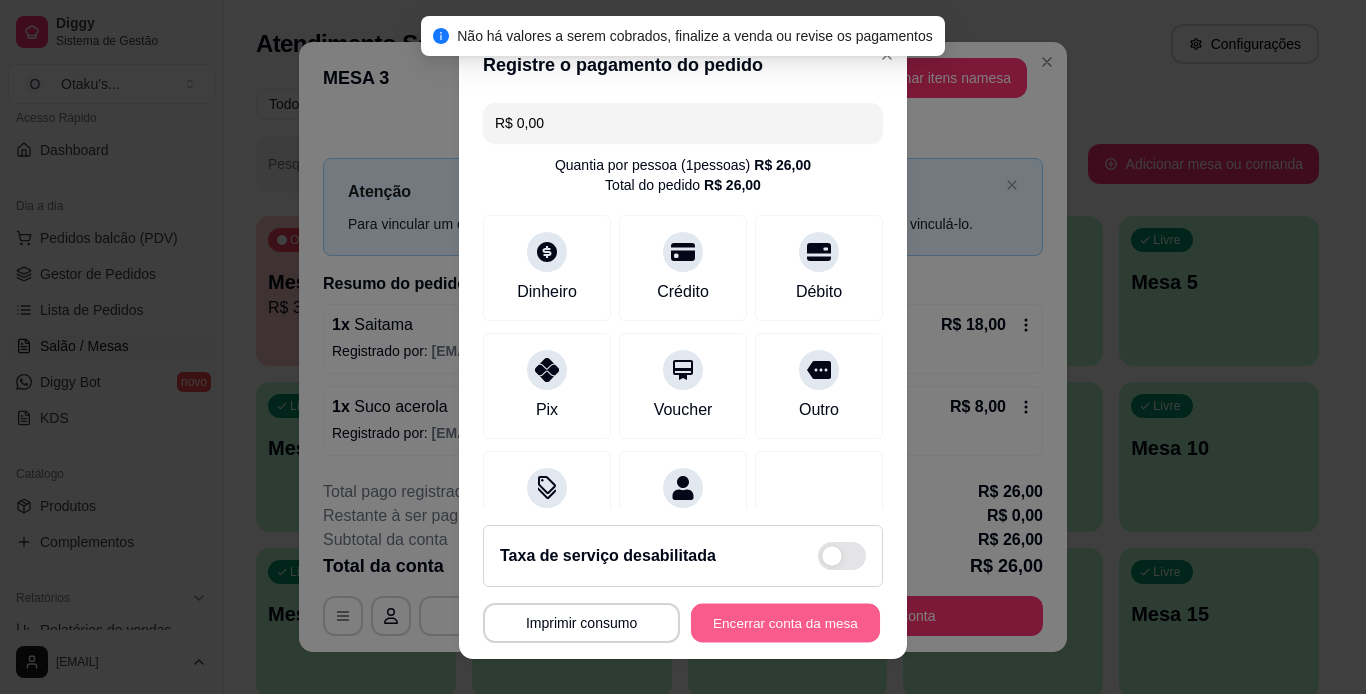 click on "Encerrar conta da mesa" at bounding box center [785, 623] 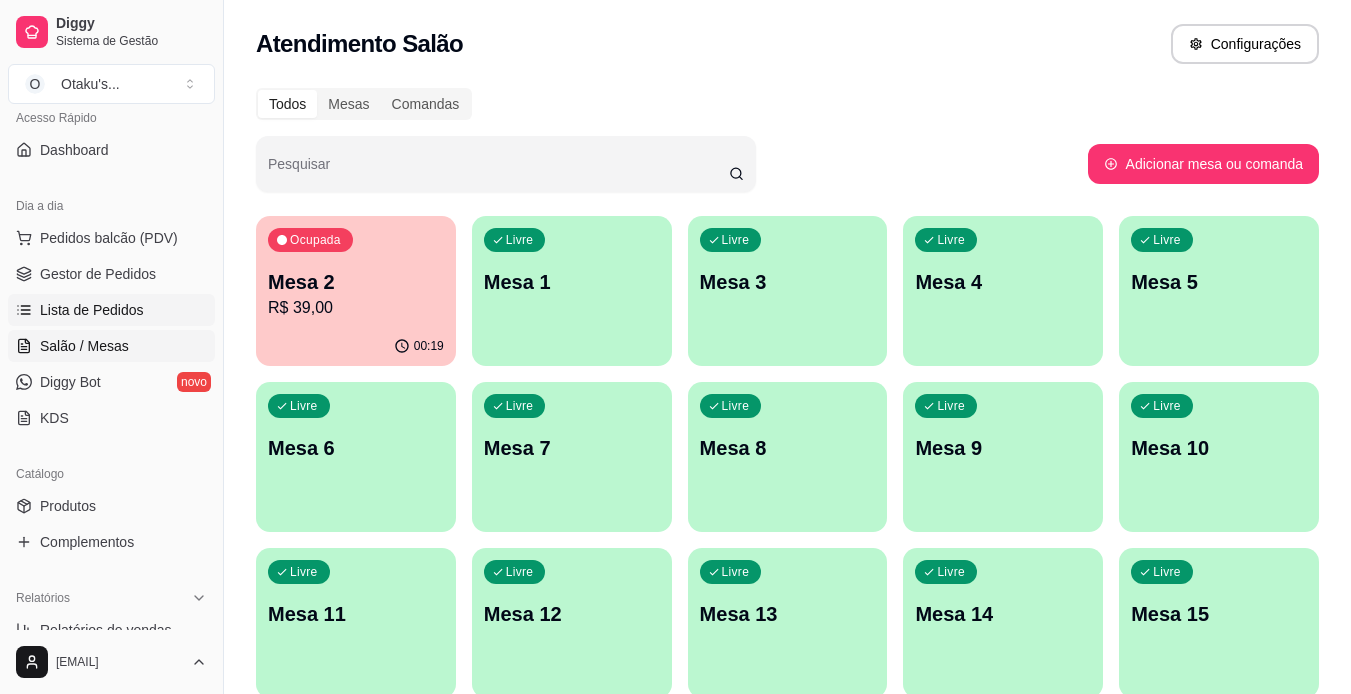 click on "Lista de Pedidos" at bounding box center (92, 310) 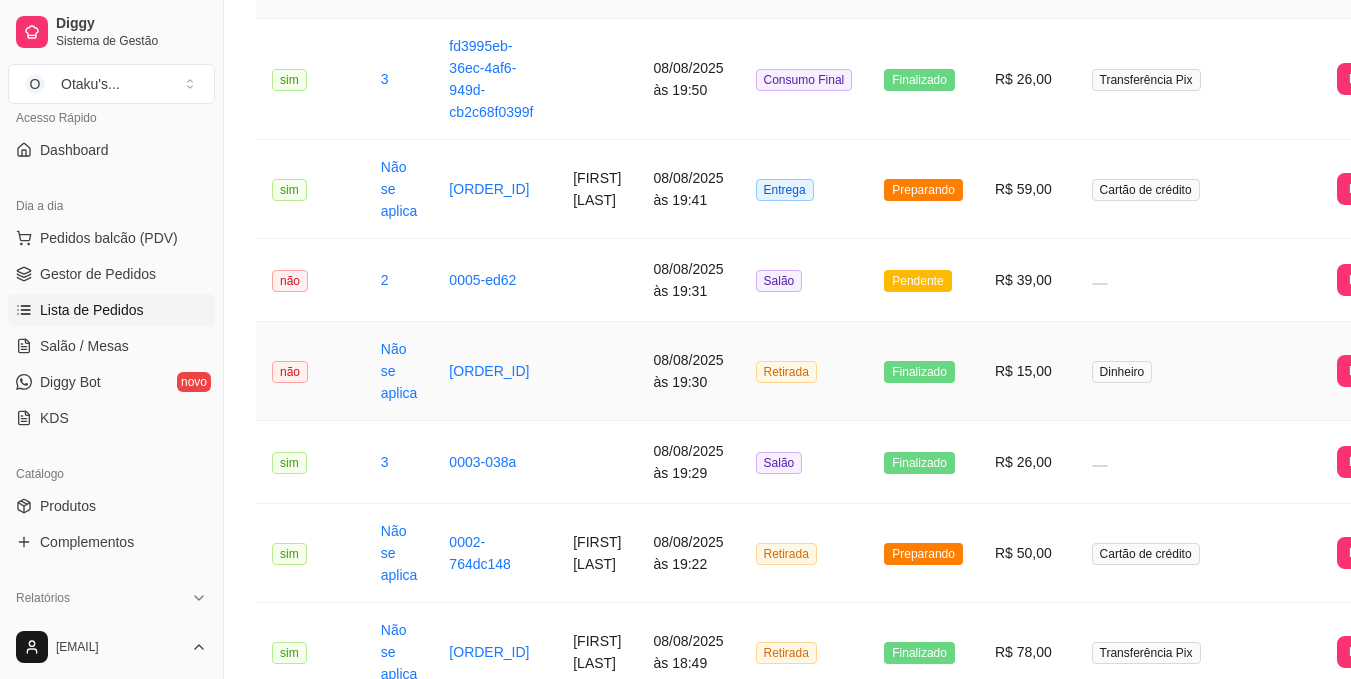 scroll, scrollTop: 239, scrollLeft: 0, axis: vertical 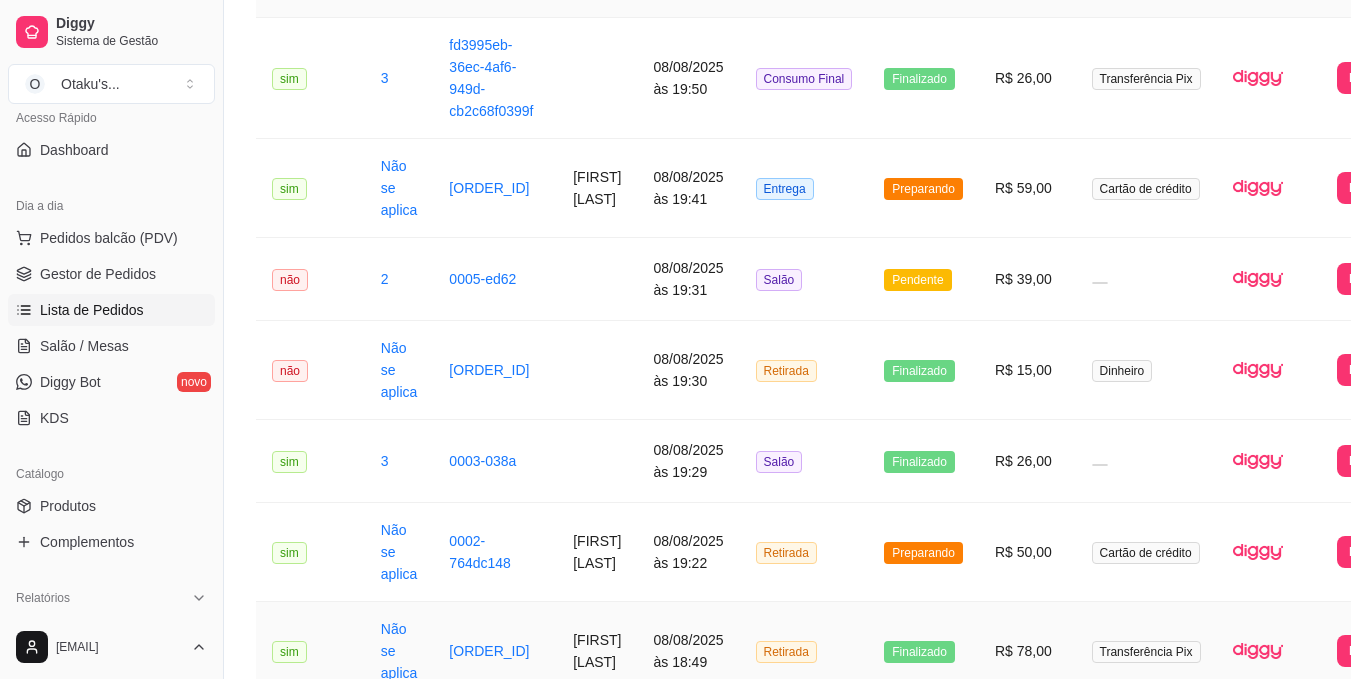 click on "08/08/2025 às 18:49" at bounding box center (688, 651) 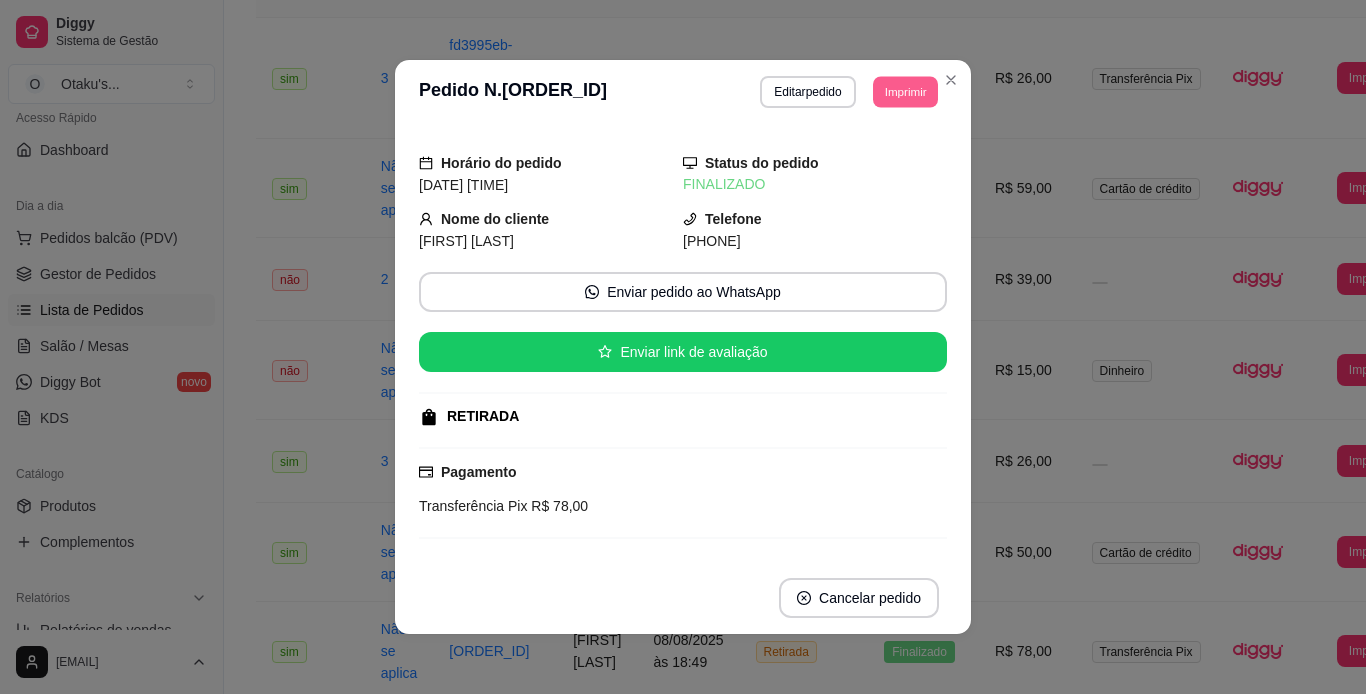 click on "Imprimir" at bounding box center (905, 91) 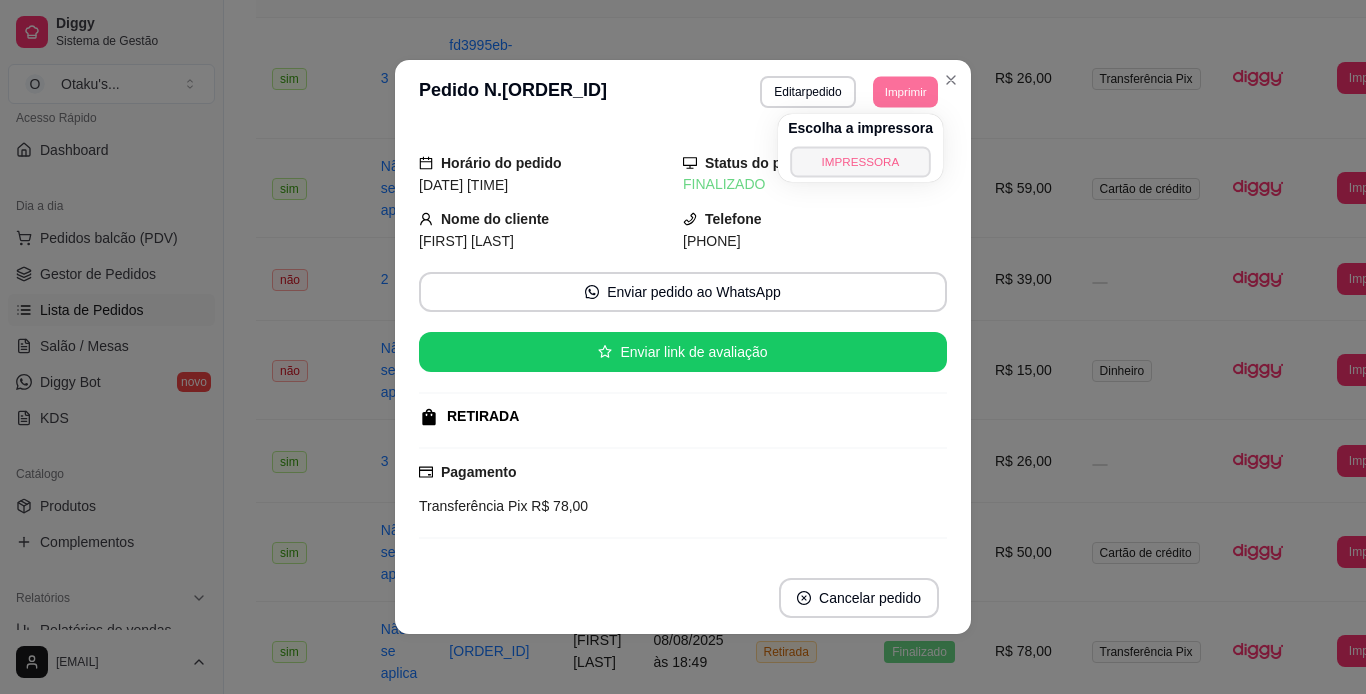 click on "IMPRESSORA" at bounding box center (860, 161) 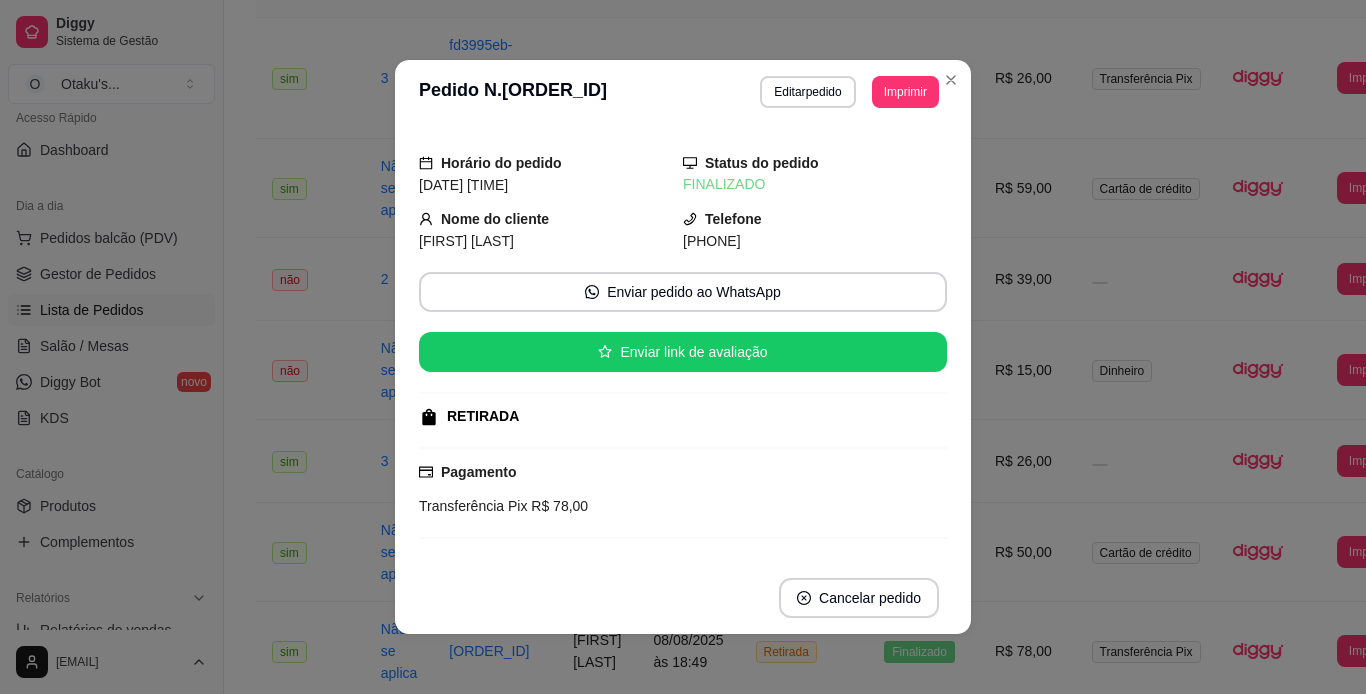 click on "Status do pedido FINALIZADO" at bounding box center (815, 174) 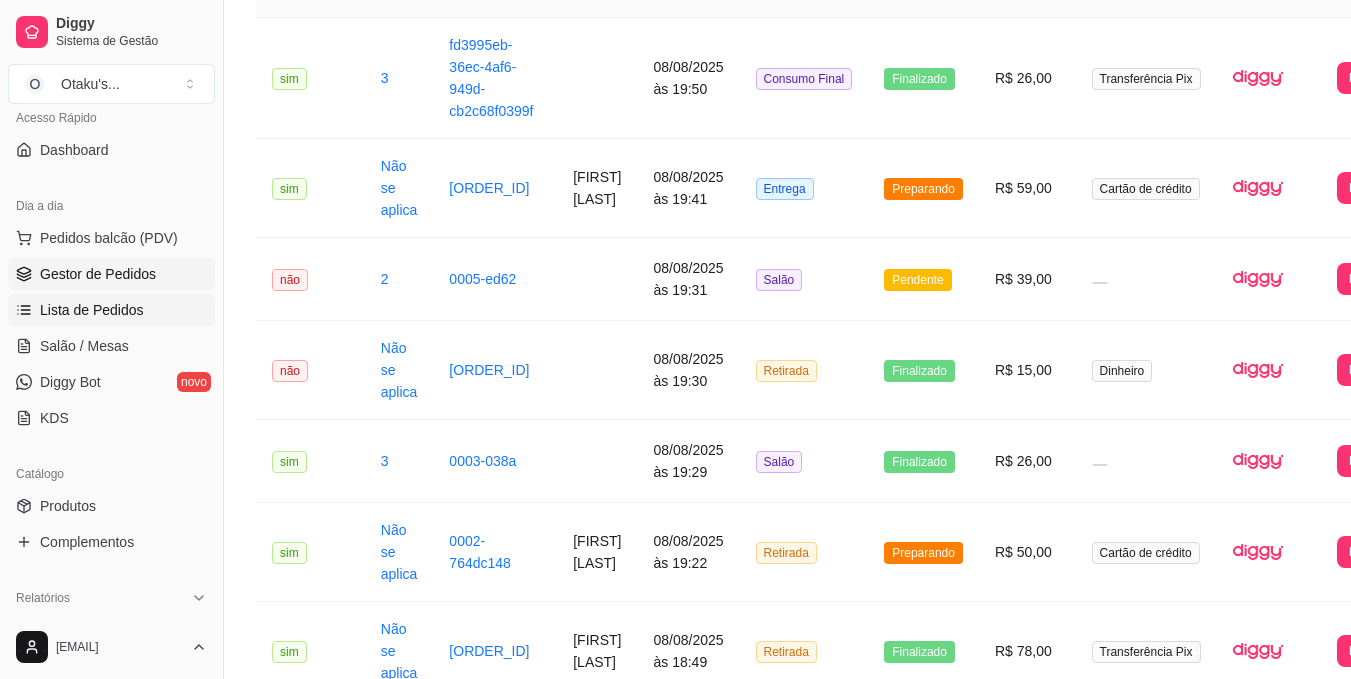 click on "Gestor de Pedidos" at bounding box center [98, 274] 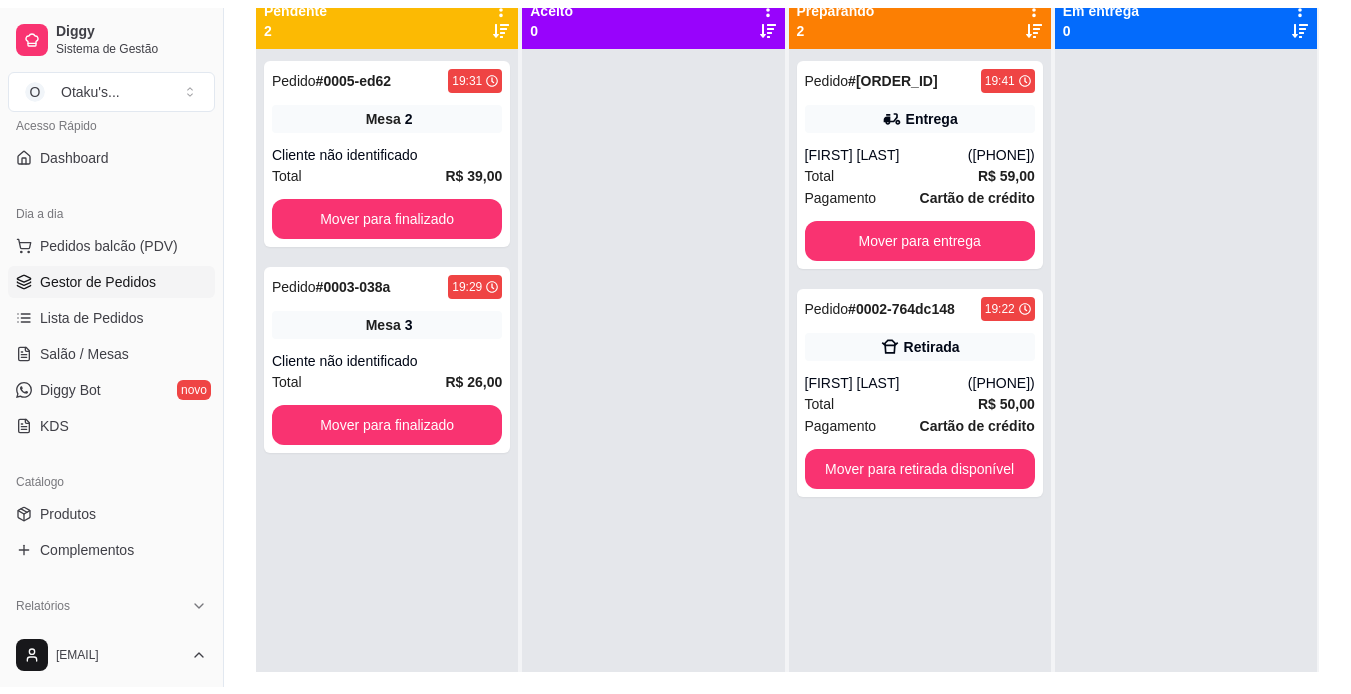 scroll, scrollTop: 0, scrollLeft: 0, axis: both 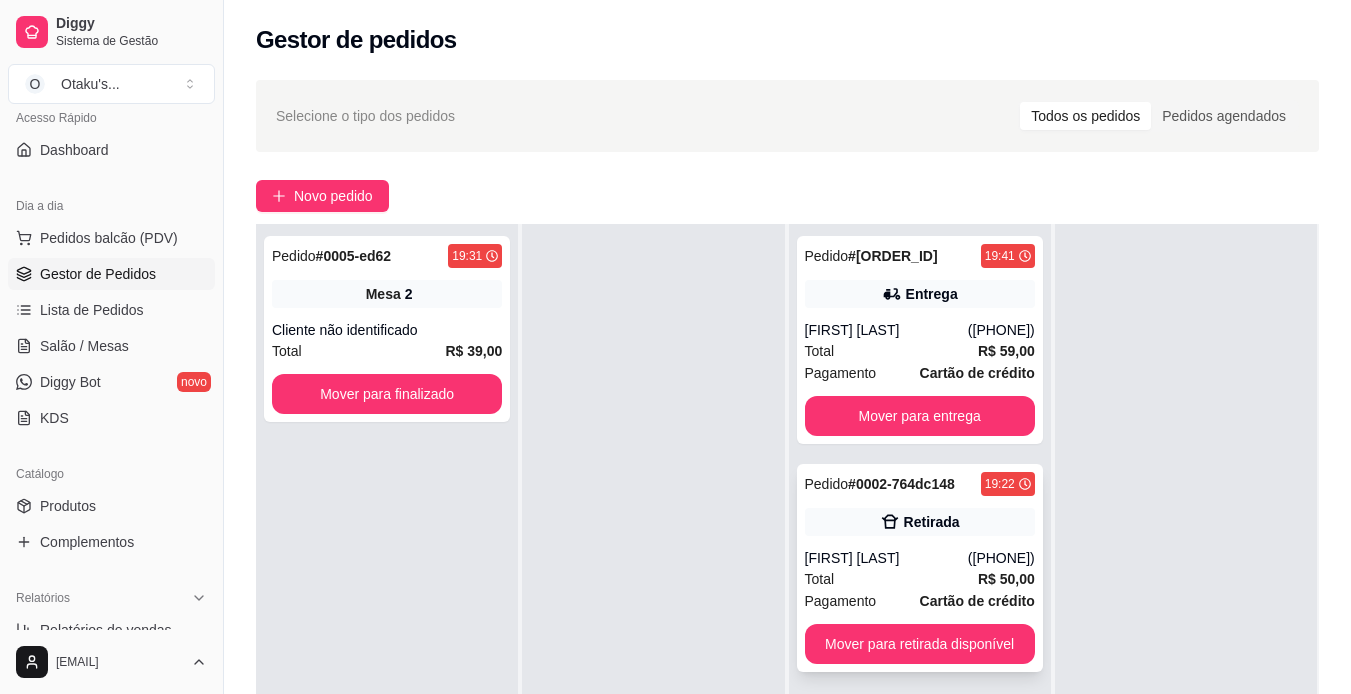 click on "[FIRST] [LAST]" at bounding box center (886, 558) 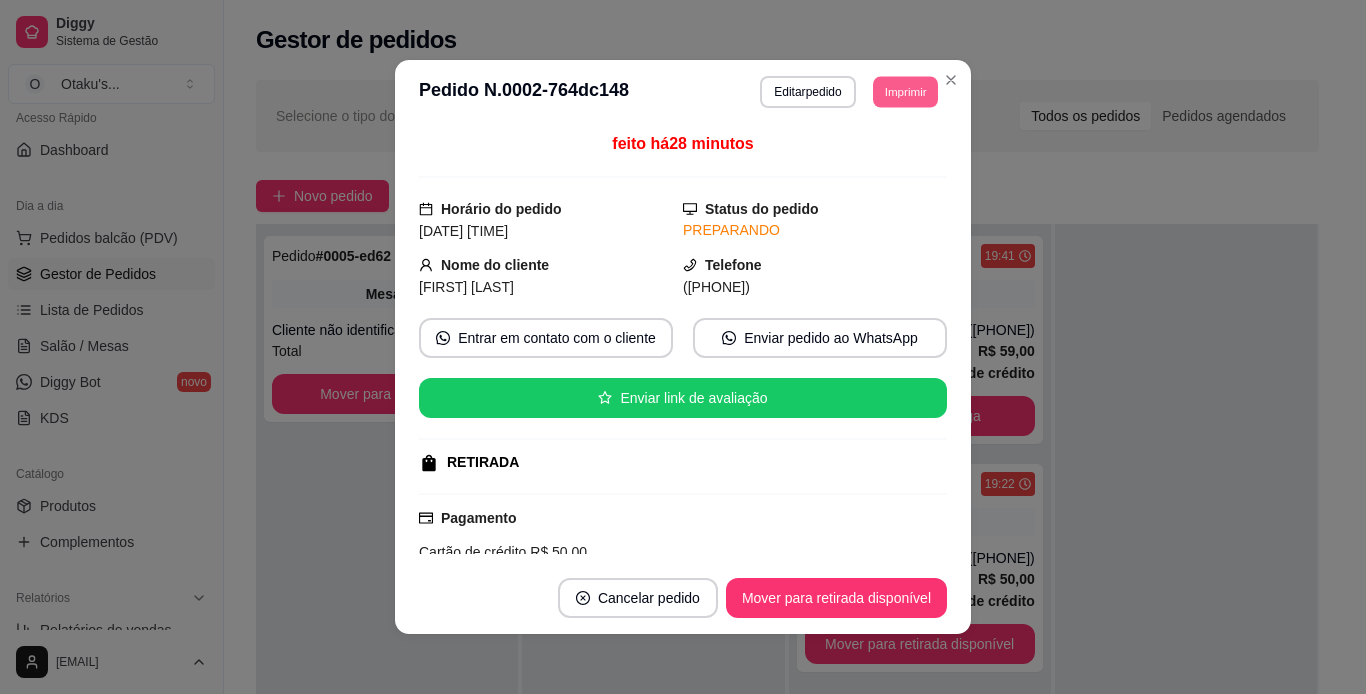 click on "Imprimir" at bounding box center [905, 91] 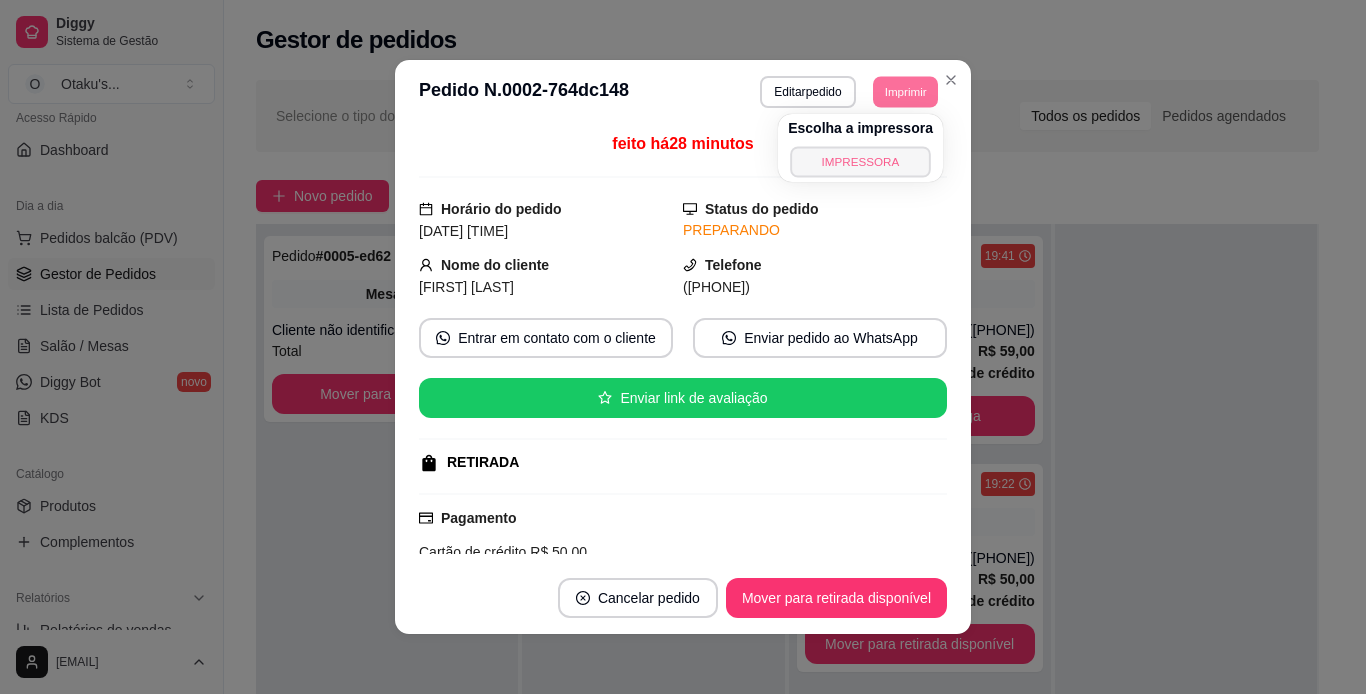 click on "IMPRESSORA" at bounding box center (860, 161) 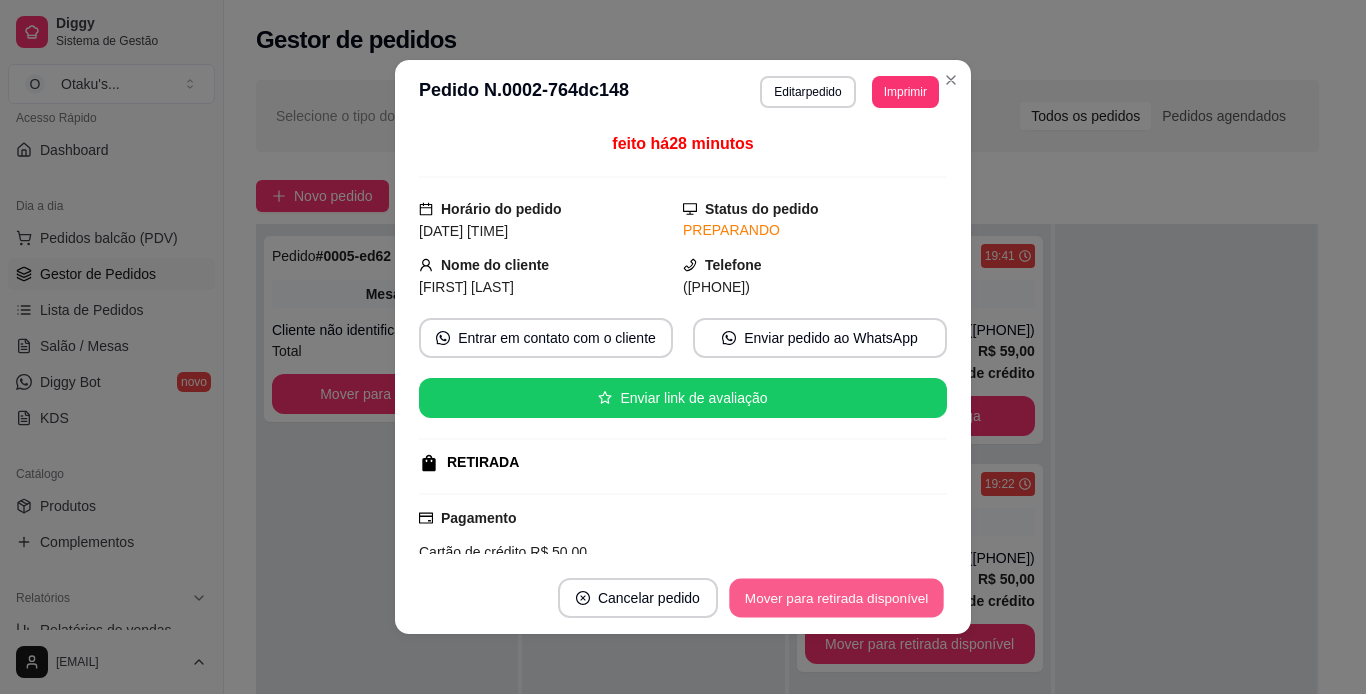 click on "Mover para retirada disponível" at bounding box center (836, 598) 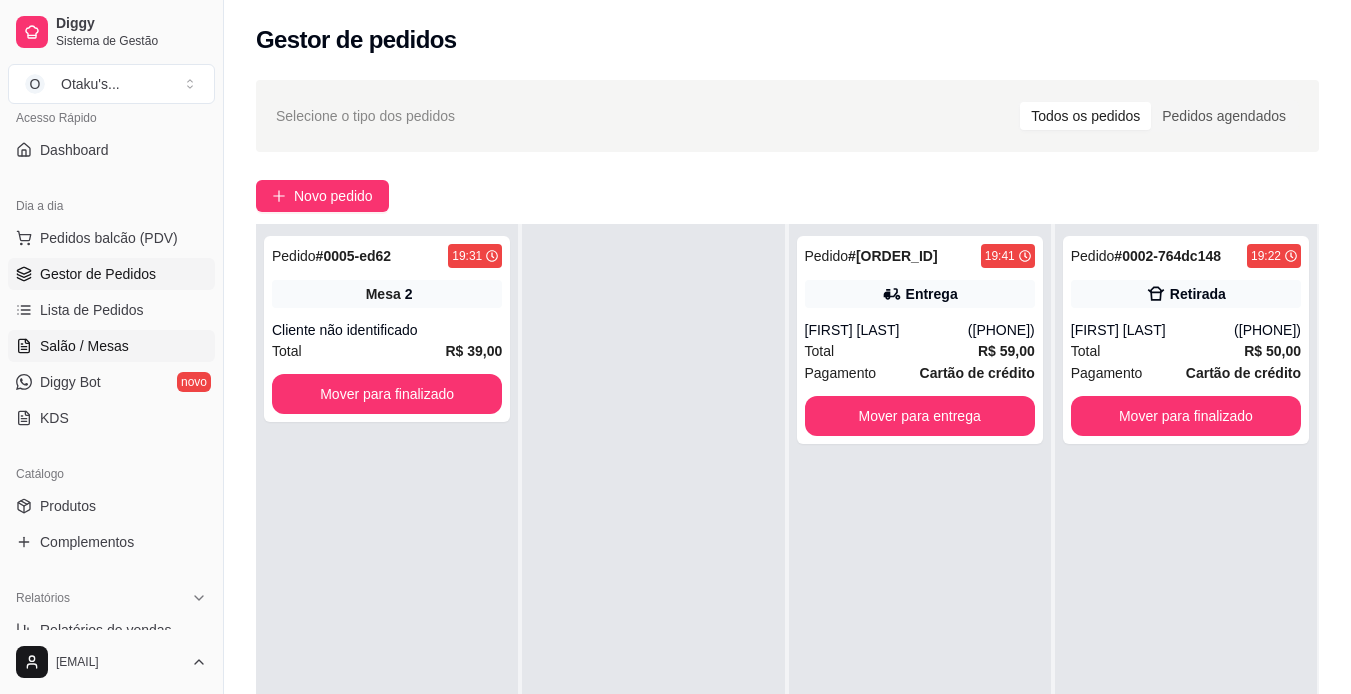 click on "Salão / Mesas" at bounding box center [84, 346] 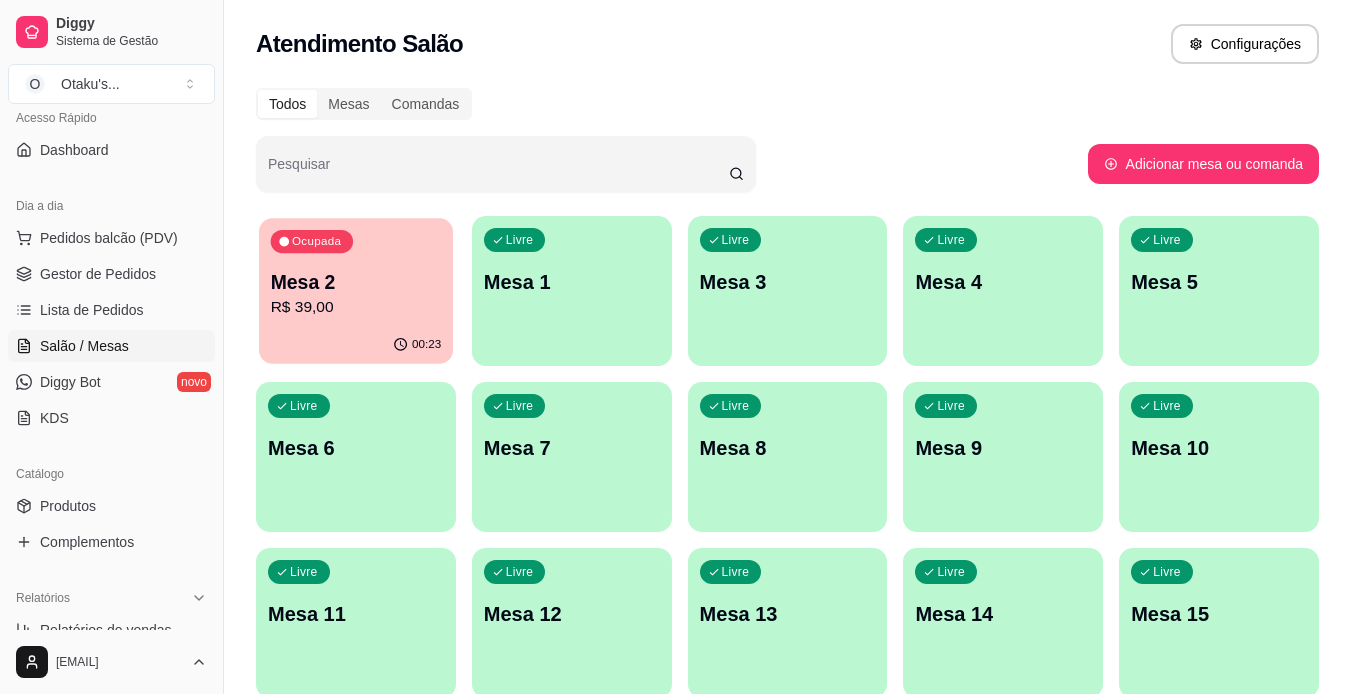 click on "R$ 39,00" at bounding box center [356, 307] 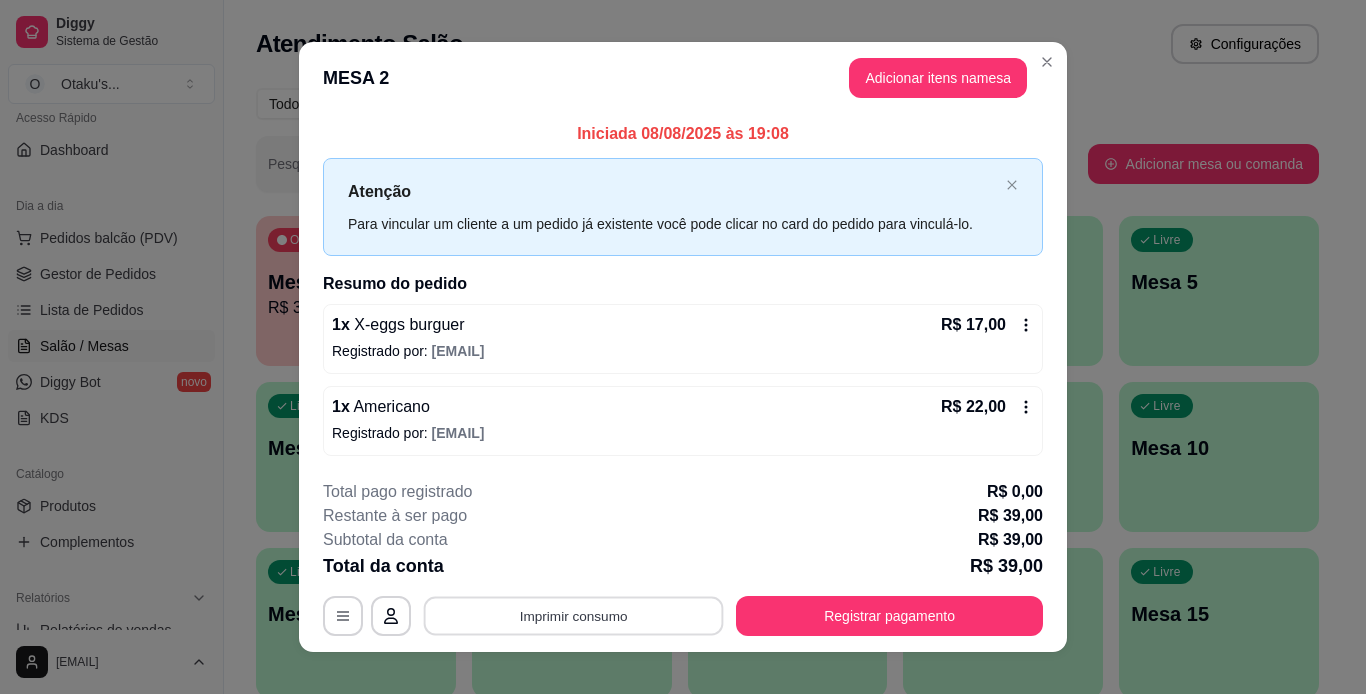 click on "Imprimir consumo" at bounding box center [574, 615] 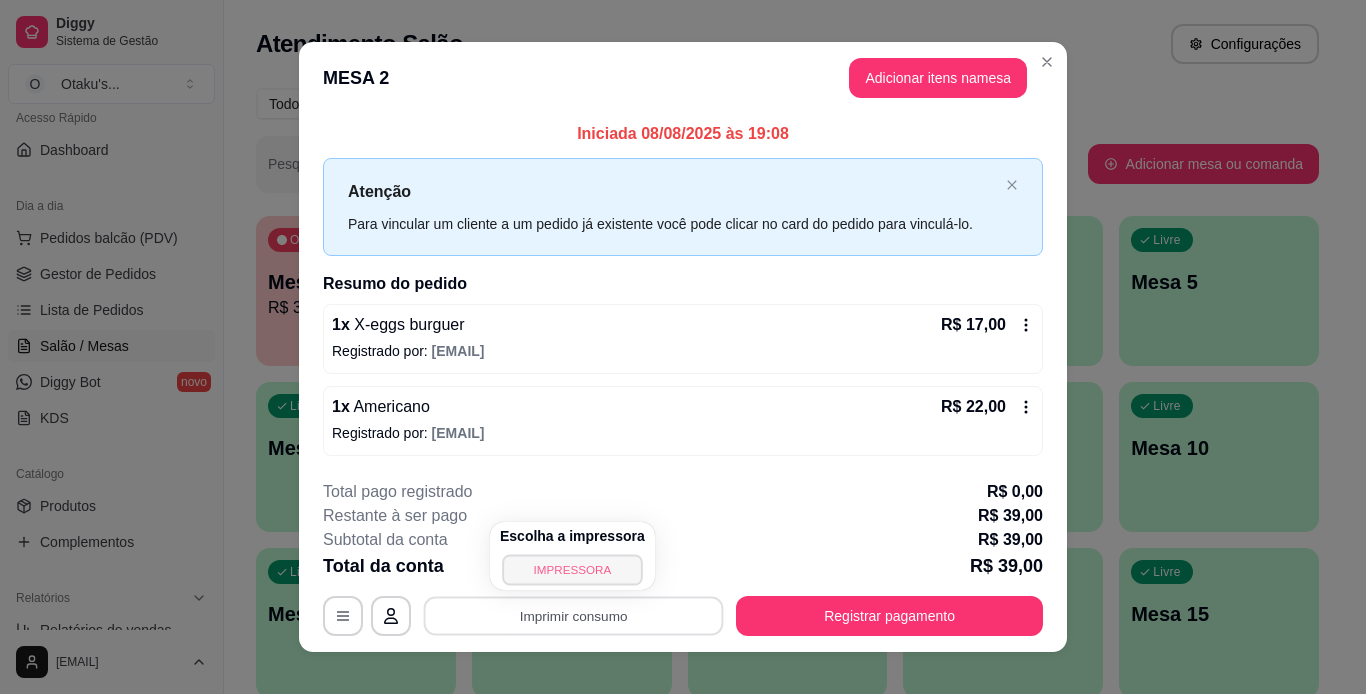 click on "IMPRESSORA" at bounding box center [572, 569] 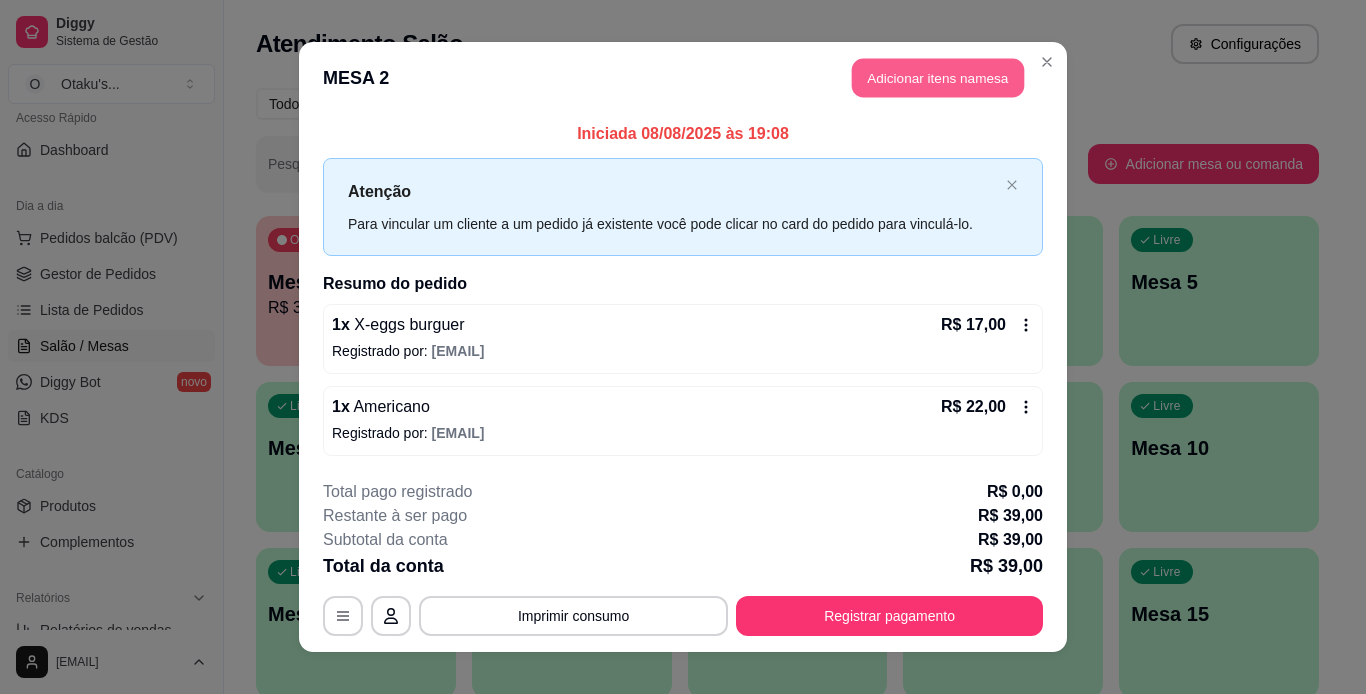 click on "Adicionar itens na  mesa" at bounding box center (938, 78) 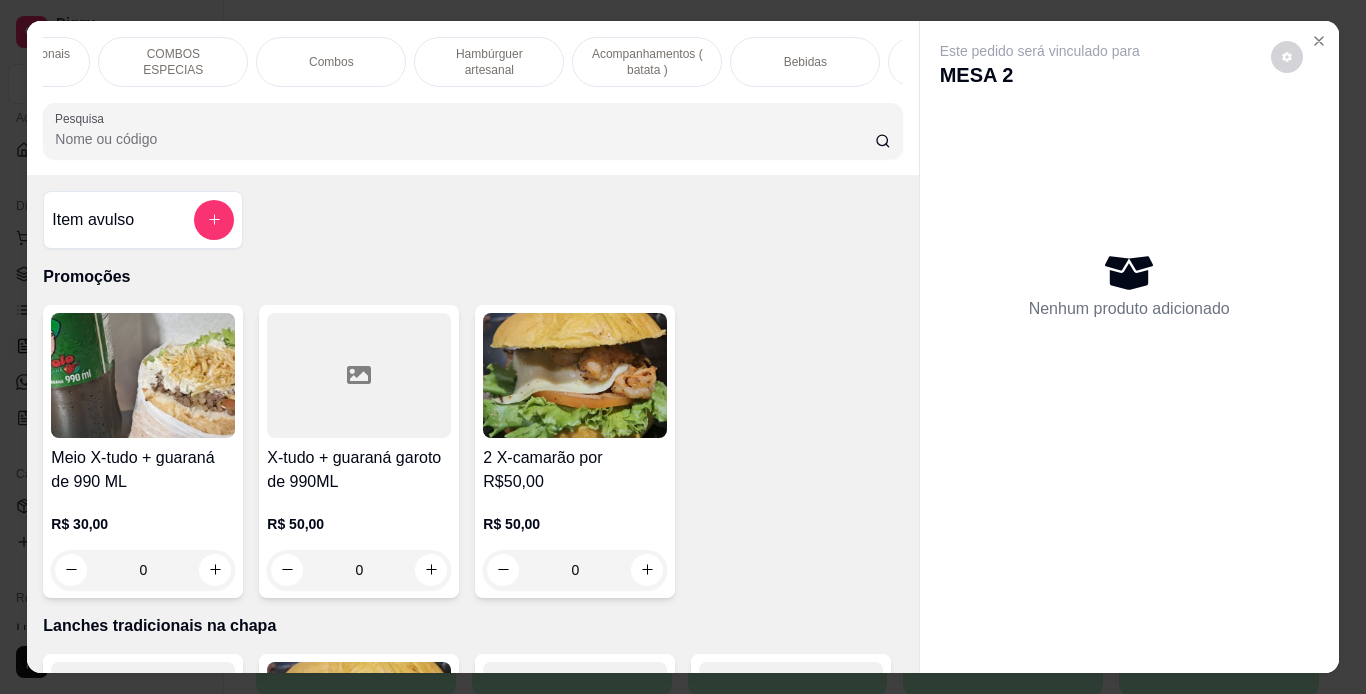 scroll, scrollTop: 0, scrollLeft: 262, axis: horizontal 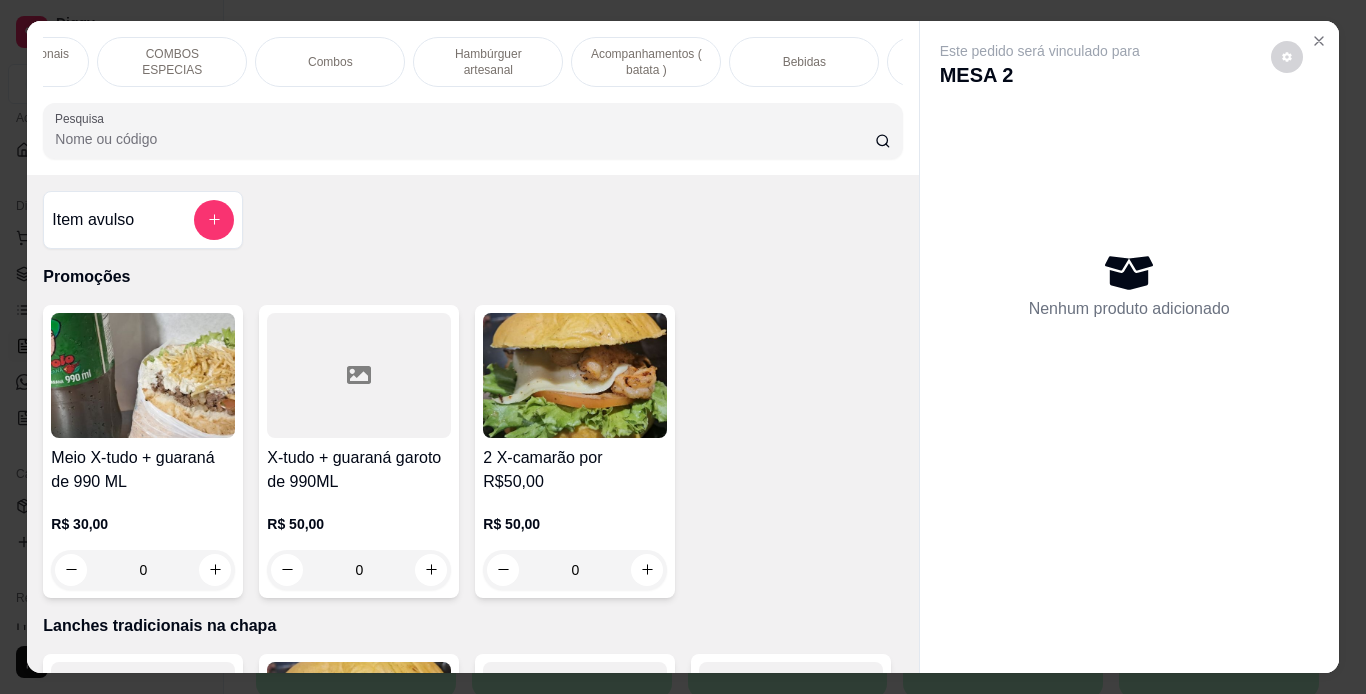 click on "Bebidas" at bounding box center (804, 62) 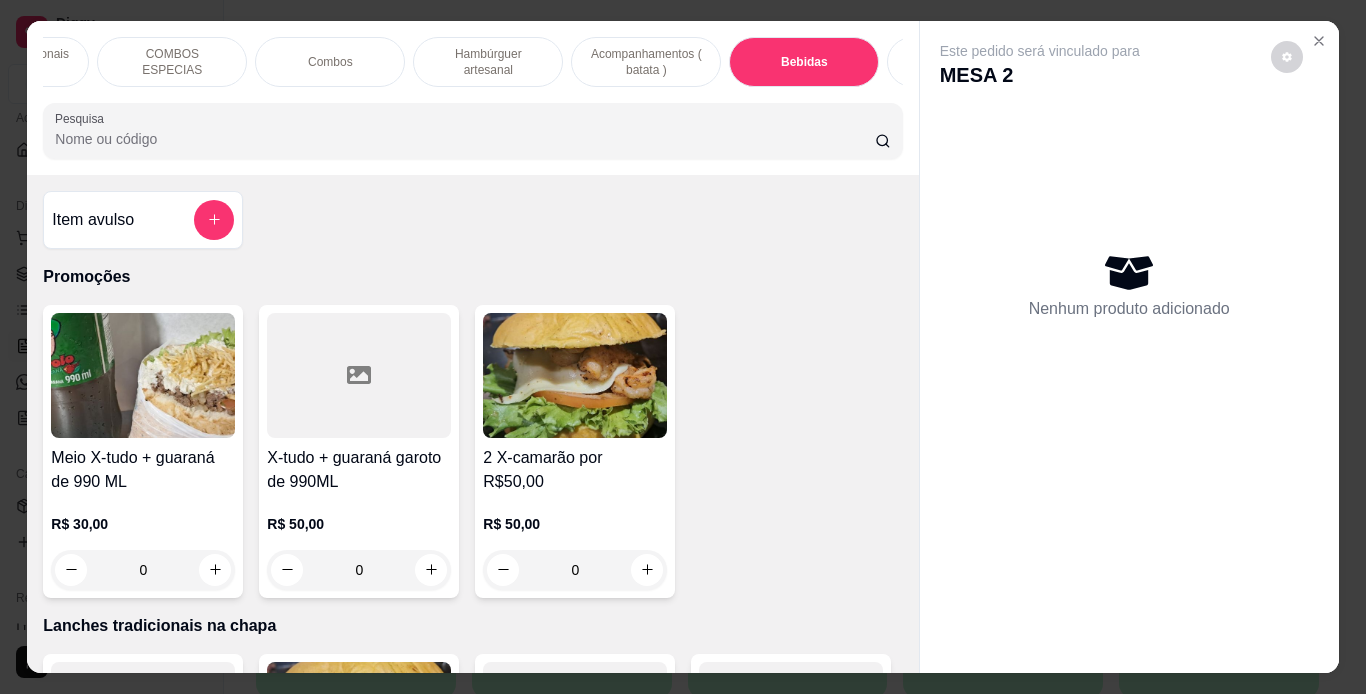 scroll, scrollTop: 6142, scrollLeft: 0, axis: vertical 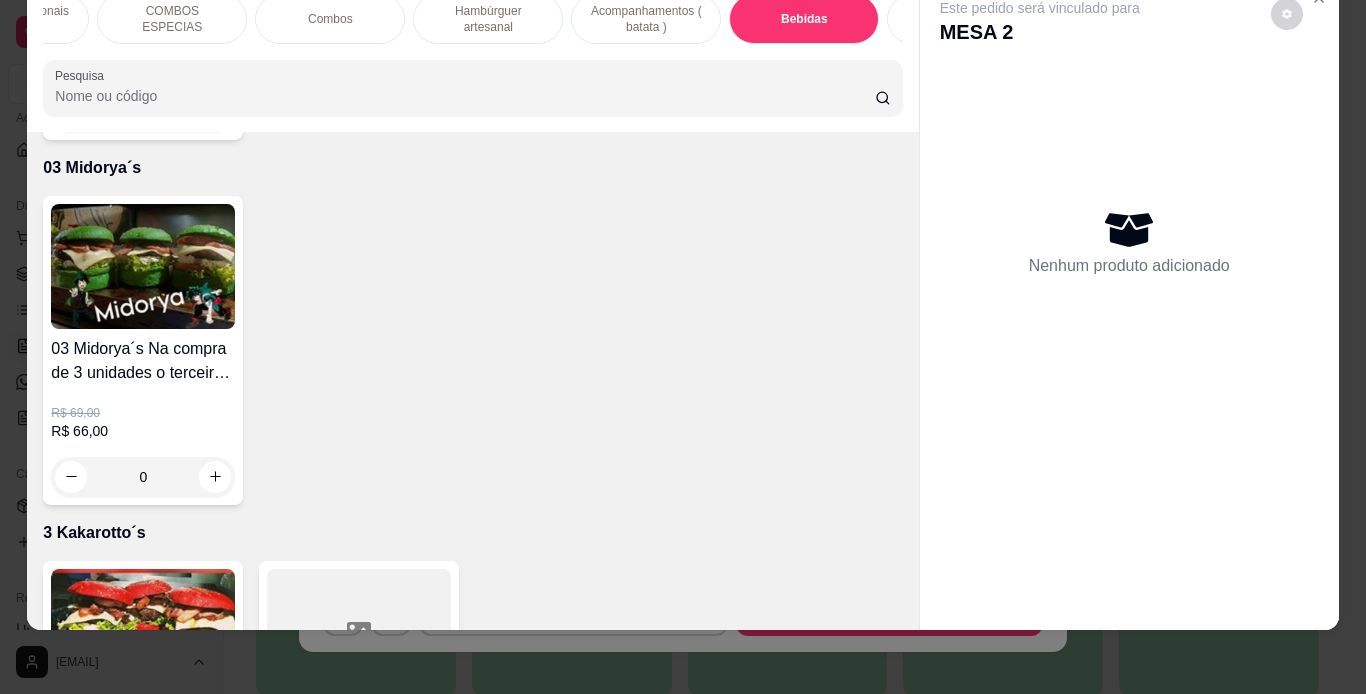 click on "R$ 10,00 0" at bounding box center (575, -771) 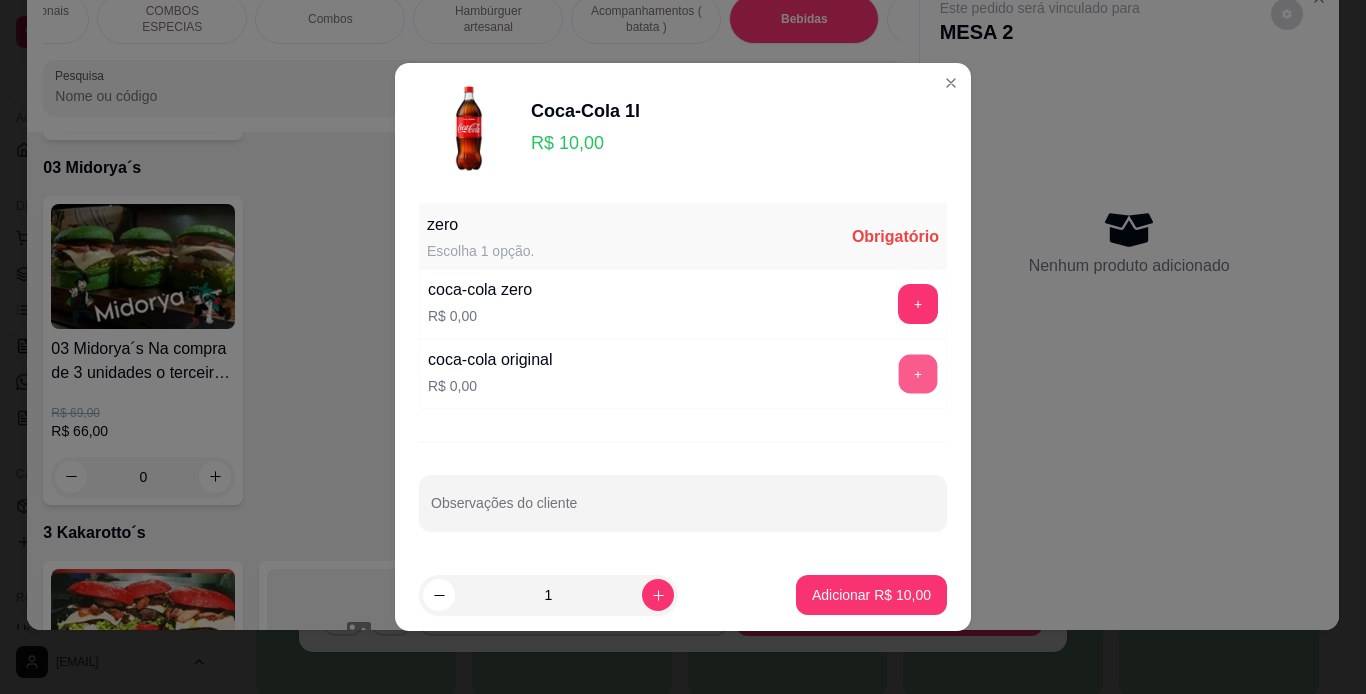 click on "+" at bounding box center (918, 374) 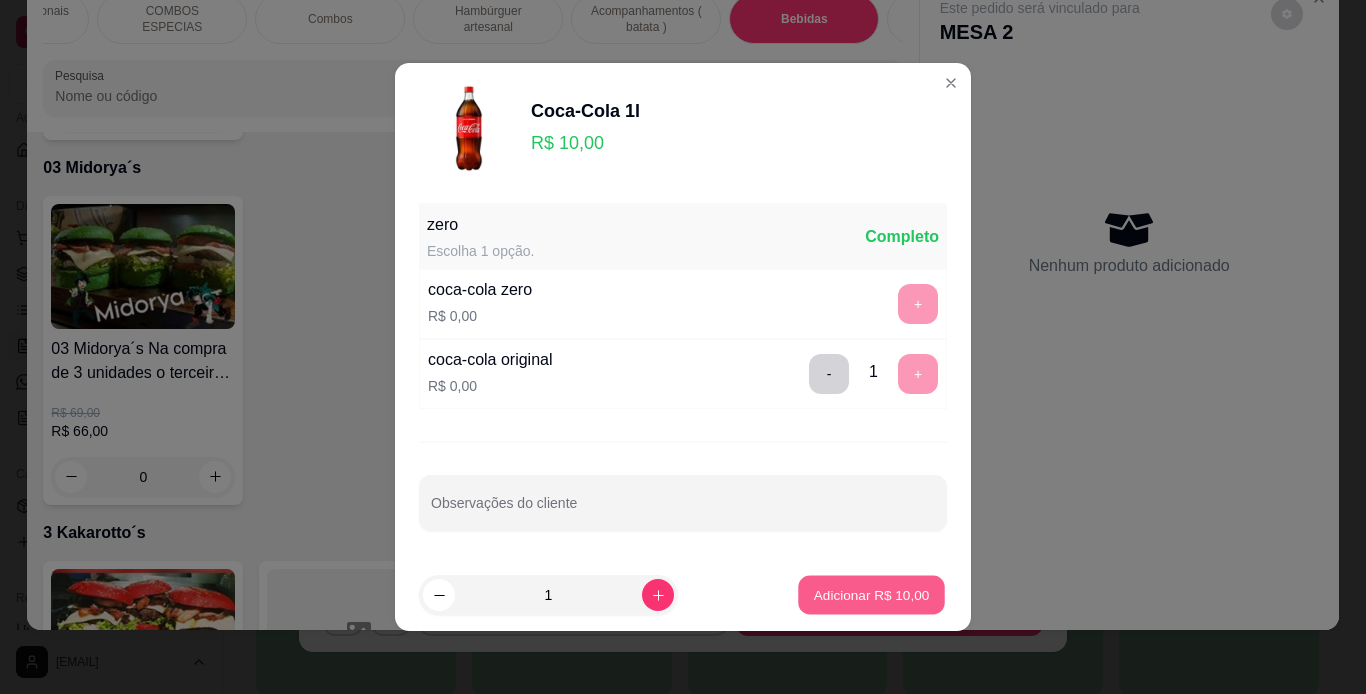 click on "Adicionar   R$ 10,00" at bounding box center (872, 594) 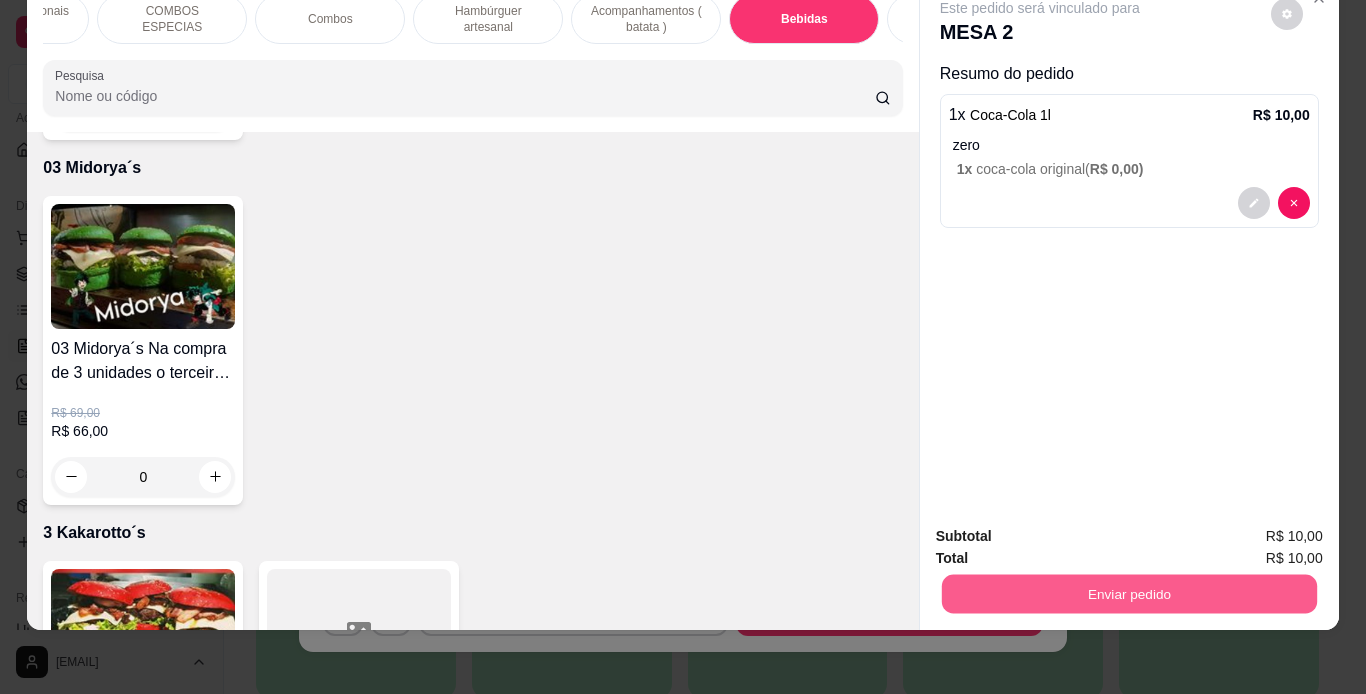 click on "Enviar pedido" at bounding box center [1128, 594] 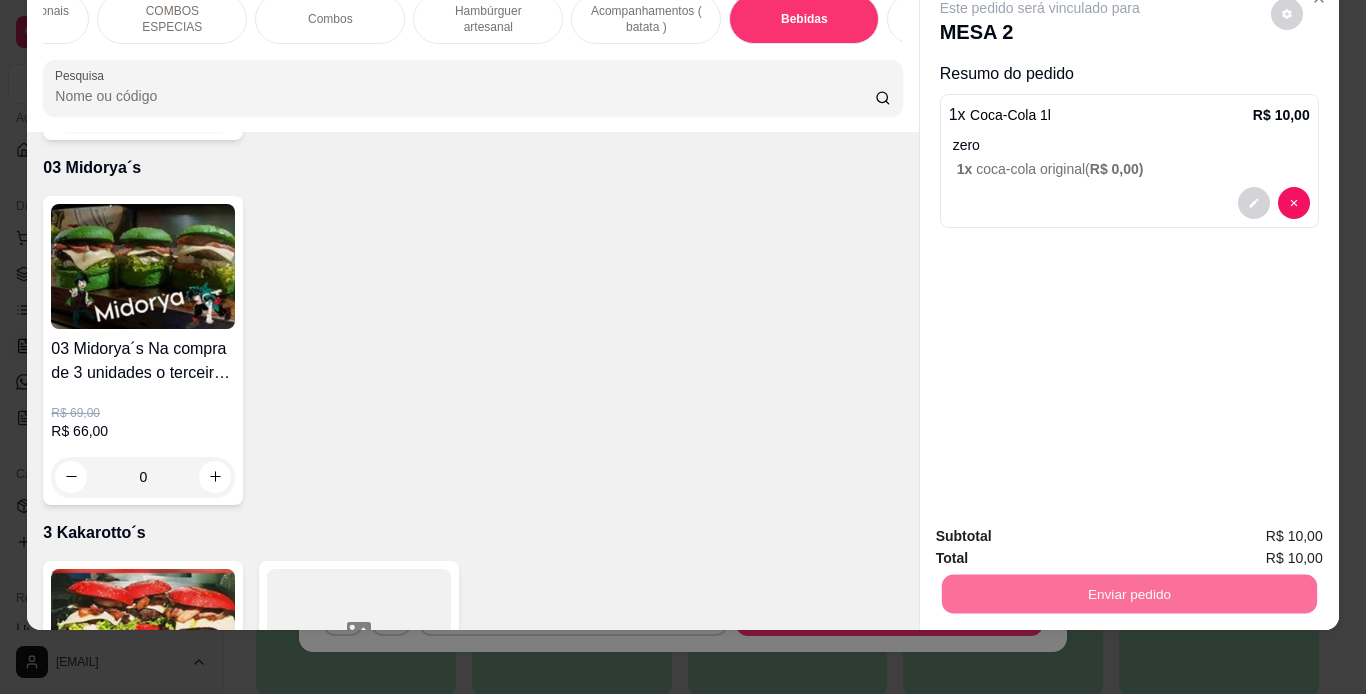 click on "Não registrar e enviar pedido" at bounding box center (1063, 529) 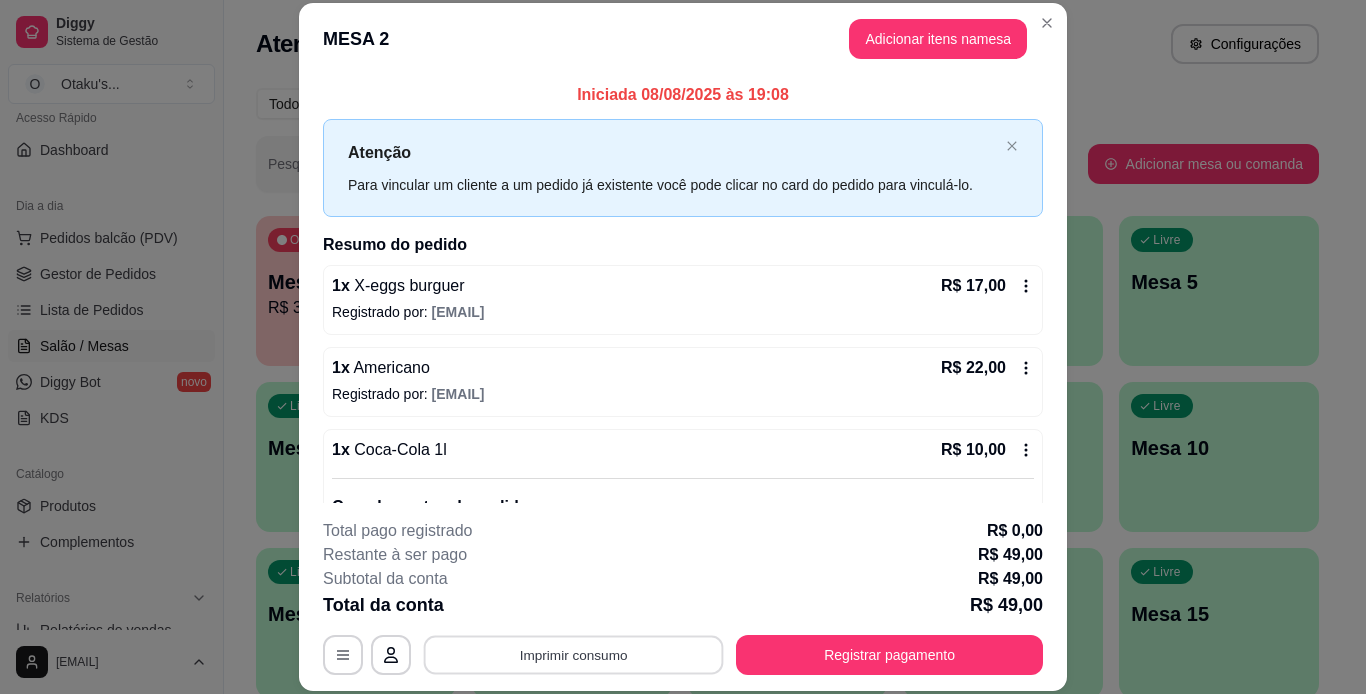 click on "Imprimir consumo" at bounding box center (574, 654) 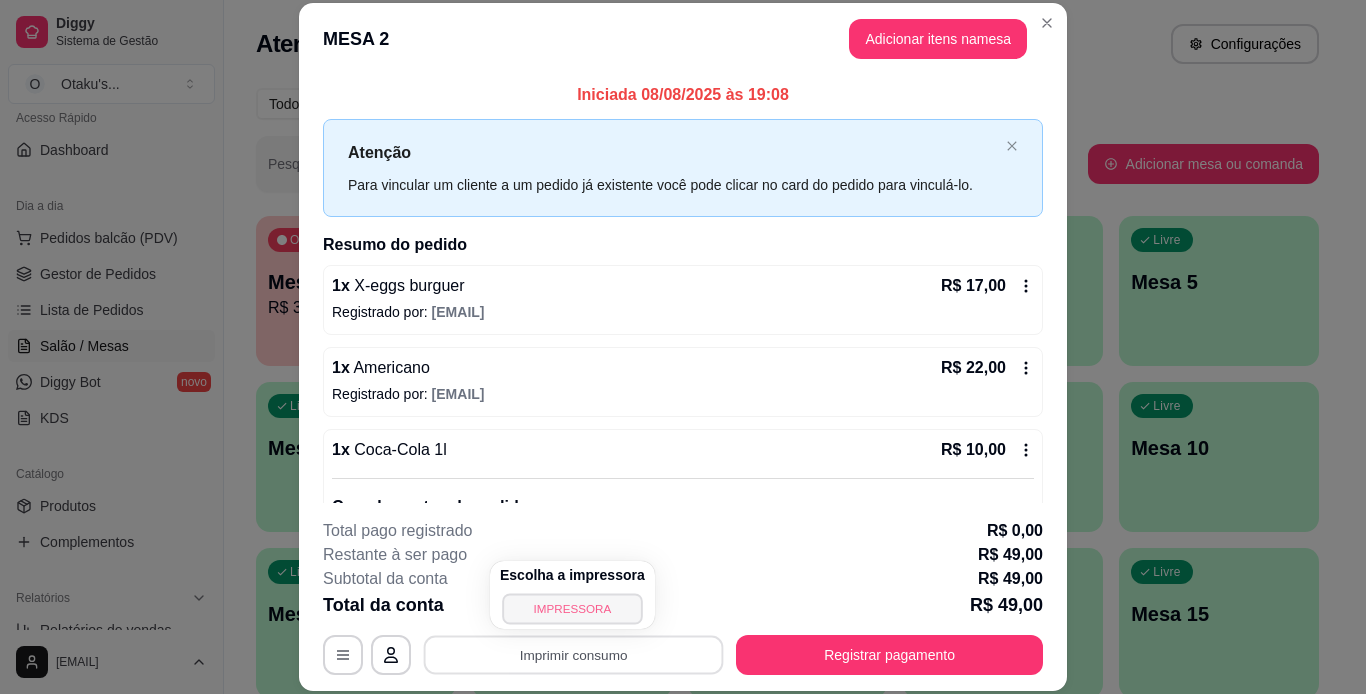 click on "IMPRESSORA" at bounding box center (572, 608) 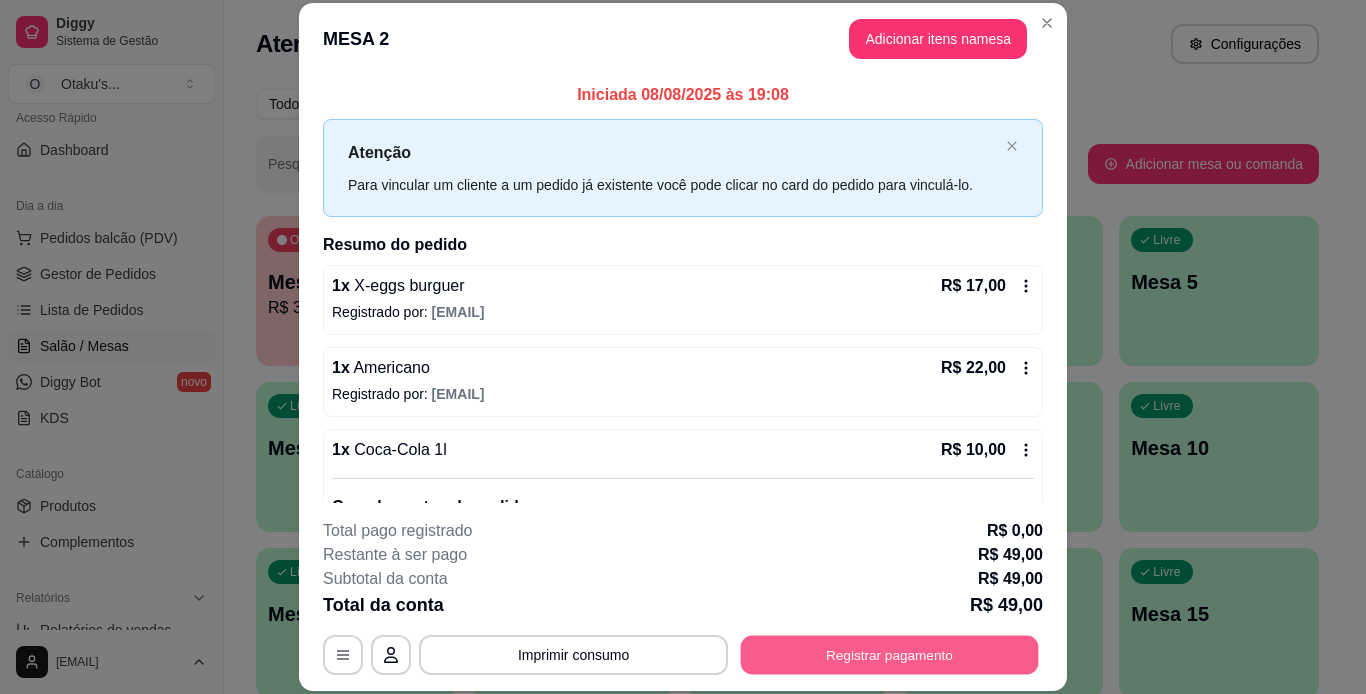 click on "Registrar pagamento" at bounding box center [890, 654] 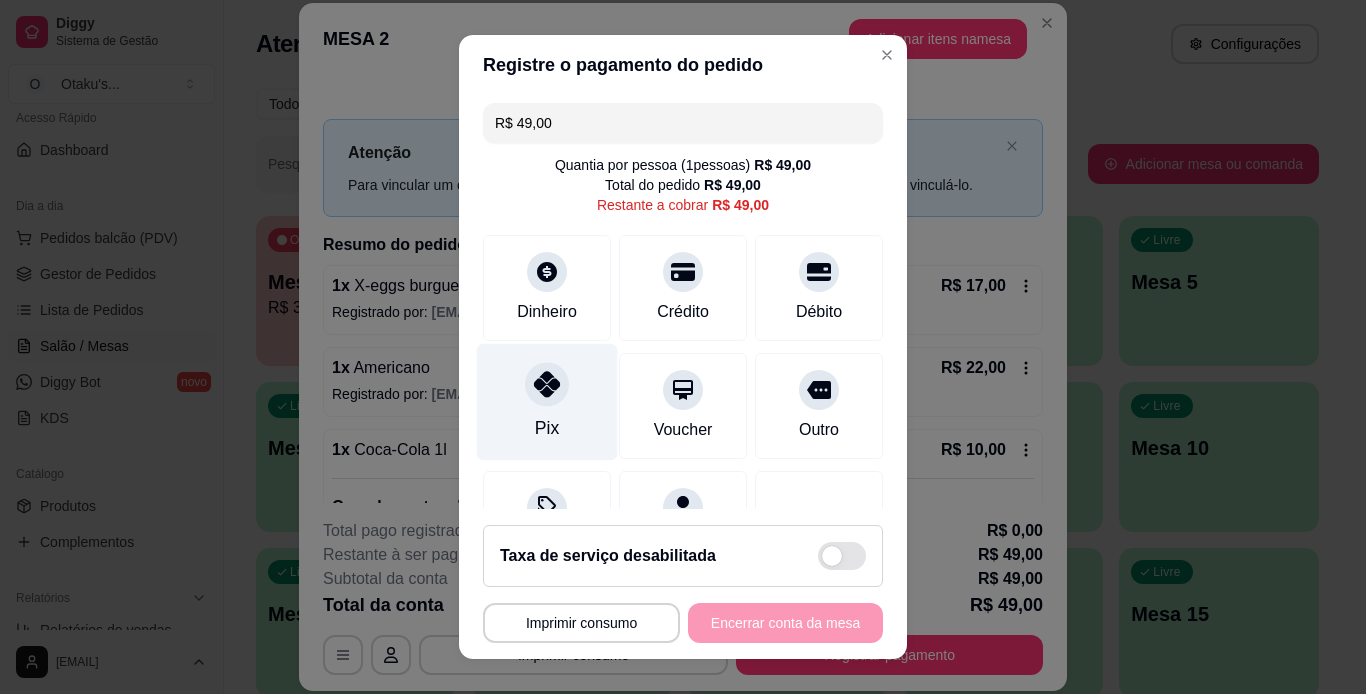 click on "Pix" at bounding box center [547, 401] 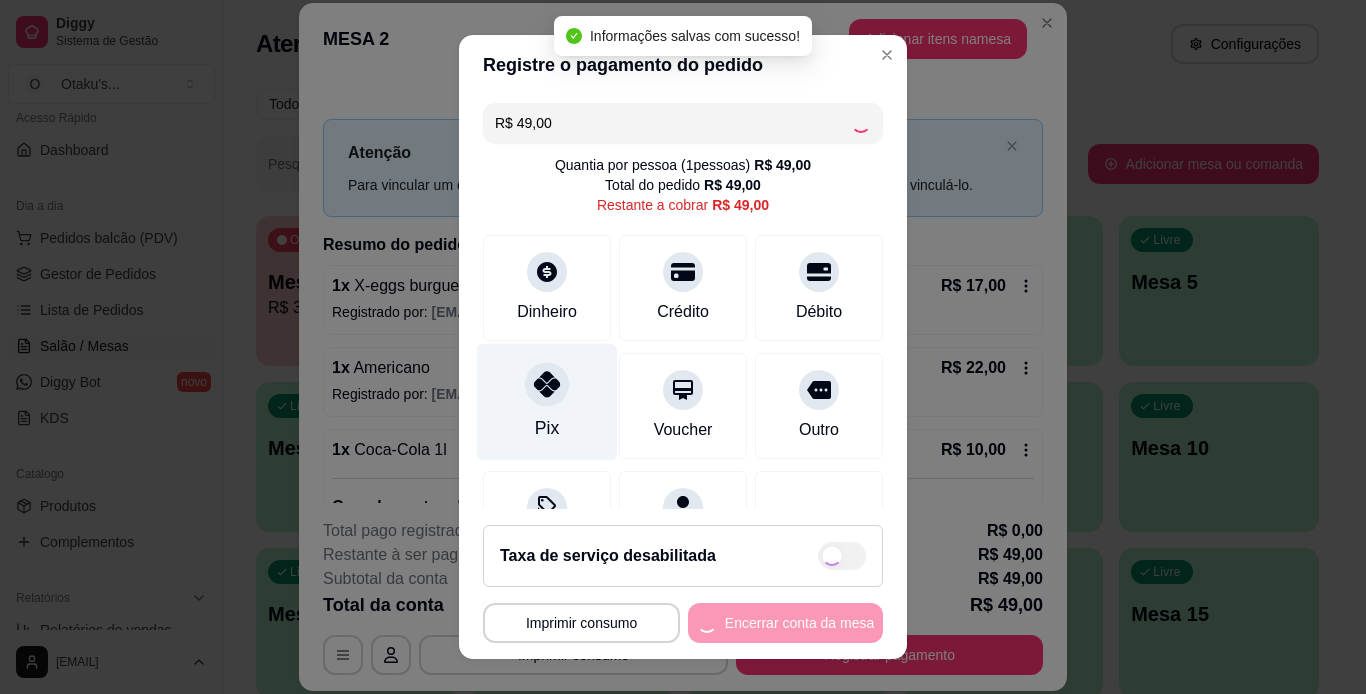 type on "R$ 0,00" 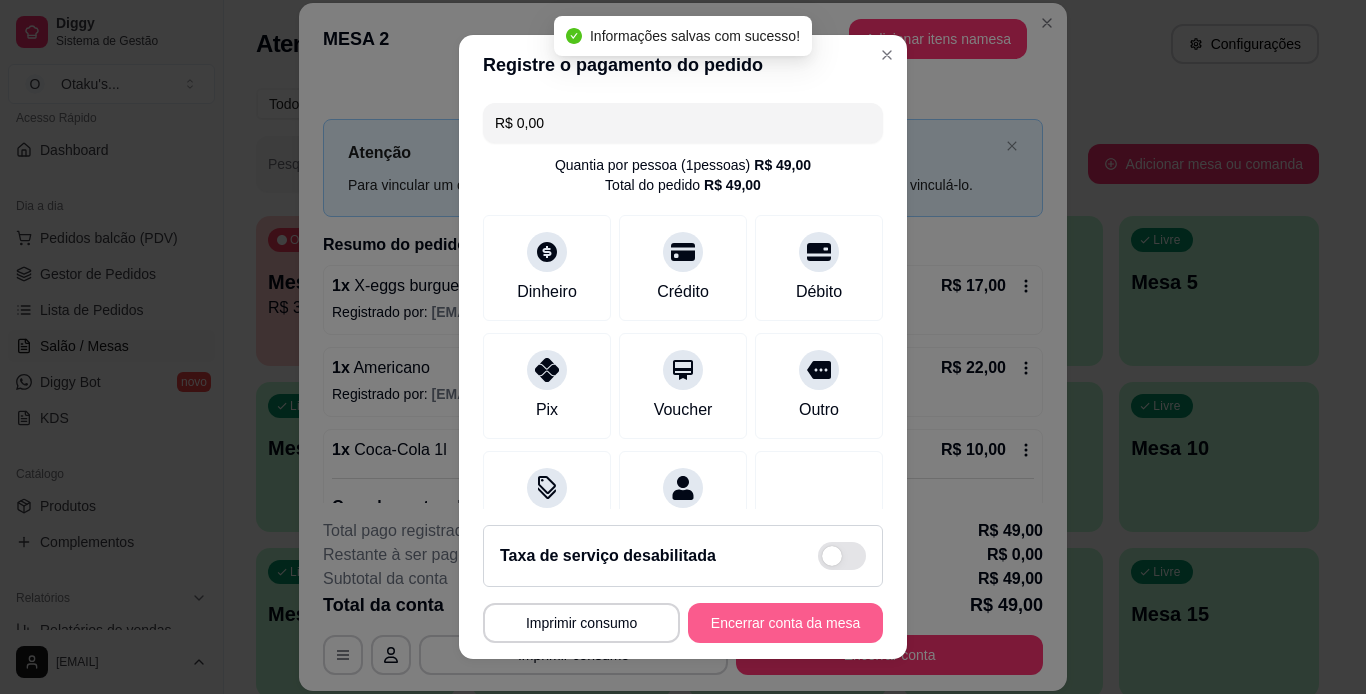 click on "Encerrar conta da mesa" at bounding box center (785, 623) 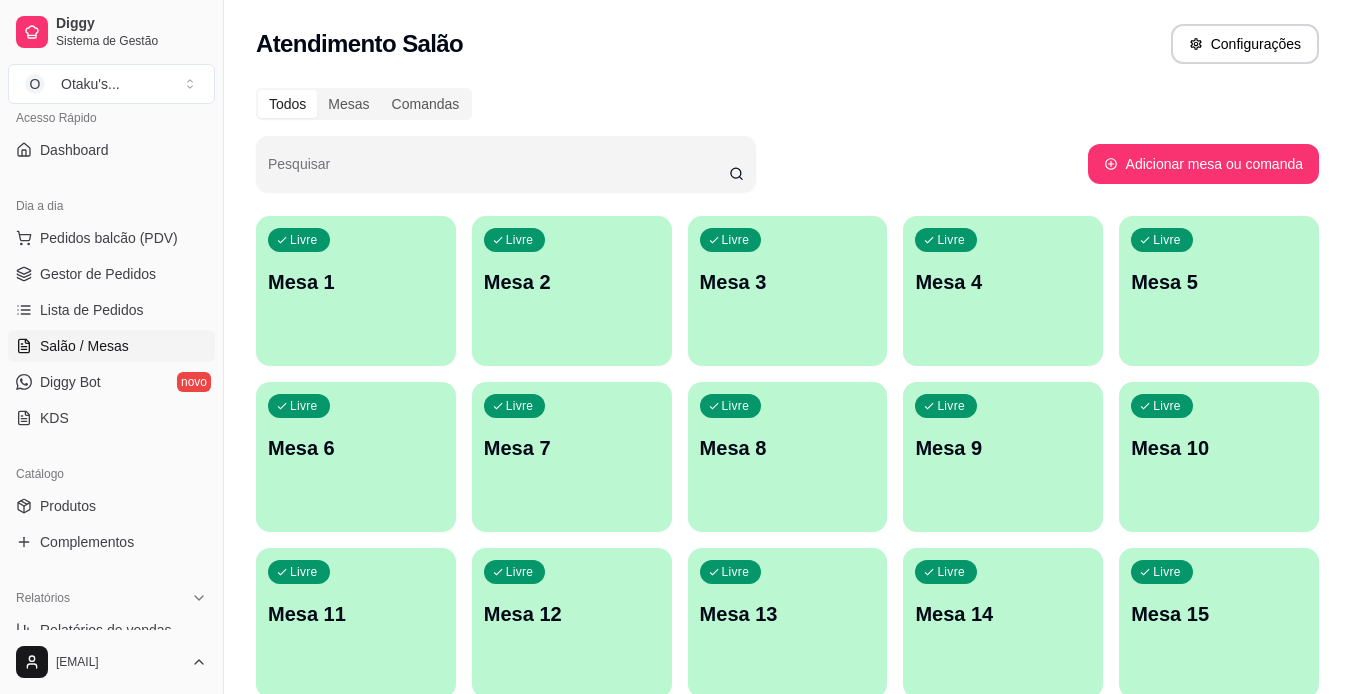 click on "Gestor de Pedidos" at bounding box center [98, 274] 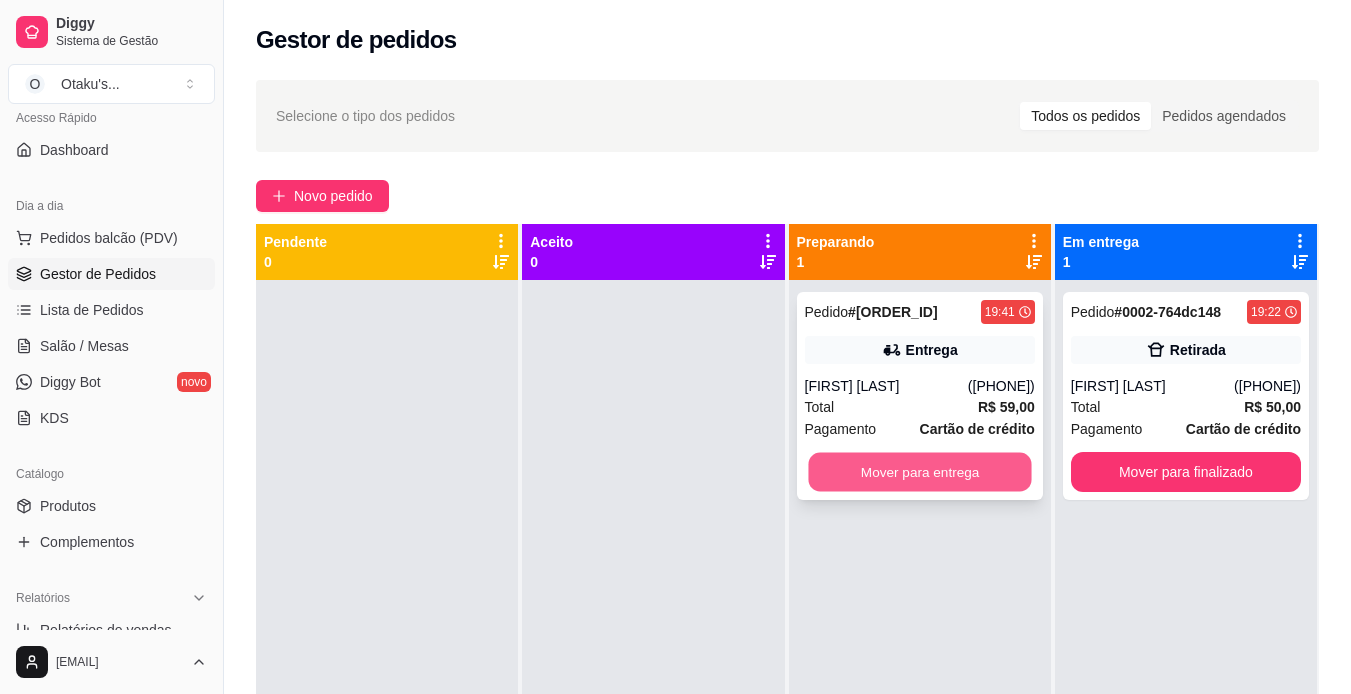 click on "Mover para entrega" at bounding box center (919, 472) 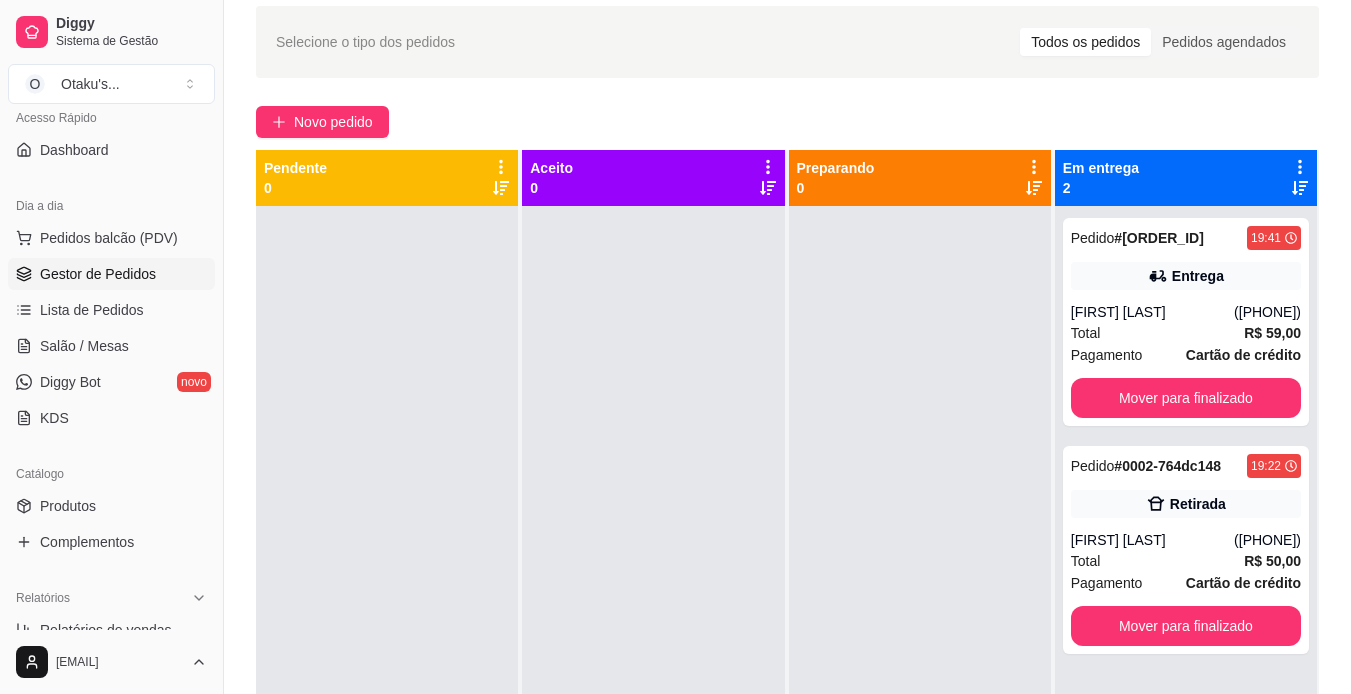 scroll, scrollTop: 61, scrollLeft: 0, axis: vertical 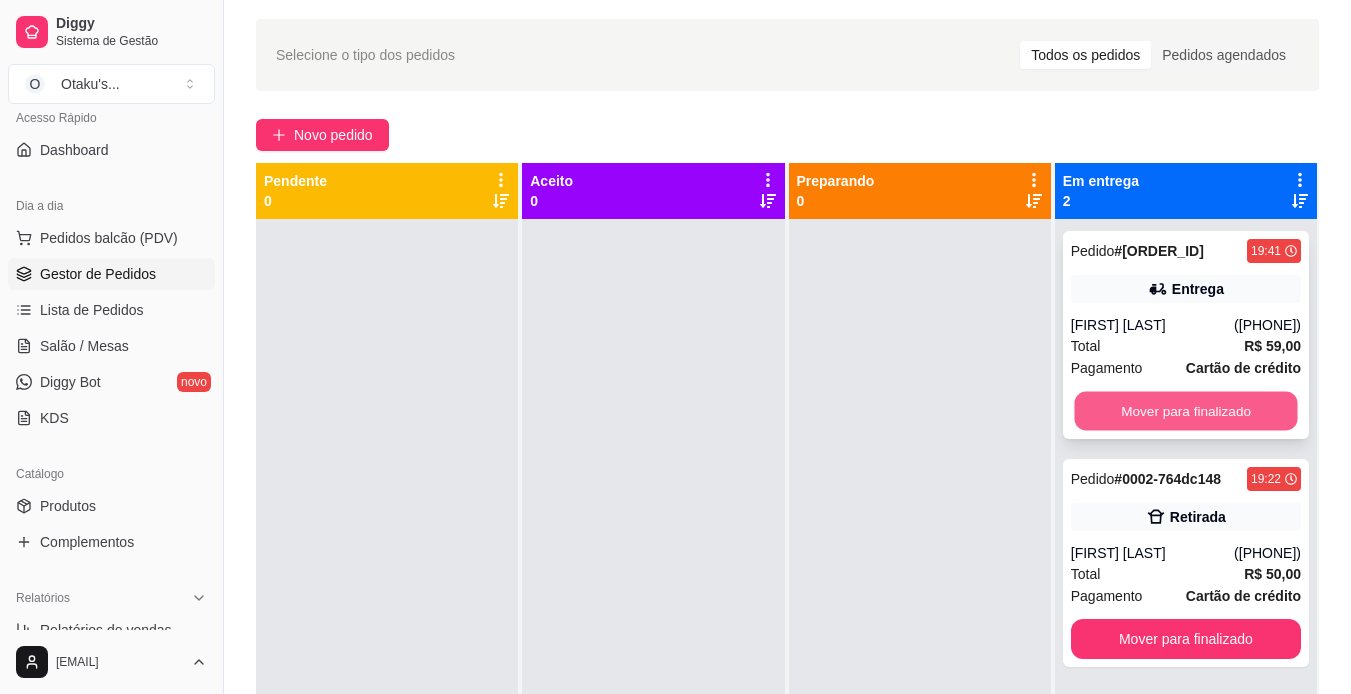 click on "Mover para finalizado" at bounding box center (1185, 411) 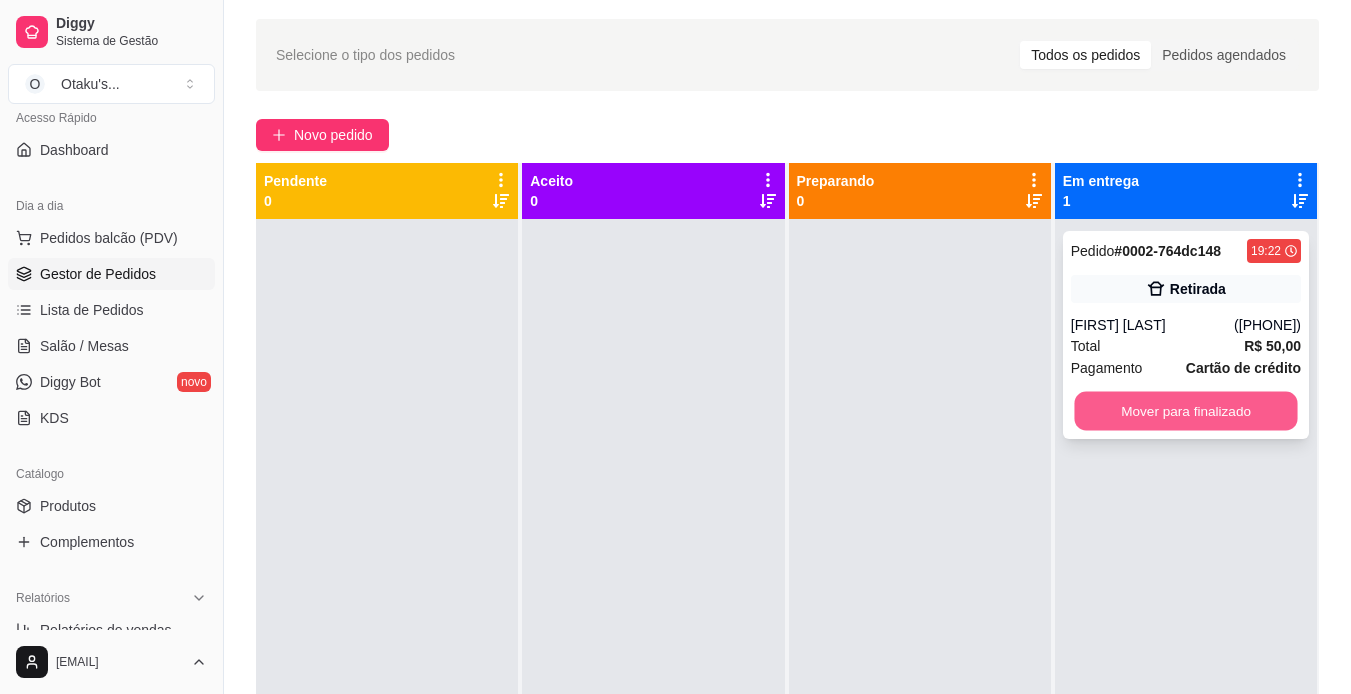 click on "Mover para finalizado" at bounding box center [1185, 411] 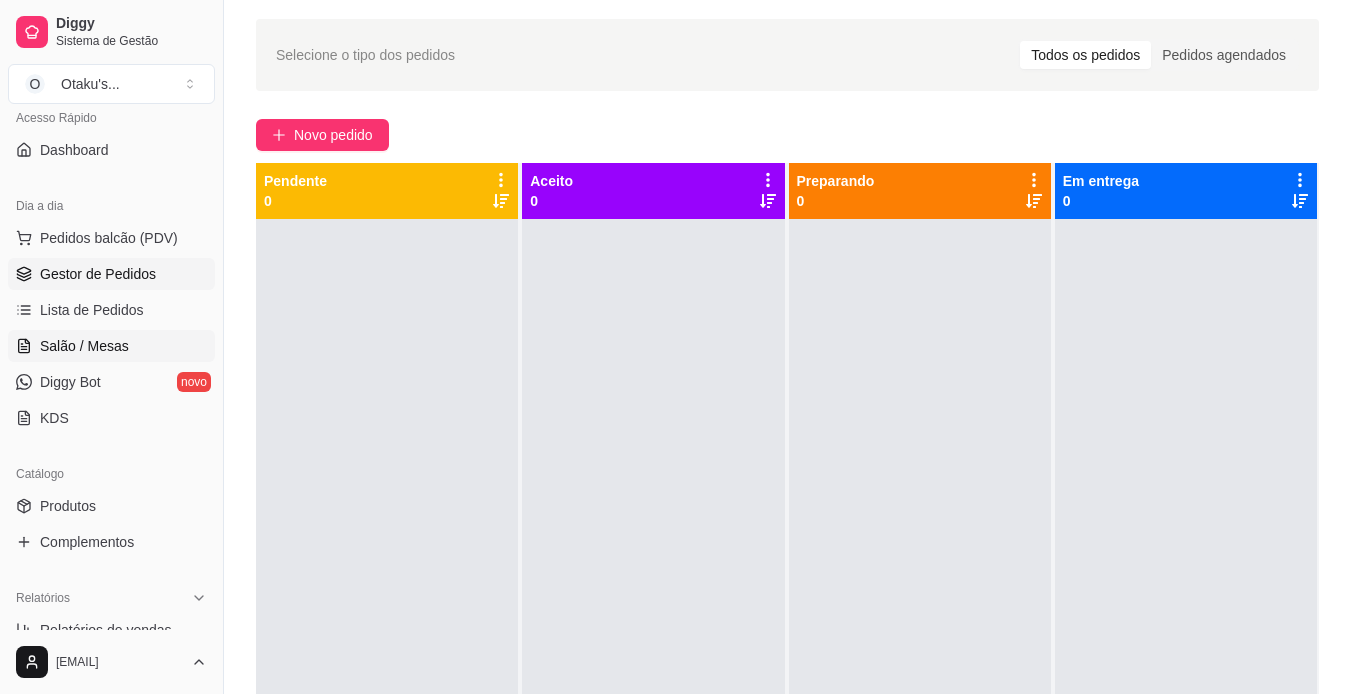 click on "Salão / Mesas" at bounding box center [84, 346] 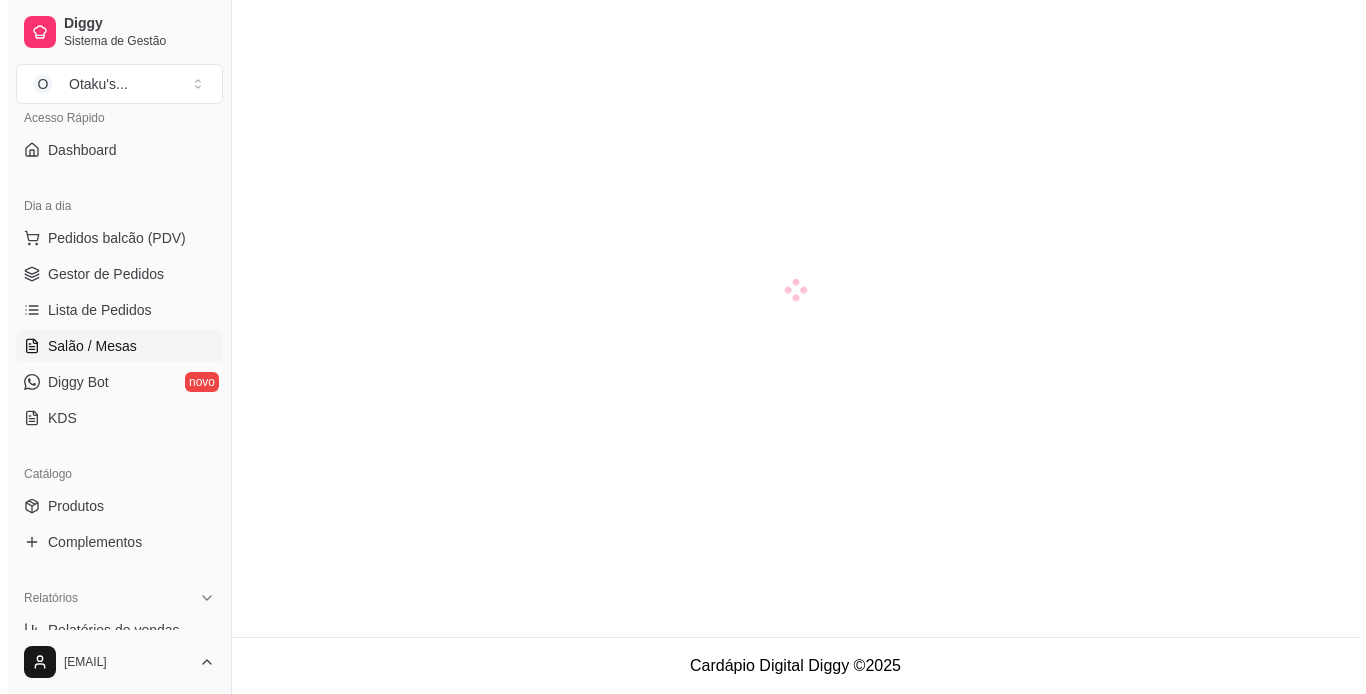 scroll, scrollTop: 0, scrollLeft: 0, axis: both 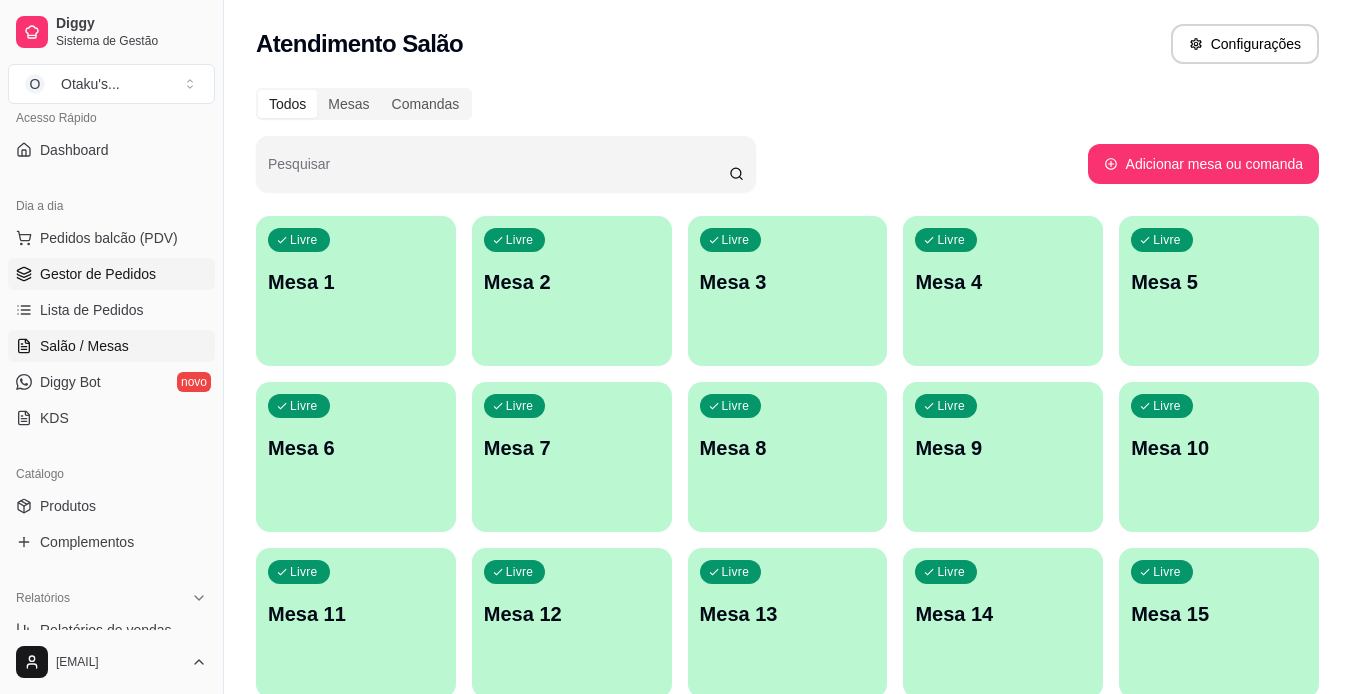 click on "Gestor de Pedidos" at bounding box center [98, 274] 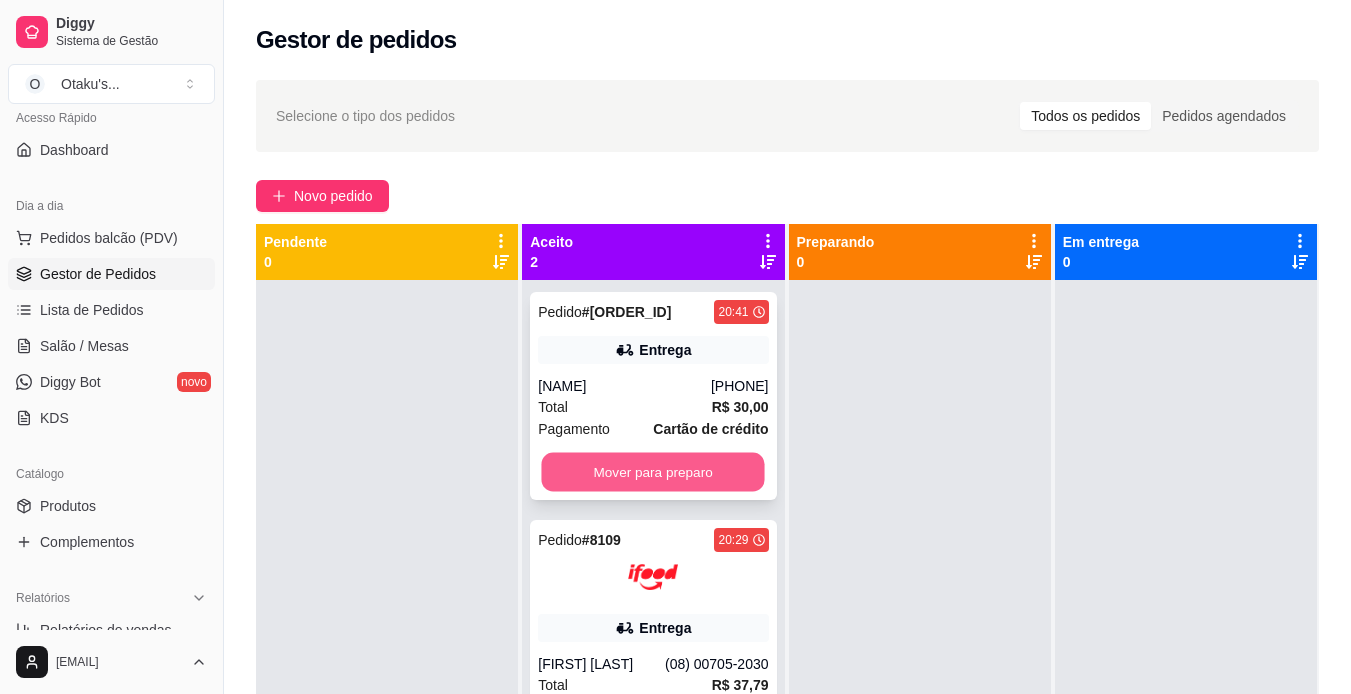 click on "Mover para preparo" at bounding box center (653, 472) 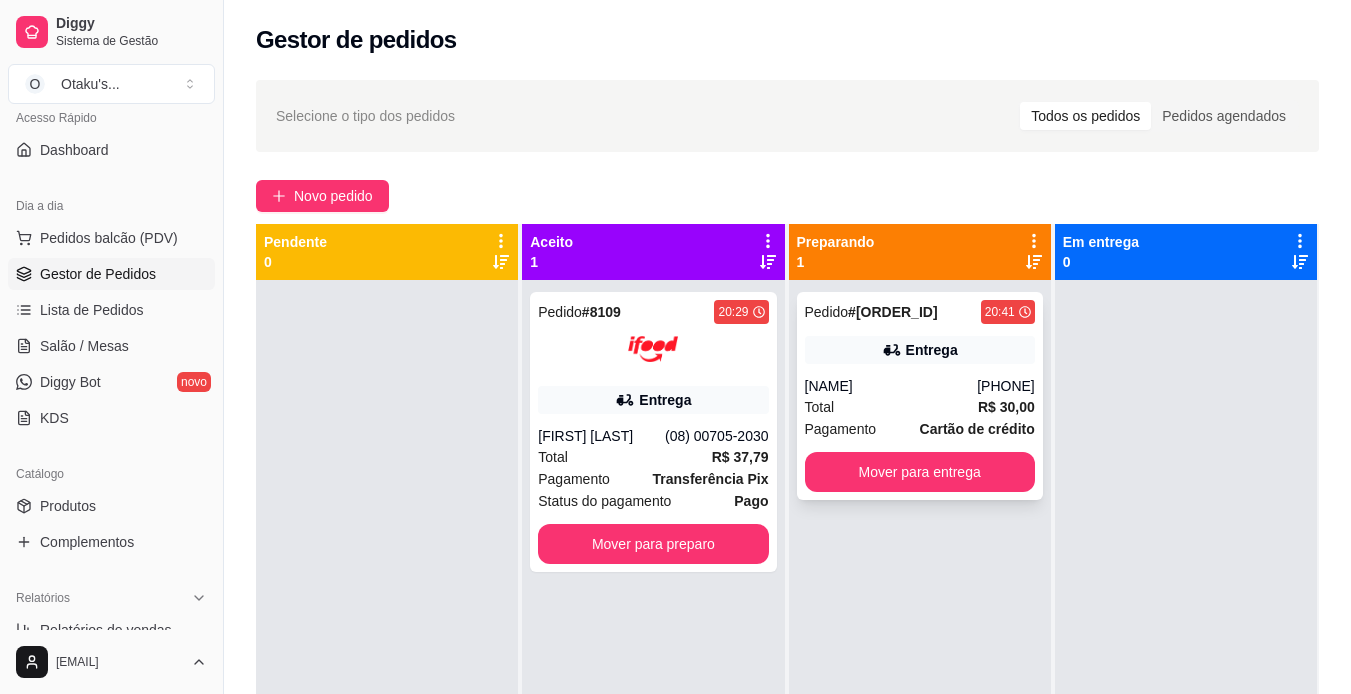 click on "[NAME]" at bounding box center [891, 386] 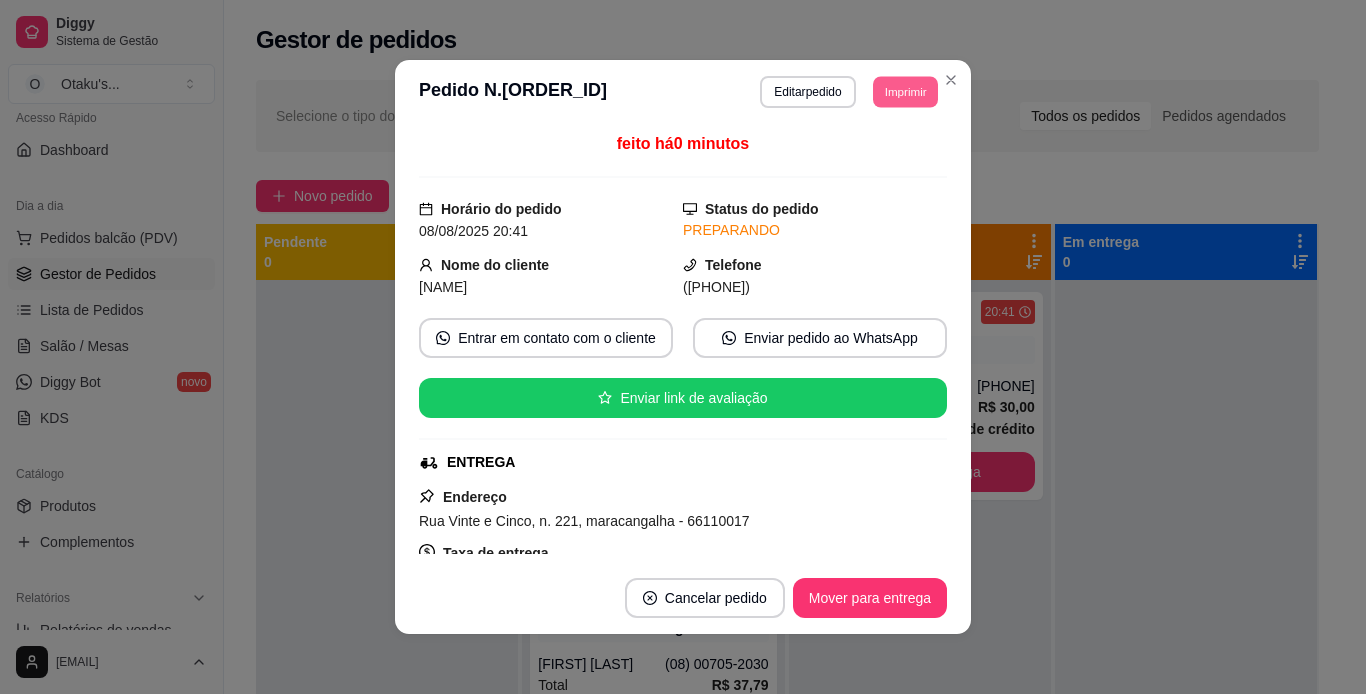 click on "Imprimir" at bounding box center [905, 91] 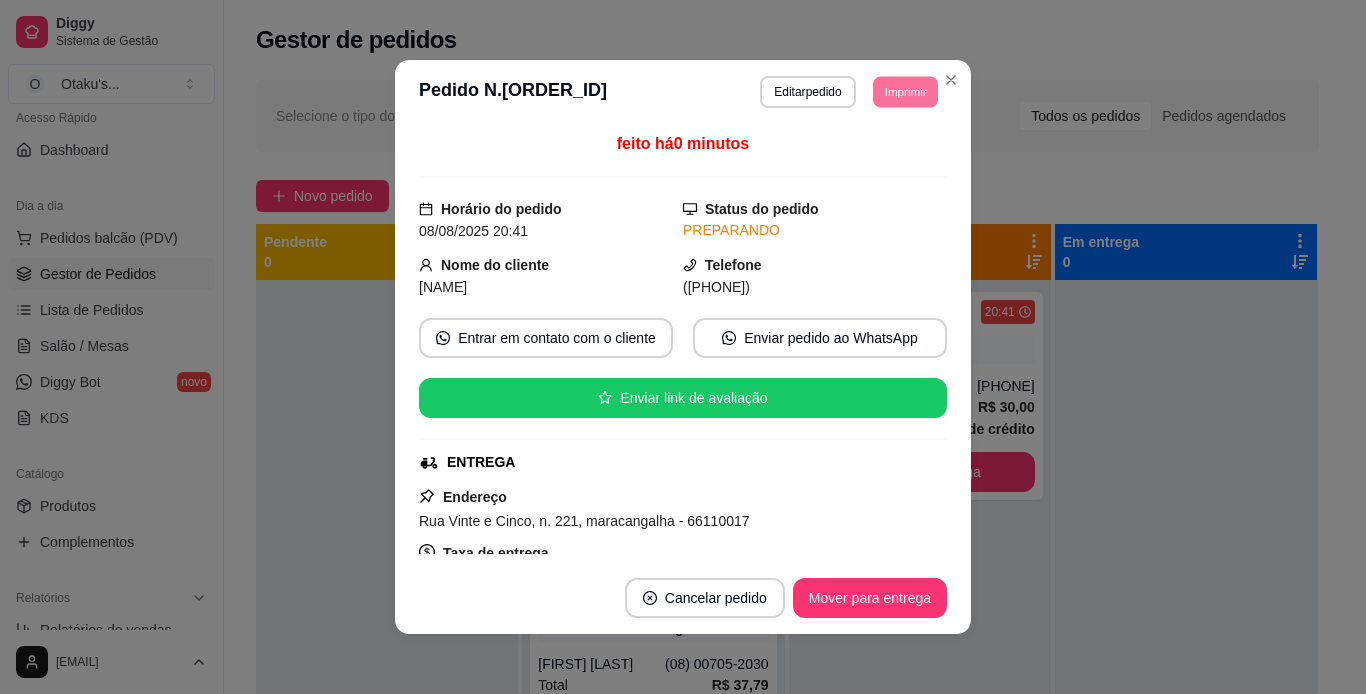 click on "feito há  0   minutos Horário do pedido 08/08/2025 20:41 Status do pedido PREPARANDO Nome do cliente [FIRST] [LAST] Telefone ([PHONE]) Entrar em contato com o cliente Enviar pedido ao WhatsApp Enviar link de avaliação ENTREGA Endereço  Rua Vinte e Cinco, n. 221, maracangalha - [POSTAL_CODE]  Taxa de entrega  R$ 0,00 Copiar Endereço Pagamento Cartão de crédito   R$ 30,00 Resumo do pedido 1 x     Meio X-tudo + guaraná de 990 ML R$ 30,00 Subtotal R$ 30,00 Total R$ 30,00" at bounding box center [683, 343] 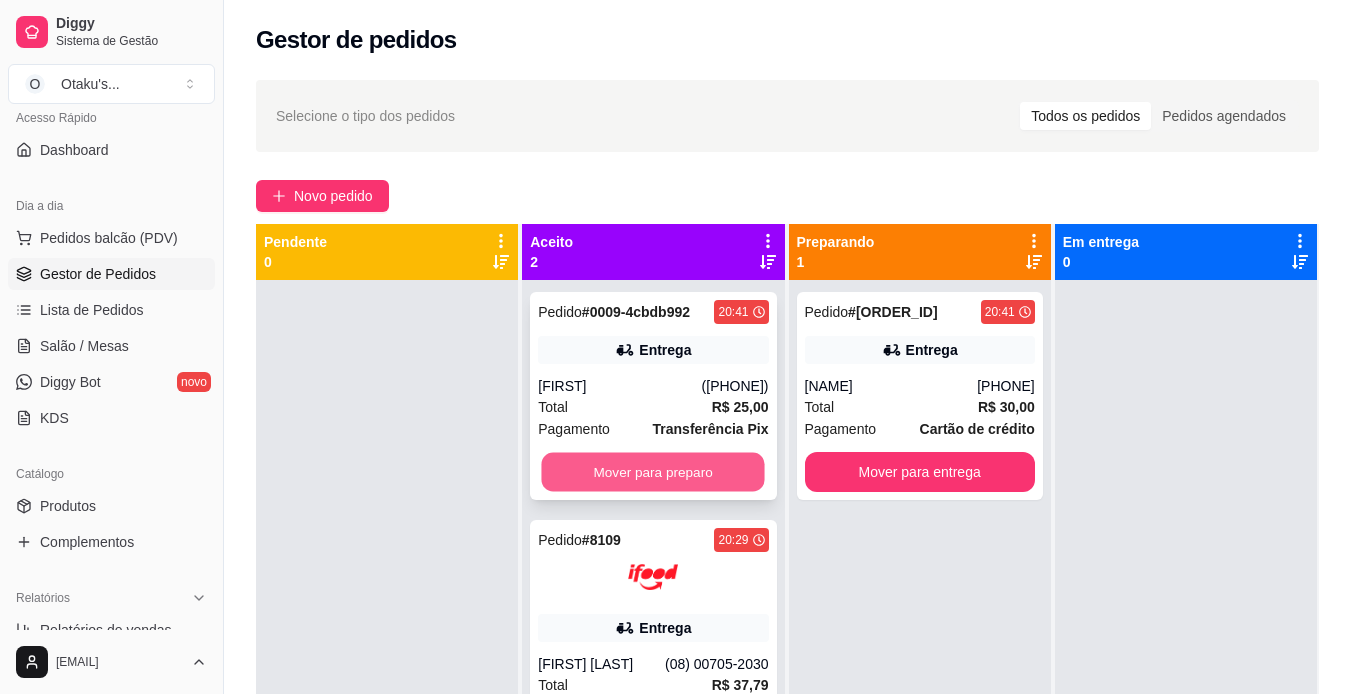 click on "Mover para preparo" at bounding box center [653, 472] 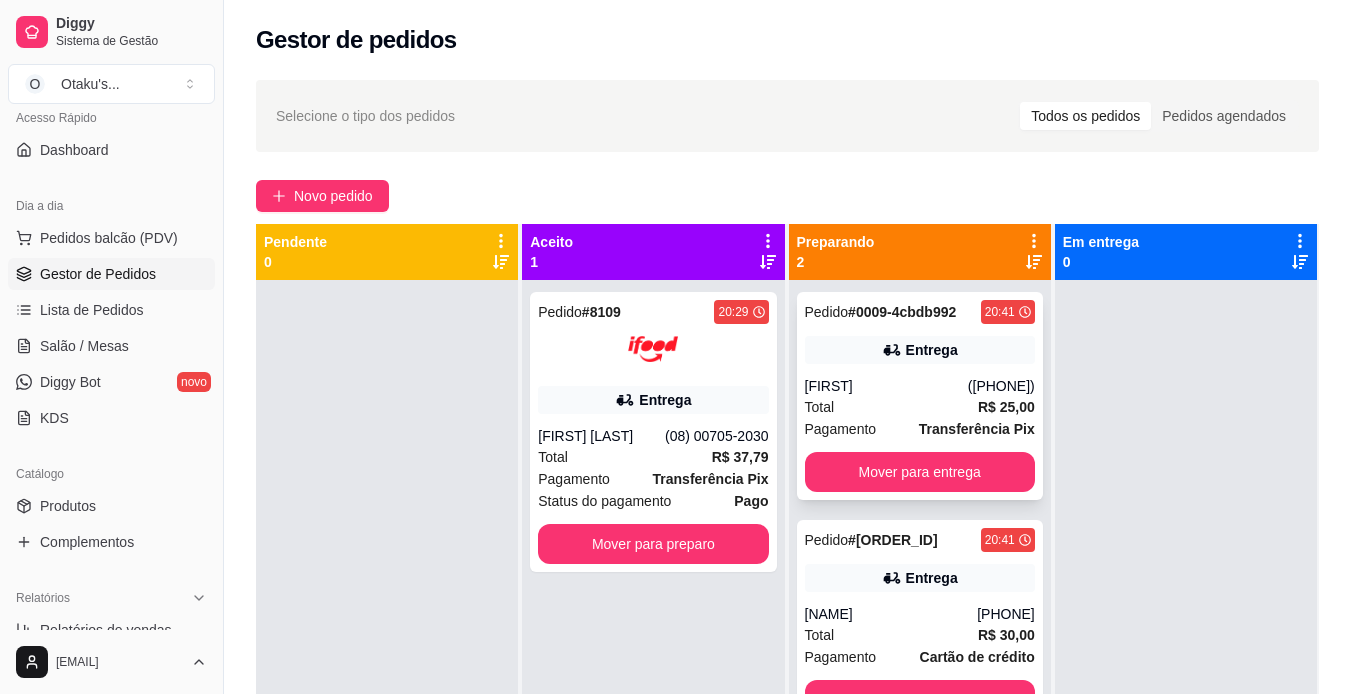 click on "Entrega" at bounding box center (932, 350) 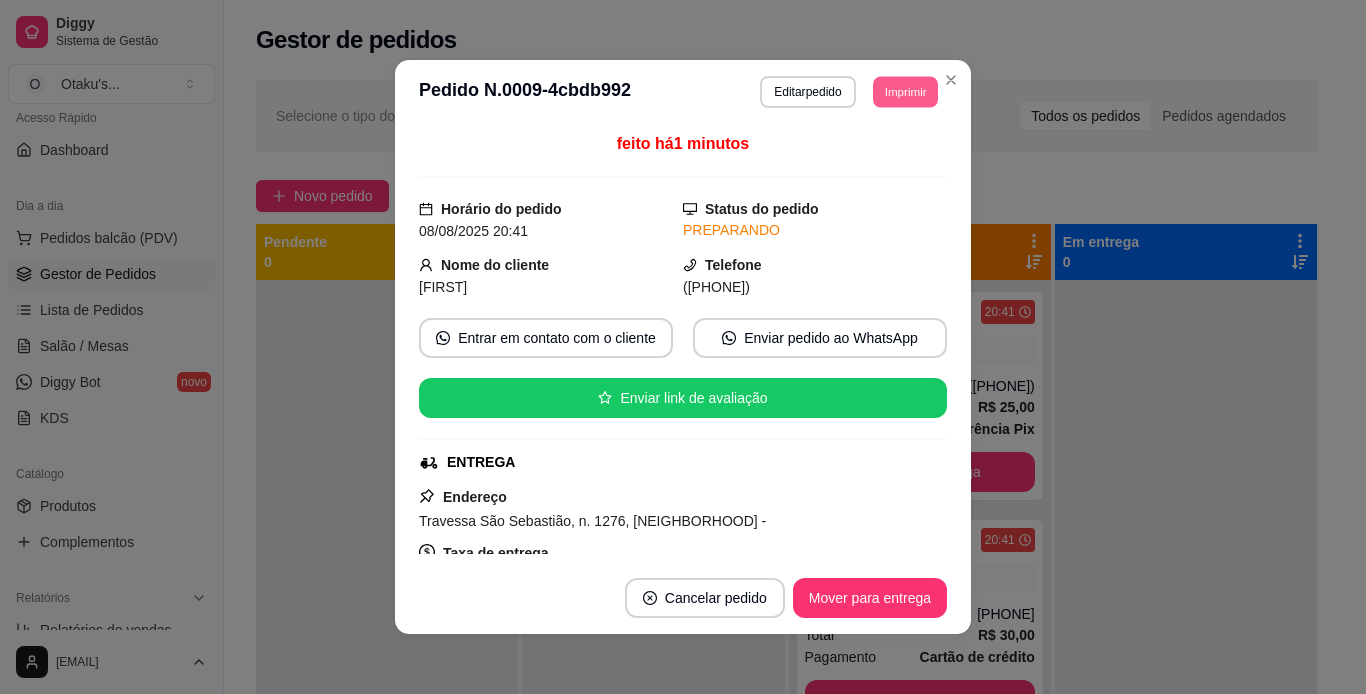 click on "Imprimir" at bounding box center (905, 91) 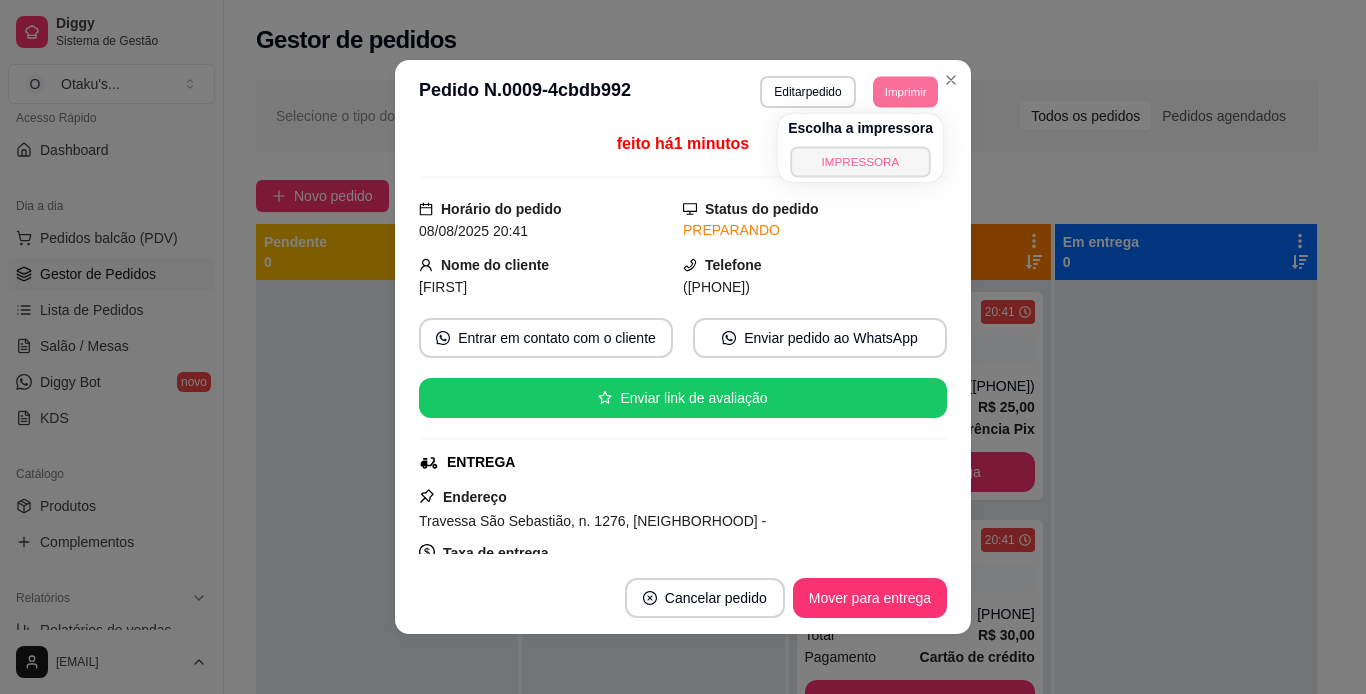 click on "IMPRESSORA" at bounding box center (860, 161) 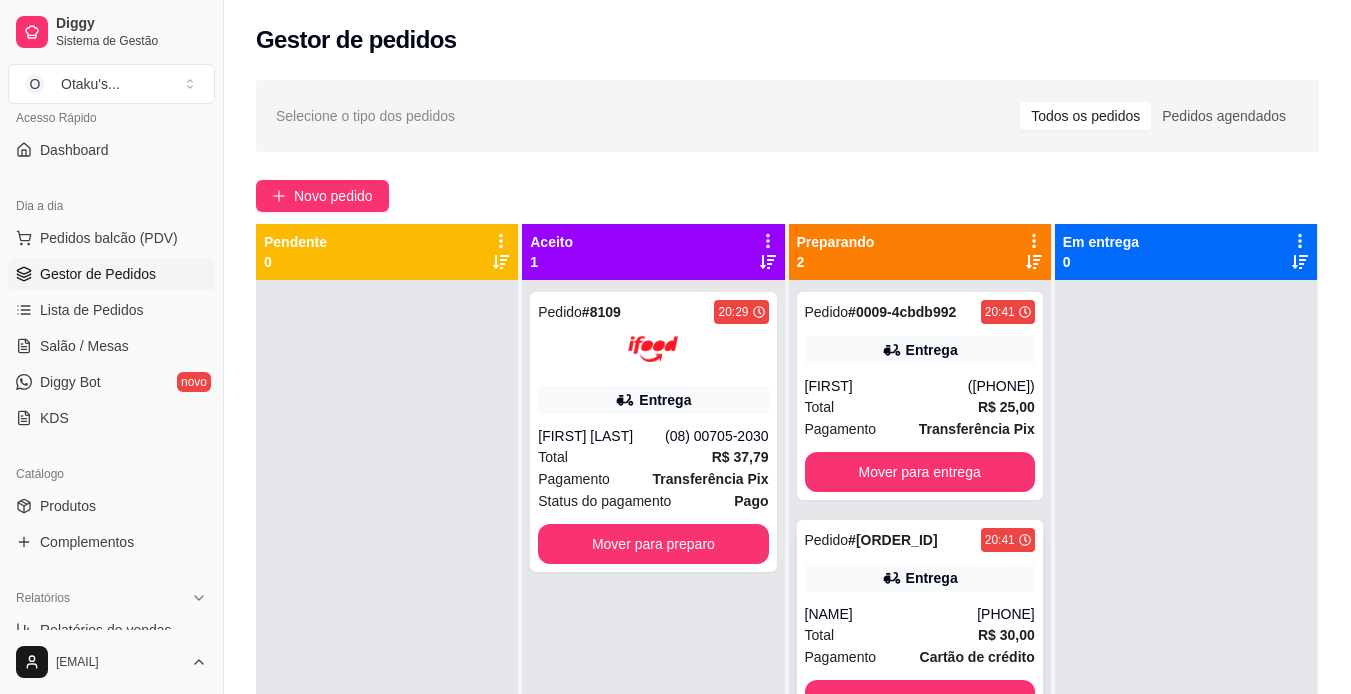 click on "[NAME]" at bounding box center [891, 614] 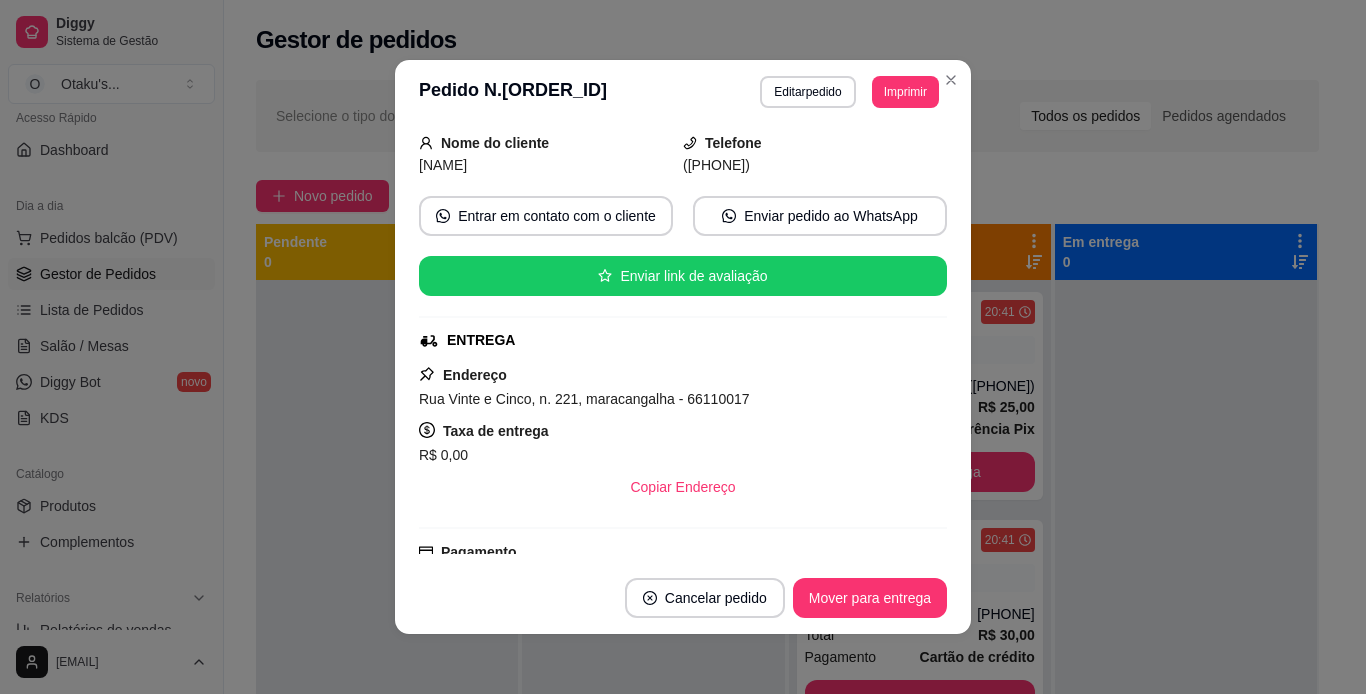 scroll, scrollTop: 0, scrollLeft: 0, axis: both 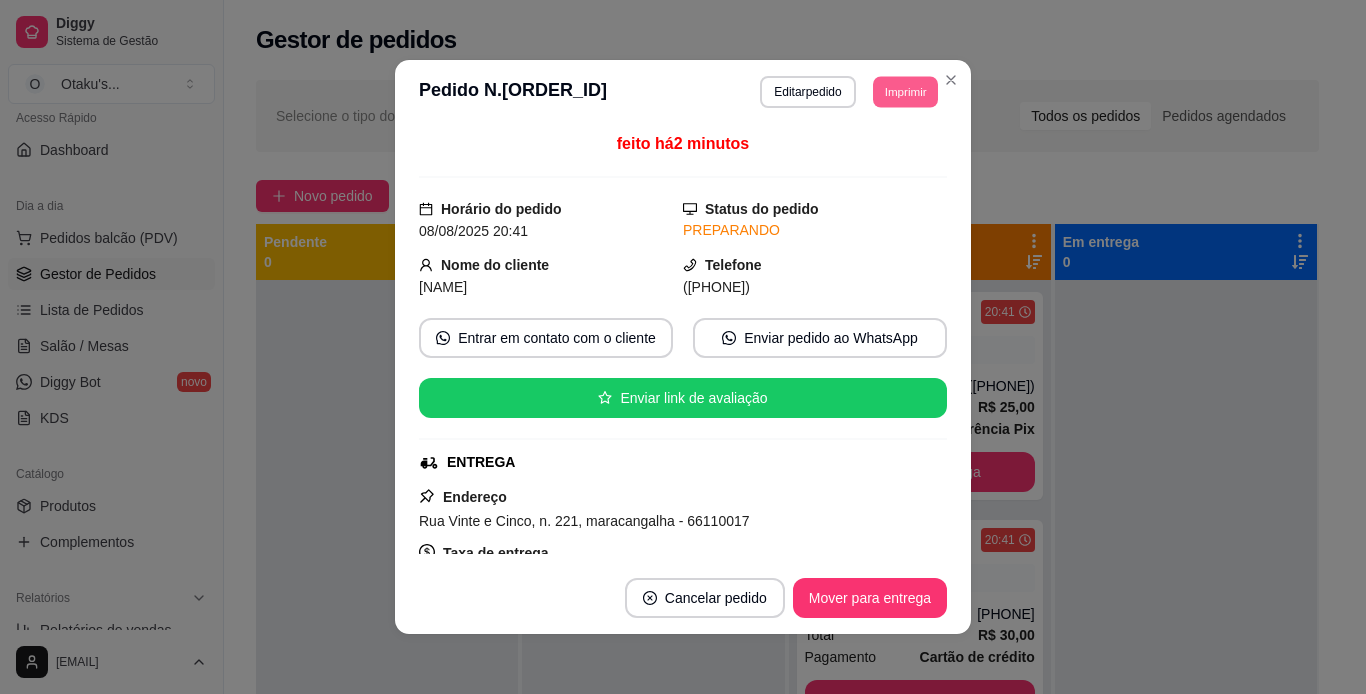 click on "Imprimir" at bounding box center (905, 91) 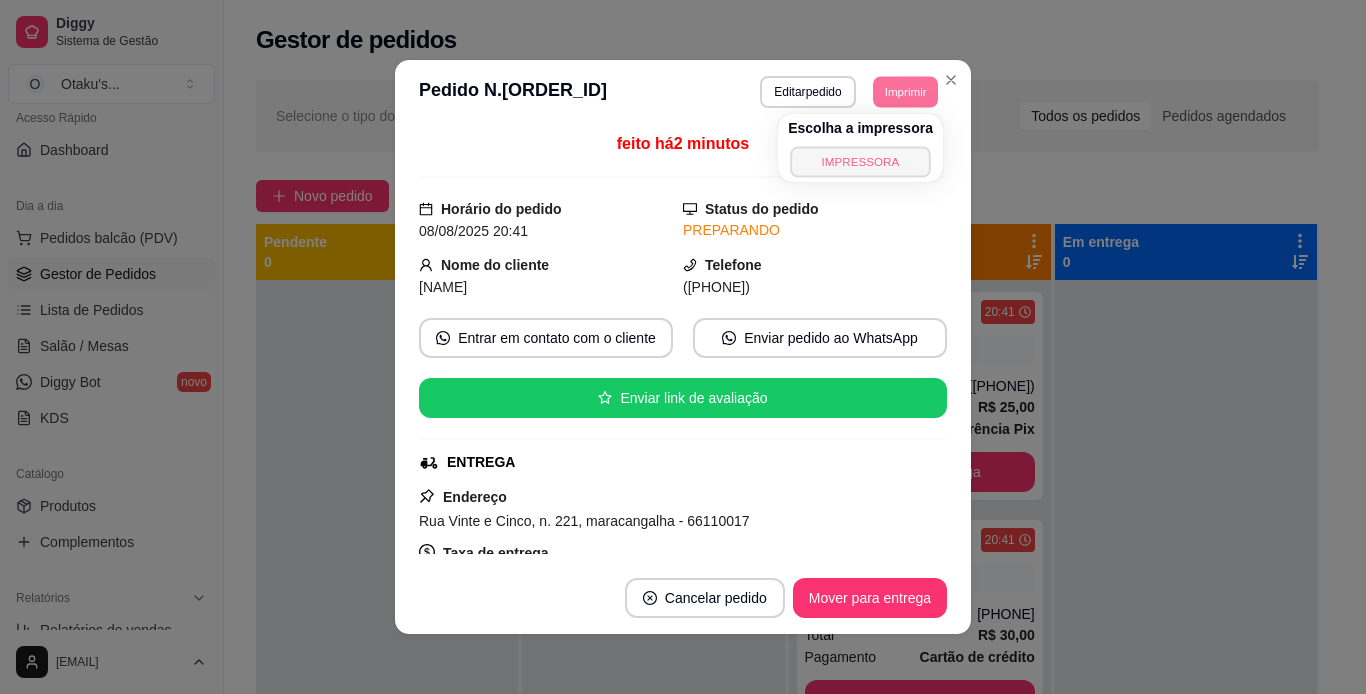click on "IMPRESSORA" at bounding box center [860, 161] 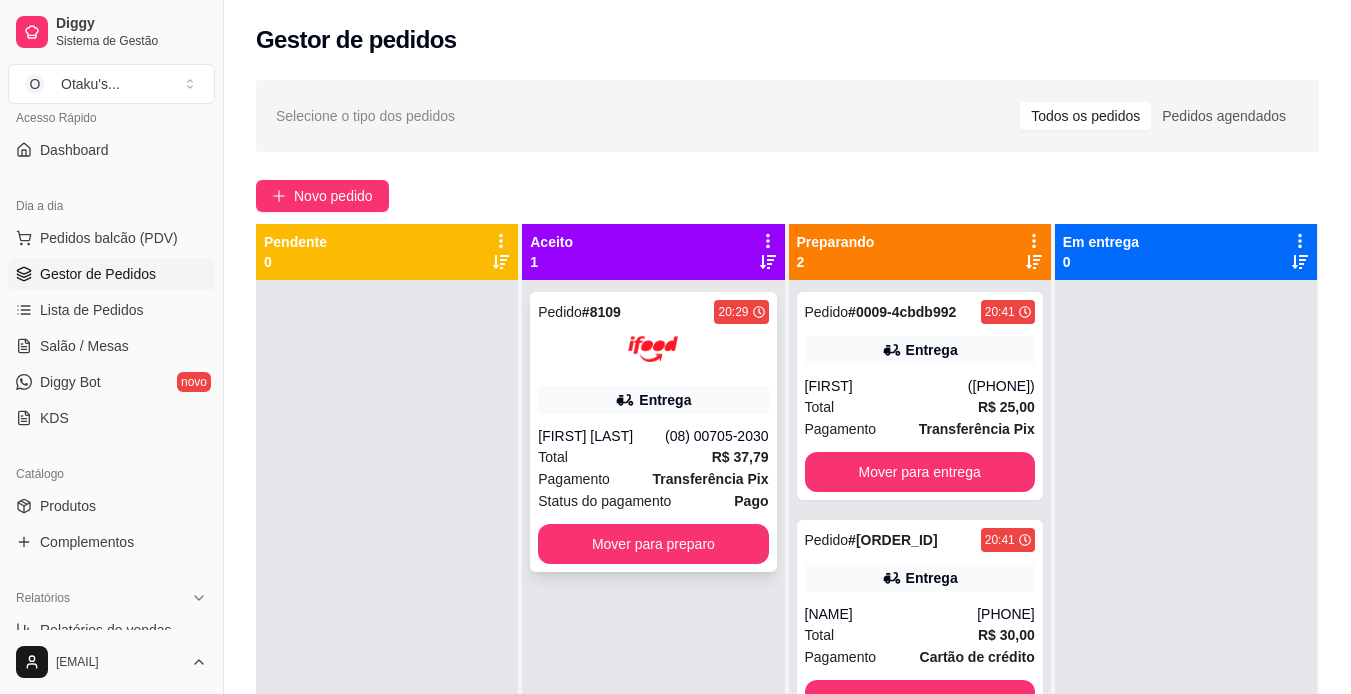 click on "Pedido  # [ORDER_ID] [TIME] Entrega [FIRST] [LAST] ([PHONE]) Total R$ 37,79 Pagamento Transferência Pix Status do pagamento Pago Mover para preparo" at bounding box center [653, 432] 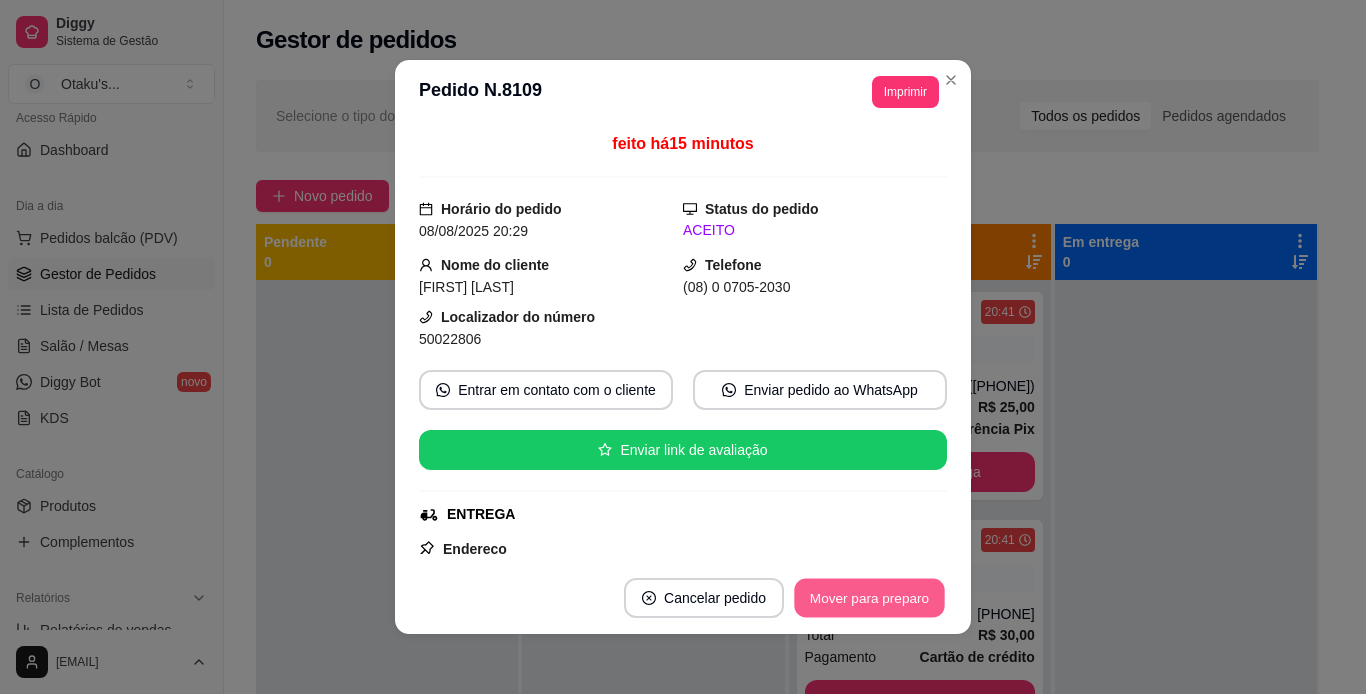 click on "Mover para preparo" at bounding box center (869, 598) 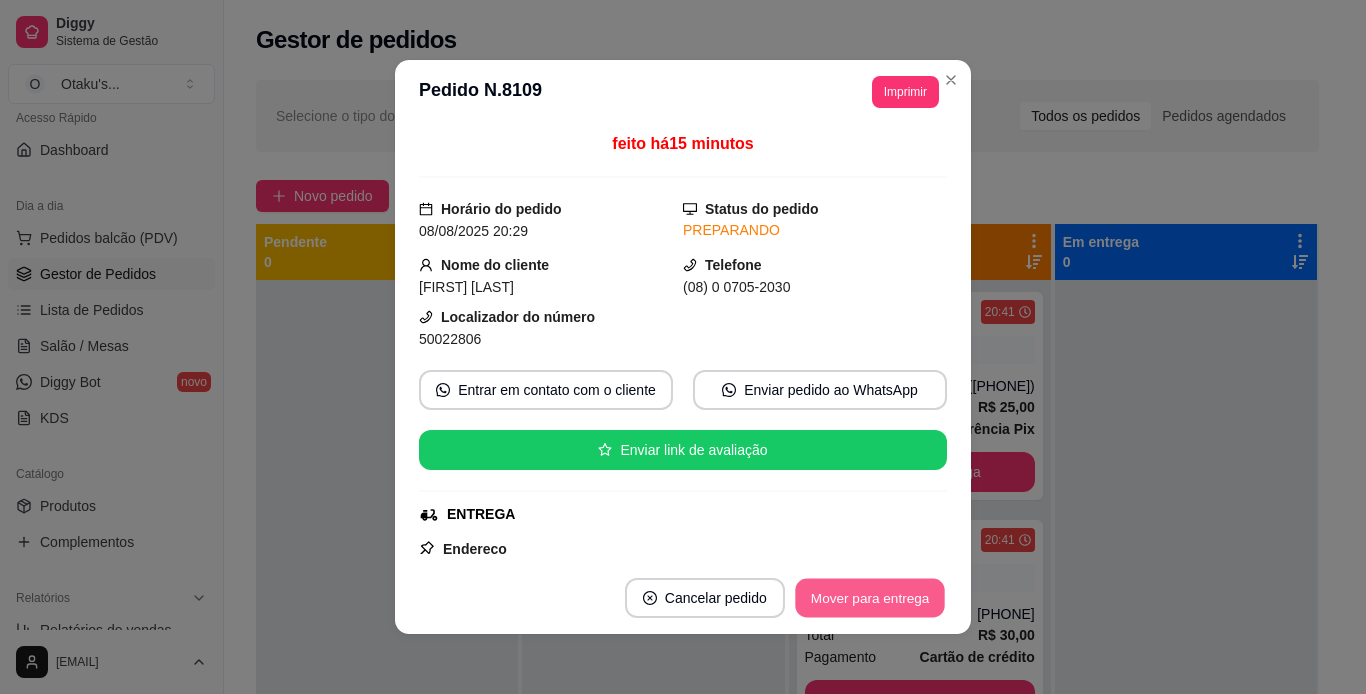 click on "Mover para entrega" at bounding box center (870, 598) 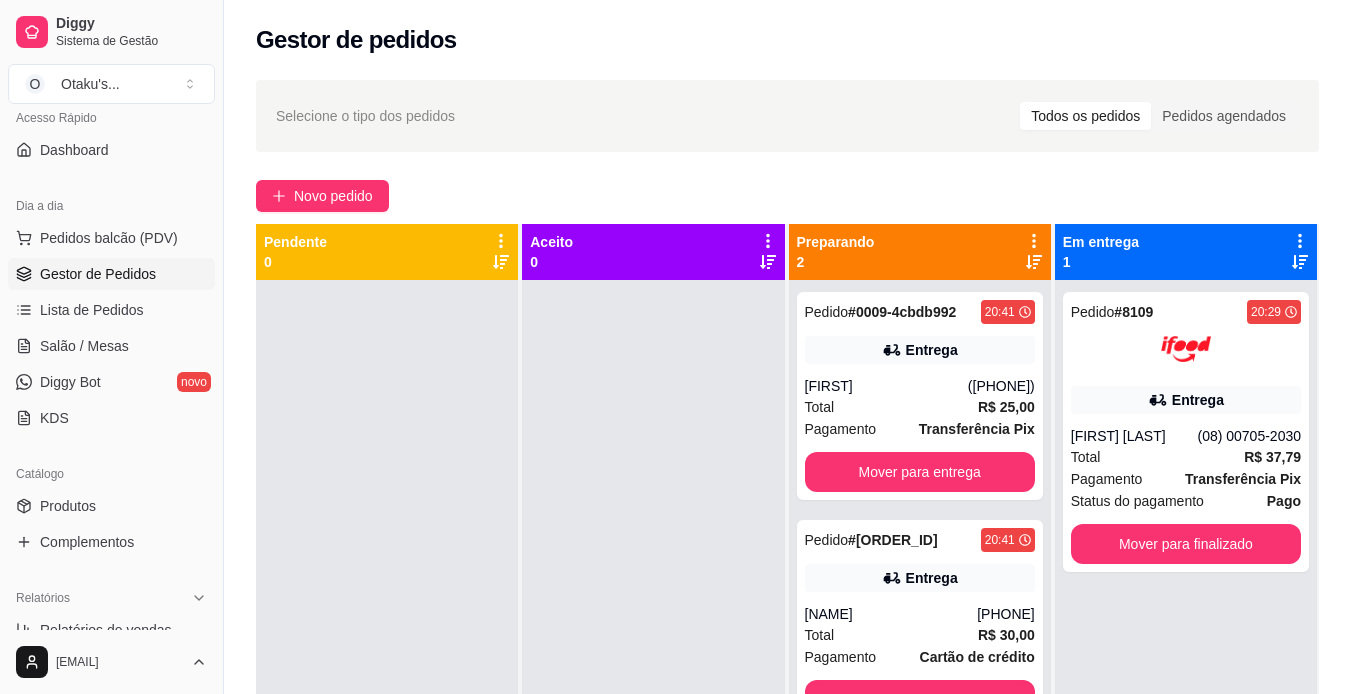click on "Produtos" at bounding box center (68, 506) 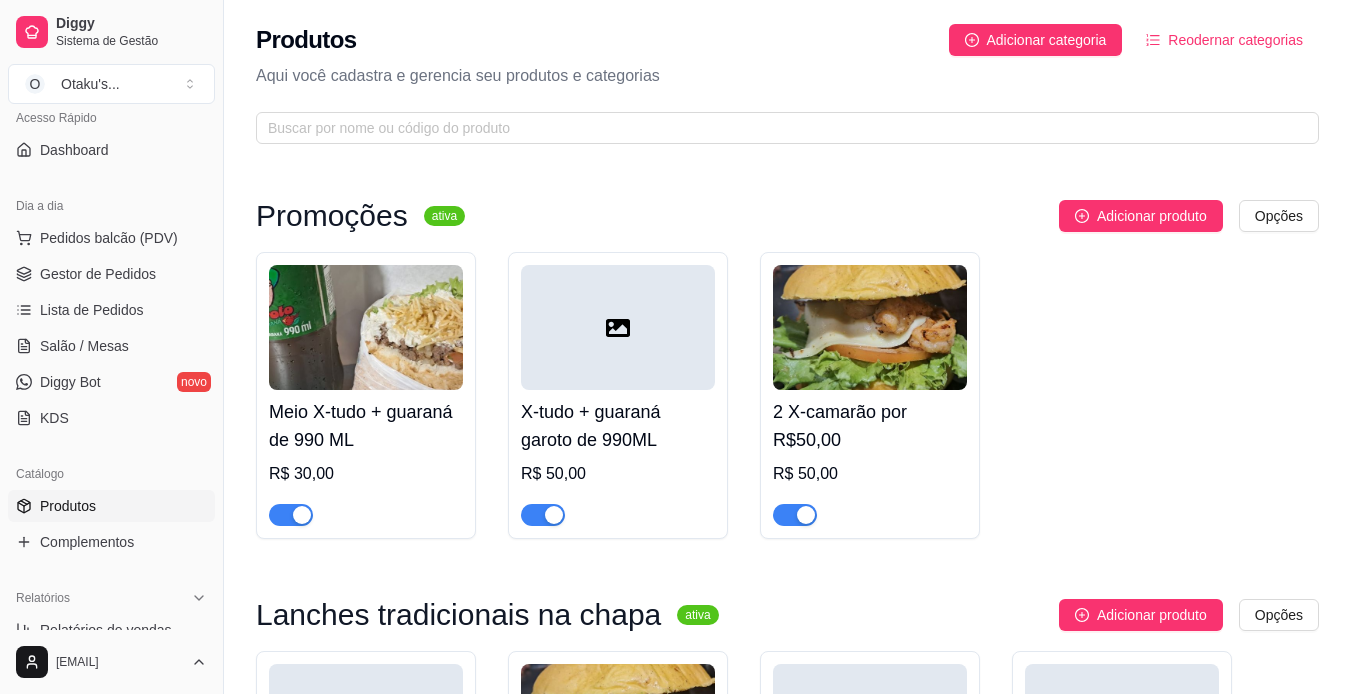click at bounding box center (302, 515) 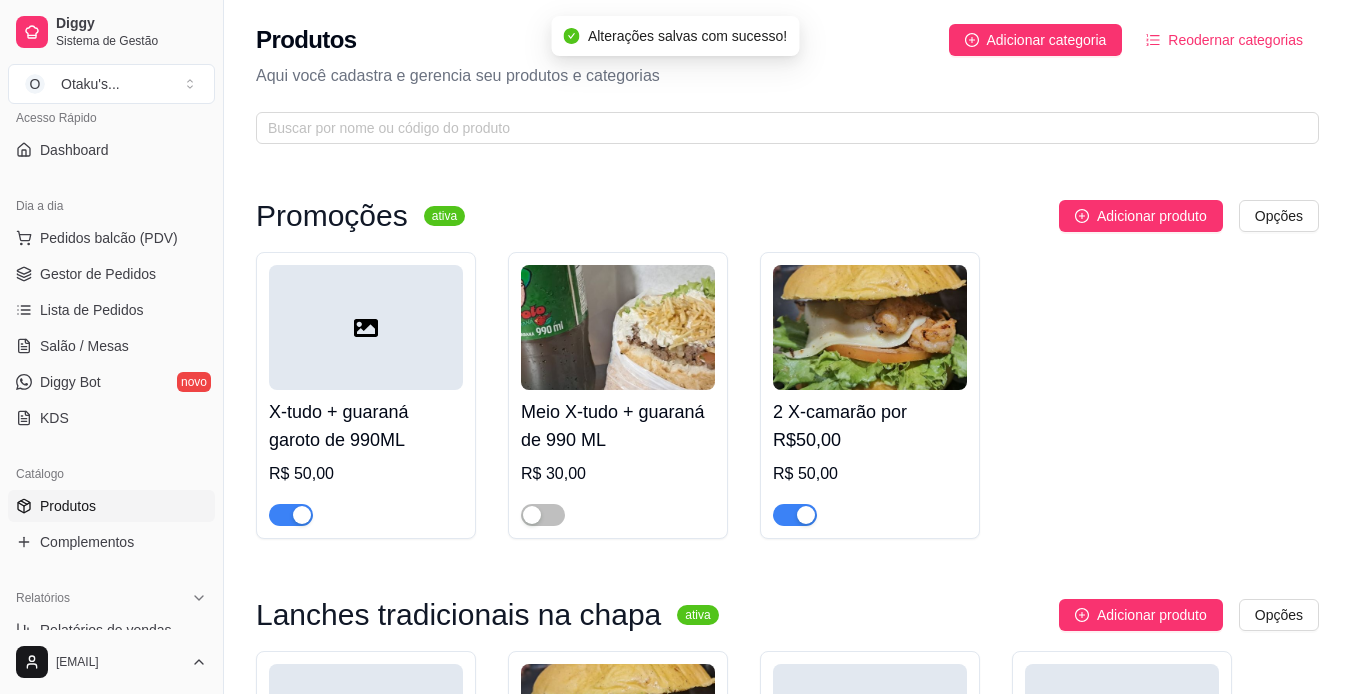 click at bounding box center (291, 515) 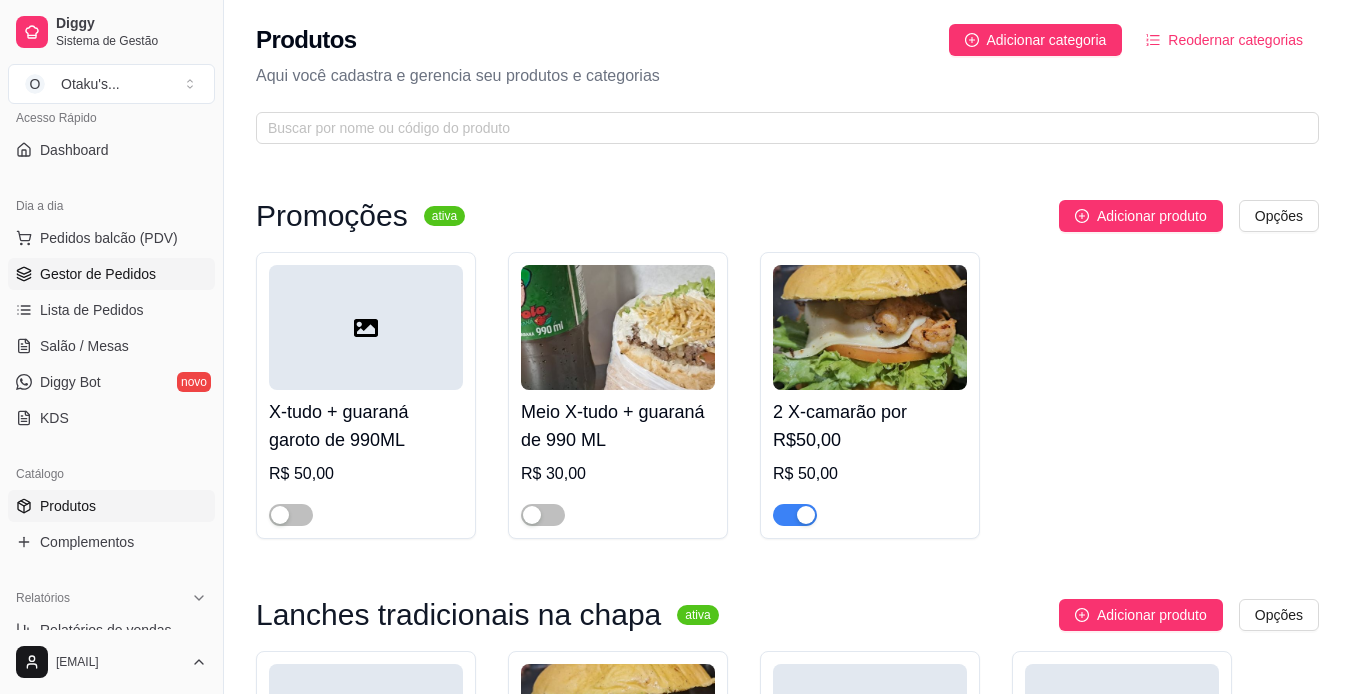 click on "Gestor de Pedidos" at bounding box center [98, 274] 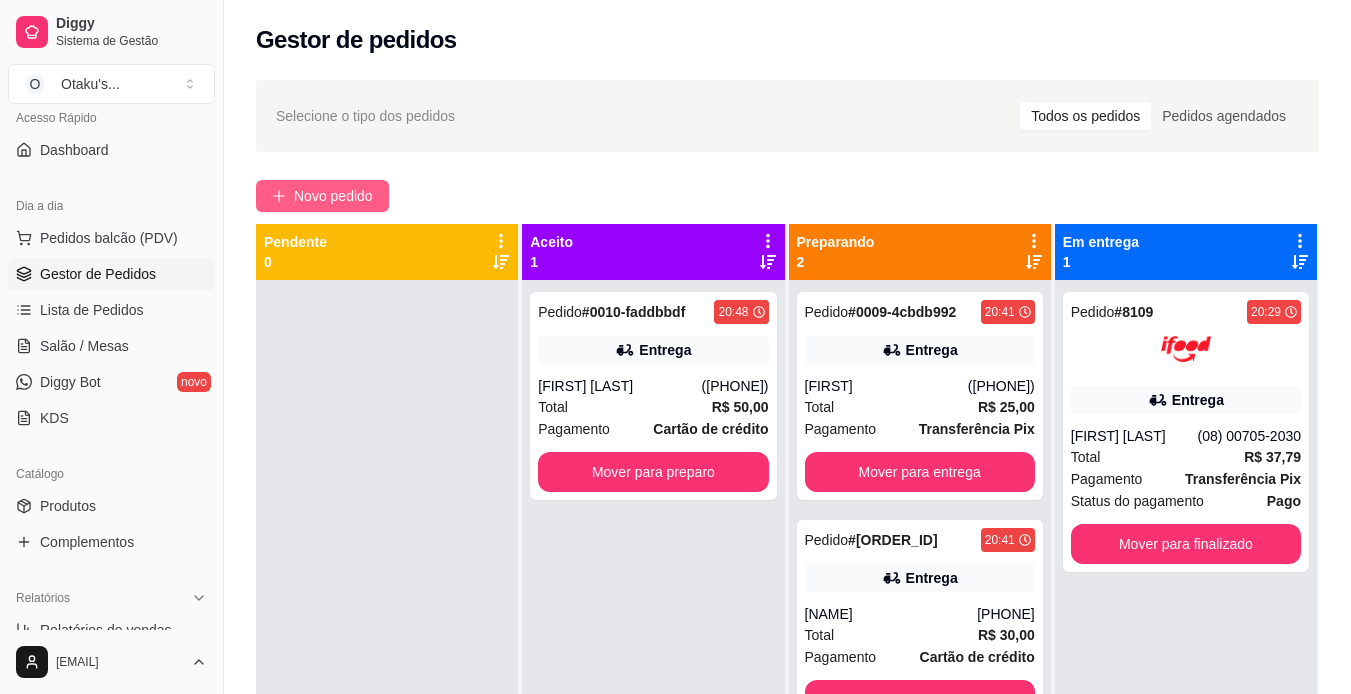 click on "Novo pedido" at bounding box center [333, 196] 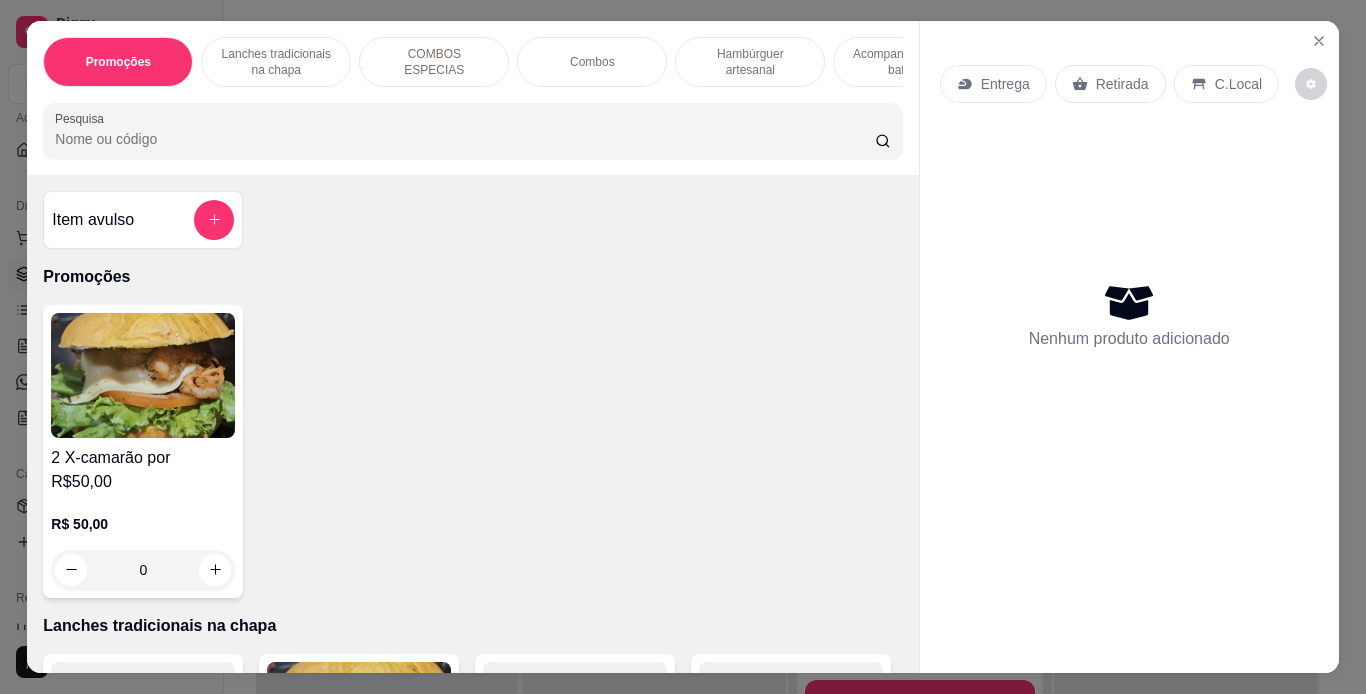 click on "Retirada" at bounding box center [1122, 84] 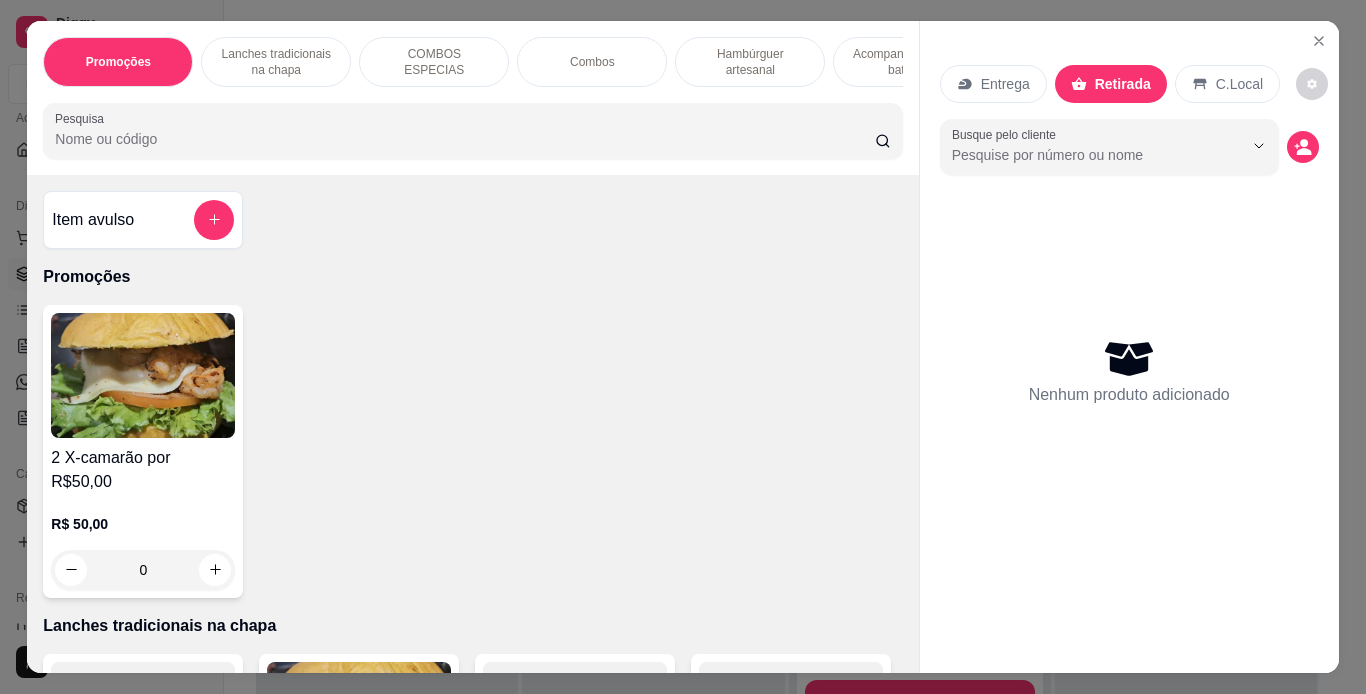 click on "Lanches tradicionais na chapa" at bounding box center (276, 62) 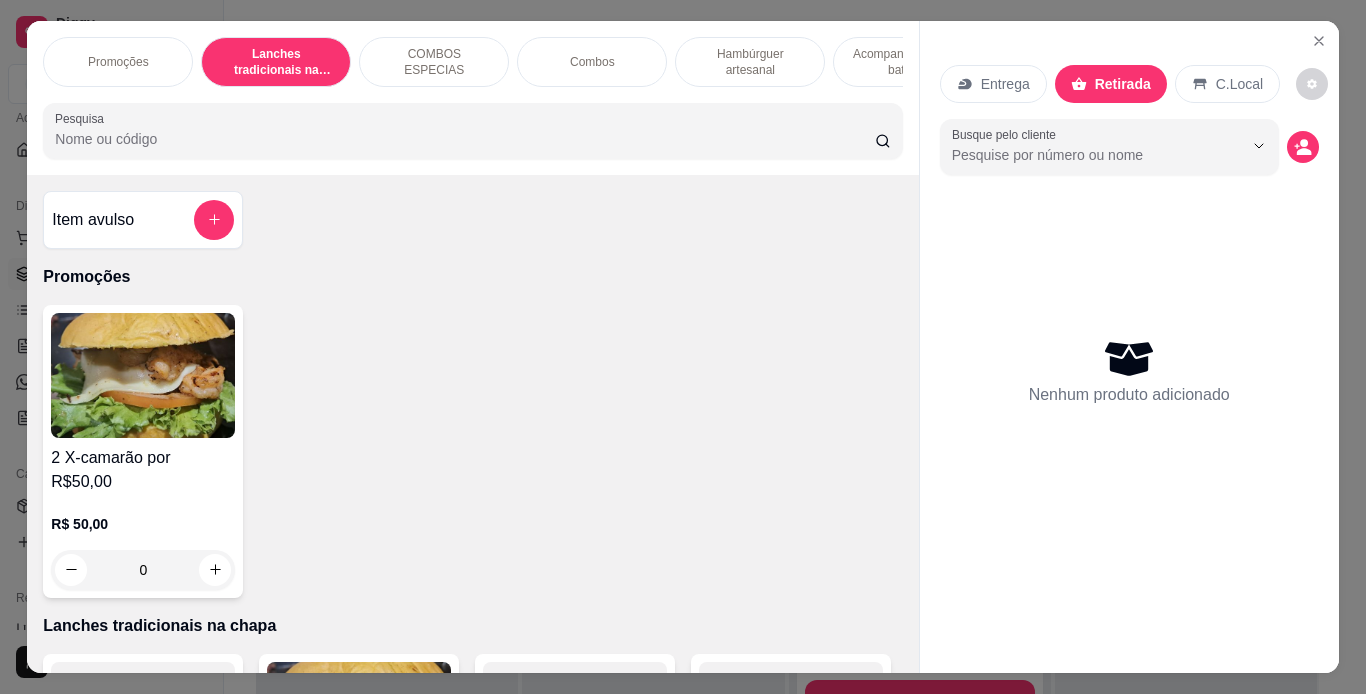 scroll, scrollTop: 415, scrollLeft: 0, axis: vertical 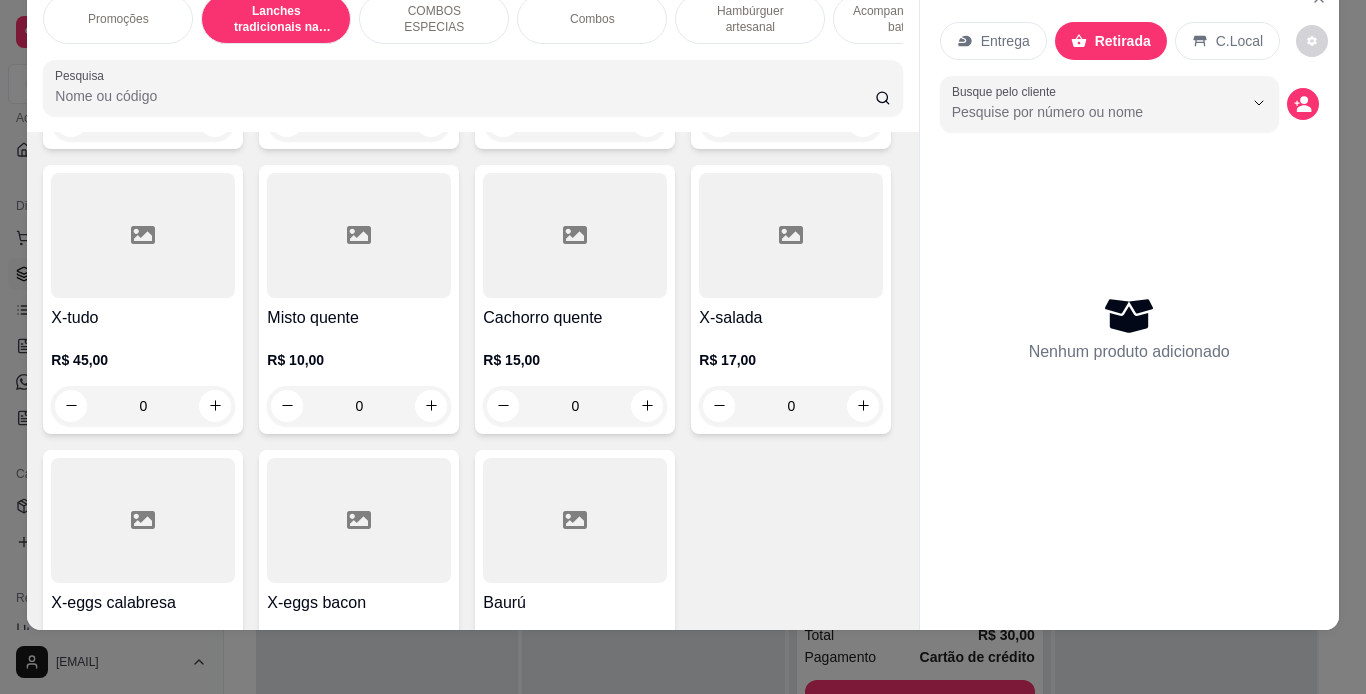 click on "0" at bounding box center [791, 121] 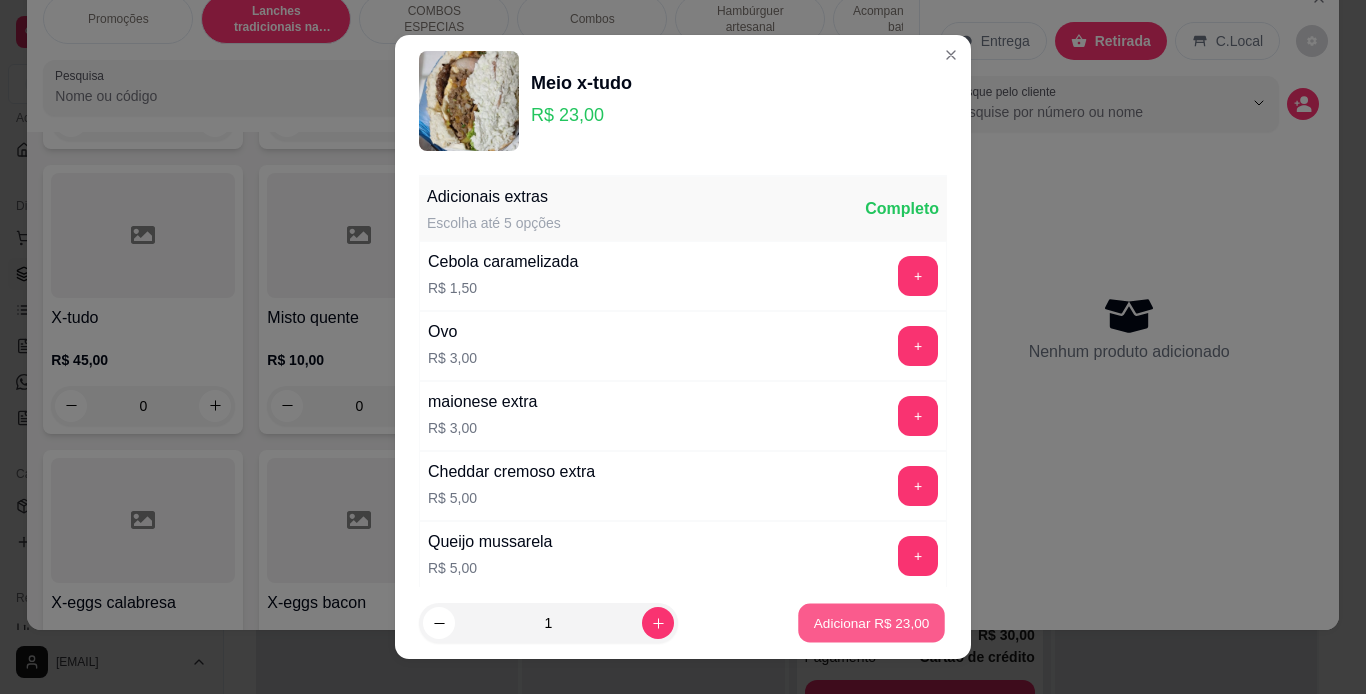 click on "Adicionar   R$ 23,00" at bounding box center [872, 623] 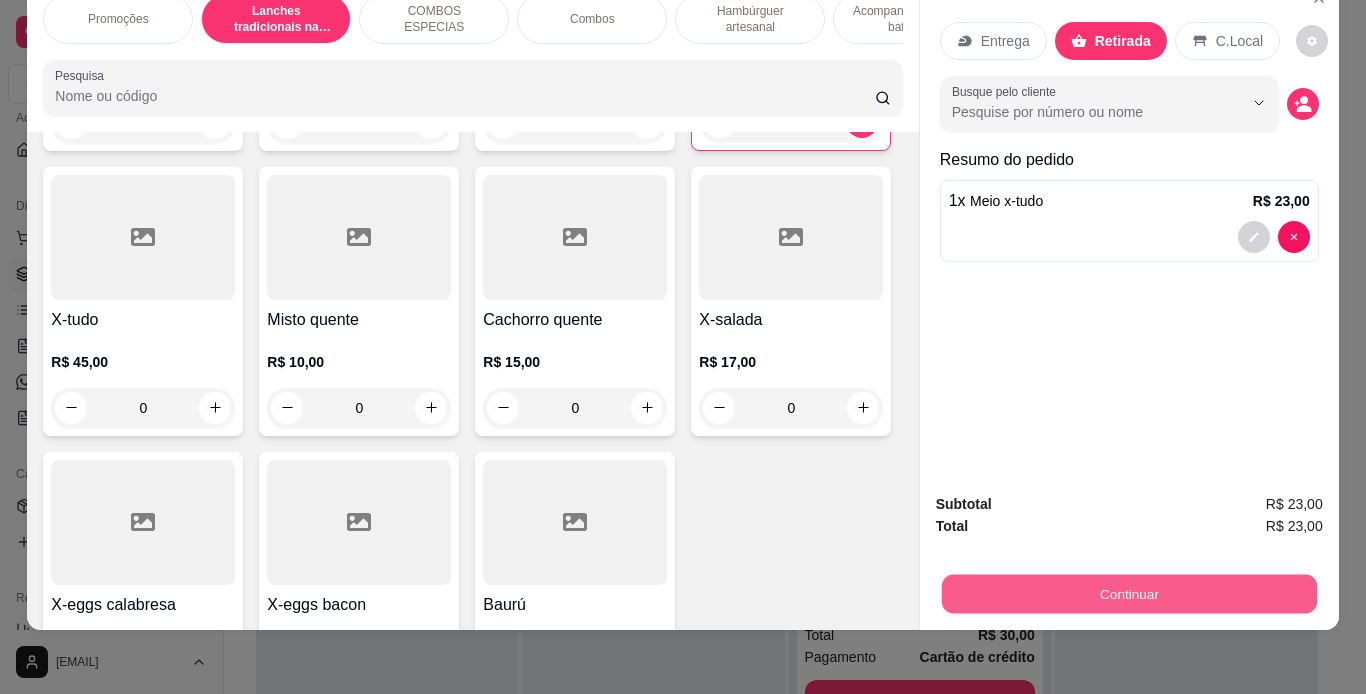 click on "Continuar" at bounding box center (1128, 594) 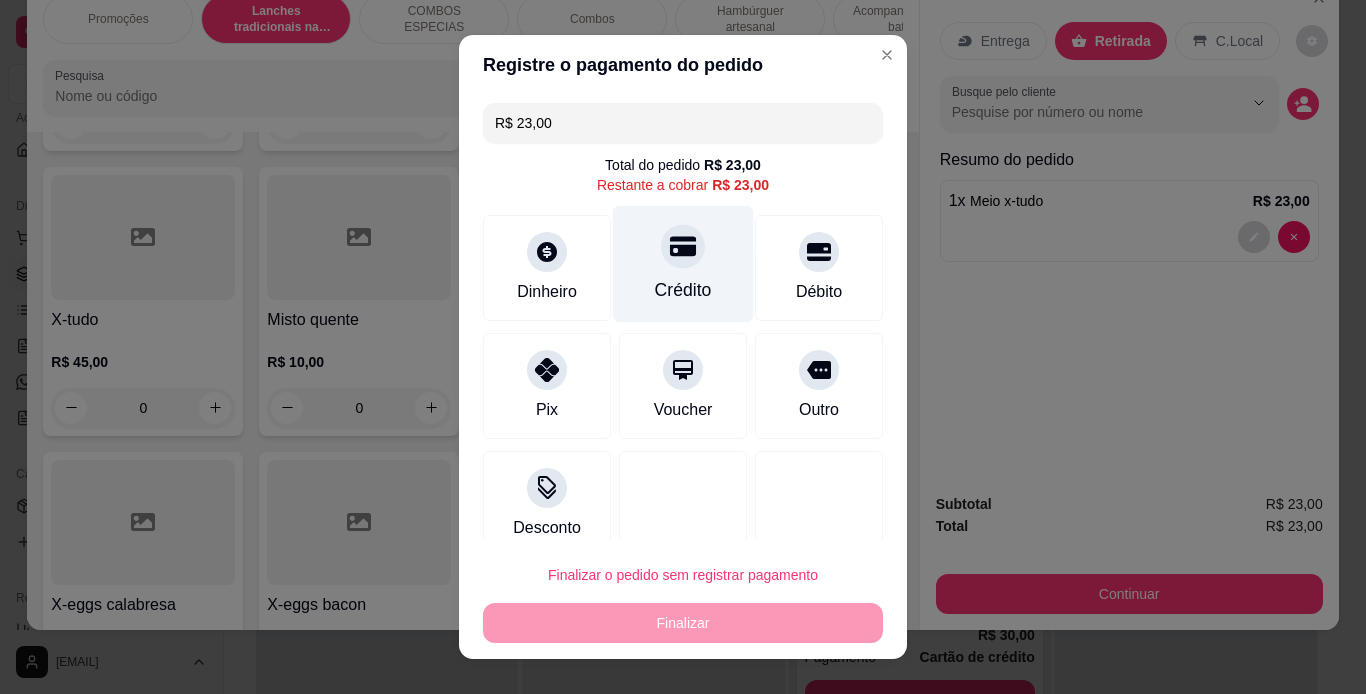 click on "Crédito" at bounding box center [683, 290] 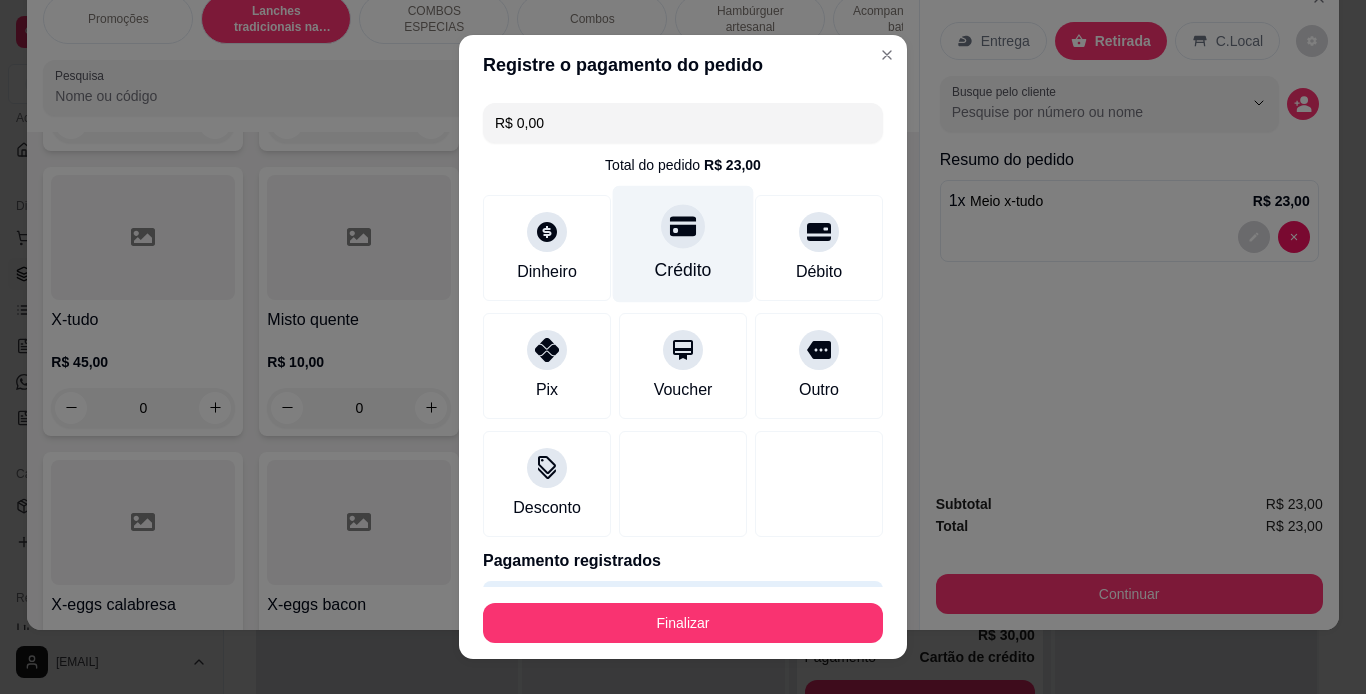 type on "R$ 0,00" 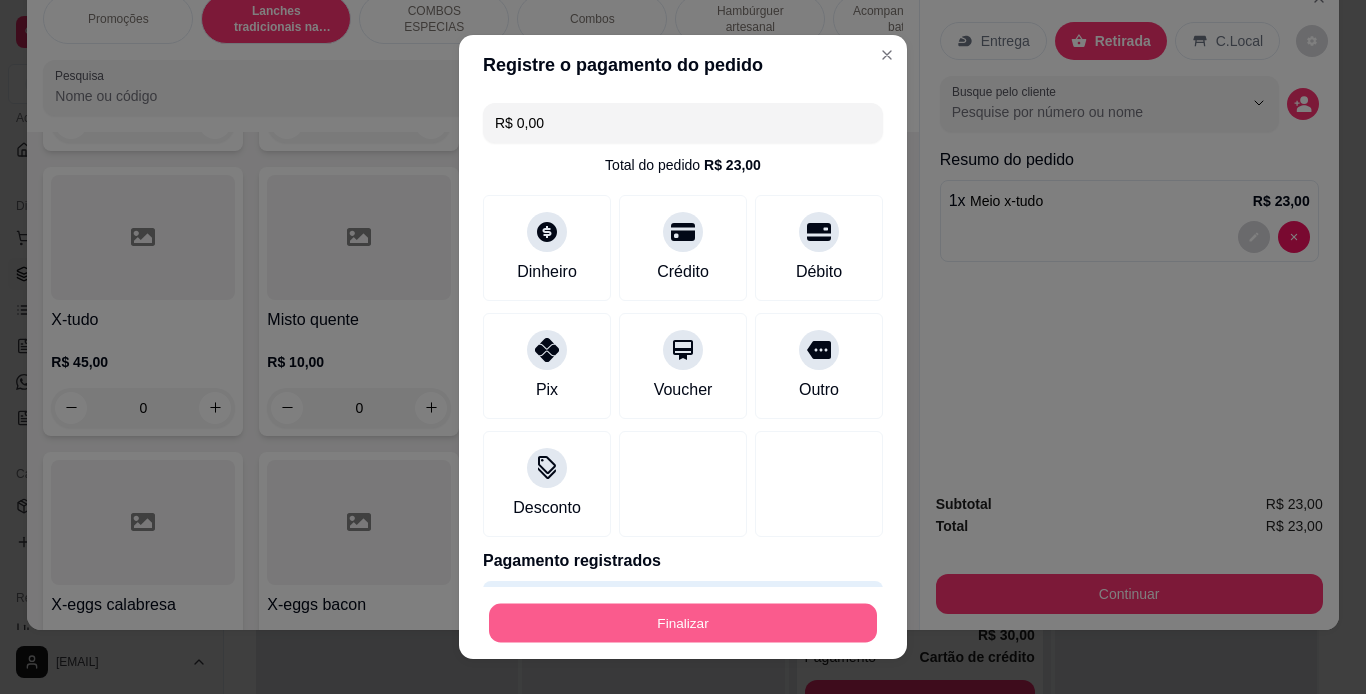 click on "Finalizar" at bounding box center [683, 623] 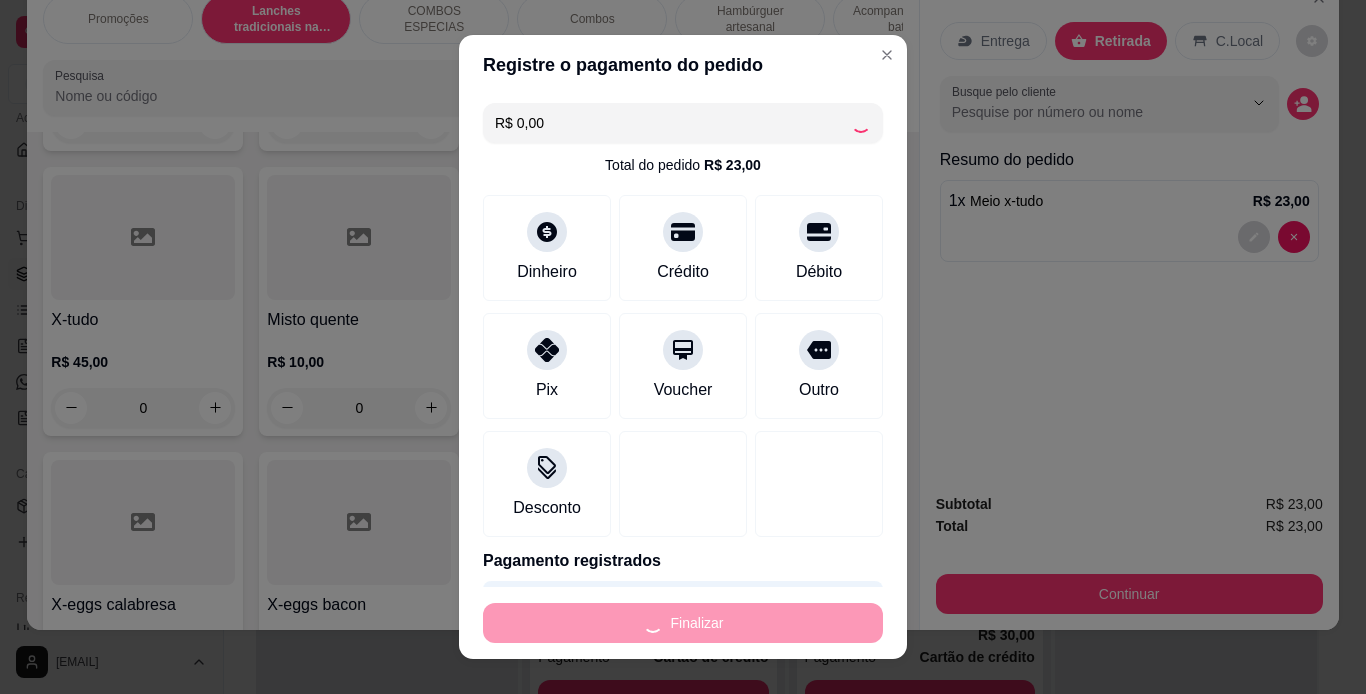 type on "0" 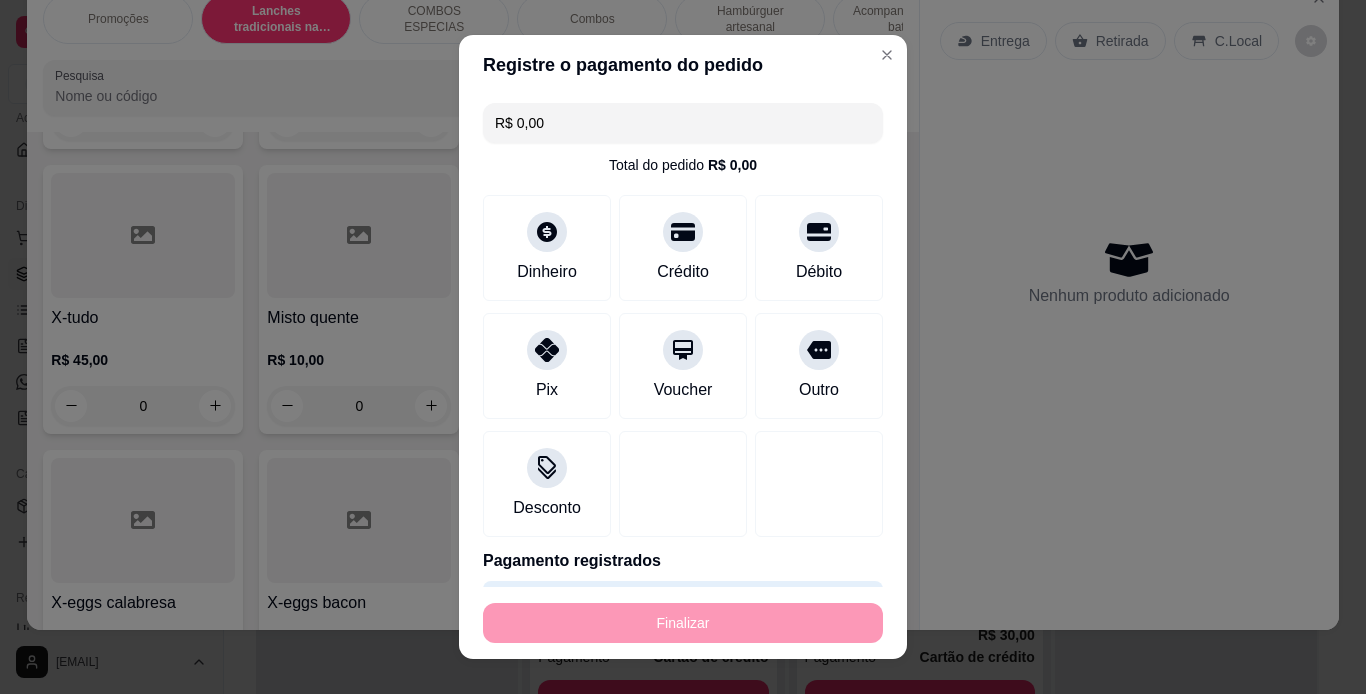 type on "-R$ 23,00" 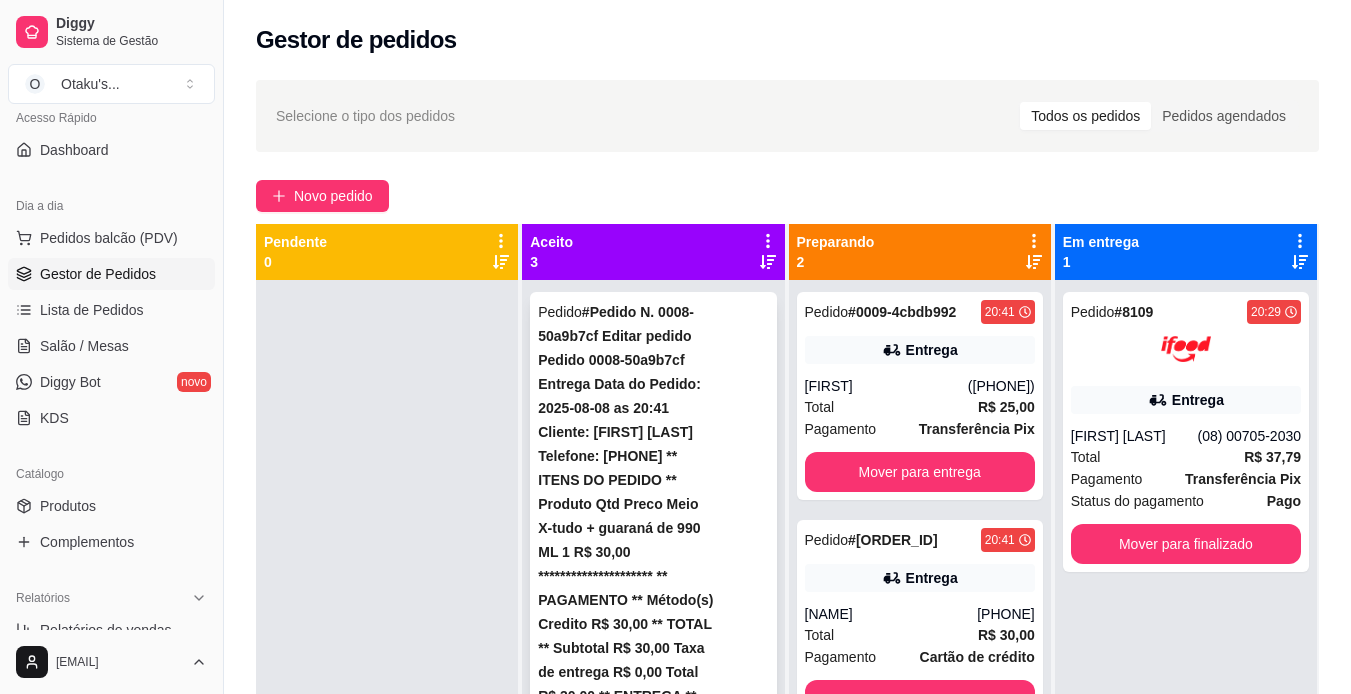 click on "Mover para preparo" at bounding box center [653, 1552] 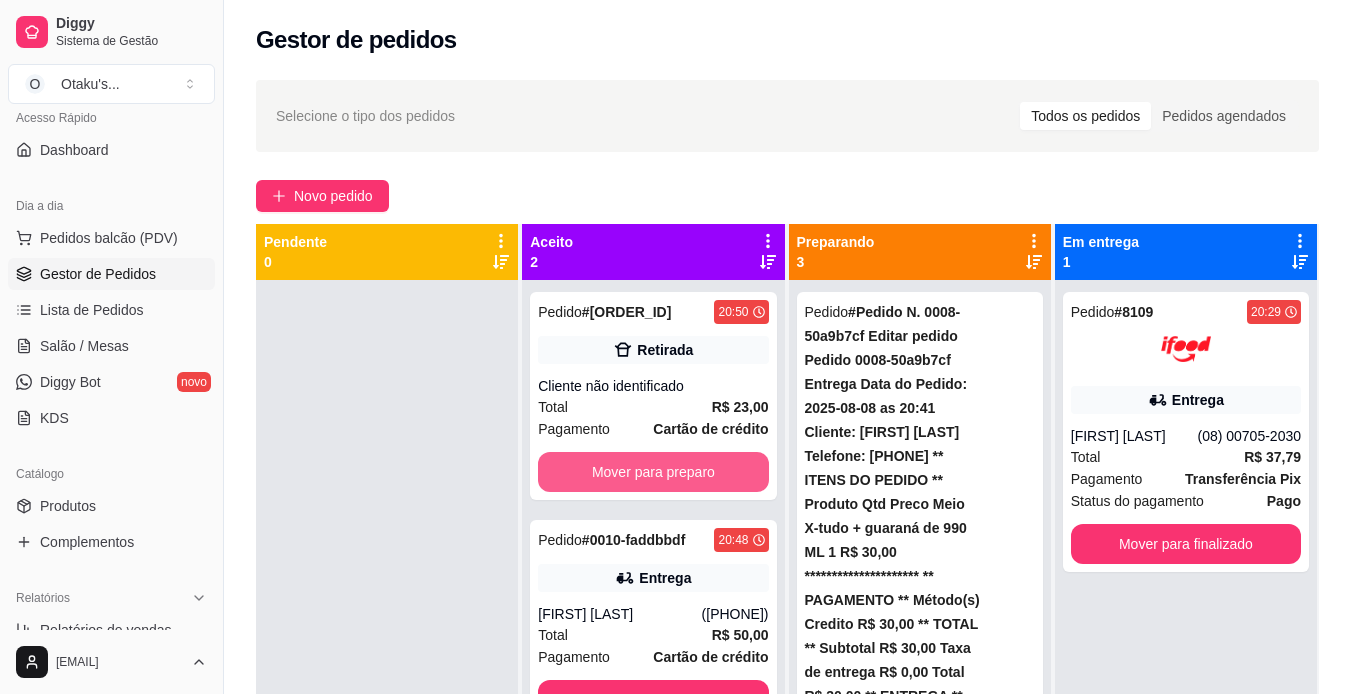 click on "Mover para preparo" at bounding box center (653, 472) 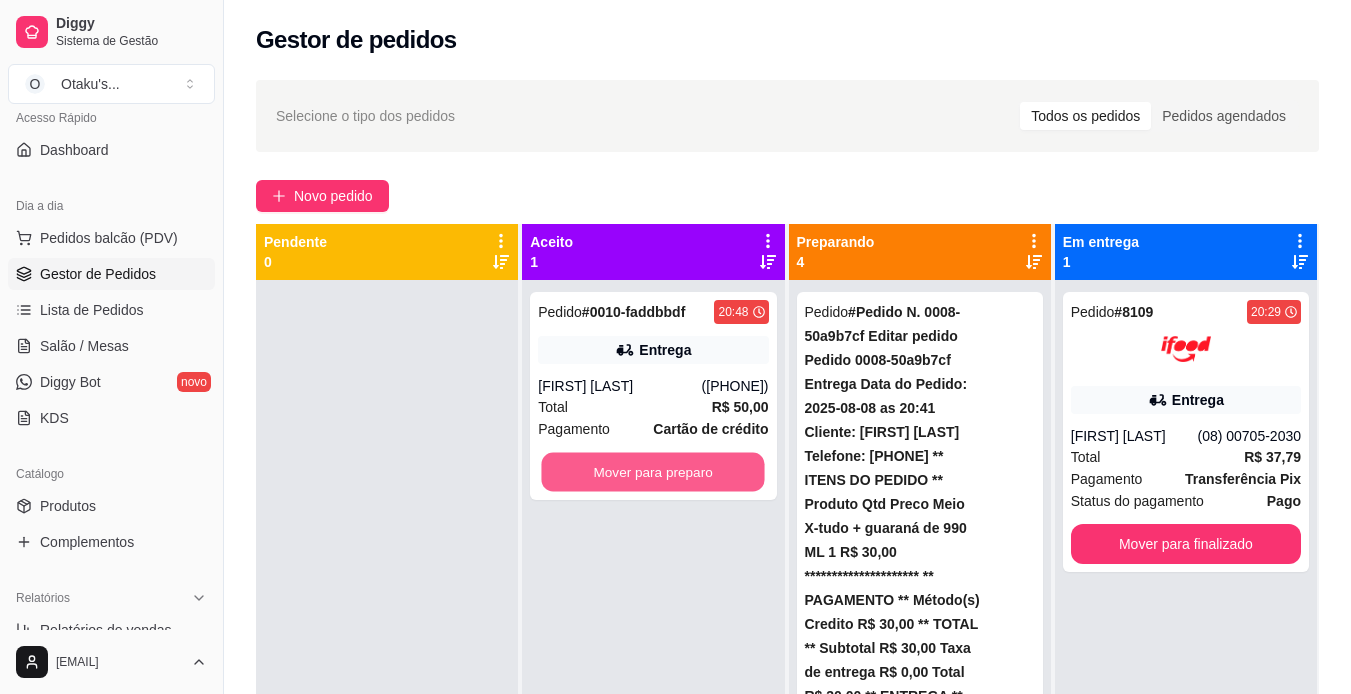 click on "Mover para preparo" at bounding box center (653, 472) 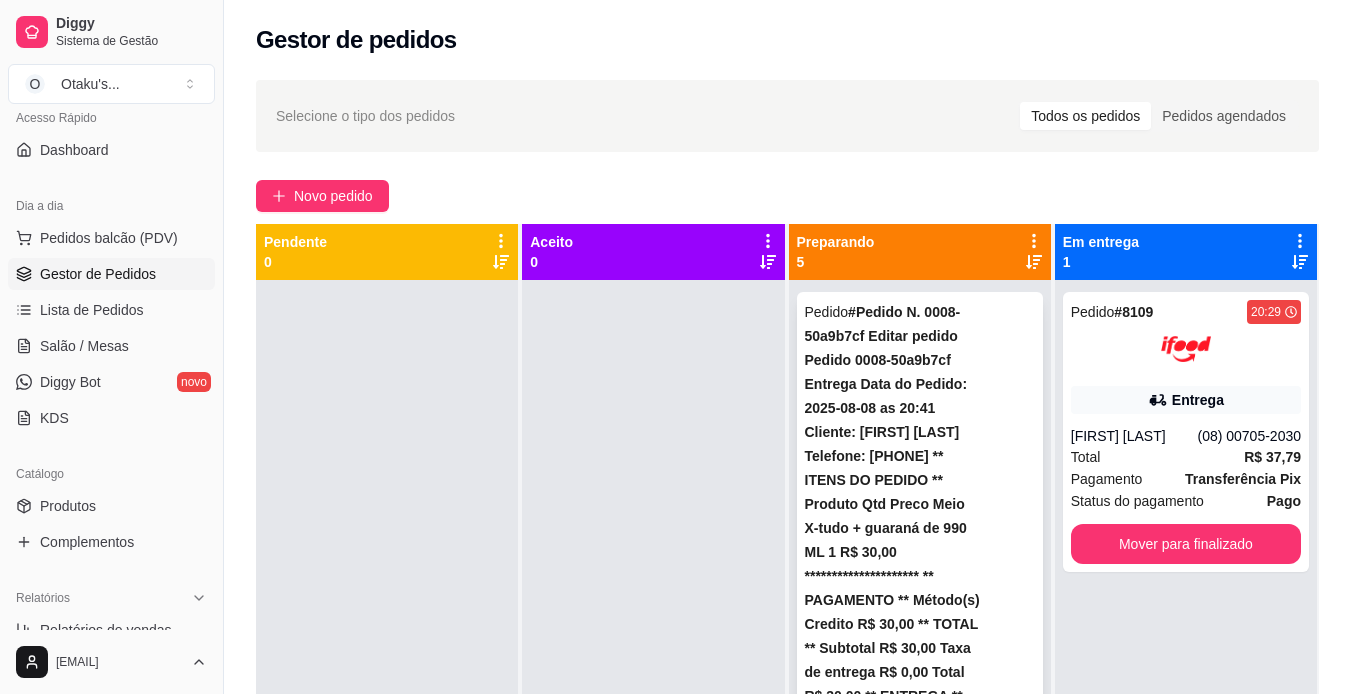 click on "[FIRST]" at bounding box center (886, 1466) 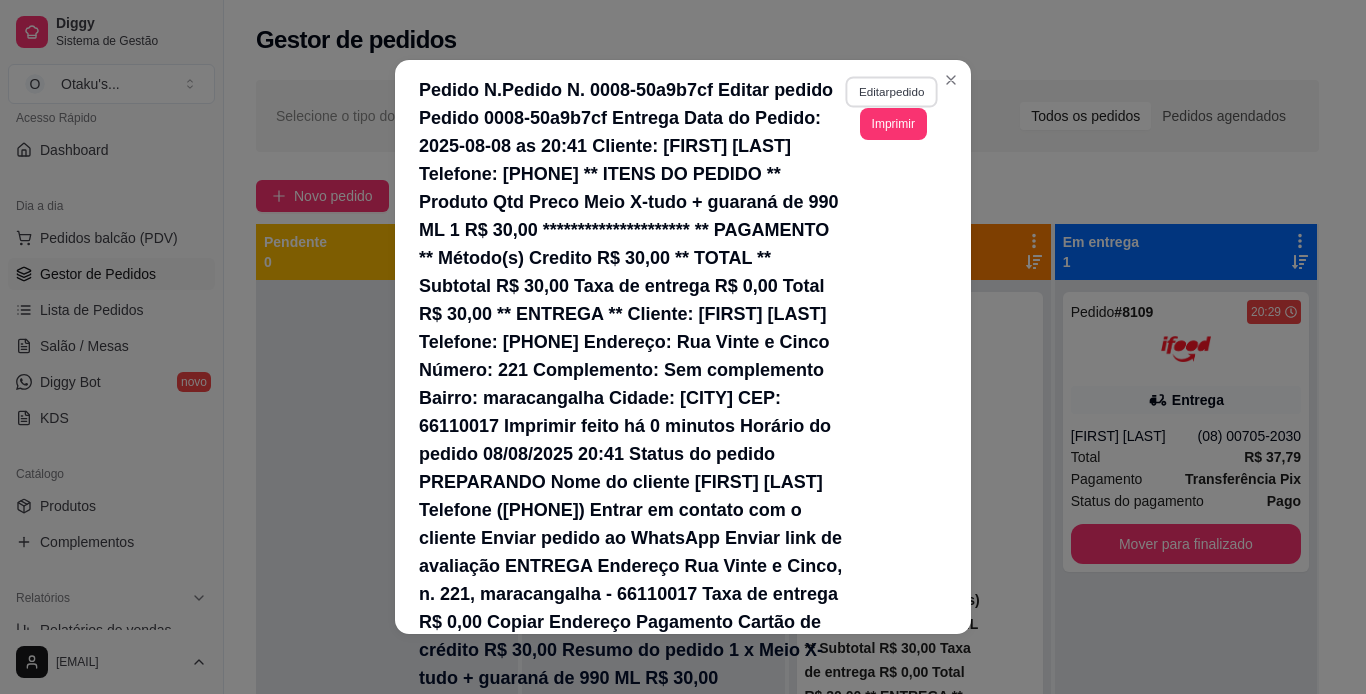 click on "Editar  pedido" at bounding box center [891, 91] 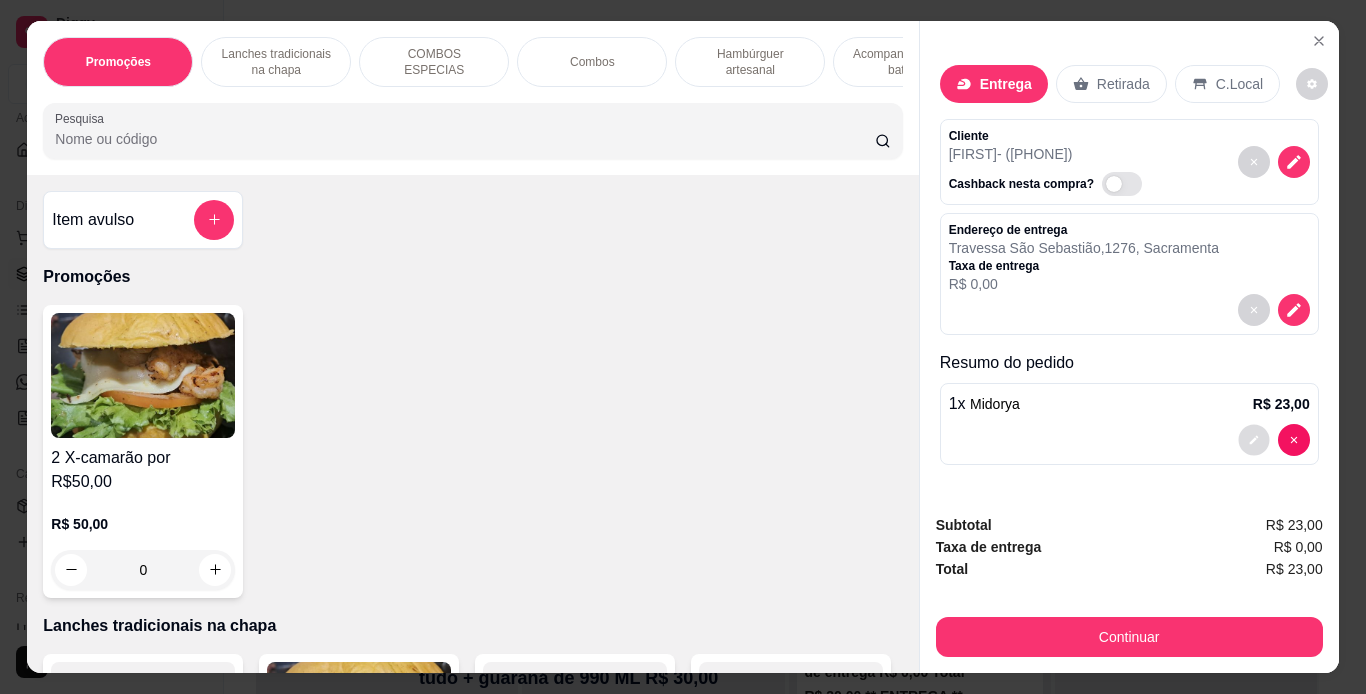 click 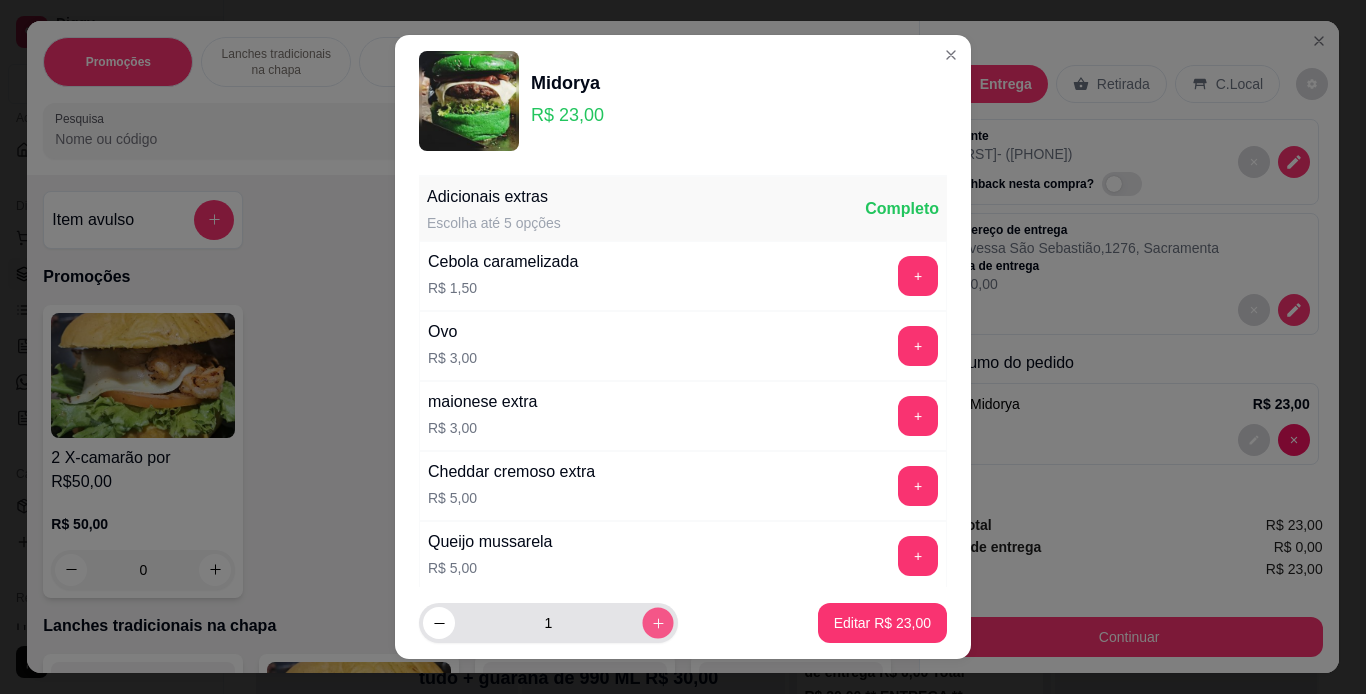 click at bounding box center (657, 623) 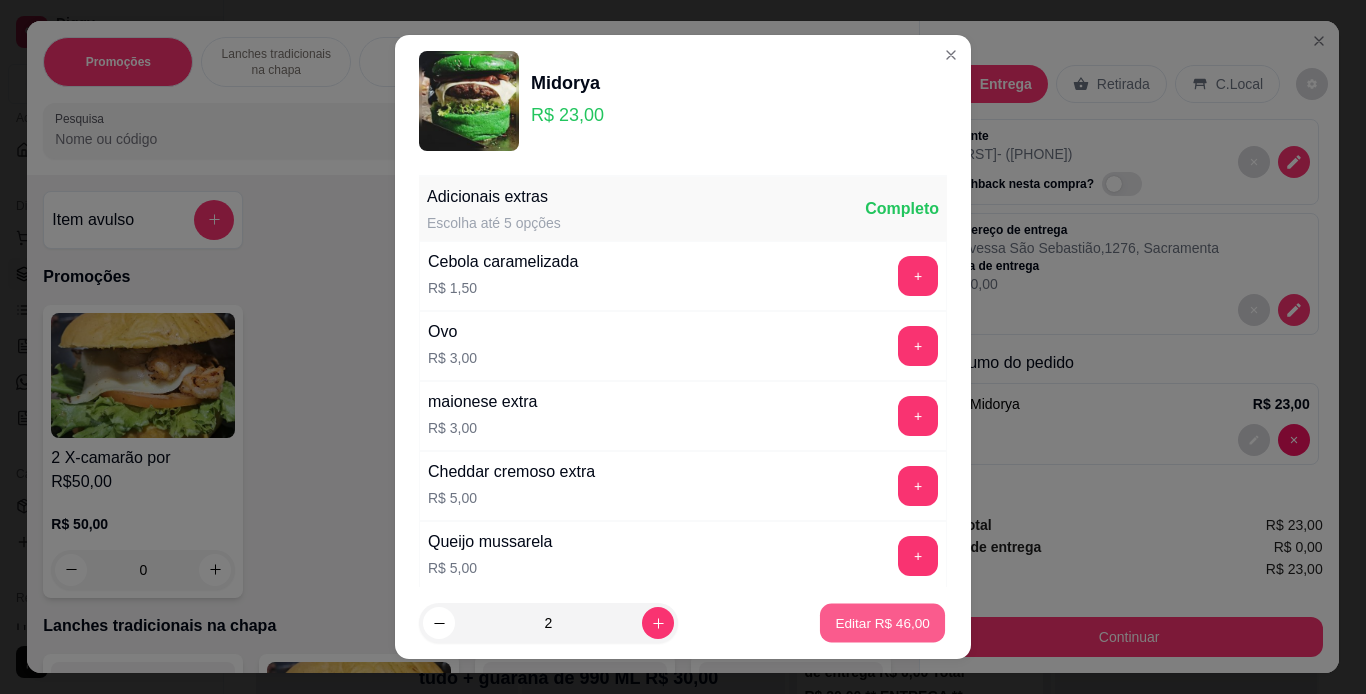 click on "Editar   R$ 46,00" at bounding box center [882, 623] 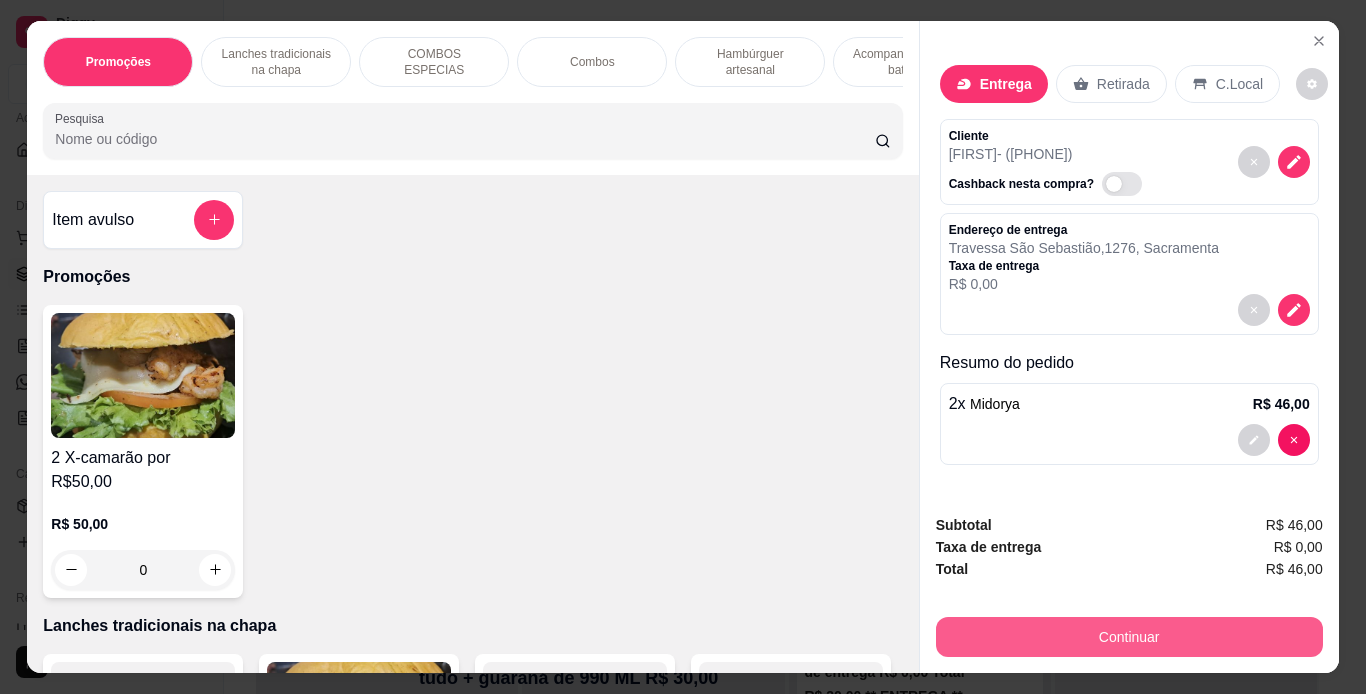 click on "Continuar" at bounding box center [1129, 637] 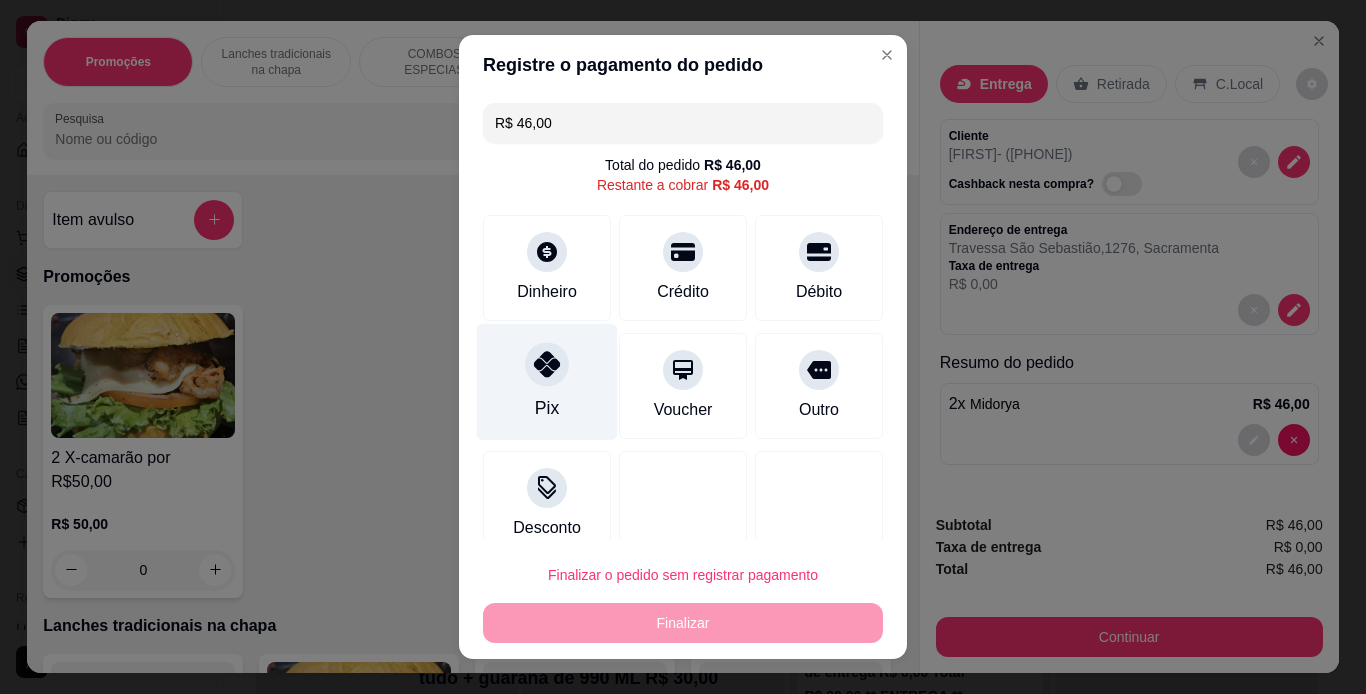click at bounding box center [547, 364] 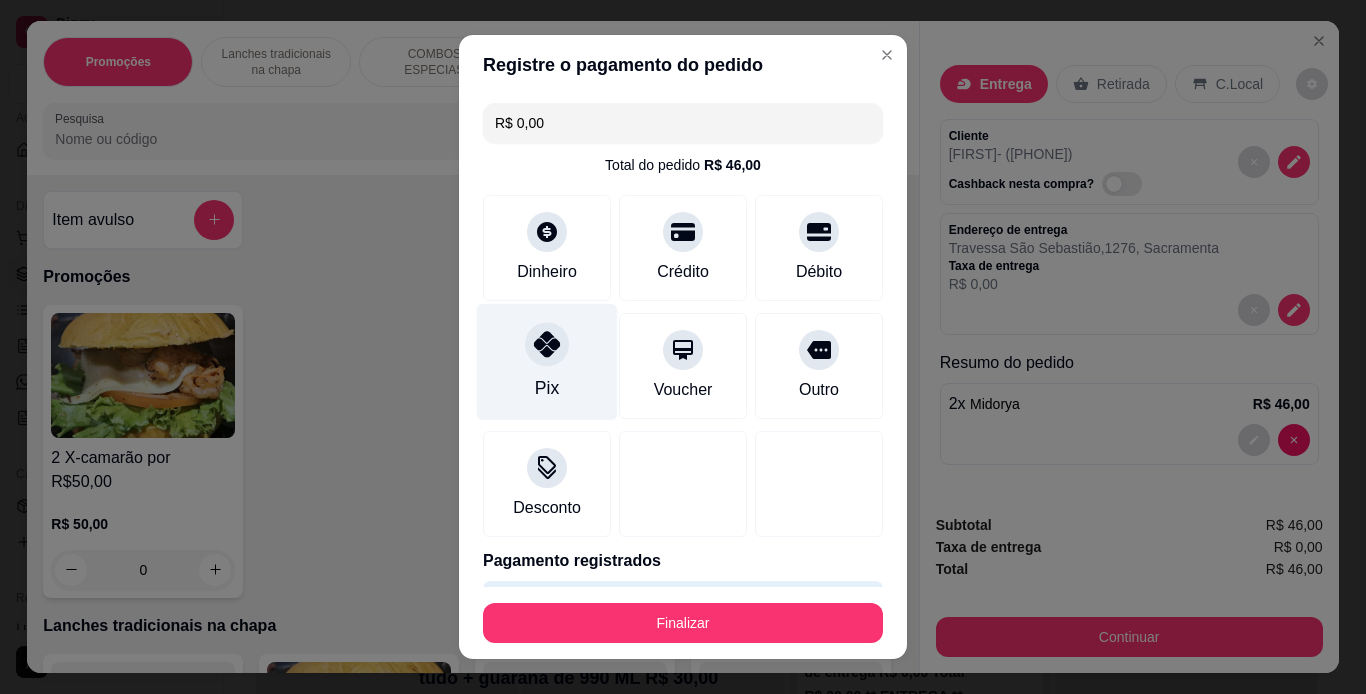 type on "R$ 0,00" 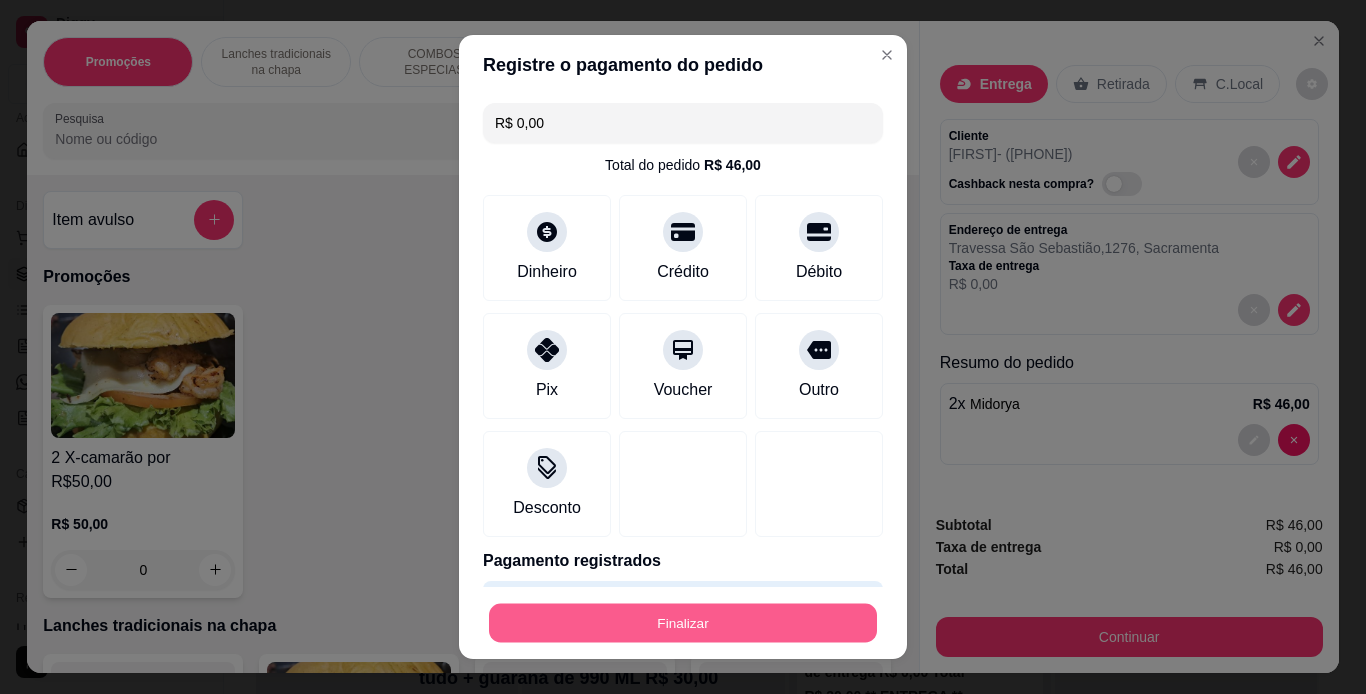 click on "Finalizar" at bounding box center [683, 623] 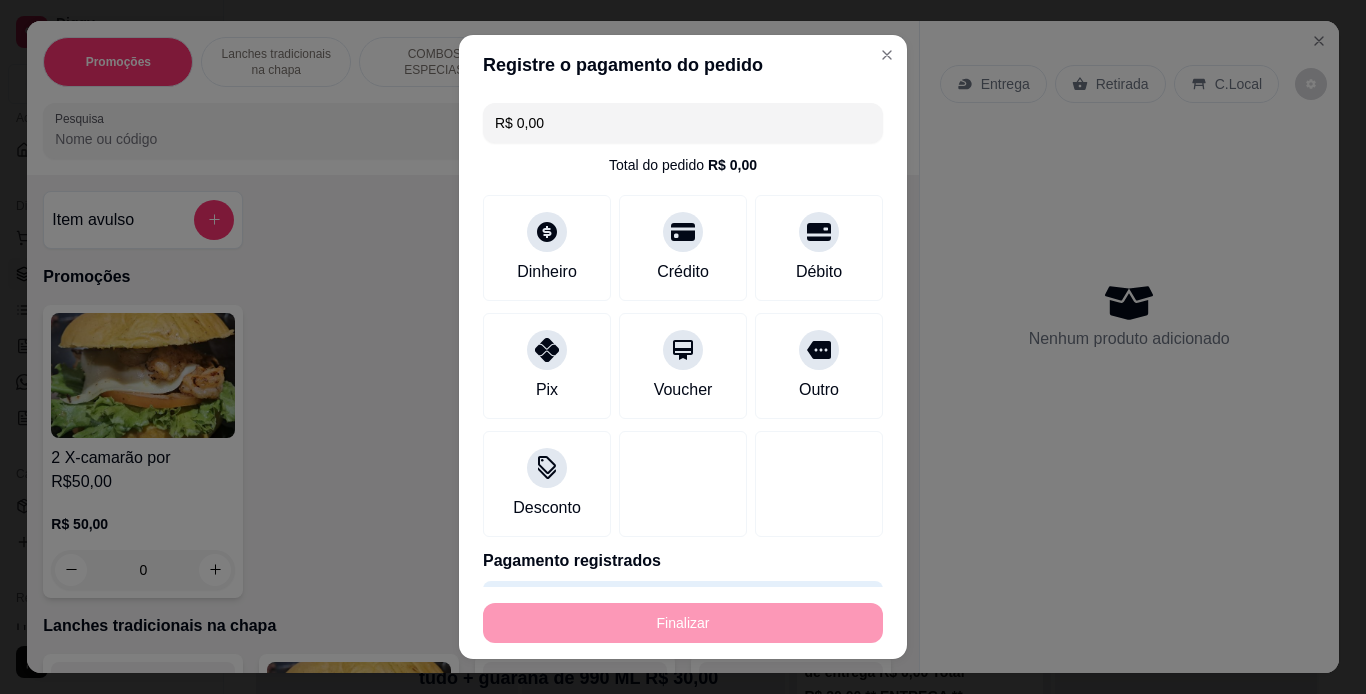 type on "0" 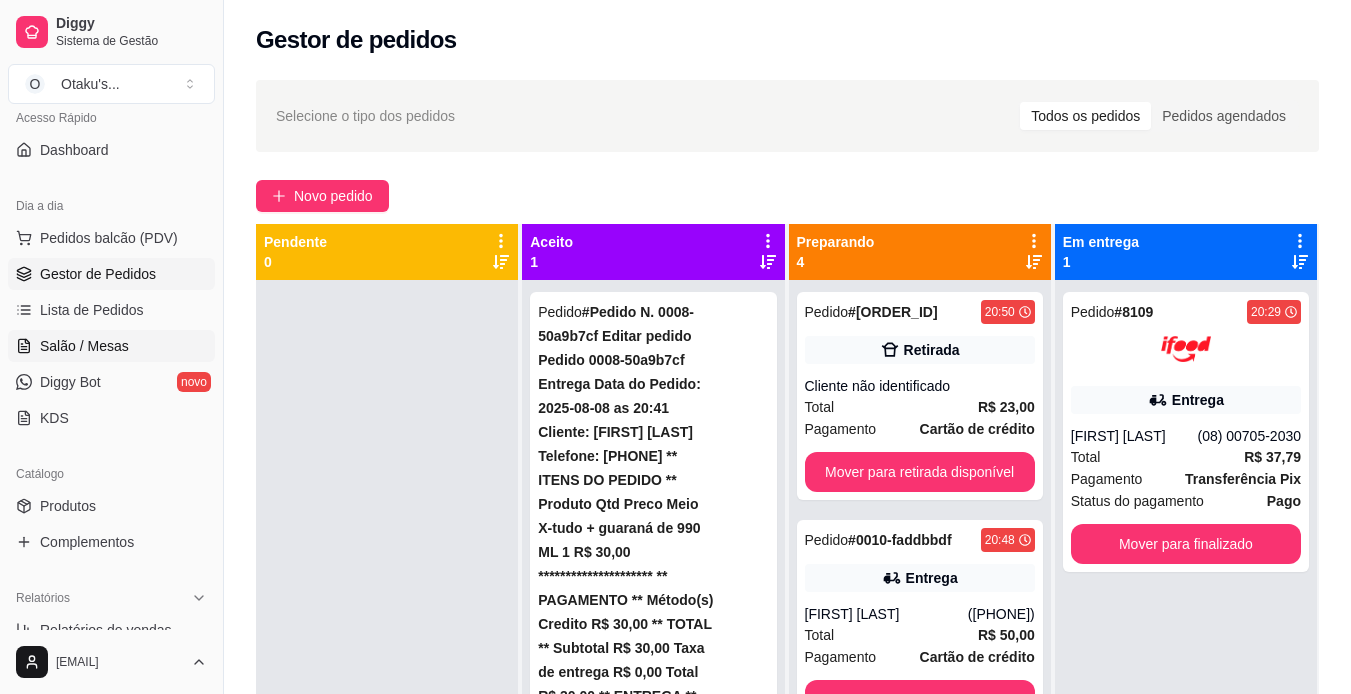 click on "Salão / Mesas" at bounding box center [84, 346] 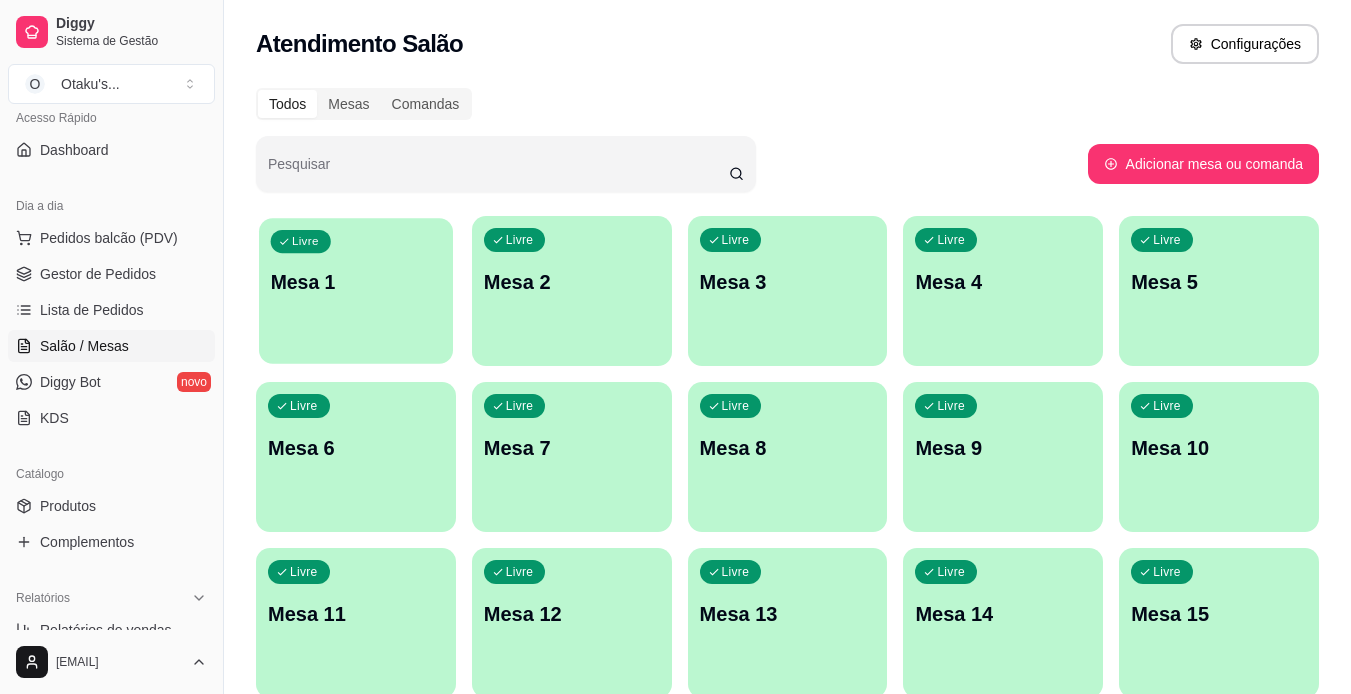 click on "Mesa 1" at bounding box center (356, 282) 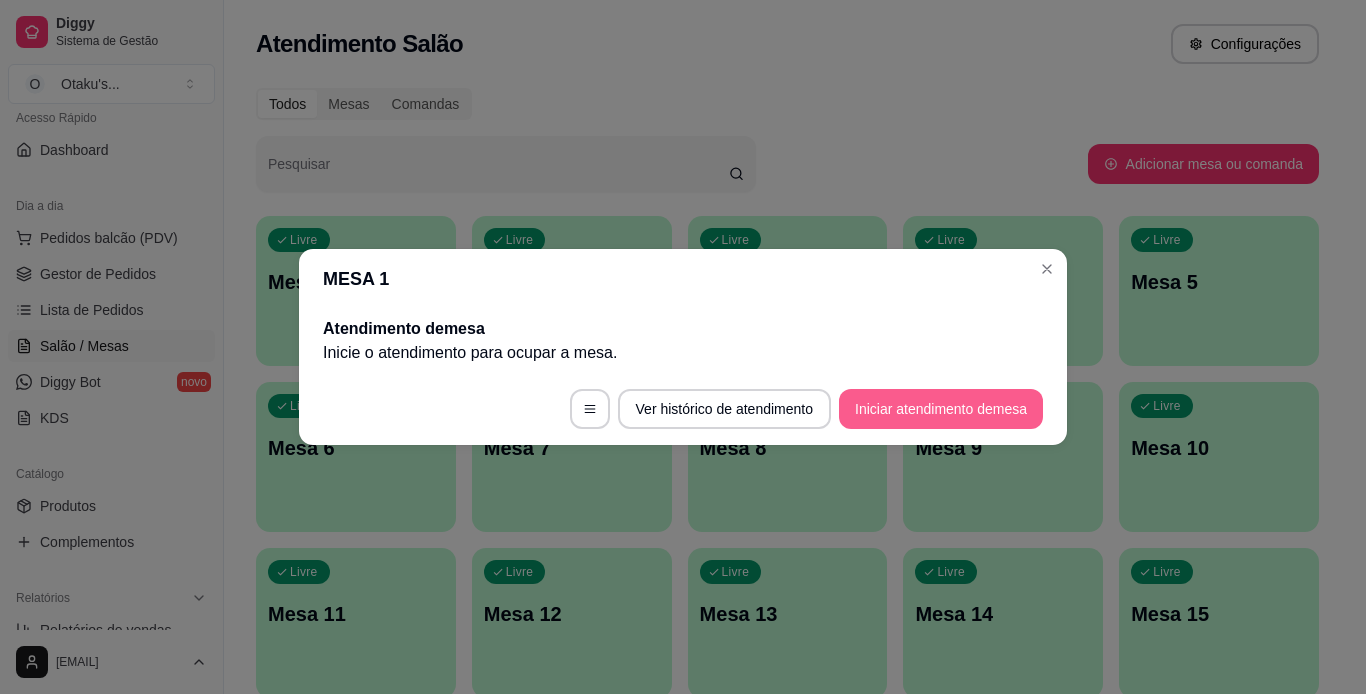 click on "Iniciar atendimento de  mesa" at bounding box center [941, 409] 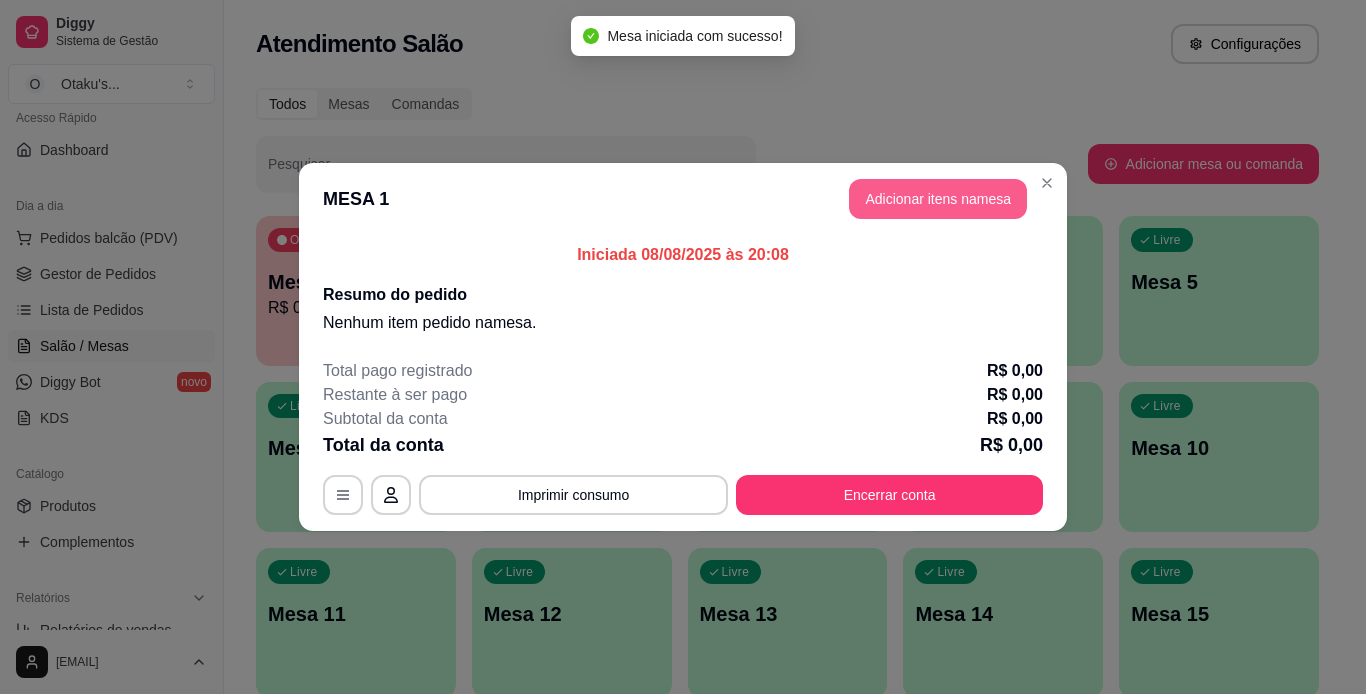 click on "Adicionar itens na  mesa" at bounding box center (938, 199) 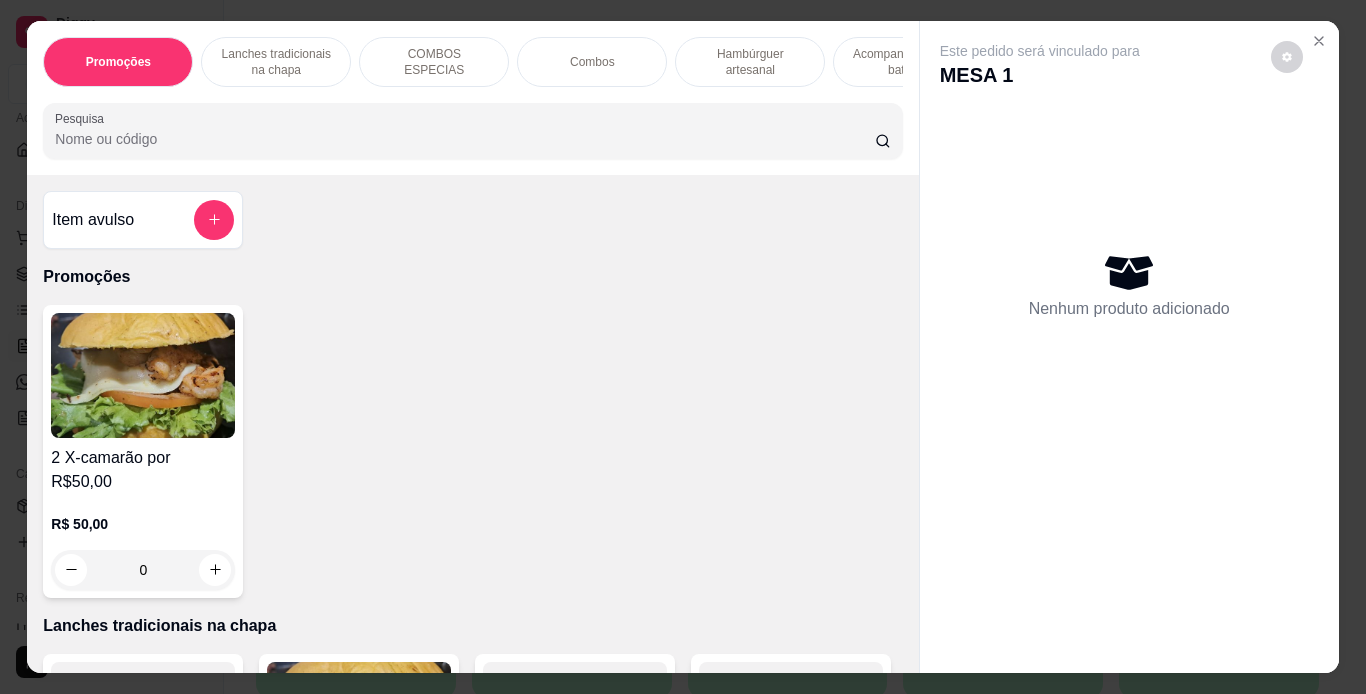 click on "Hambúrguer artesanal" at bounding box center [750, 62] 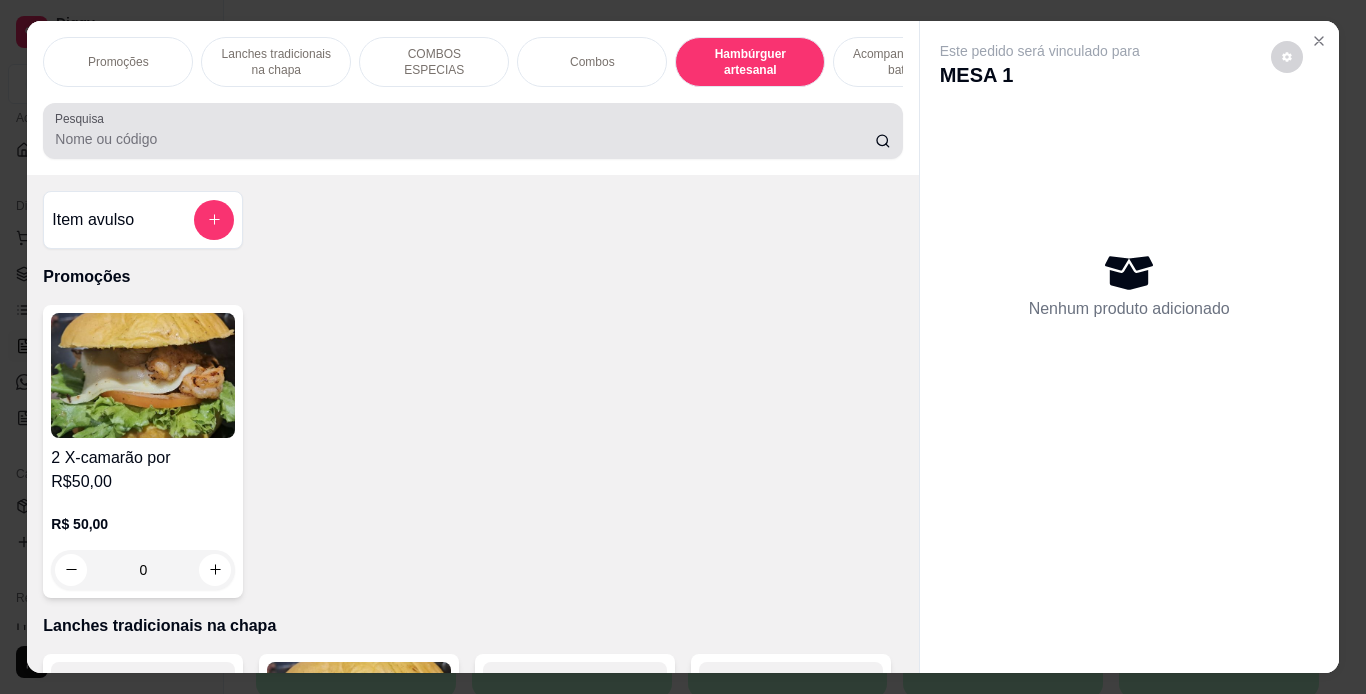scroll, scrollTop: 3971, scrollLeft: 0, axis: vertical 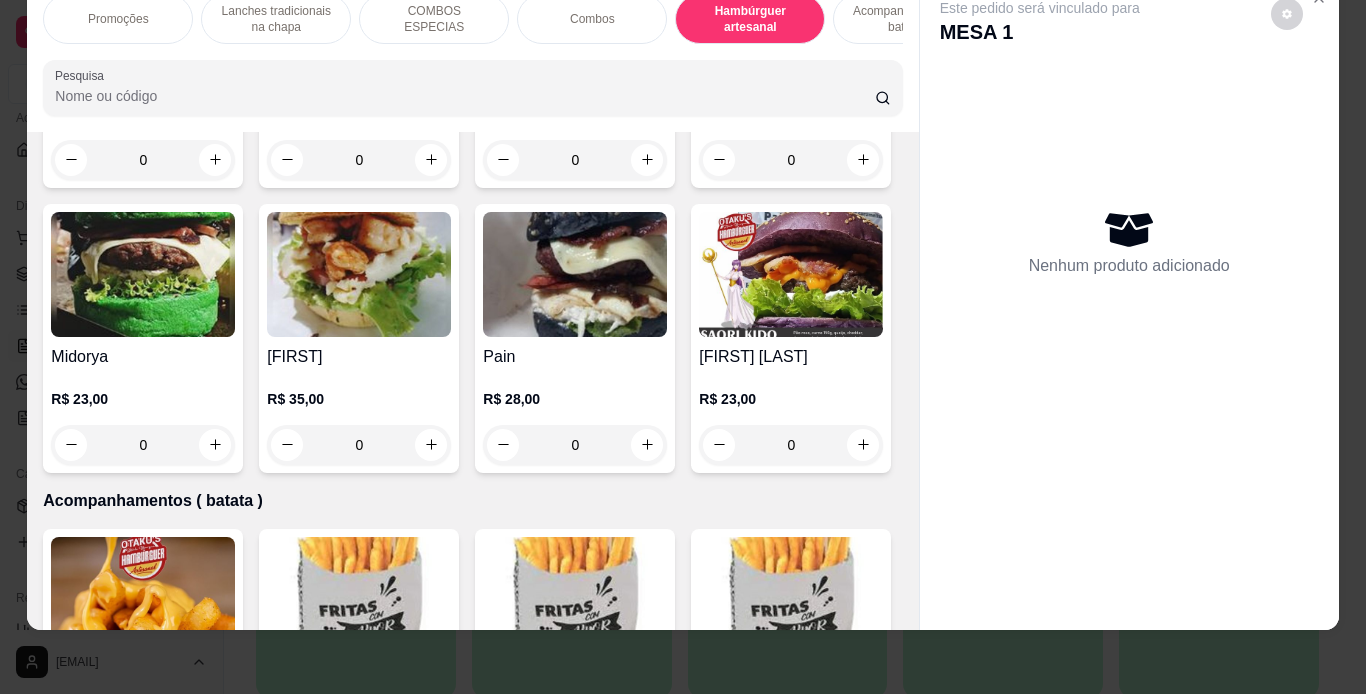 click on "Saitama" at bounding box center [359, -213] 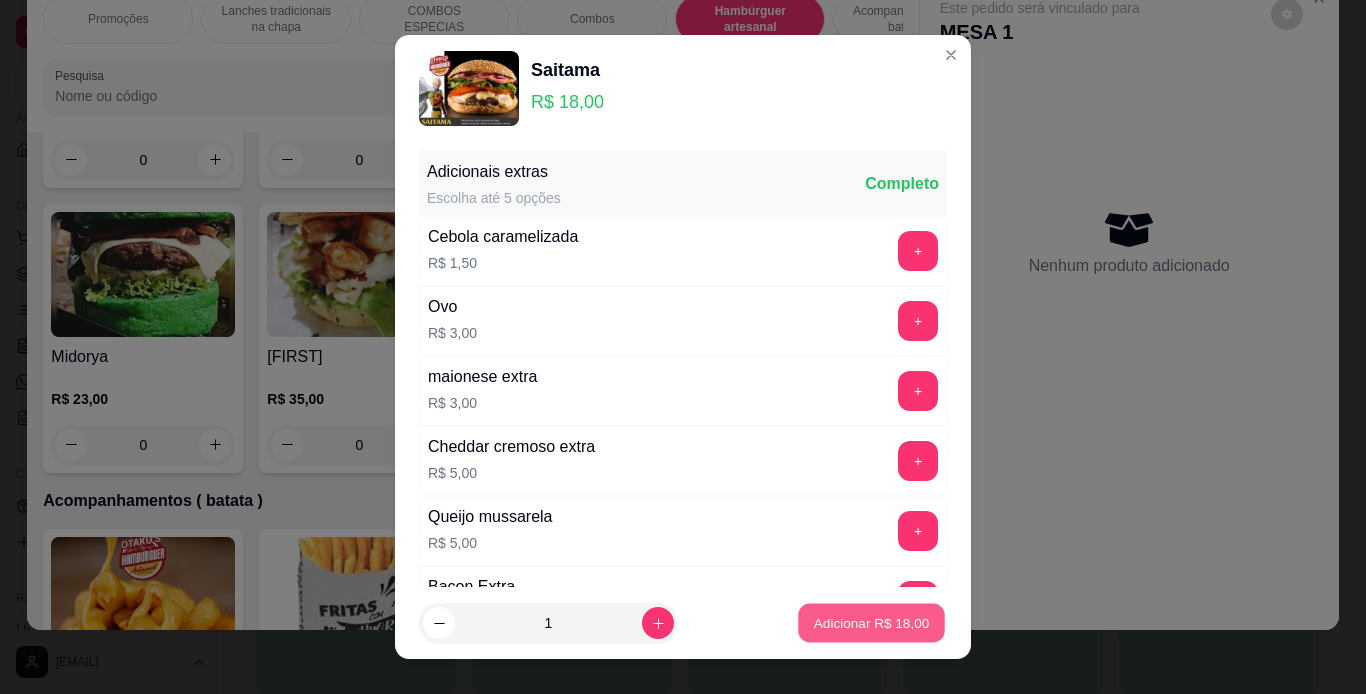 click on "Adicionar   R$ 18,00" at bounding box center [872, 623] 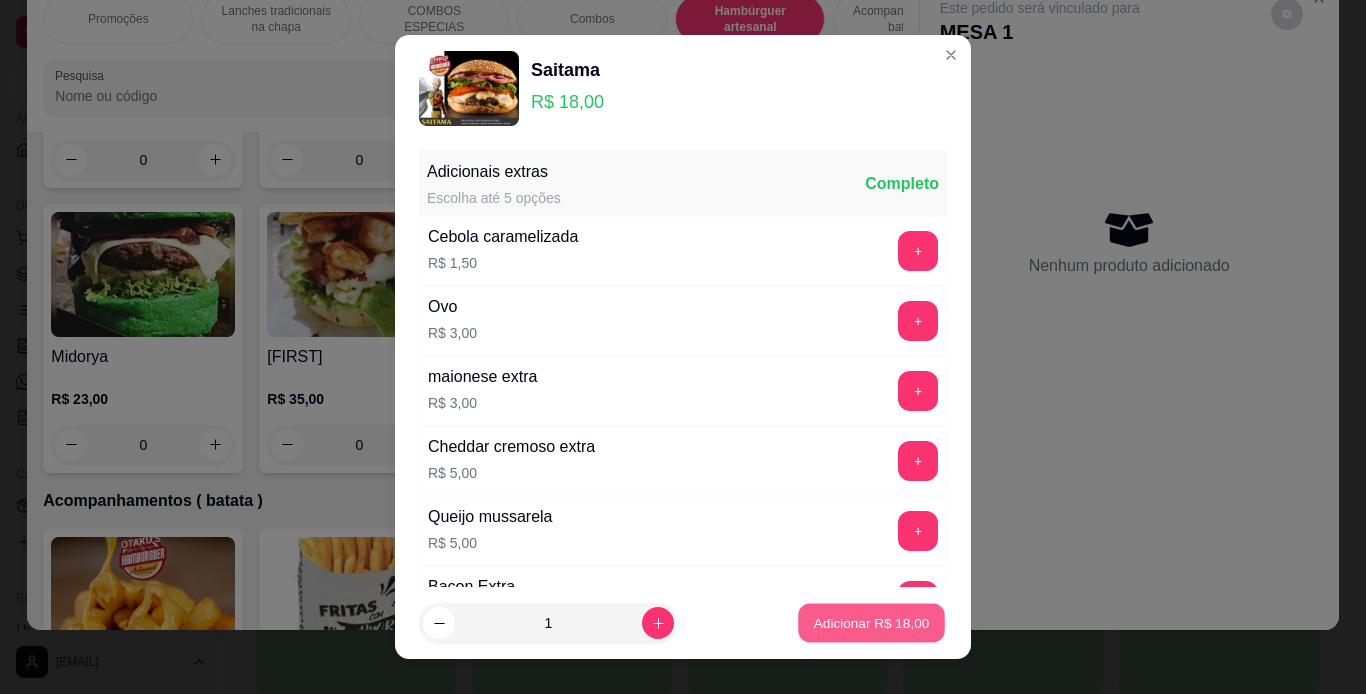 type on "1" 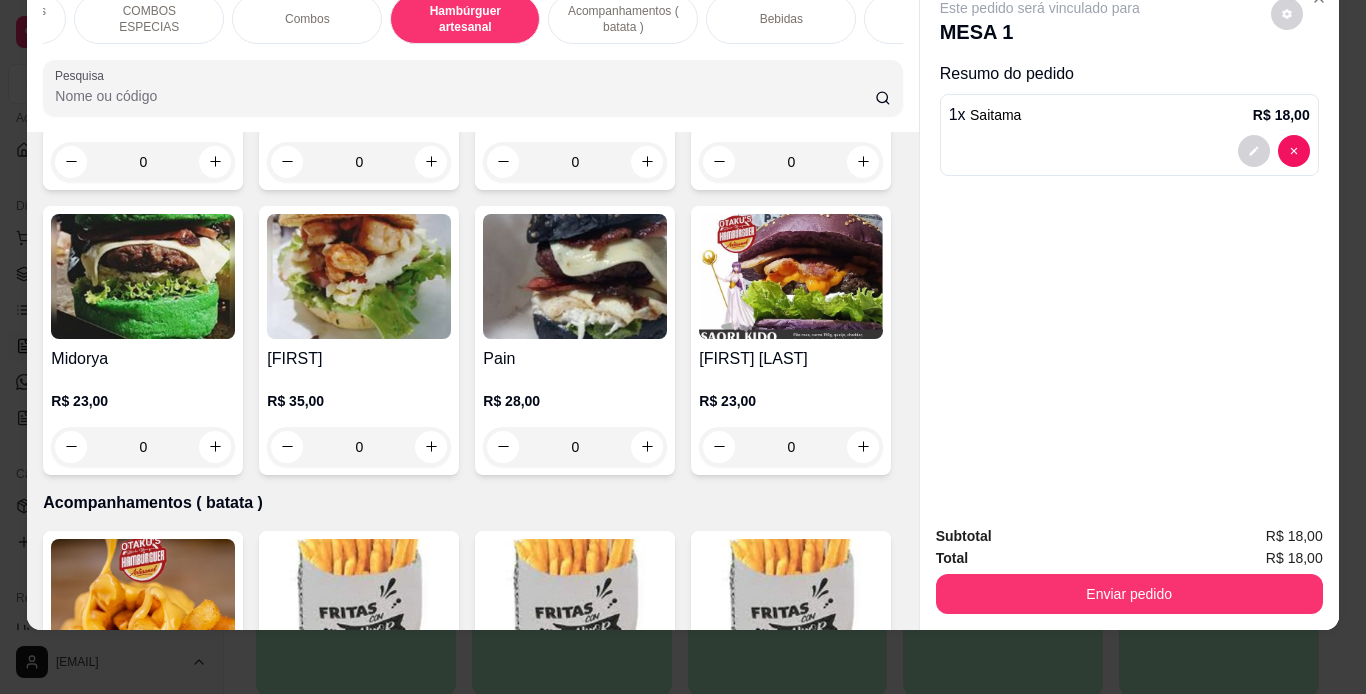 scroll, scrollTop: 0, scrollLeft: 320, axis: horizontal 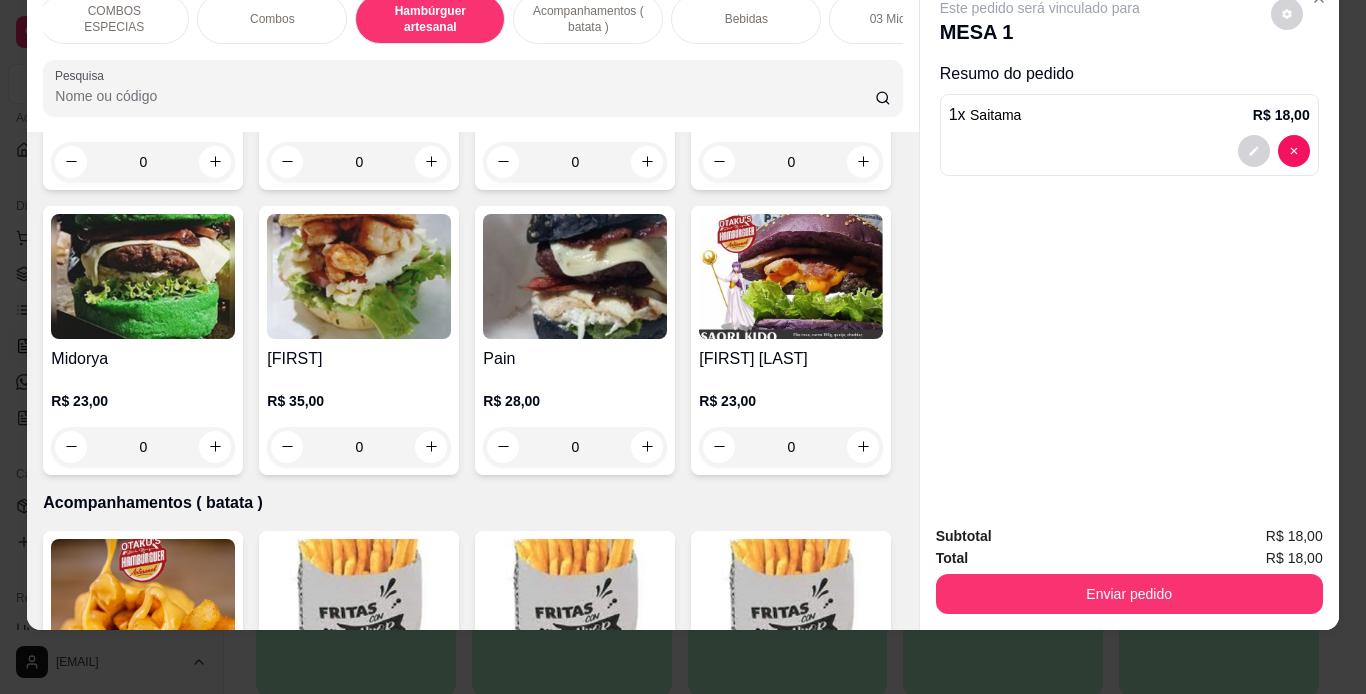 click on "Bebidas" at bounding box center [746, 19] 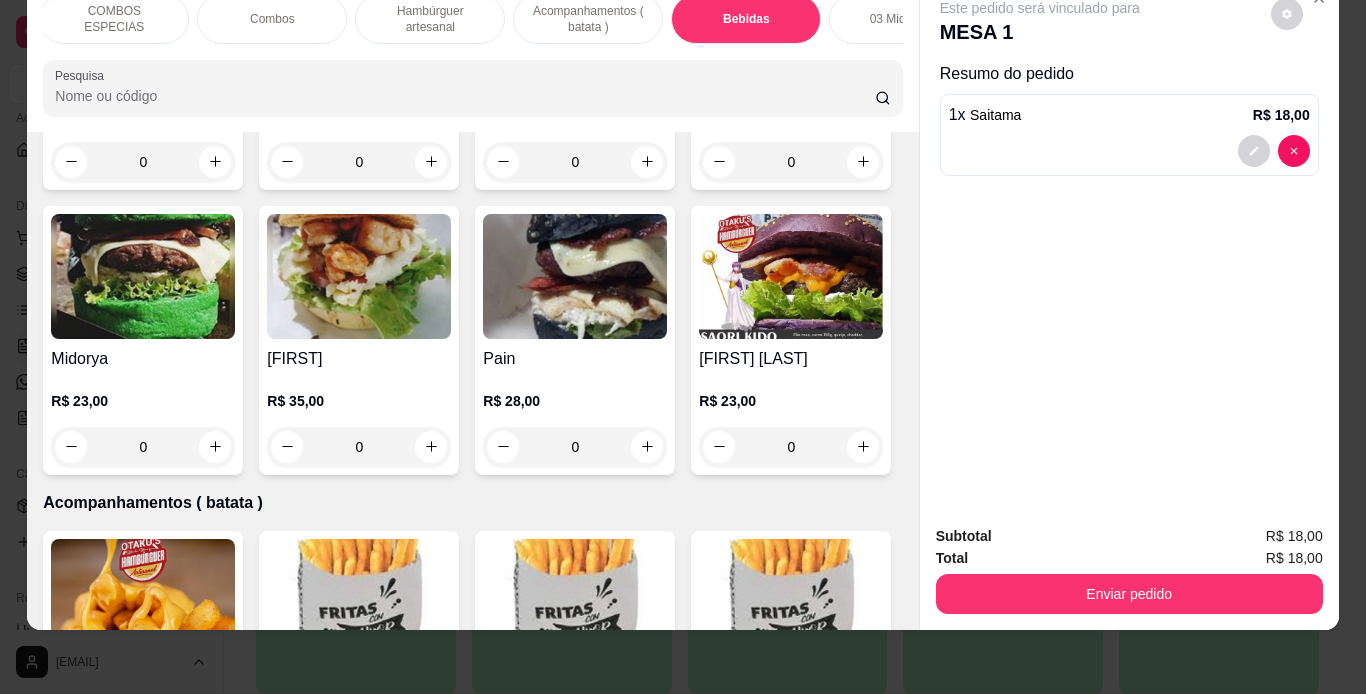 scroll, scrollTop: 6120, scrollLeft: 0, axis: vertical 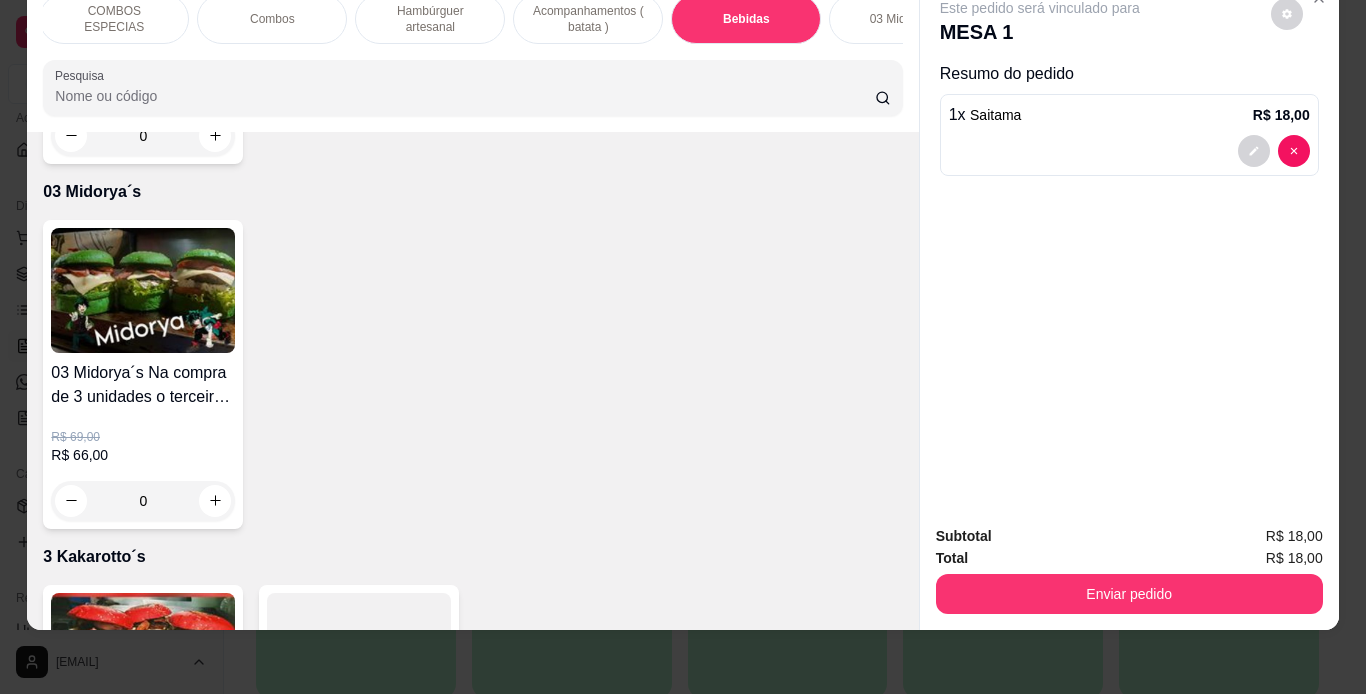 click at bounding box center (359, -890) 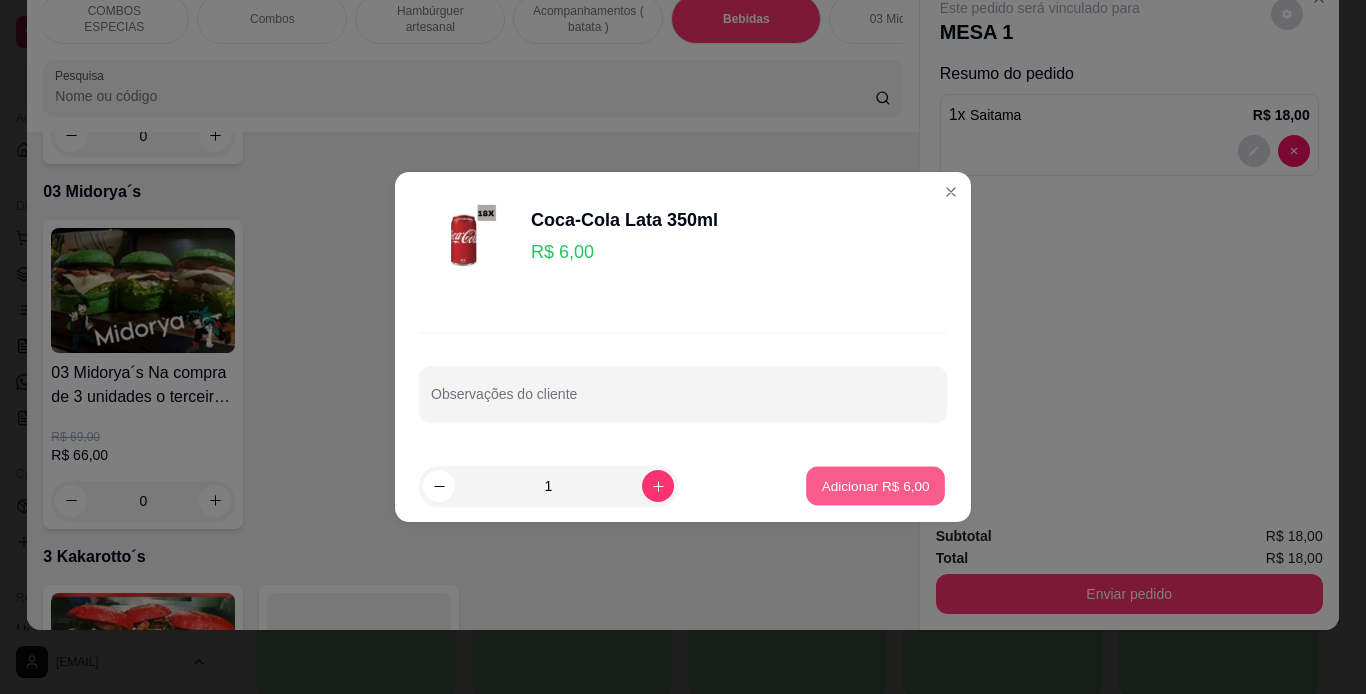 click on "Adicionar   R$ 6,00" at bounding box center [875, 486] 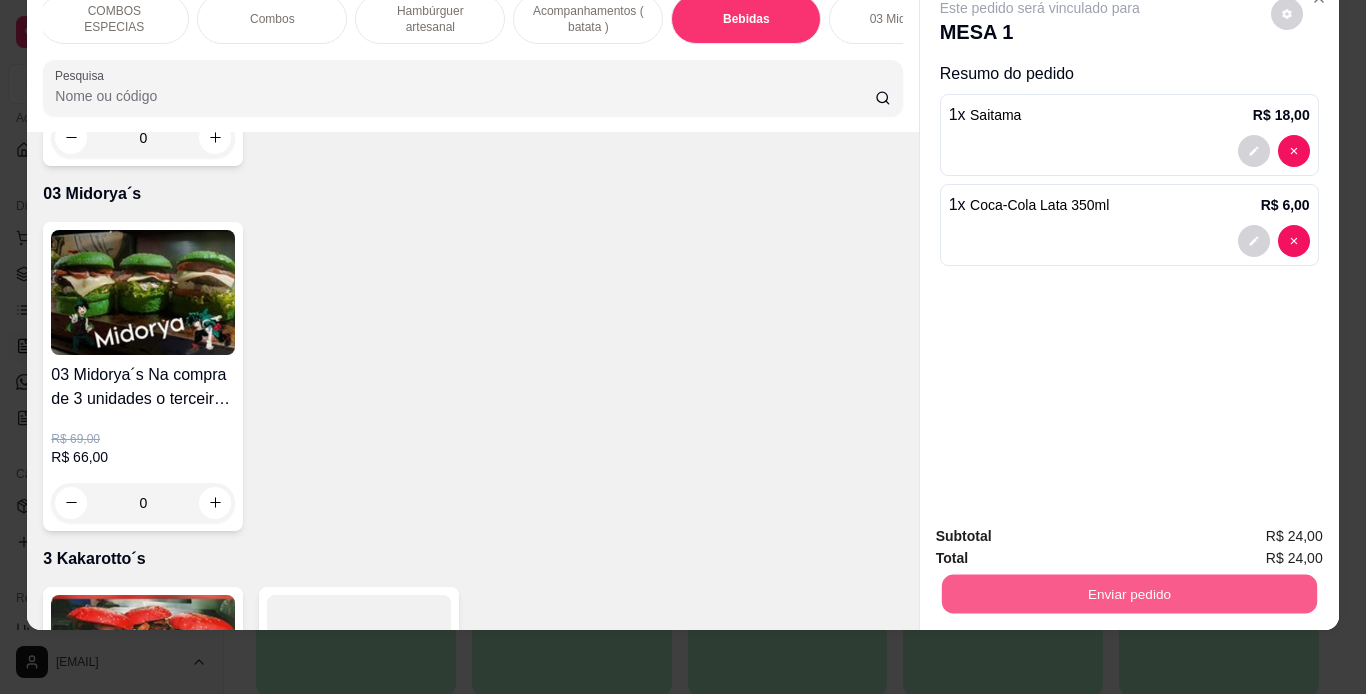 click on "Enviar pedido" at bounding box center [1128, 594] 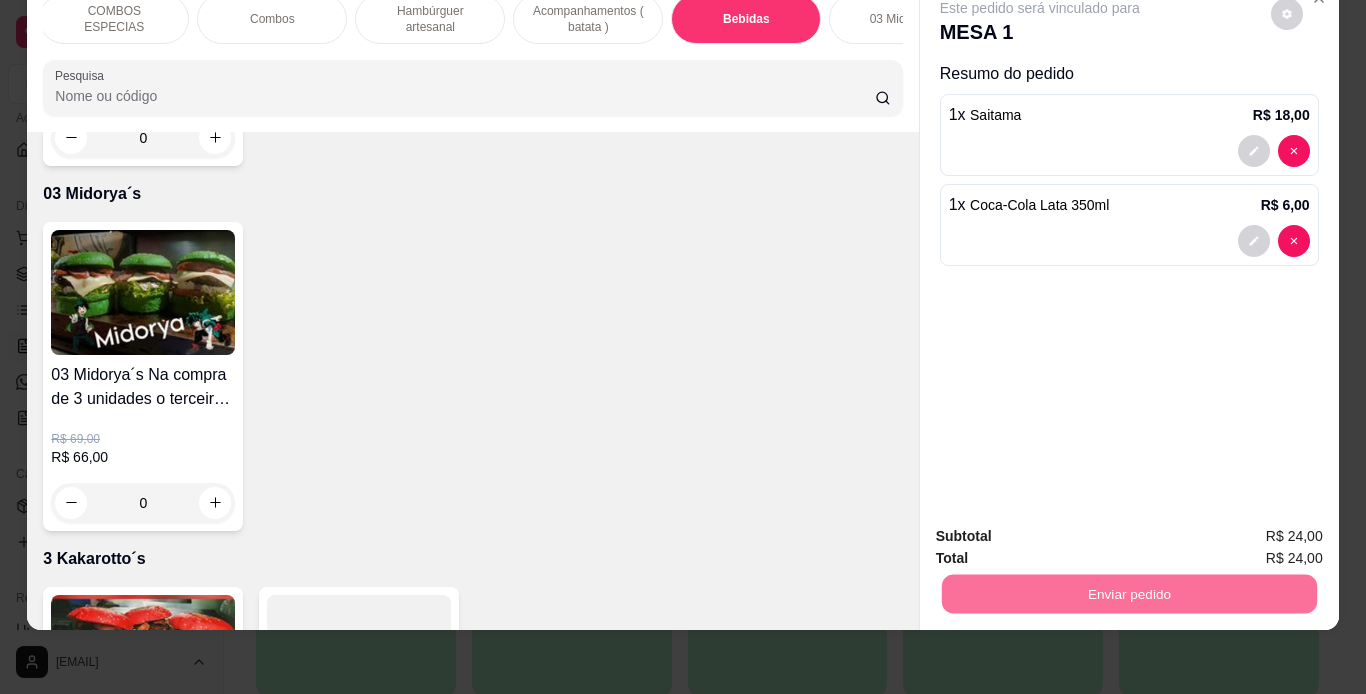 click on "Não registrar e enviar pedido" at bounding box center (1063, 529) 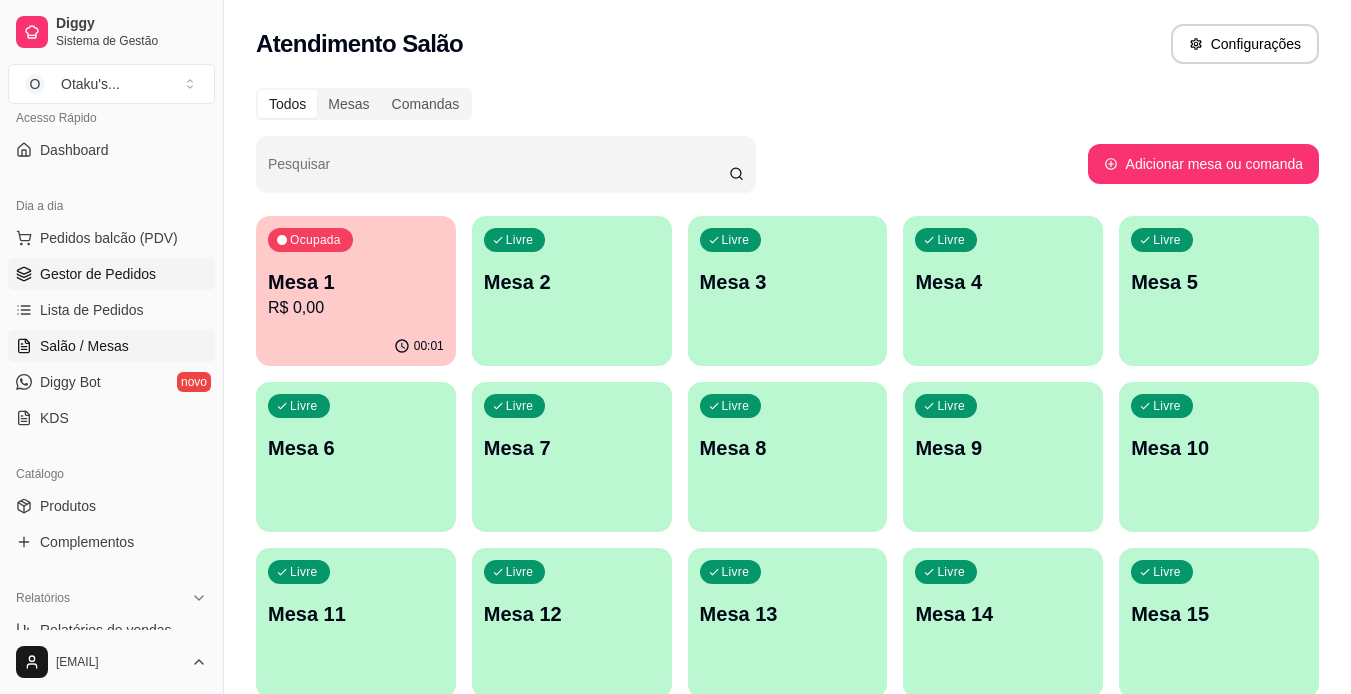 click on "Gestor de Pedidos" at bounding box center [98, 274] 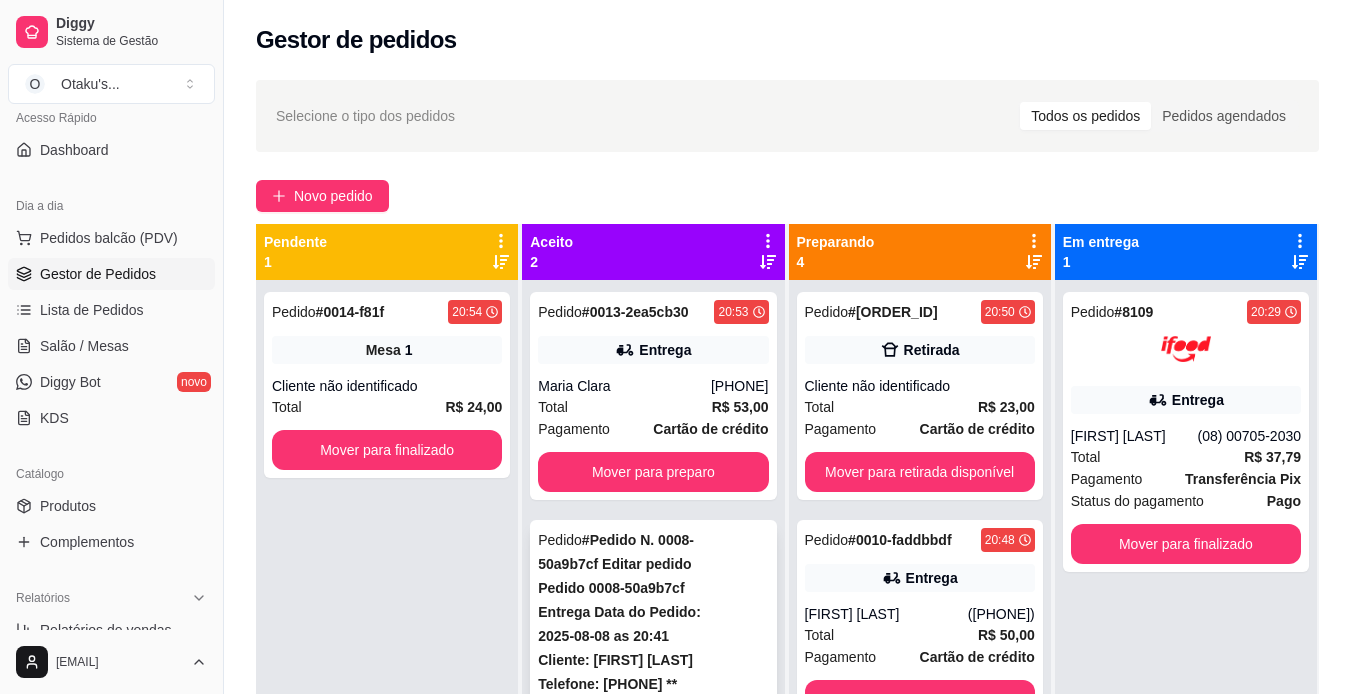 click on "Entrega" at bounding box center (653, 1658) 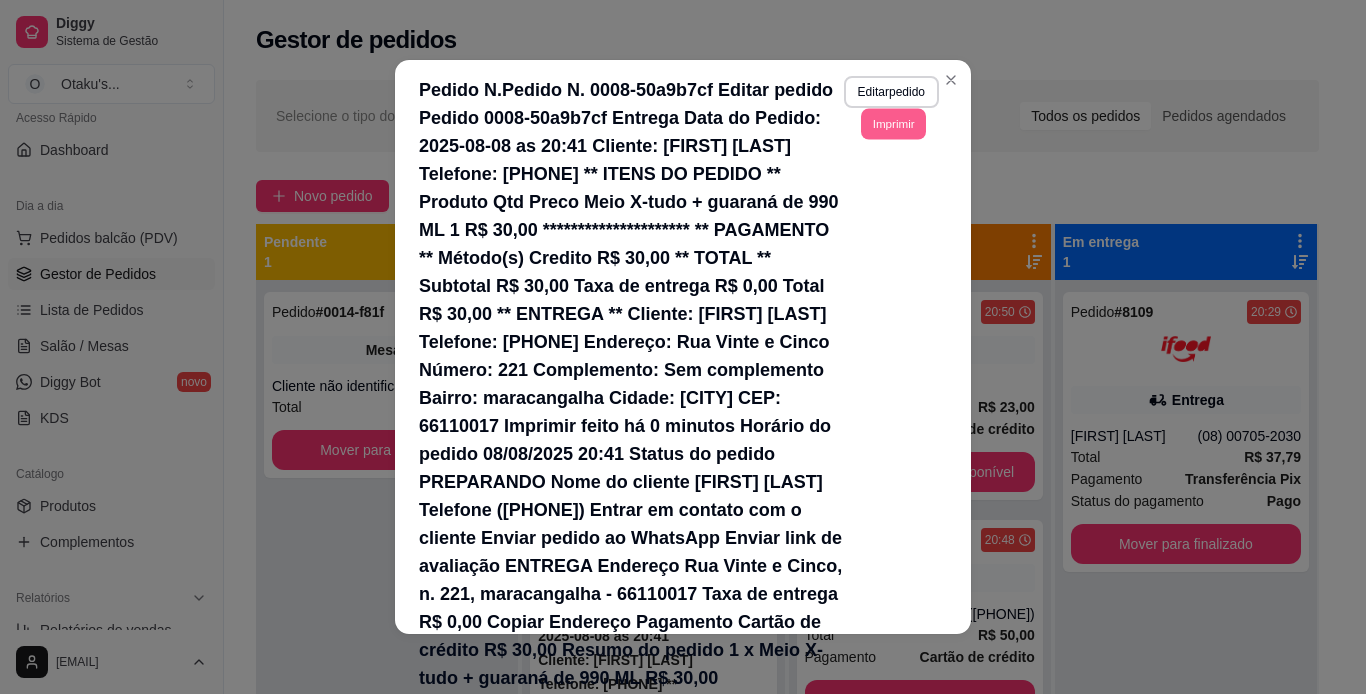 click on "Imprimir" at bounding box center (893, 123) 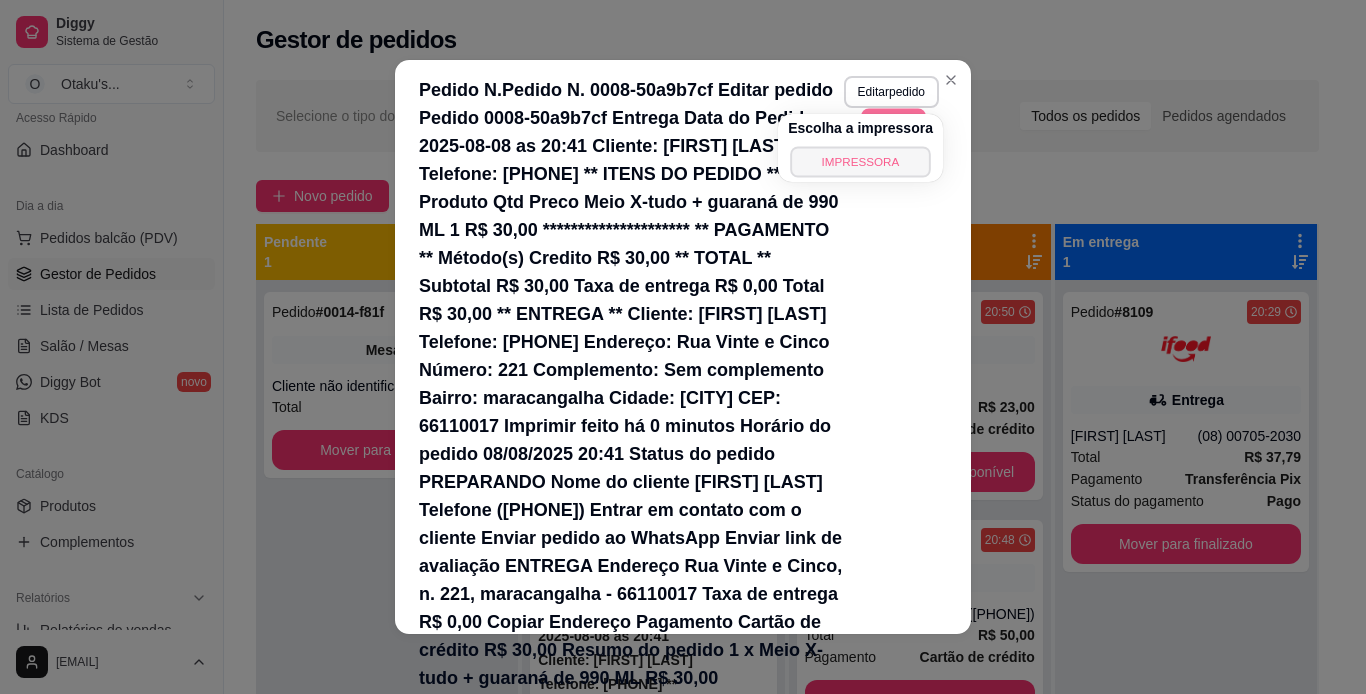 click on "IMPRESSORA" at bounding box center (860, 161) 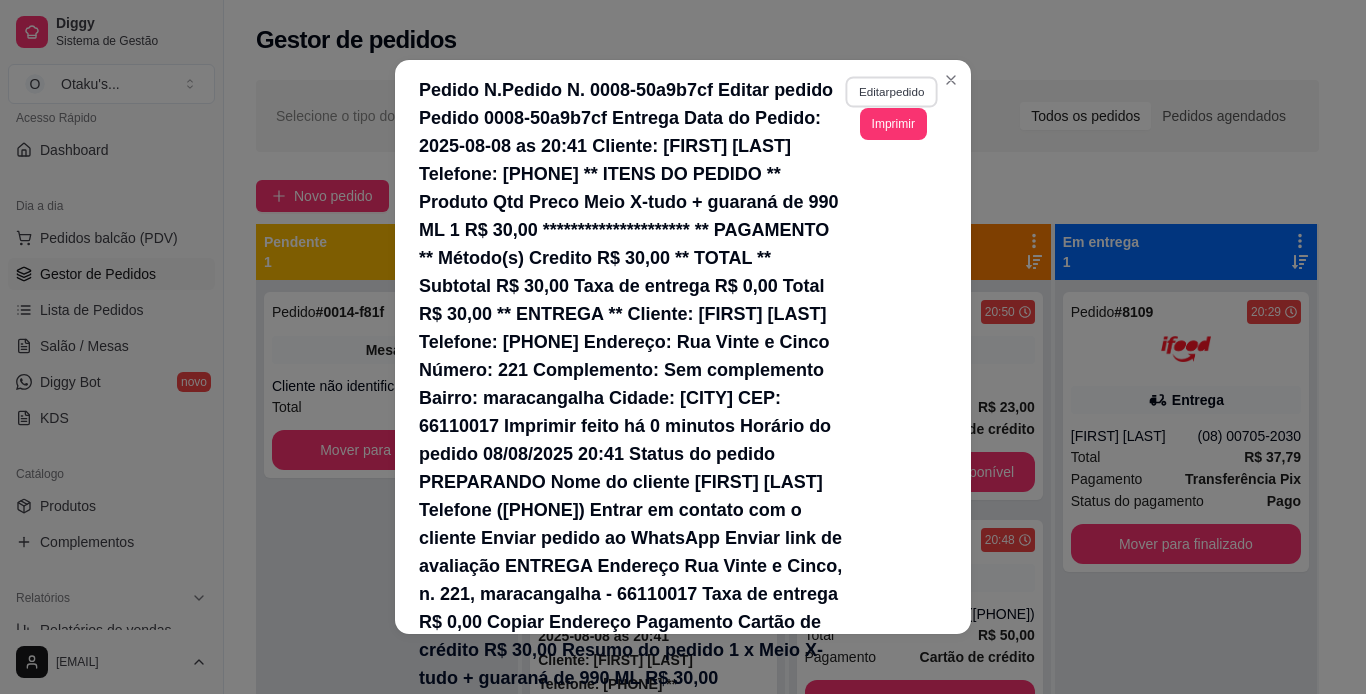 click on "Editar  pedido" at bounding box center [891, 91] 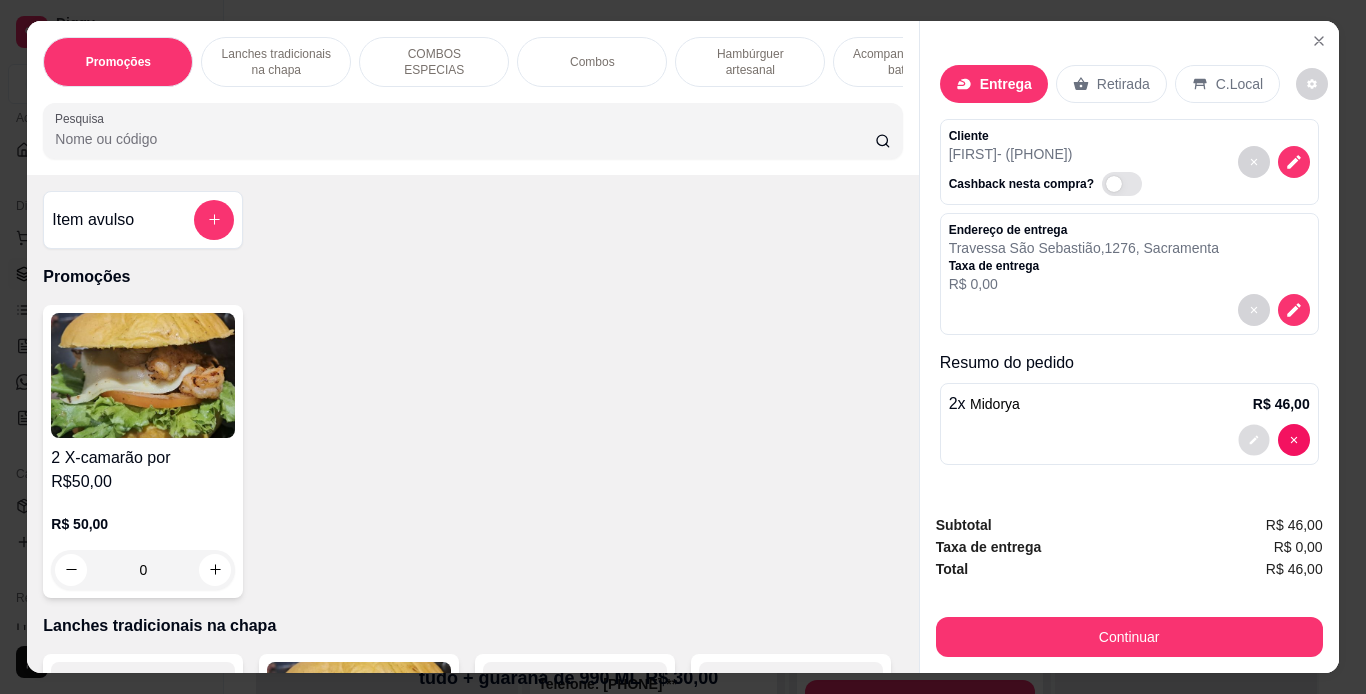 click 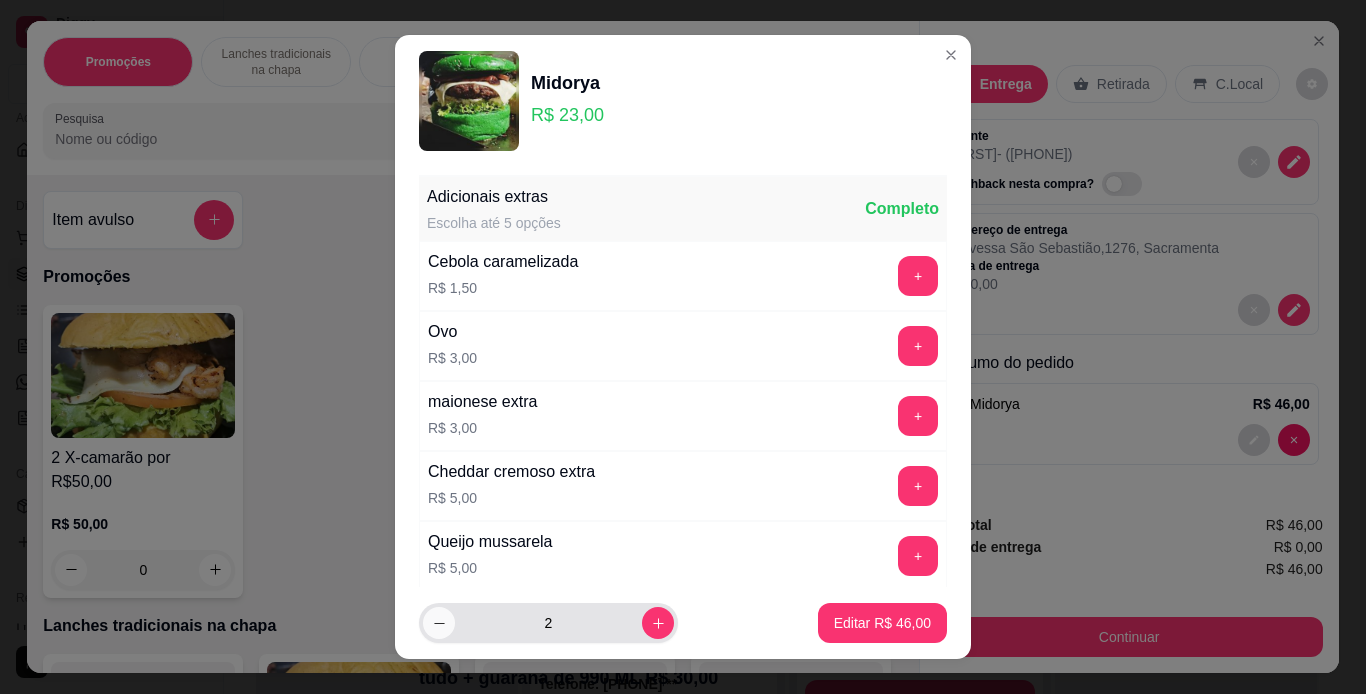 click at bounding box center [439, 623] 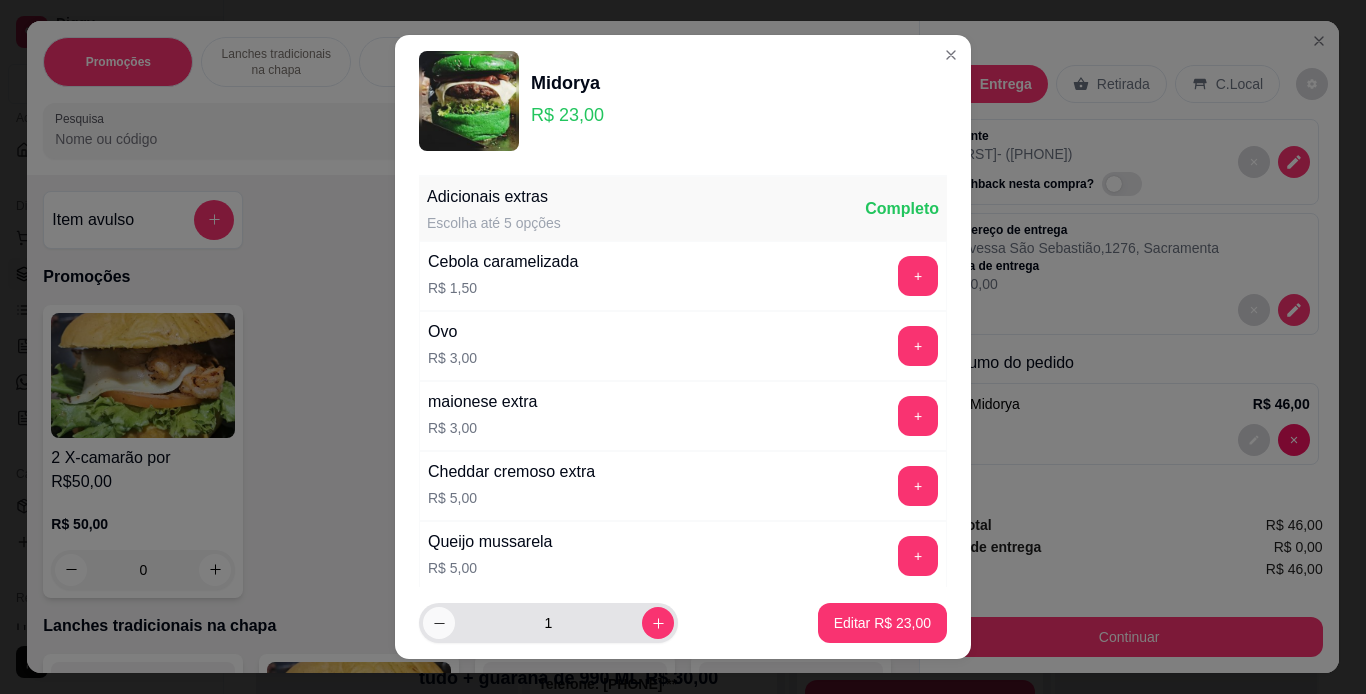 type on "1" 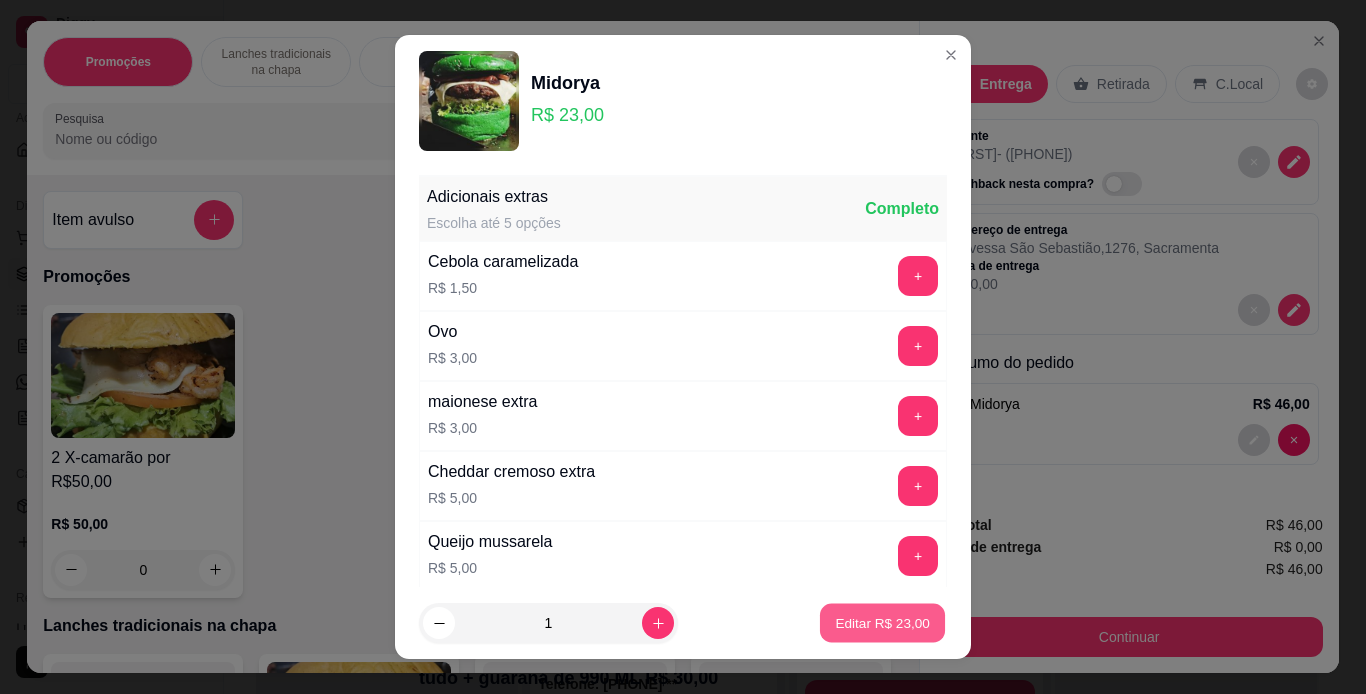 click on "Editar   R$ 23,00" at bounding box center [882, 623] 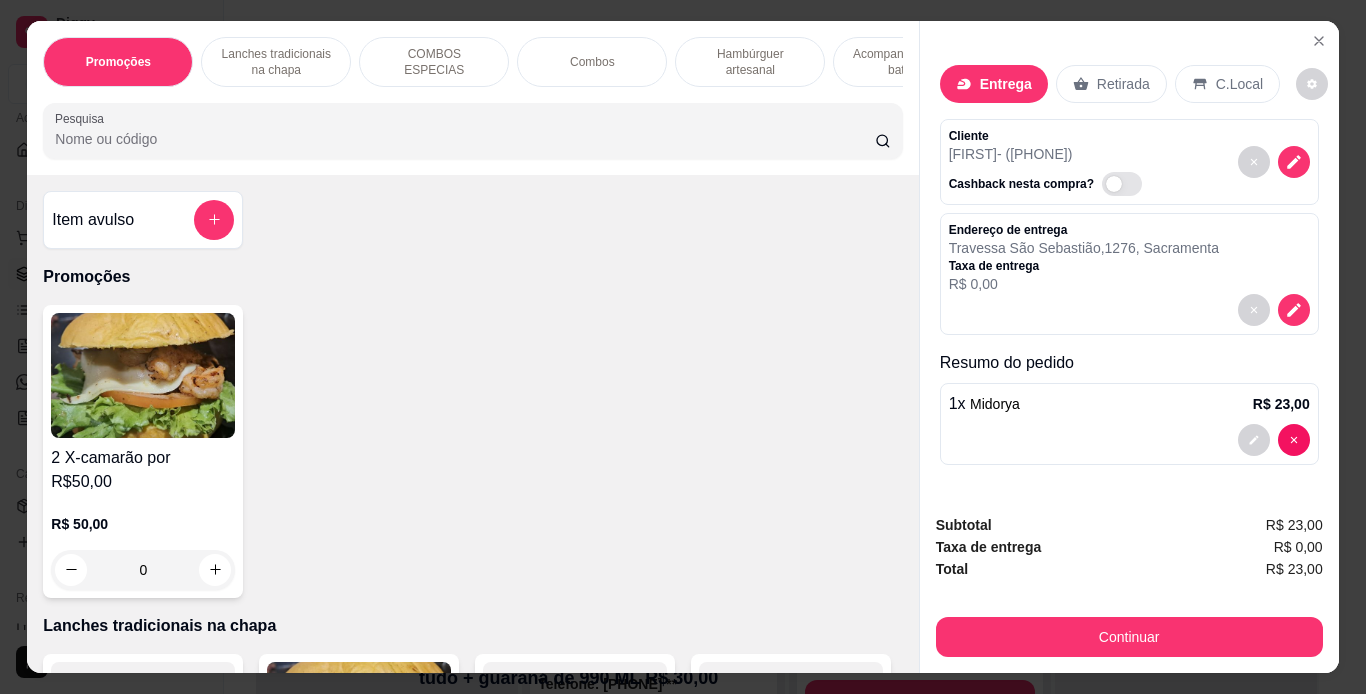 click on "Hambúrguer artesanal" at bounding box center [750, 62] 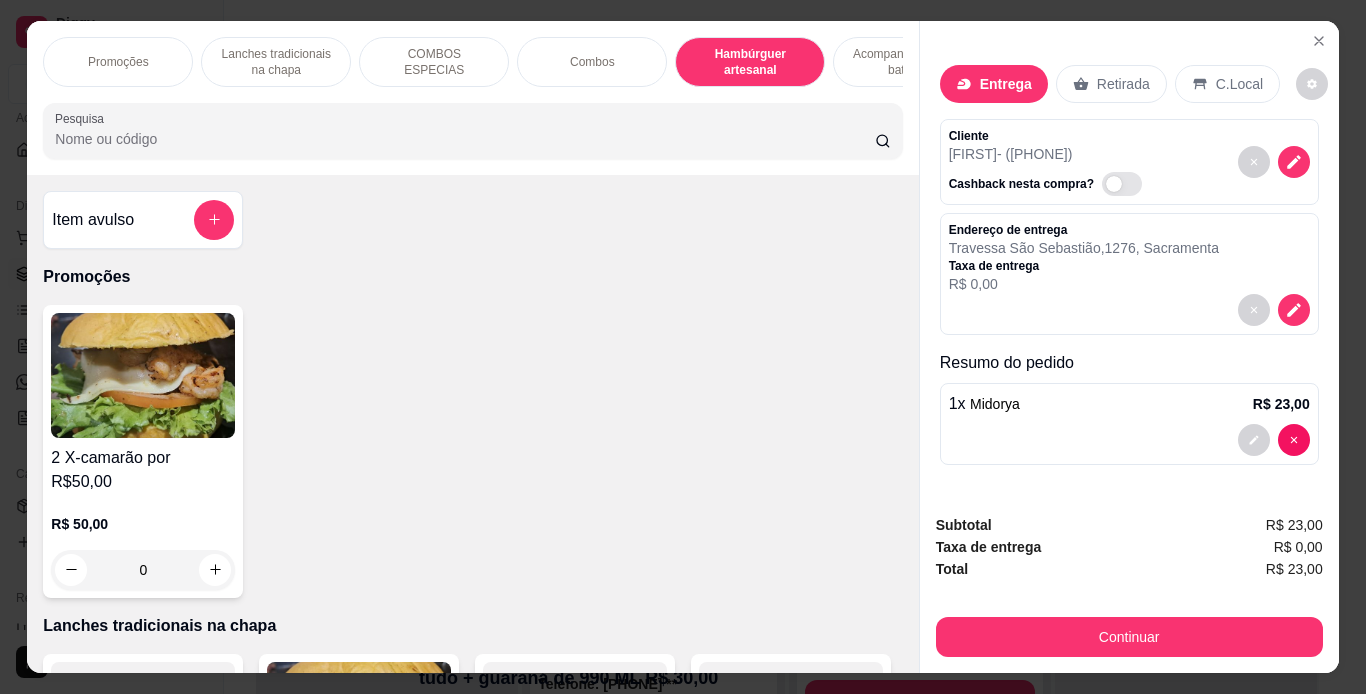 scroll, scrollTop: 3971, scrollLeft: 0, axis: vertical 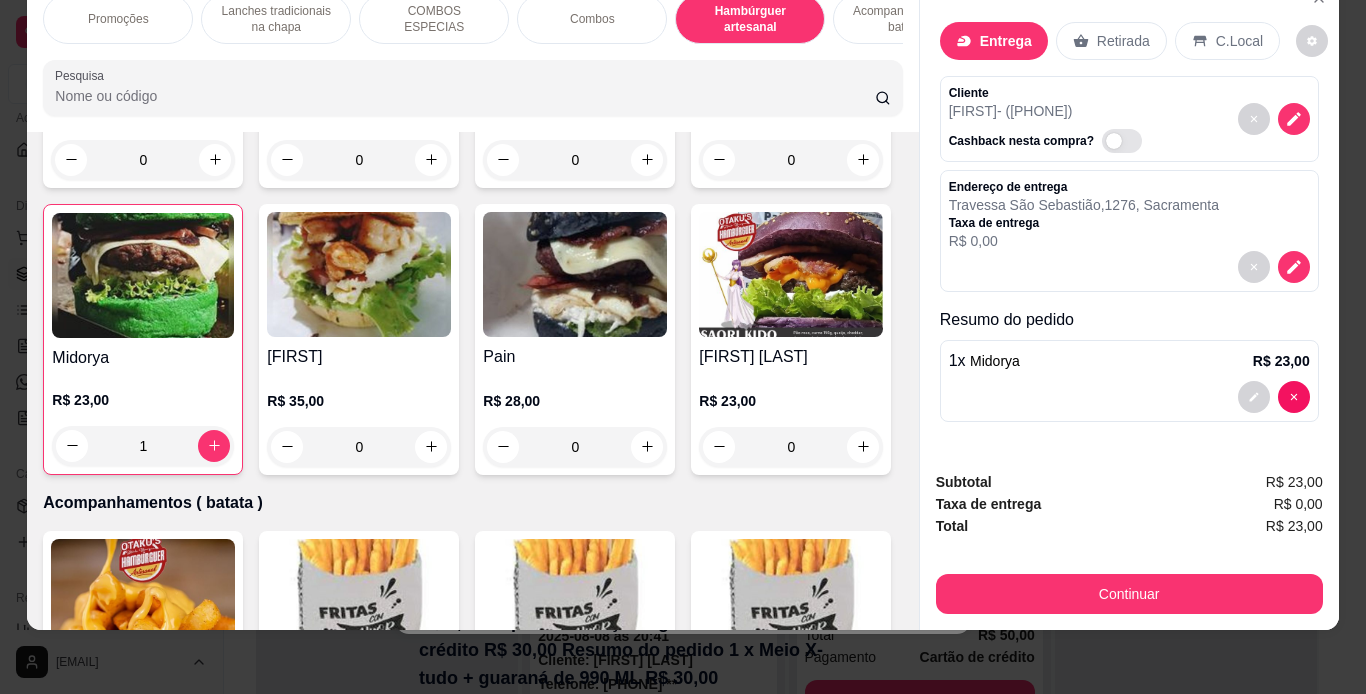 click on "Promoções Lanches tradicionais na chapa  COMBOS ESPECIAS Combos Hambúrguer artesanal  Acompanhamentos ( batata ) Bebidas 03 Midorya´s 3 Kakarotto´s Pesquisa" at bounding box center (472, 55) 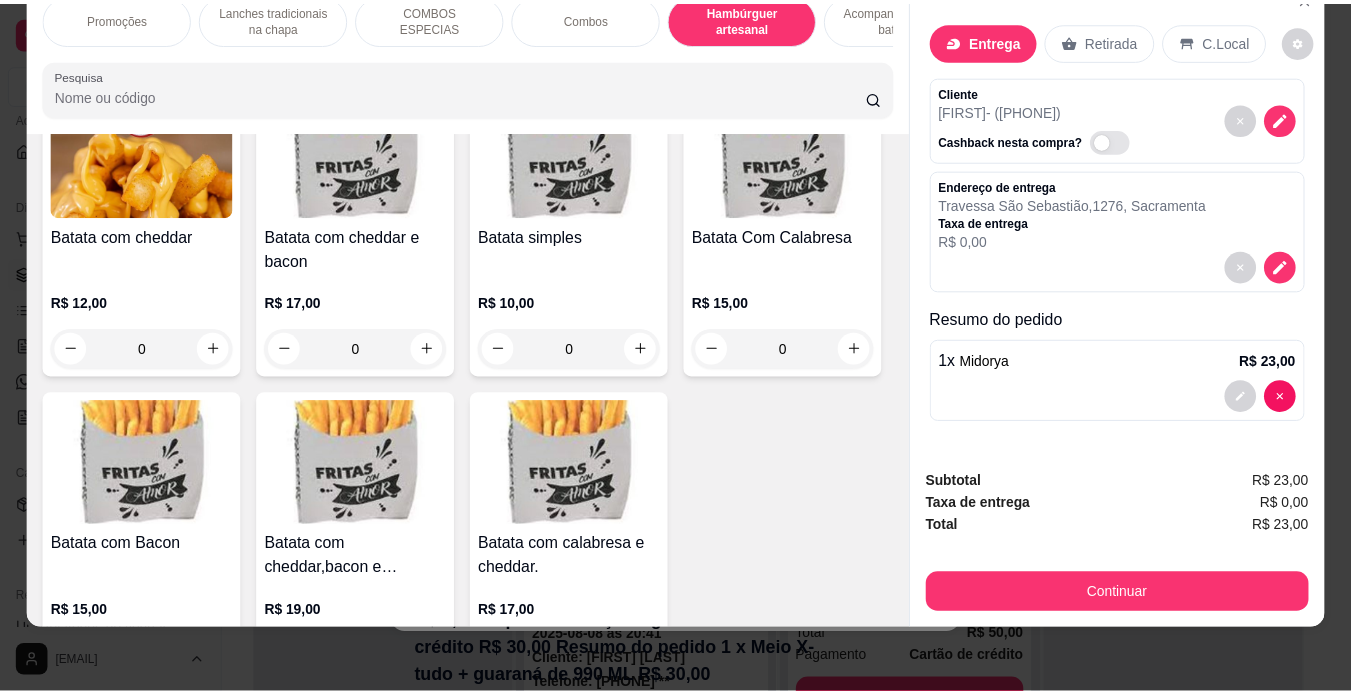 scroll, scrollTop: 4422, scrollLeft: 0, axis: vertical 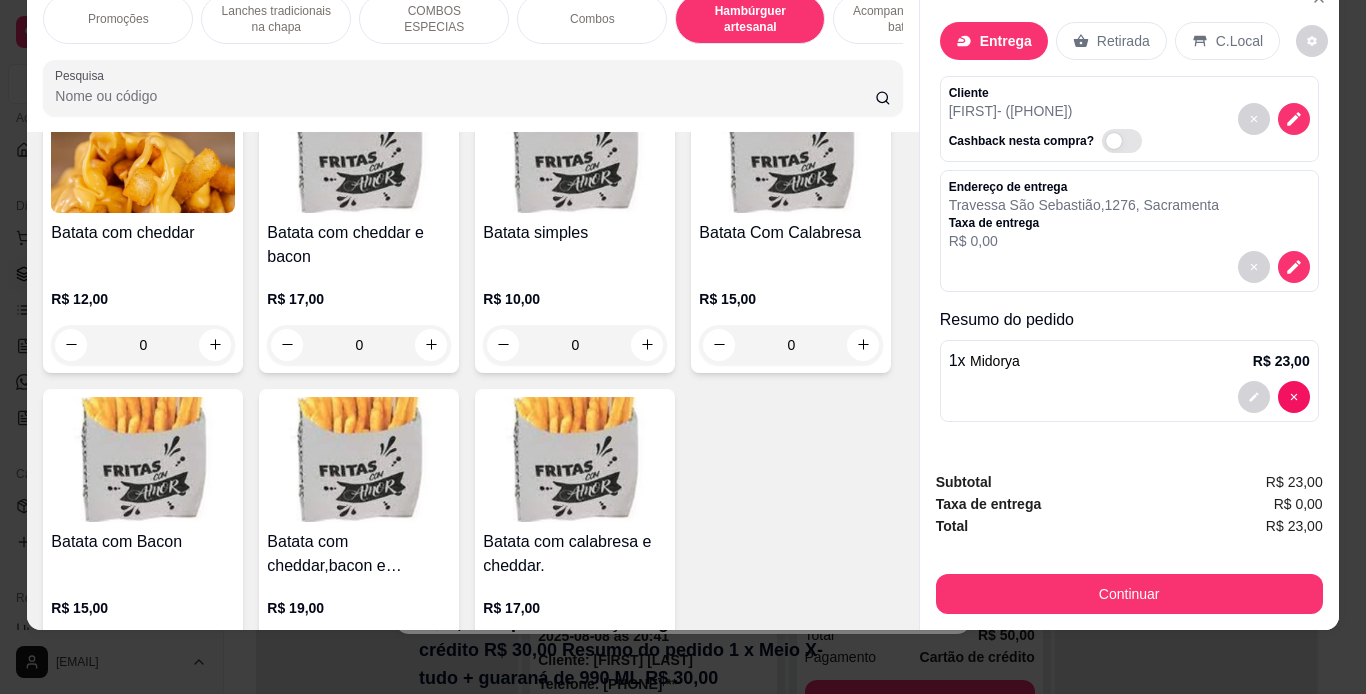 click on "0" at bounding box center (791, -291) 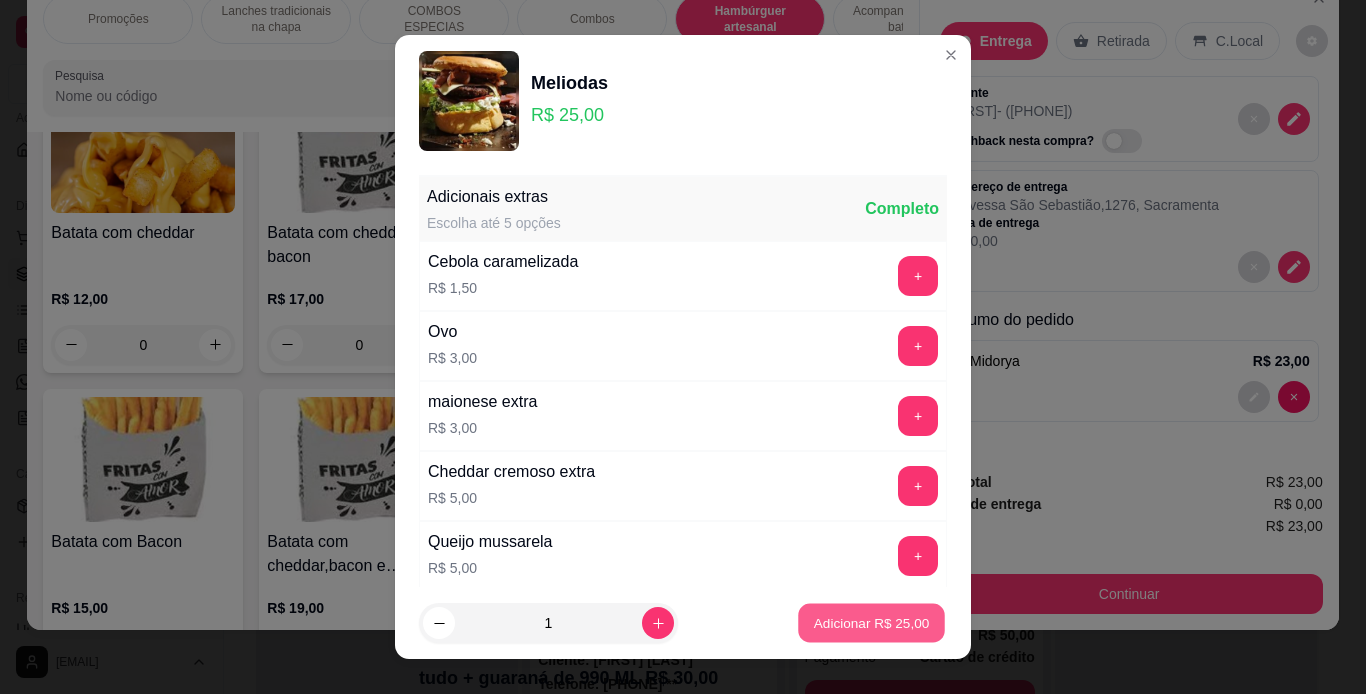 click on "Adicionar   R$ 25,00" at bounding box center (872, 623) 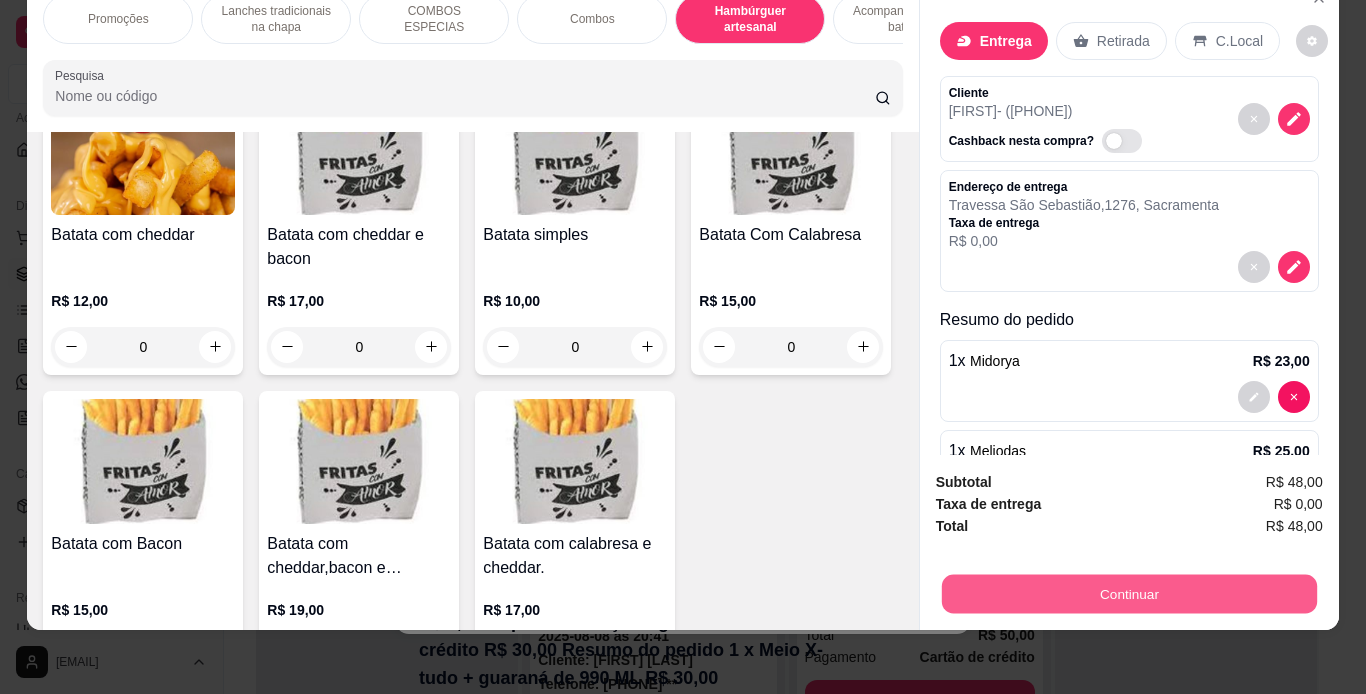click on "Continuar" at bounding box center [1128, 594] 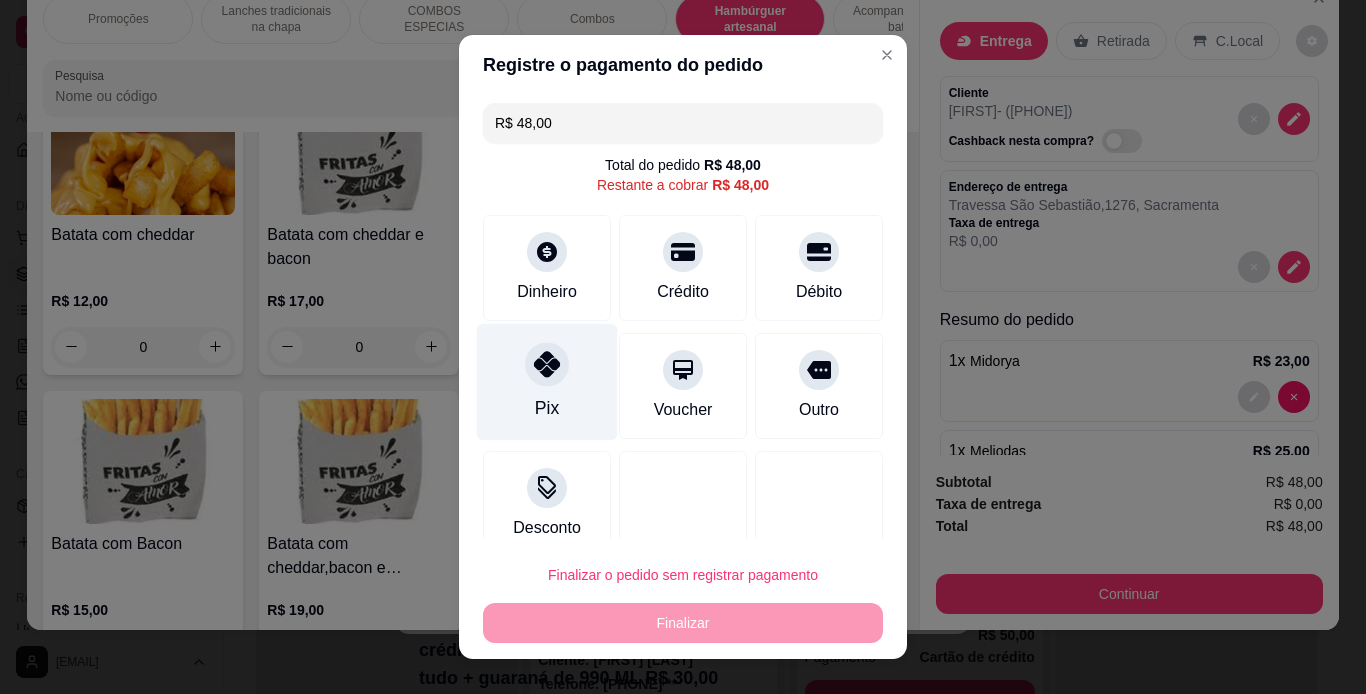 click on "Pix" at bounding box center (547, 381) 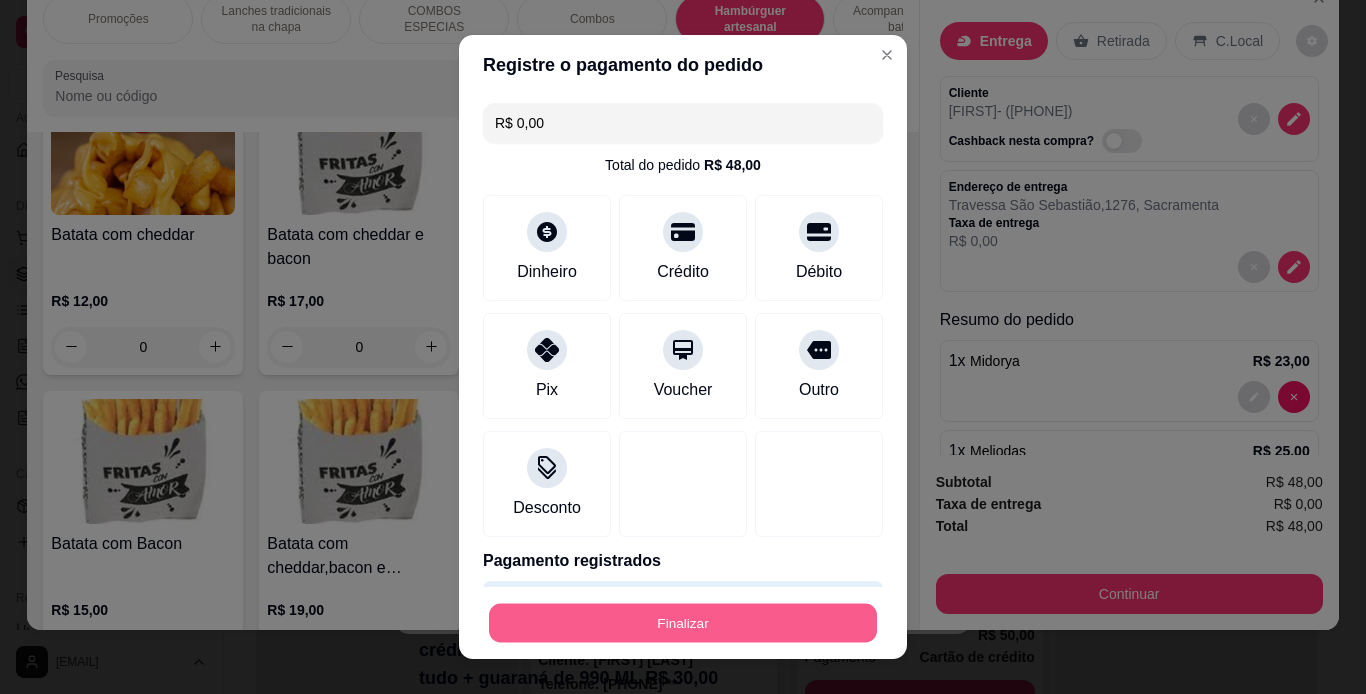 click on "Finalizar" at bounding box center (683, 623) 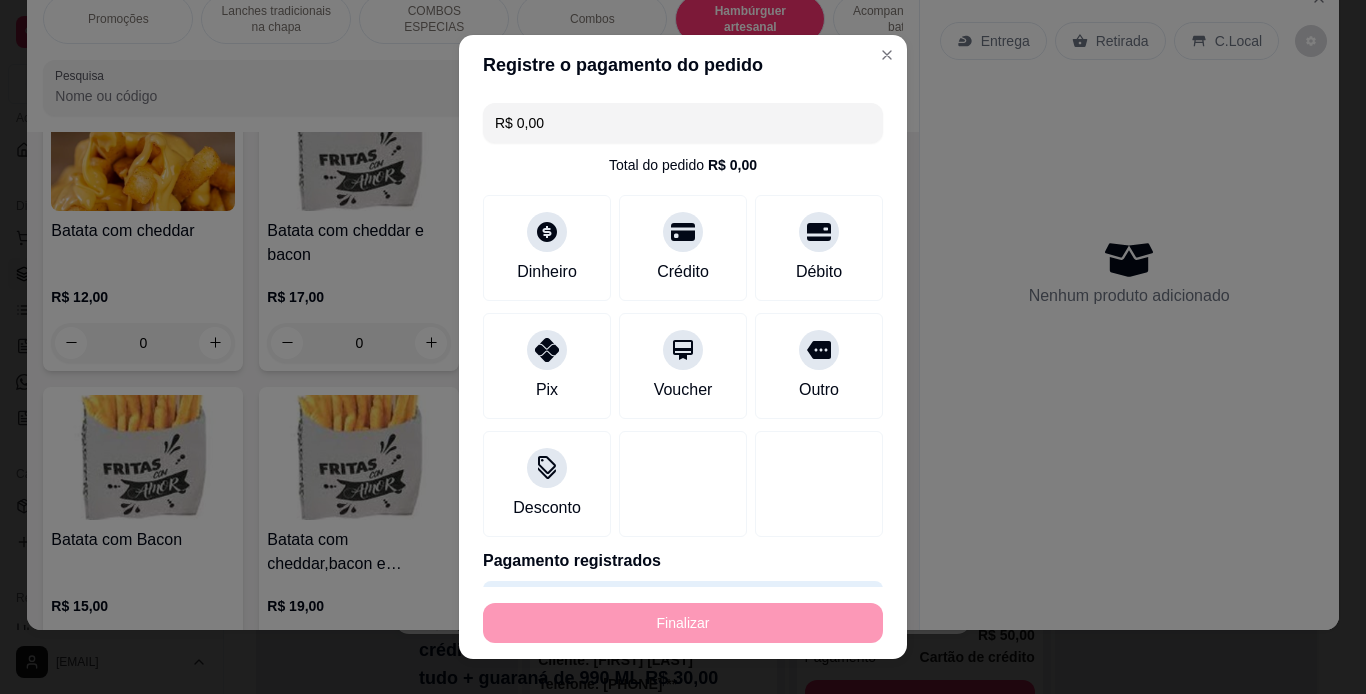 type on "0" 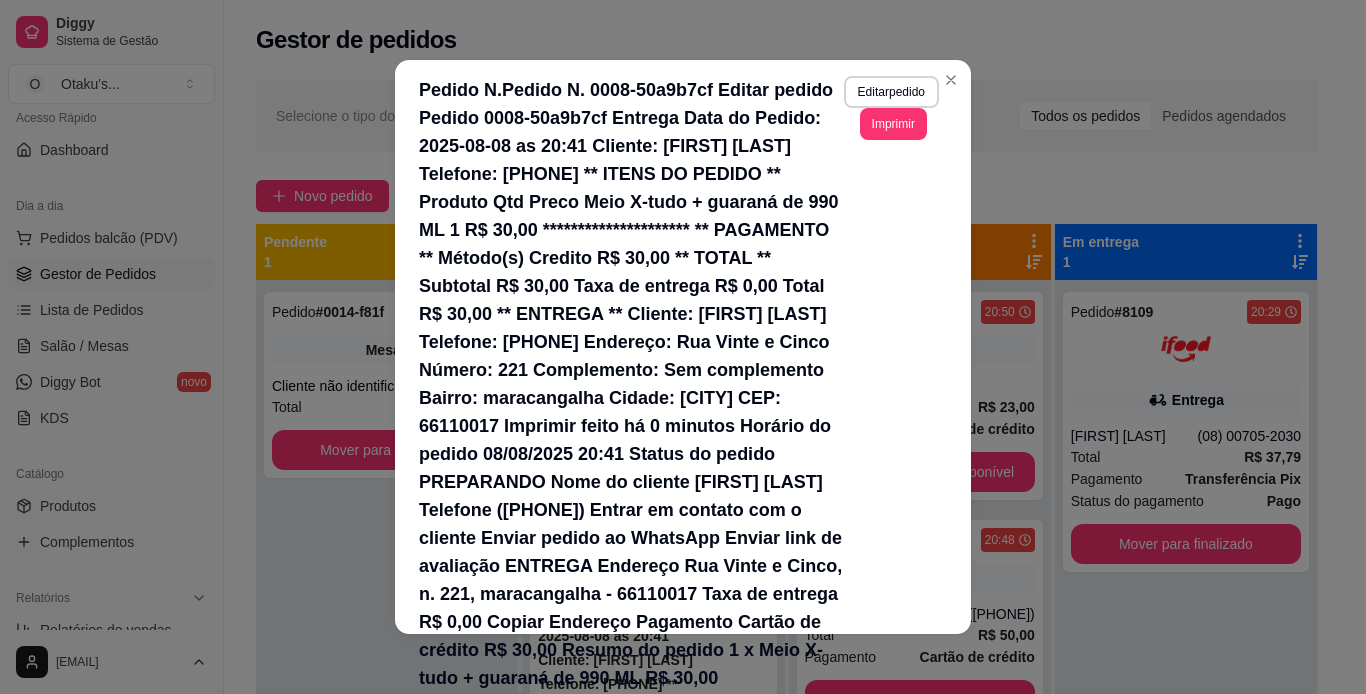 click on "Mover para preparo" at bounding box center [869, 760] 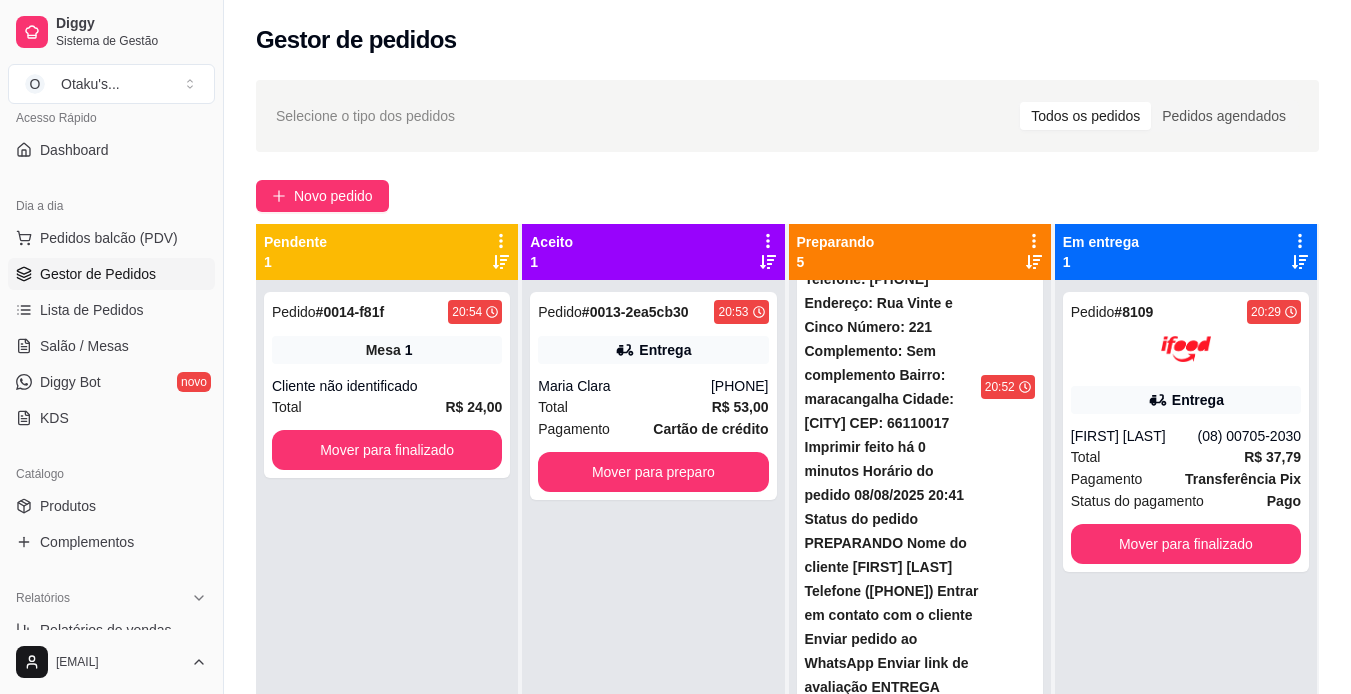 scroll, scrollTop: 466, scrollLeft: 0, axis: vertical 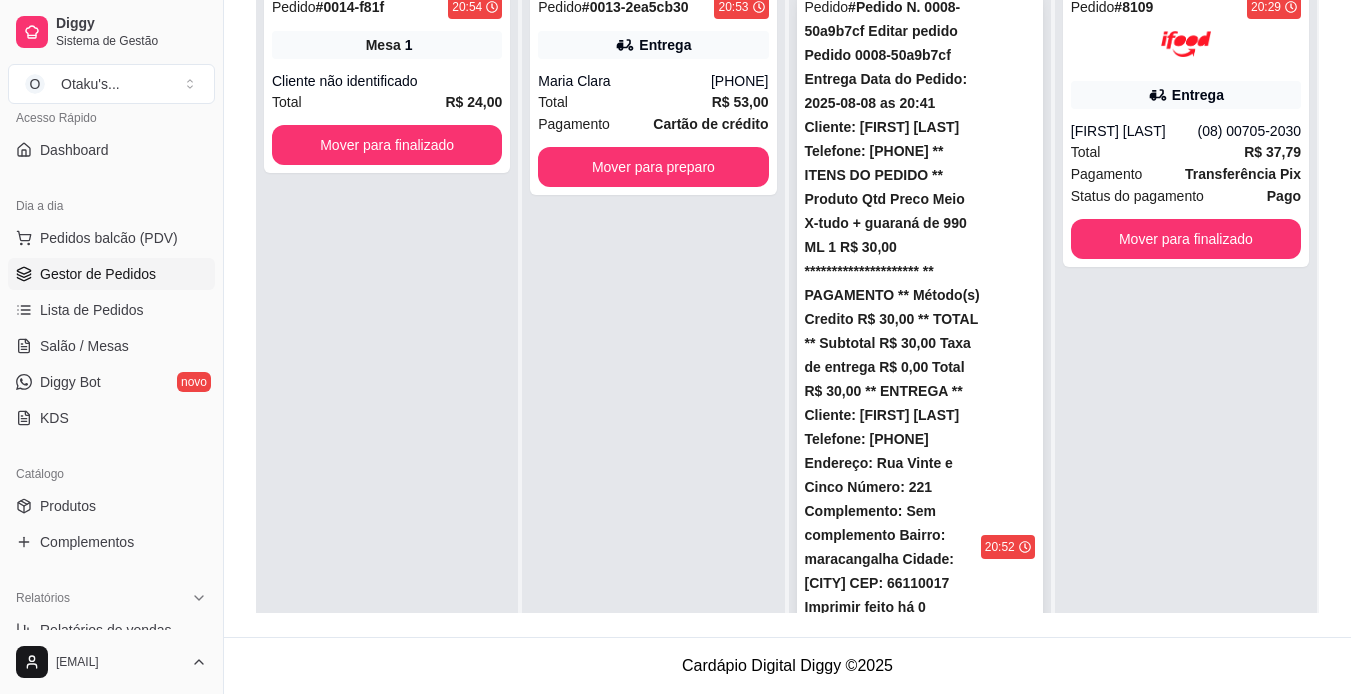click on "# 0012-a209eac5" at bounding box center (892, 547) 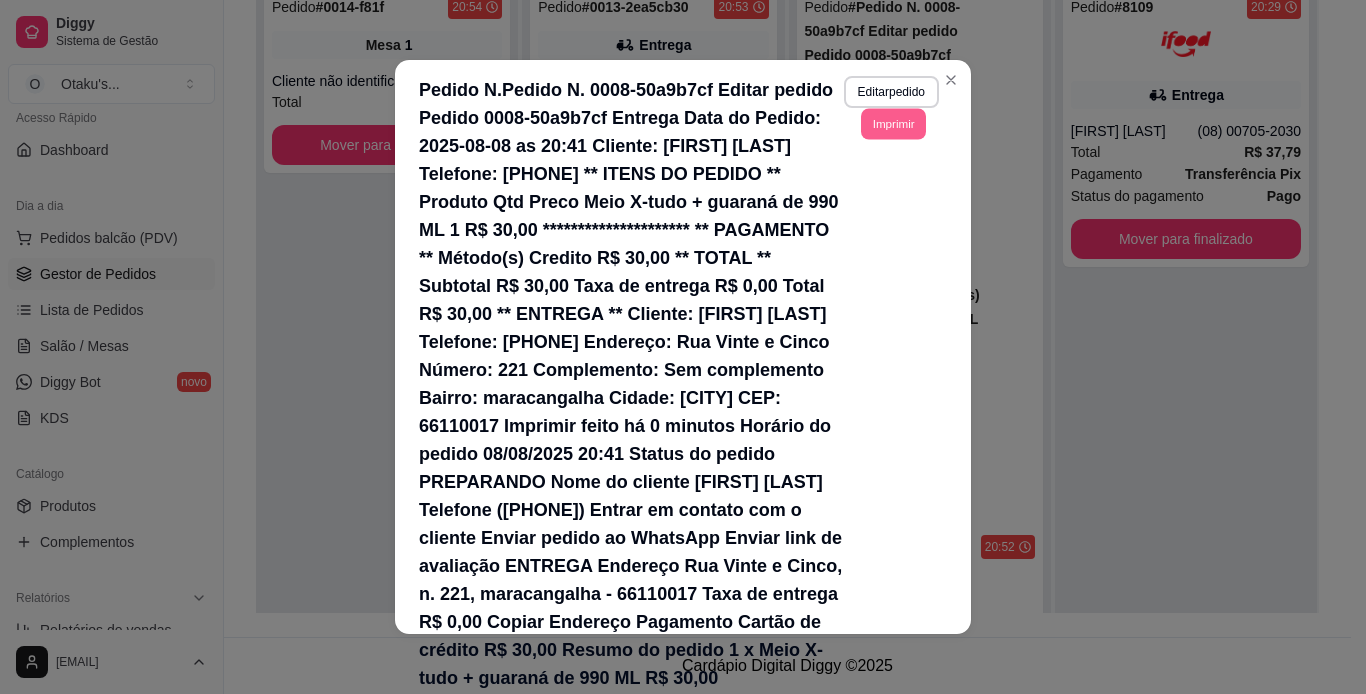 click on "Imprimir" at bounding box center [893, 123] 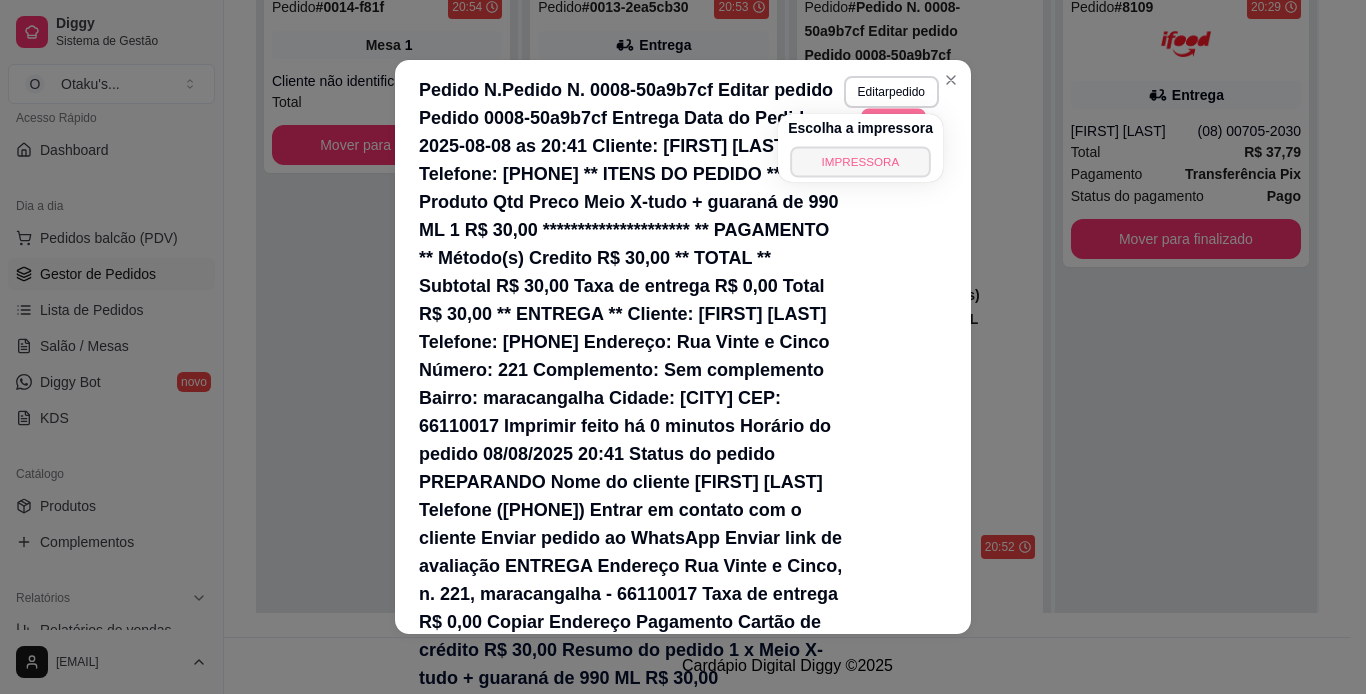 click on "IMPRESSORA" at bounding box center (860, 161) 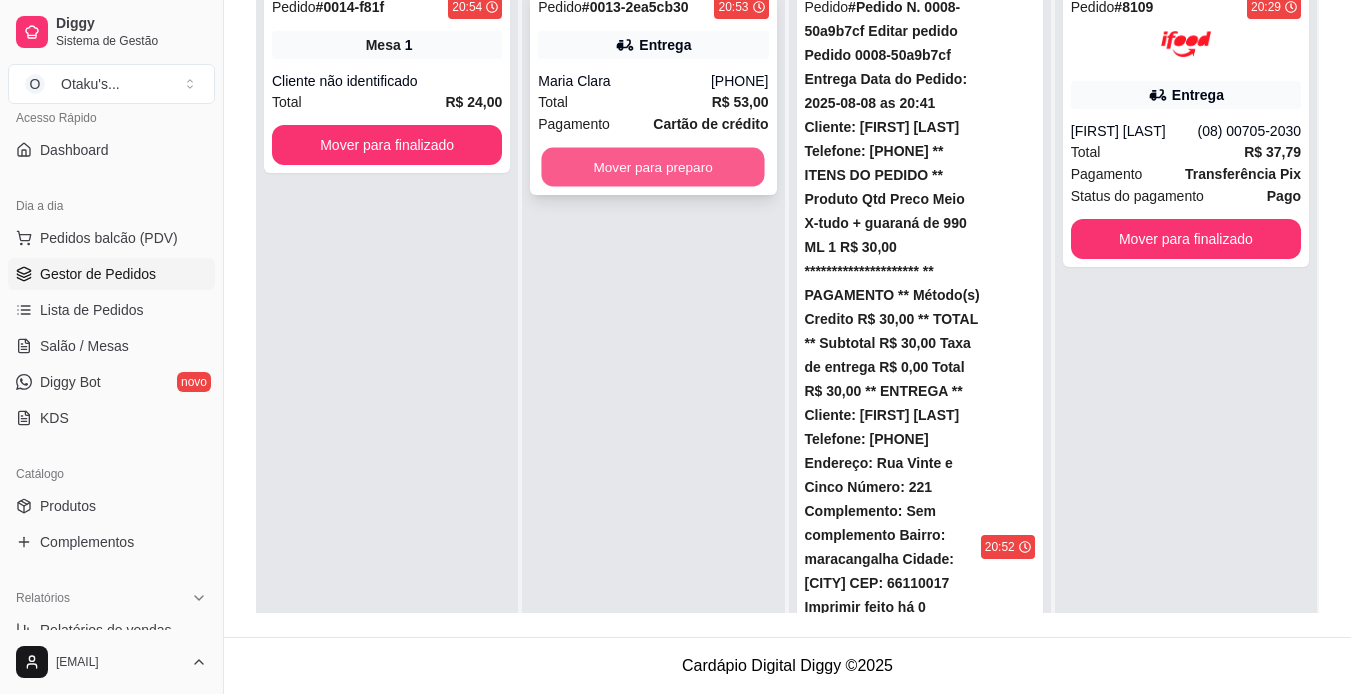 click on "Mover para preparo" at bounding box center [653, 167] 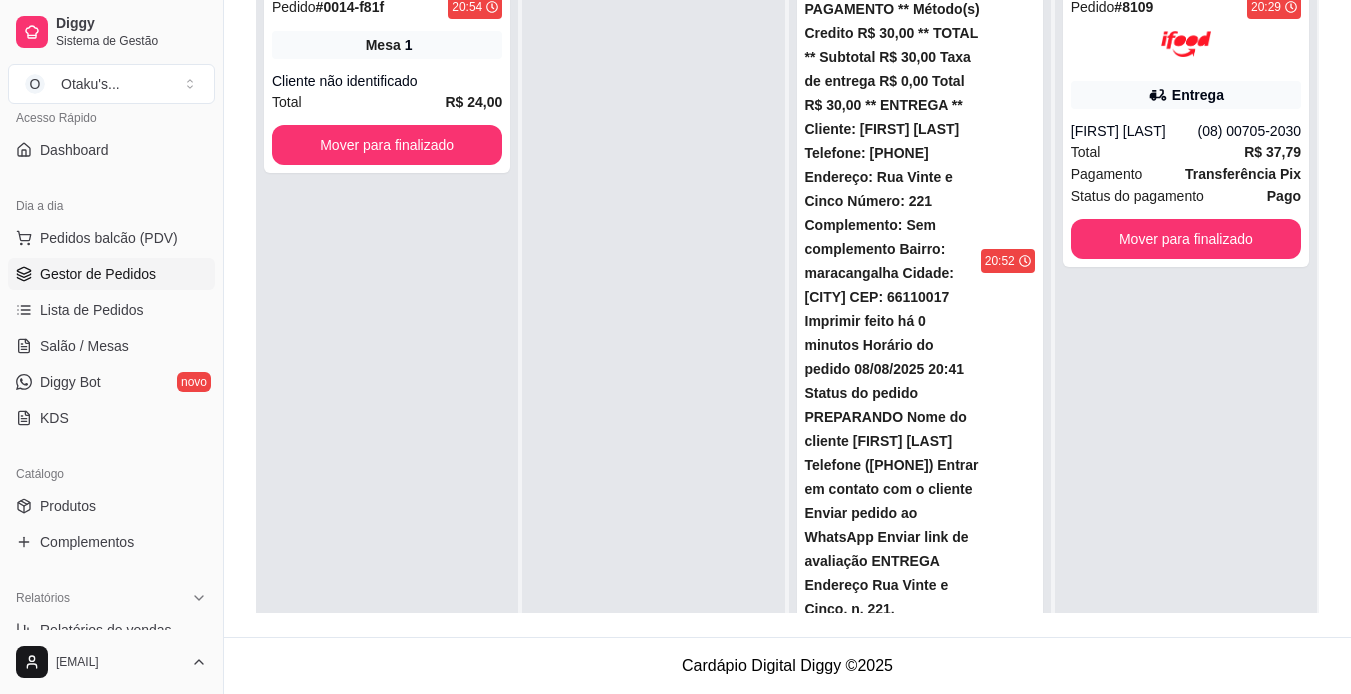 scroll, scrollTop: 694, scrollLeft: 0, axis: vertical 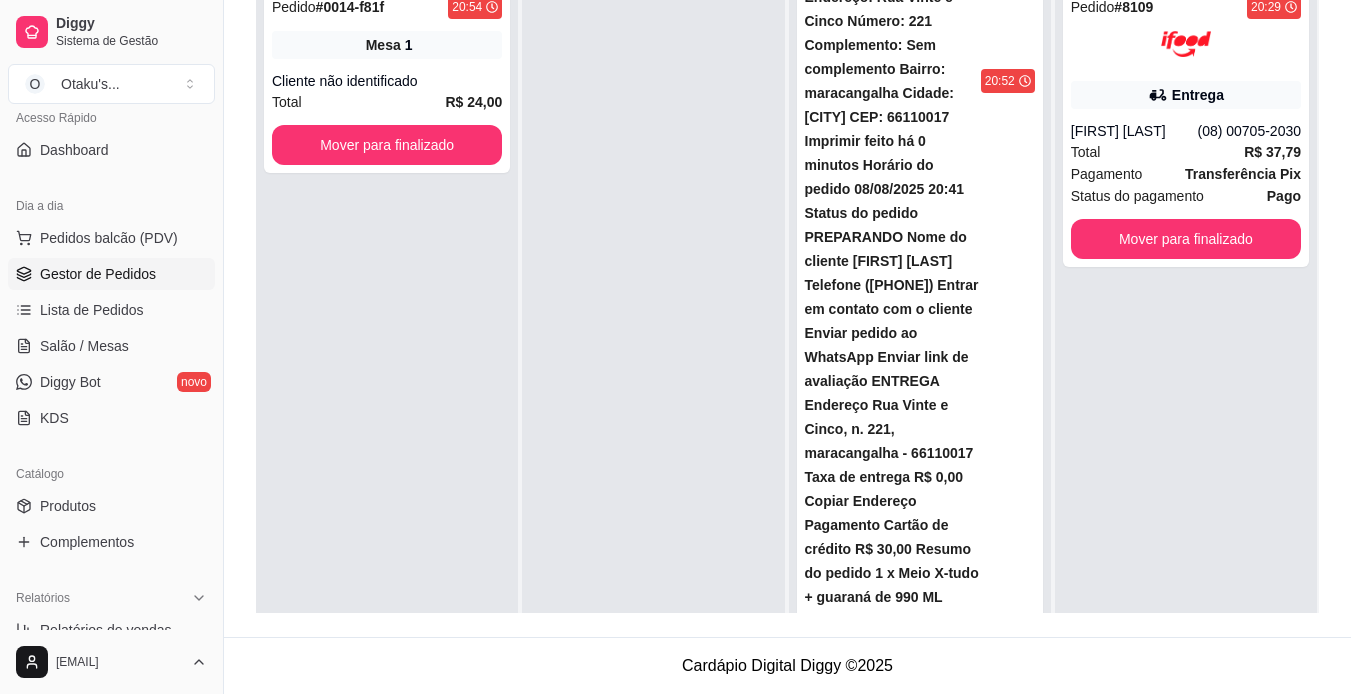 drag, startPoint x: 908, startPoint y: 516, endPoint x: 837, endPoint y: 506, distance: 71.70077 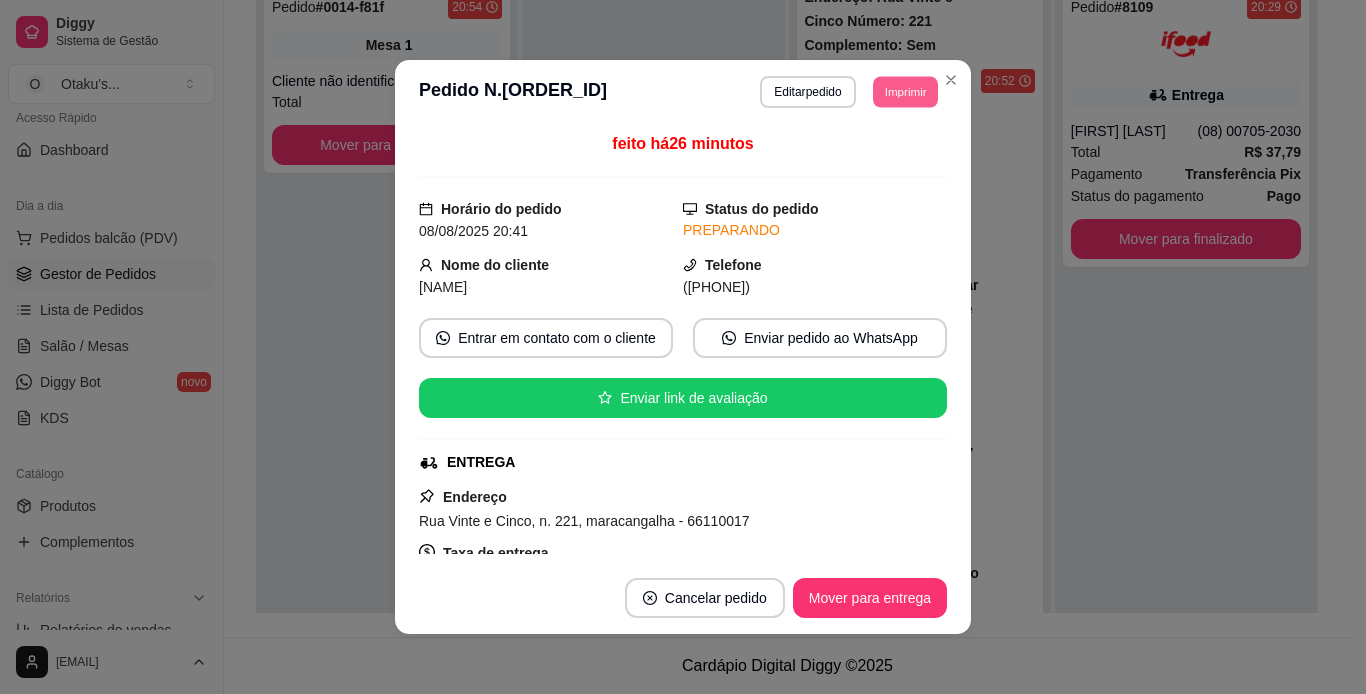 click on "Imprimir" at bounding box center (905, 91) 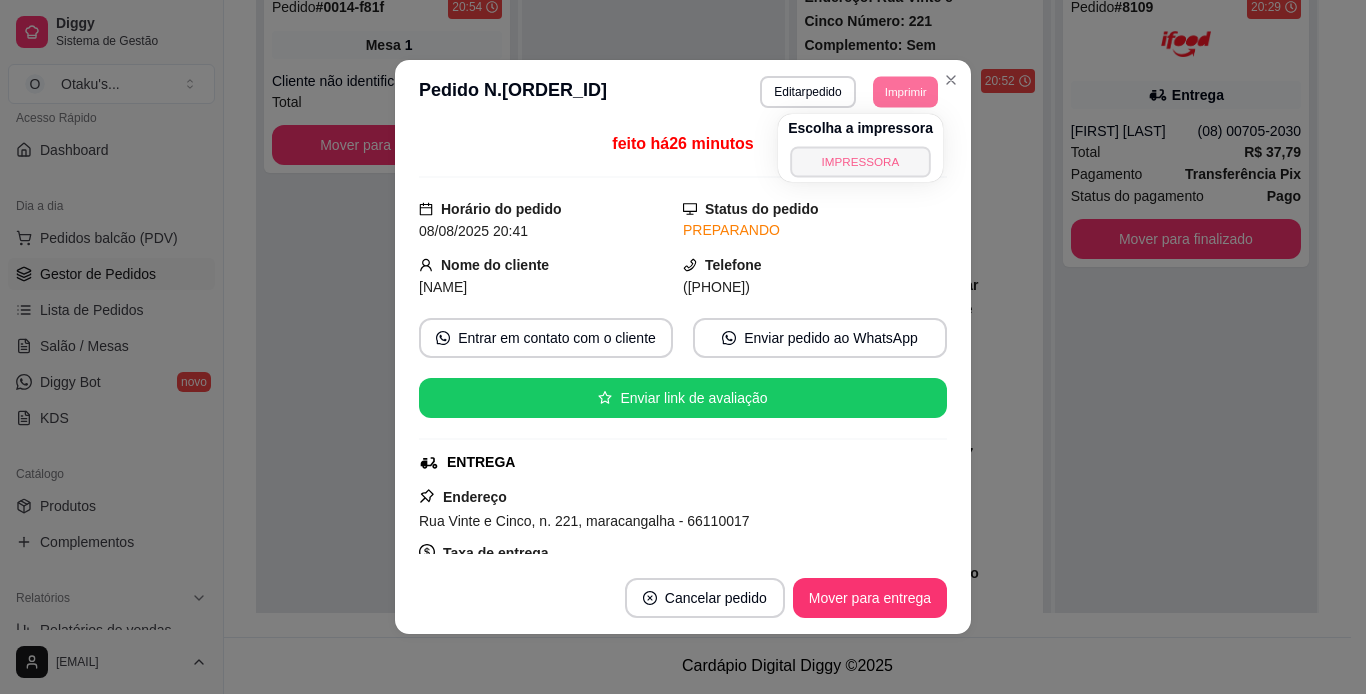 click on "IMPRESSORA" at bounding box center [860, 161] 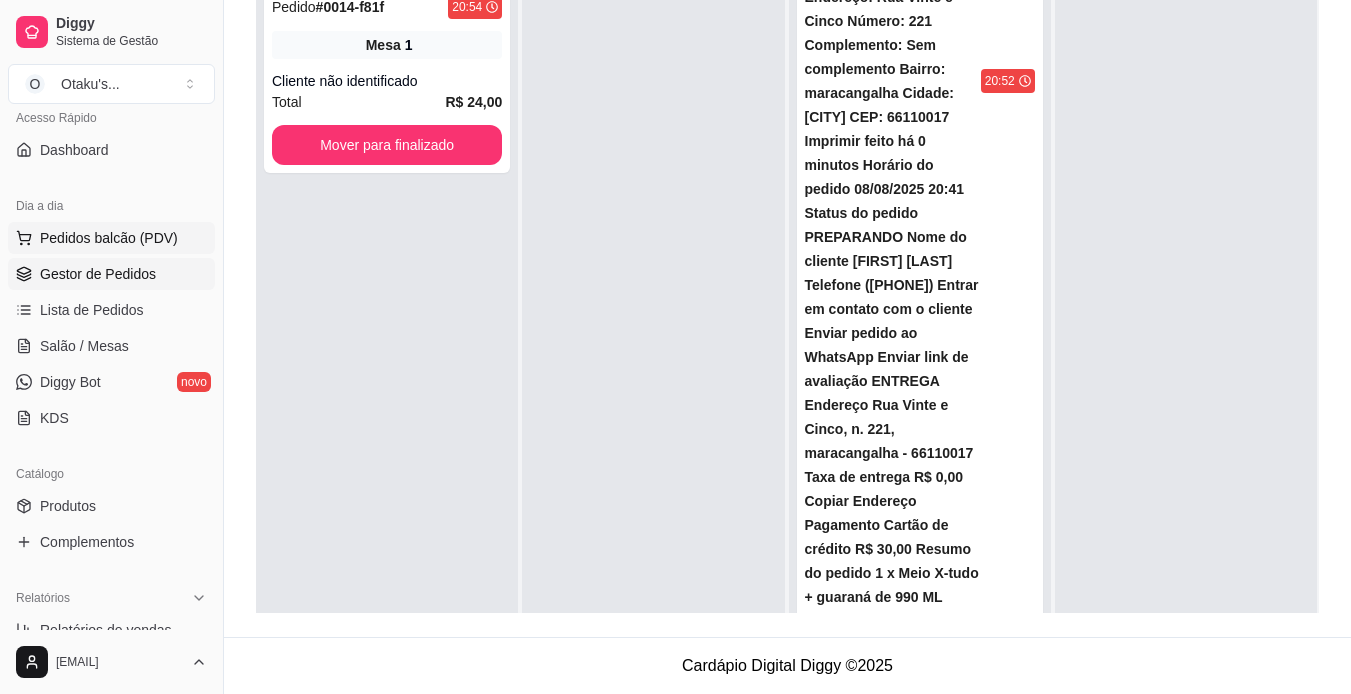 click on "Pedidos balcão (PDV)" at bounding box center (109, 238) 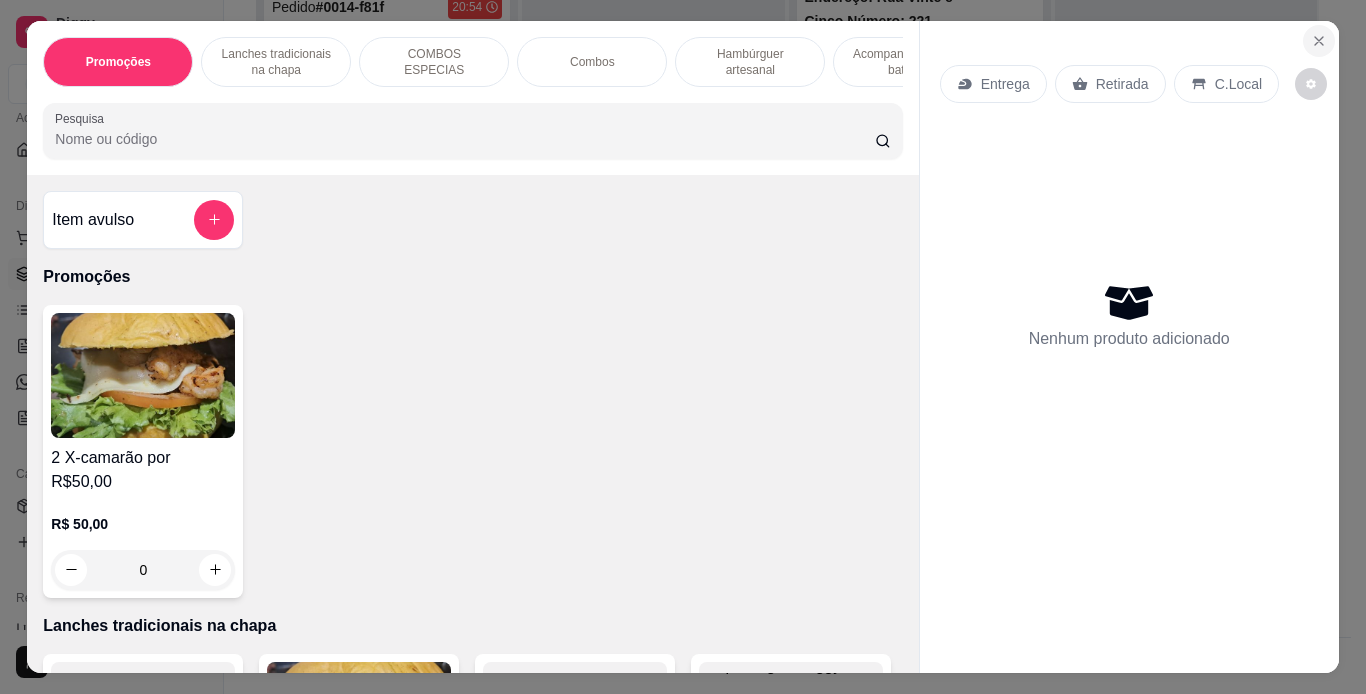 click 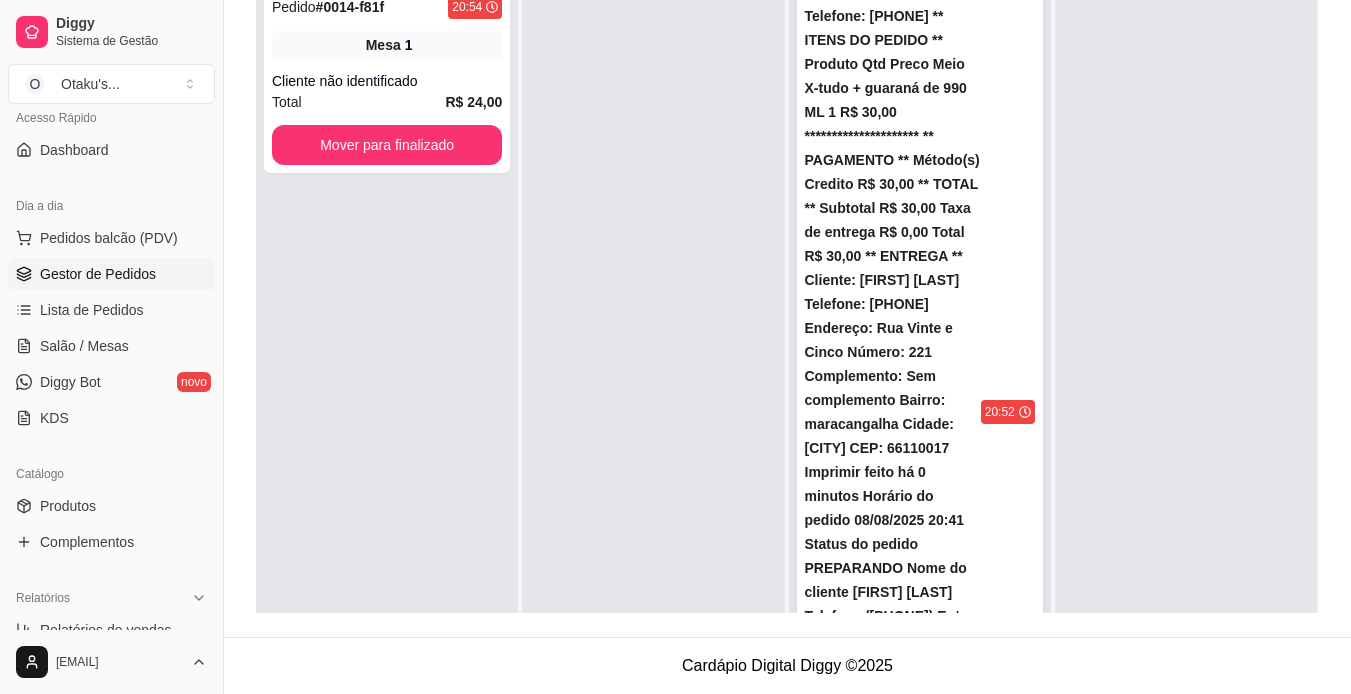 scroll, scrollTop: 367, scrollLeft: 0, axis: vertical 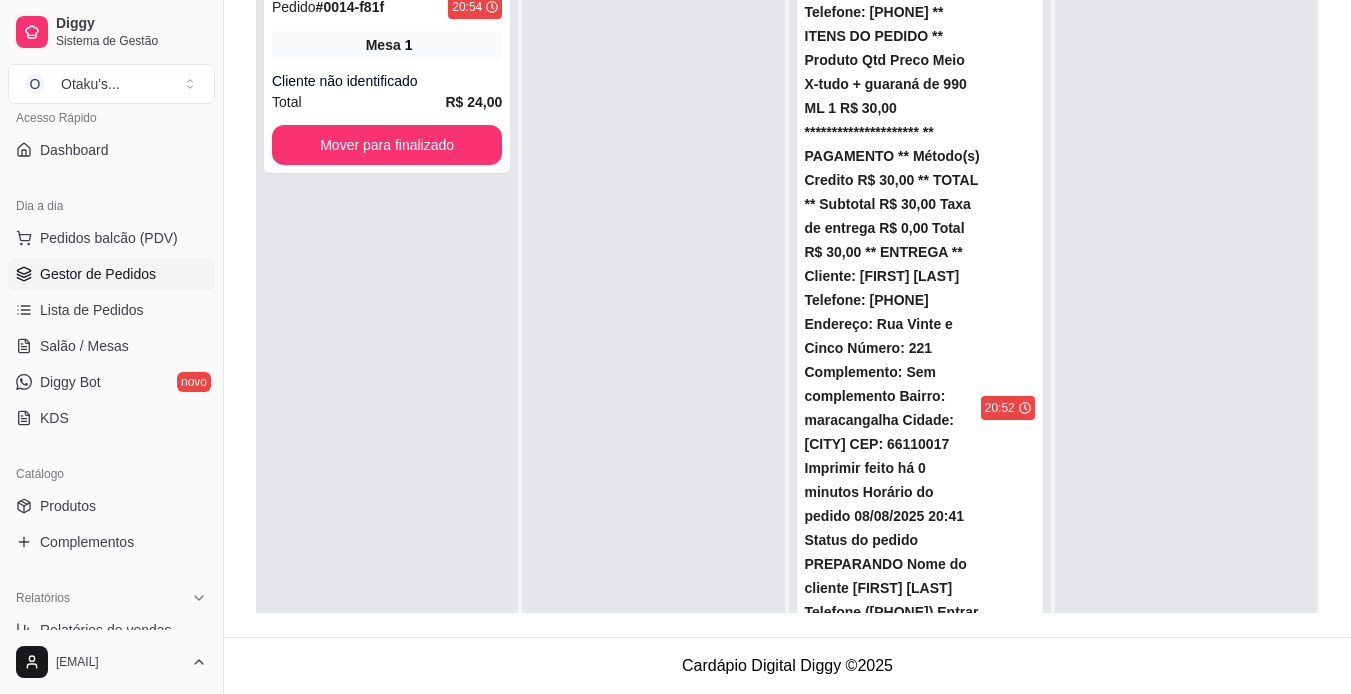 click on "Entrega" at bounding box center (920, 1442) 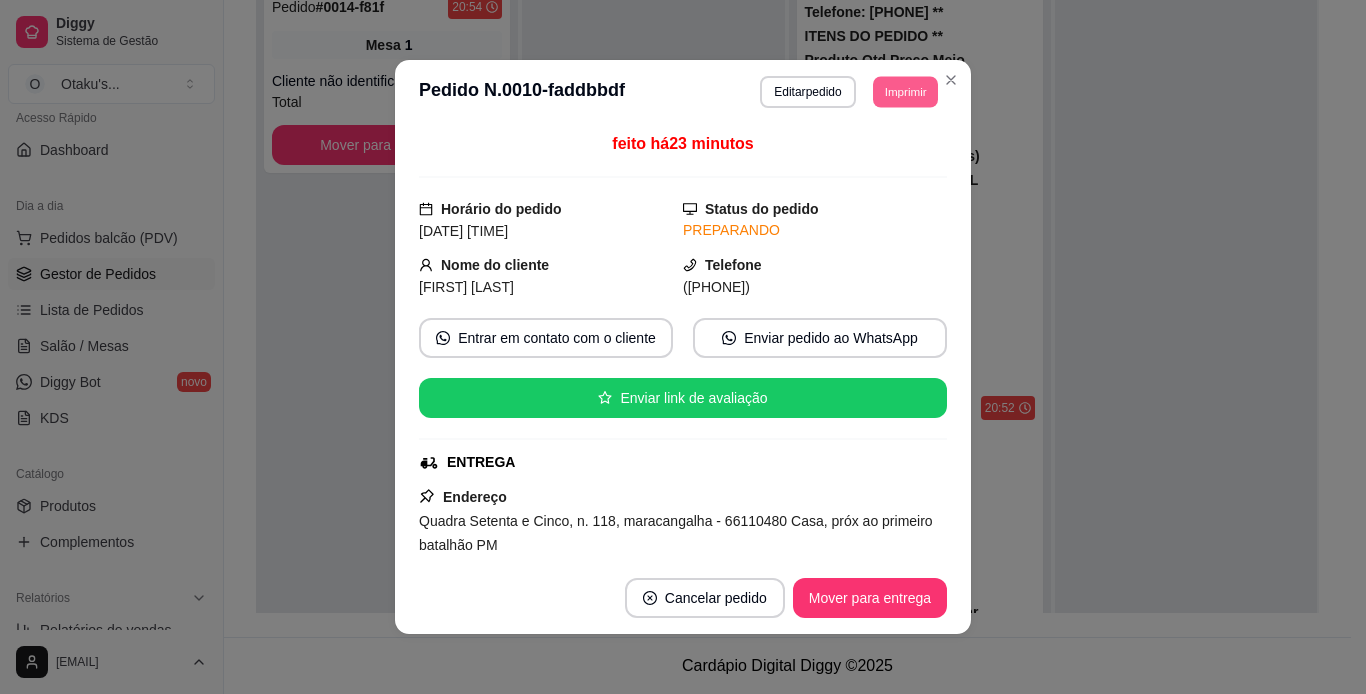 click on "Imprimir" at bounding box center [905, 91] 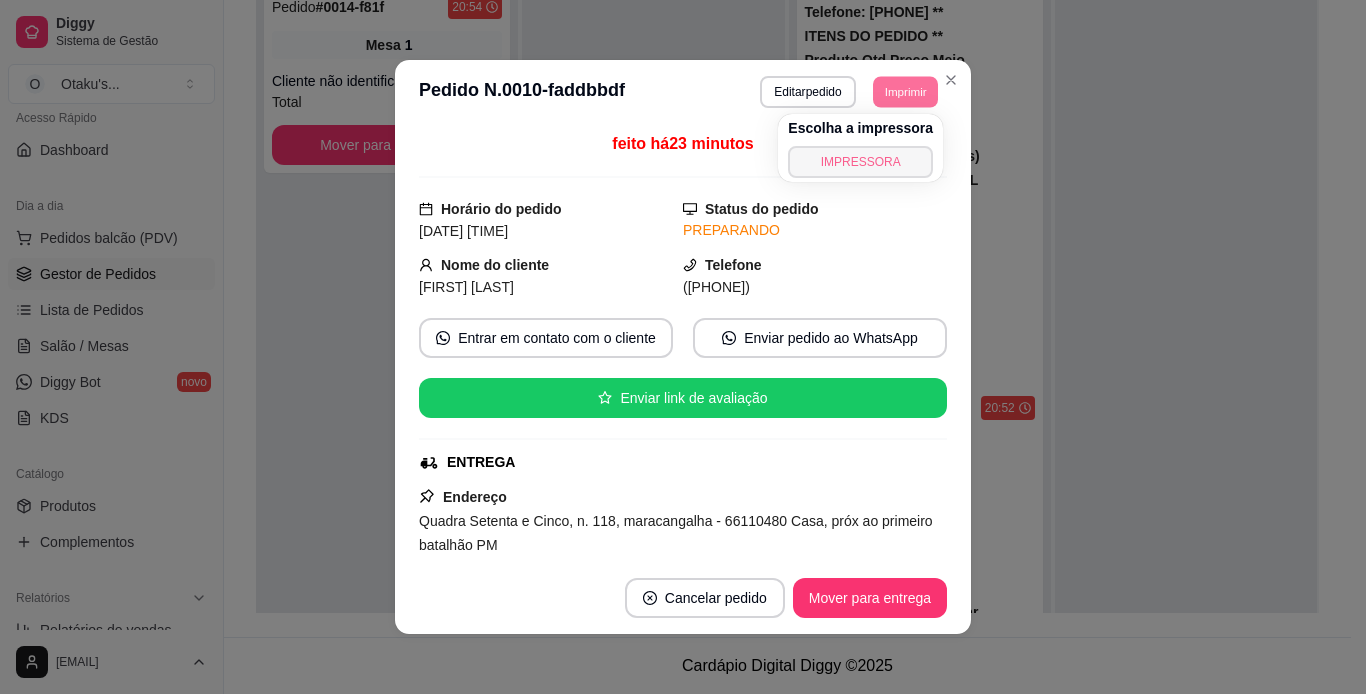 click on "IMPRESSORA" at bounding box center [860, 162] 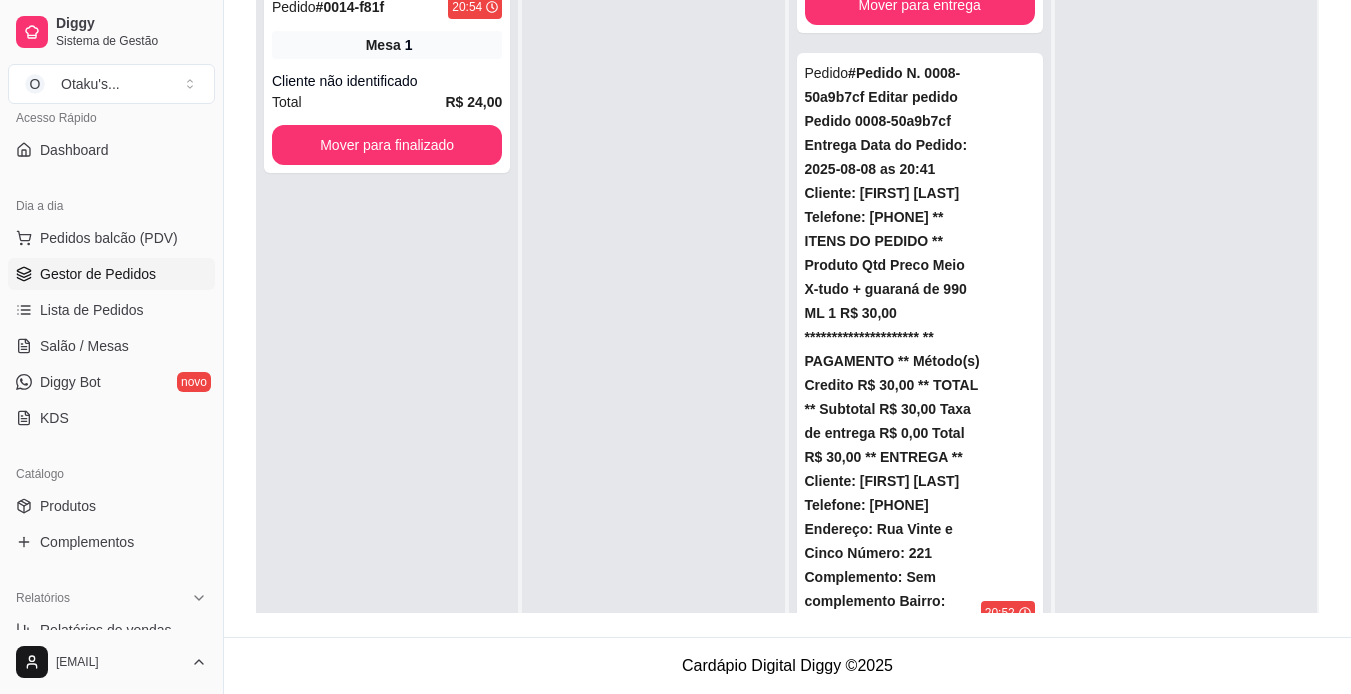 scroll, scrollTop: 155, scrollLeft: 0, axis: vertical 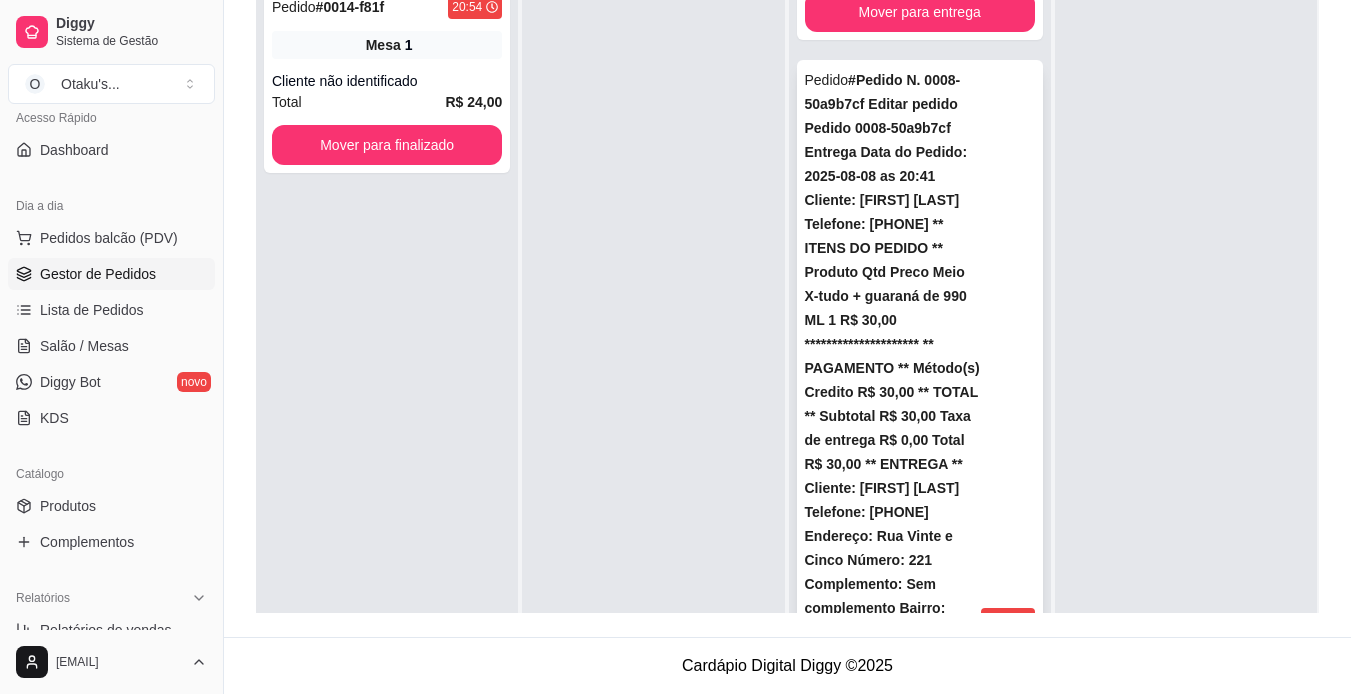 click on "Pedido # [ORDER_ID] [TIME] Entrega [NAME] ([PHONE]) Total R$ 48,00 Pagamento Transferência Pix Mover para entrega" at bounding box center (920, 704) 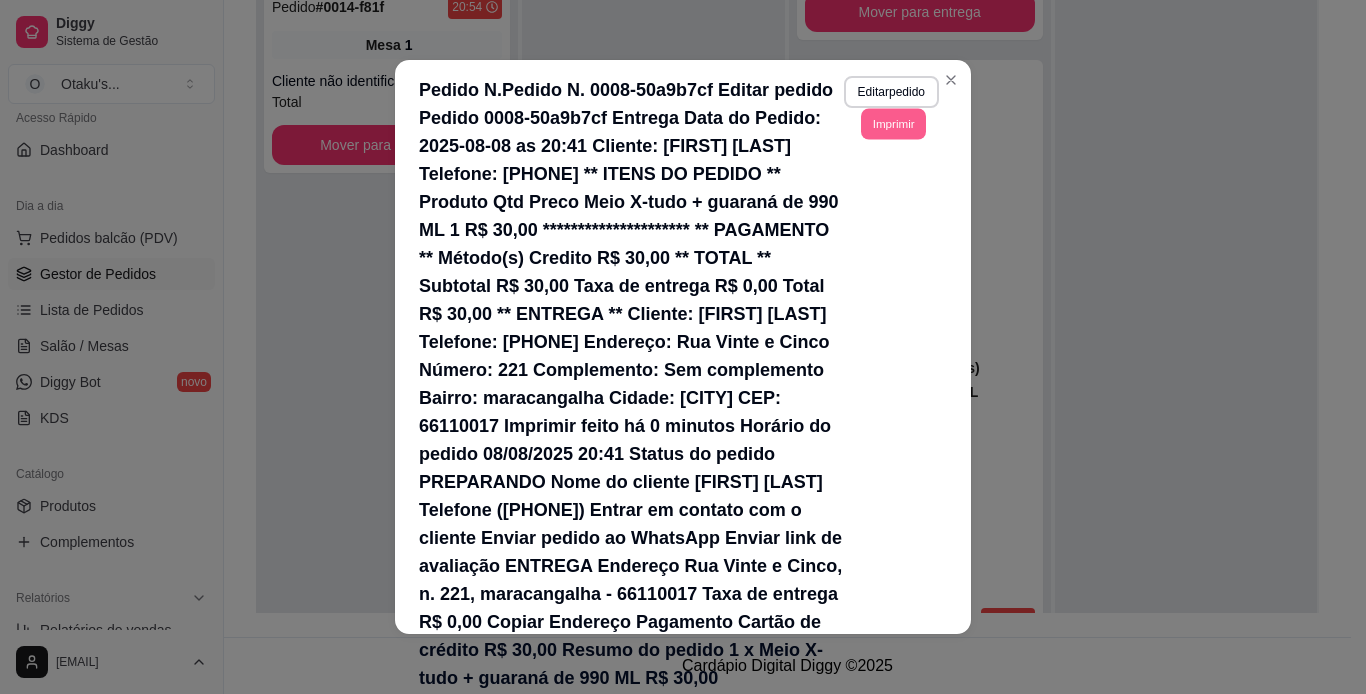 click on "Imprimir" at bounding box center (893, 123) 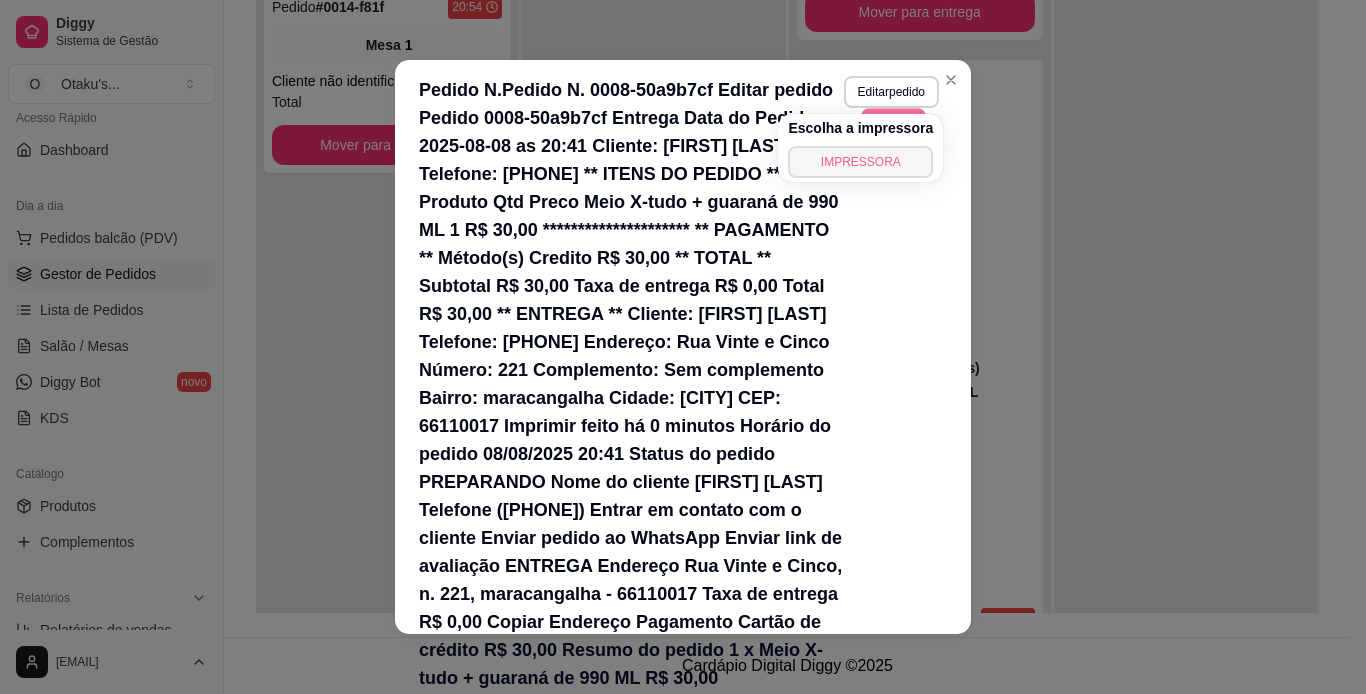 click on "IMPRESSORA" at bounding box center (860, 162) 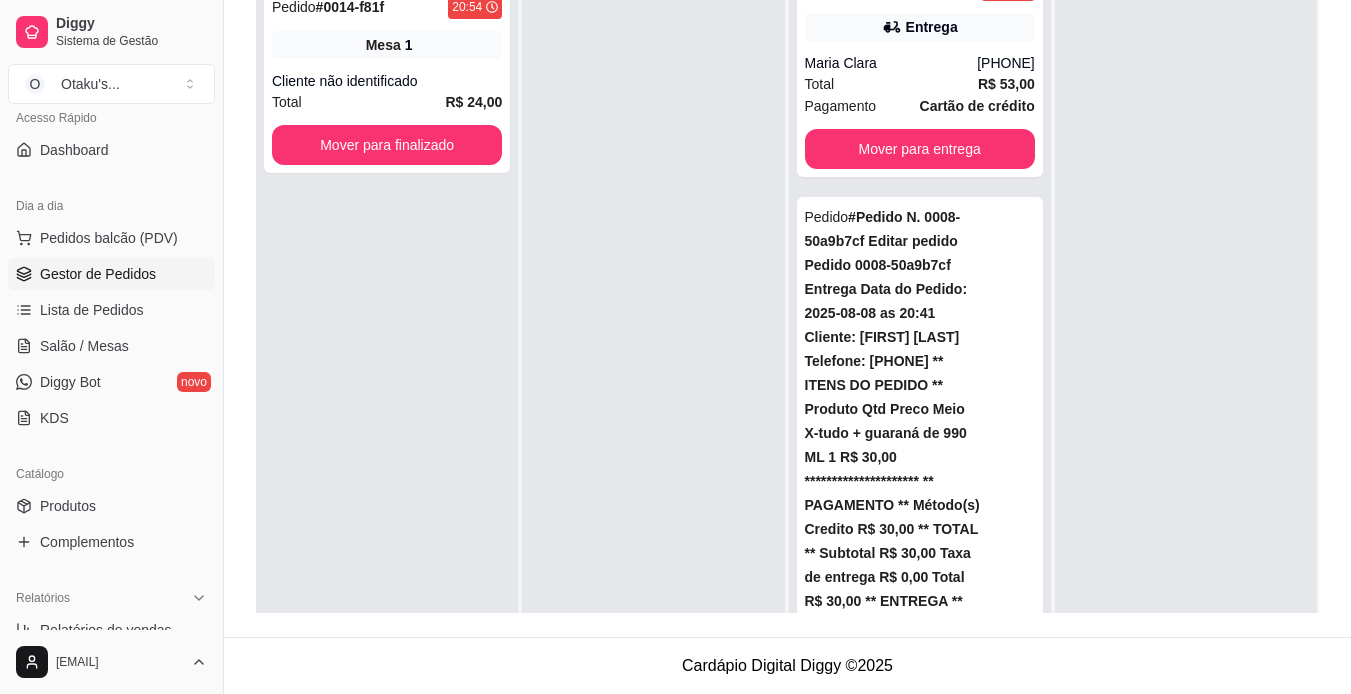scroll, scrollTop: 0, scrollLeft: 0, axis: both 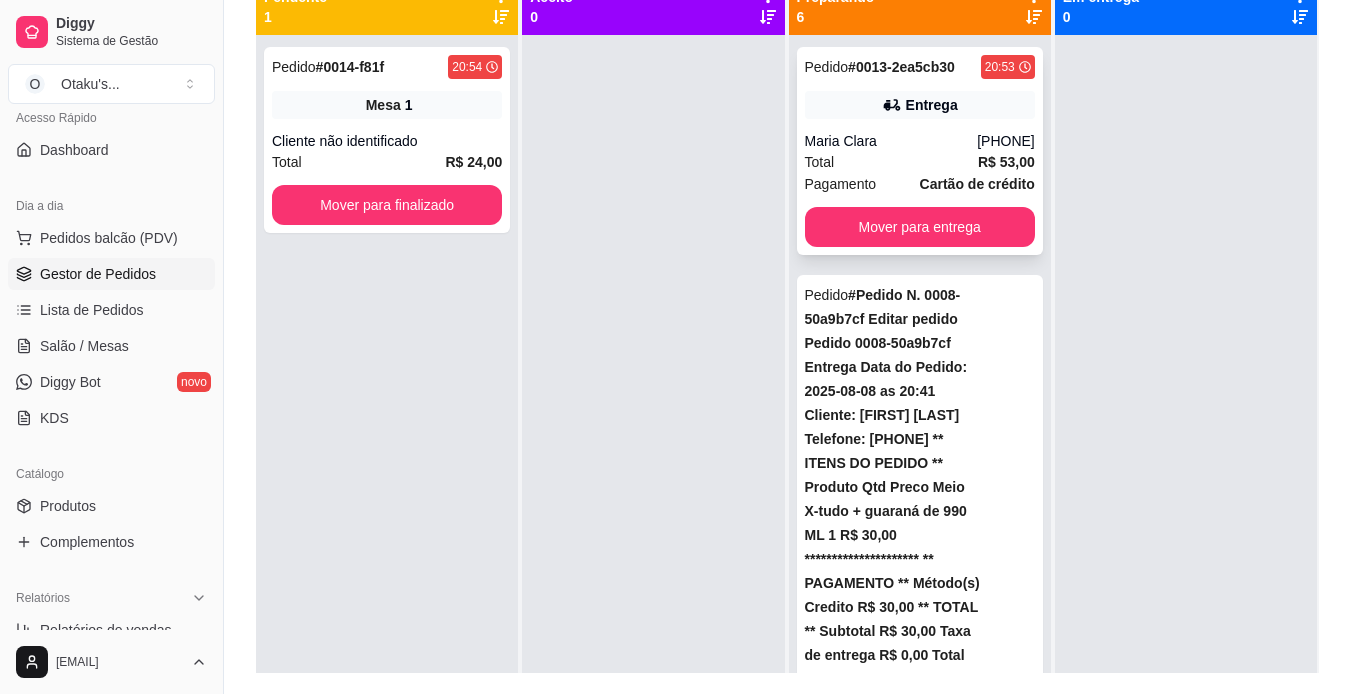 click on "Pedido  # 0013-2ea5cb30 20:53 Entrega [FIRST] [LAST]  ([PHONE]) Total R$ 53,00 Pagamento Cartão de crédito Mover para entrega" at bounding box center [920, 151] 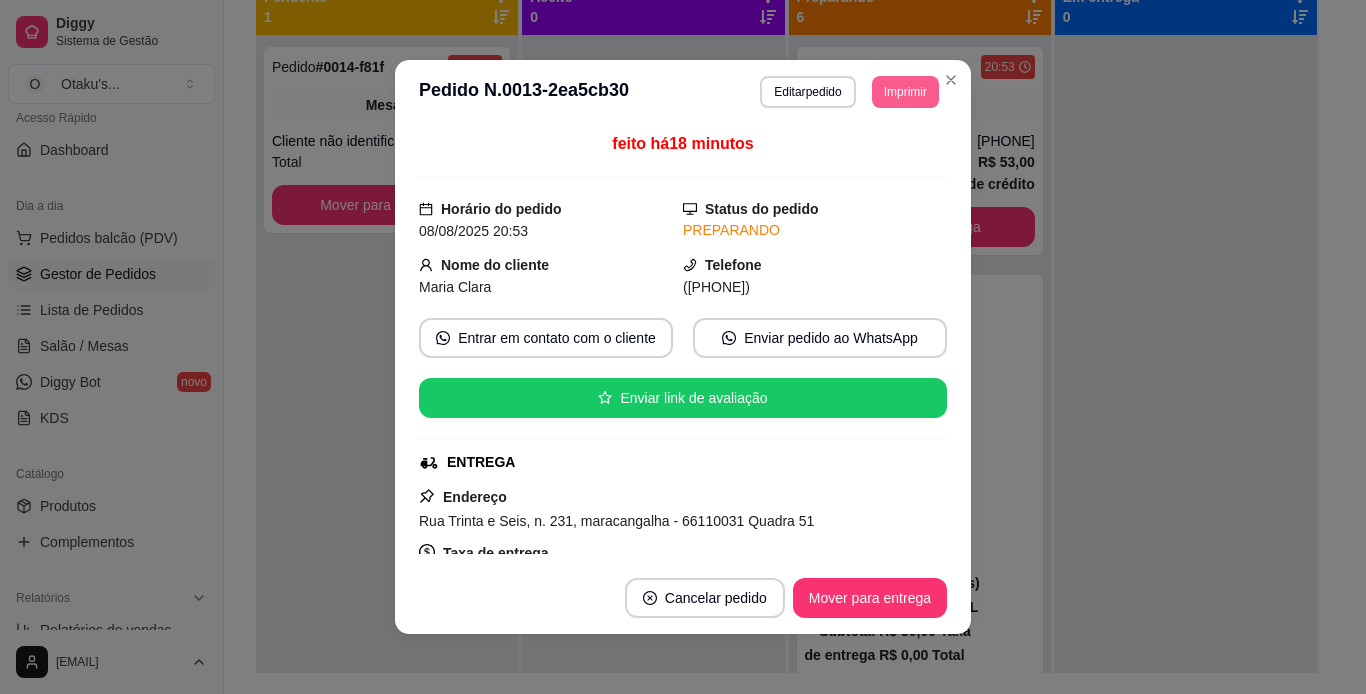 click on "Imprimir" at bounding box center (905, 92) 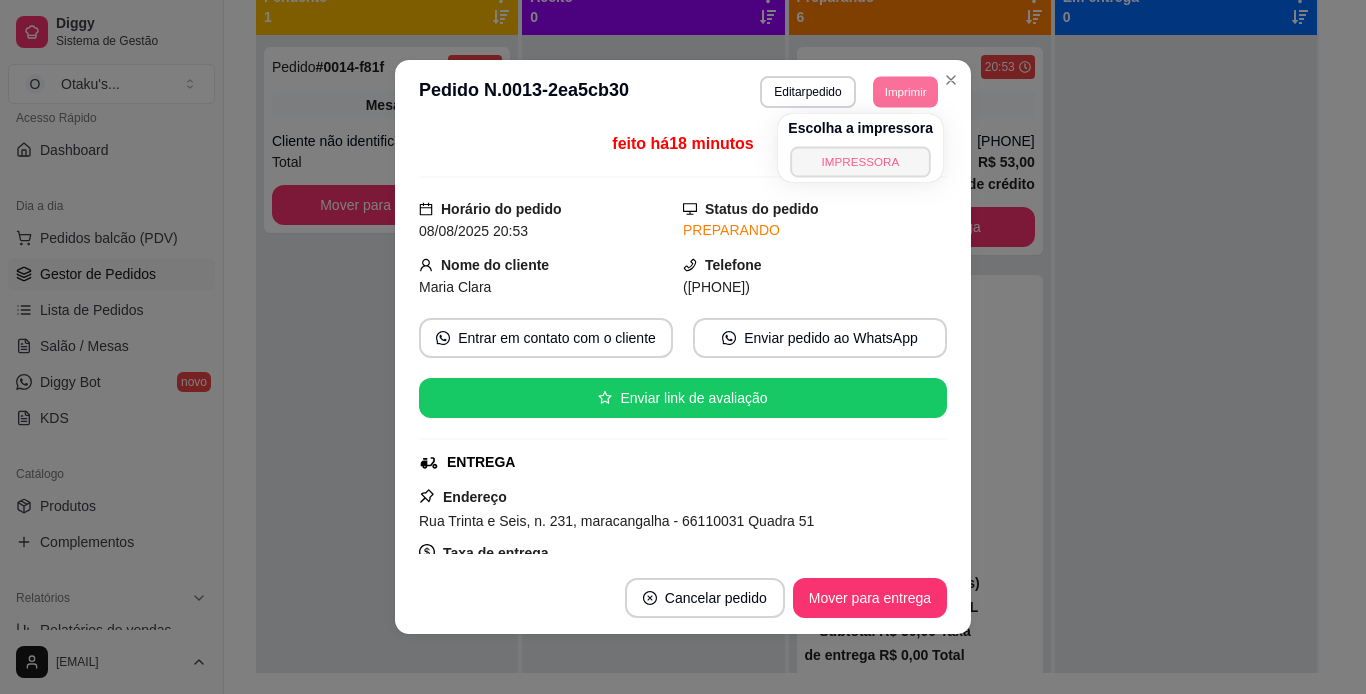 click on "IMPRESSORA" at bounding box center (861, 161) 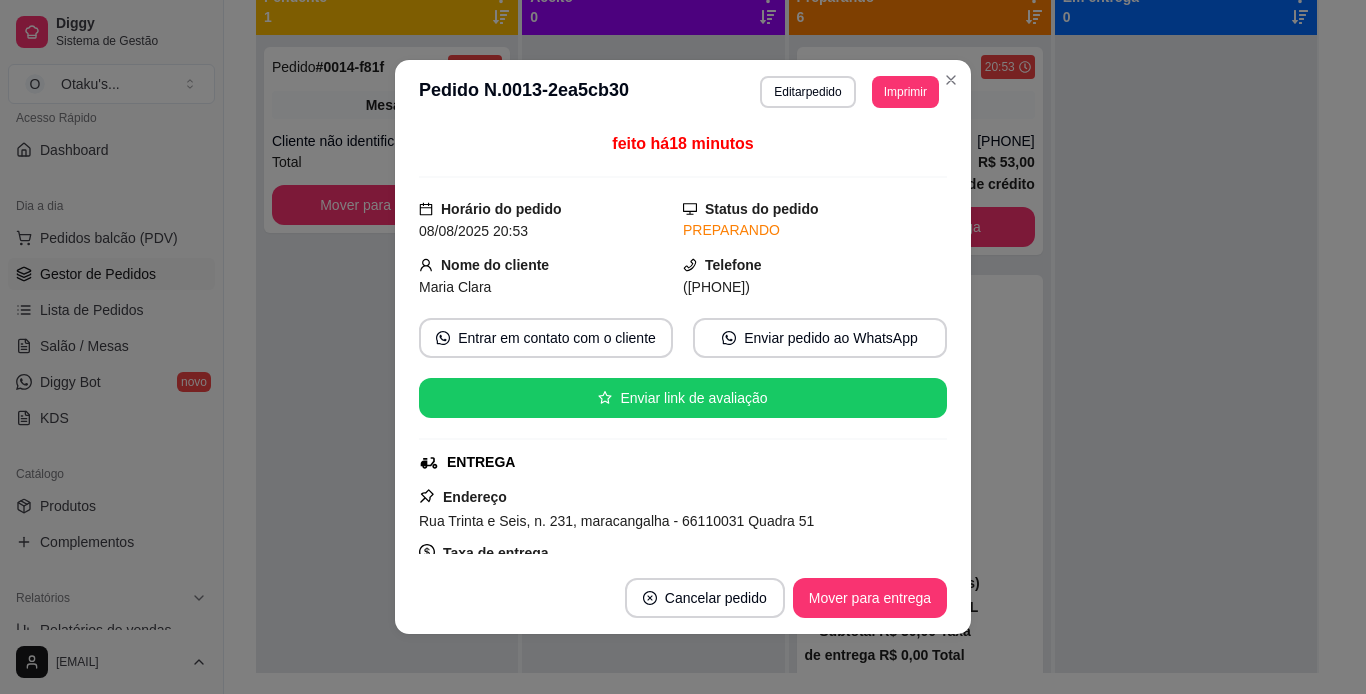 click on "feito há  18   minutos" at bounding box center (683, 155) 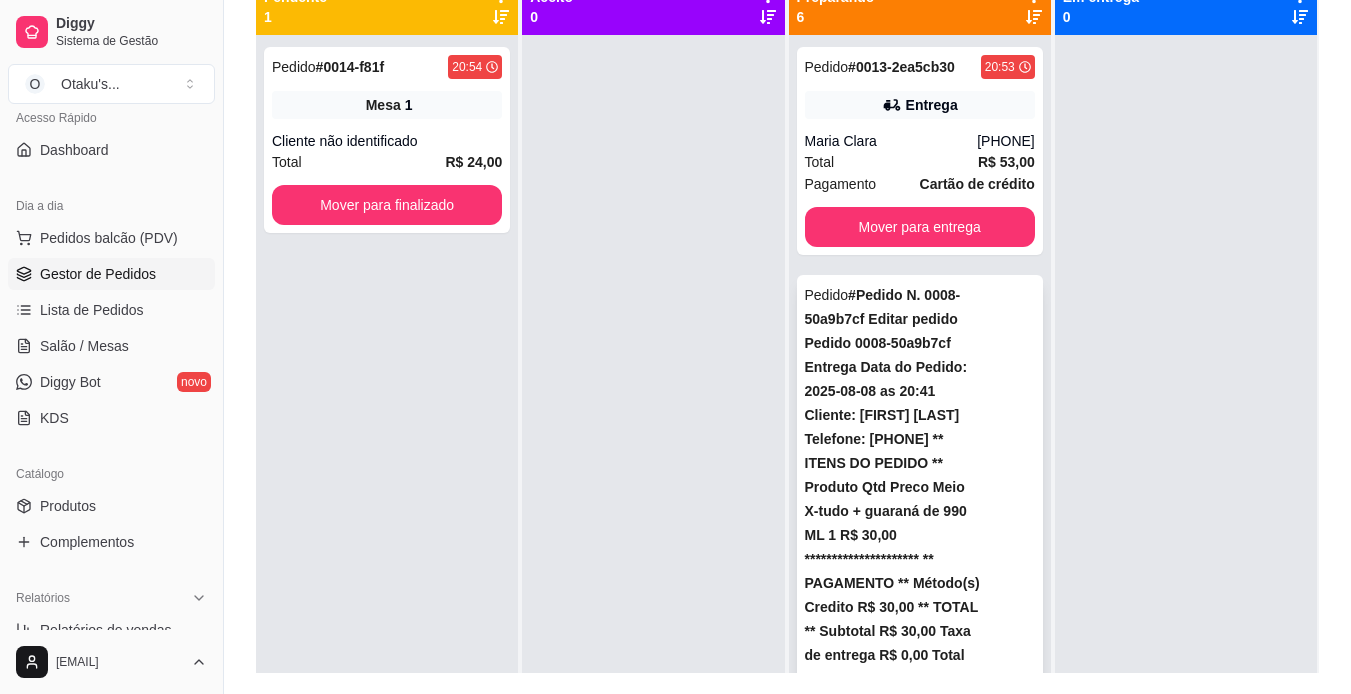 click on "Mover para entrega" at bounding box center [919, 1535] 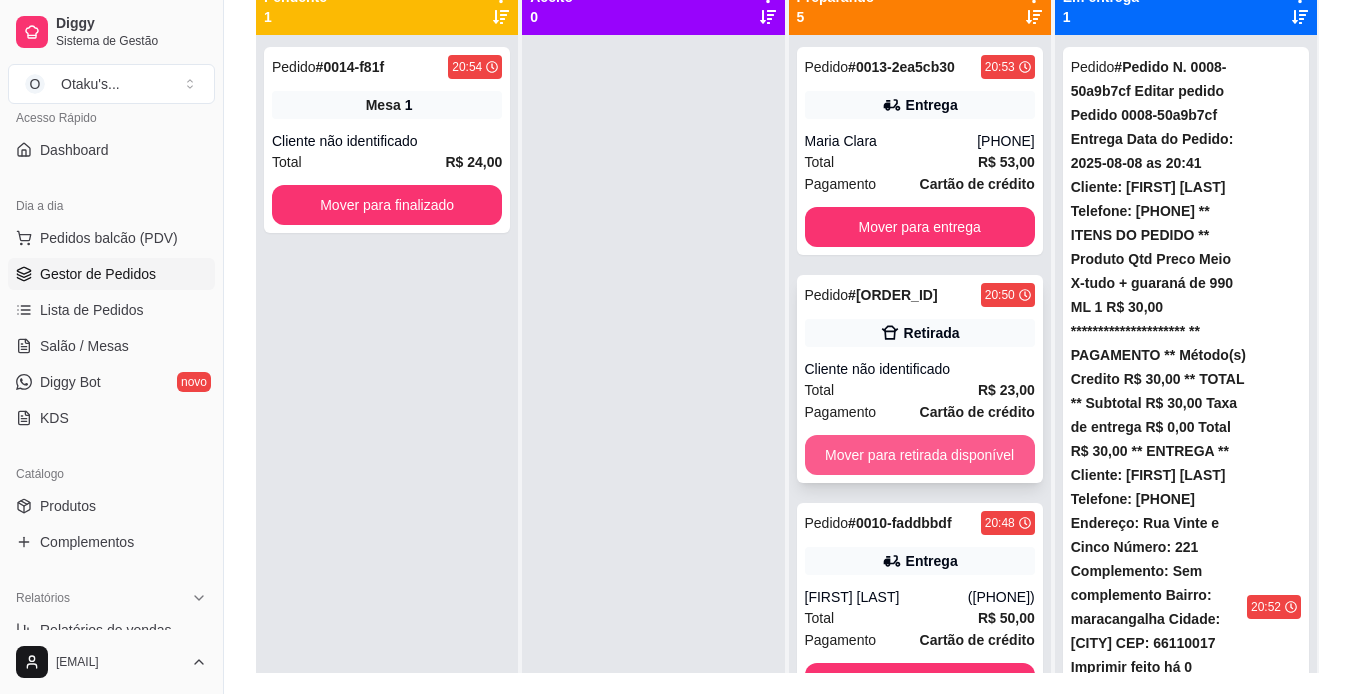click on "Mover para retirada disponível" at bounding box center [920, 455] 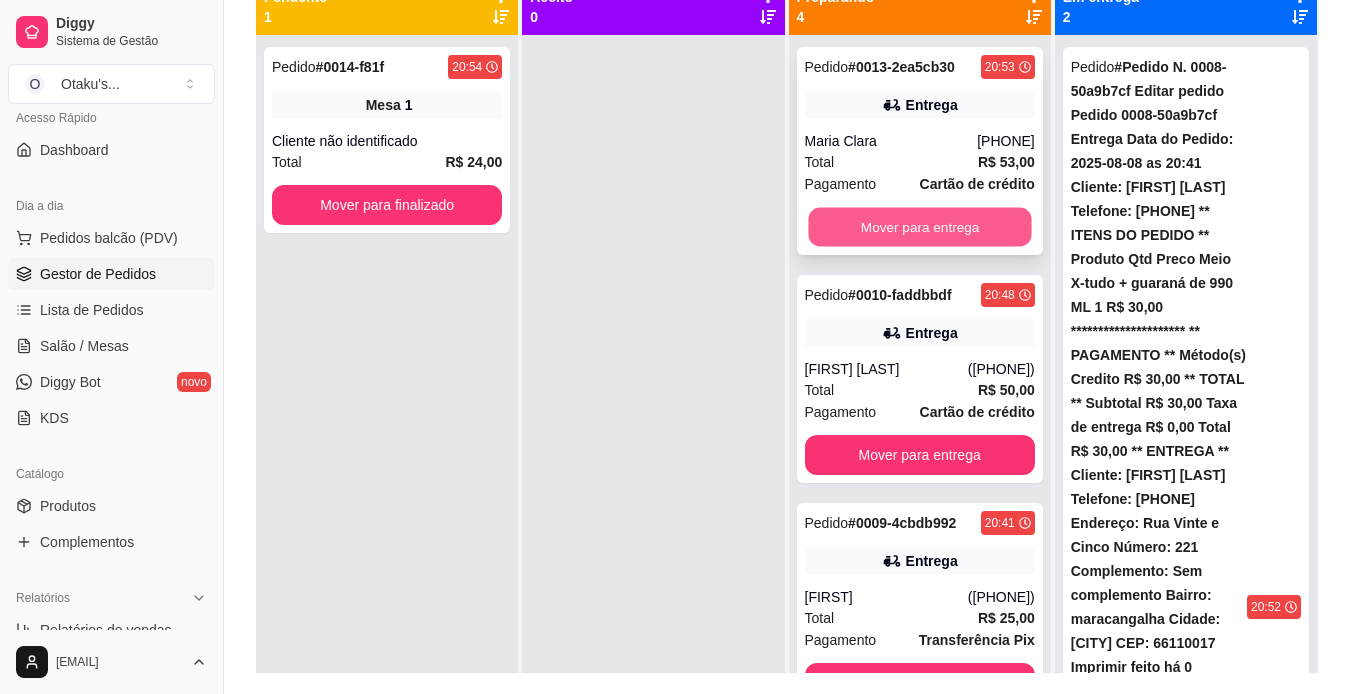 click on "Mover para entrega" at bounding box center [919, 227] 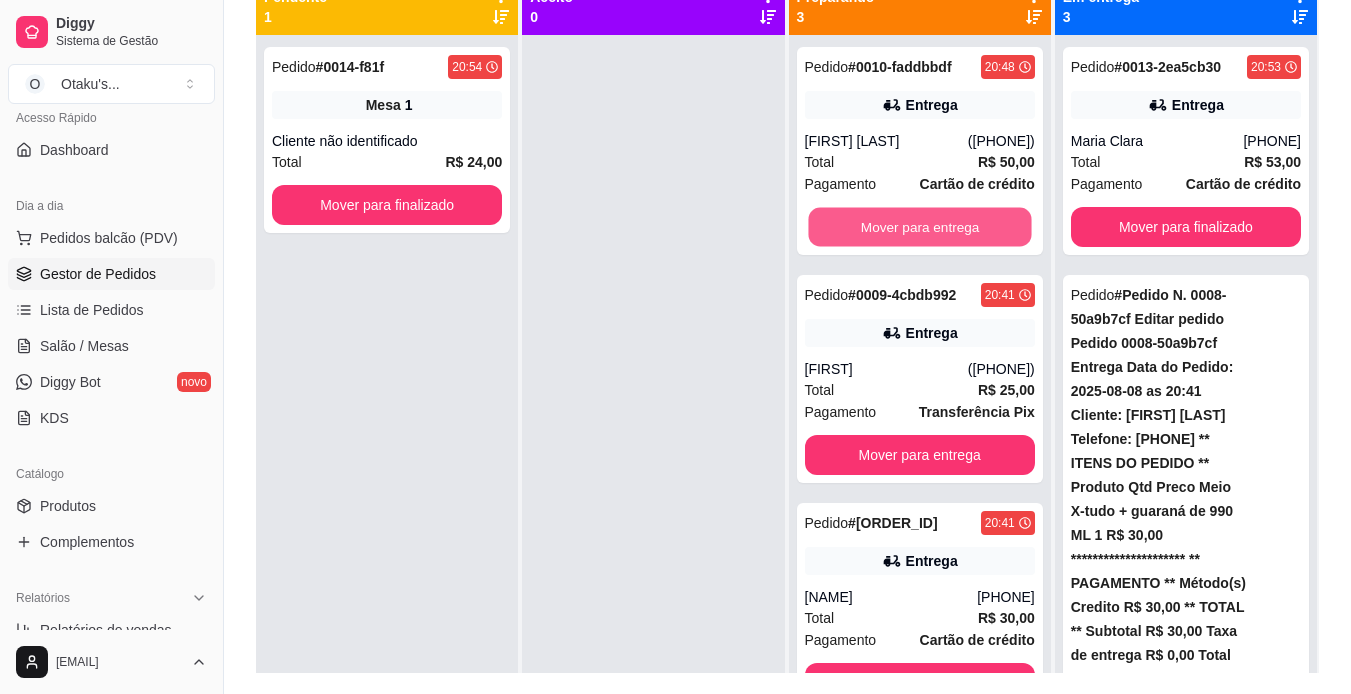 click on "Mover para entrega" at bounding box center (919, 227) 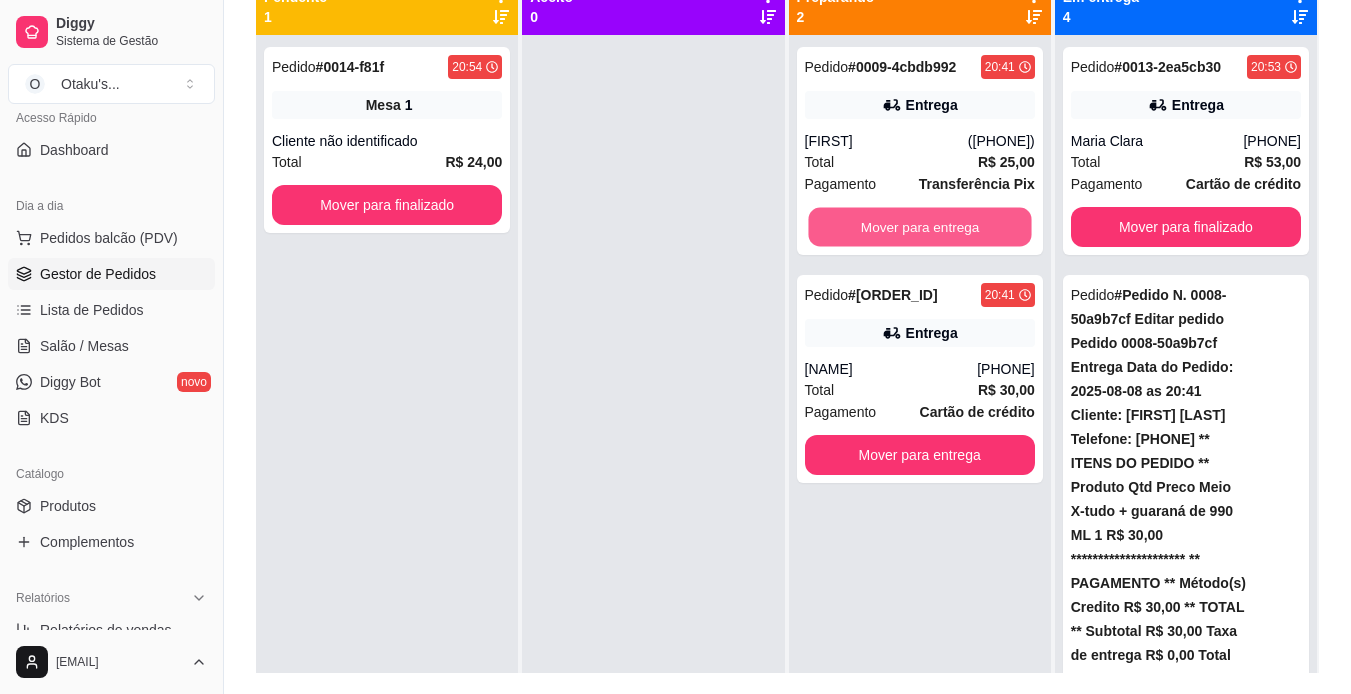 click on "Mover para entrega" at bounding box center (919, 227) 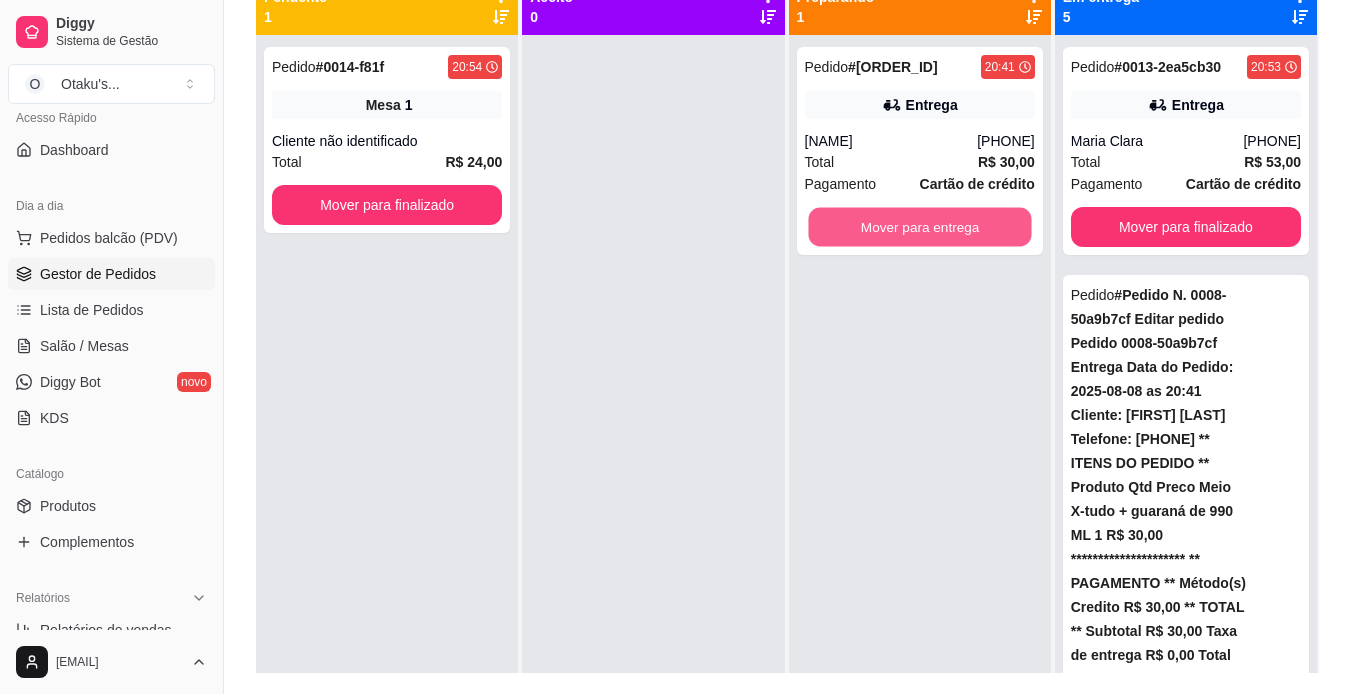 click on "Mover para entrega" at bounding box center [919, 227] 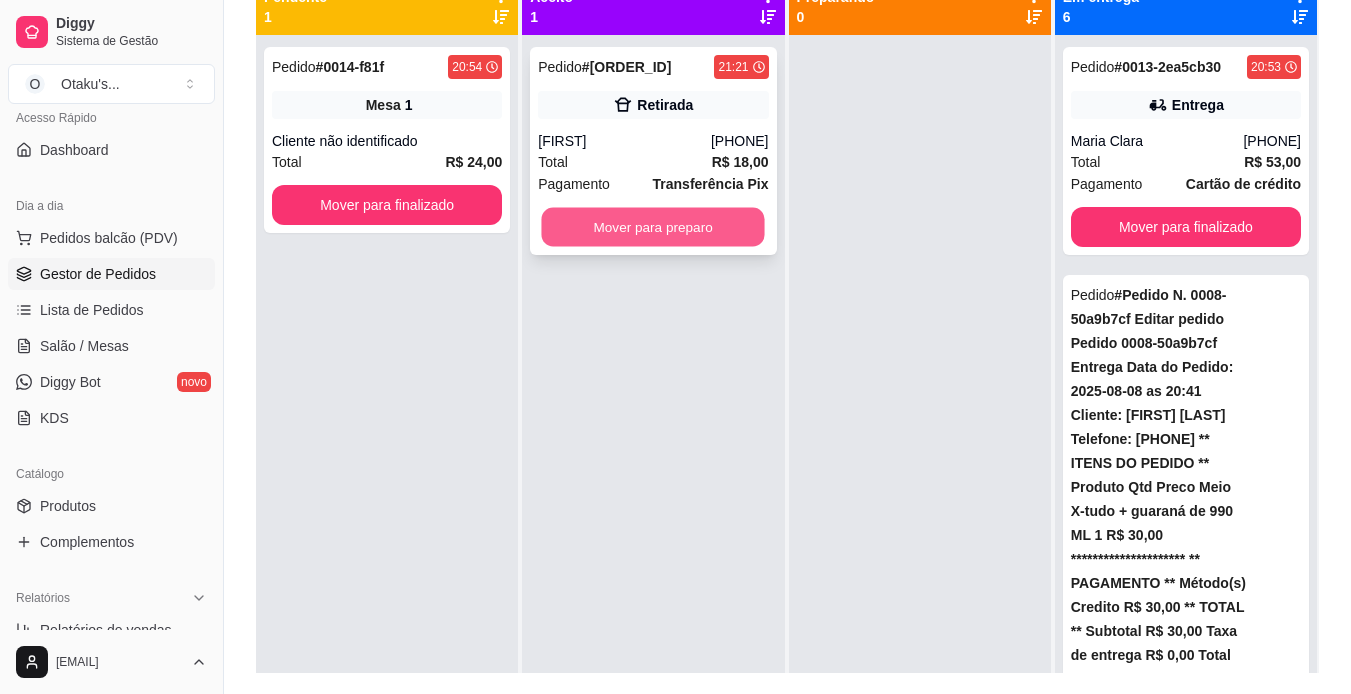 click on "Mover para preparo" at bounding box center (653, 227) 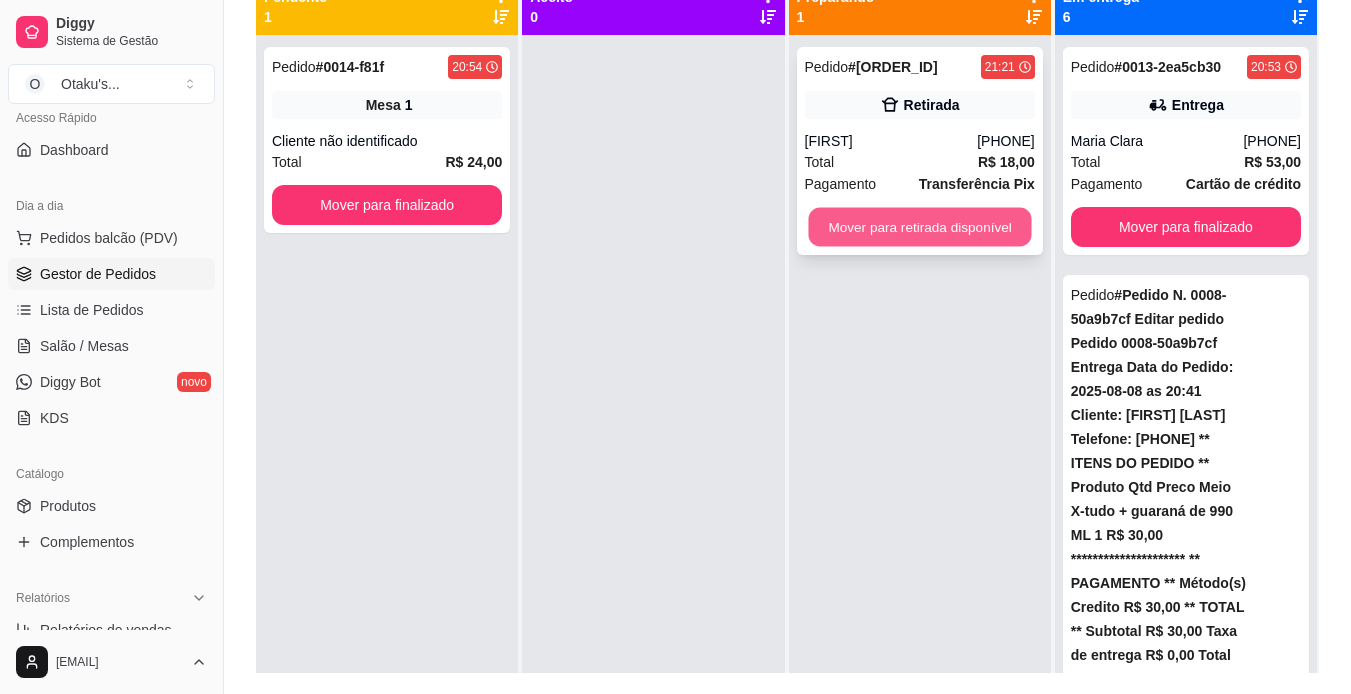 click on "Mover para retirada disponível" at bounding box center [919, 227] 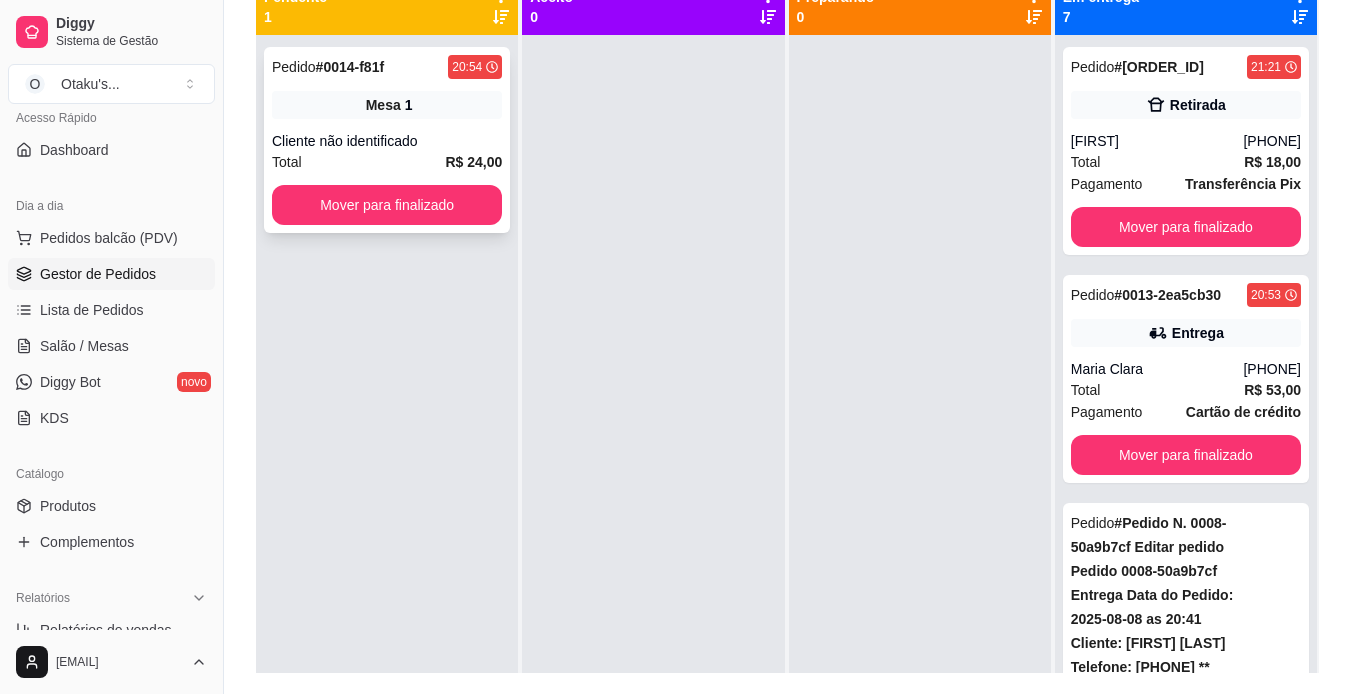 click on "Pedido  # 0014-f81f 20:54 Mesa 1 Cliente não identificado Total R$ 24,00 Mover para finalizado" at bounding box center (387, 140) 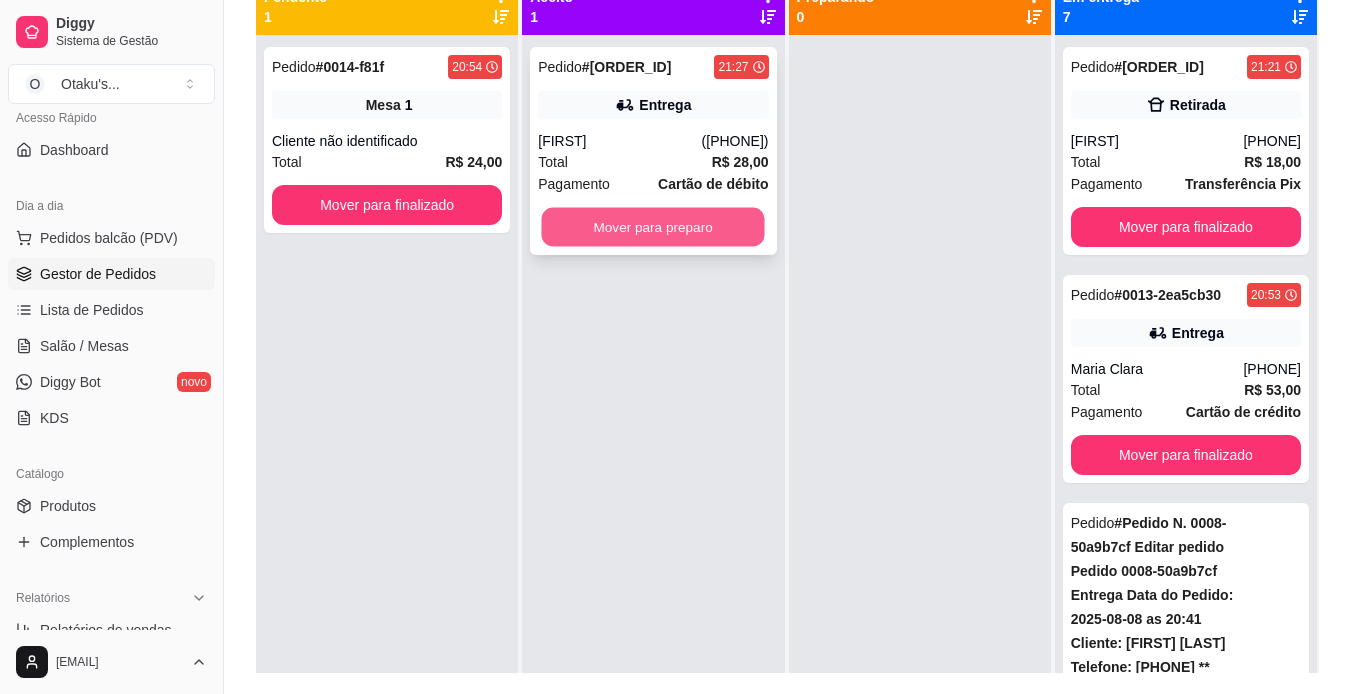 click on "Mover para preparo" at bounding box center (653, 227) 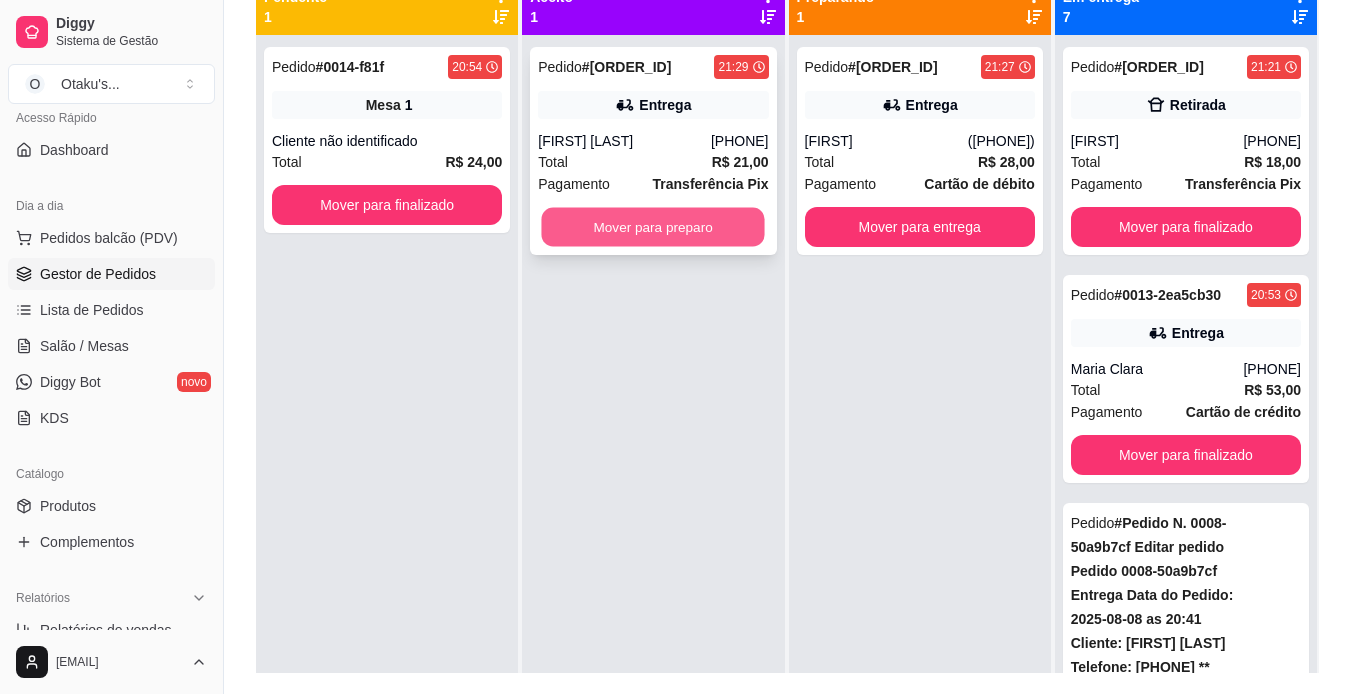 click on "Mover para preparo" at bounding box center [653, 227] 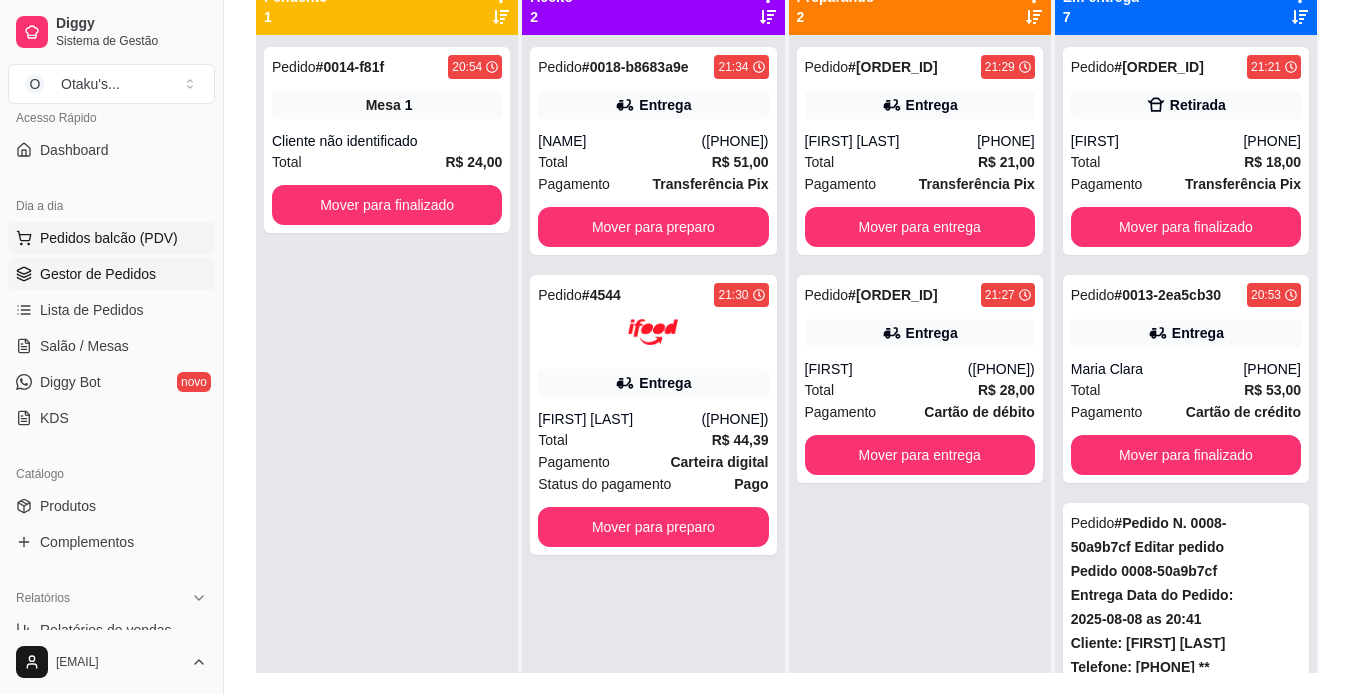 click on "Pedidos balcão (PDV)" at bounding box center (109, 238) 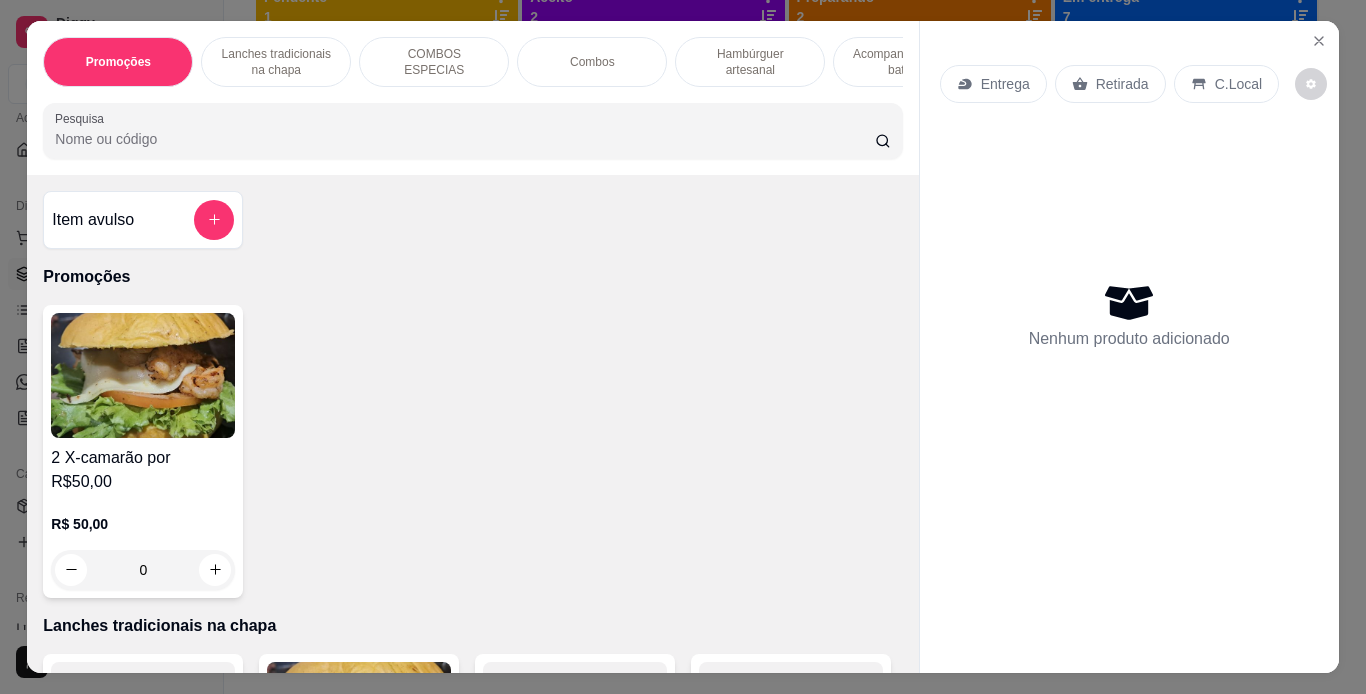 click 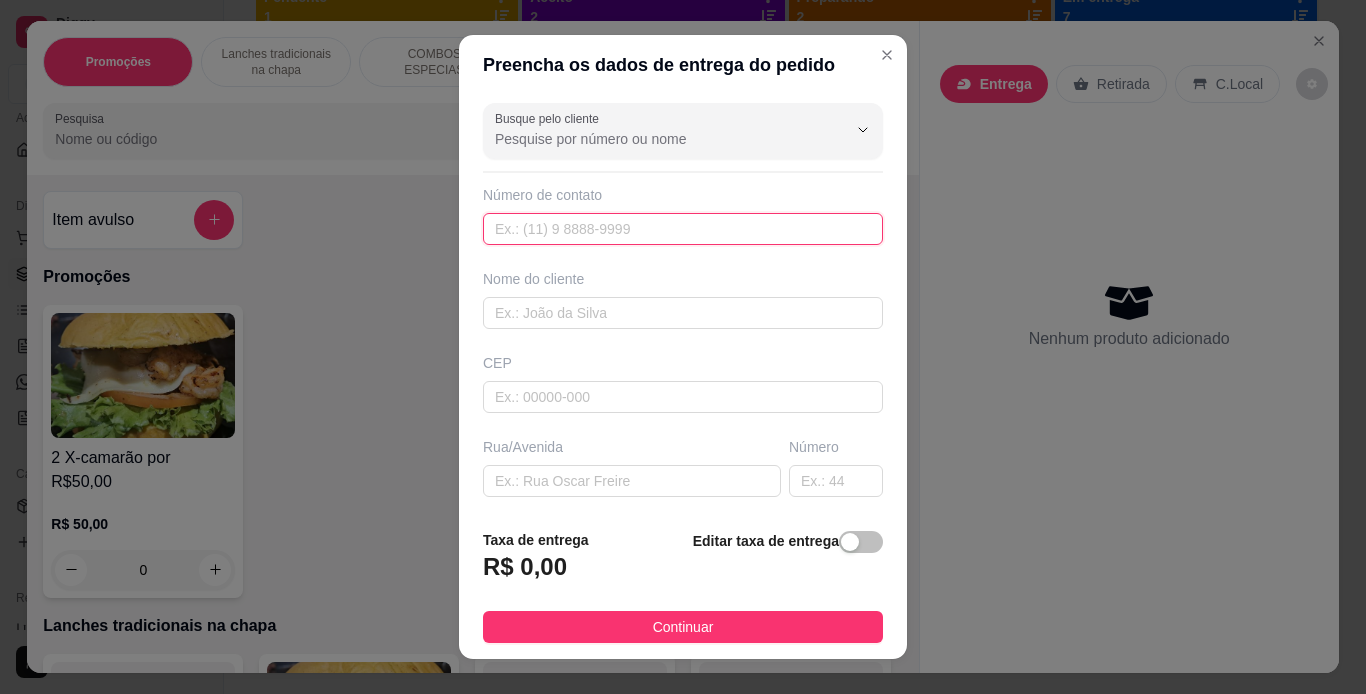 click at bounding box center (683, 229) 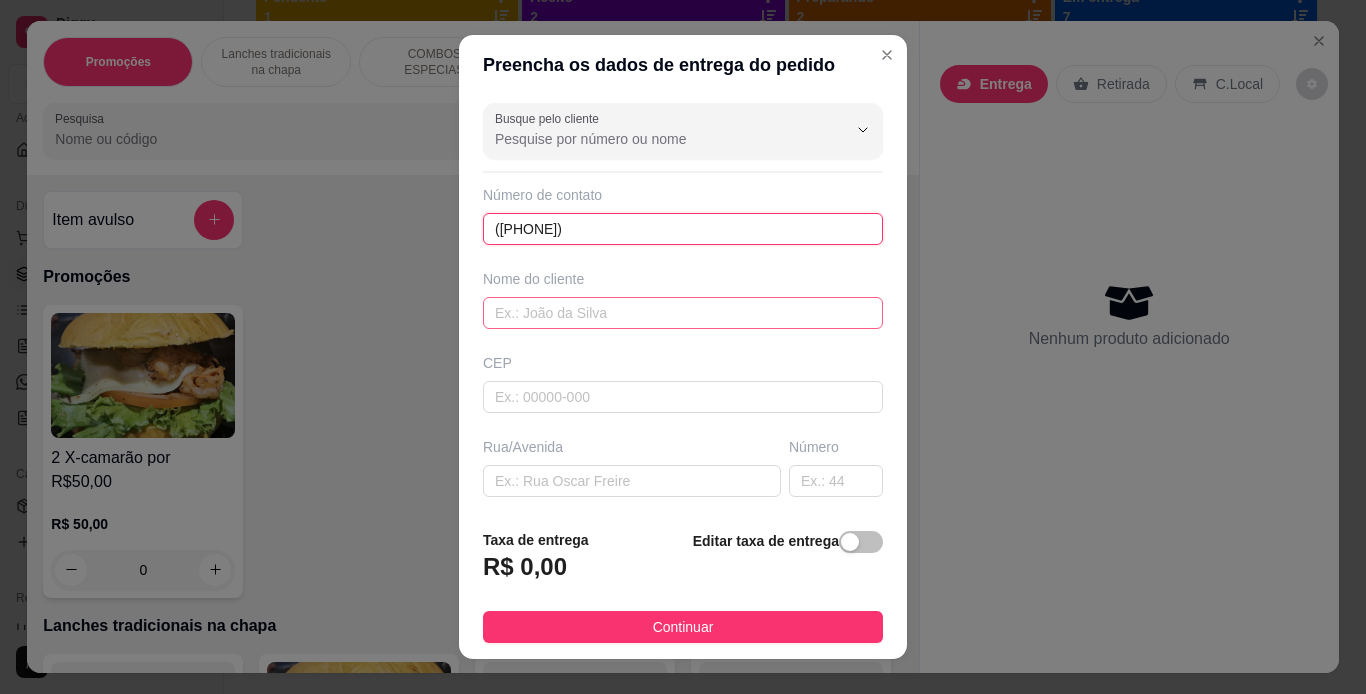 type on "([PHONE])" 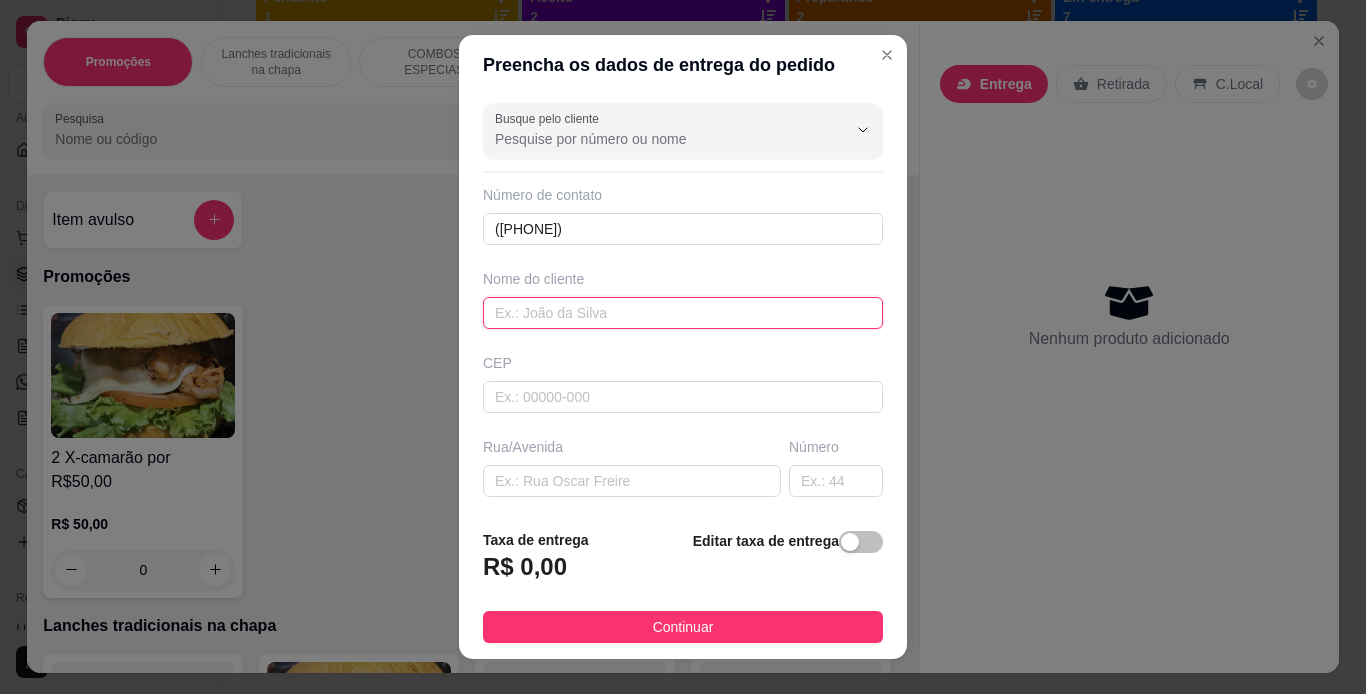 click at bounding box center (683, 313) 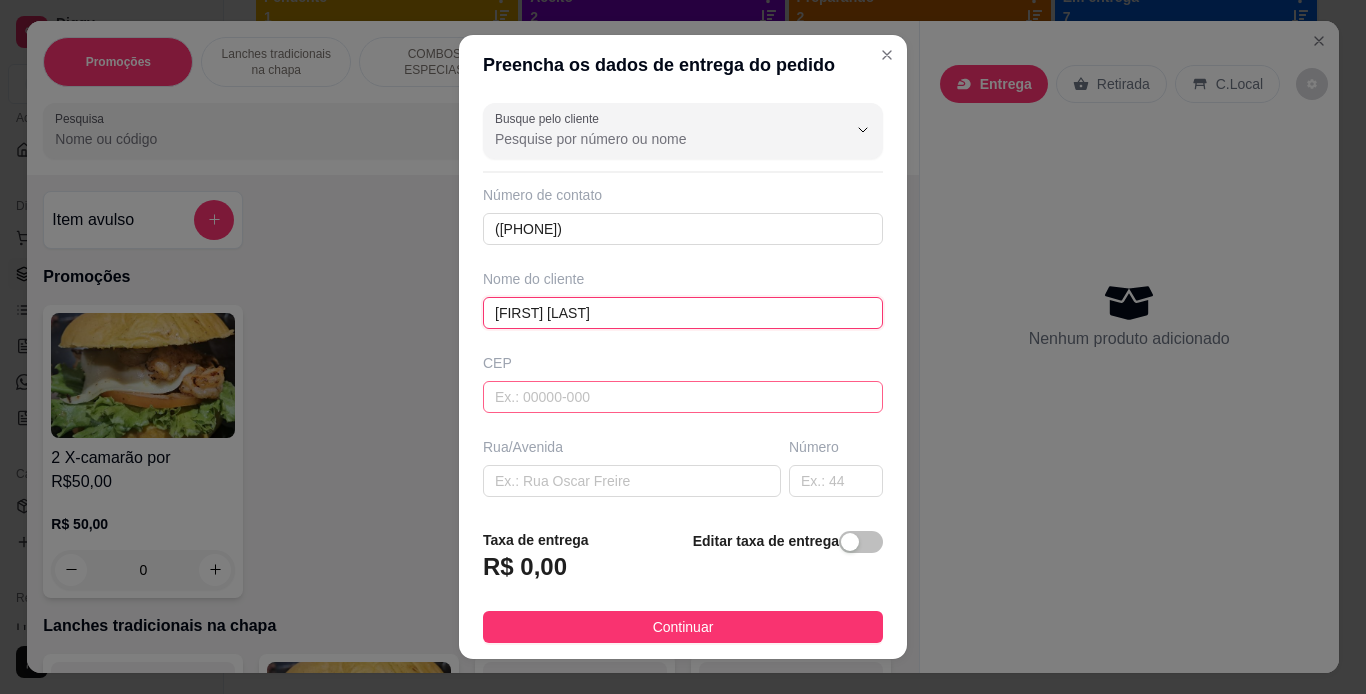 type on "[FIRST] [LAST]" 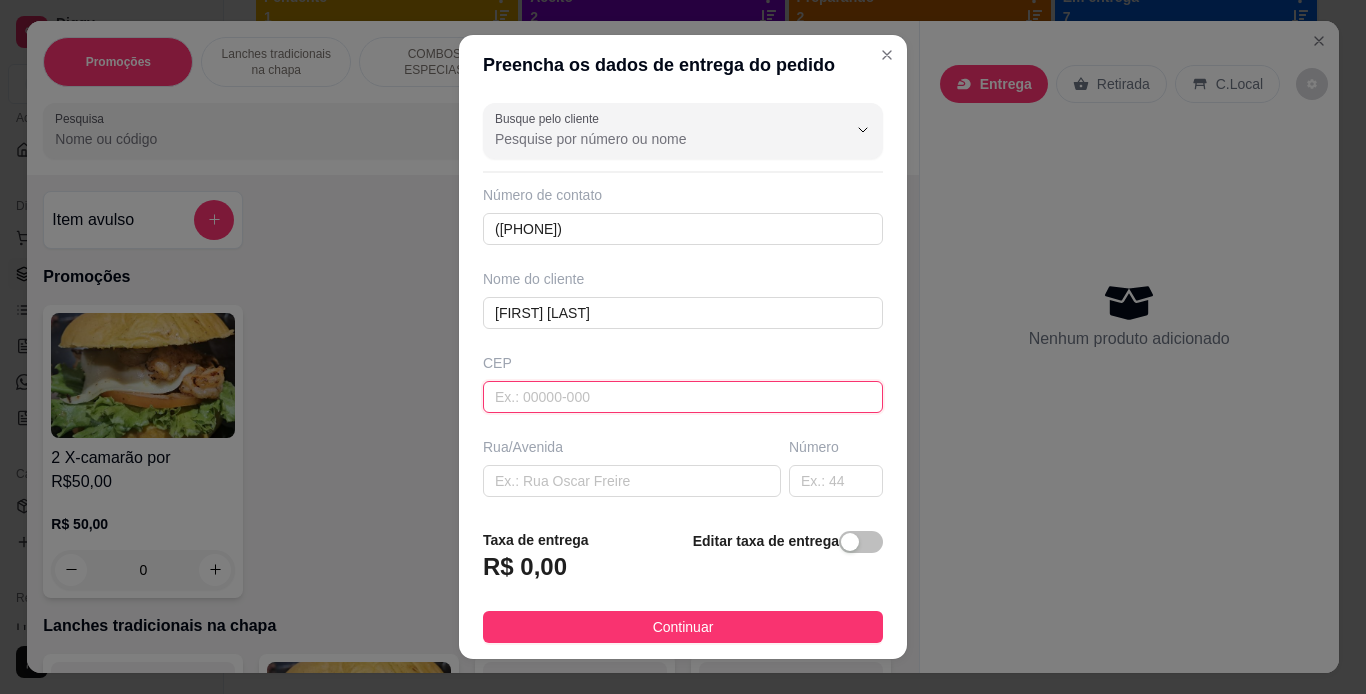 click at bounding box center (683, 397) 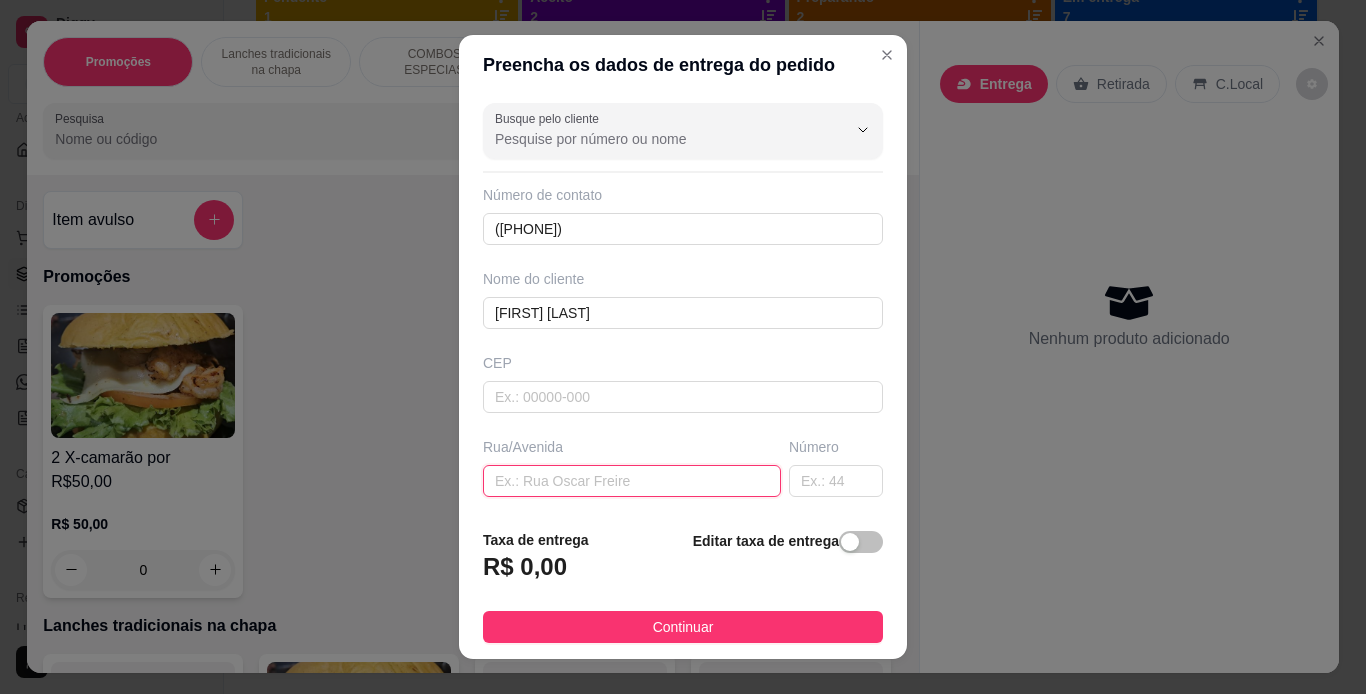 click at bounding box center (632, 481) 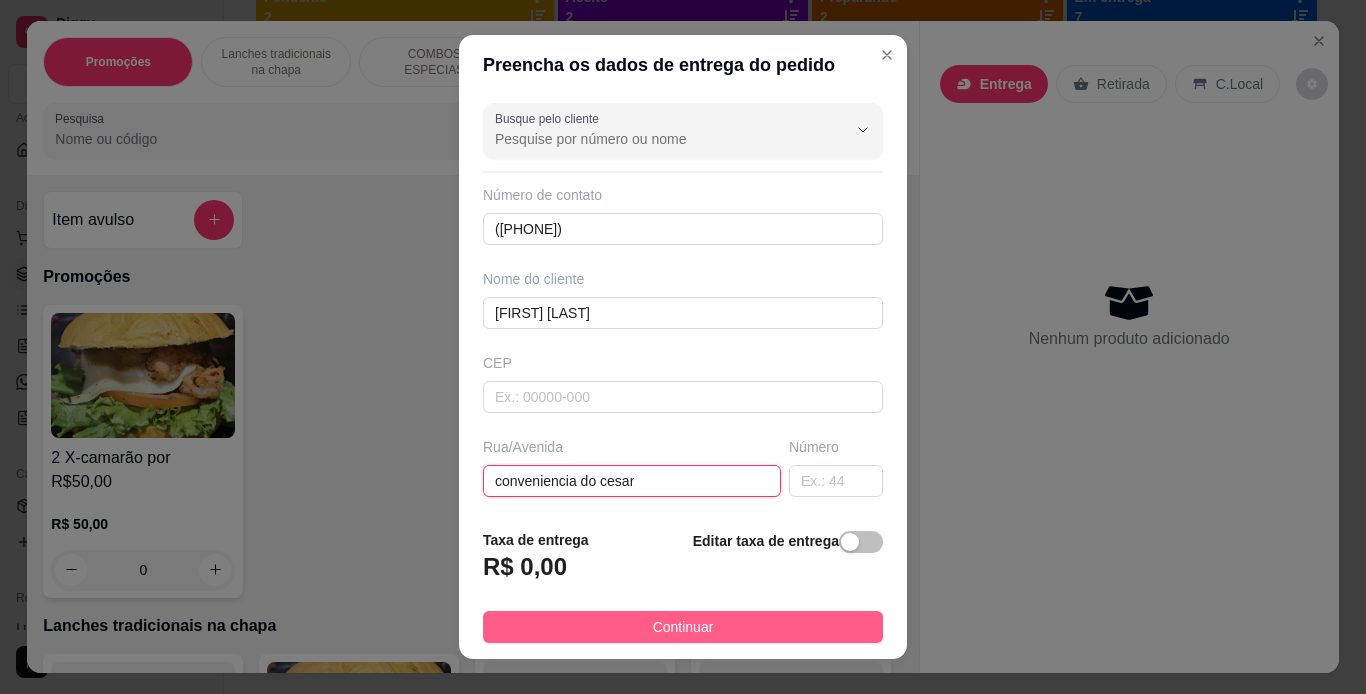 type on "conveniencia do cesar" 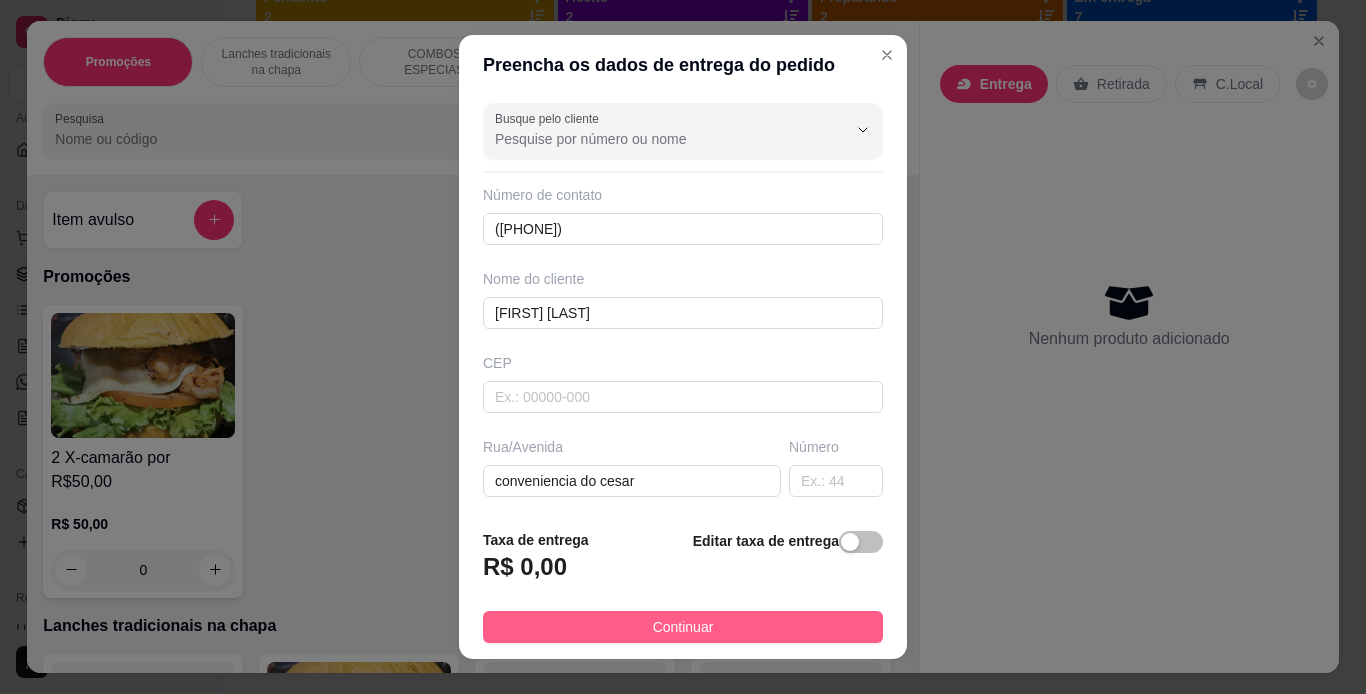 click on "Continuar" at bounding box center (683, 627) 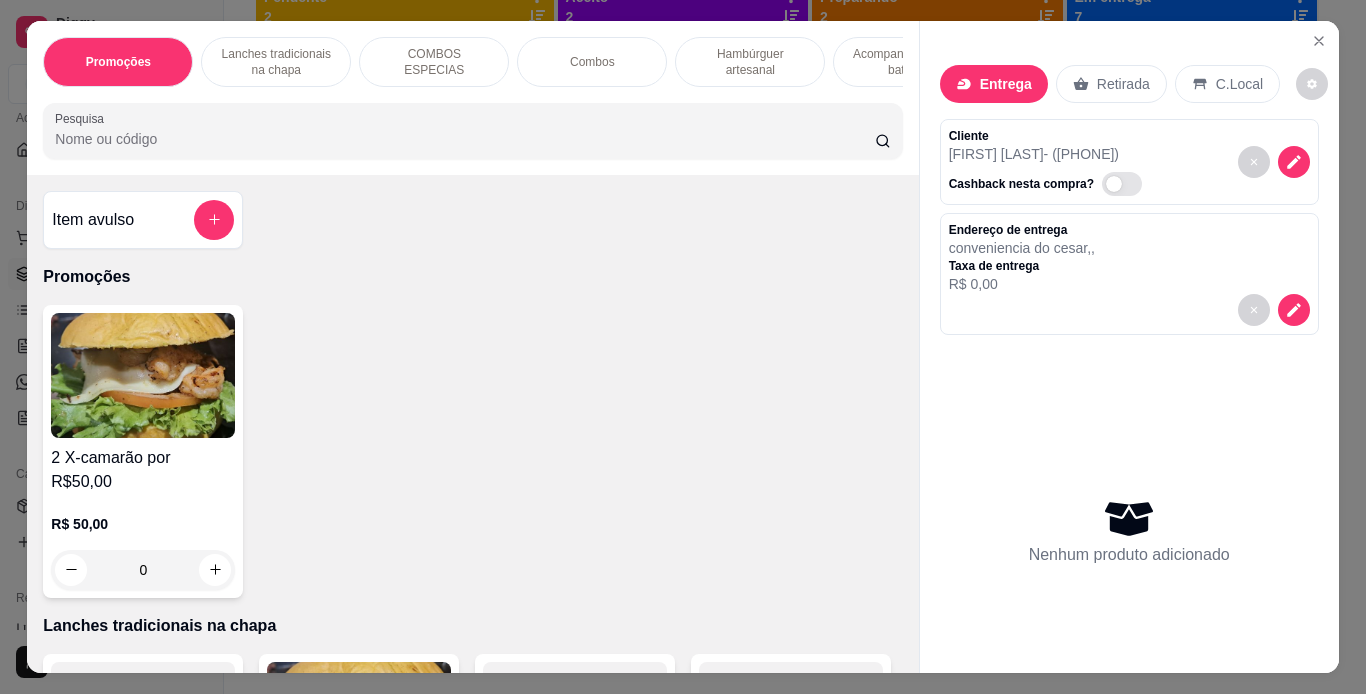 click on "Promoções Lanches tradicionais na chapa  COMBOS ESPECIAS Combos Hambúrguer artesanal  Acompanhamentos ( batata ) Bebidas 03 Midorya´s 3 Kakarotto´s Pesquisa" at bounding box center (472, 98) 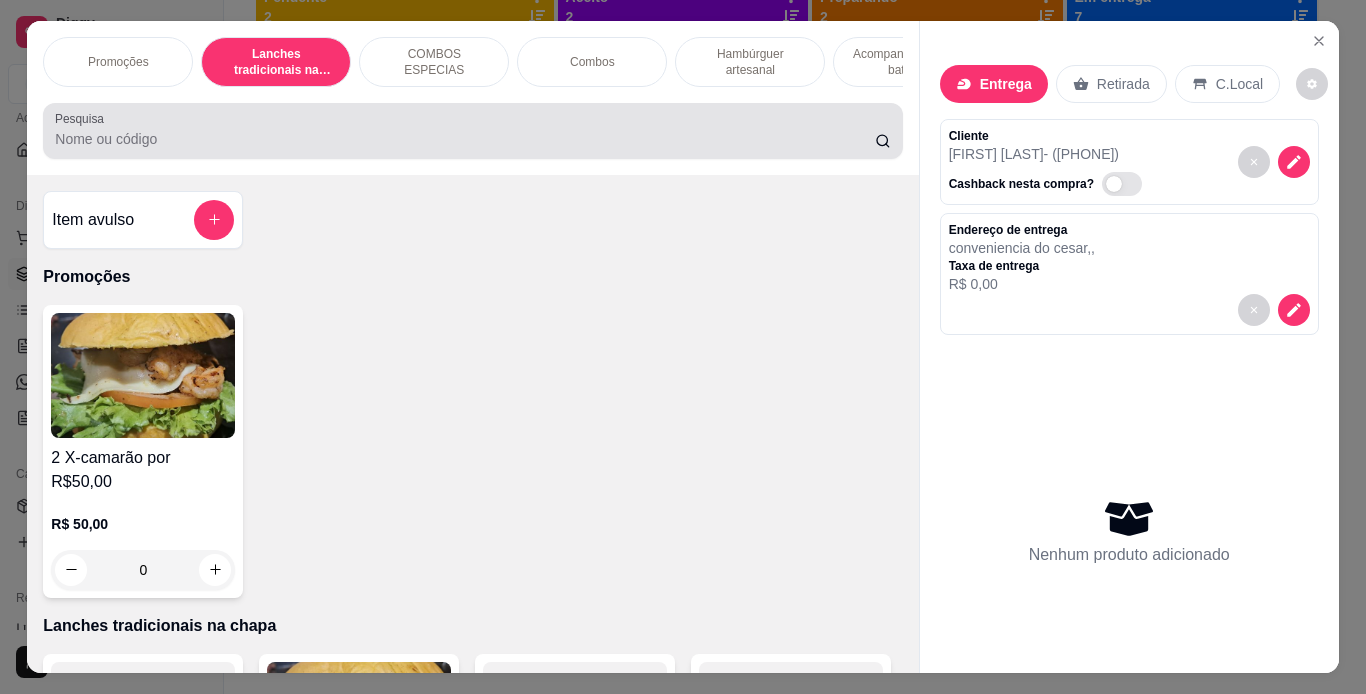scroll, scrollTop: 415, scrollLeft: 0, axis: vertical 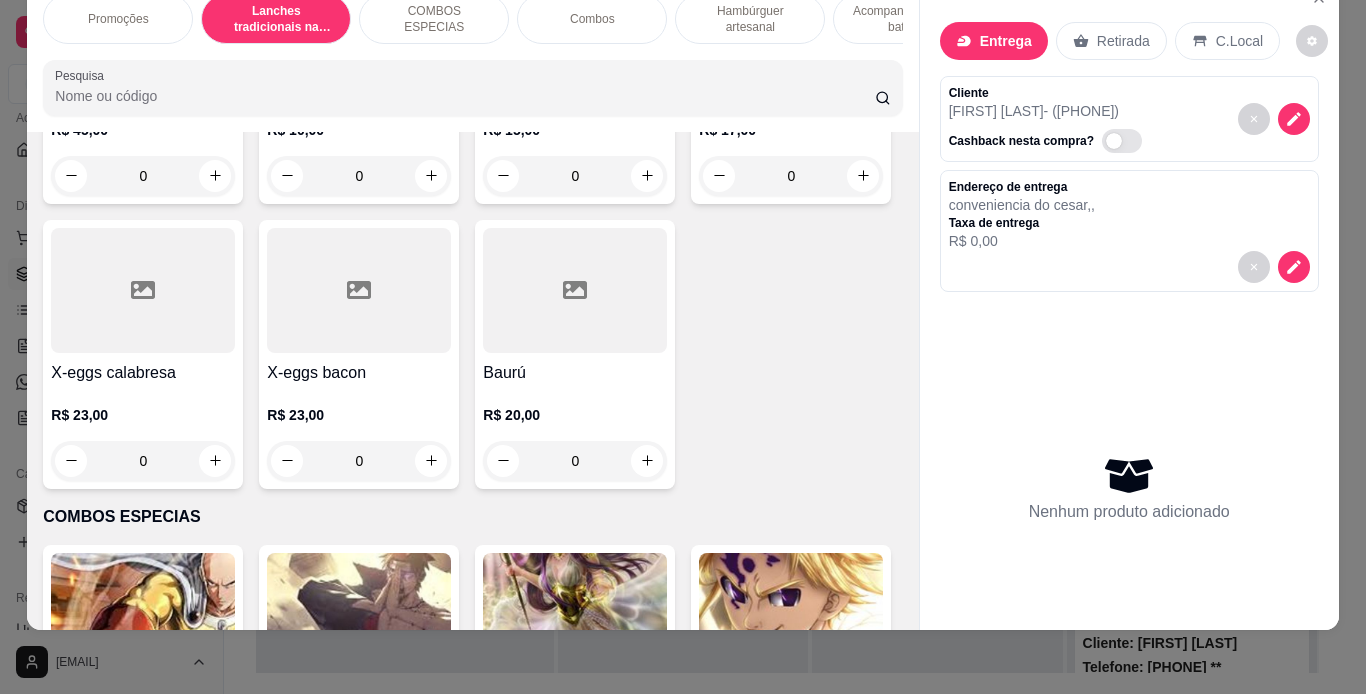 click at bounding box center (143, 5) 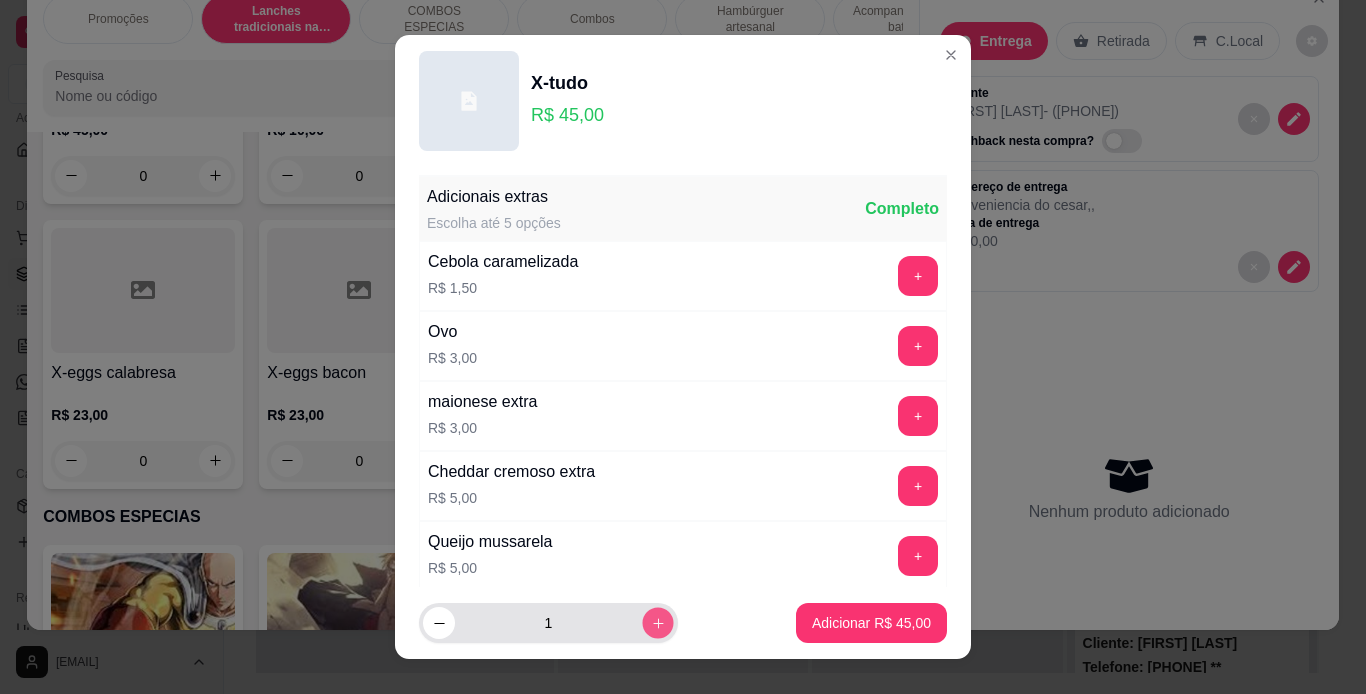 click 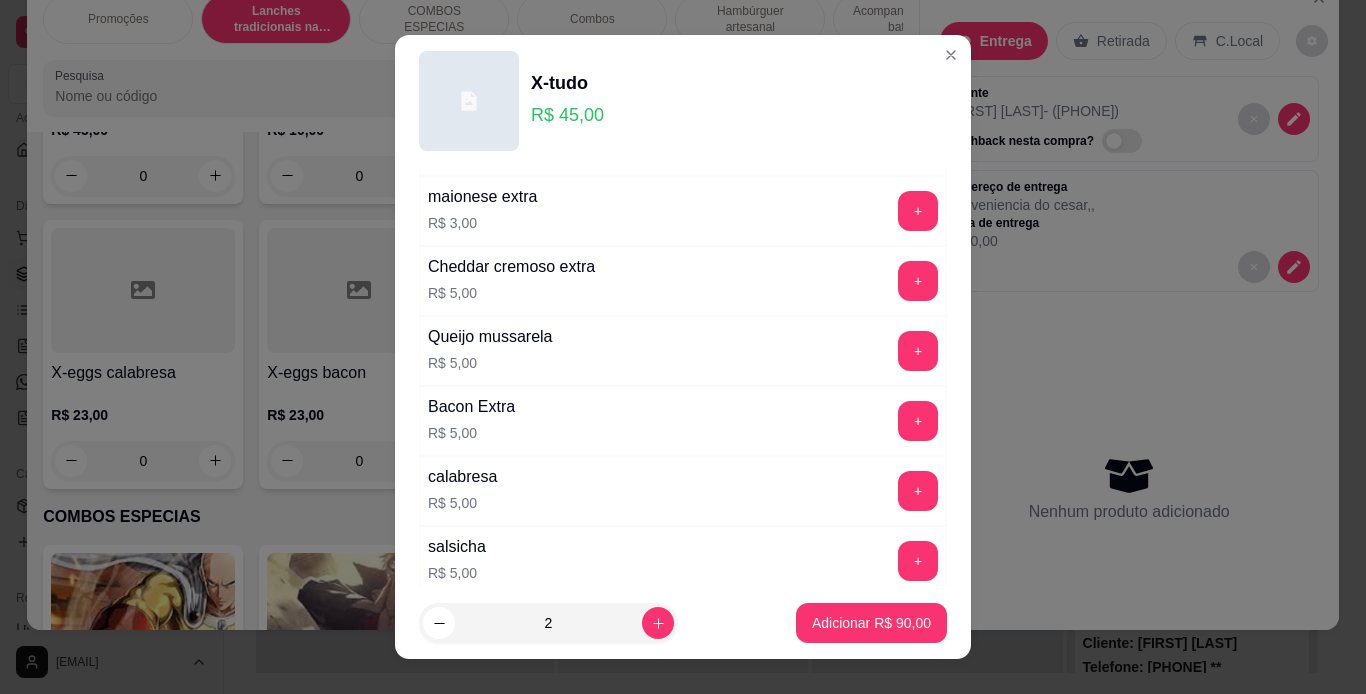 scroll, scrollTop: 433, scrollLeft: 0, axis: vertical 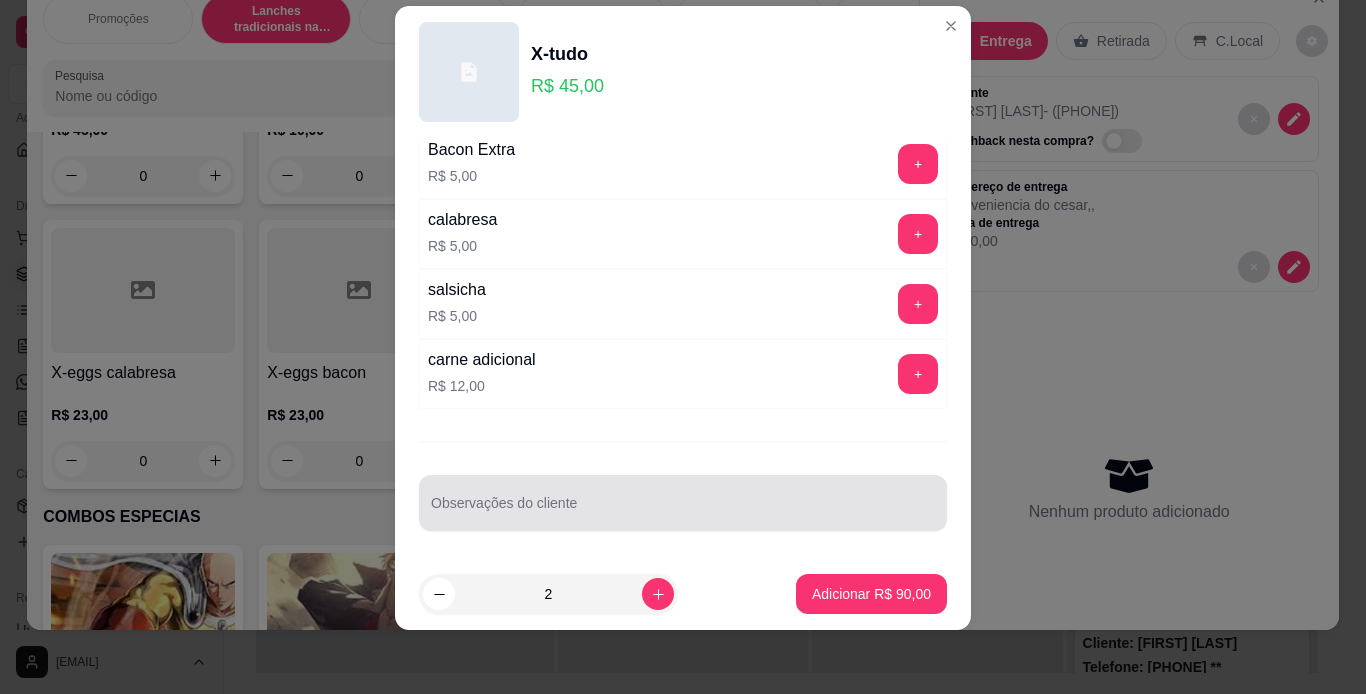 click at bounding box center (683, 503) 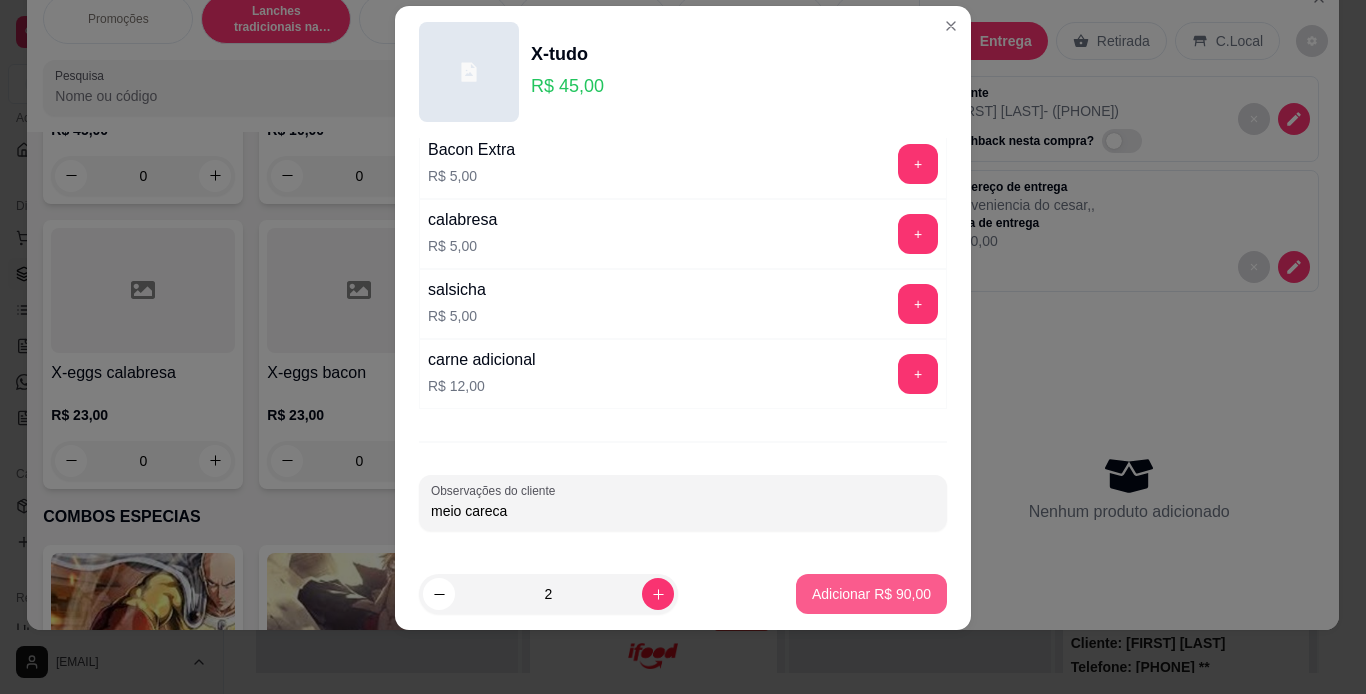 type on "meio careca" 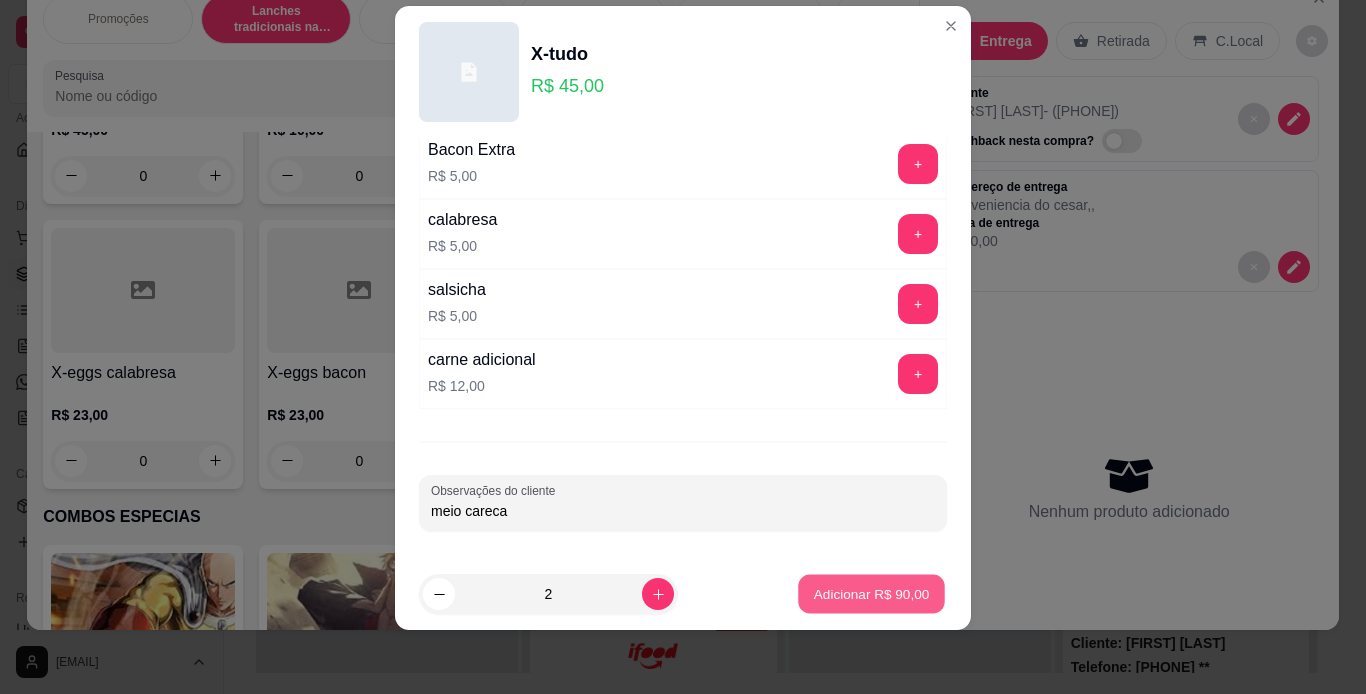 click on "Adicionar   R$ 90,00" at bounding box center (872, 594) 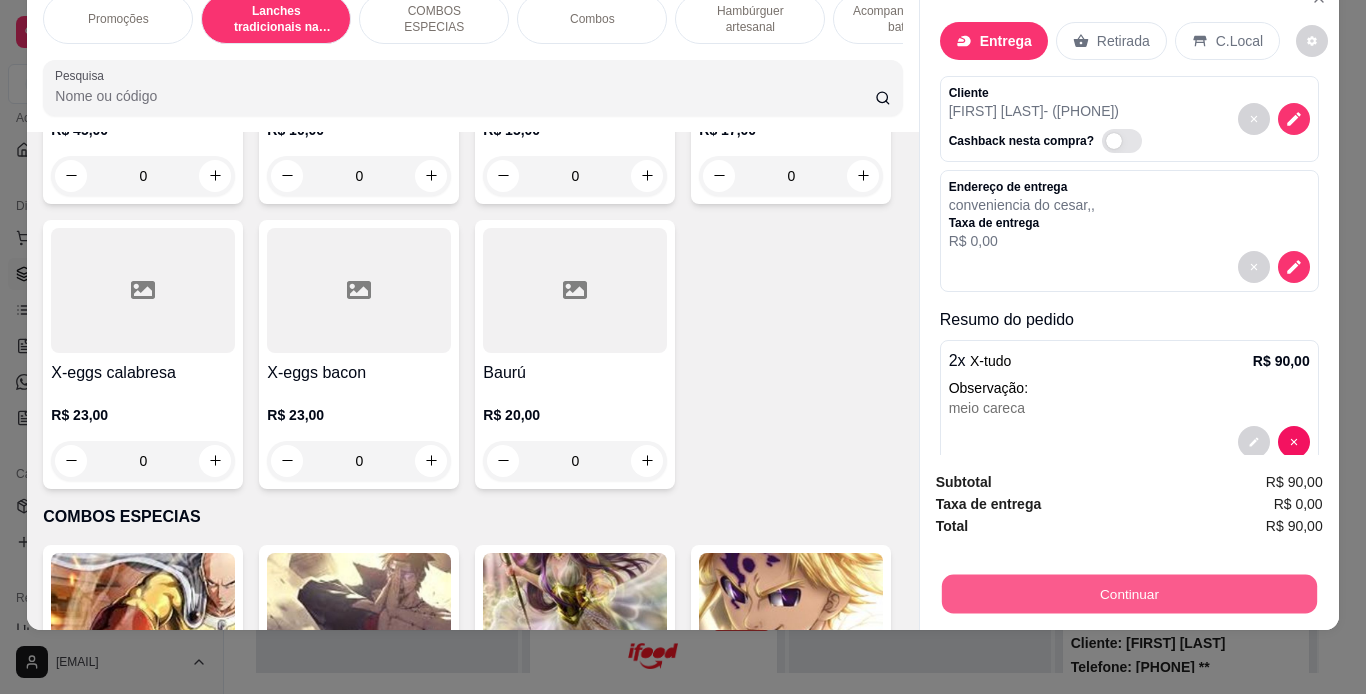 click on "Continuar" at bounding box center [1128, 594] 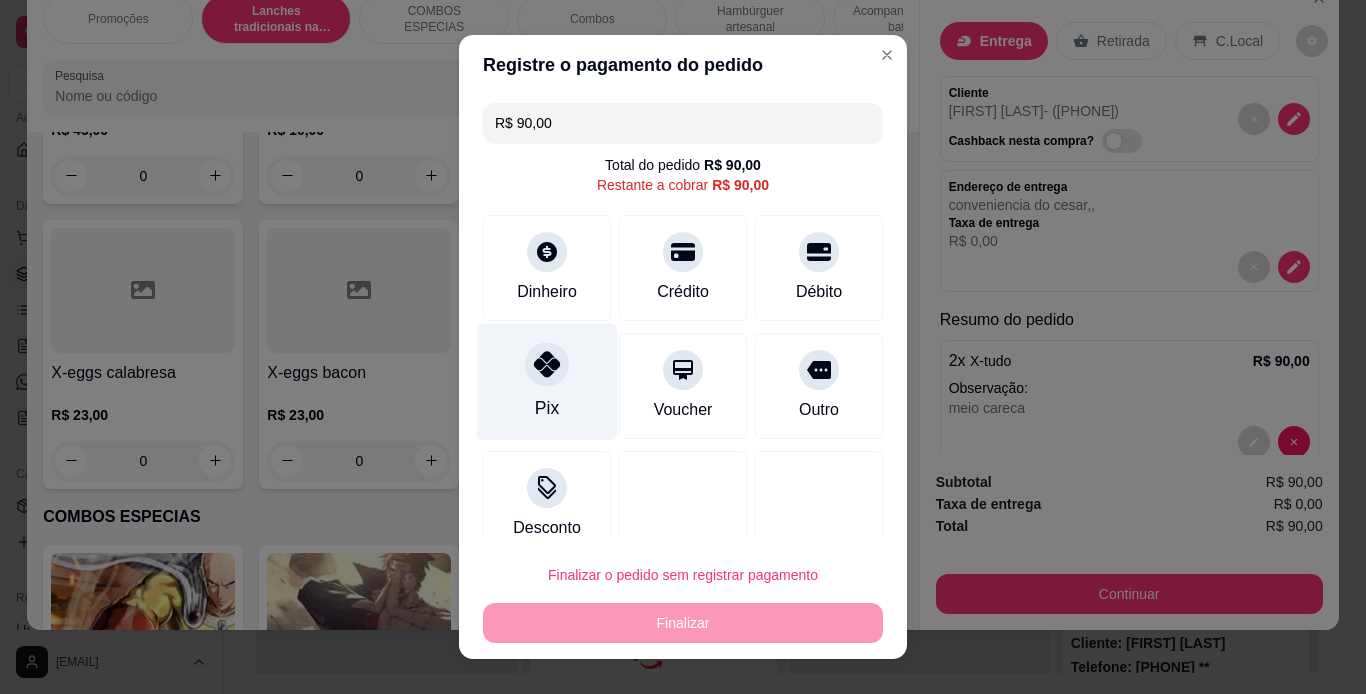 click on "Pix" at bounding box center (547, 381) 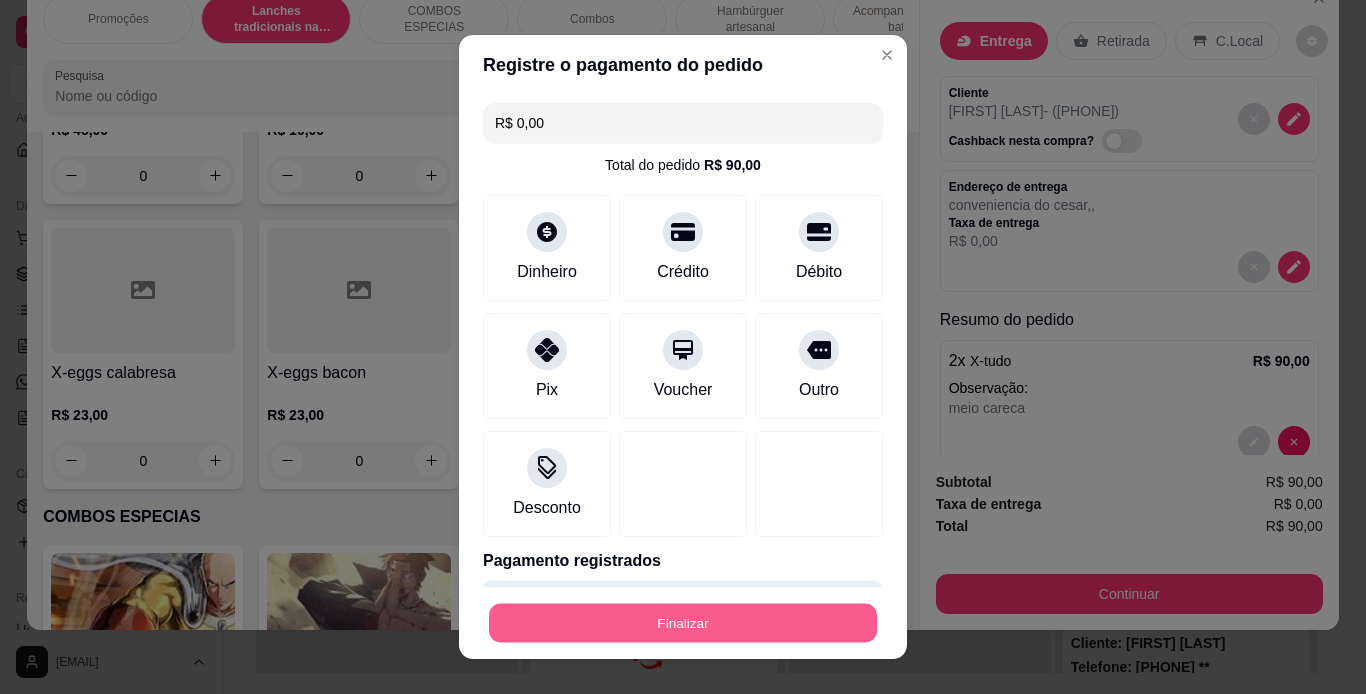 click on "Finalizar" at bounding box center [683, 623] 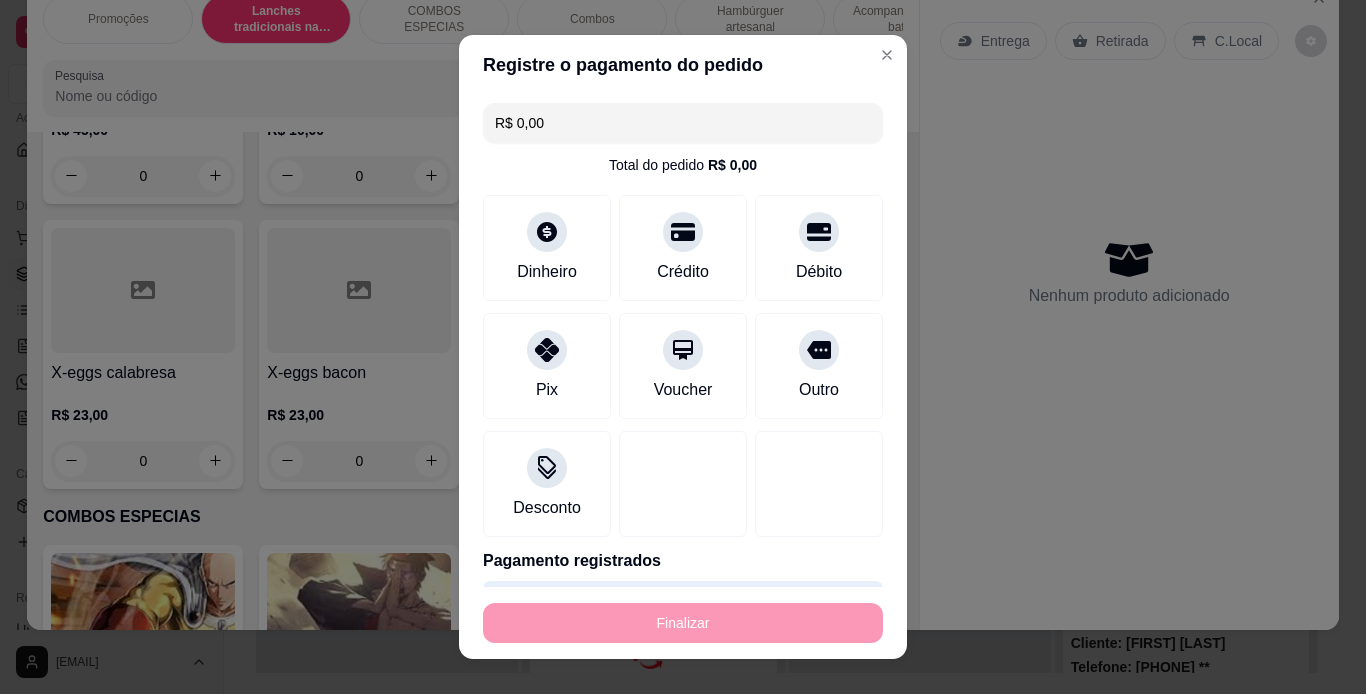 type on "-R$ 90,00" 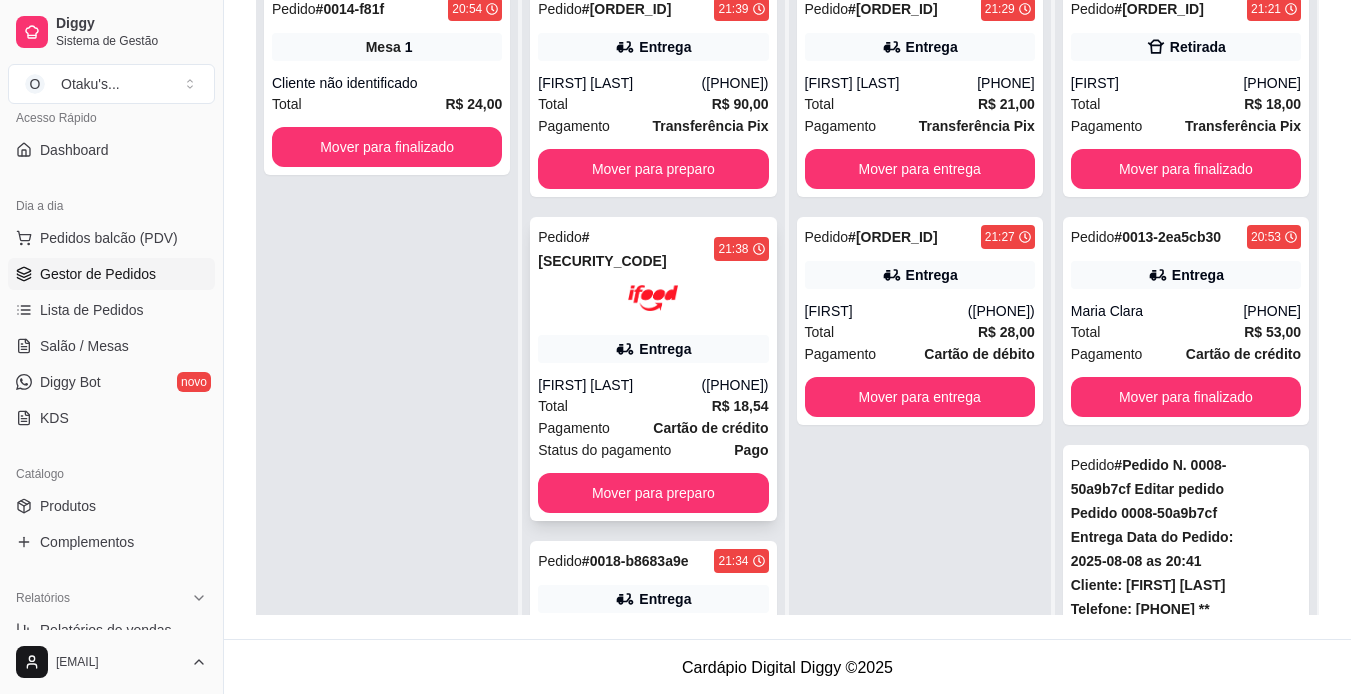 scroll, scrollTop: 305, scrollLeft: 0, axis: vertical 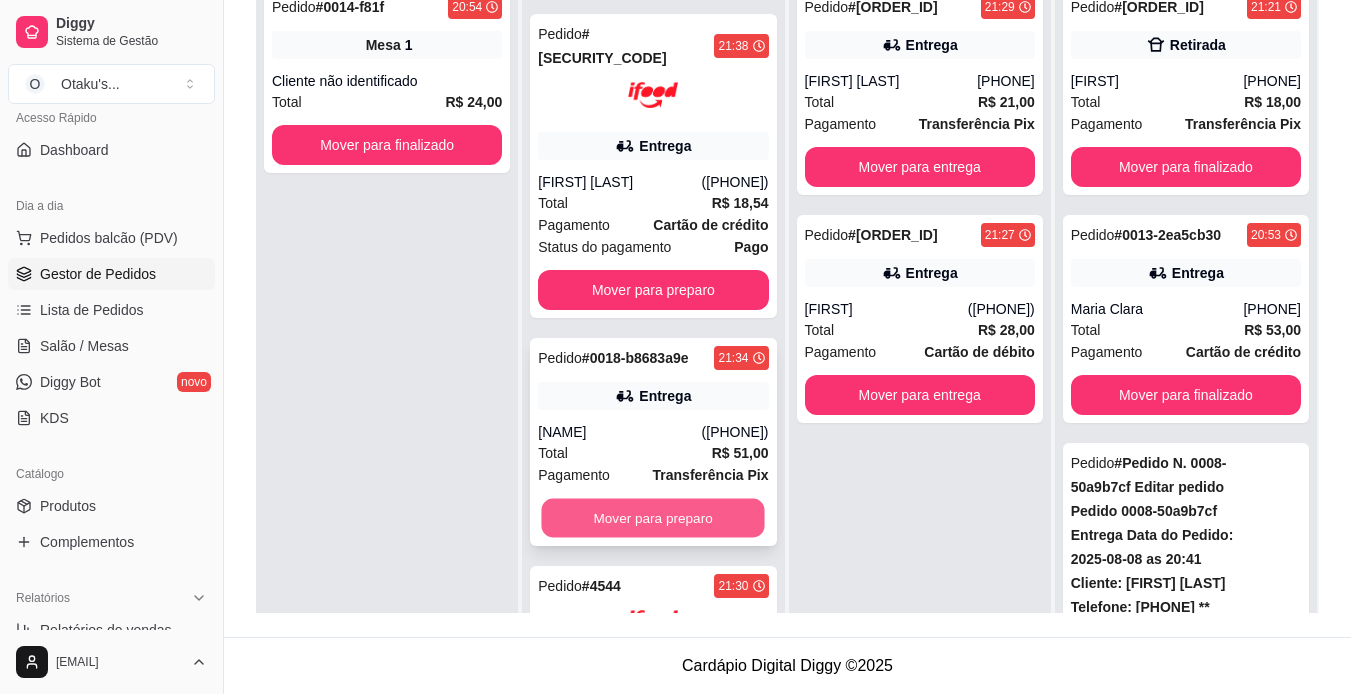 click on "Mover para preparo" at bounding box center (653, 518) 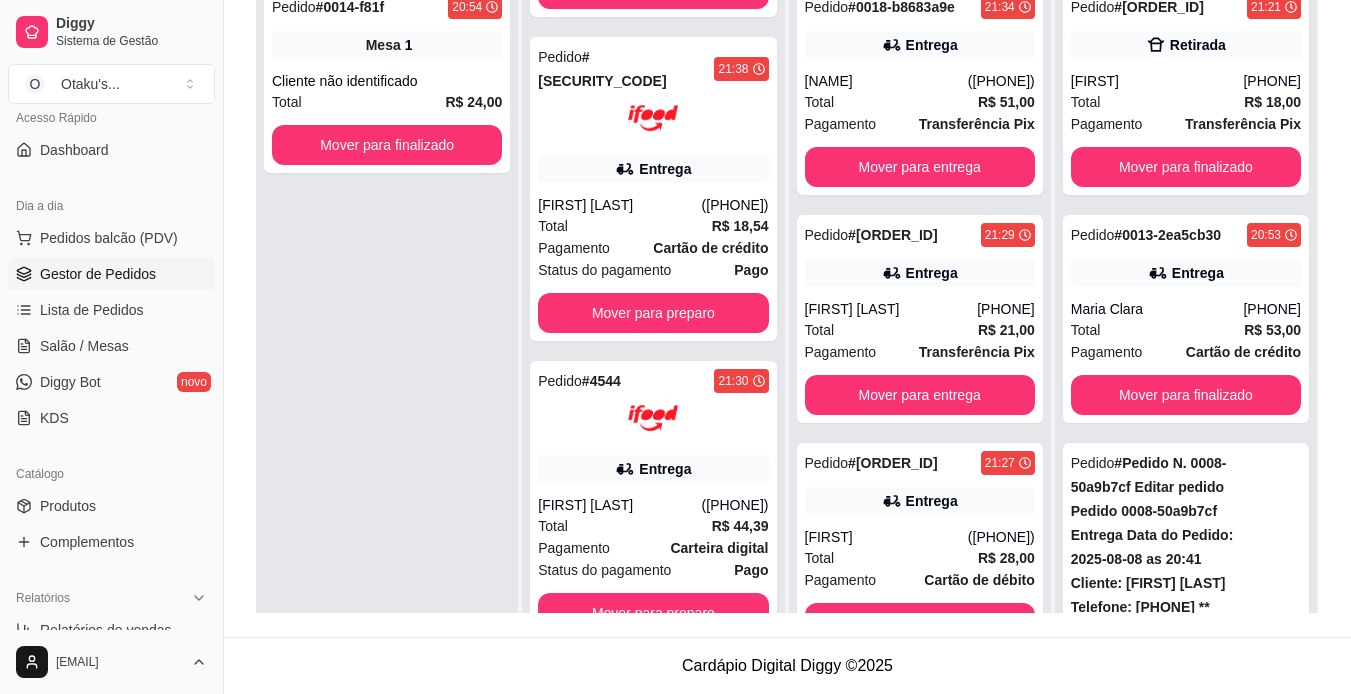 scroll, scrollTop: 154, scrollLeft: 0, axis: vertical 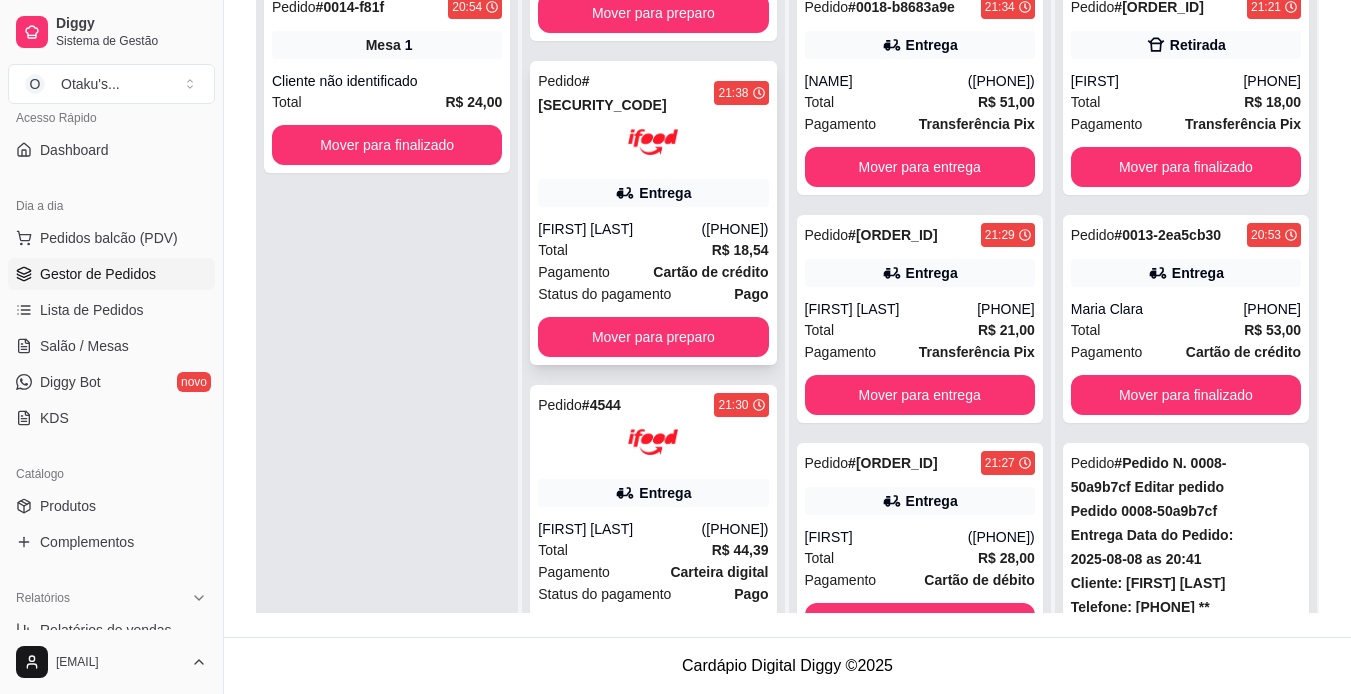 click on "Pedido # 6324 [TIME] Entrega [NAME] ([PHONE]) Total R$ 18,54 Pagamento Cartão de crédito Status do pagamento Pago Mover para preparo" at bounding box center [653, 213] 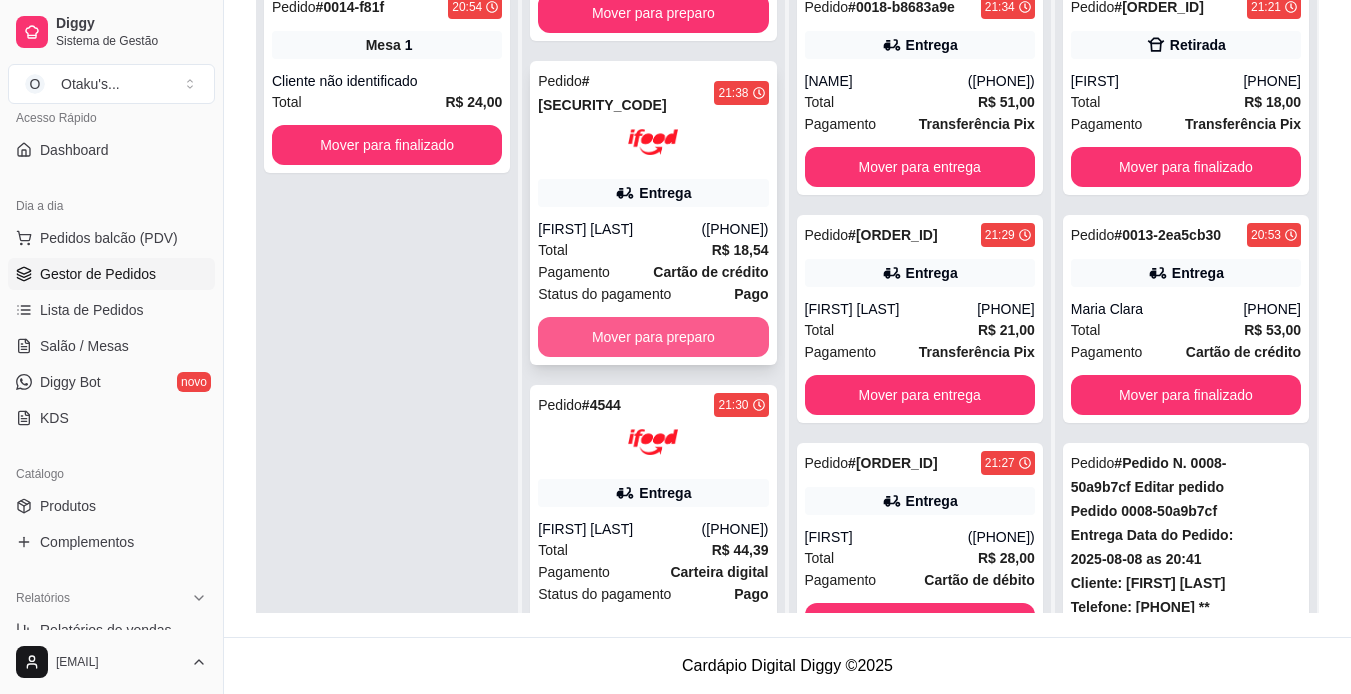click on "Mover para preparo" at bounding box center (653, 337) 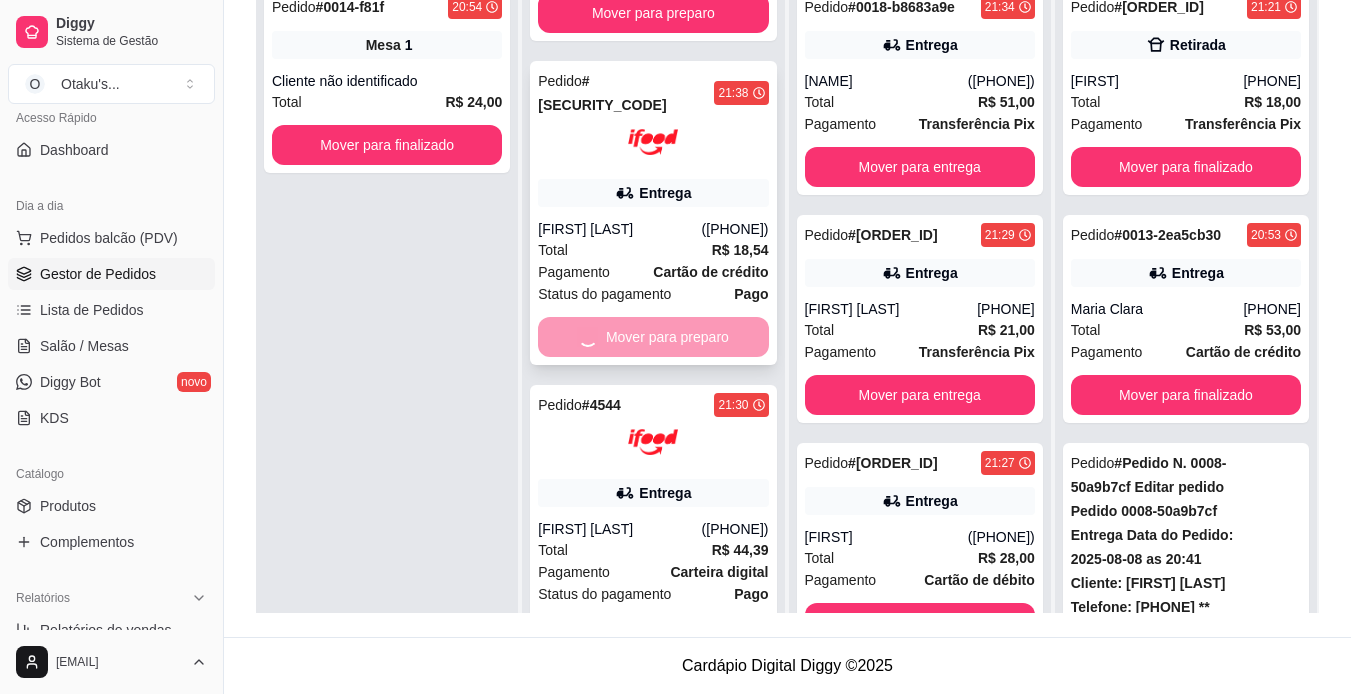 scroll, scrollTop: 0, scrollLeft: 0, axis: both 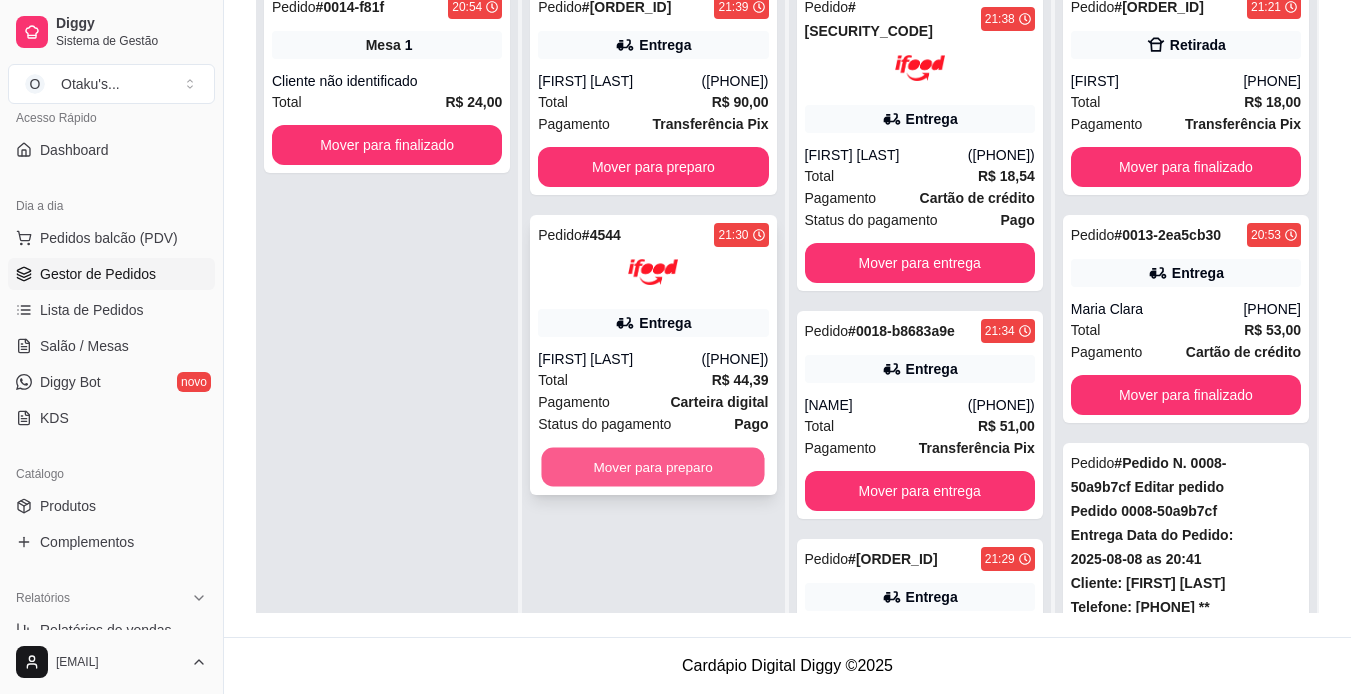 click on "Mover para preparo" at bounding box center [653, 467] 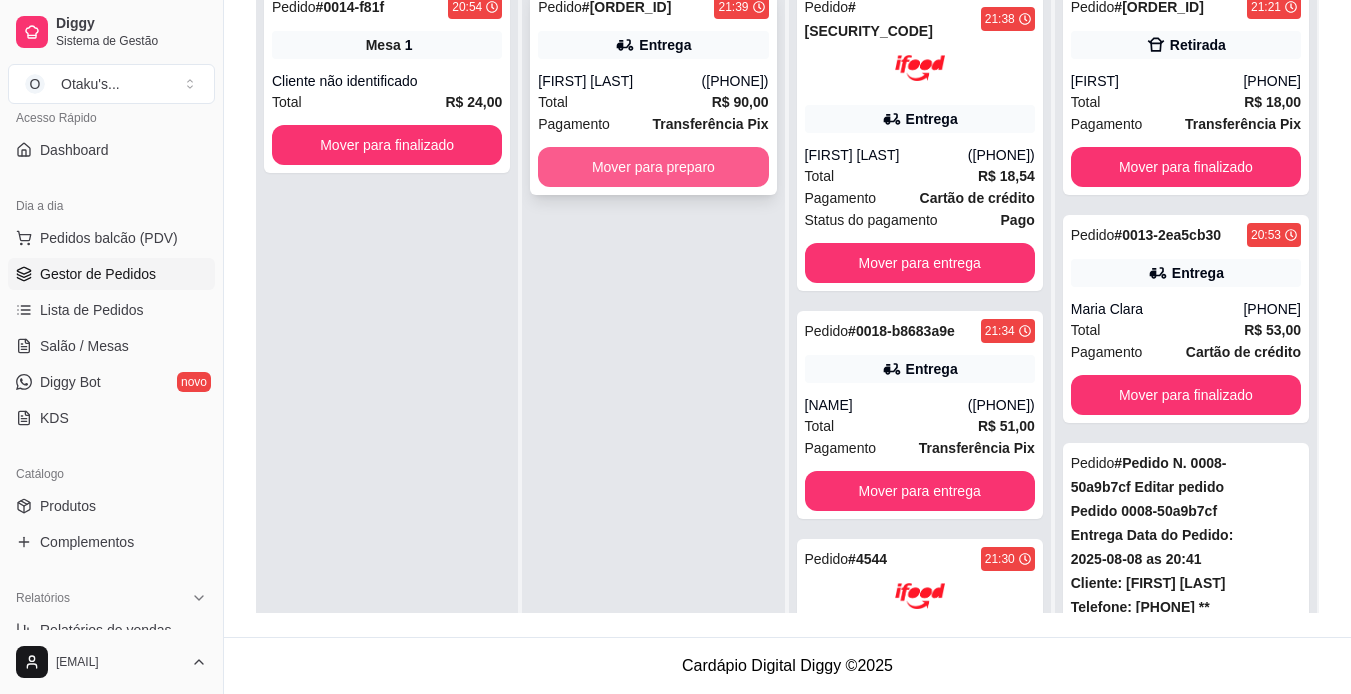 click on "Mover para preparo" at bounding box center [653, 167] 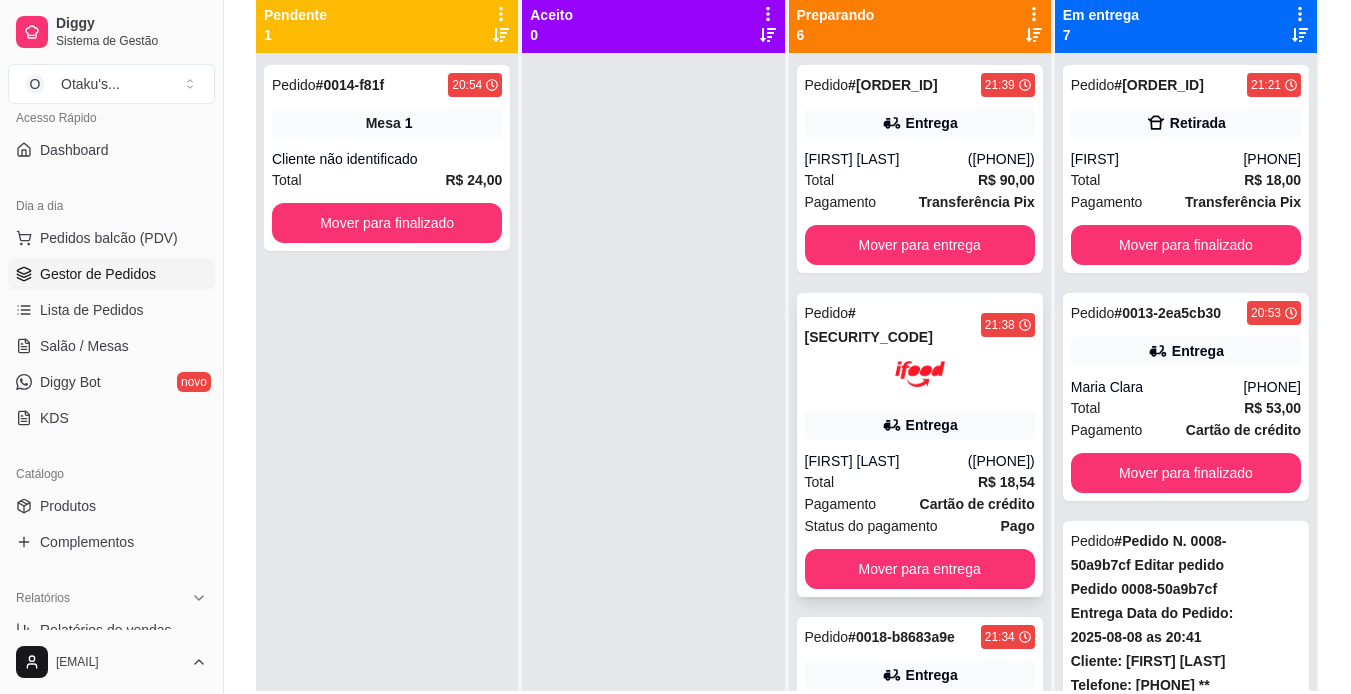 scroll, scrollTop: 305, scrollLeft: 0, axis: vertical 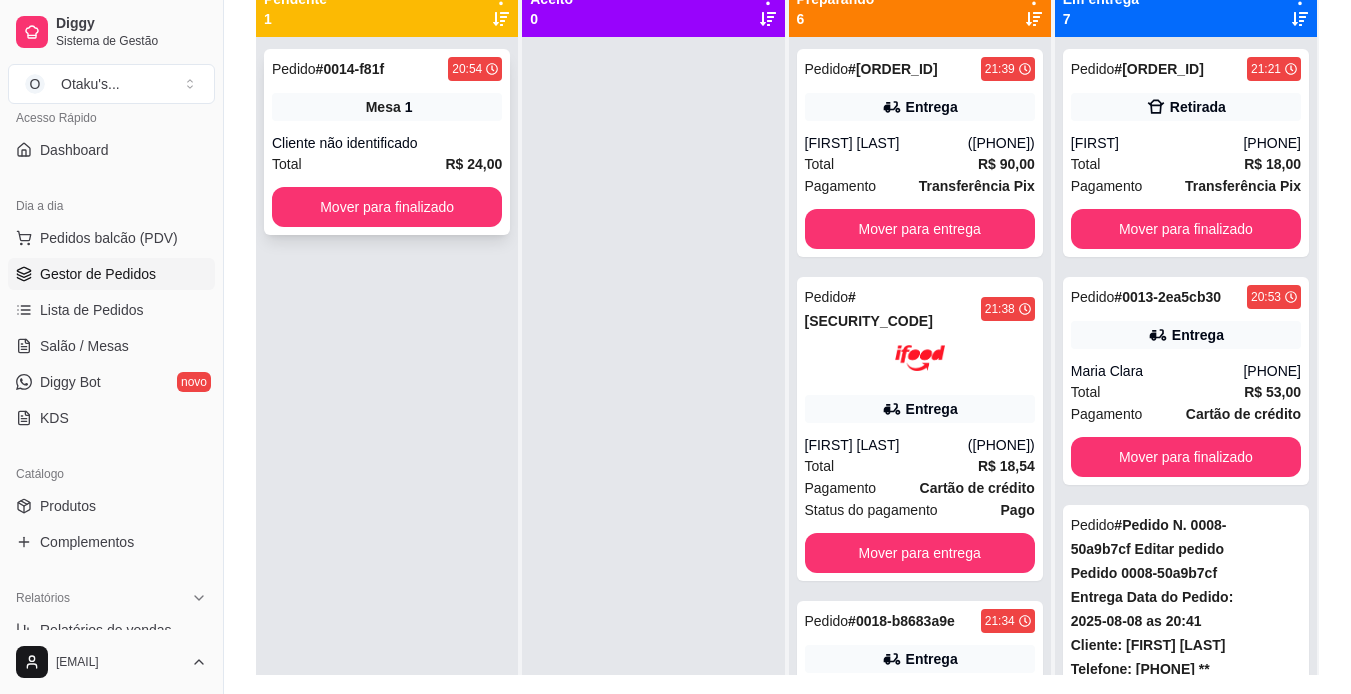 click on "Mesa 1" at bounding box center (387, 107) 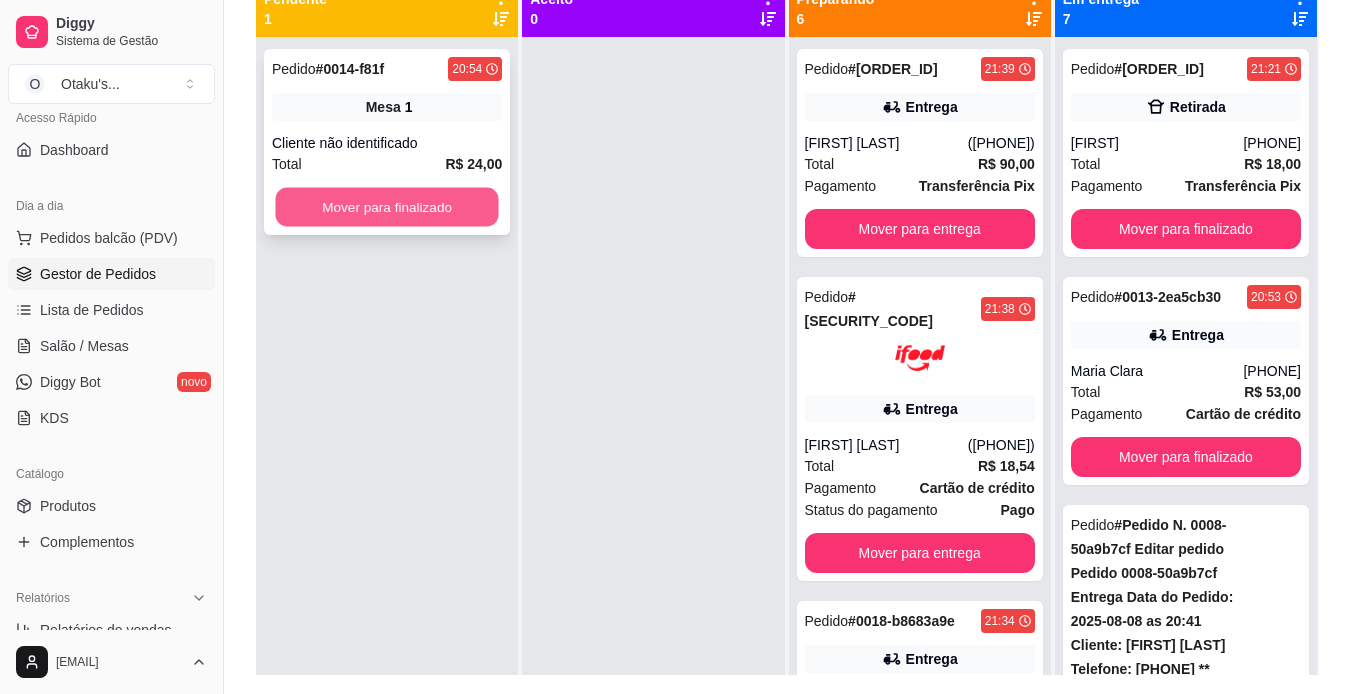 click on "Mover para finalizado" at bounding box center (386, 207) 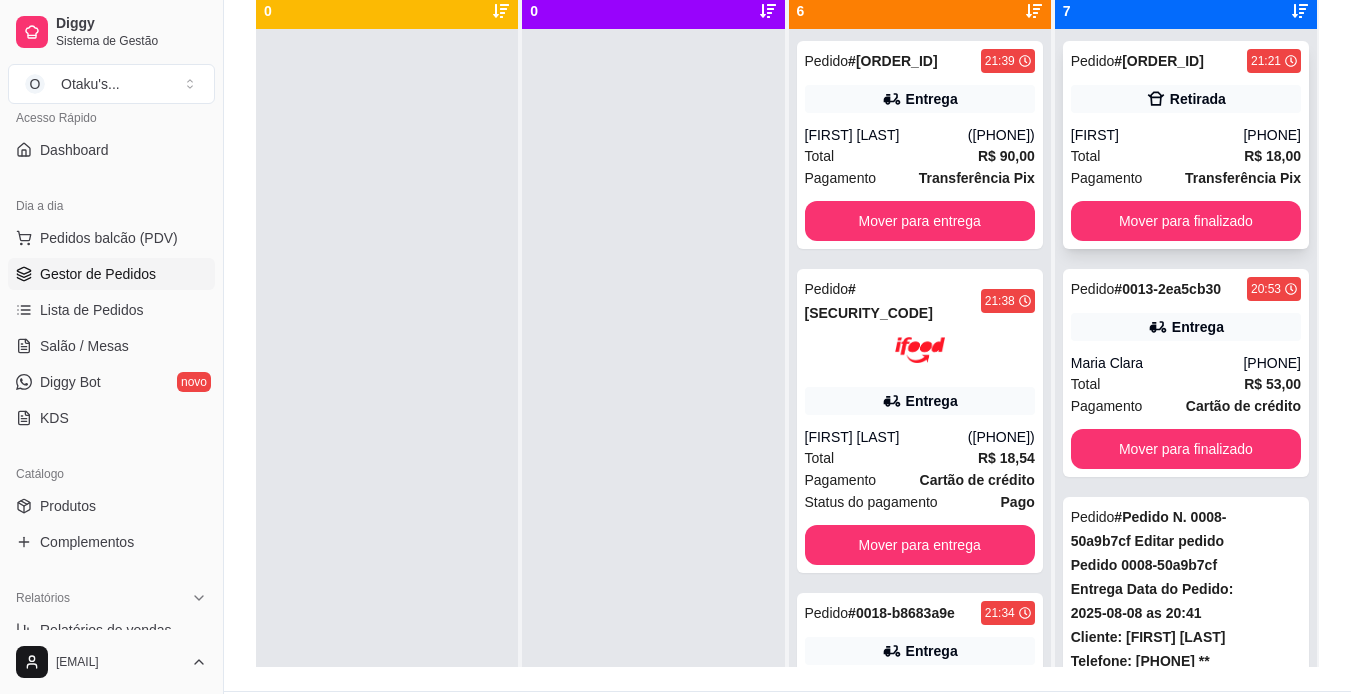 scroll, scrollTop: 250, scrollLeft: 0, axis: vertical 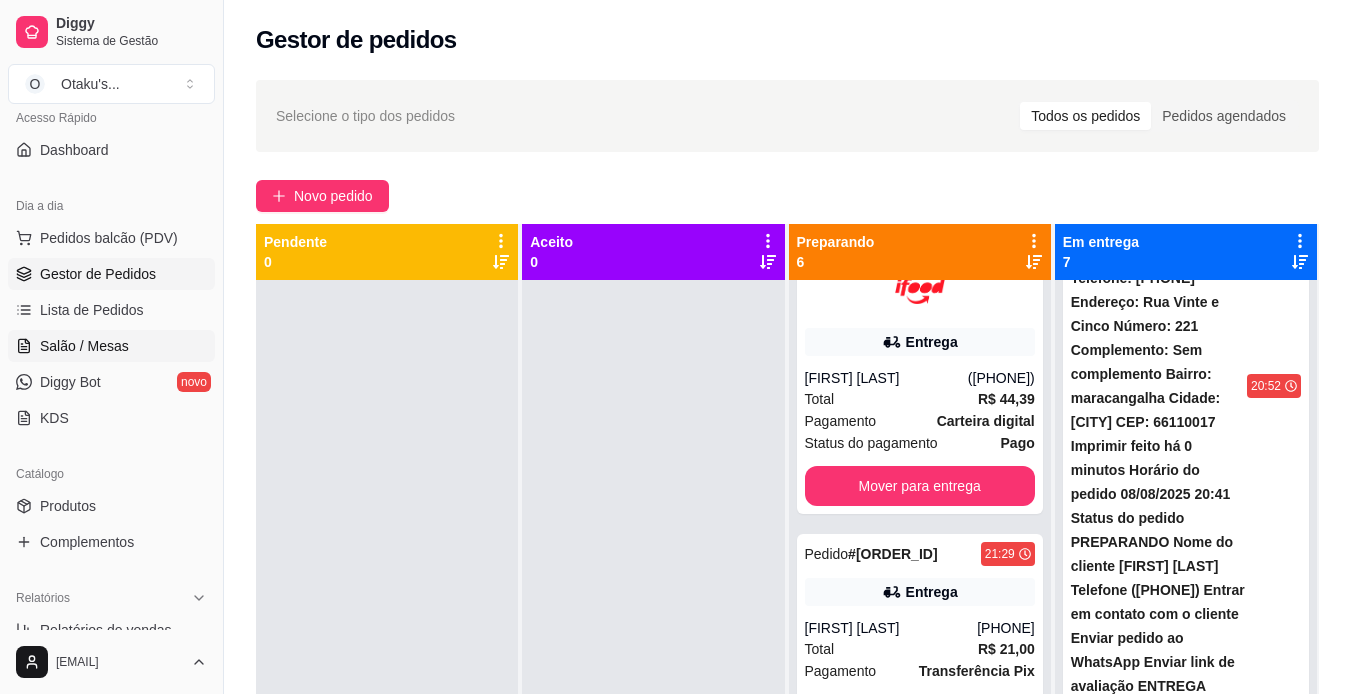 click on "Salão / Mesas" at bounding box center [84, 346] 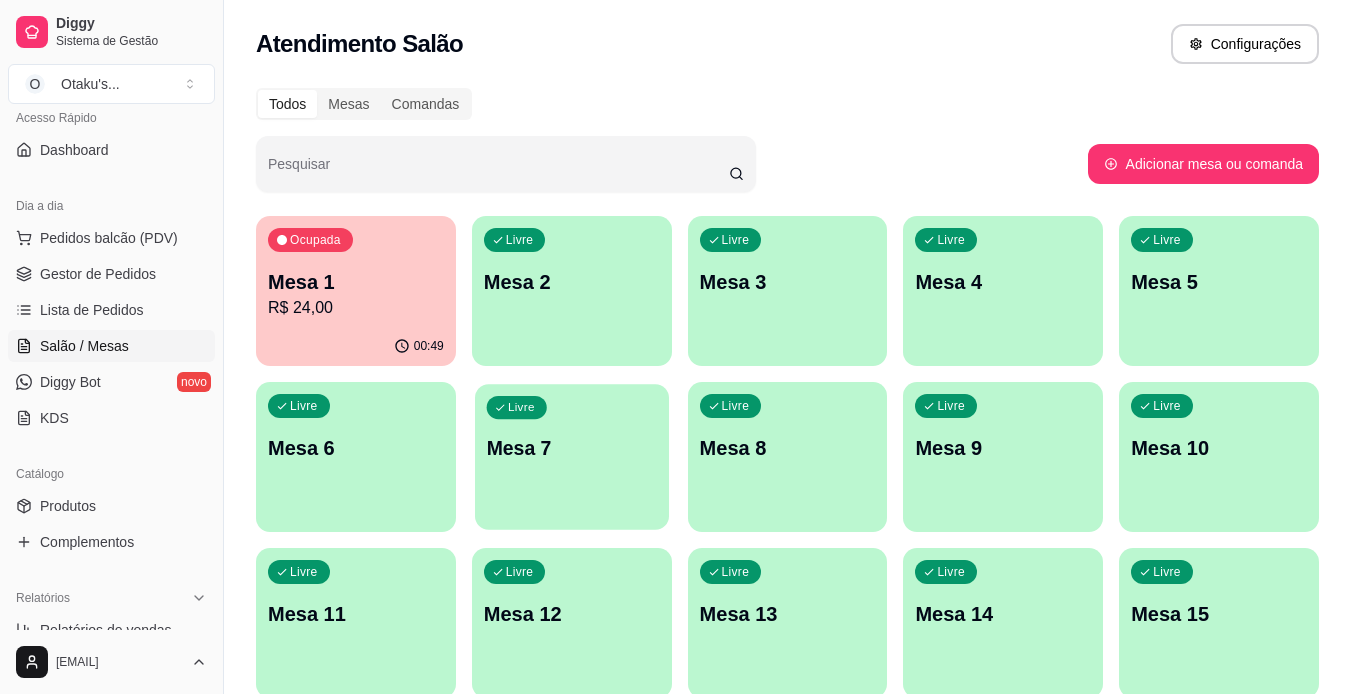 click on "Livre Mesa 7" at bounding box center (572, 445) 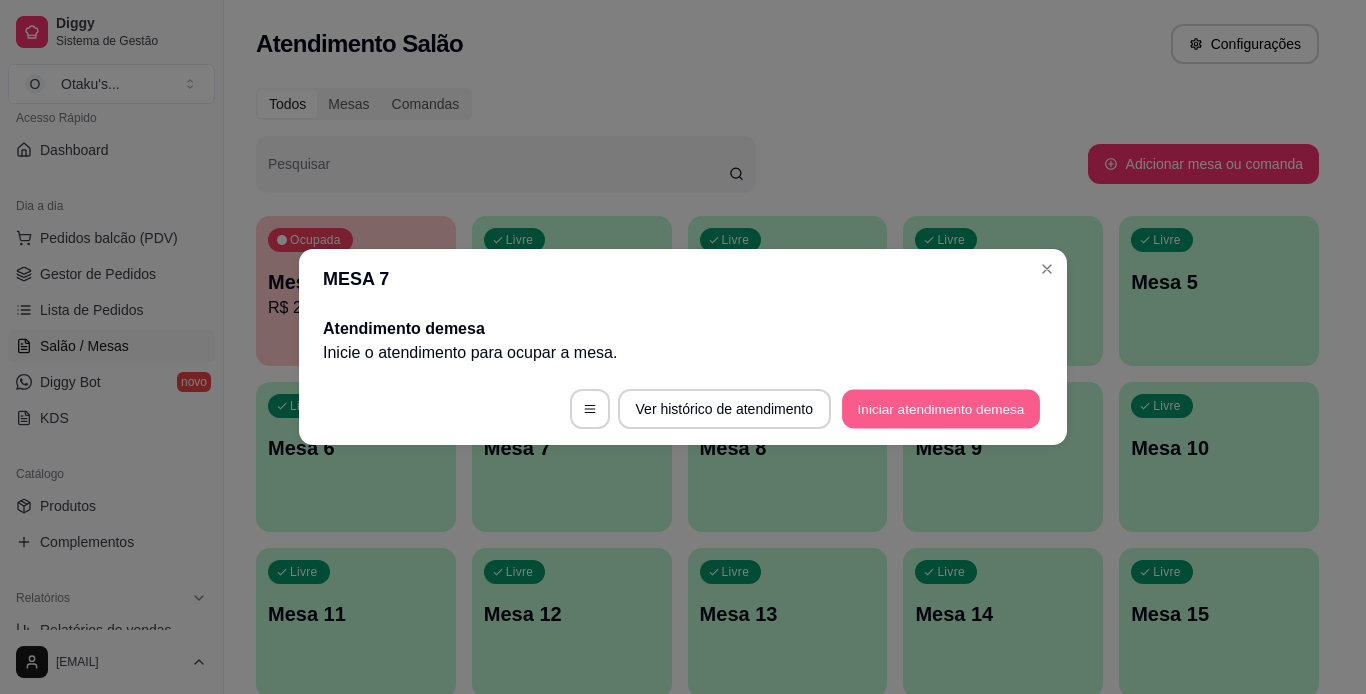 click on "Iniciar atendimento de  mesa" at bounding box center [941, 409] 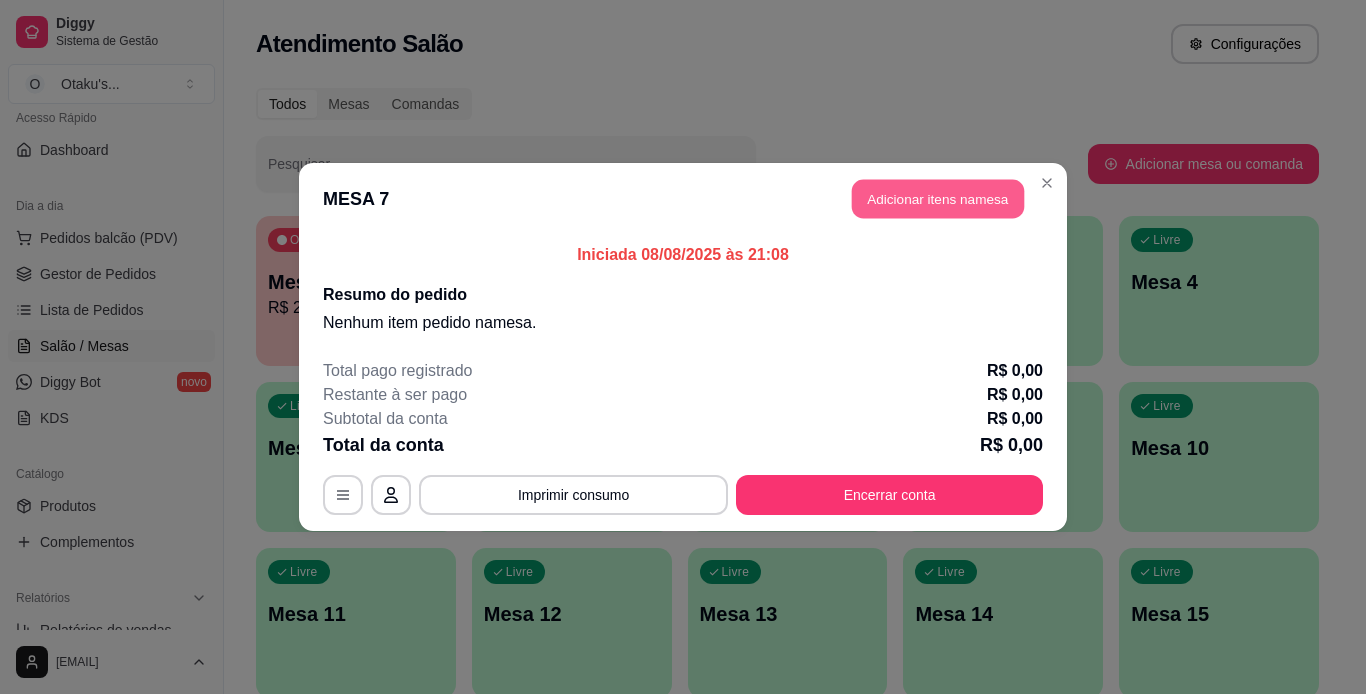 click on "Adicionar itens na  mesa" at bounding box center [938, 199] 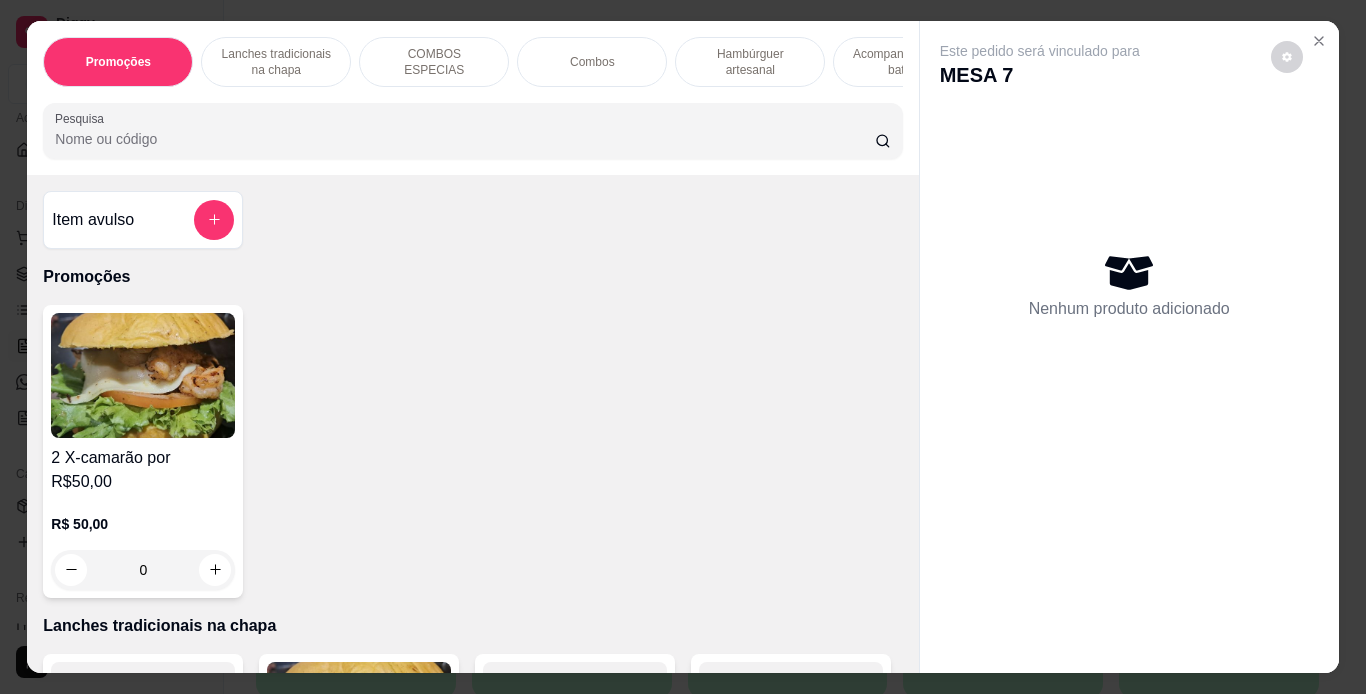 click on "Combos" at bounding box center [592, 62] 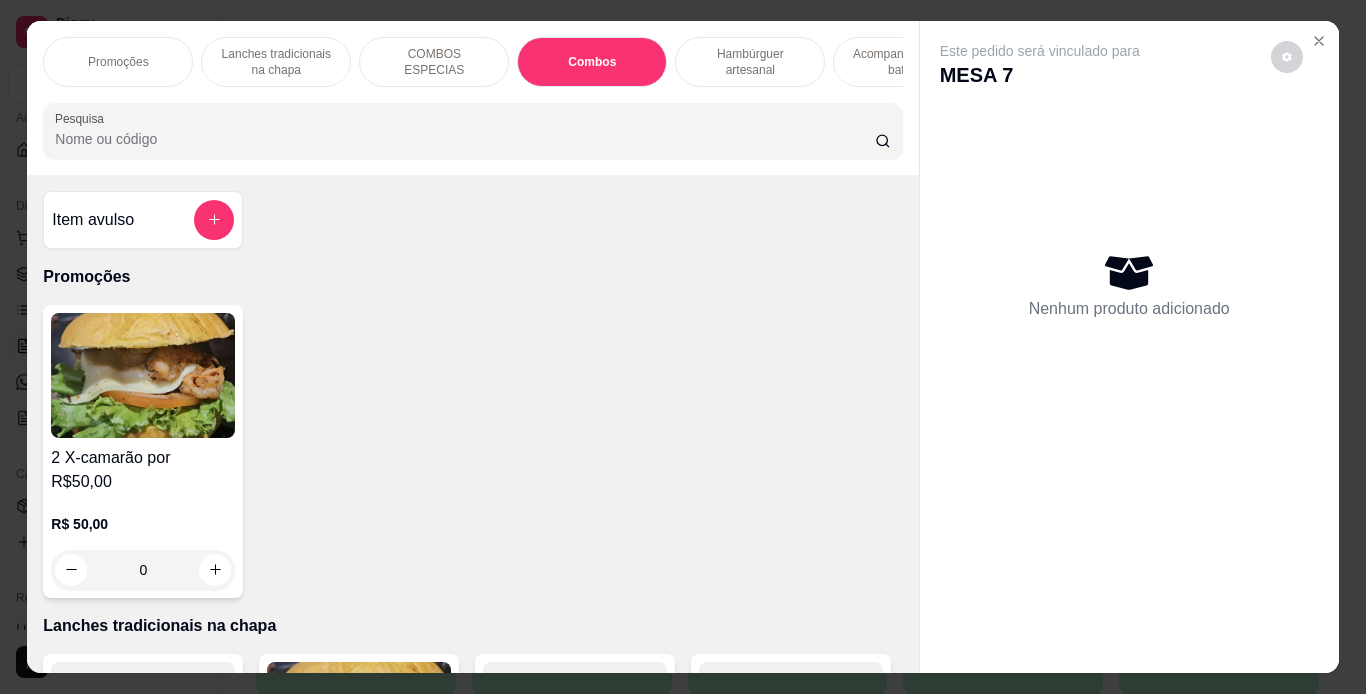 scroll, scrollTop: 3060, scrollLeft: 0, axis: vertical 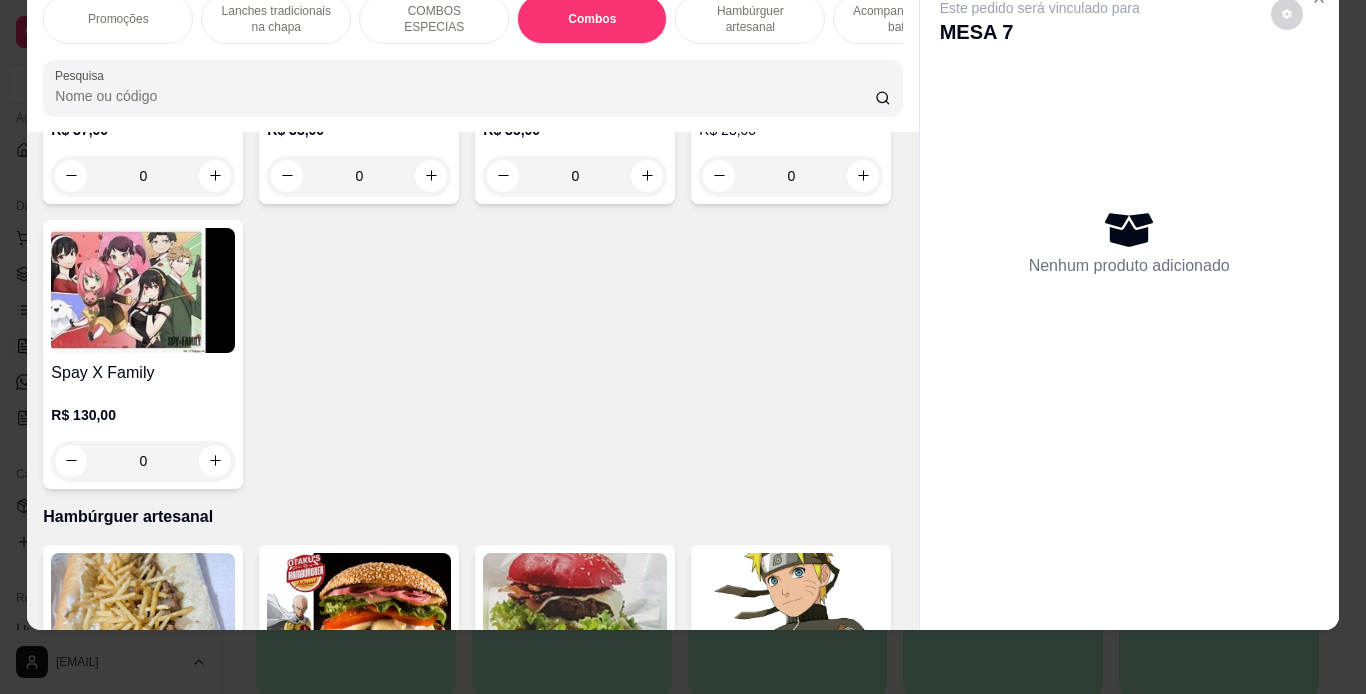 click at bounding box center (359, -304) 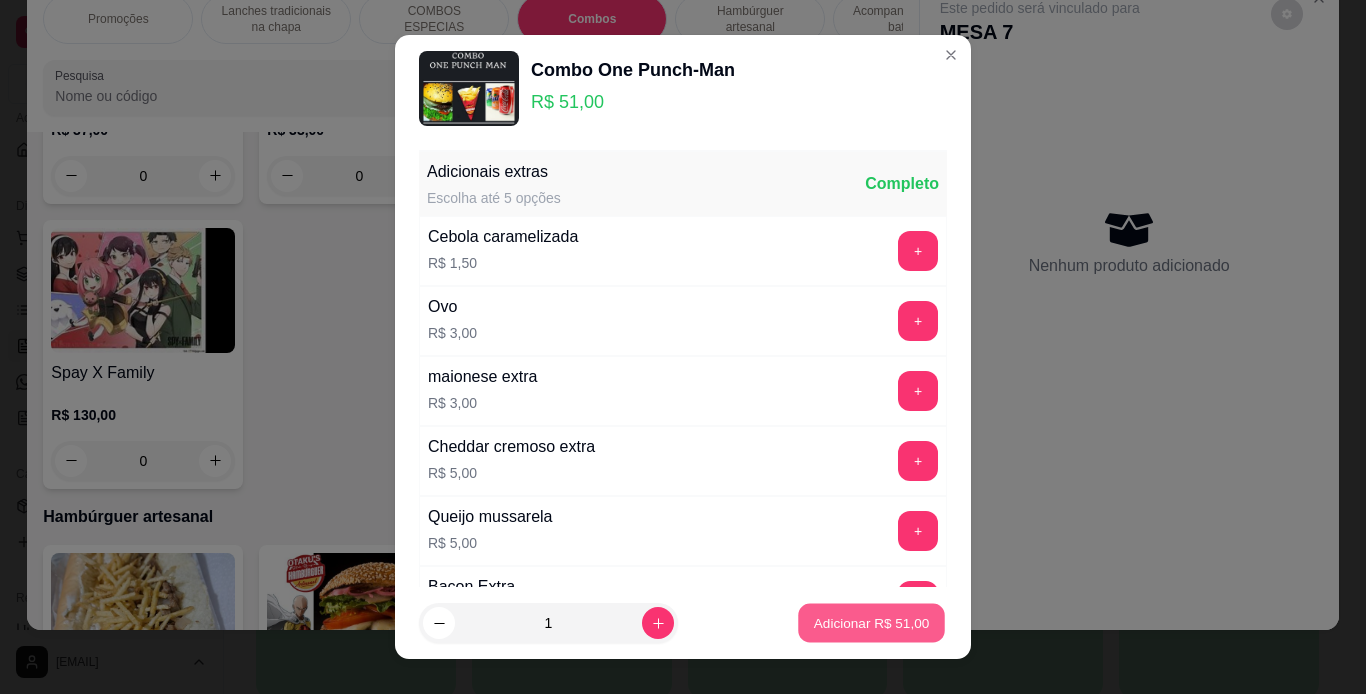 click on "Adicionar   R$ 51,00" at bounding box center (871, 623) 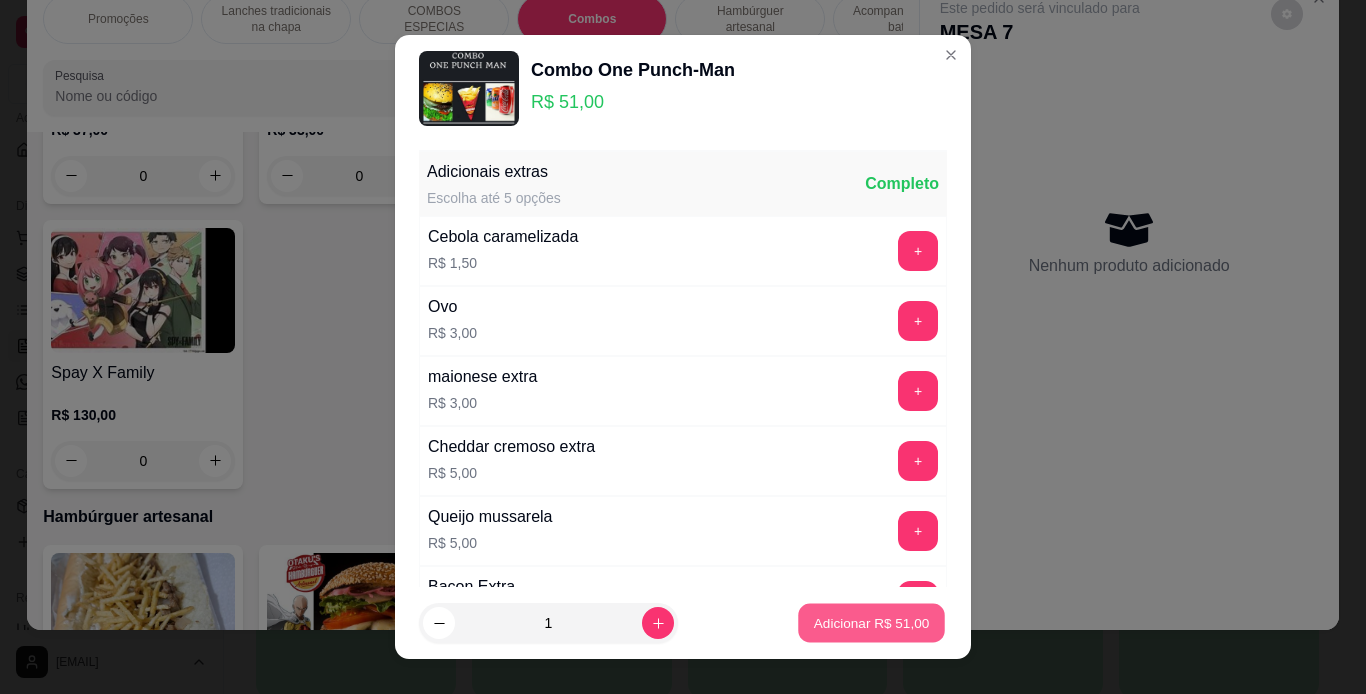 click on "Promoções Lanches tradicionais na chapa  COMBOS ESPECIAS Combos Hambúrguer artesanal  Acompanhamentos ( batata ) Bebidas 03 Midorya´s 3 Kakarotto´s Pesquisa Item avulso Promoções 2 X-camarão por R$50,00   R$ 50,00 0 Lanches tradicionais na chapa  Hambúrguer   R$ 10,00 0 X-camarão   R$ 35,00 0 X~burguer   R$ 15,00 0 X-calabresa    R$ 18,00 0 X-bacon   R$ 19,00 0 X-eggs burguer   R$ 17,00 0 X-frango   R$ 20,00 0 Hot-dog   R$ 10,00 0 X-eggs dog   R$ 17,00 0 Triplo X   R$ 25,00 0 Americano   R$ 22,00 0 Meio x-tudo   R$ 23,00 0 X-tudo   R$ 45,00 0 Misto quente    R$ 10,00 0 Cachorro quente    R$ 15,00 0 X-salada   R$ 17,00 0 X-eggs calabresa   R$ 23,00 0 X-eggs bacon    R$ 23,00 0 Baurú    R$ 20,00 0 COMBOS ESPECIAS SAITAMA (TSUYOI)   R$ 79,00 0 PAIN (Sekai ni itami o )   R$ 43,00 0 SAORI KIDO (Masayoshi )   R$ 40,00 0 MELIODAS (FUMETSU)   R$ 140,00 0 DRAGON BALL SUPER   R$ 68,00 0 Combos Combo Dragon Ball Z   R$ 62,00 0 Combo One Punch-Man   R$ 51,00 0 Combo Otaku's   0   0" at bounding box center (683, 347) 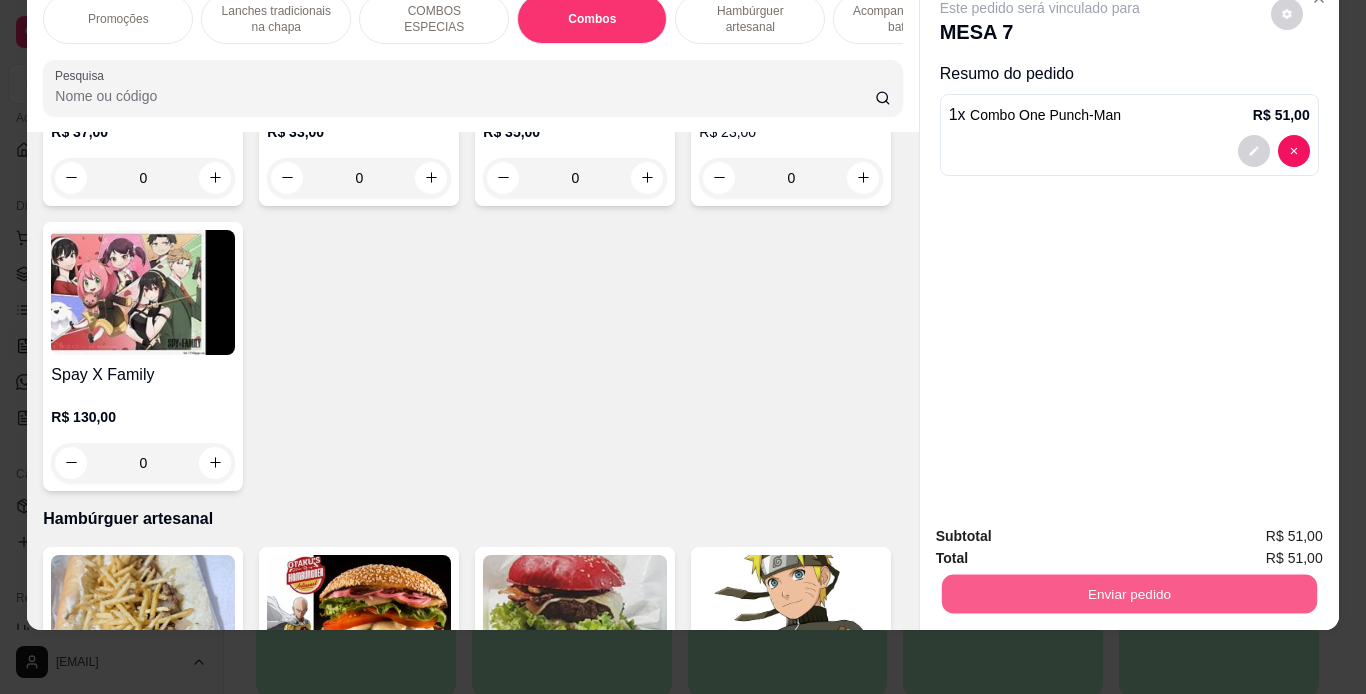 click on "Enviar pedido" at bounding box center (1128, 594) 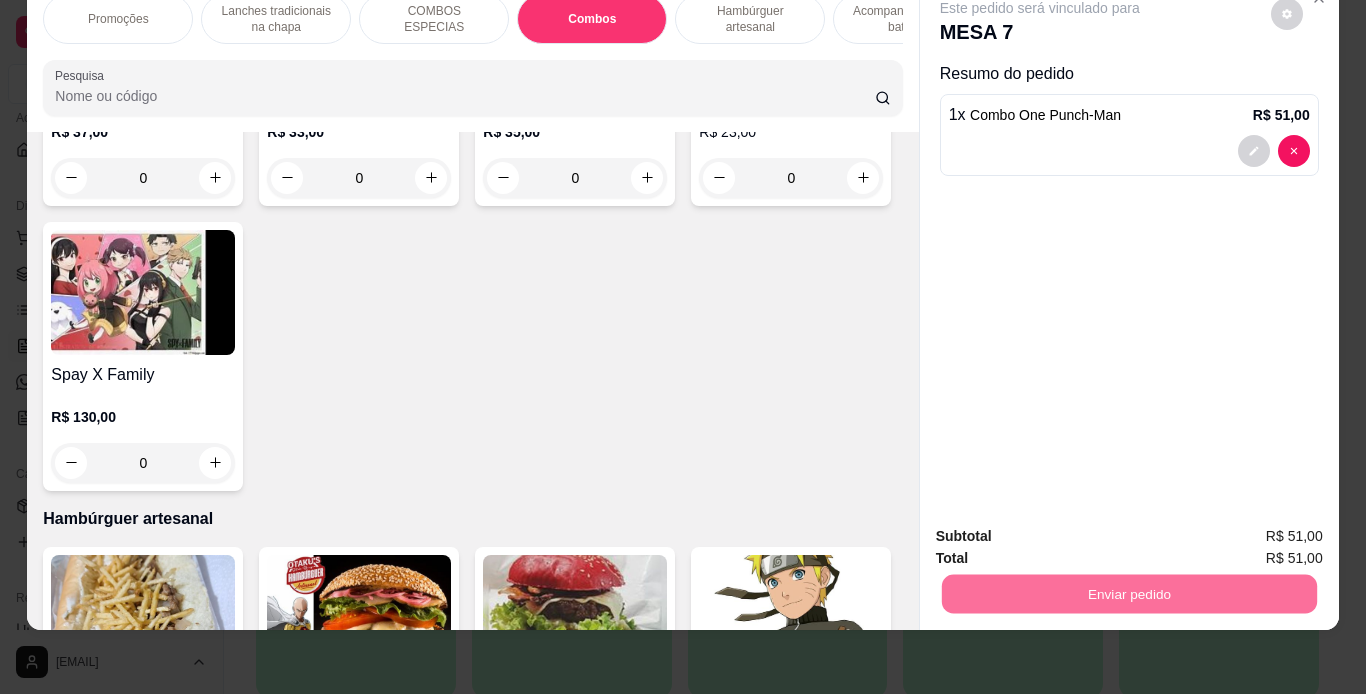 click on "Não registrar e enviar pedido" at bounding box center [1063, 529] 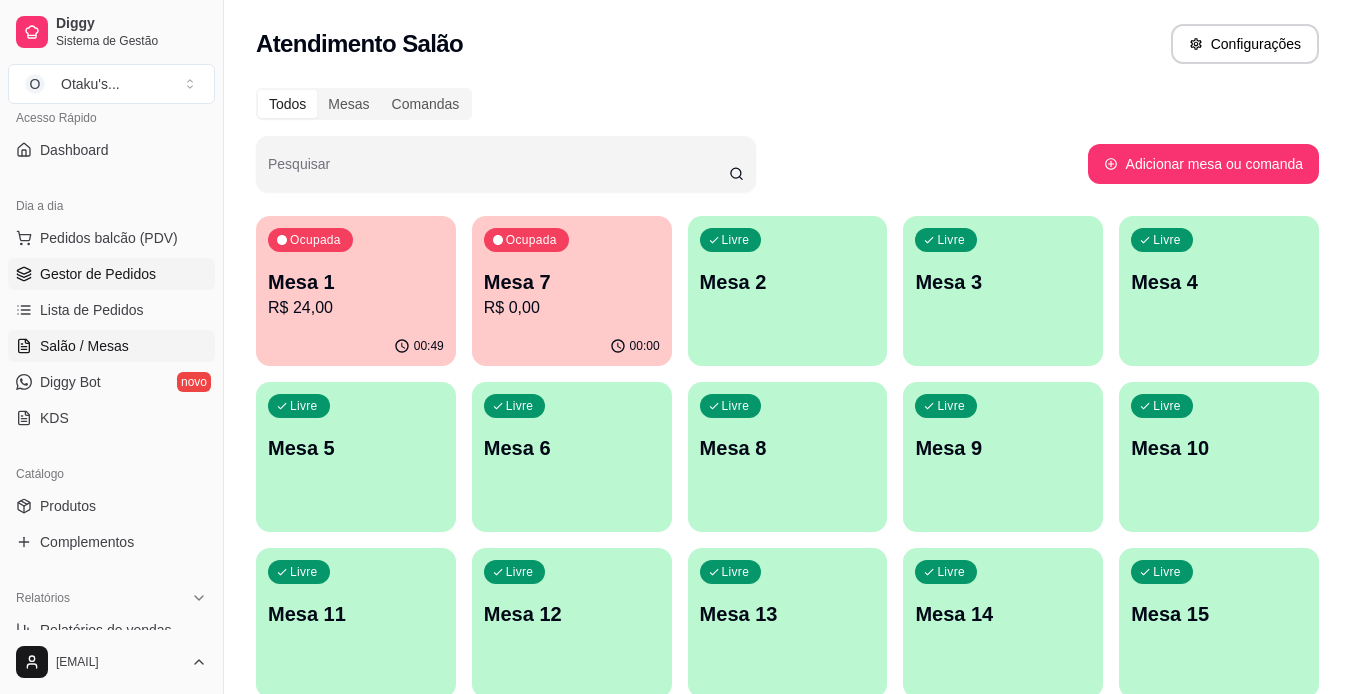 click on "Gestor de Pedidos" at bounding box center [98, 274] 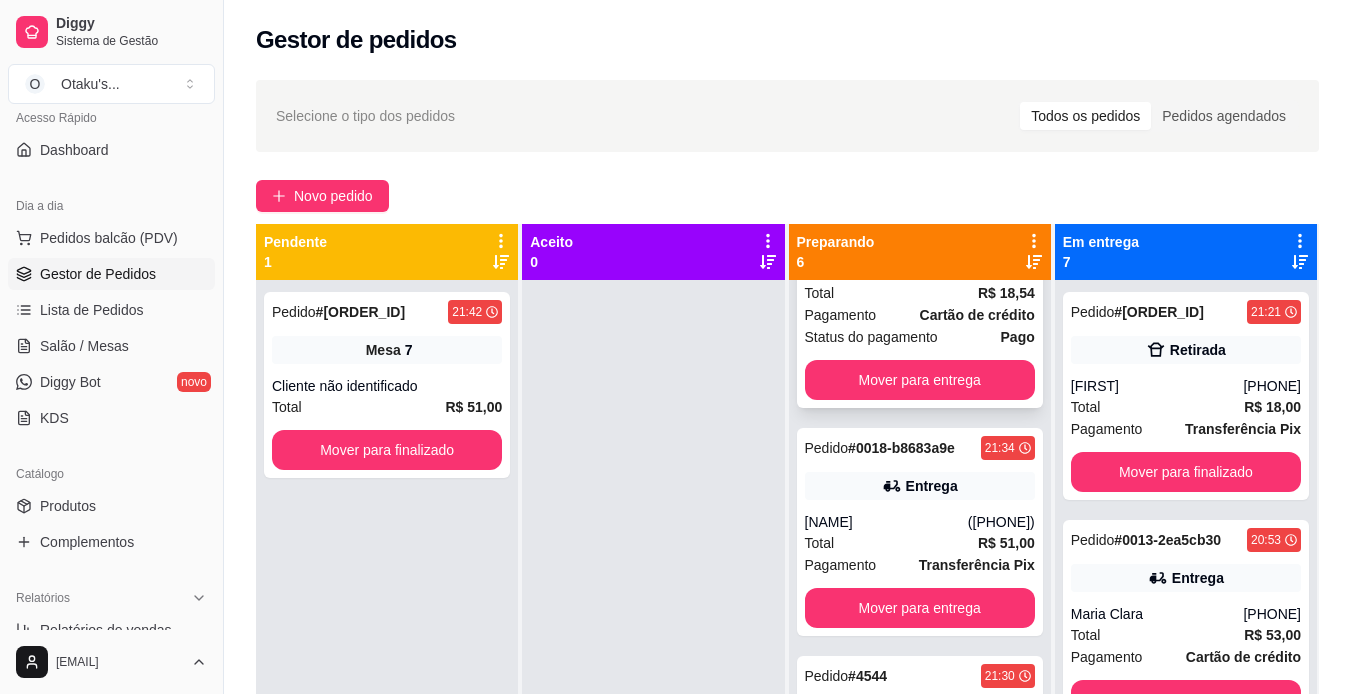 scroll, scrollTop: 413, scrollLeft: 0, axis: vertical 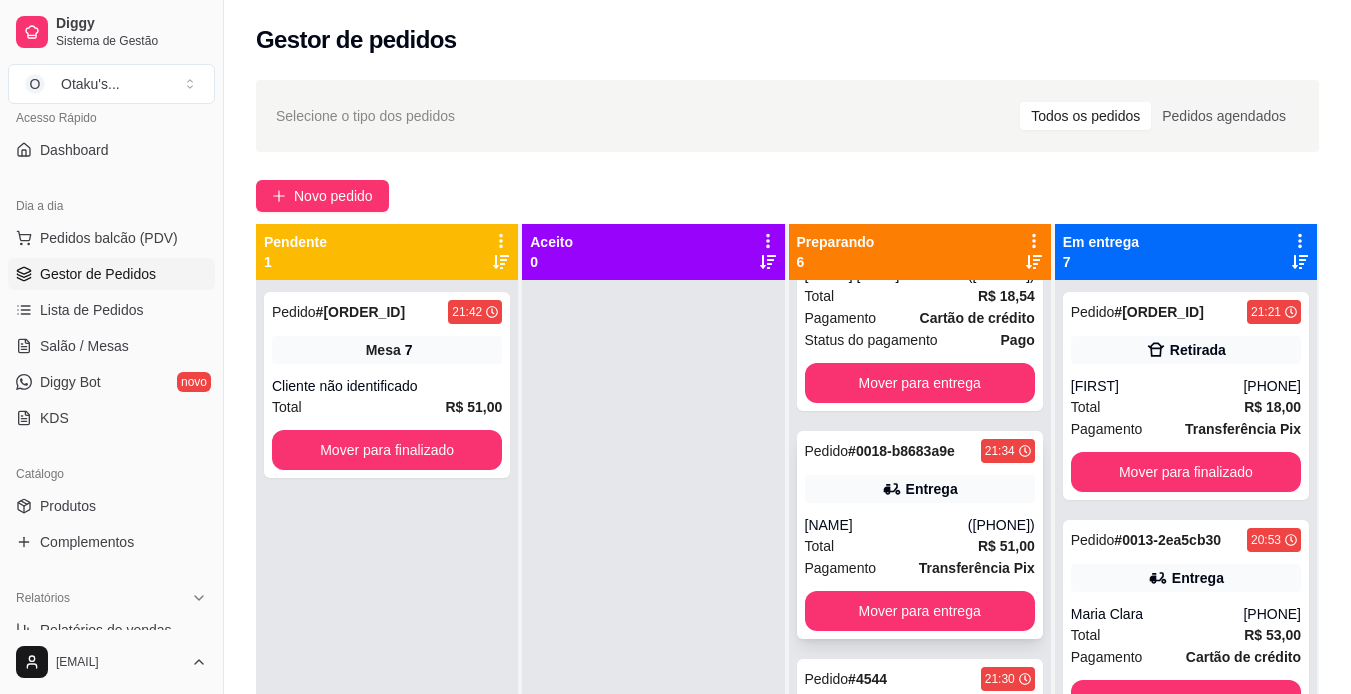 click on "Total R$ 51,00" at bounding box center [920, 546] 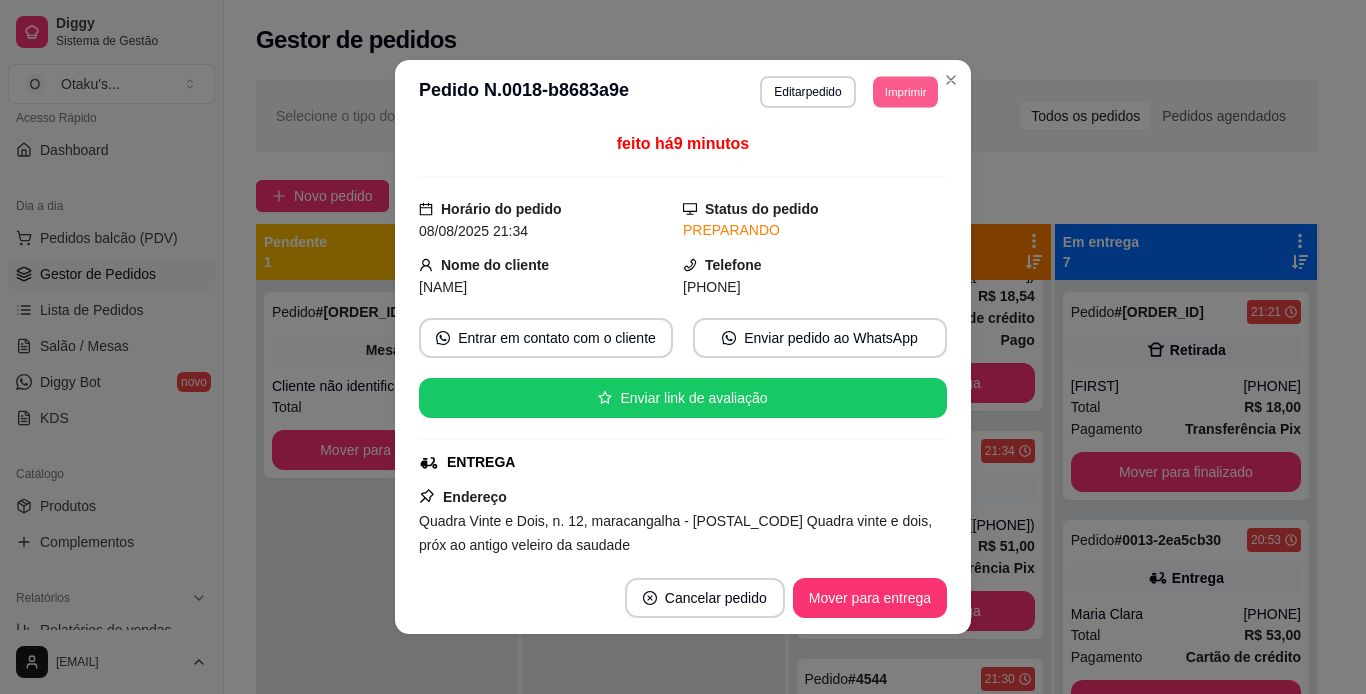 click on "Imprimir" at bounding box center (905, 91) 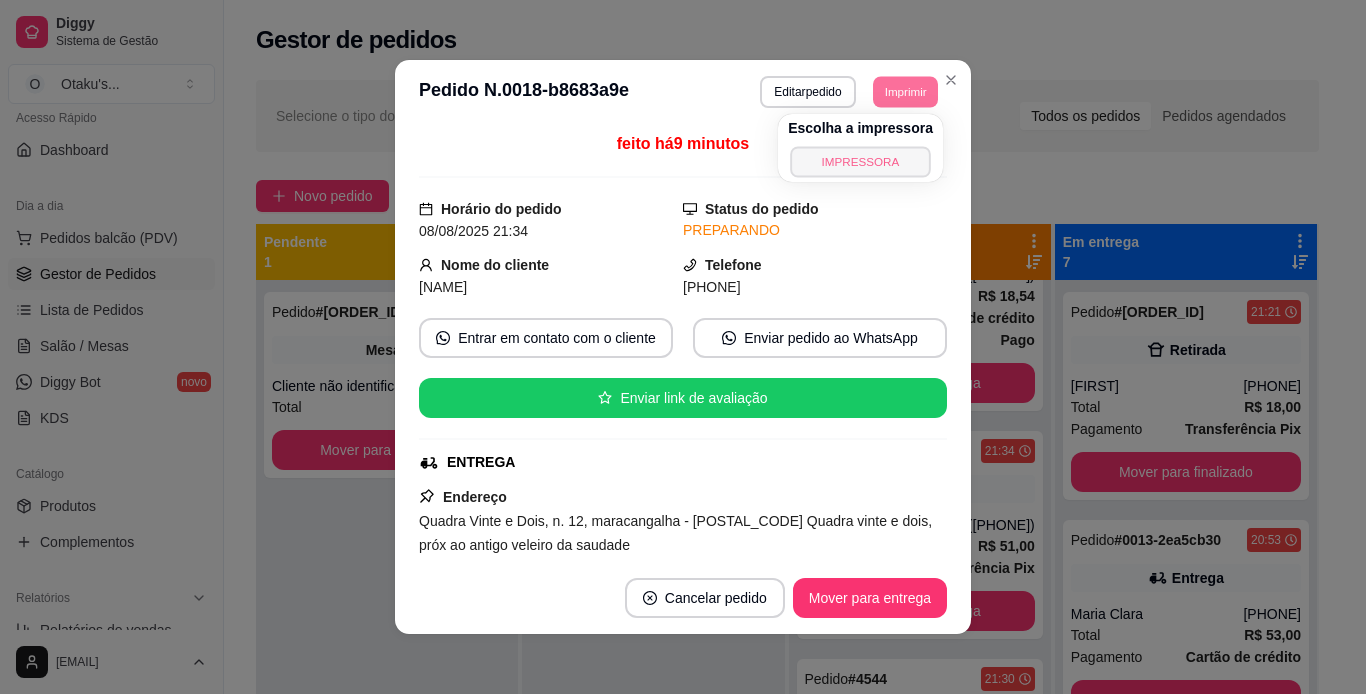 click on "IMPRESSORA" at bounding box center (860, 161) 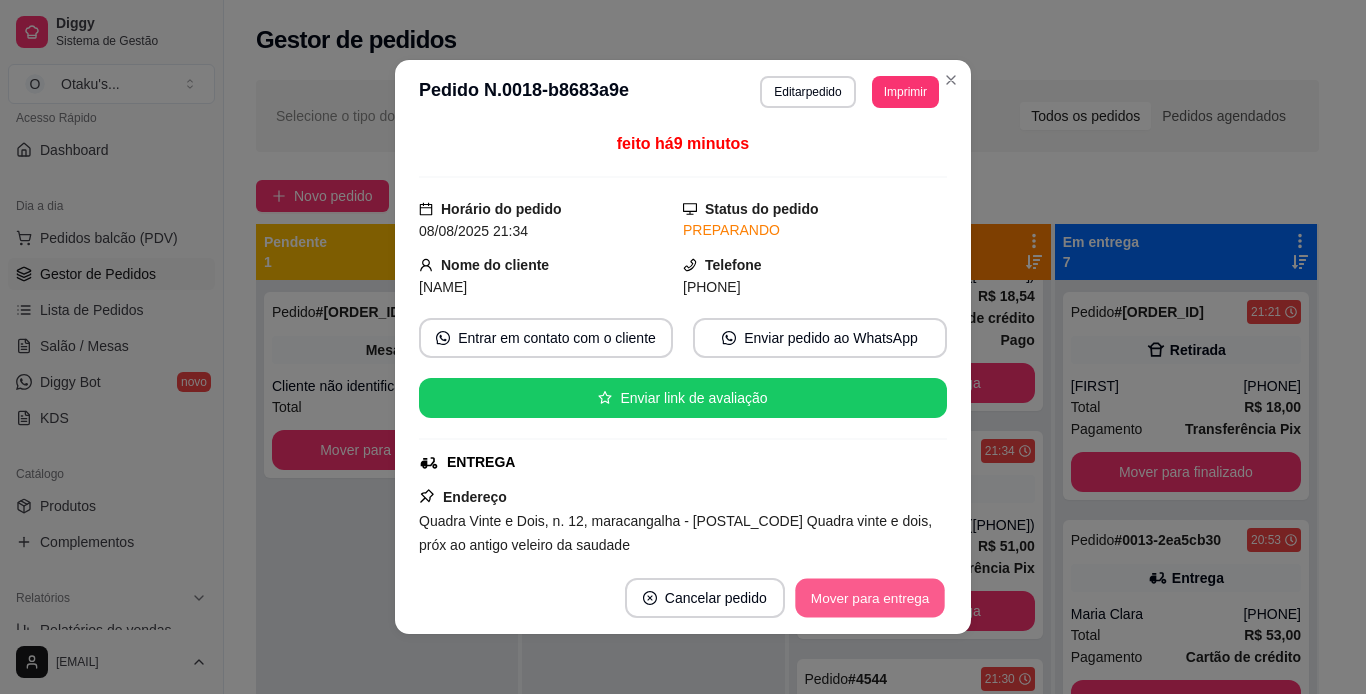 click on "Mover para entrega" at bounding box center (870, 598) 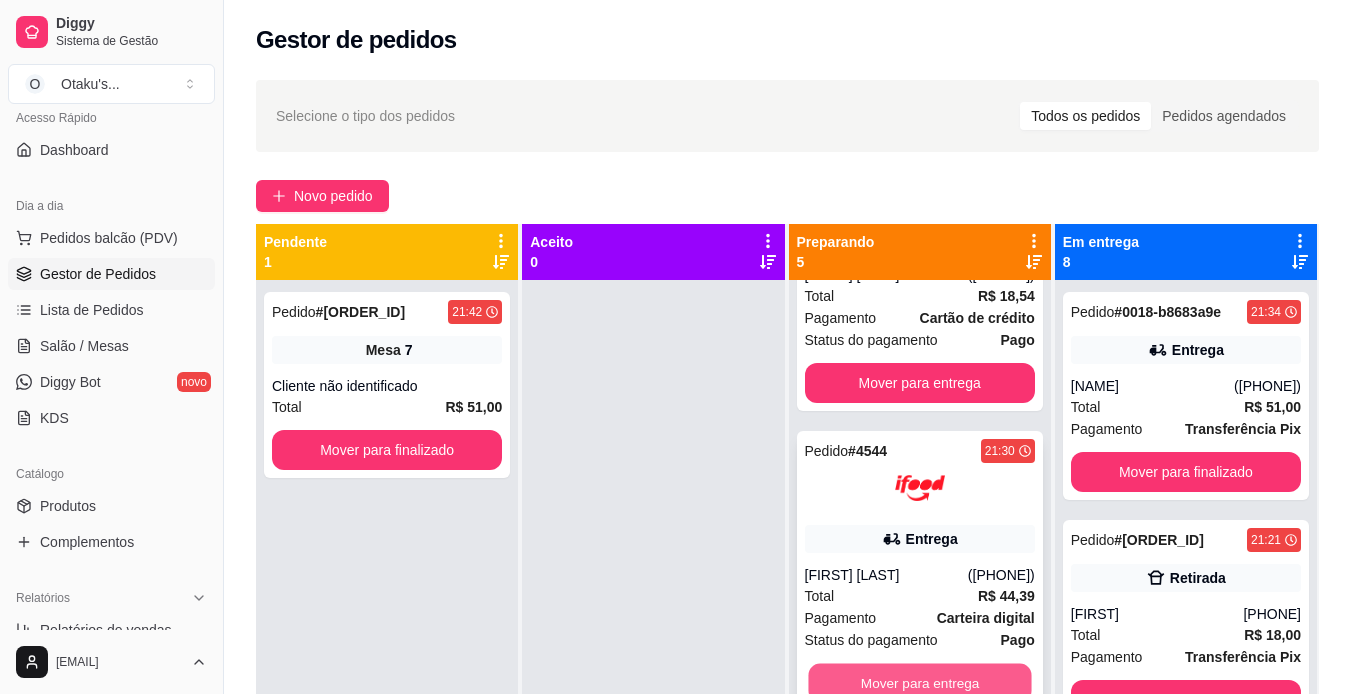 click on "Mover para entrega" at bounding box center [919, 683] 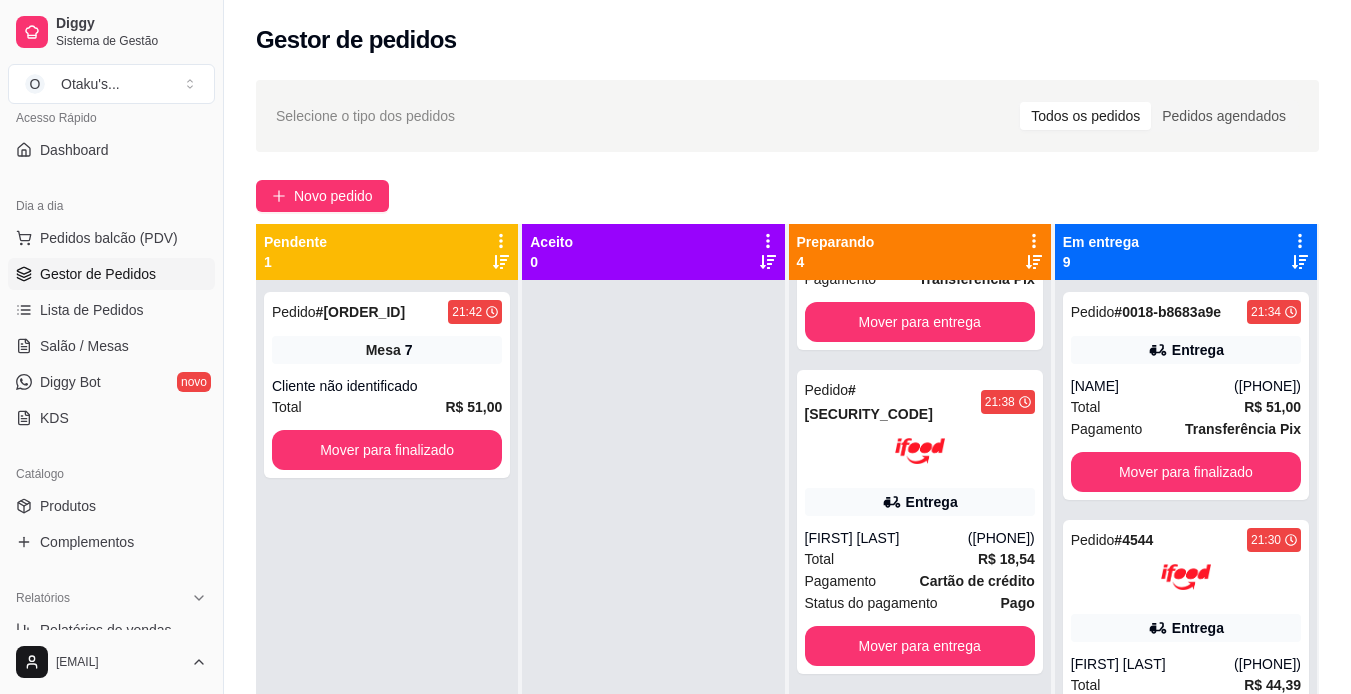 scroll, scrollTop: 149, scrollLeft: 0, axis: vertical 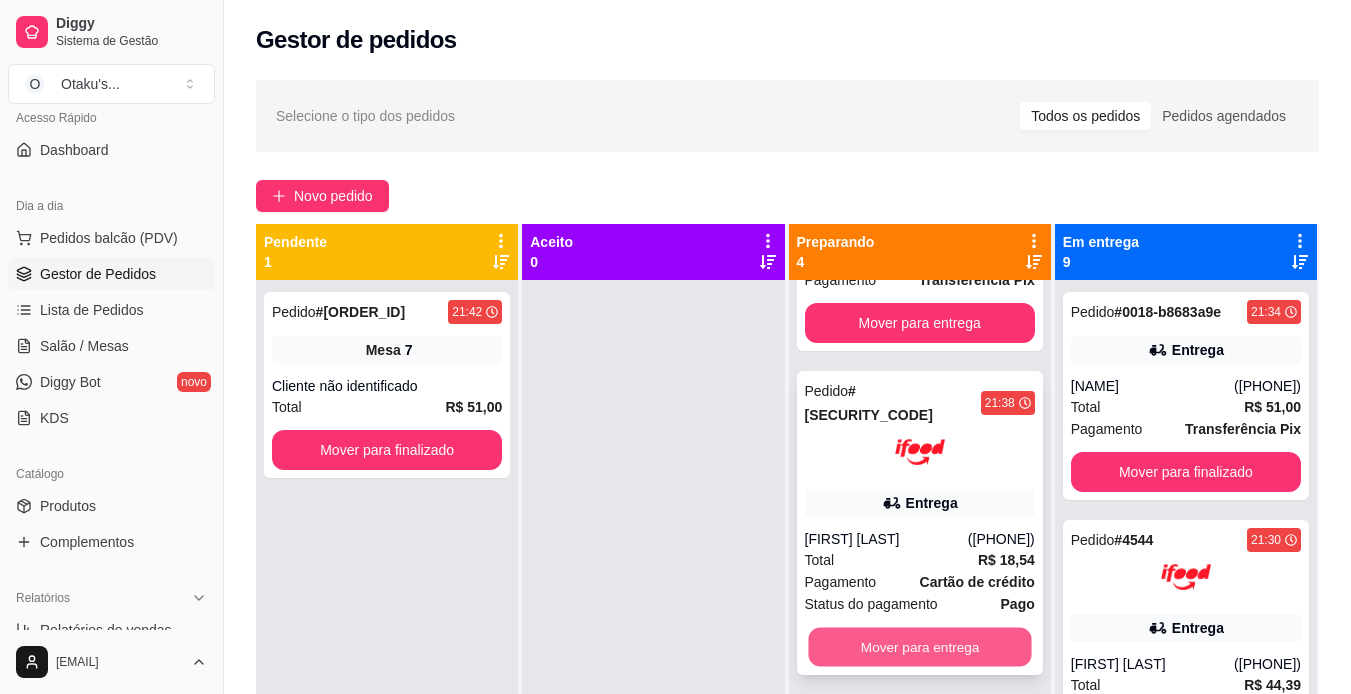 click on "Mover para entrega" at bounding box center (919, 647) 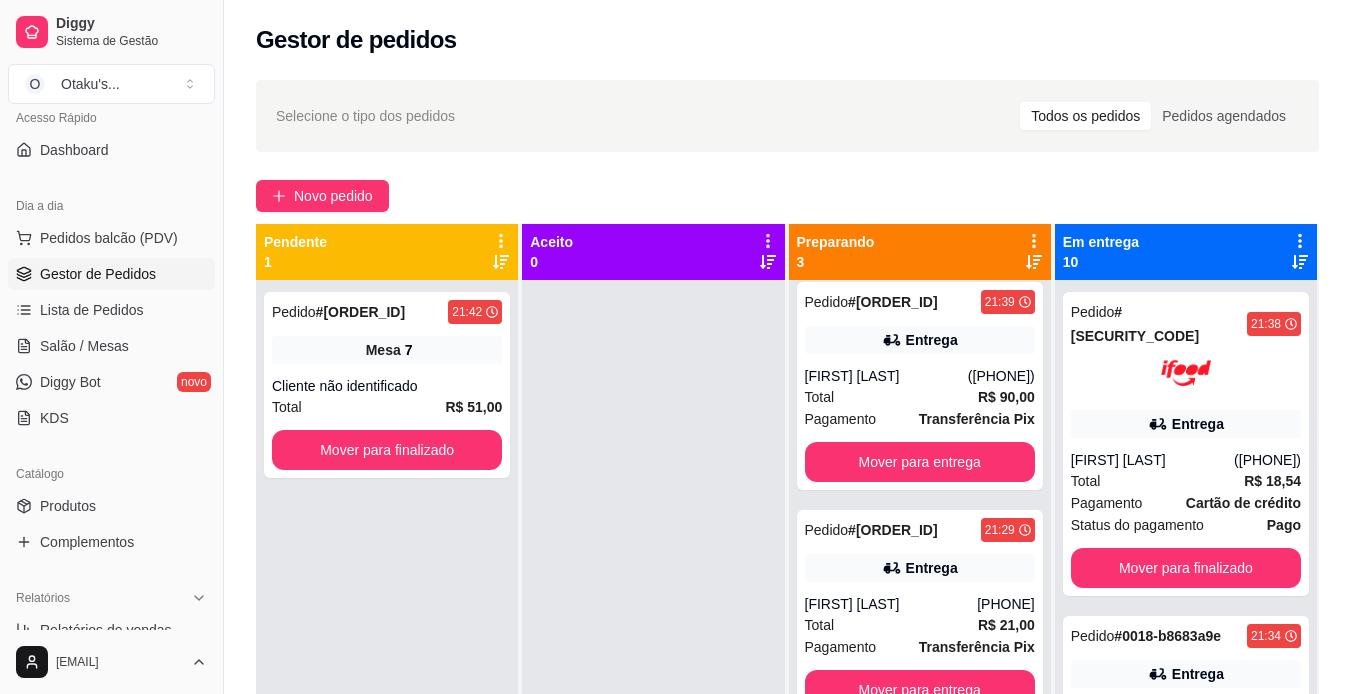 scroll, scrollTop: 10, scrollLeft: 0, axis: vertical 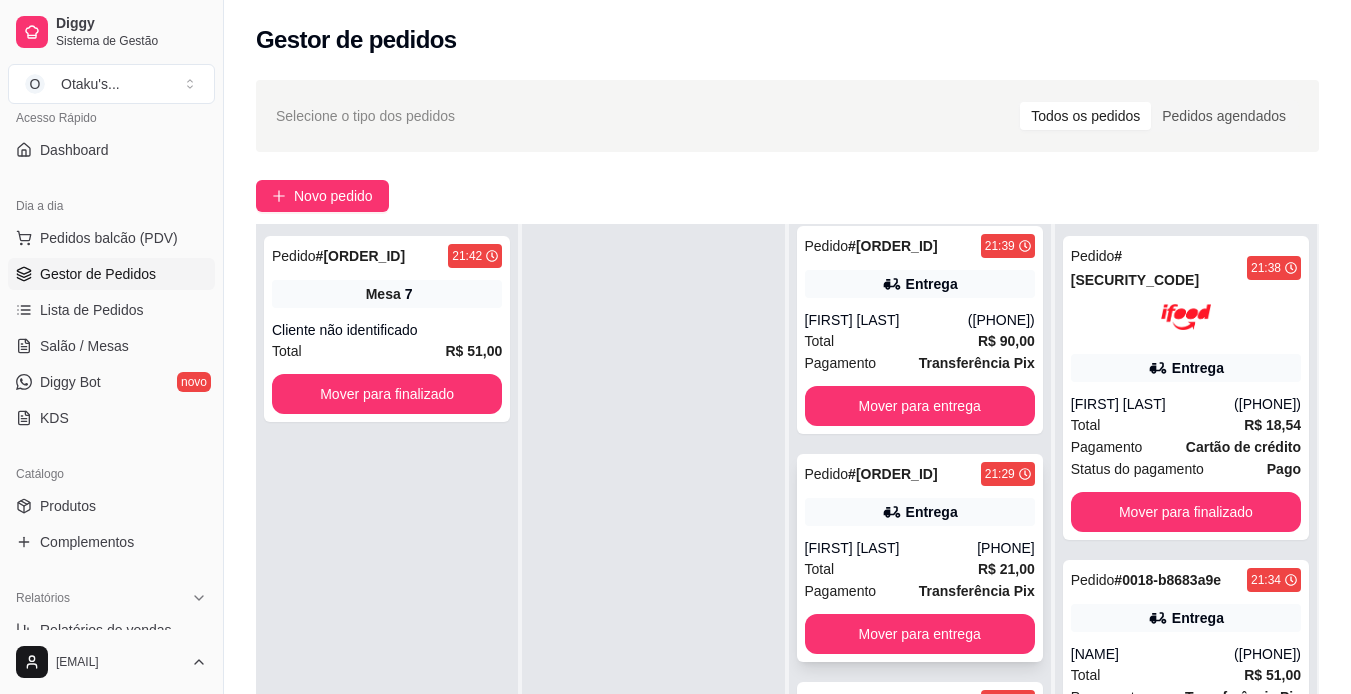 click on "[FIRST] [LAST]" at bounding box center [891, 548] 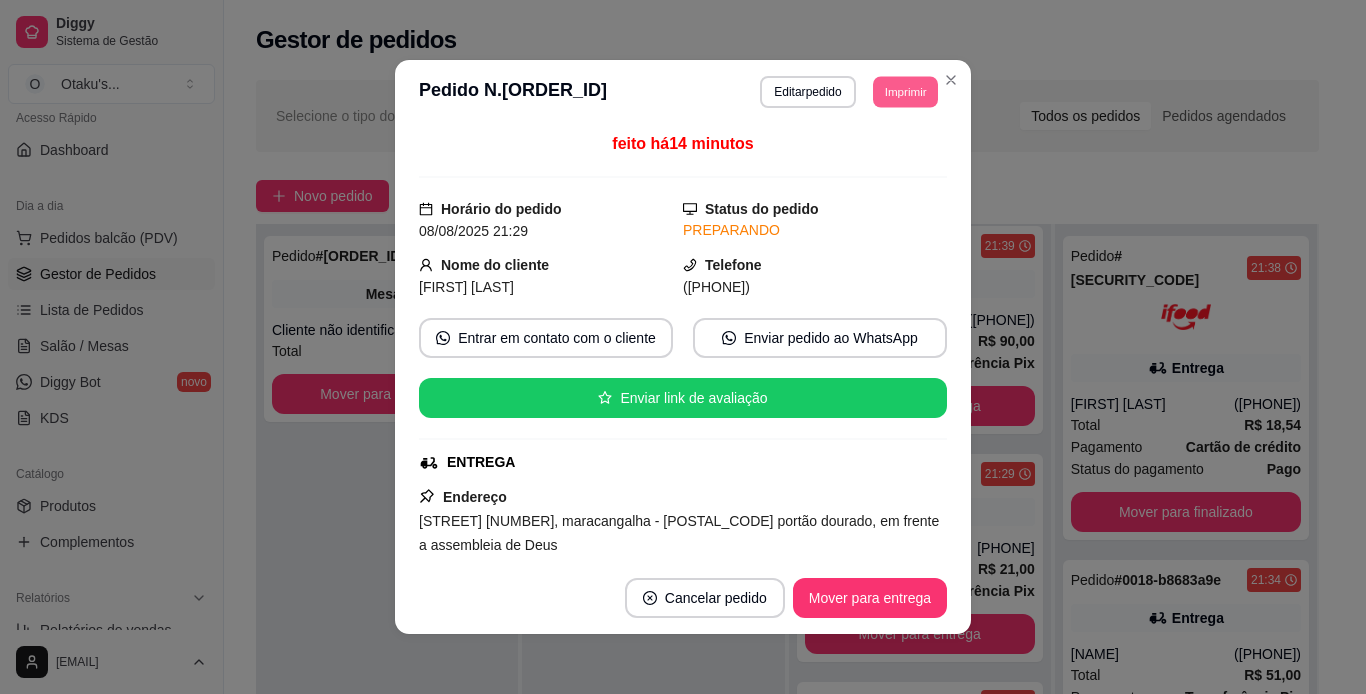 click on "Imprimir" at bounding box center [905, 91] 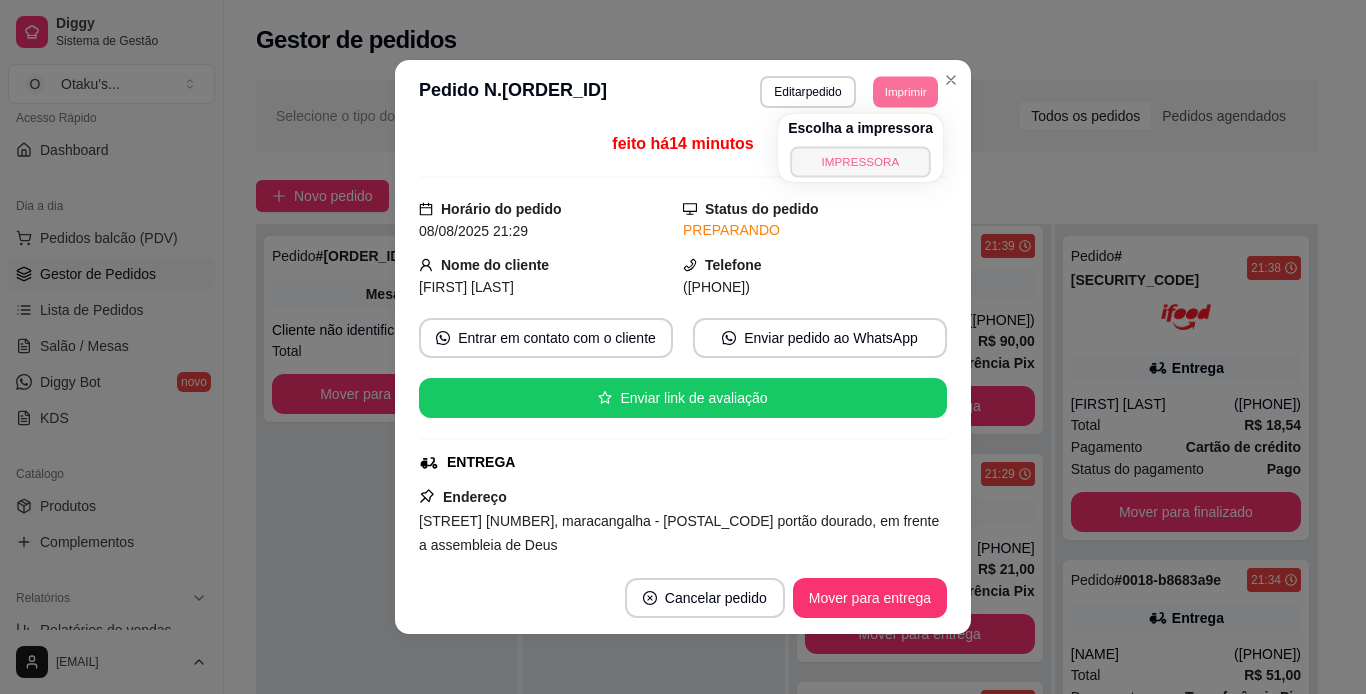 click on "IMPRESSORA" at bounding box center (860, 161) 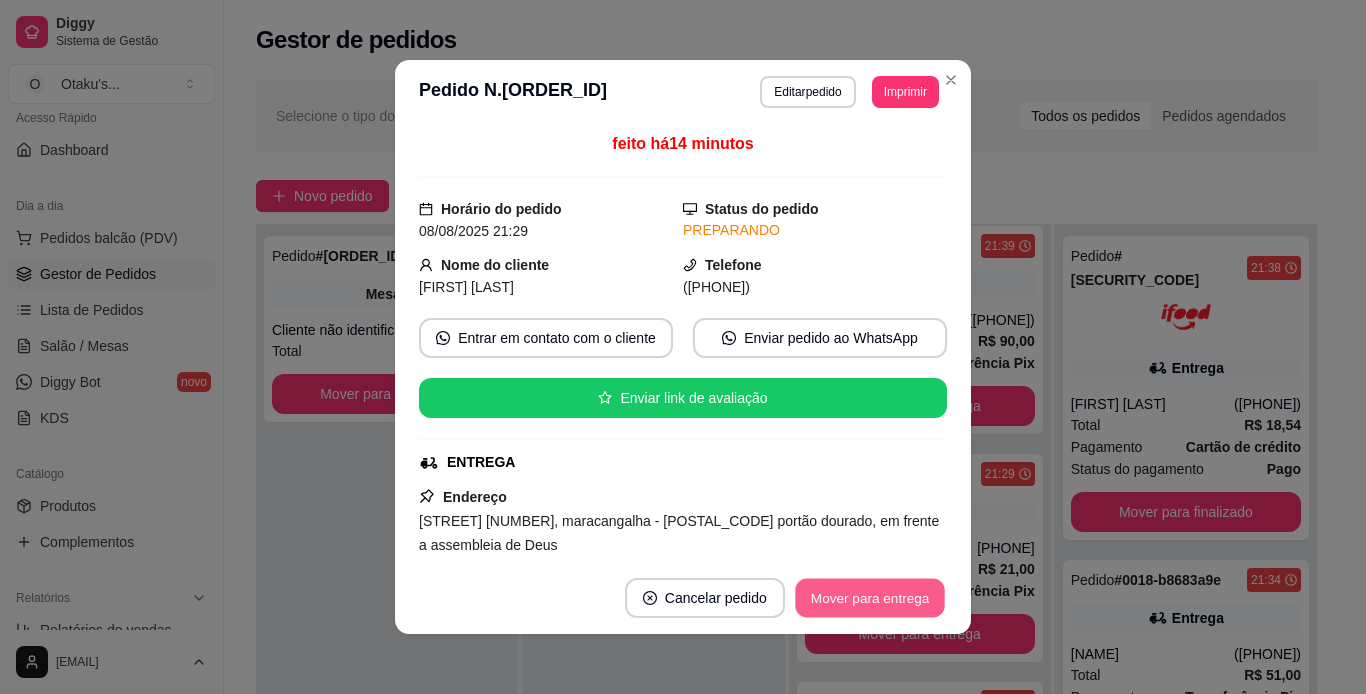 click on "Mover para entrega" at bounding box center (870, 598) 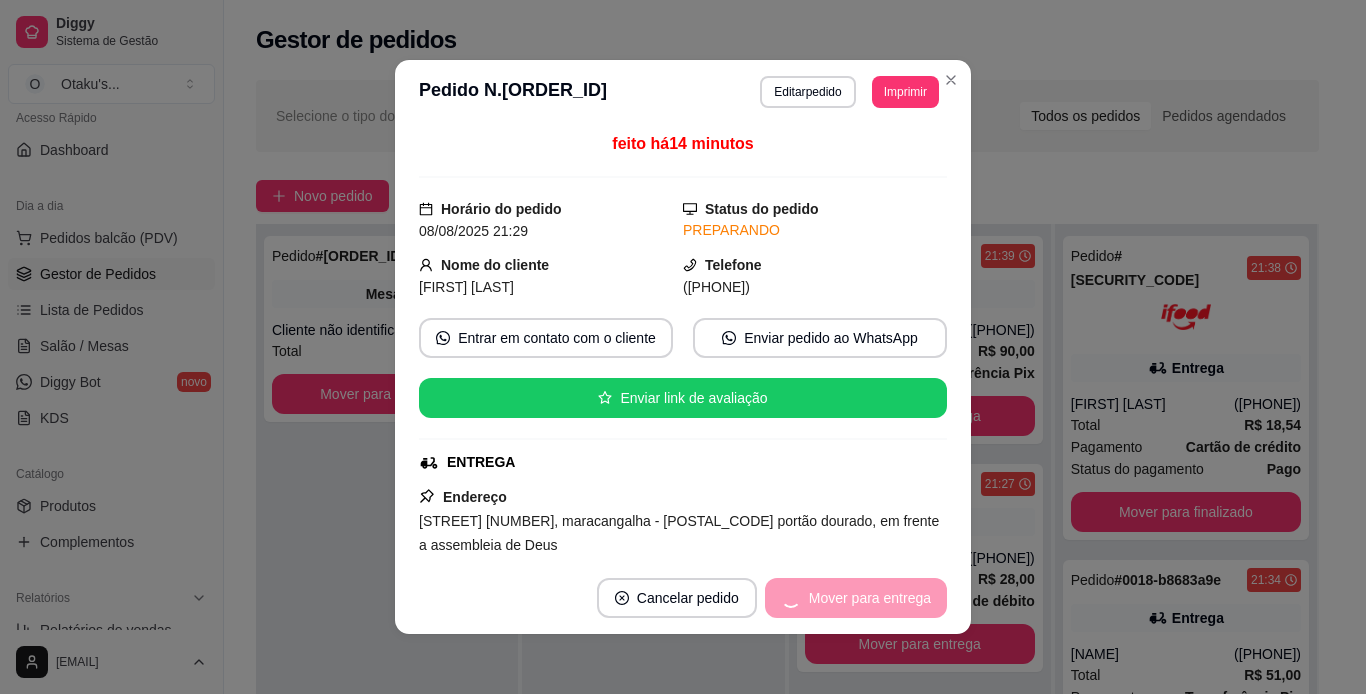 scroll, scrollTop: 0, scrollLeft: 0, axis: both 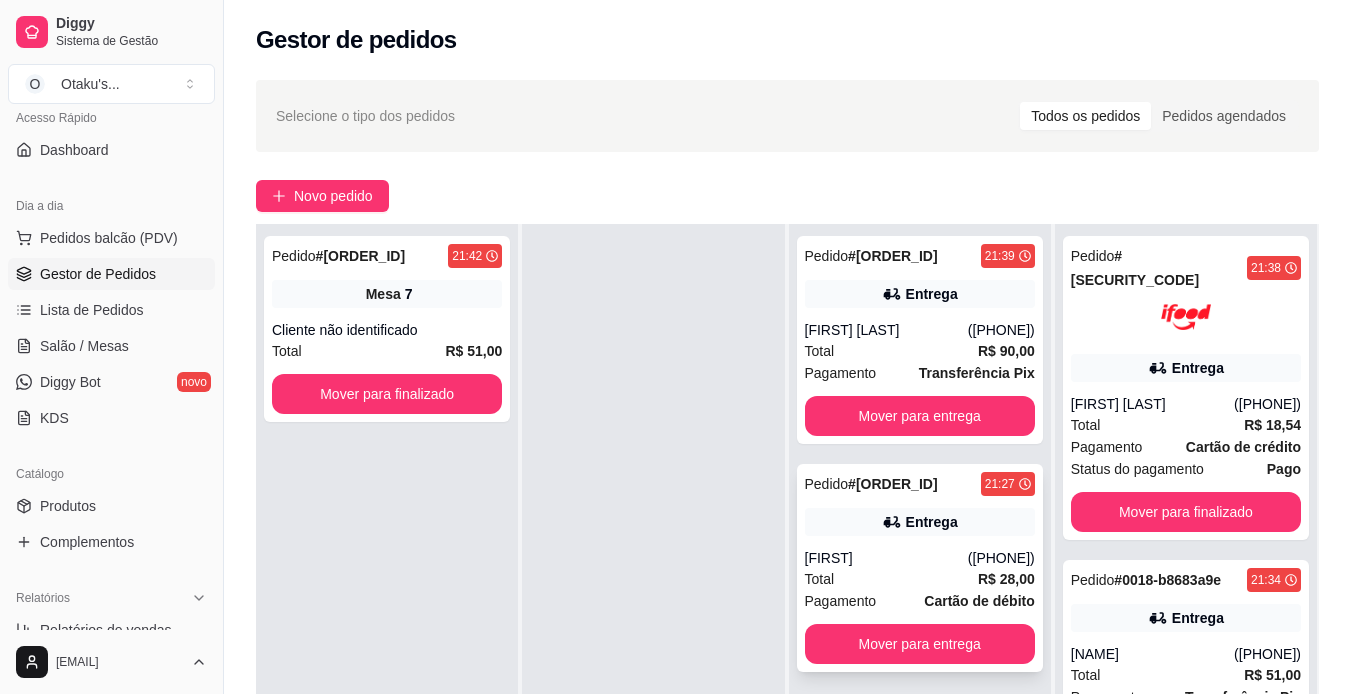 click on "([PHONE])" at bounding box center [1001, 558] 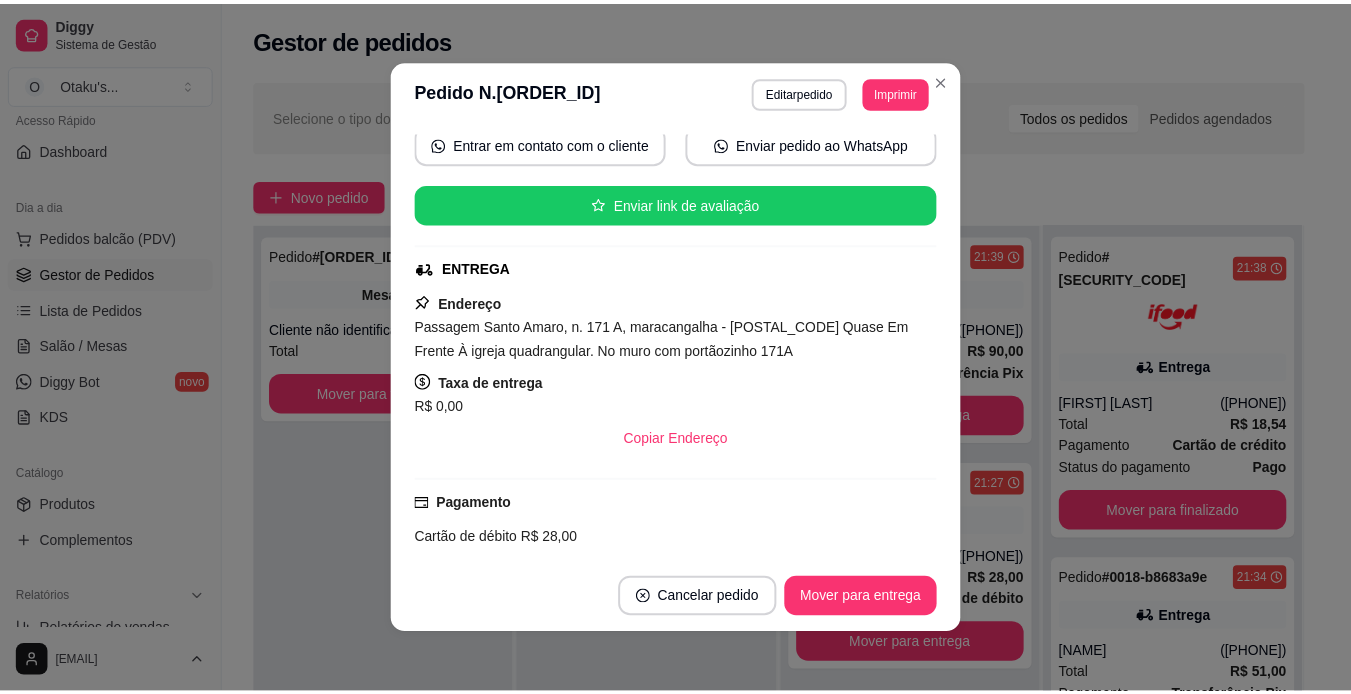 scroll, scrollTop: 0, scrollLeft: 0, axis: both 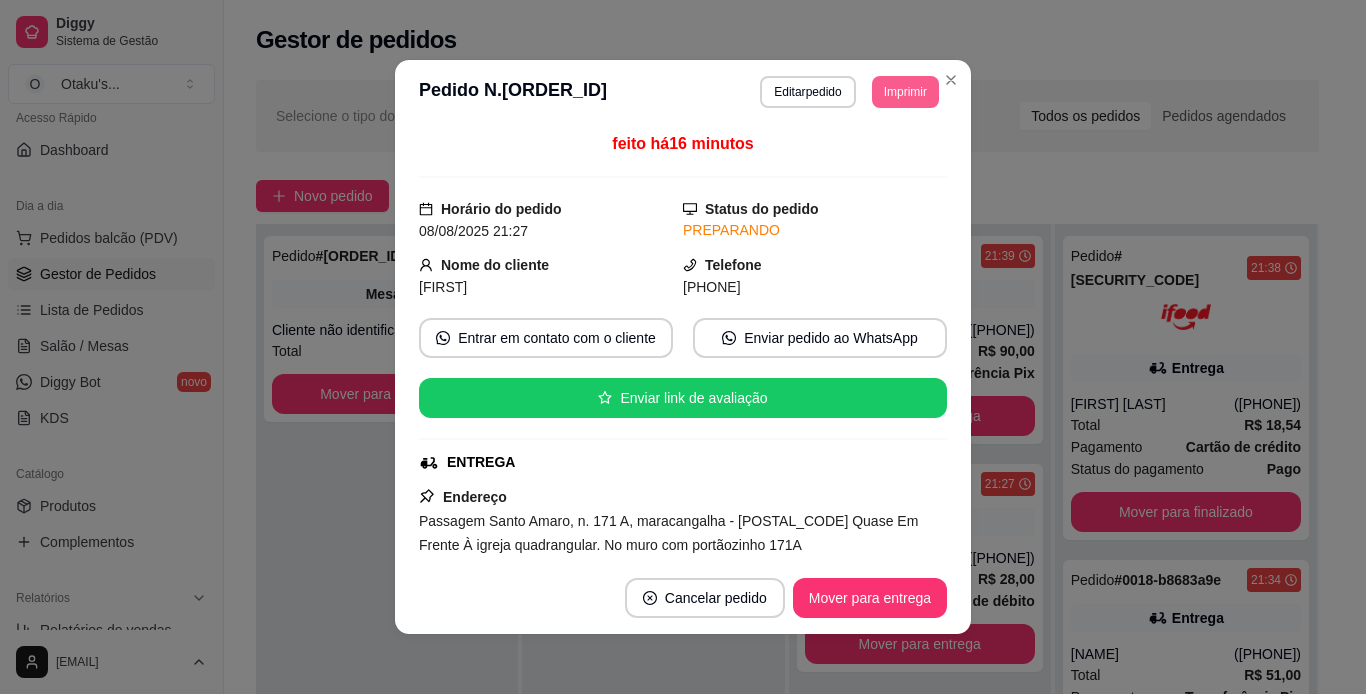 click on "Imprimir" at bounding box center (905, 92) 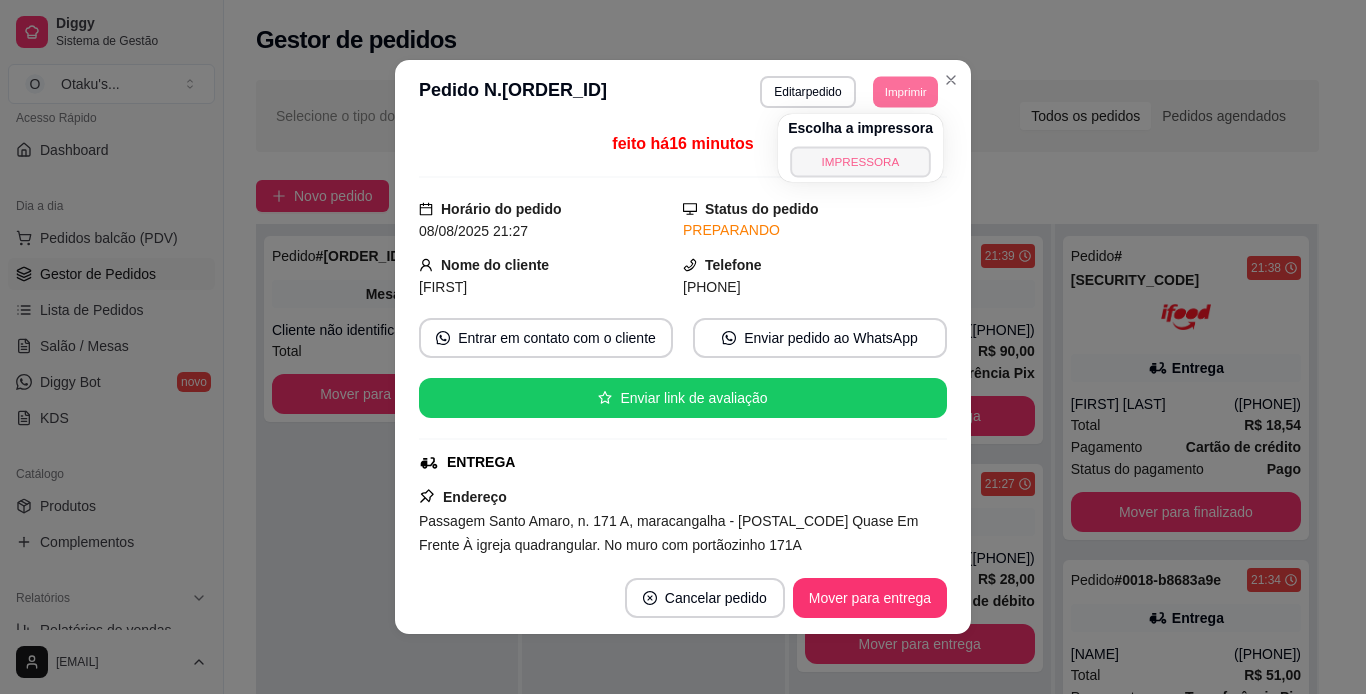 click on "IMPRESSORA" at bounding box center [860, 161] 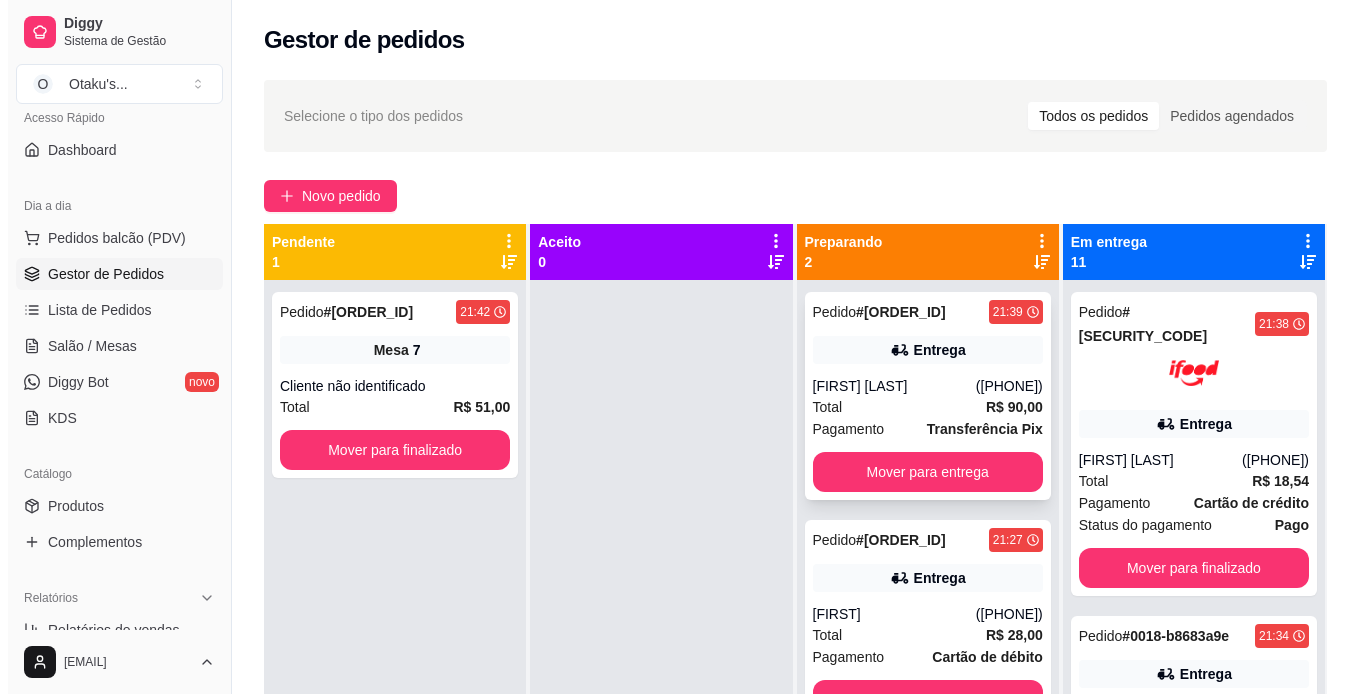 scroll, scrollTop: 56, scrollLeft: 0, axis: vertical 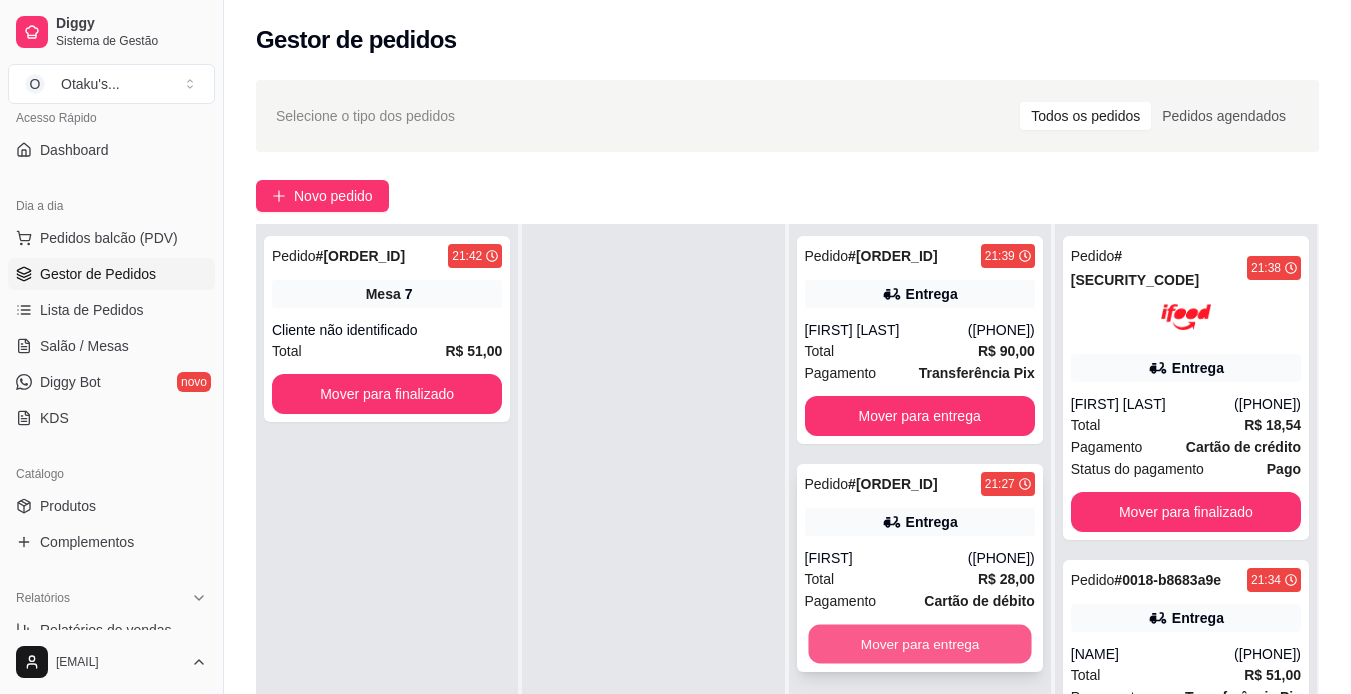 click on "Mover para entrega" at bounding box center [919, 644] 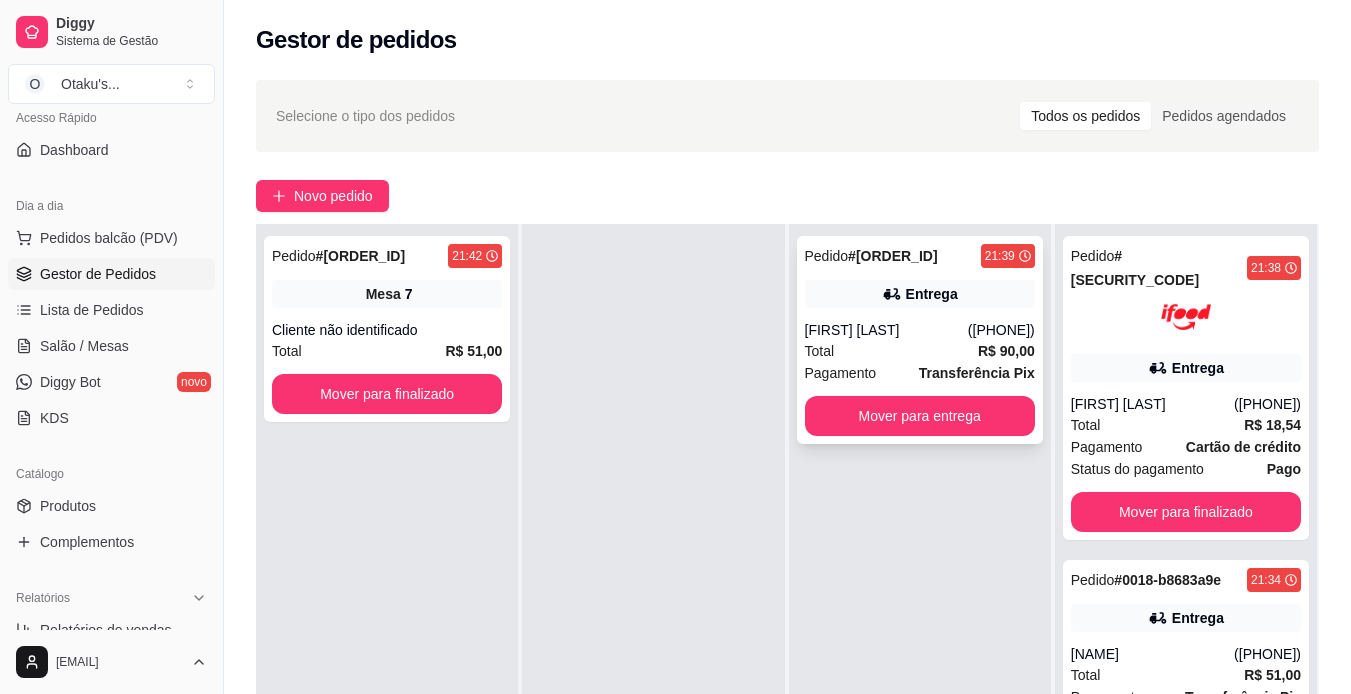click on "Total R$ 90,00" at bounding box center (920, 351) 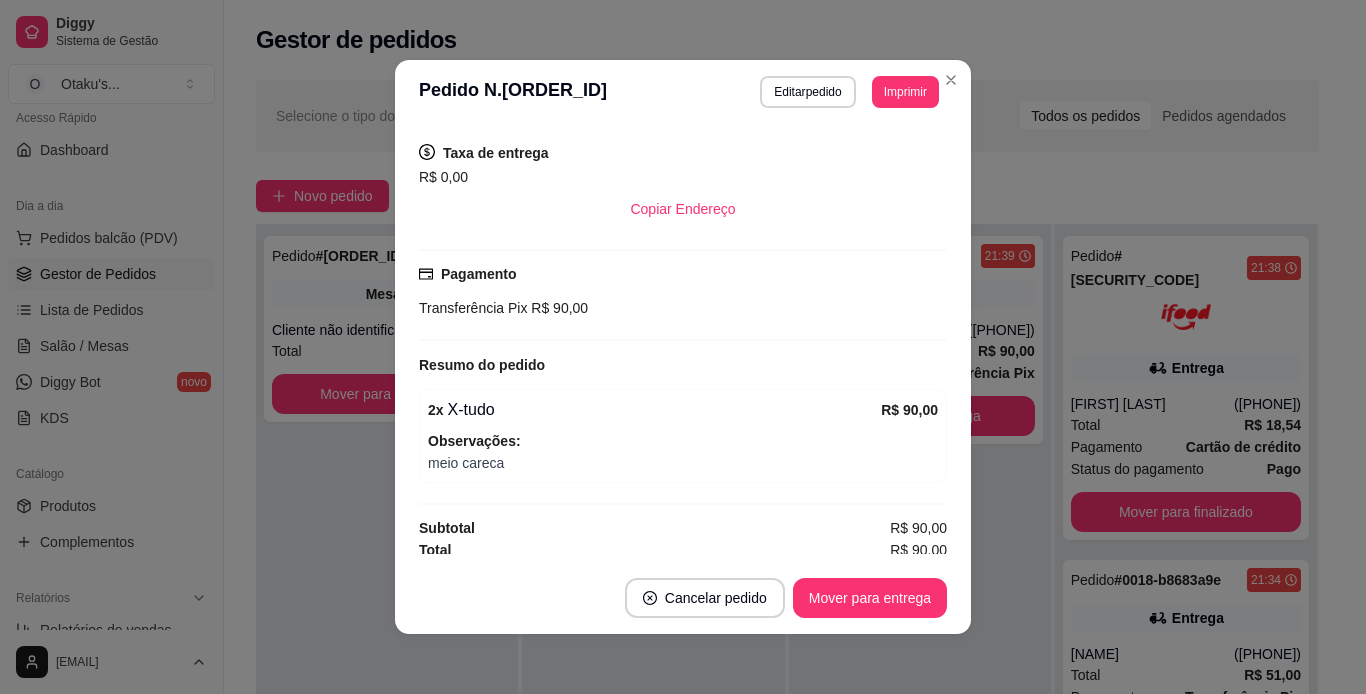 scroll, scrollTop: 347, scrollLeft: 0, axis: vertical 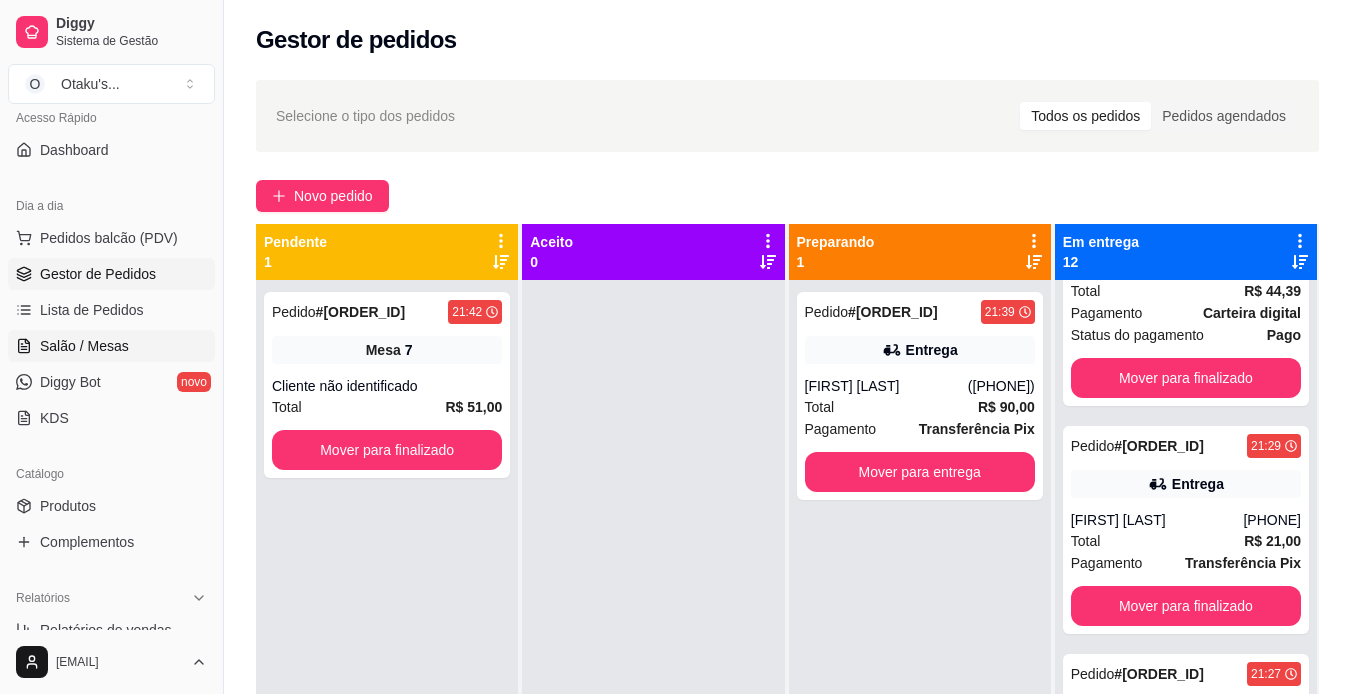 click on "Salão / Mesas" at bounding box center [111, 346] 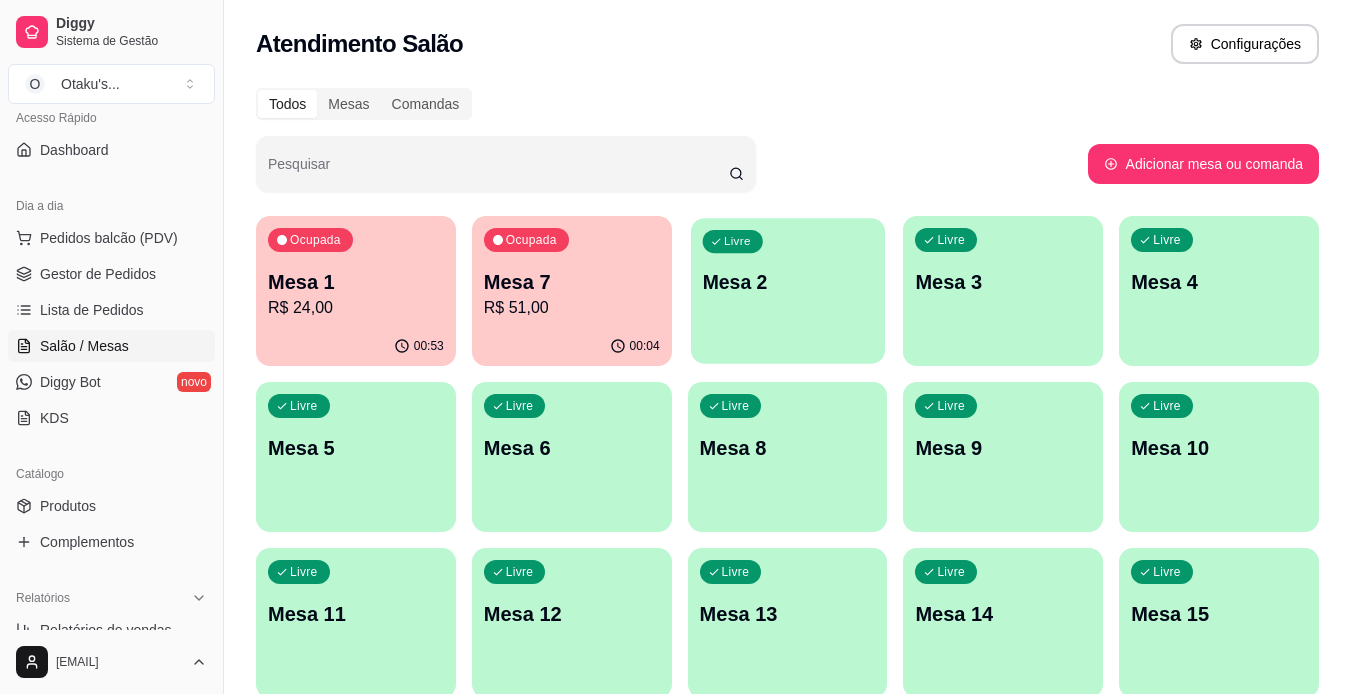 click on "Livre Mesa 2" at bounding box center [788, 279] 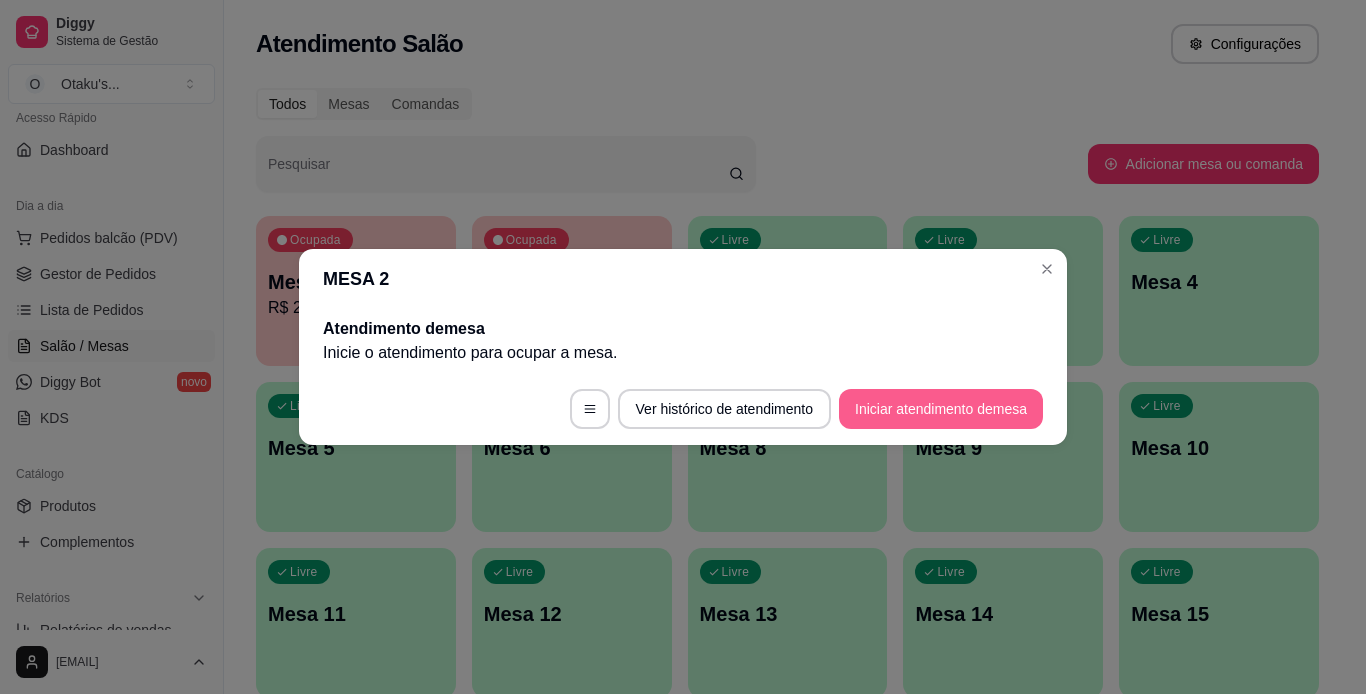 click on "Iniciar atendimento de  mesa" at bounding box center [941, 409] 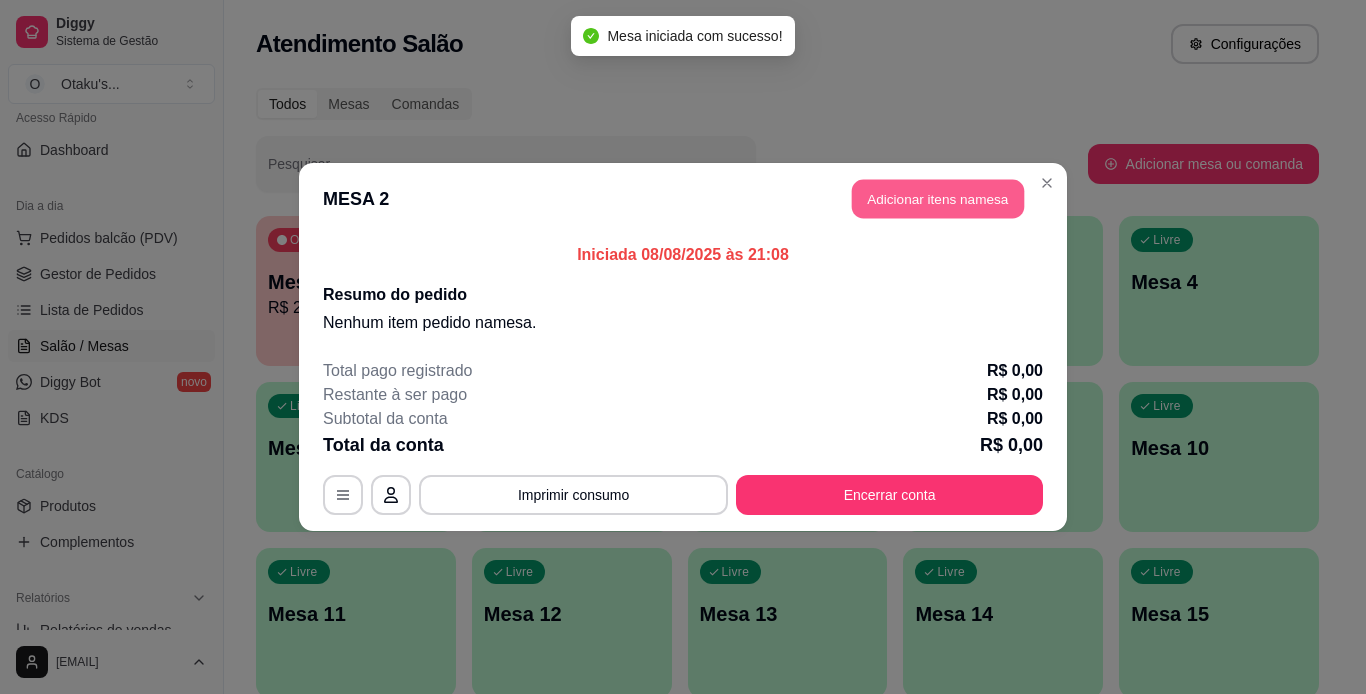 click on "Adicionar itens na  mesa" at bounding box center [938, 199] 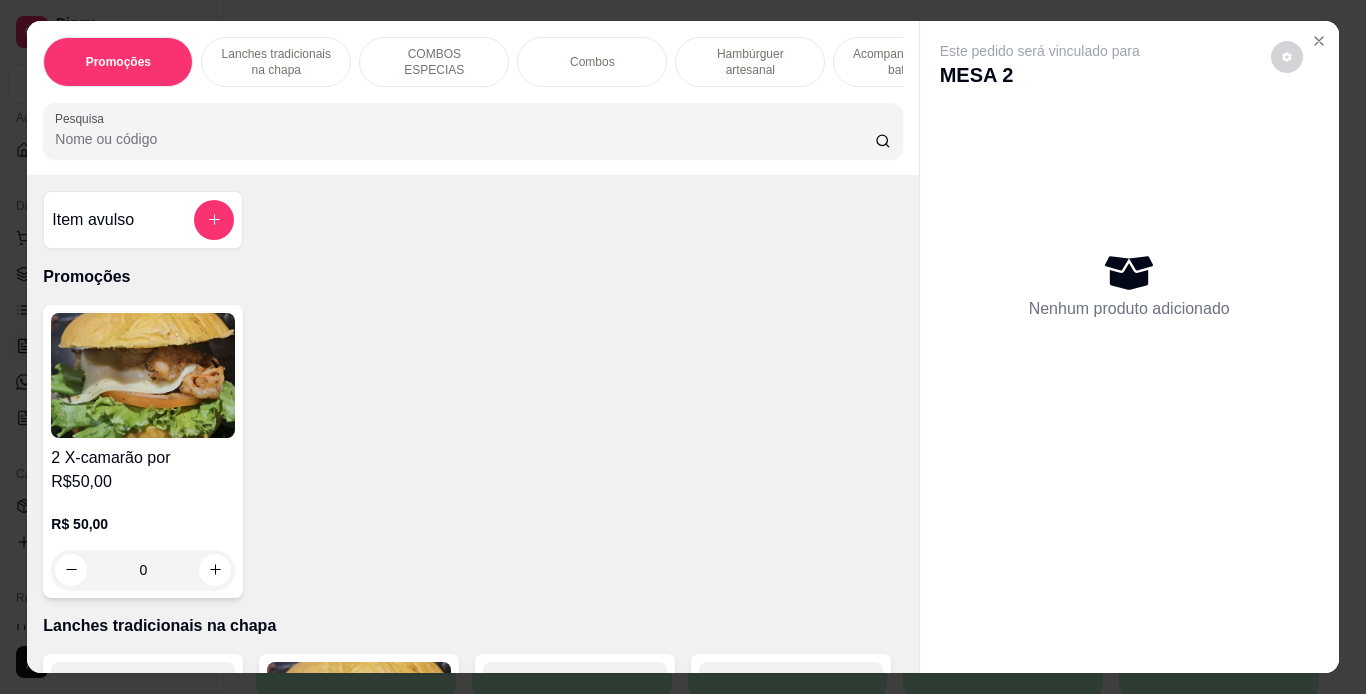 click on "Lanches tradicionais na chapa" at bounding box center [276, 62] 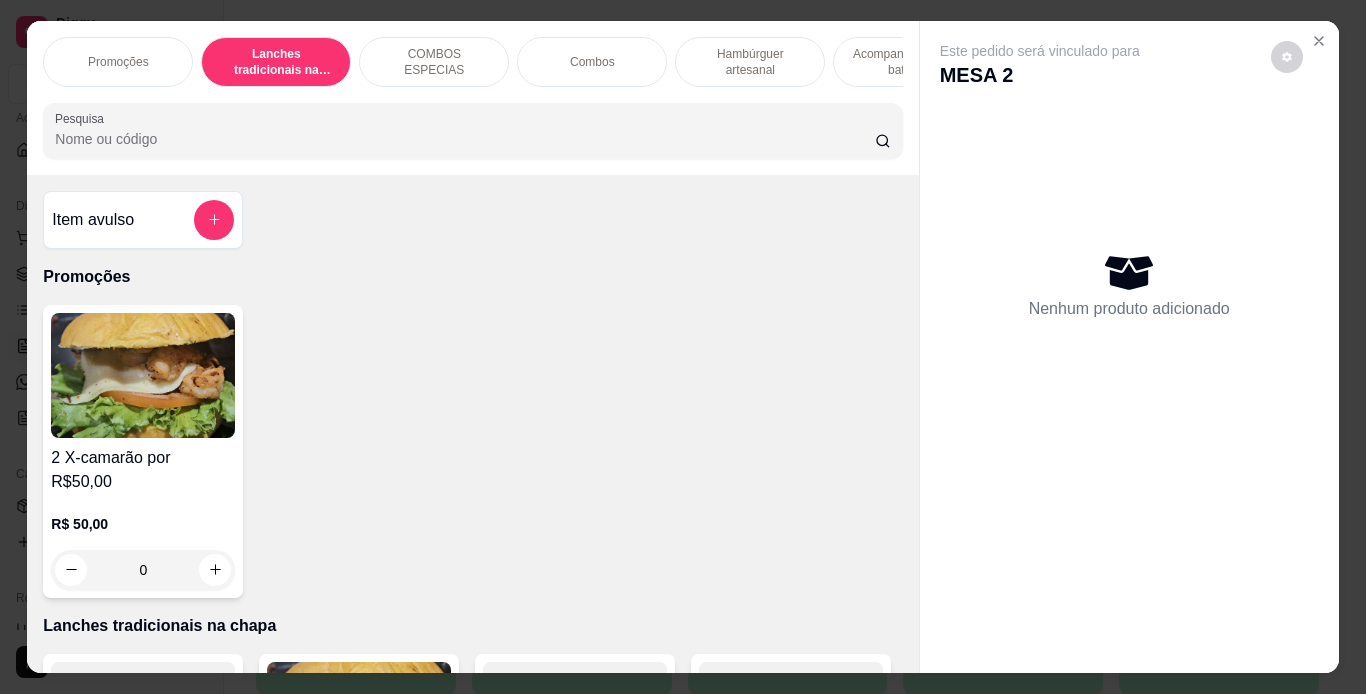 scroll, scrollTop: 415, scrollLeft: 0, axis: vertical 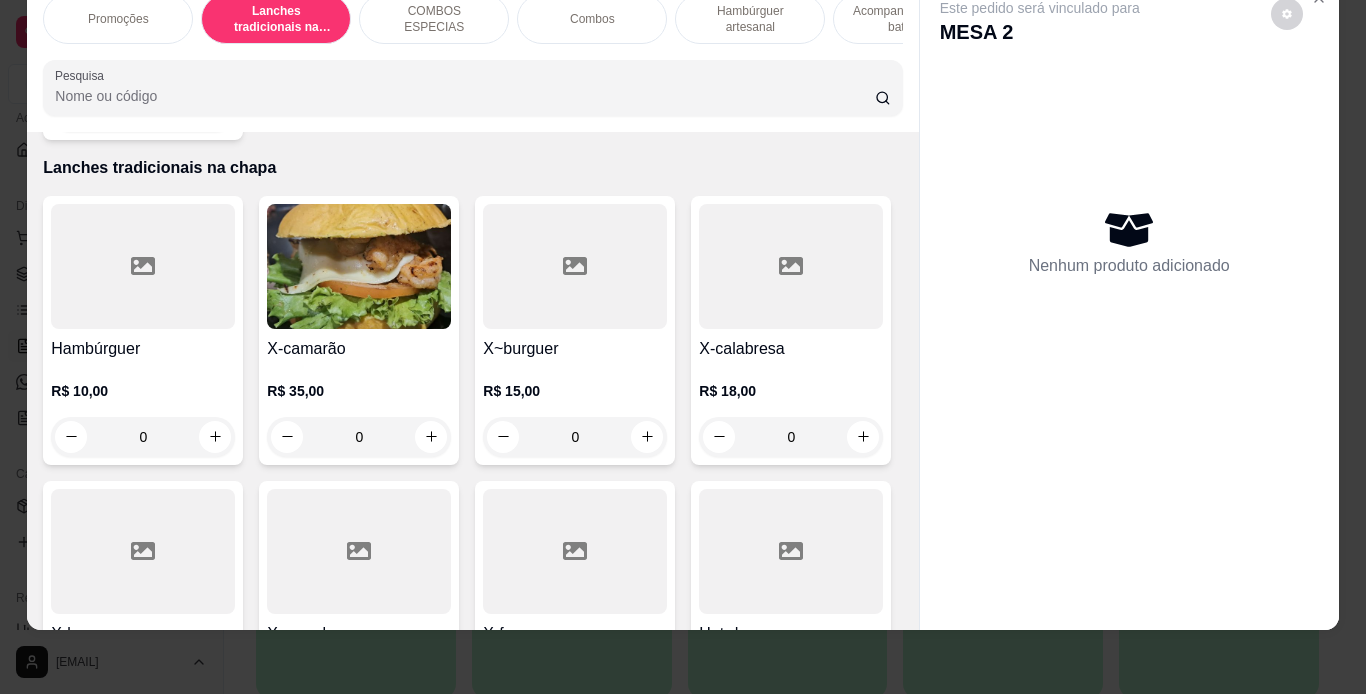 click on "Hambúrguer" at bounding box center [143, 349] 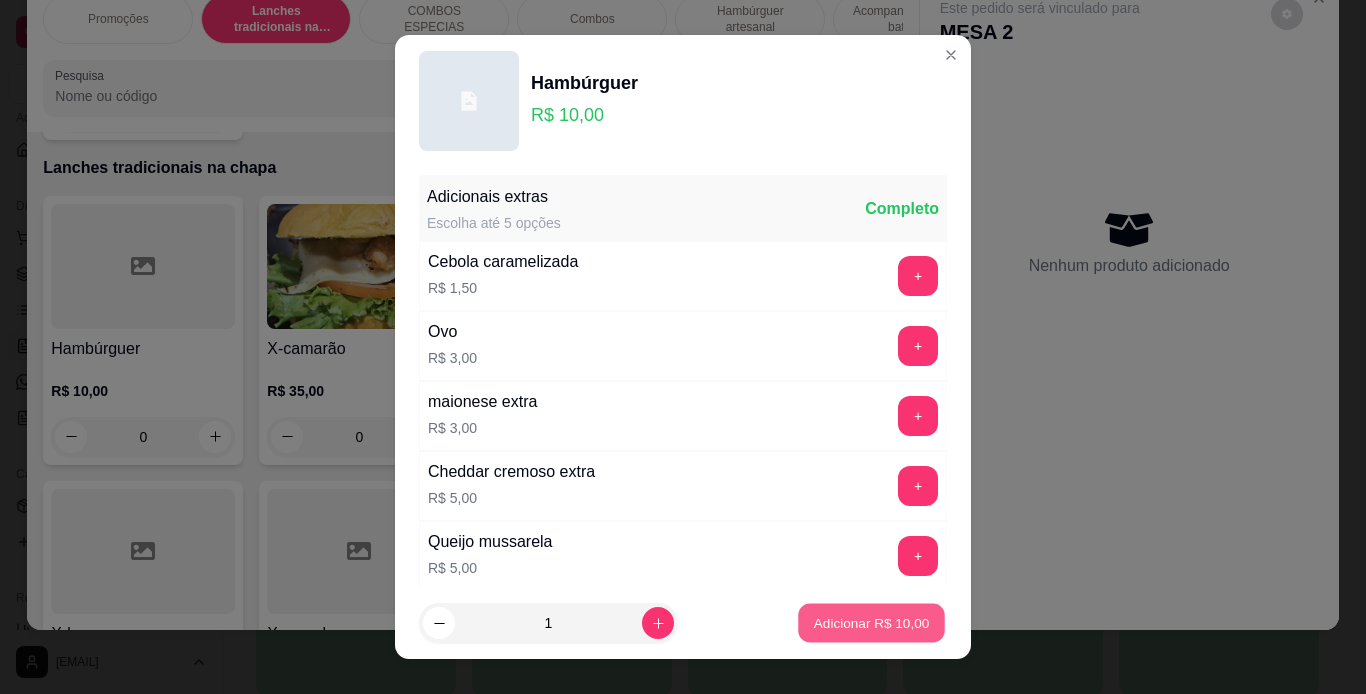 click on "Adicionar   R$ 10,00" at bounding box center (871, 623) 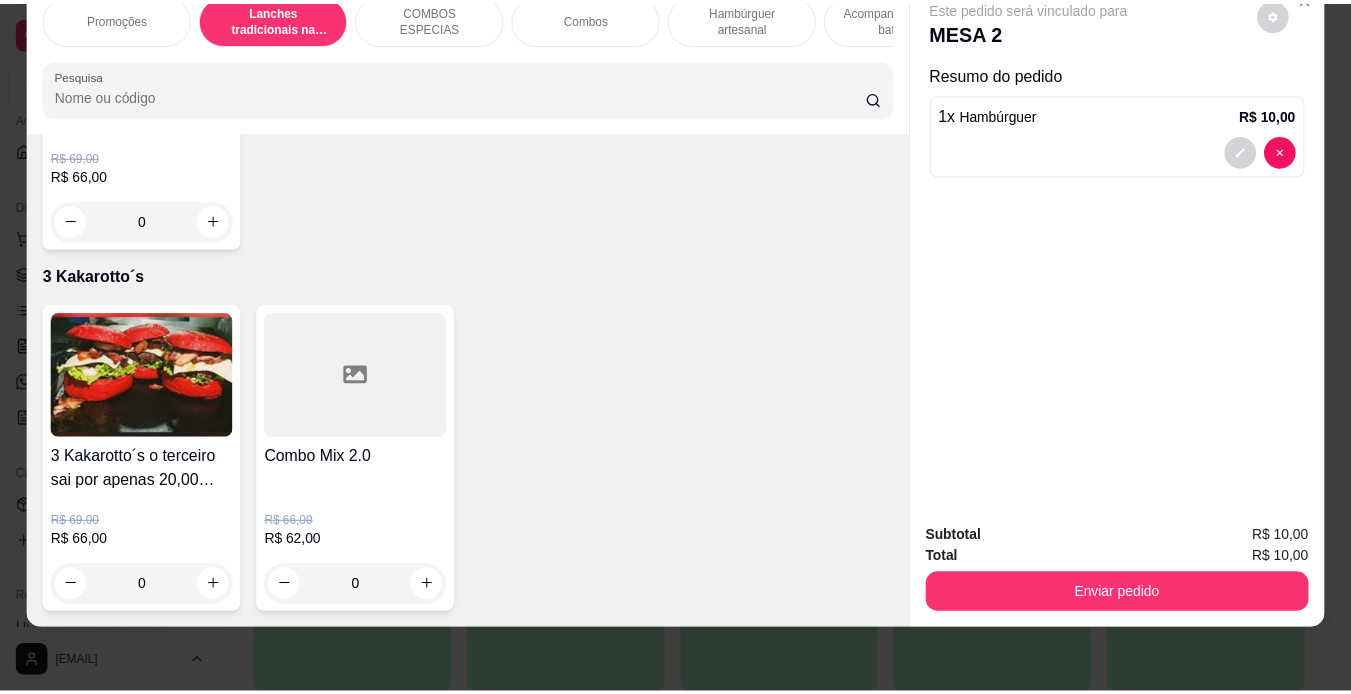 scroll, scrollTop: 6916, scrollLeft: 0, axis: vertical 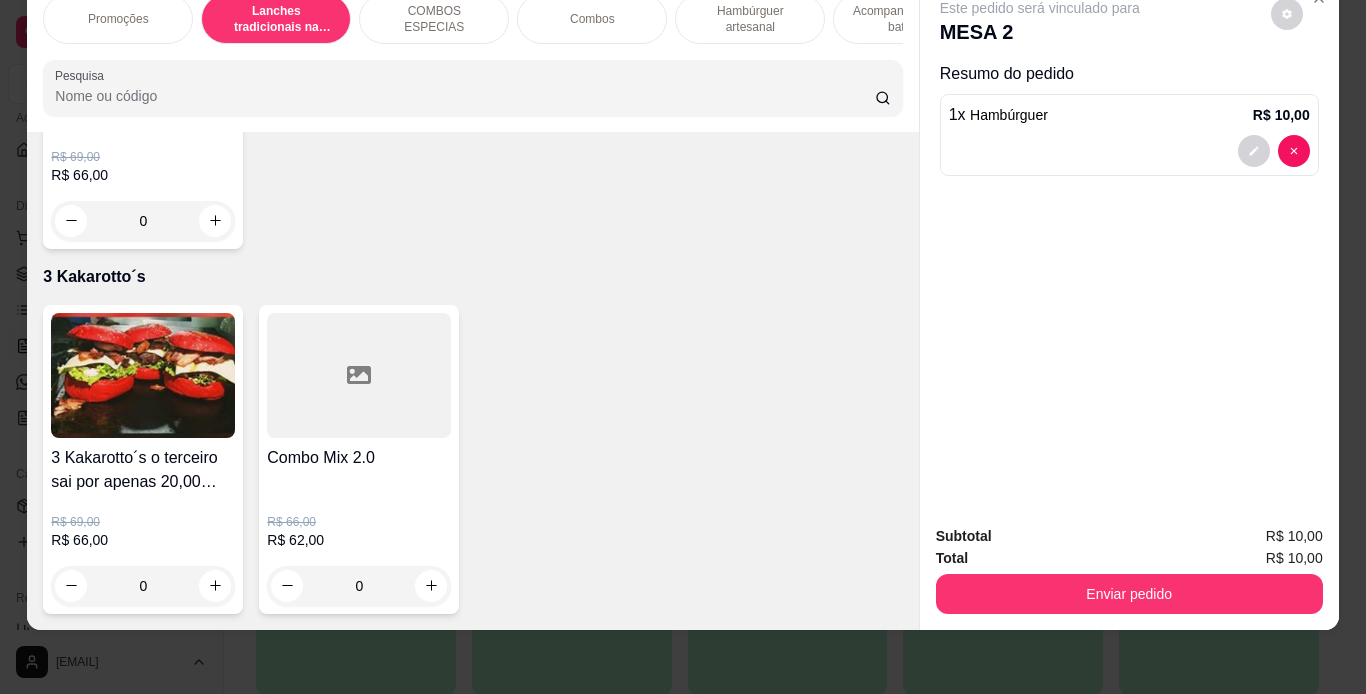 click at bounding box center [431, -430] 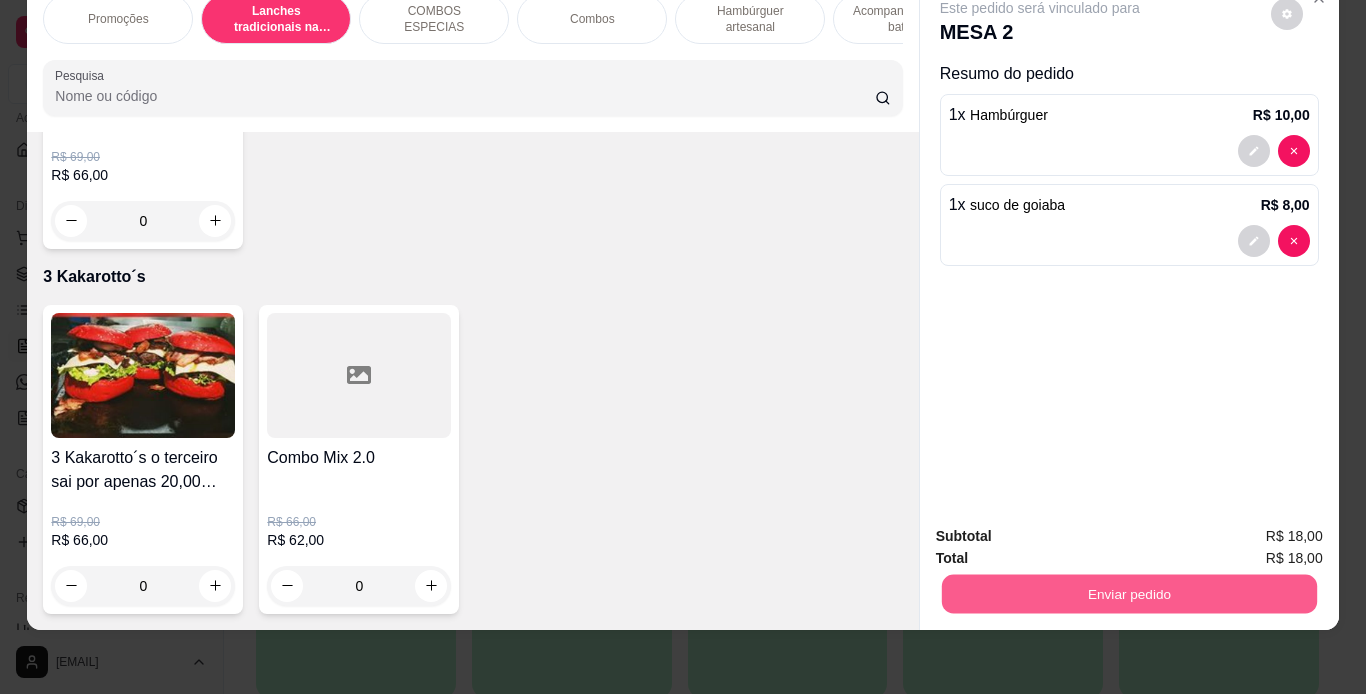 click on "Enviar pedido" at bounding box center [1128, 594] 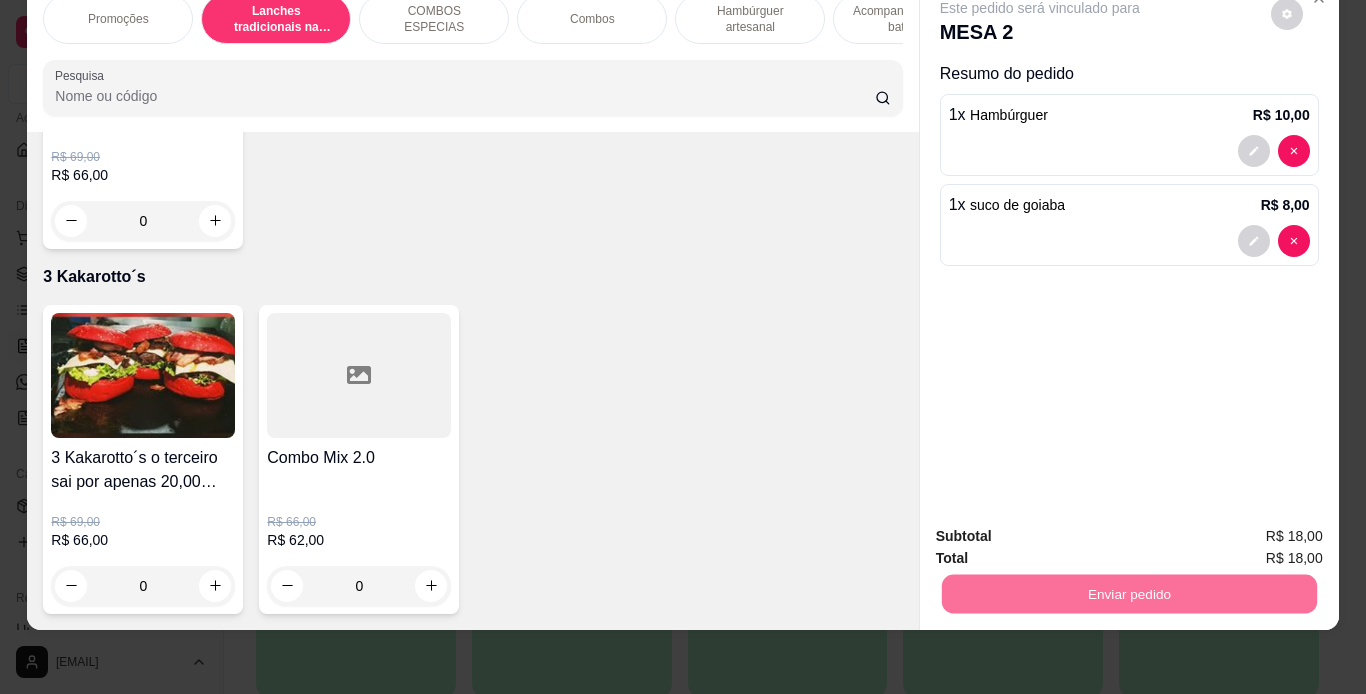 click on "Não registrar e enviar pedido" at bounding box center (1063, 529) 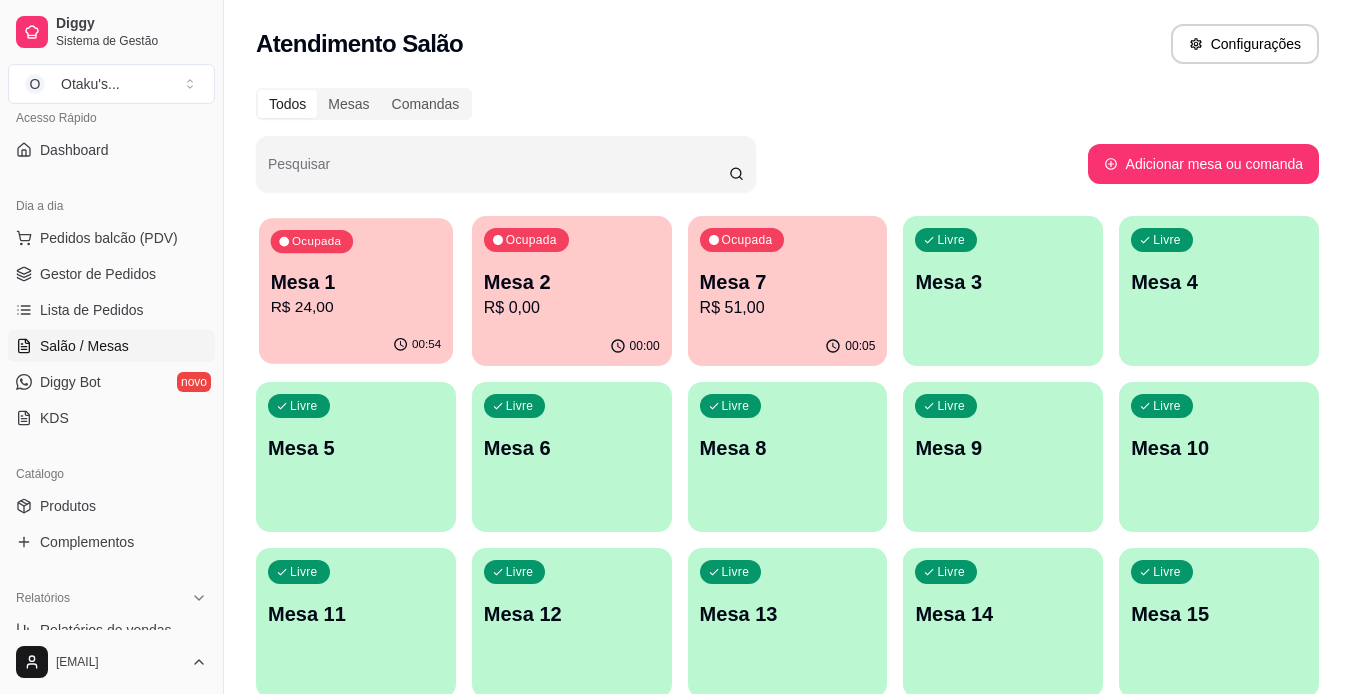 click on "Mesa 1" at bounding box center [356, 282] 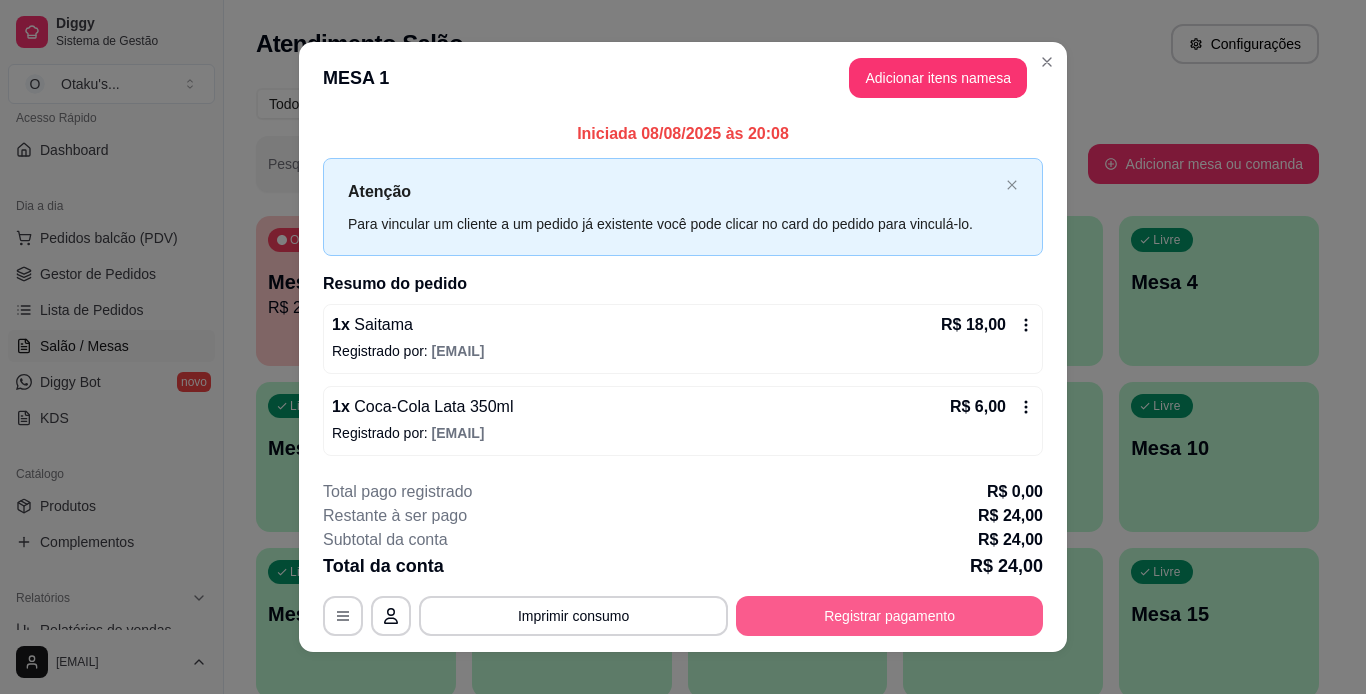 click on "Registrar pagamento" at bounding box center (889, 616) 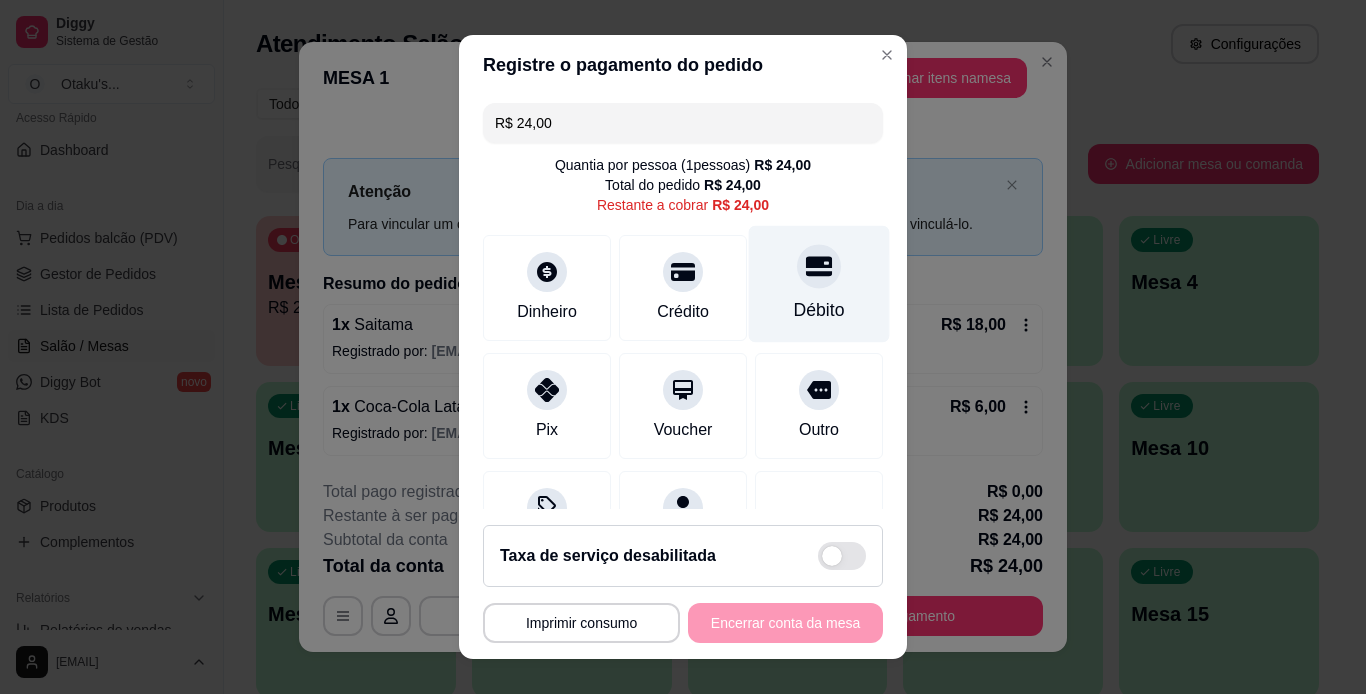 click at bounding box center (819, 266) 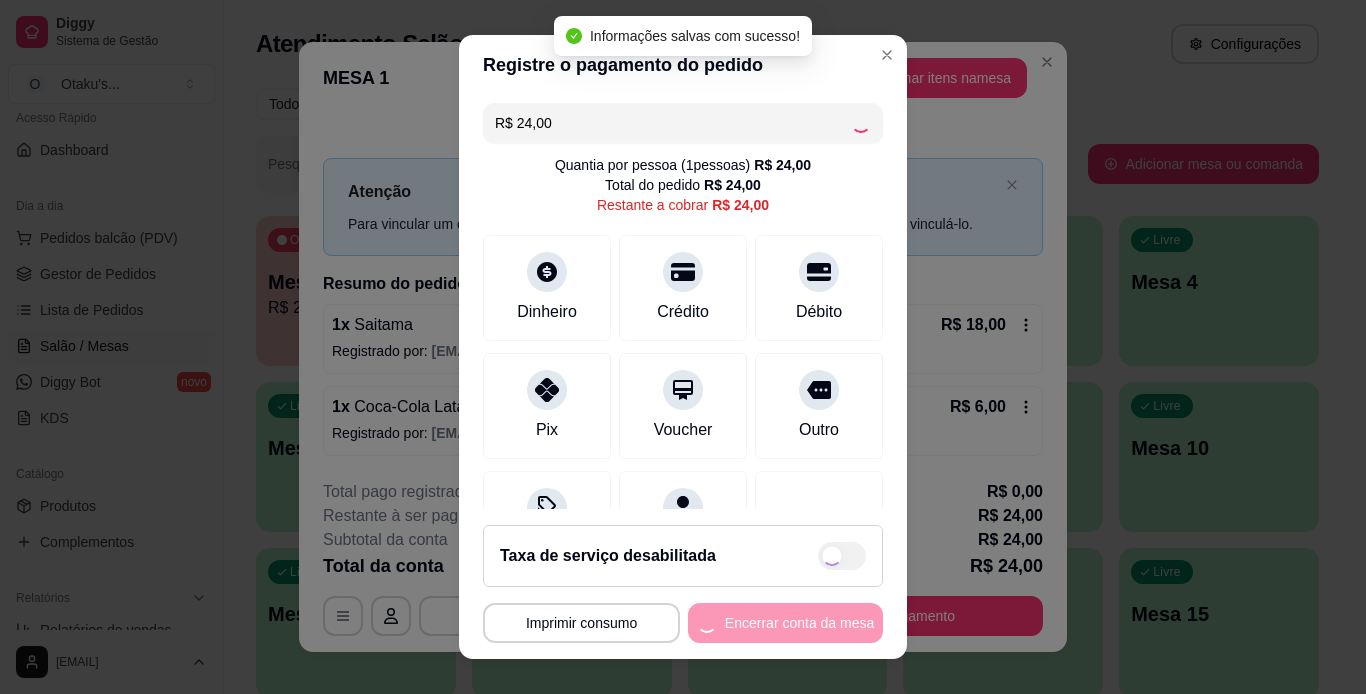 type on "R$ 0,00" 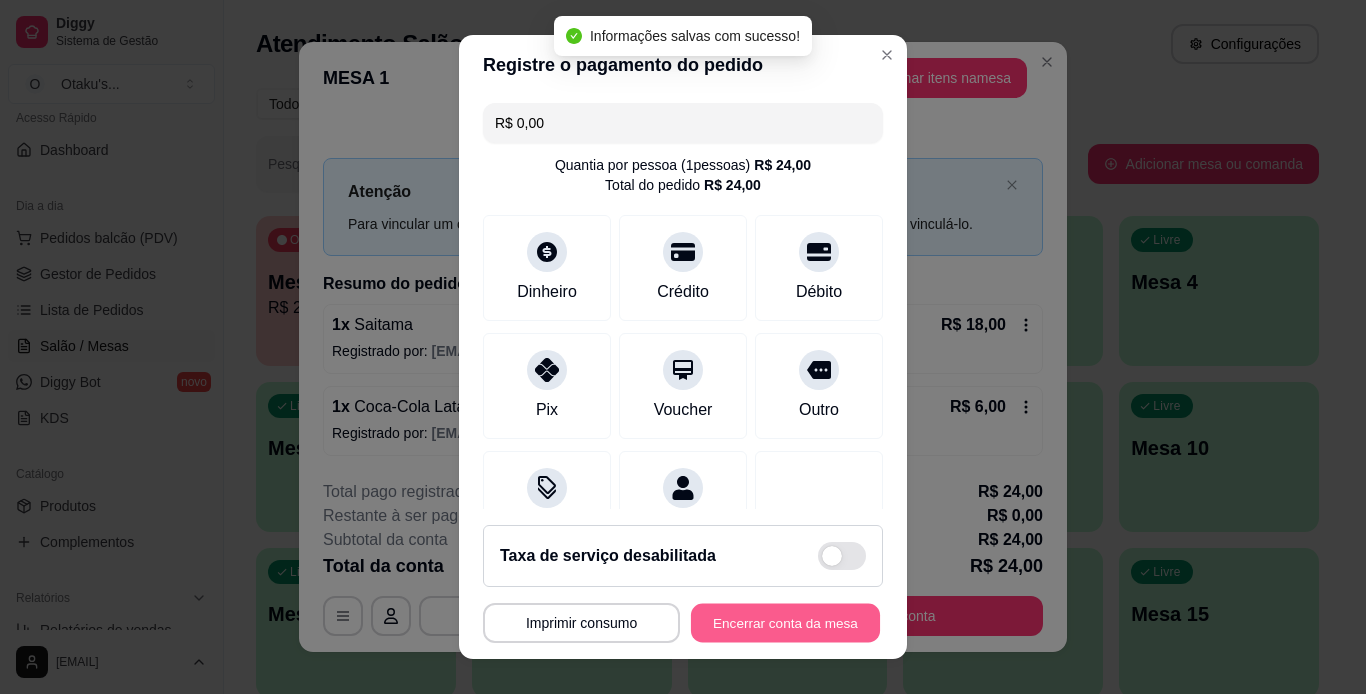 click on "Encerrar conta da mesa" at bounding box center [785, 623] 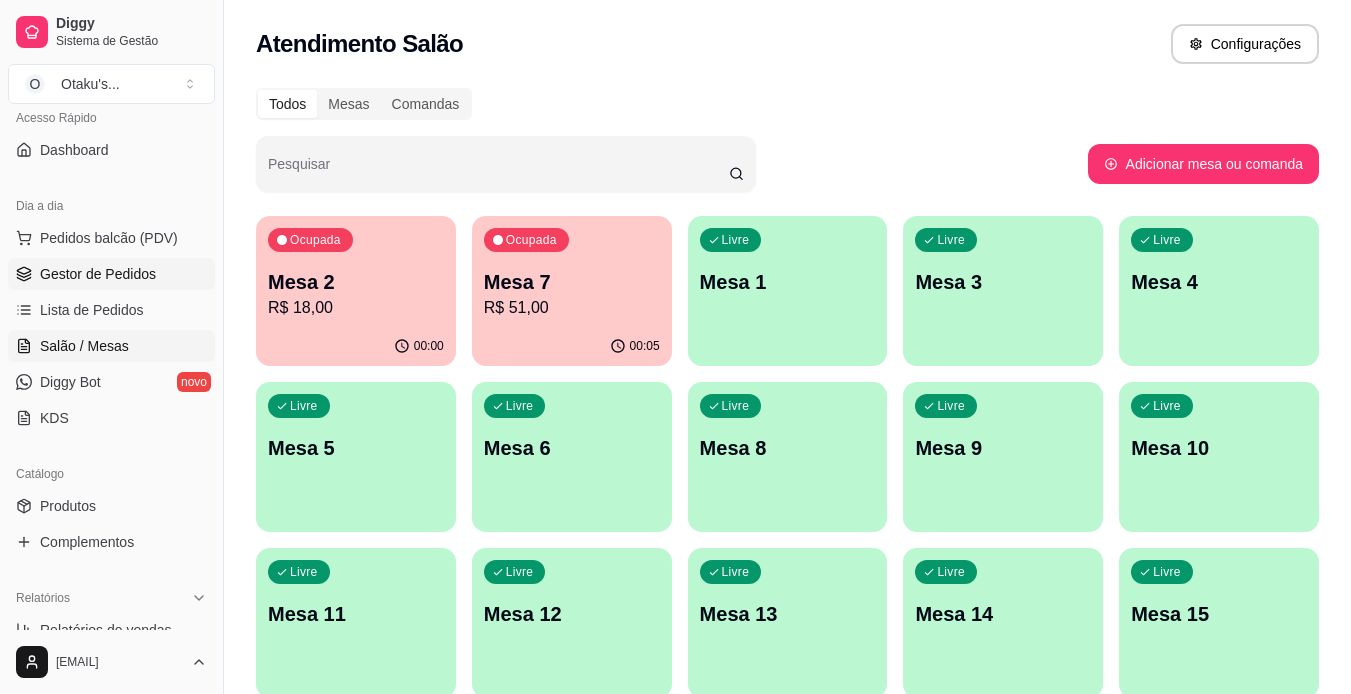 click on "Gestor de Pedidos" at bounding box center (111, 274) 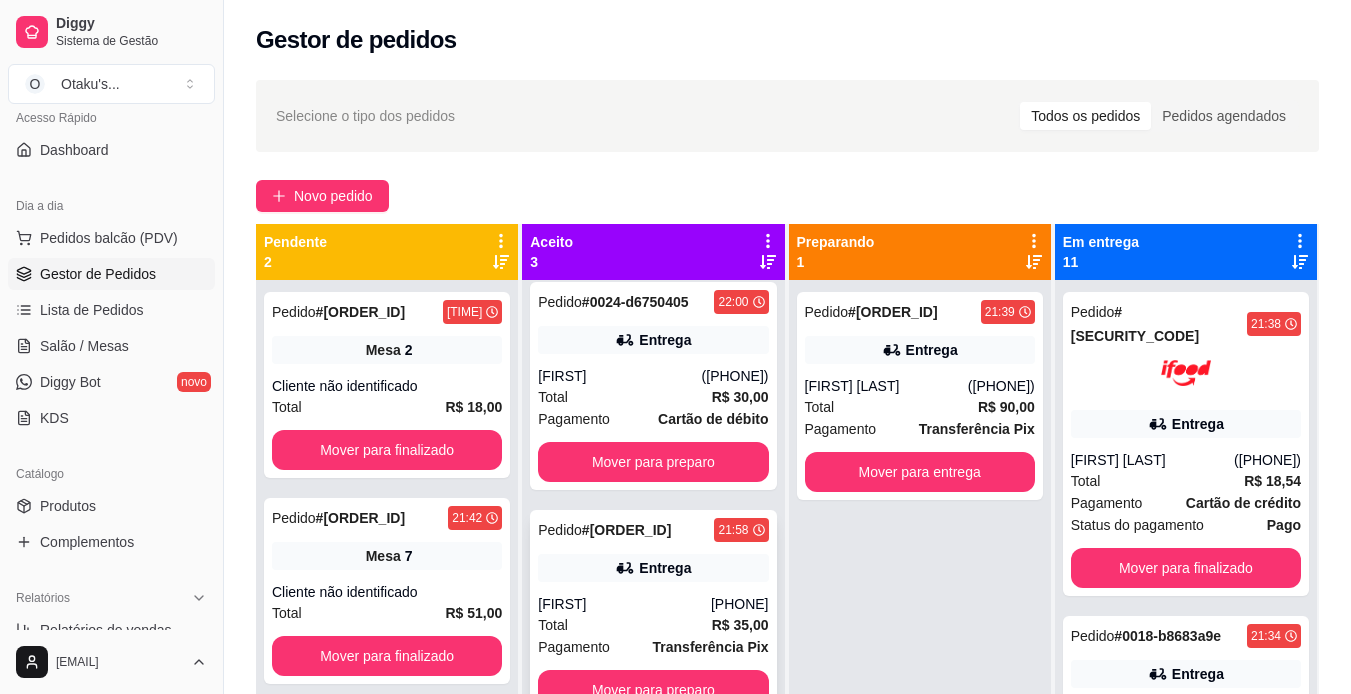 scroll, scrollTop: 10, scrollLeft: 0, axis: vertical 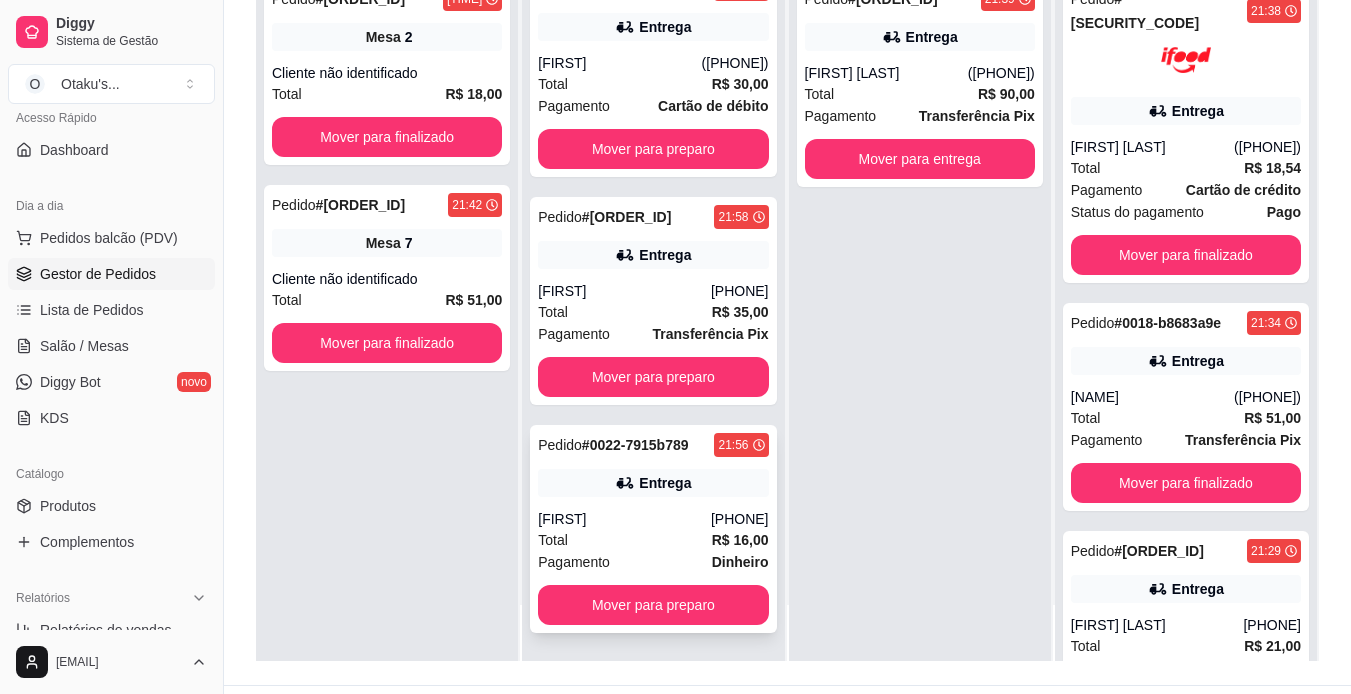 click on "[PHONE]" at bounding box center [740, 519] 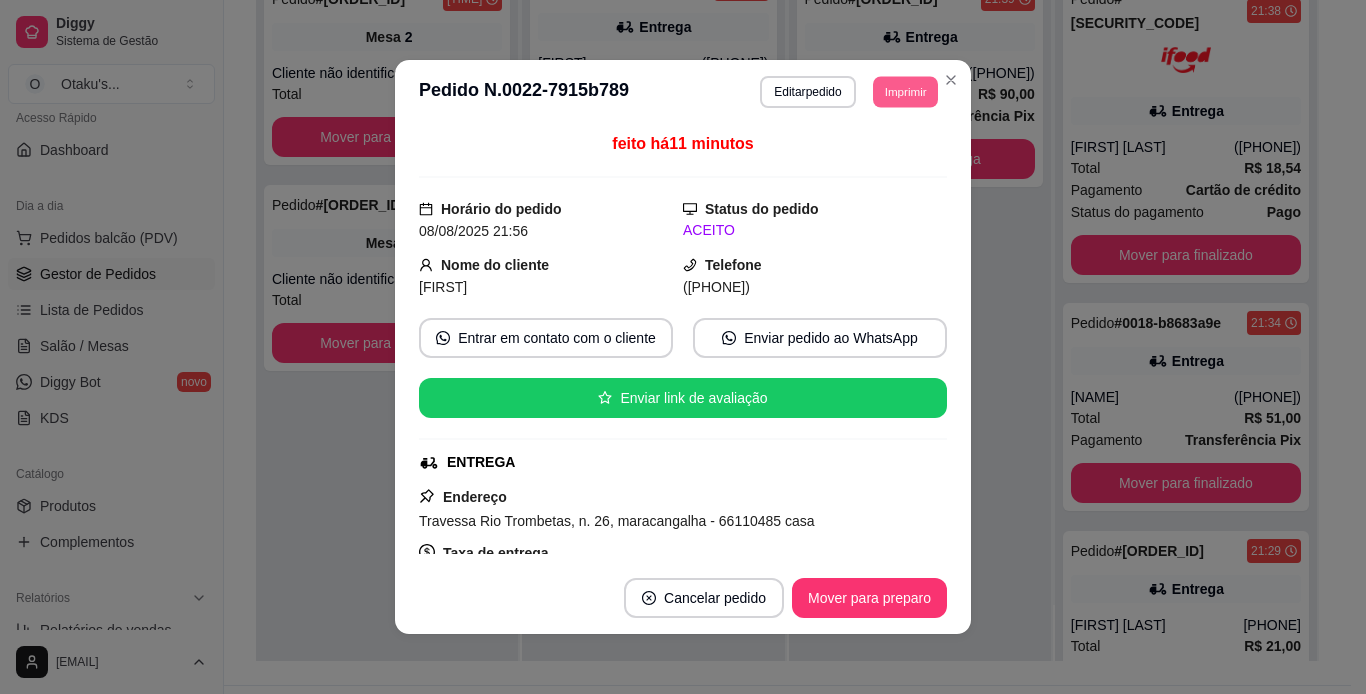 click on "Imprimir" at bounding box center [905, 91] 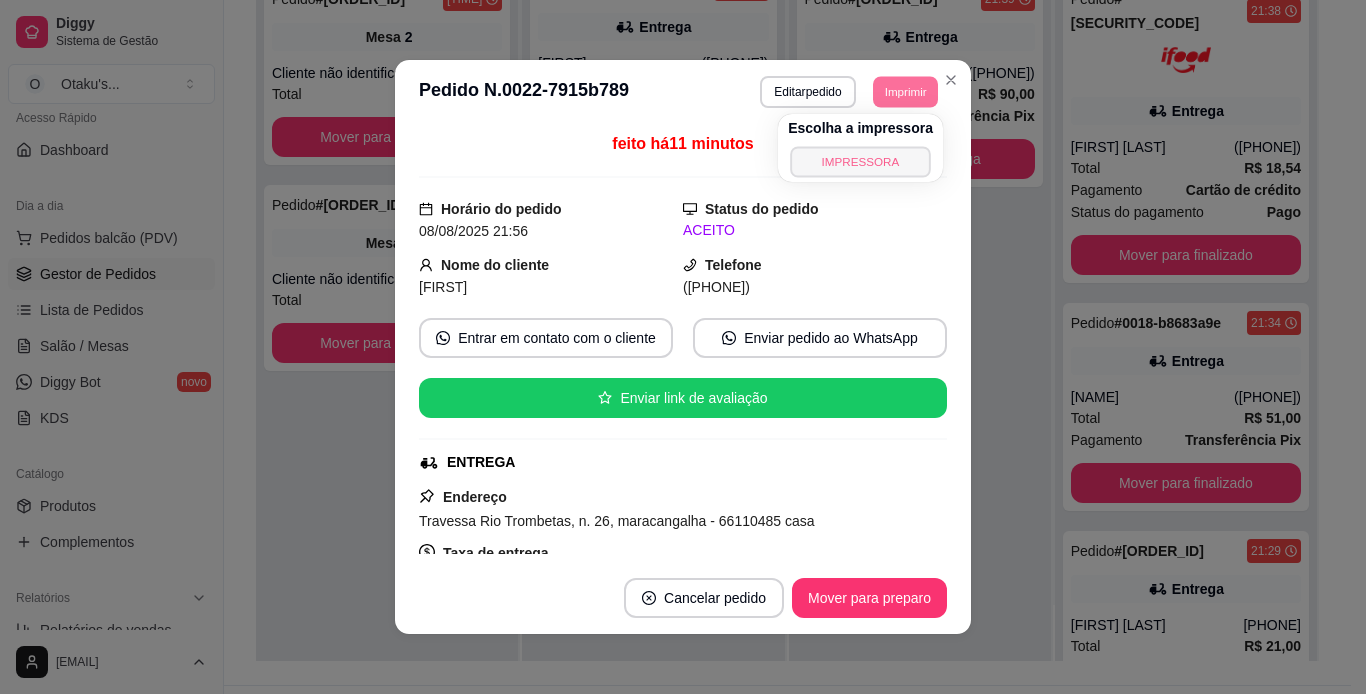 click on "IMPRESSORA" at bounding box center (860, 161) 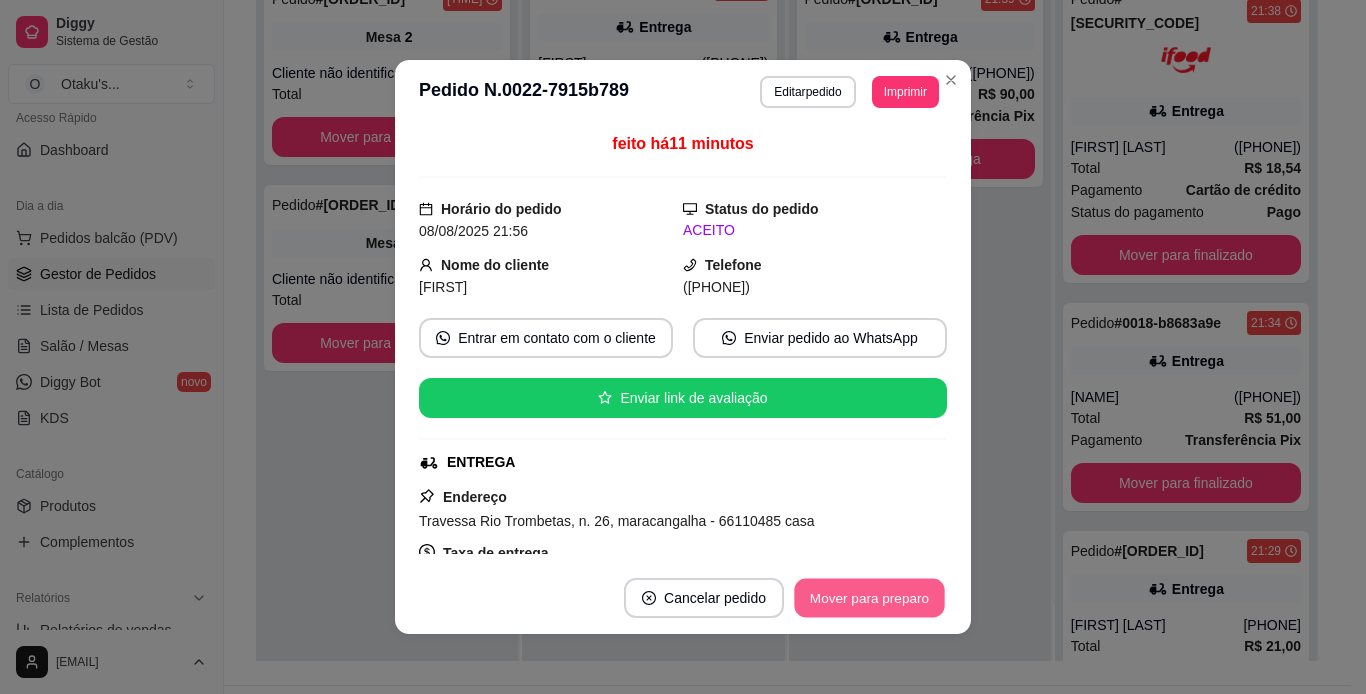 click on "Mover para preparo" at bounding box center (869, 598) 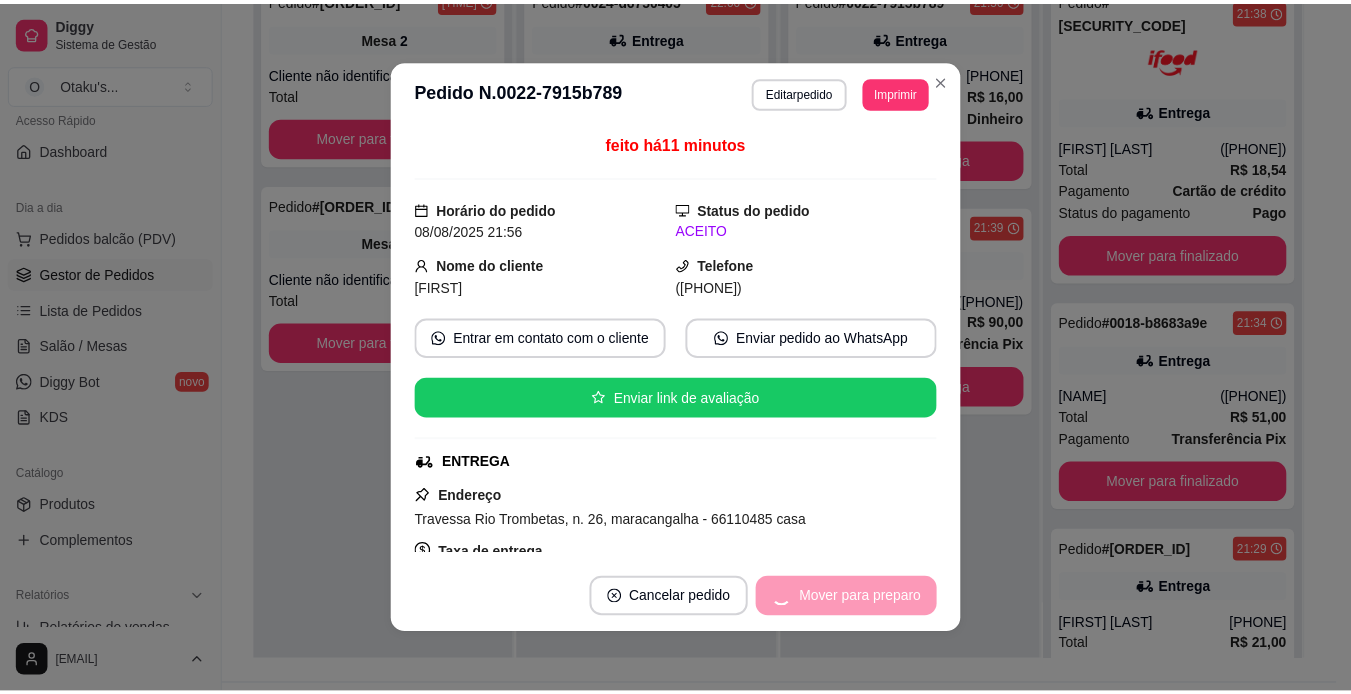 scroll, scrollTop: 0, scrollLeft: 0, axis: both 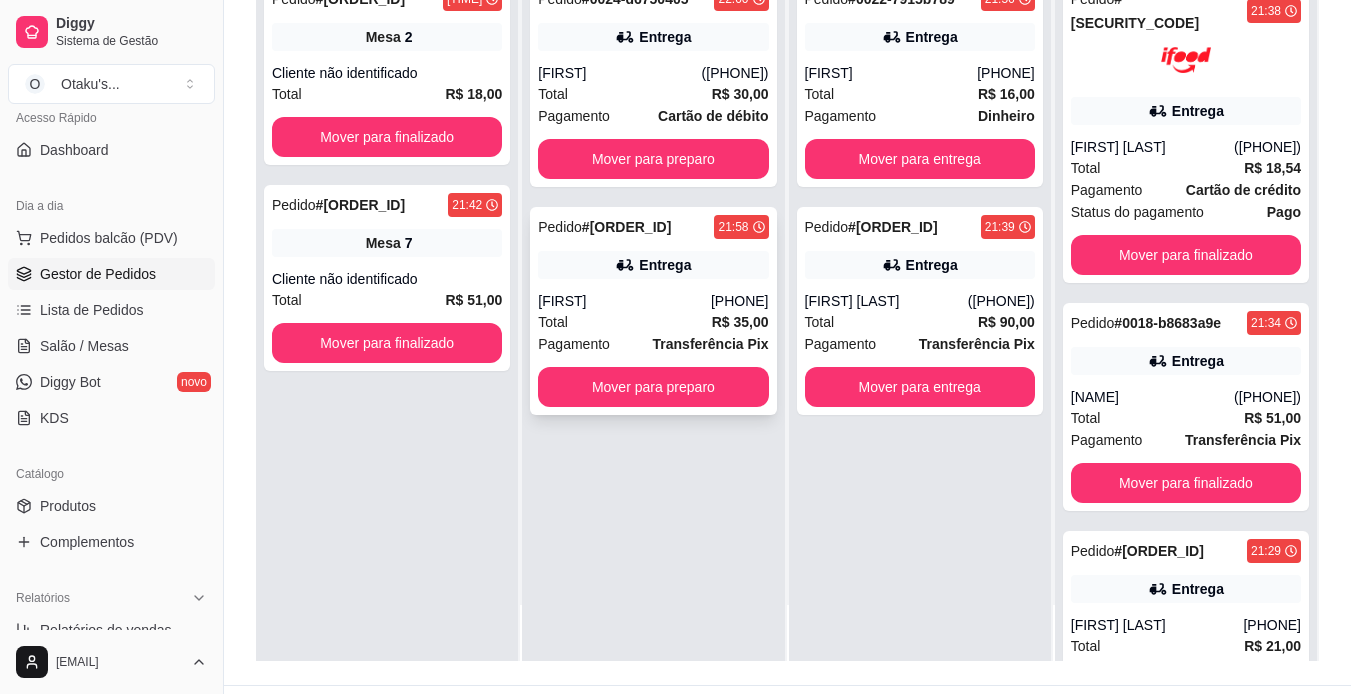 click on "Entrega" at bounding box center [653, 265] 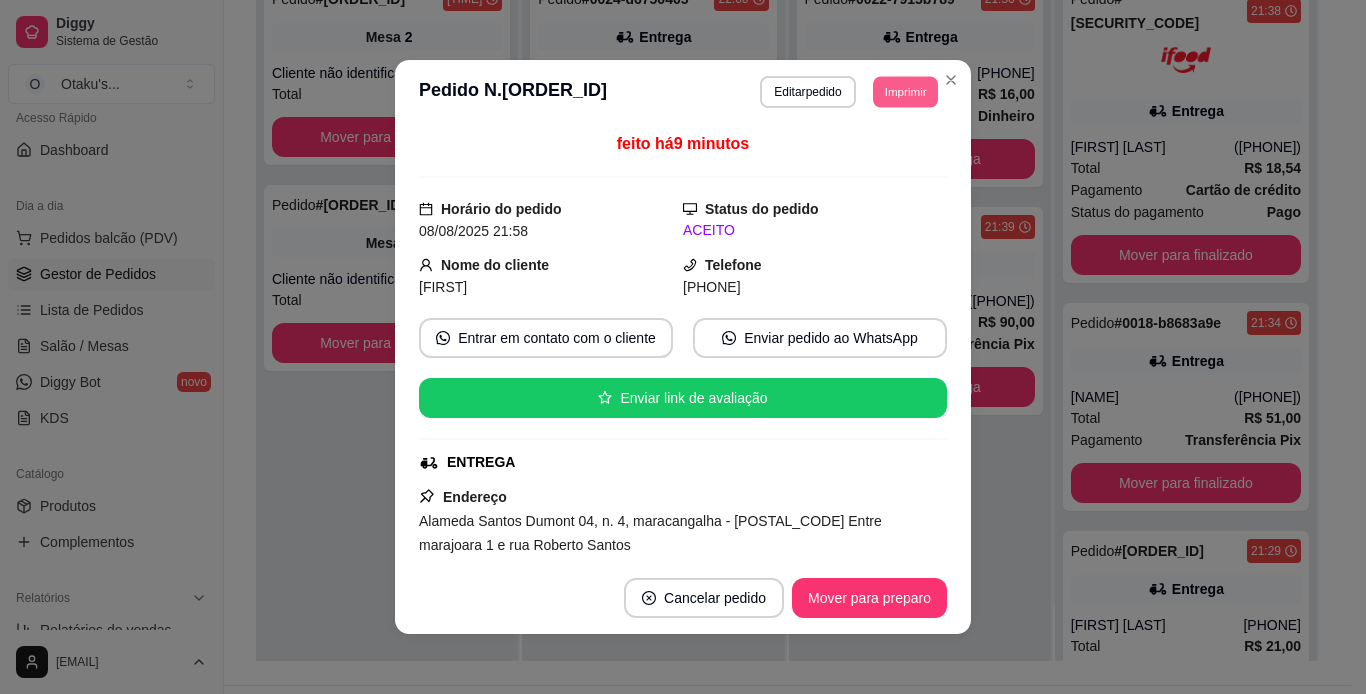 click on "Imprimir" at bounding box center (905, 91) 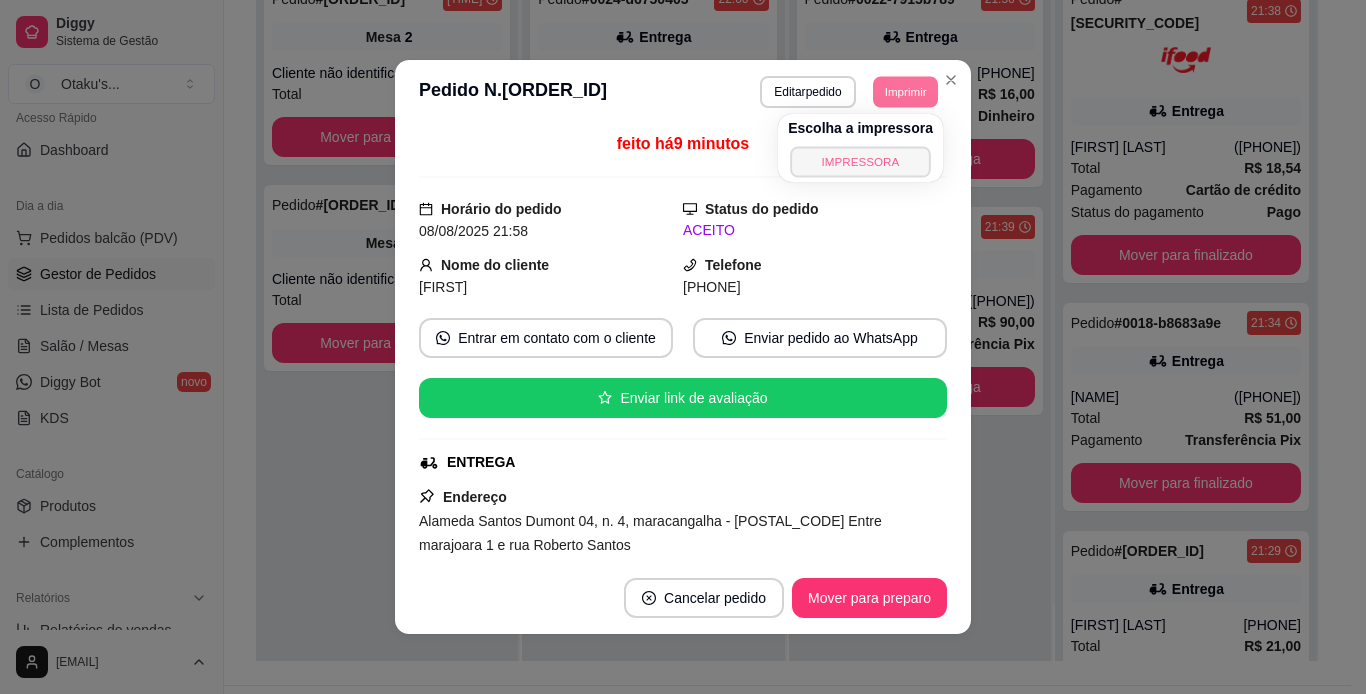 click on "IMPRESSORA" at bounding box center [860, 161] 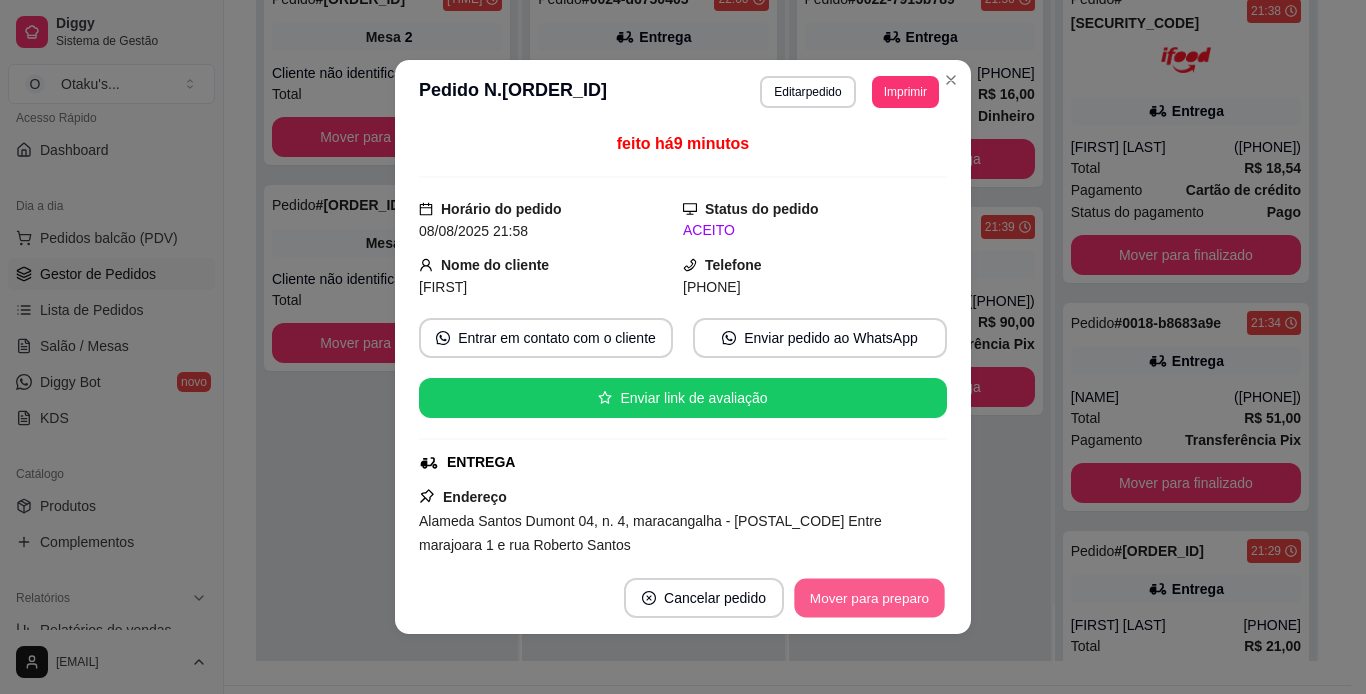 click on "Mover para preparo" at bounding box center (869, 598) 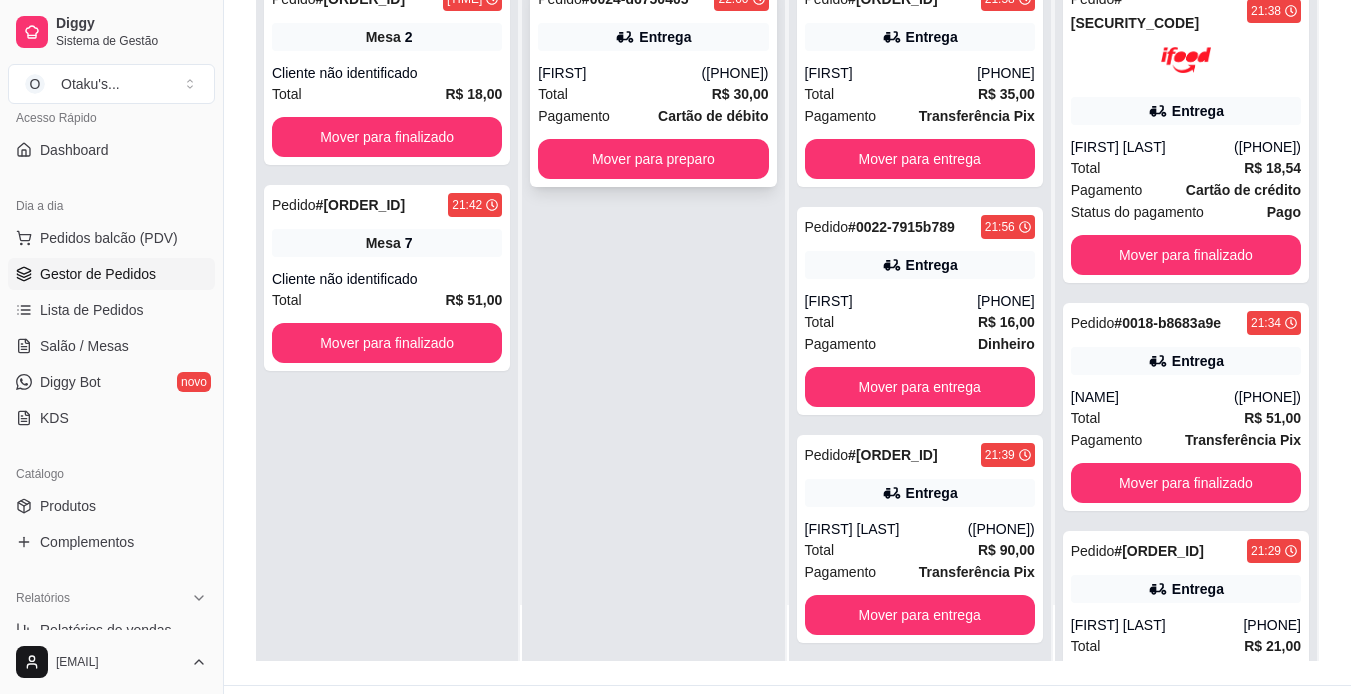 click on "([PHONE])" at bounding box center (735, 73) 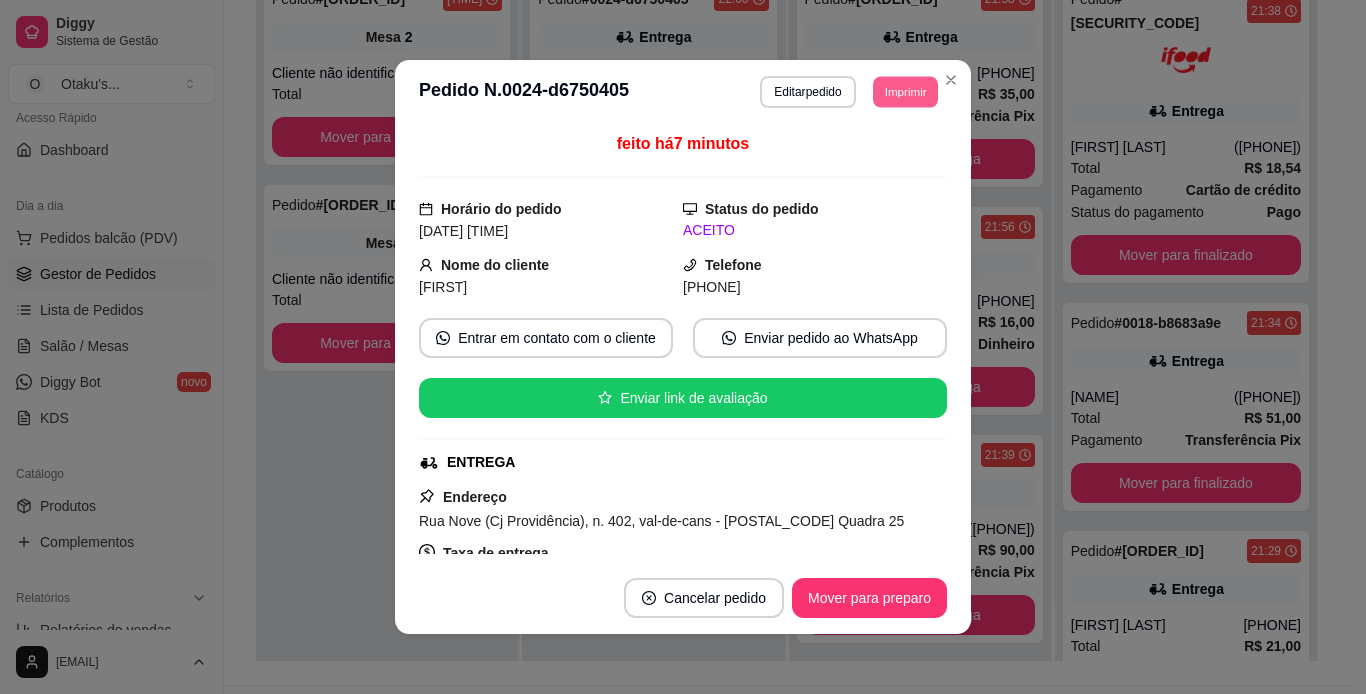 click on "Imprimir" at bounding box center (905, 91) 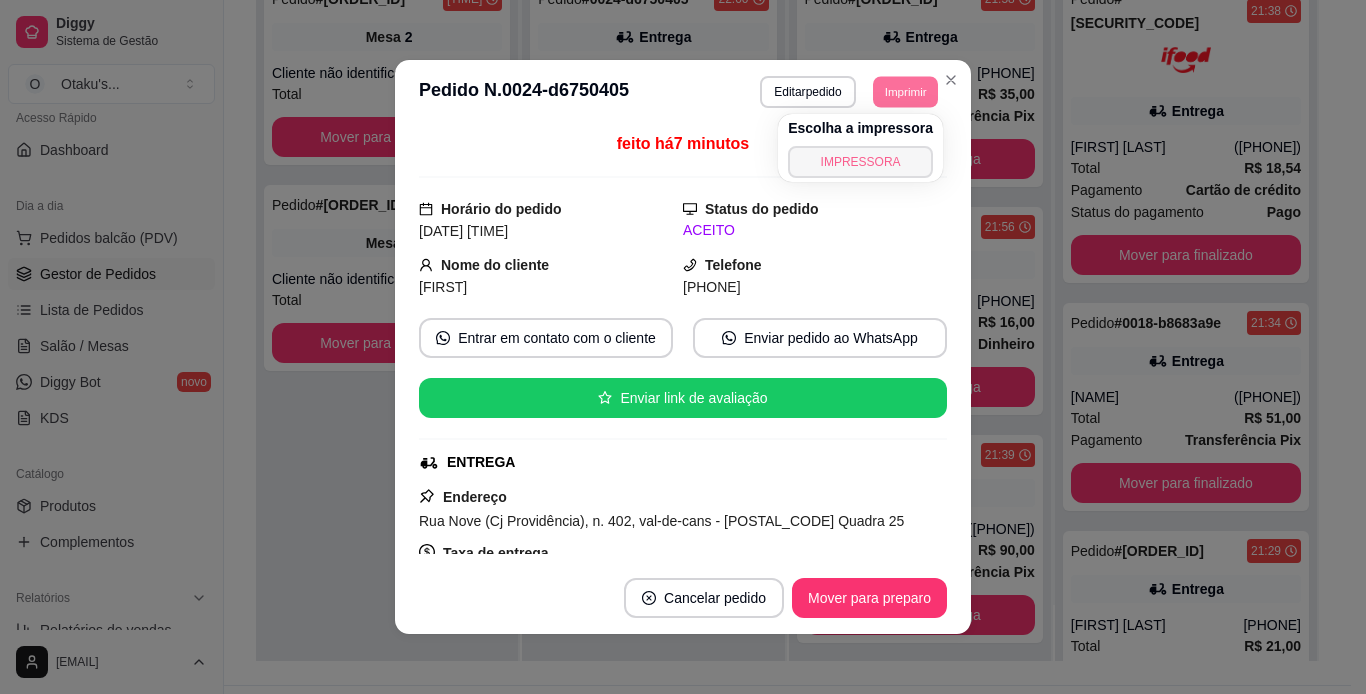 click on "IMPRESSORA" at bounding box center [860, 162] 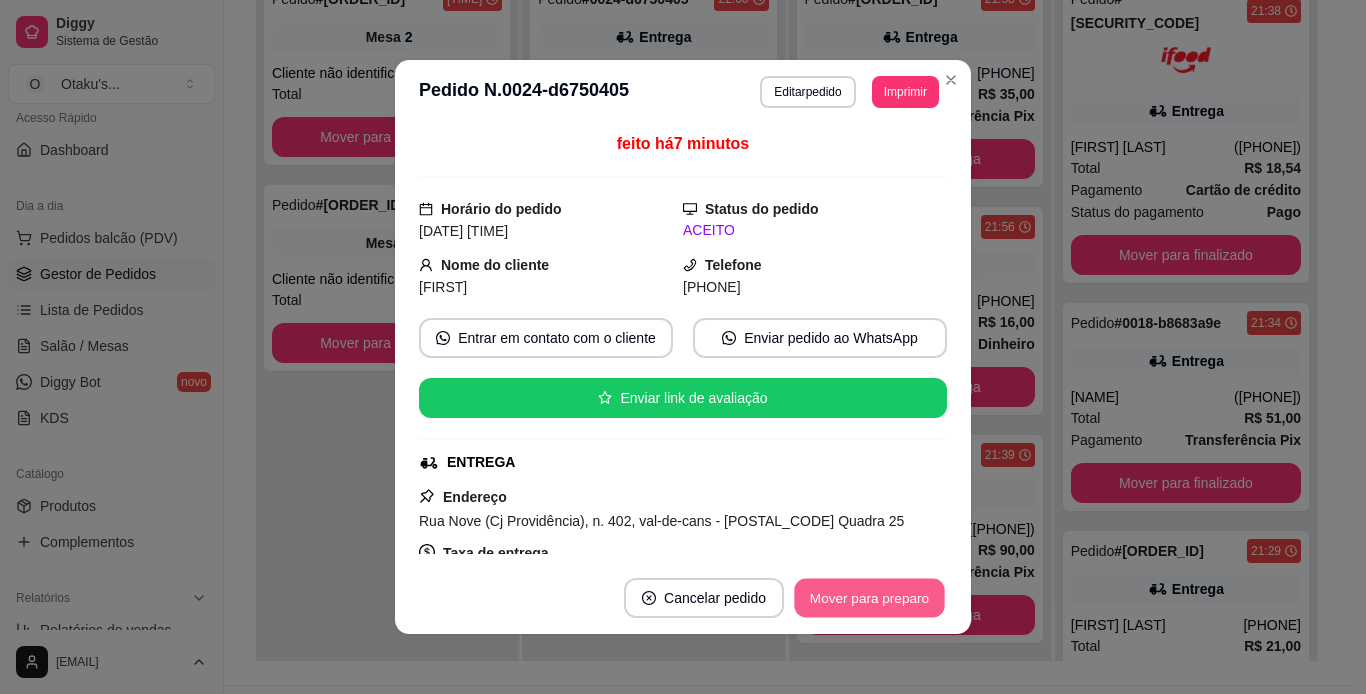 click on "Mover para preparo" at bounding box center [869, 598] 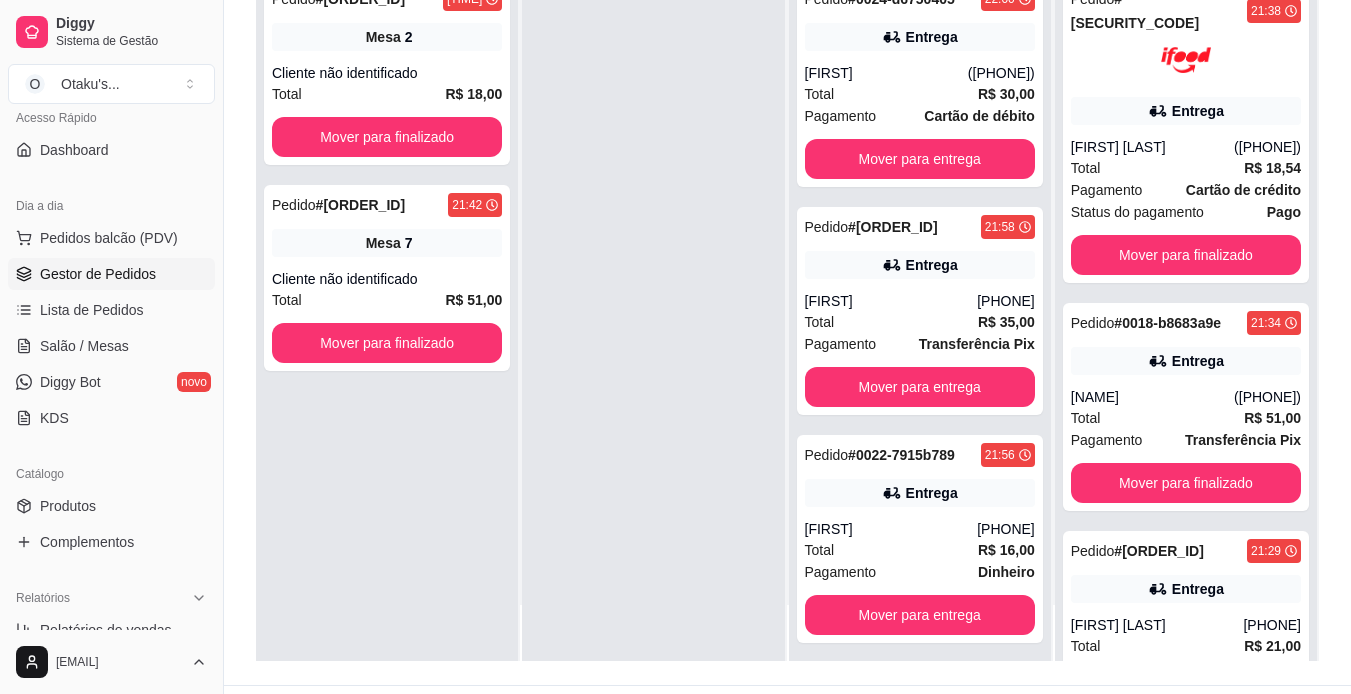 scroll, scrollTop: 0, scrollLeft: 0, axis: both 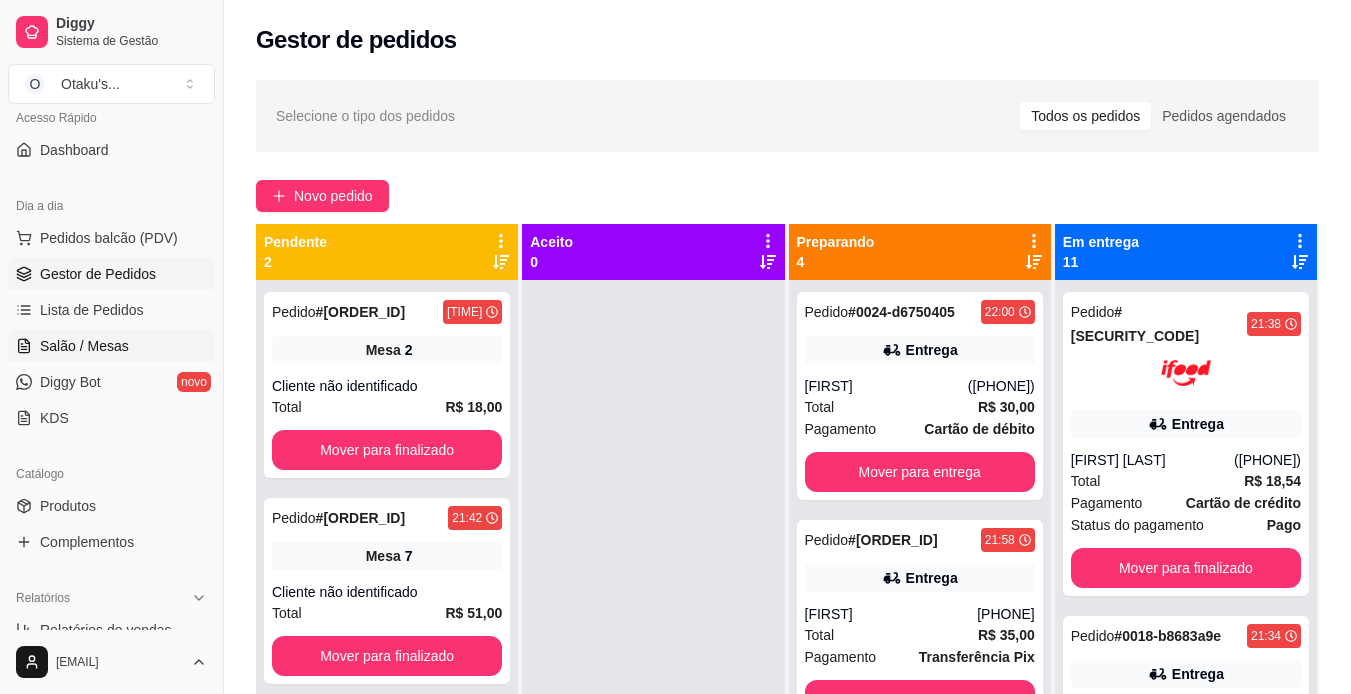 click on "Salão / Mesas" at bounding box center (84, 346) 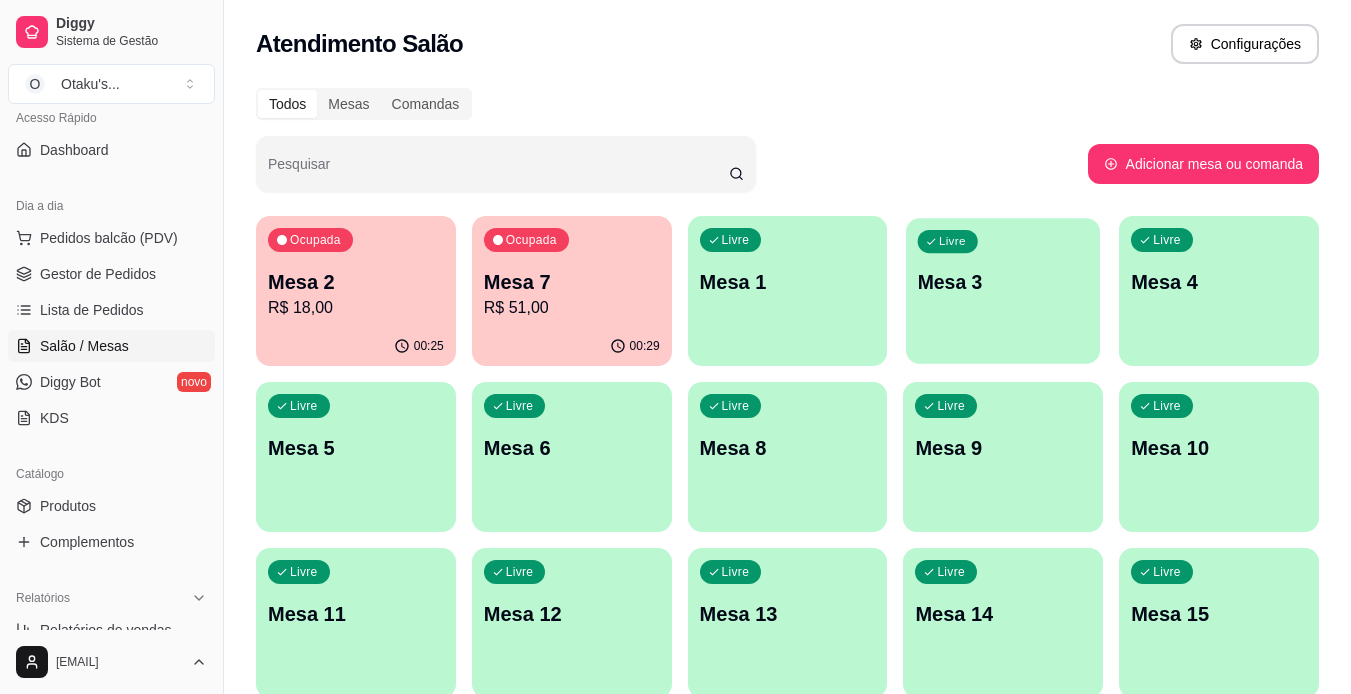 click on "Mesa 3" at bounding box center (1003, 282) 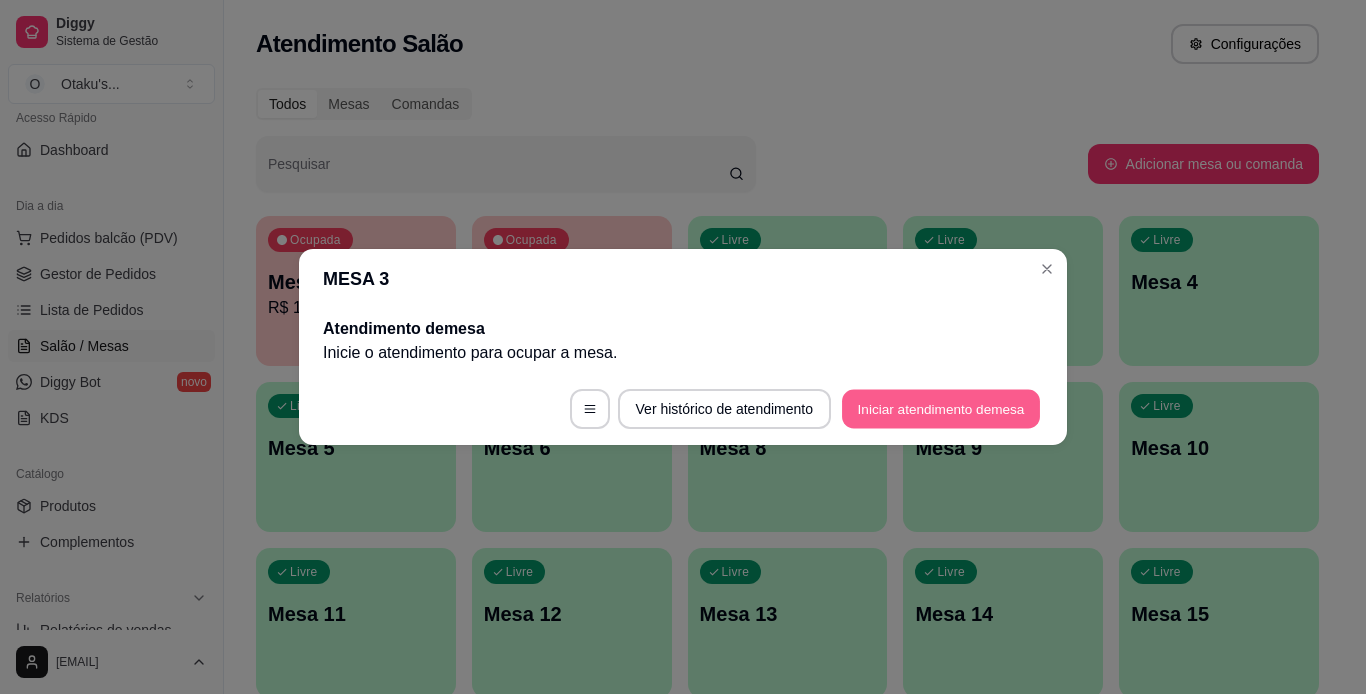 click on "Iniciar atendimento de  mesa" at bounding box center (941, 409) 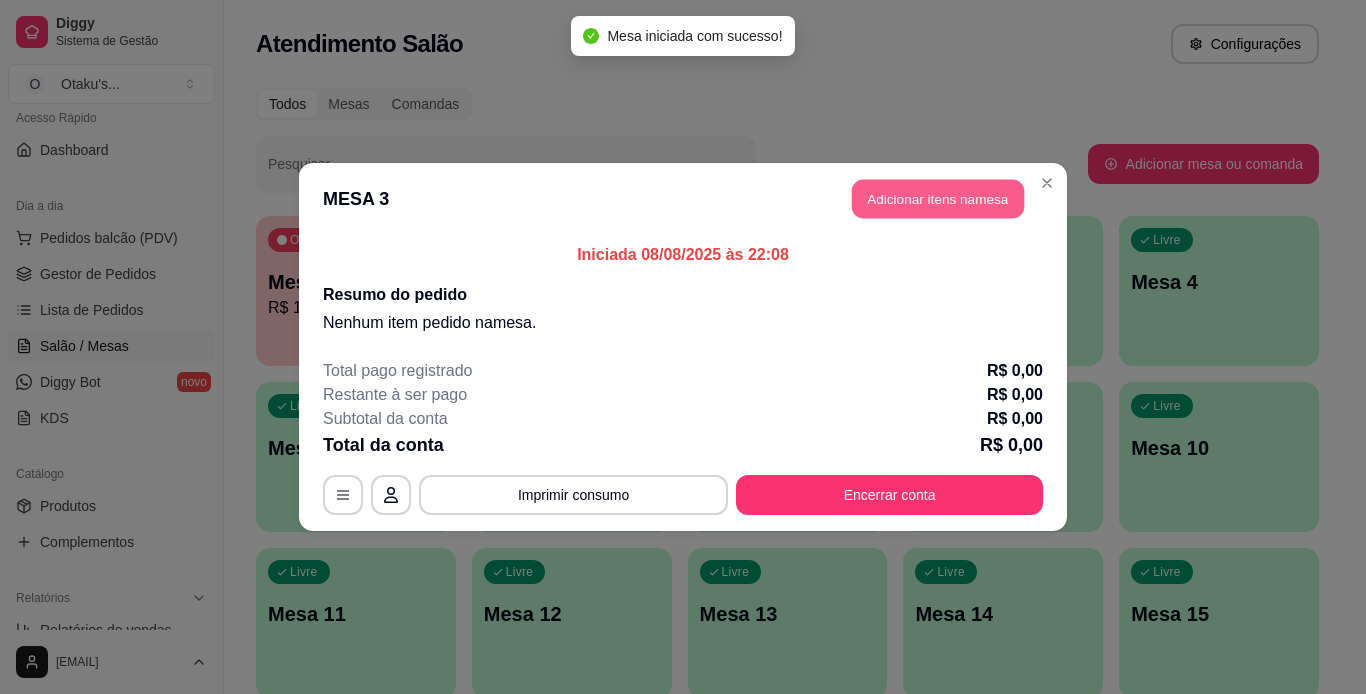 click on "Adicionar itens na  mesa" at bounding box center (938, 199) 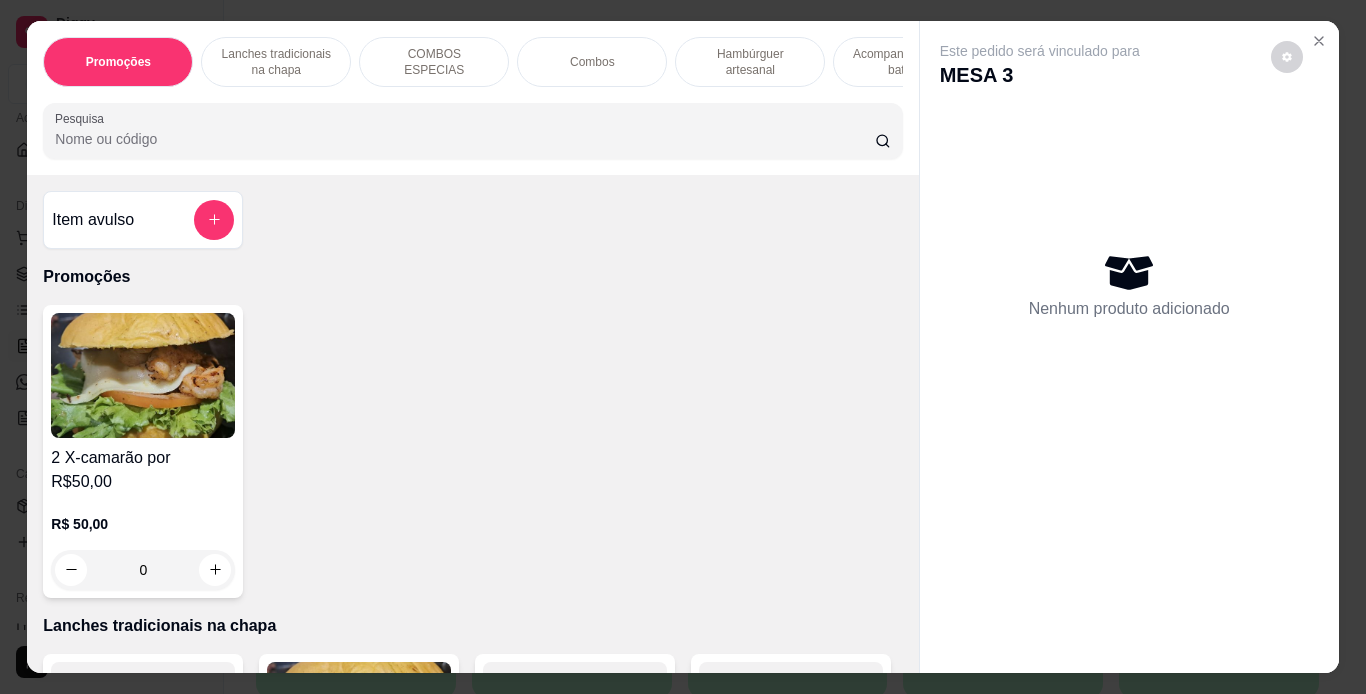 click on "Lanches tradicionais na chapa" at bounding box center [276, 62] 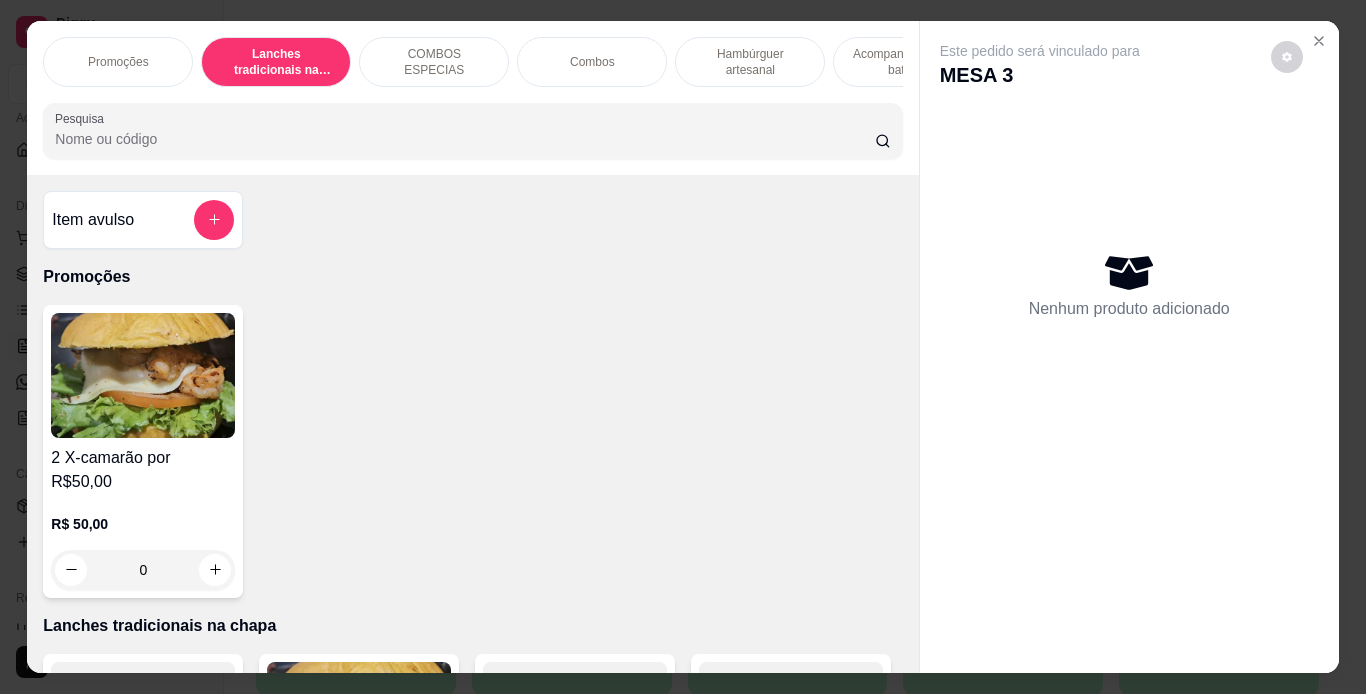 scroll, scrollTop: 415, scrollLeft: 0, axis: vertical 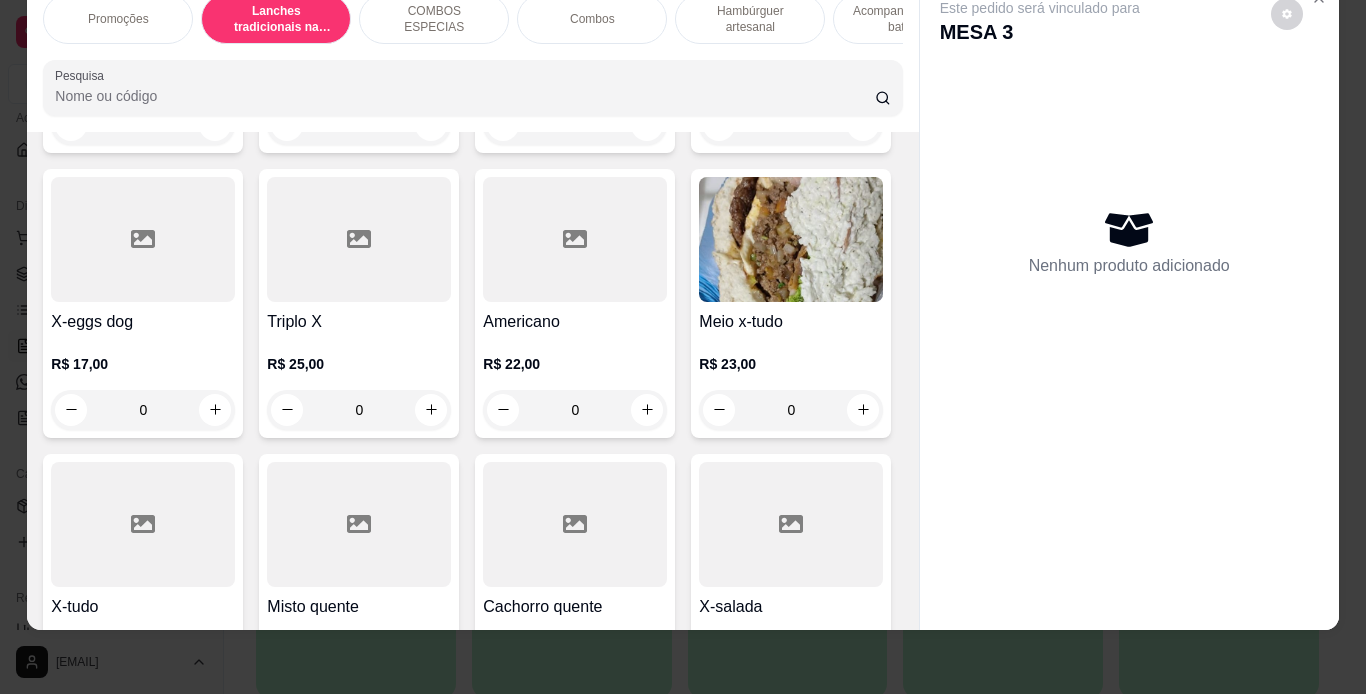 click on "0" at bounding box center (791, 125) 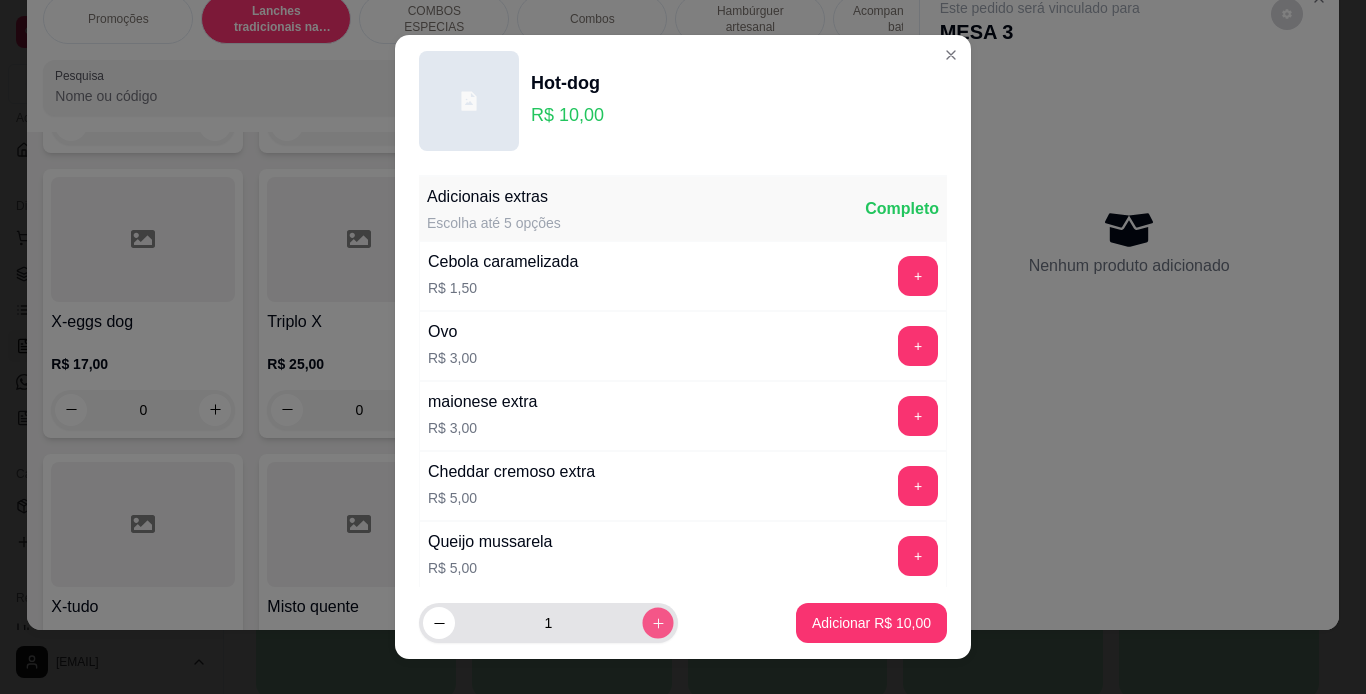 click at bounding box center [657, 623] 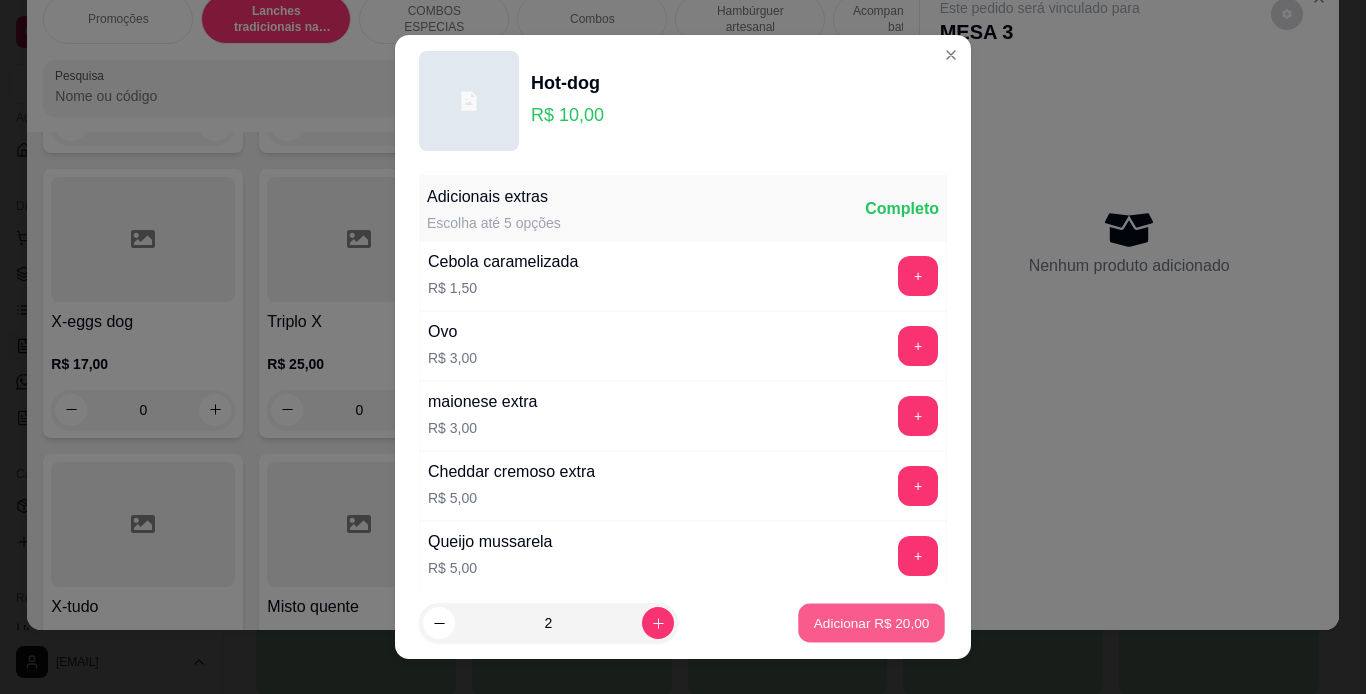 click on "Adicionar   R$ 20,00" at bounding box center [872, 623] 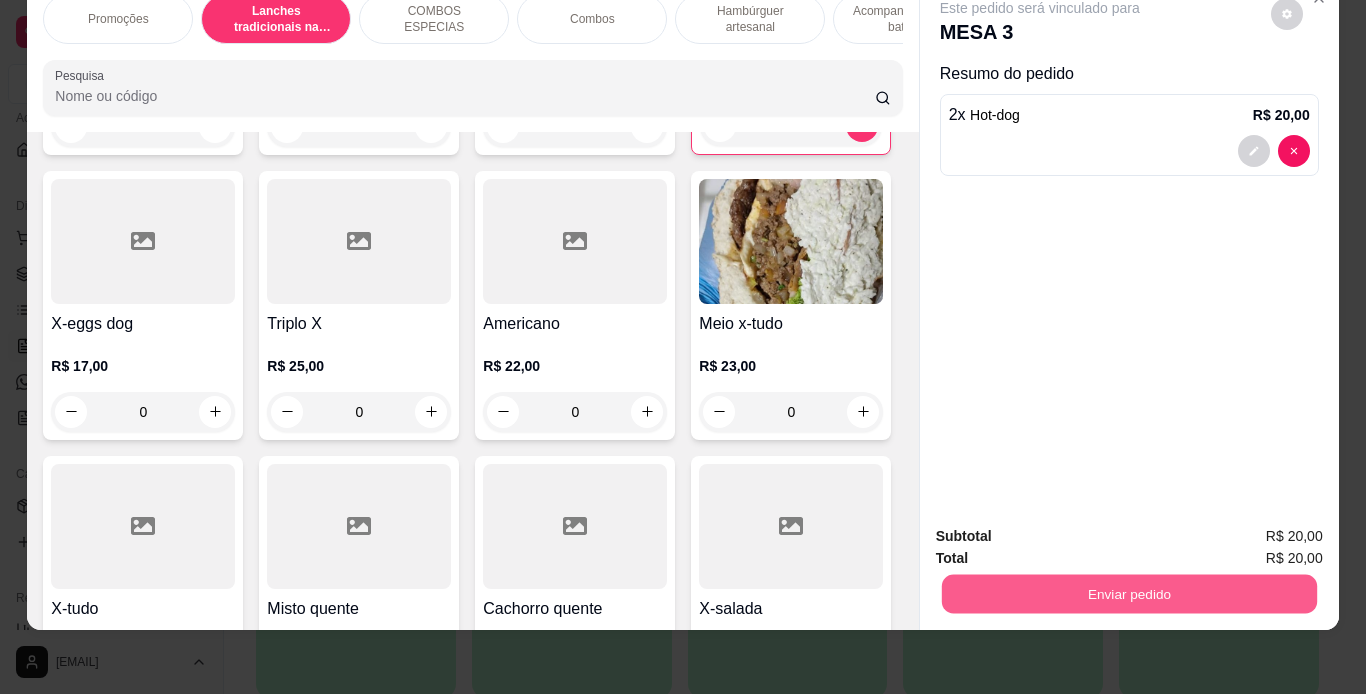 click on "Enviar pedido" at bounding box center [1128, 594] 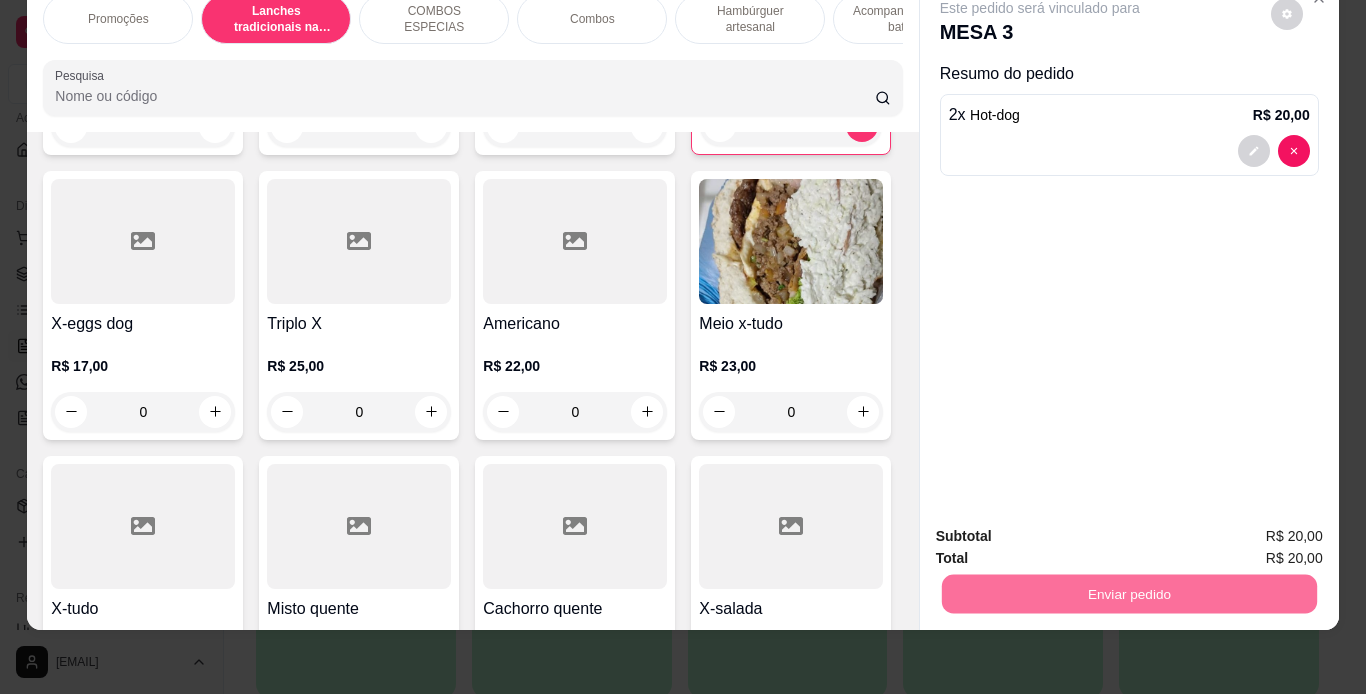 click on "Não registrar e enviar pedido" at bounding box center (1063, 529) 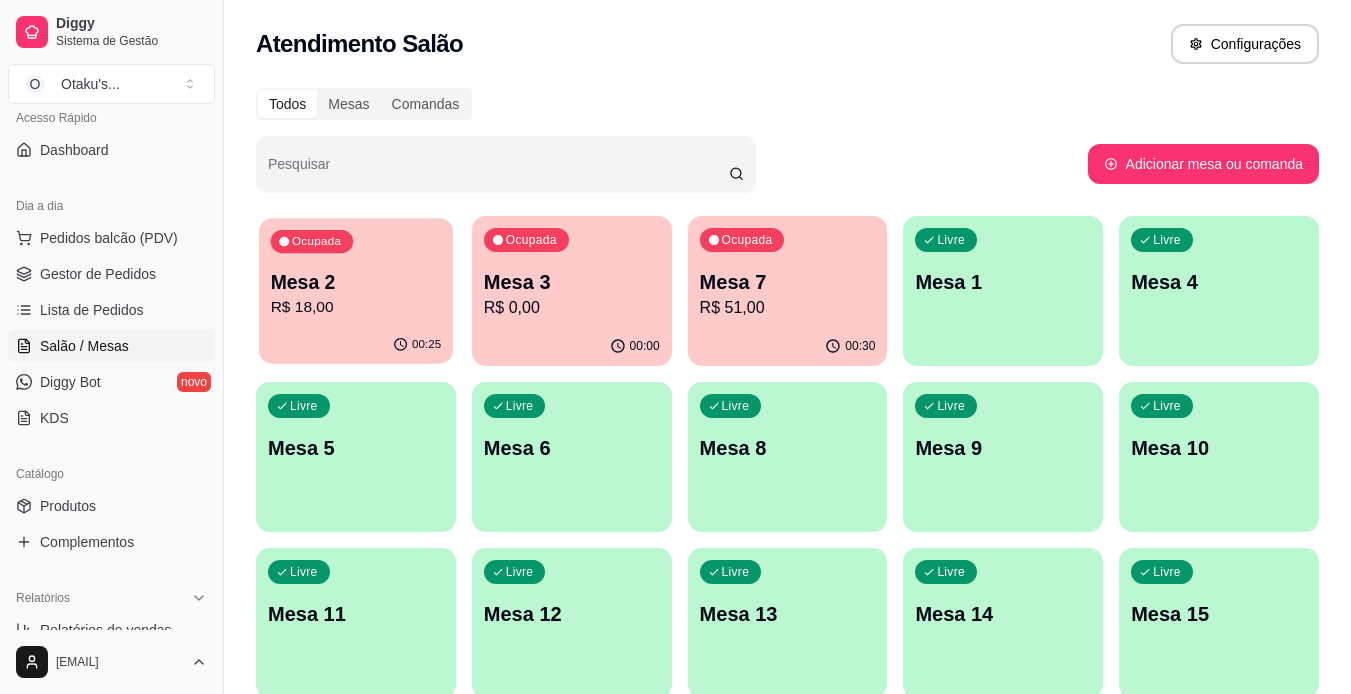 click on "R$ 18,00" at bounding box center [356, 307] 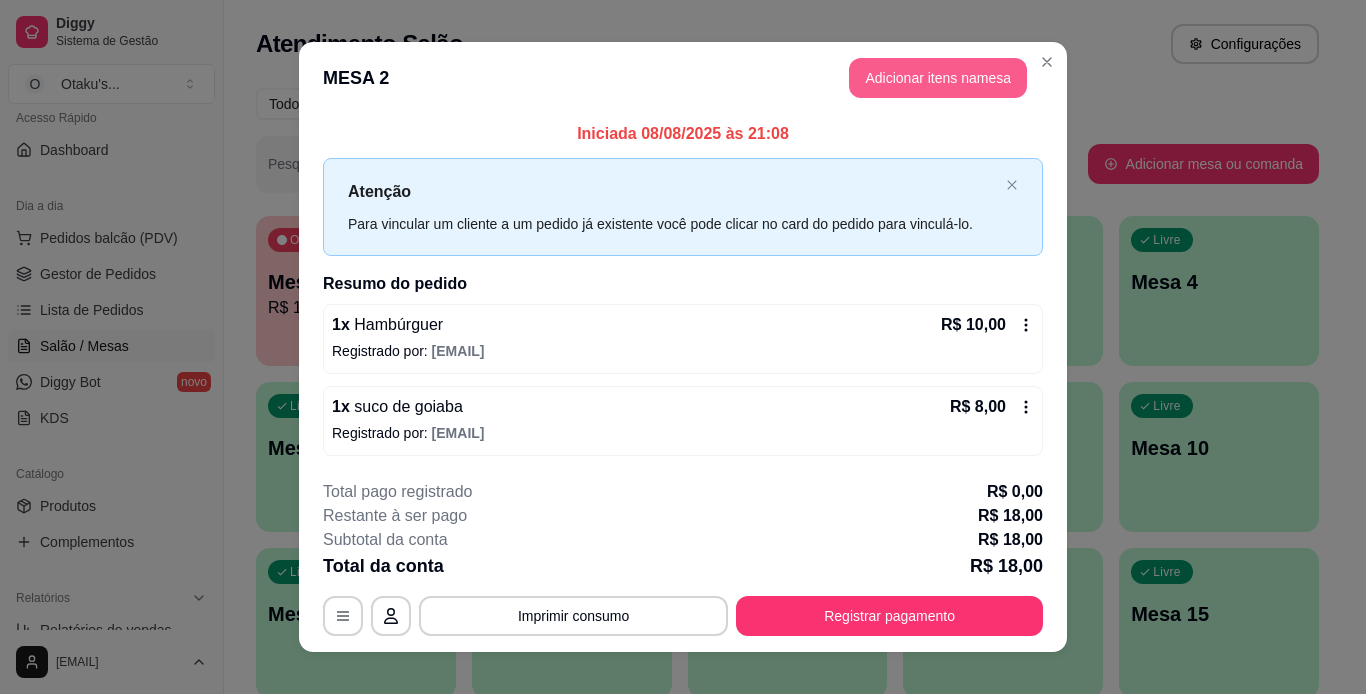 click on "Adicionar itens na  mesa" at bounding box center [938, 78] 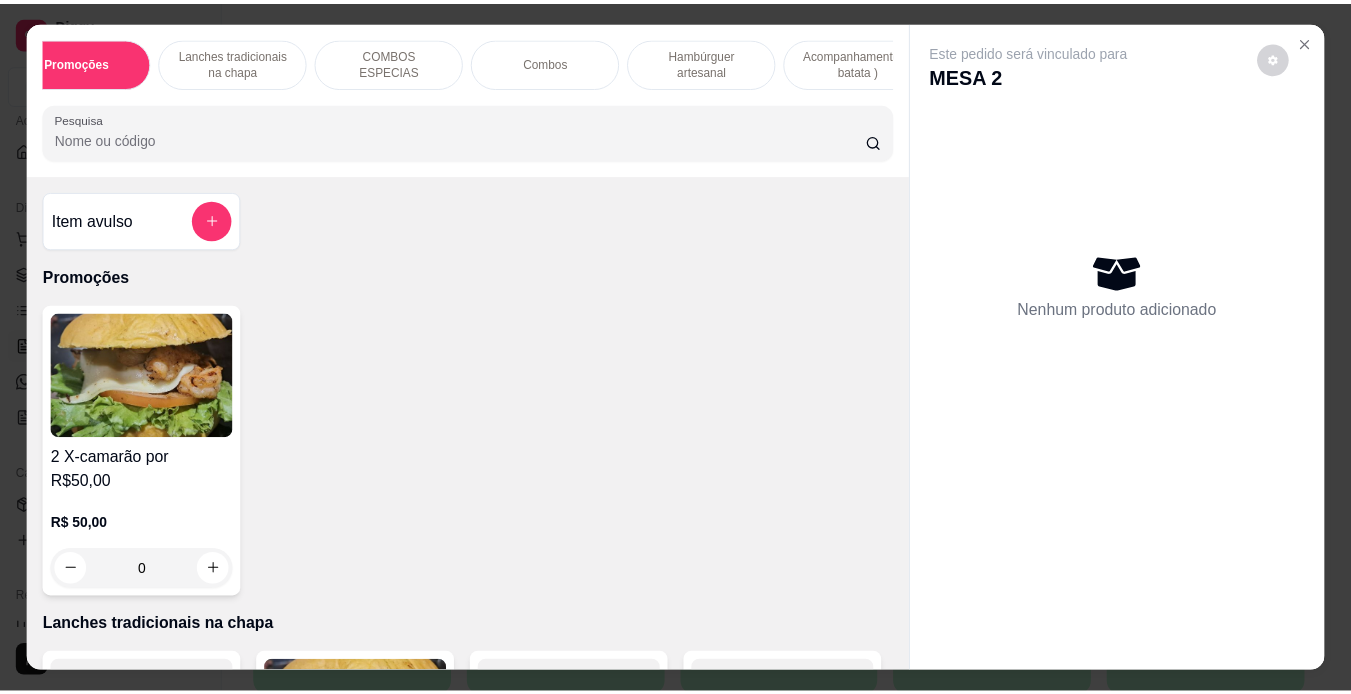 scroll, scrollTop: 0, scrollLeft: 43, axis: horizontal 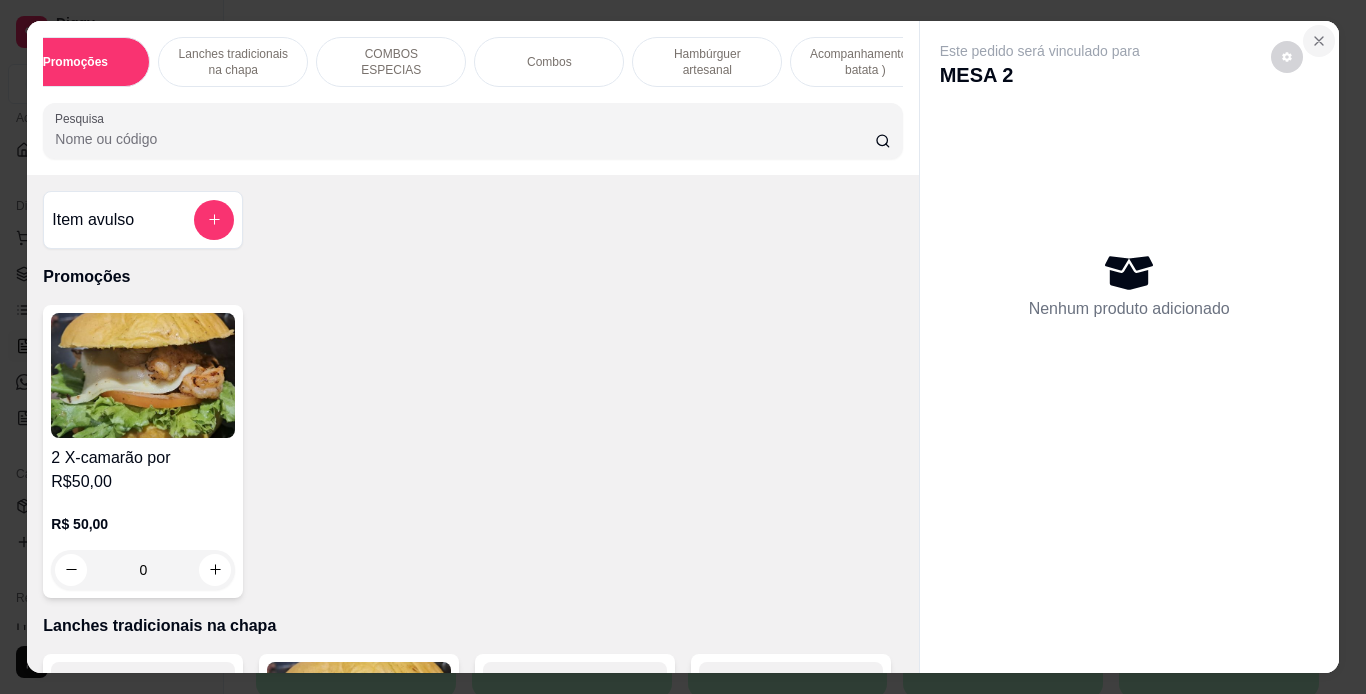 click 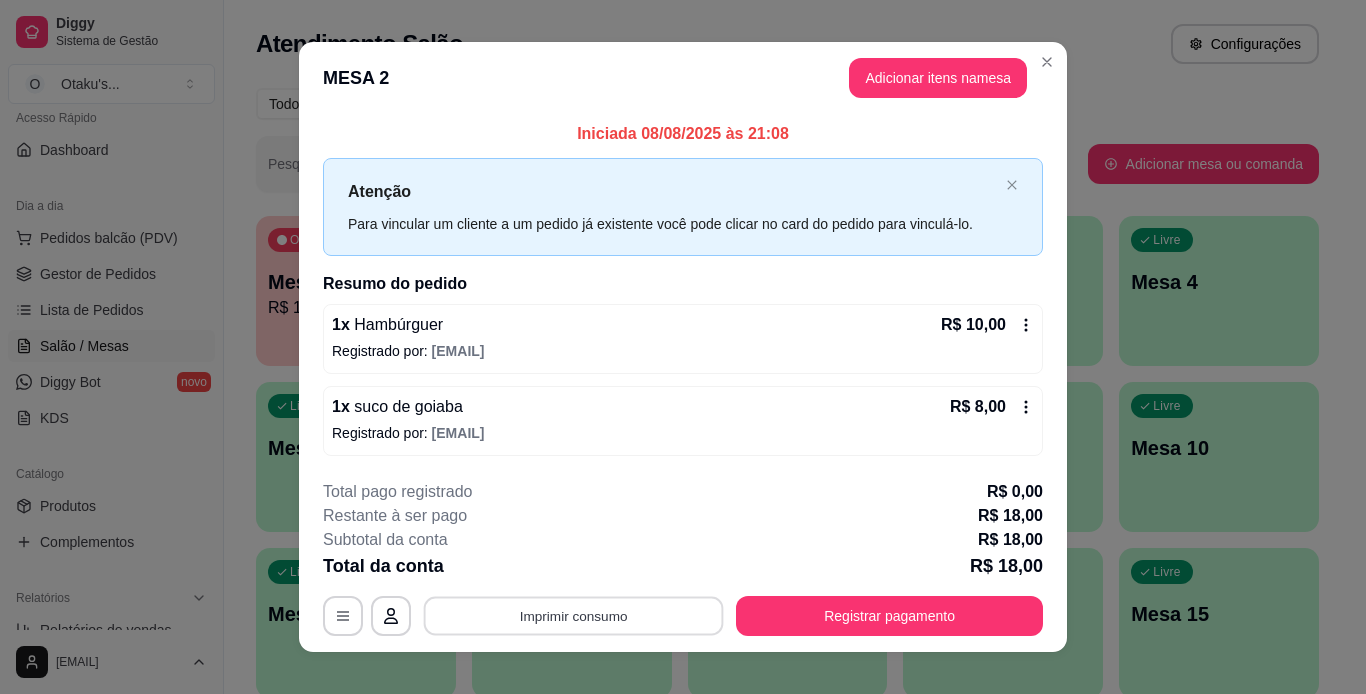 click on "Imprimir consumo" at bounding box center [574, 615] 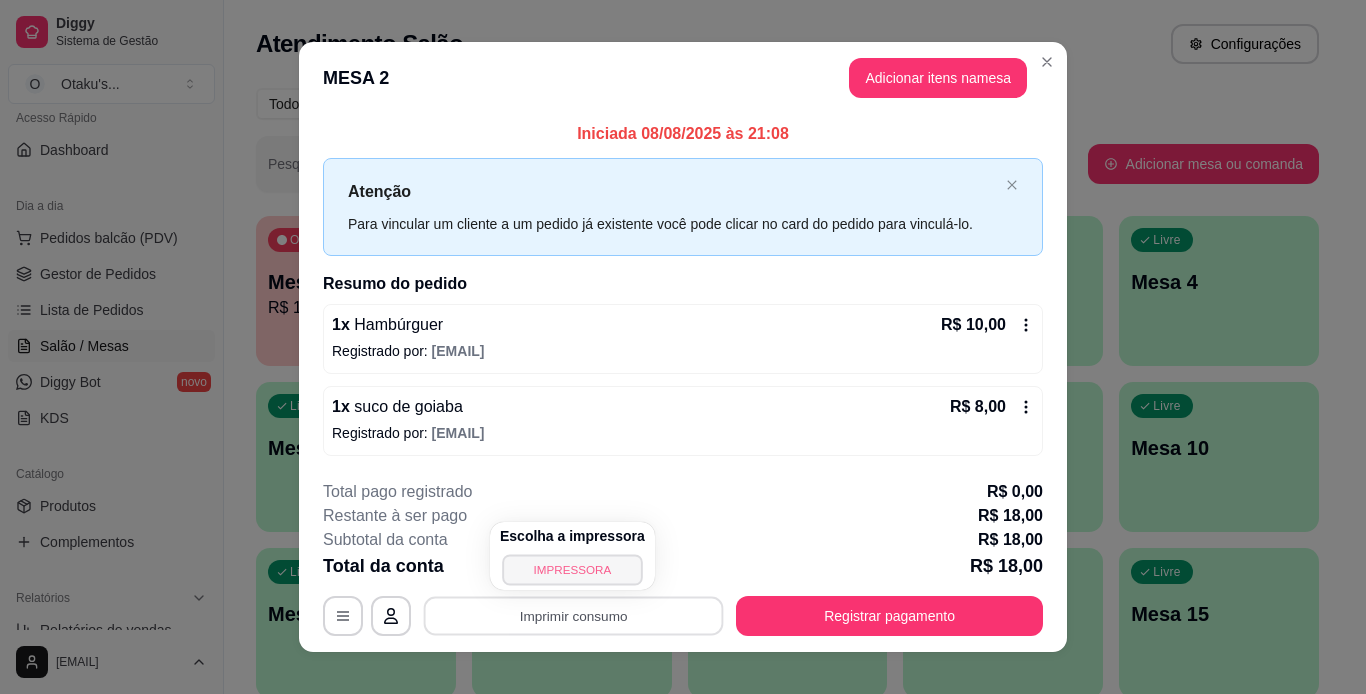 click on "IMPRESSORA" at bounding box center [572, 569] 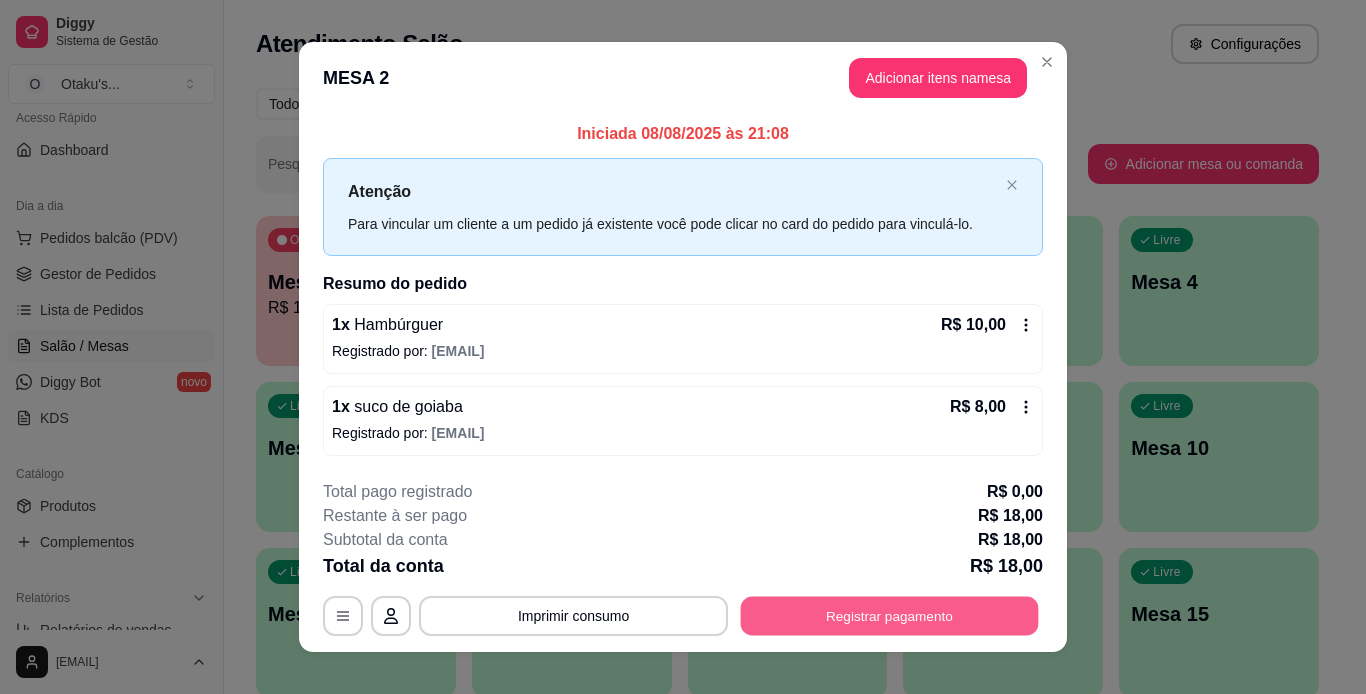 click on "Registrar pagamento" at bounding box center (890, 615) 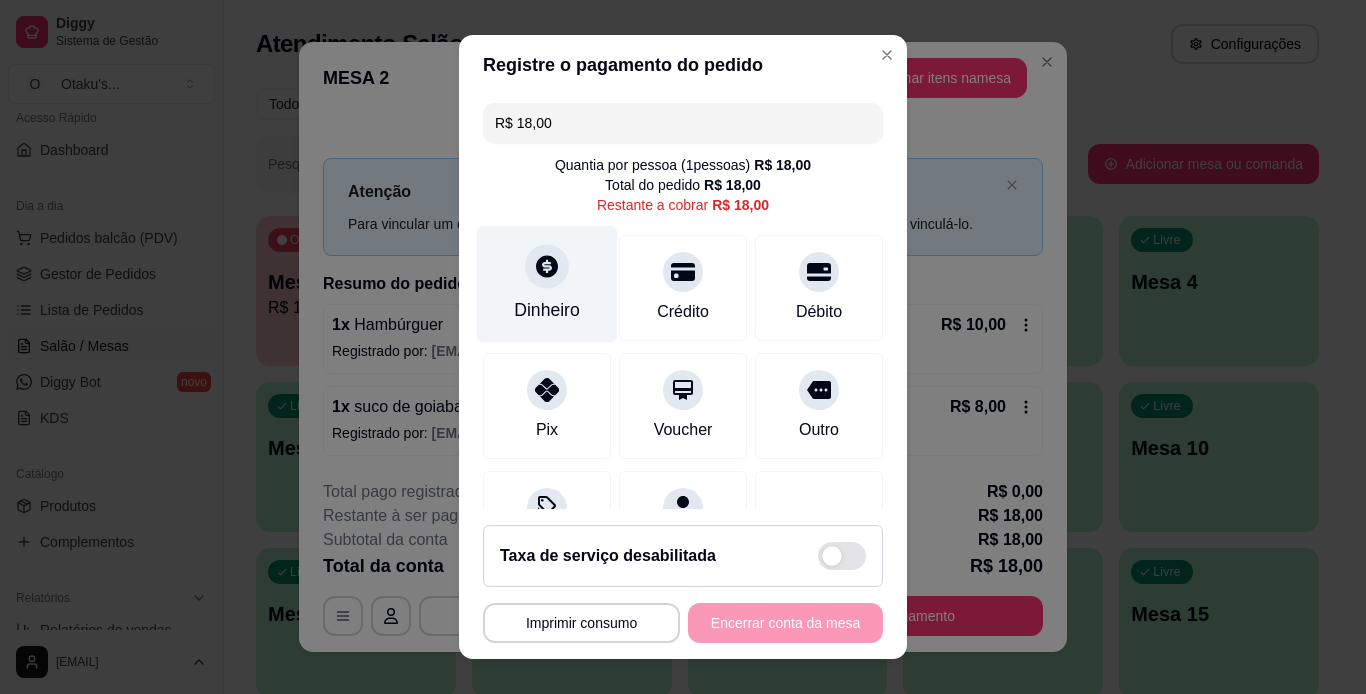 click 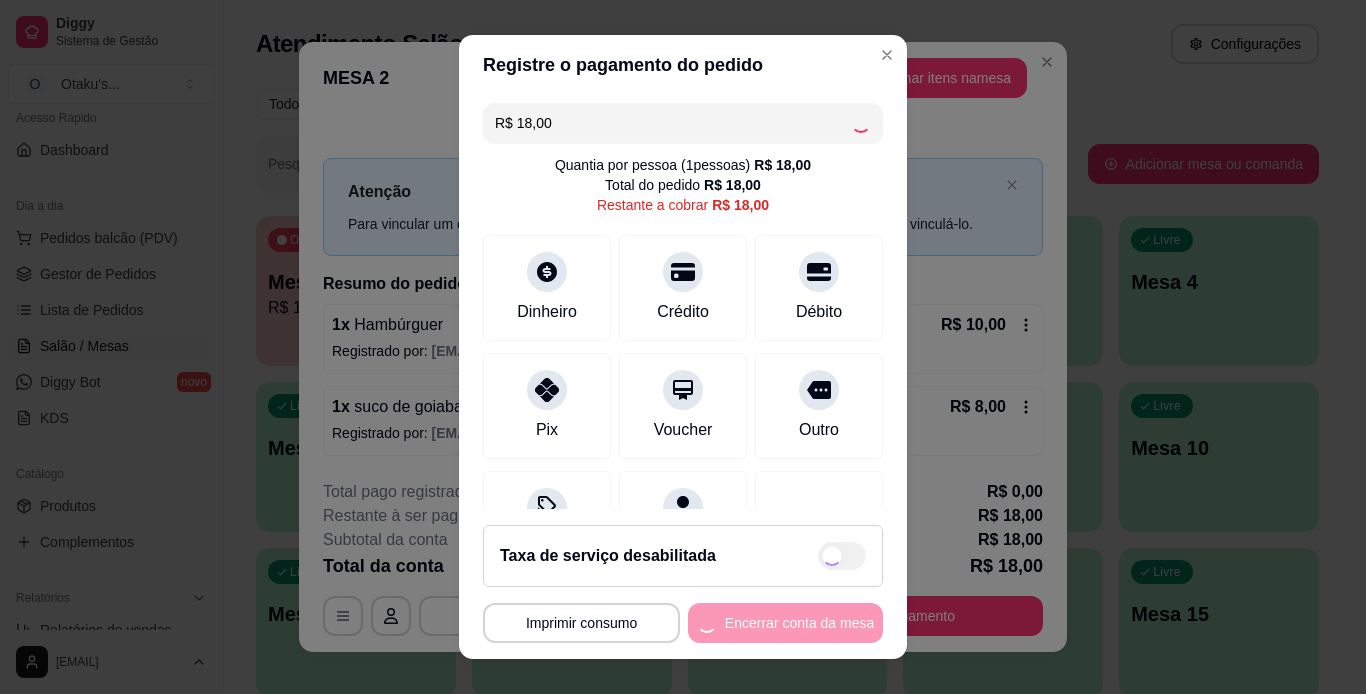 click on "R$ 18,00 Quantia por pessoa ( 1  pessoas)   R$ 18,00 Total do pedido   R$ 18,00 Restante a cobrar   R$ 18,00 Dinheiro Crédito Débito Pix Voucher Outro Desconto Dividir conta" at bounding box center [683, 302] 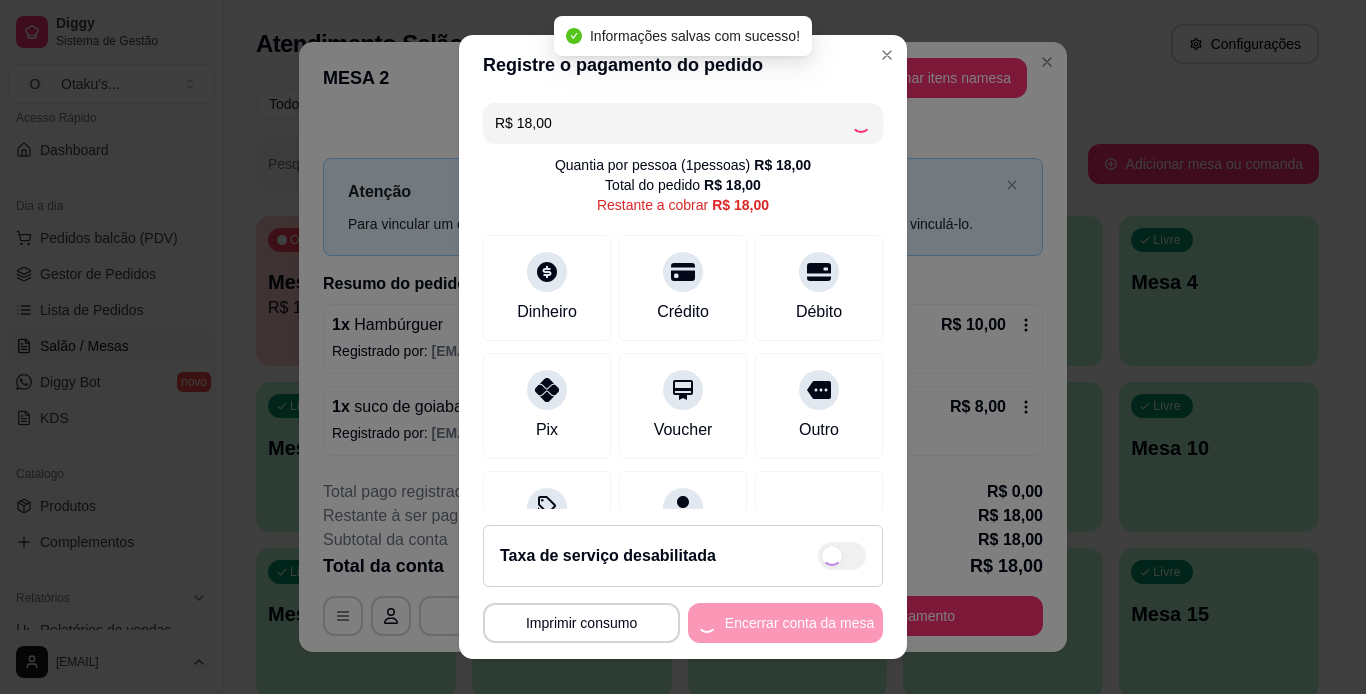 type on "R$ 0,00" 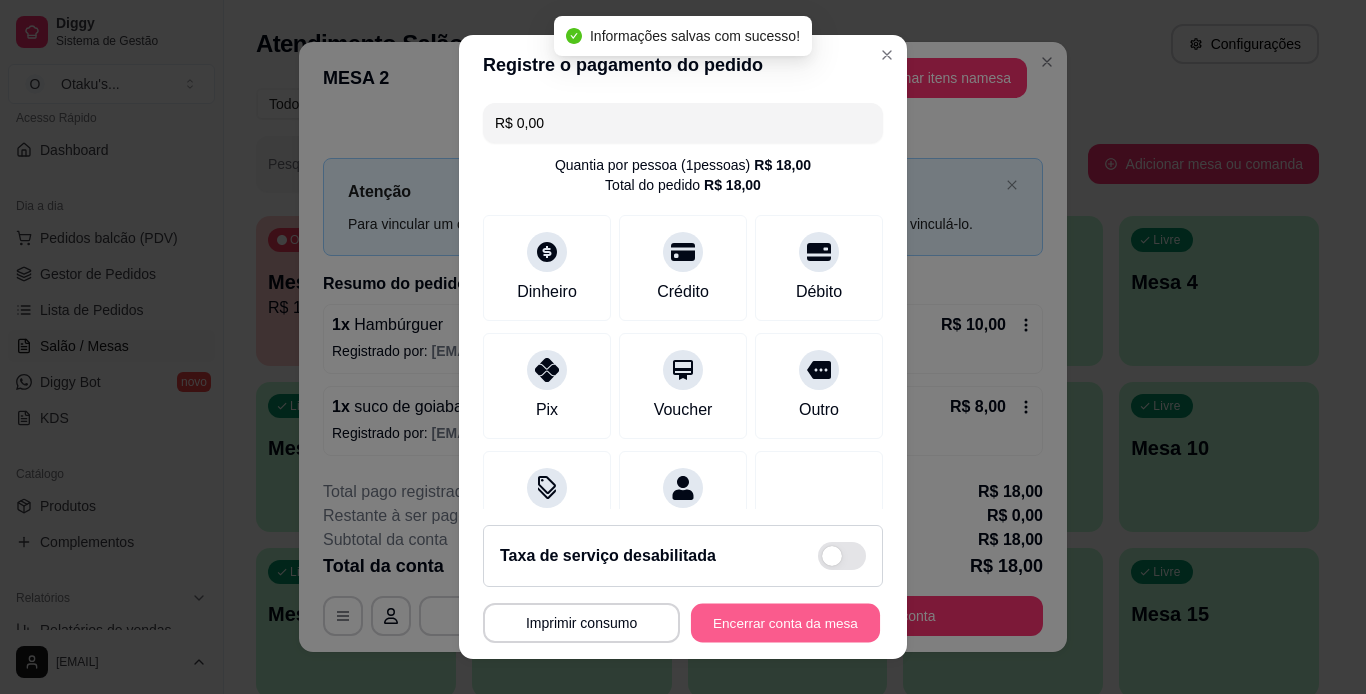 click on "Encerrar conta da mesa" at bounding box center (785, 623) 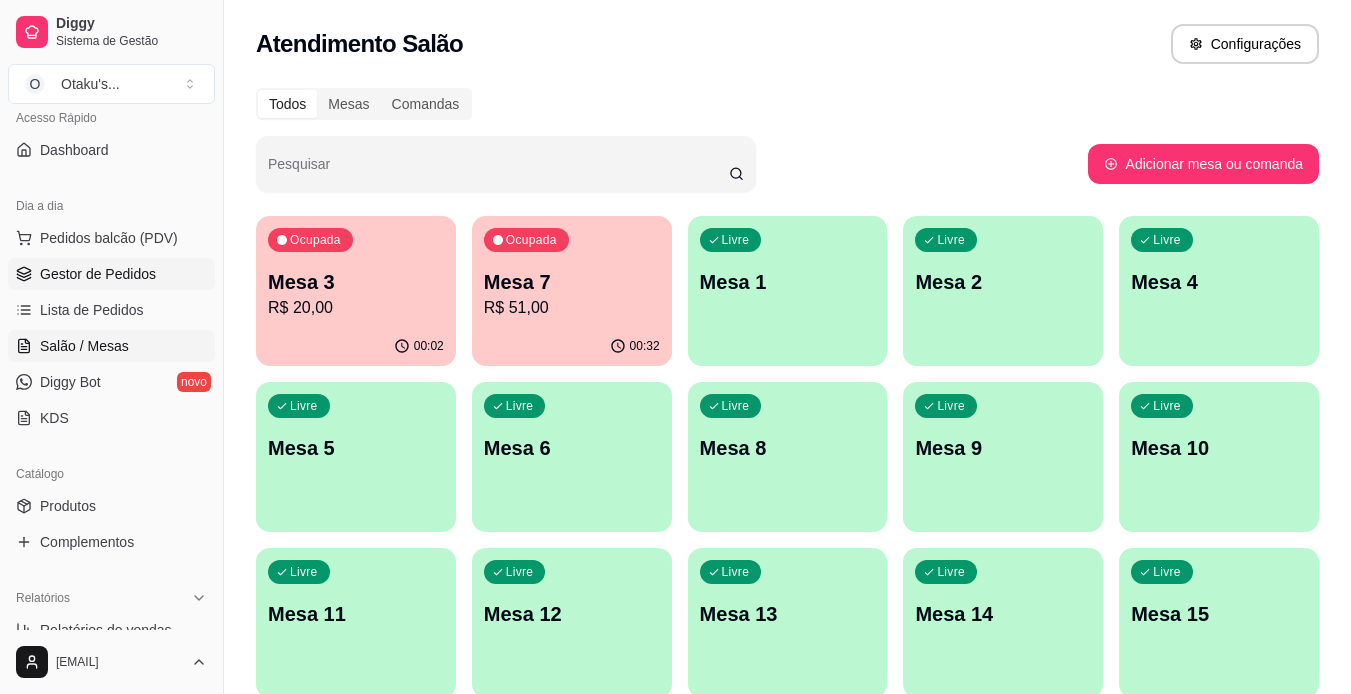 click on "Gestor de Pedidos" at bounding box center [98, 274] 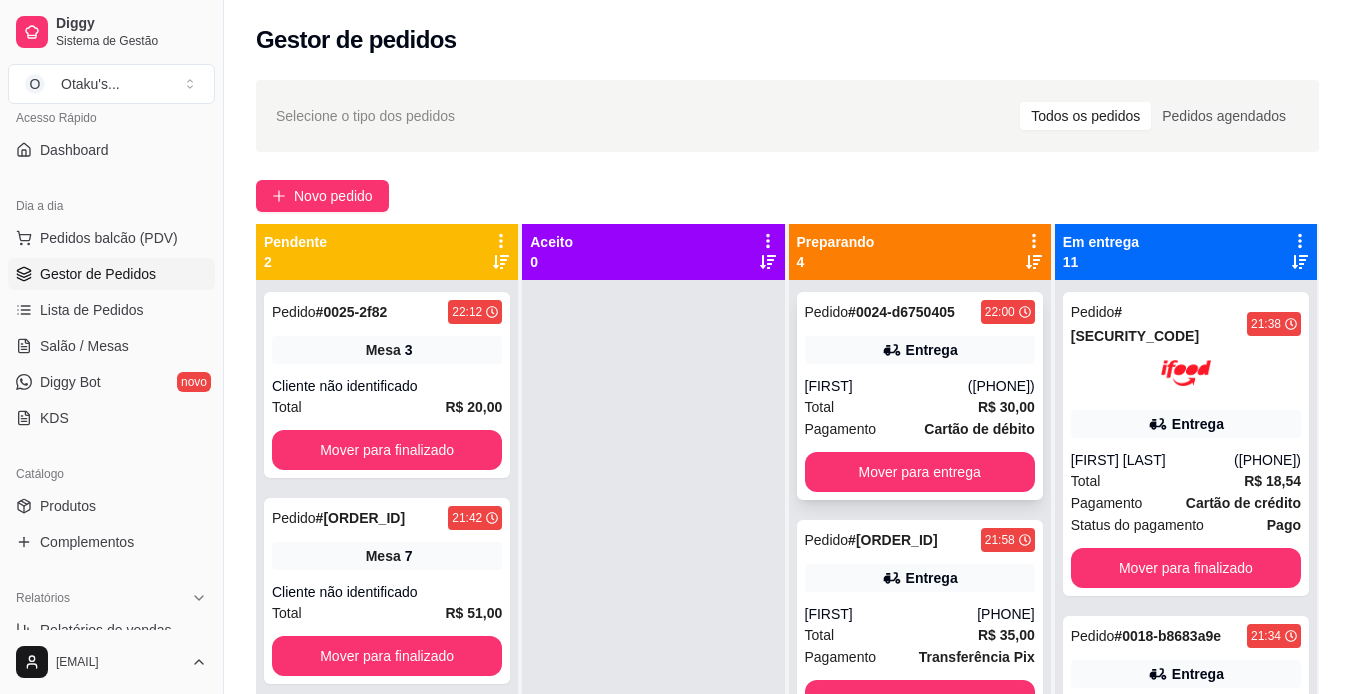 scroll, scrollTop: 238, scrollLeft: 0, axis: vertical 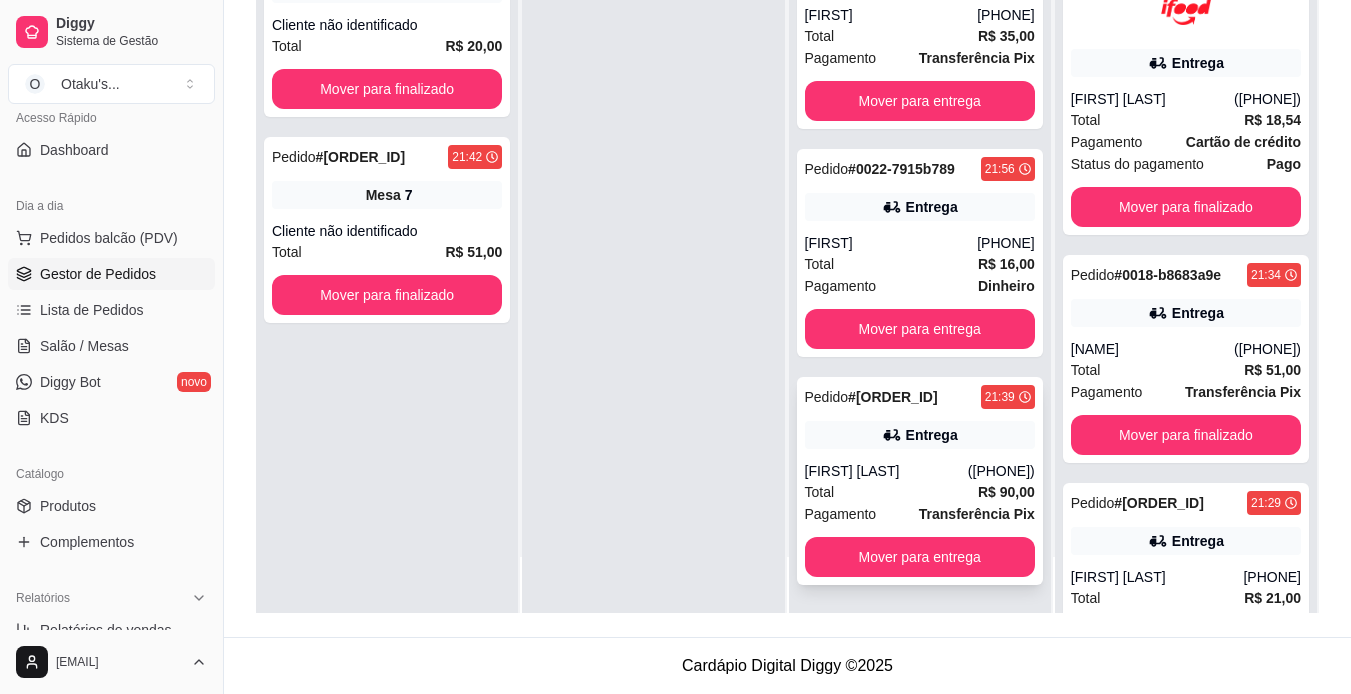 click on "Entrega" at bounding box center [920, 435] 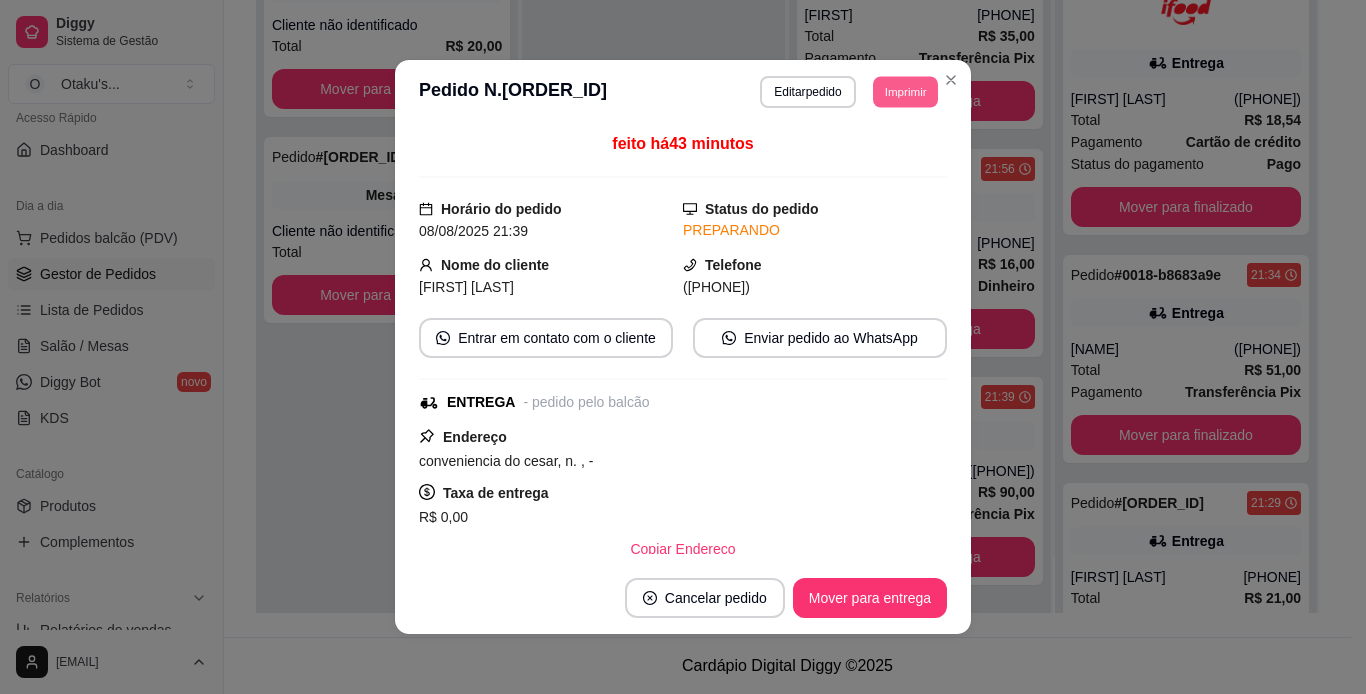 click on "Imprimir" at bounding box center [905, 91] 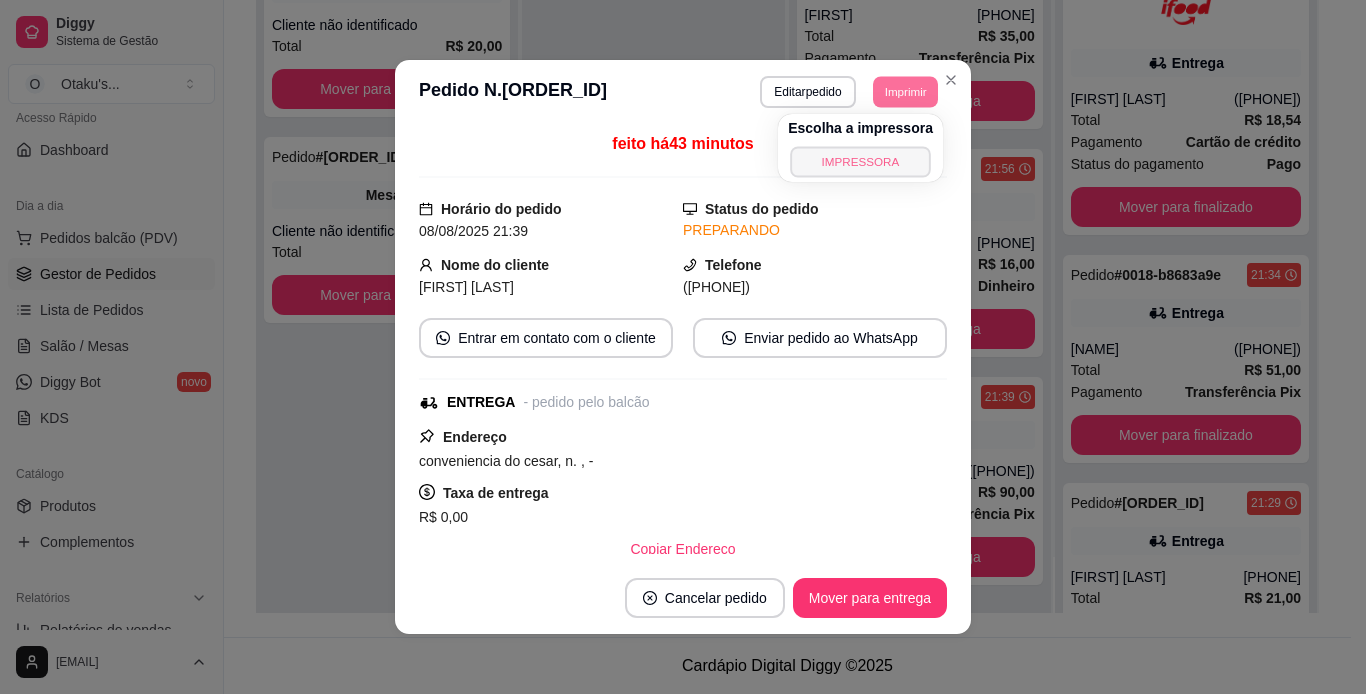 click on "IMPRESSORA" at bounding box center (860, 161) 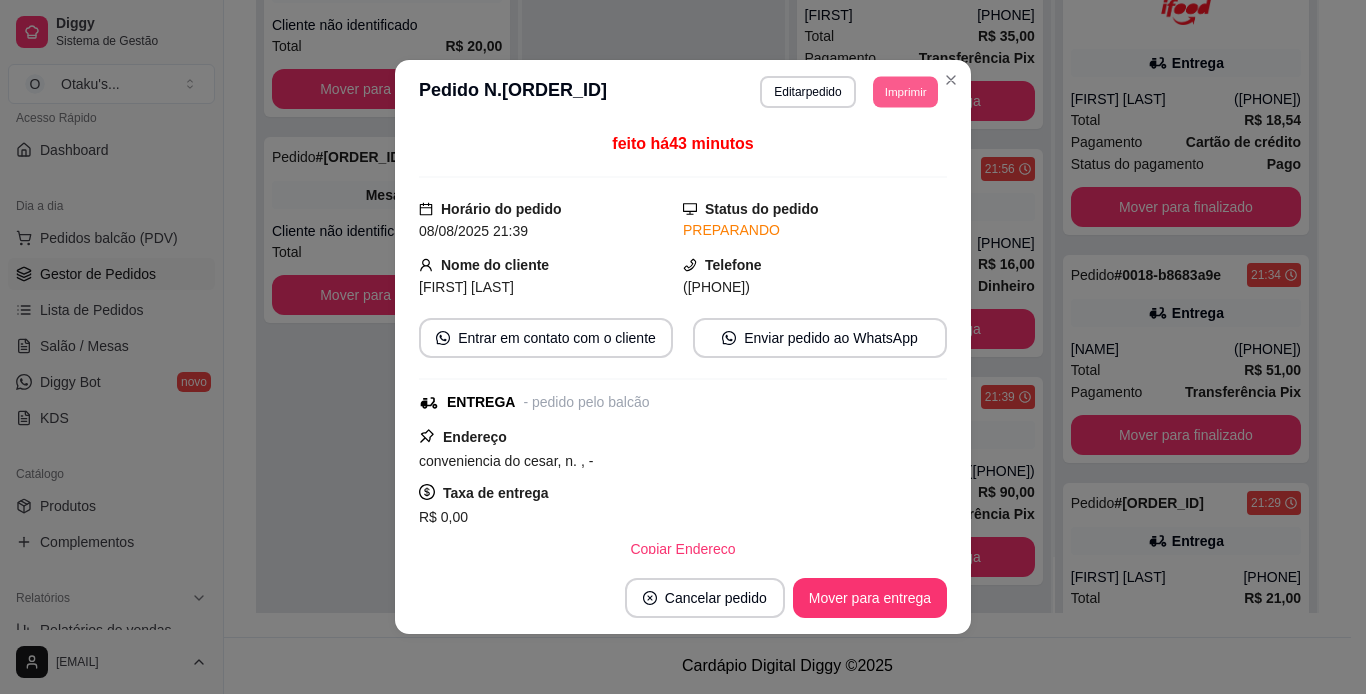 click on "Imprimir" at bounding box center [905, 91] 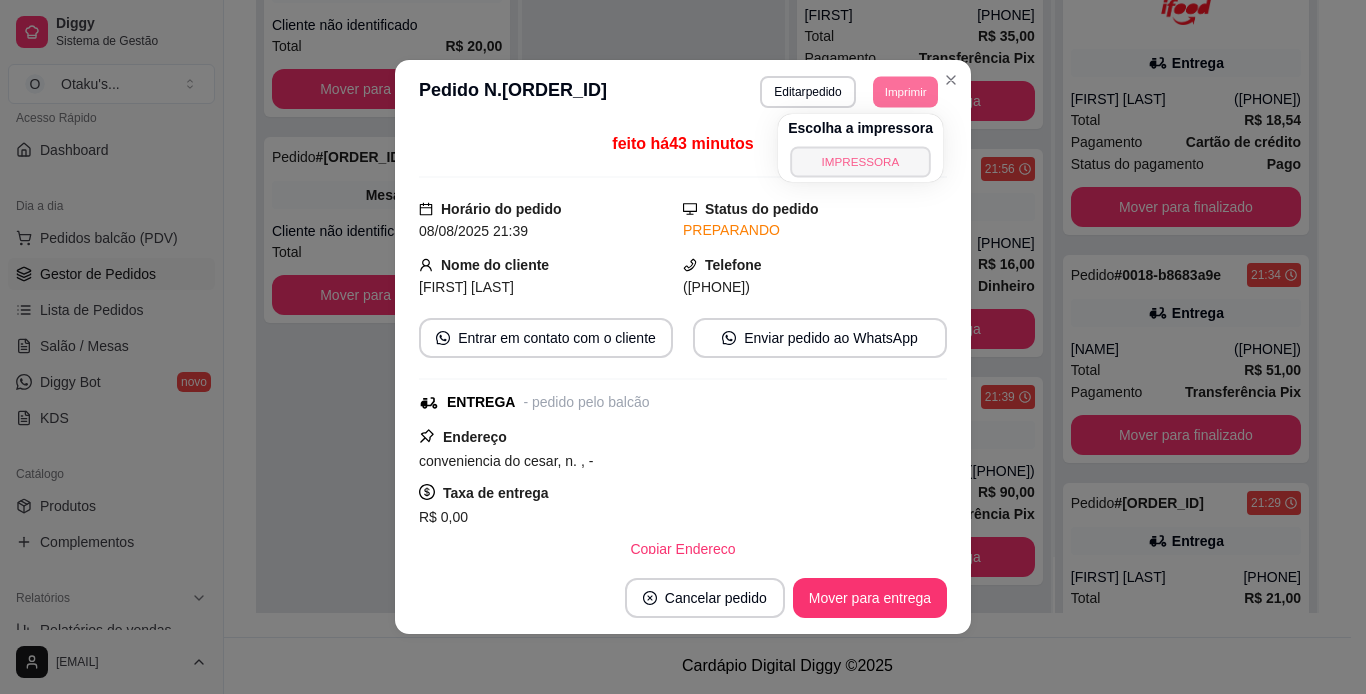 click on "IMPRESSORA" at bounding box center [860, 161] 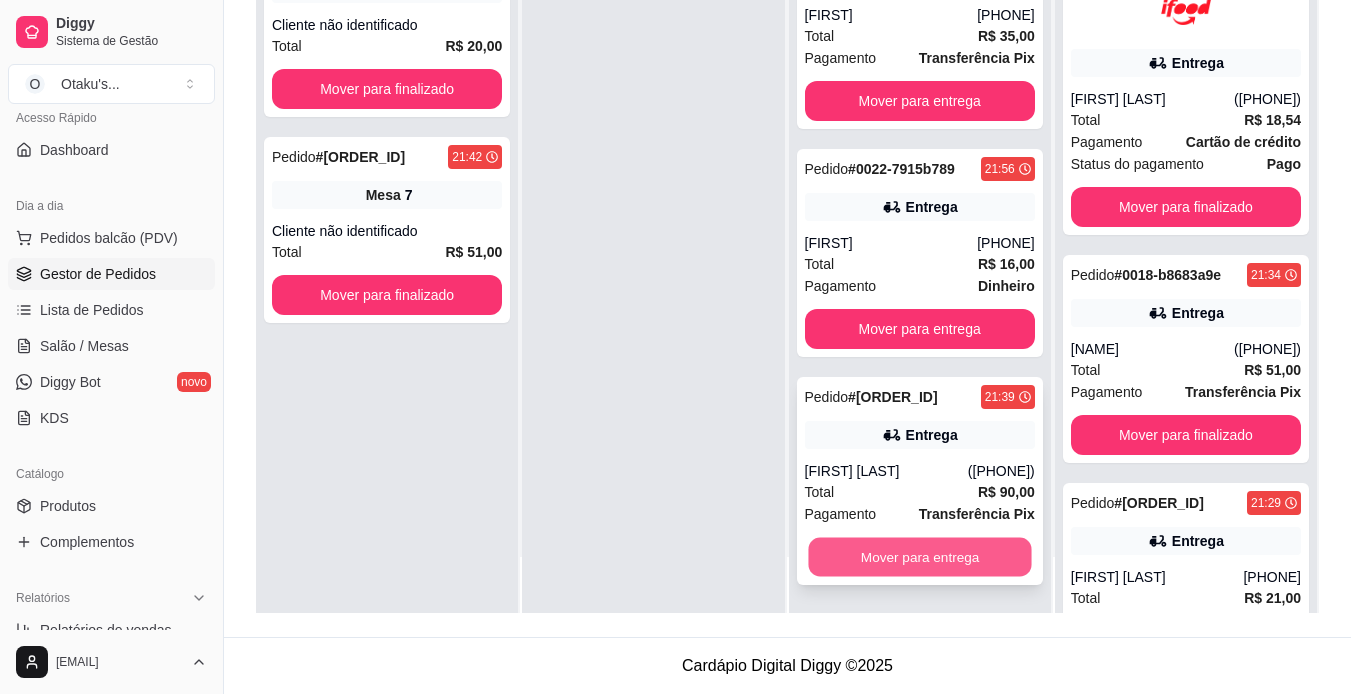 click on "Mover para entrega" at bounding box center [919, 557] 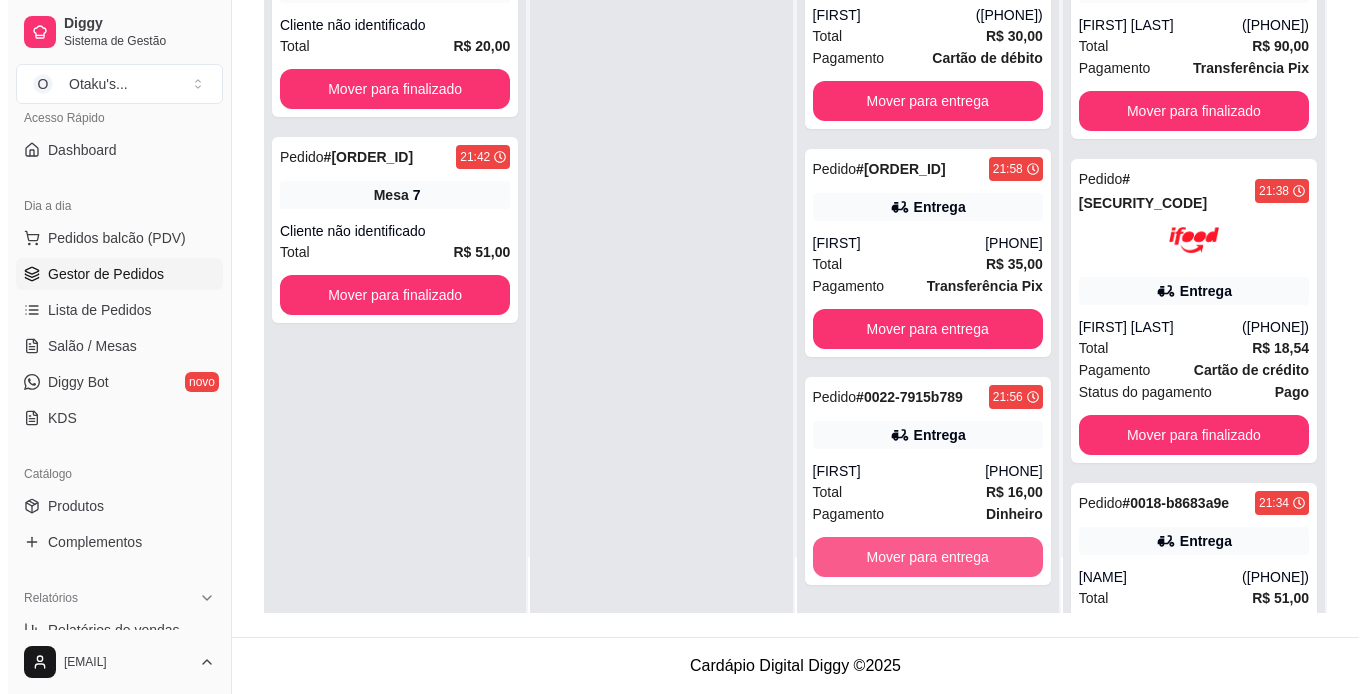 scroll, scrollTop: 10, scrollLeft: 0, axis: vertical 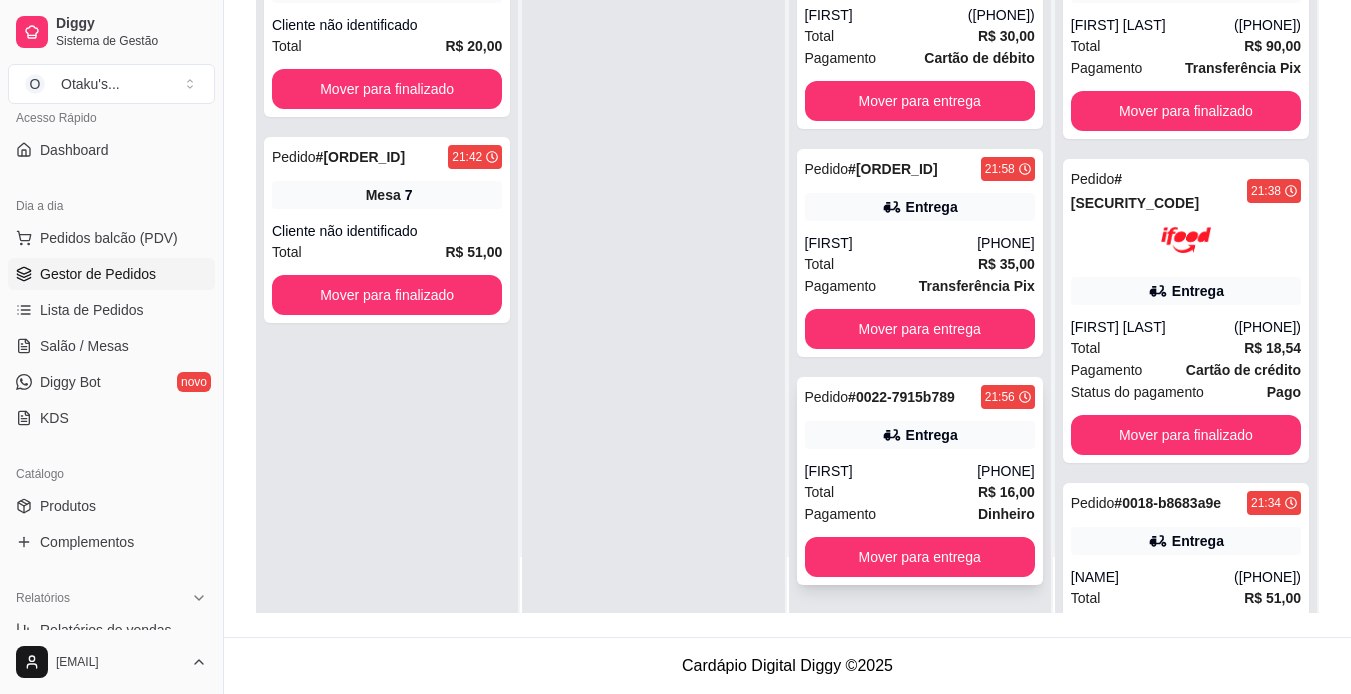 click on "Total R$ 16,00" at bounding box center (920, 492) 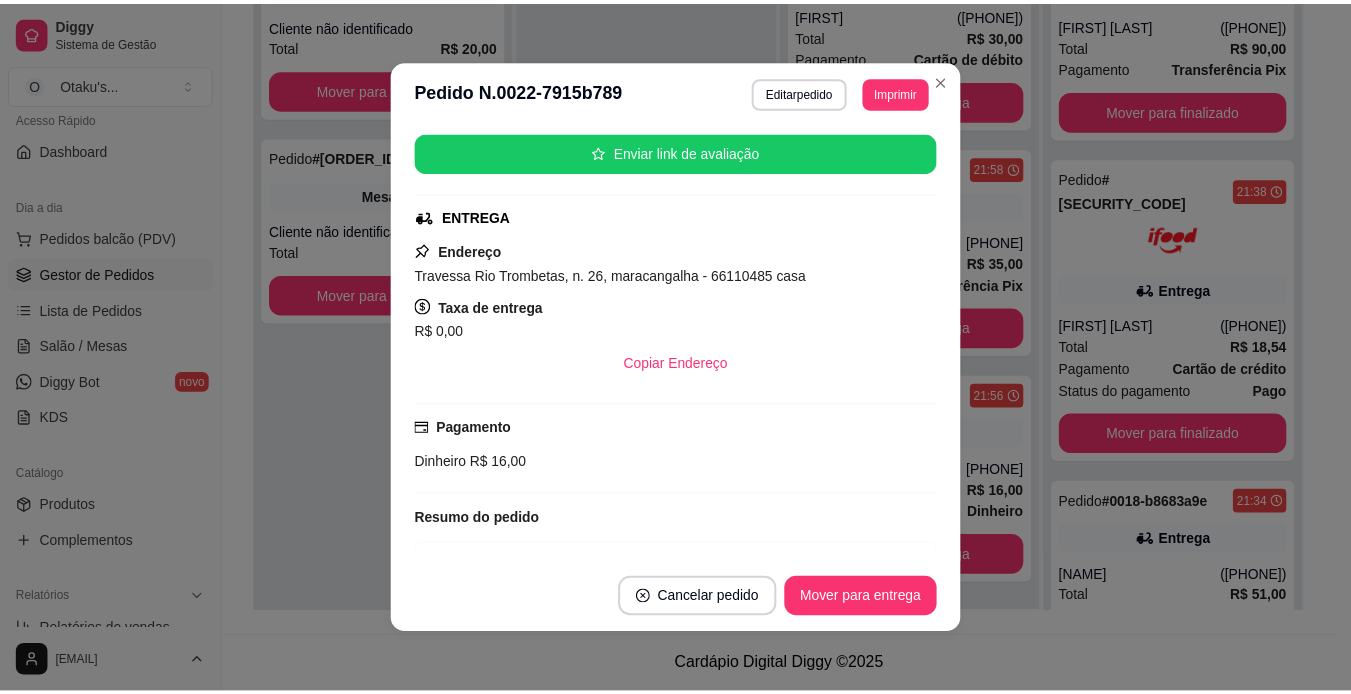 scroll, scrollTop: 247, scrollLeft: 0, axis: vertical 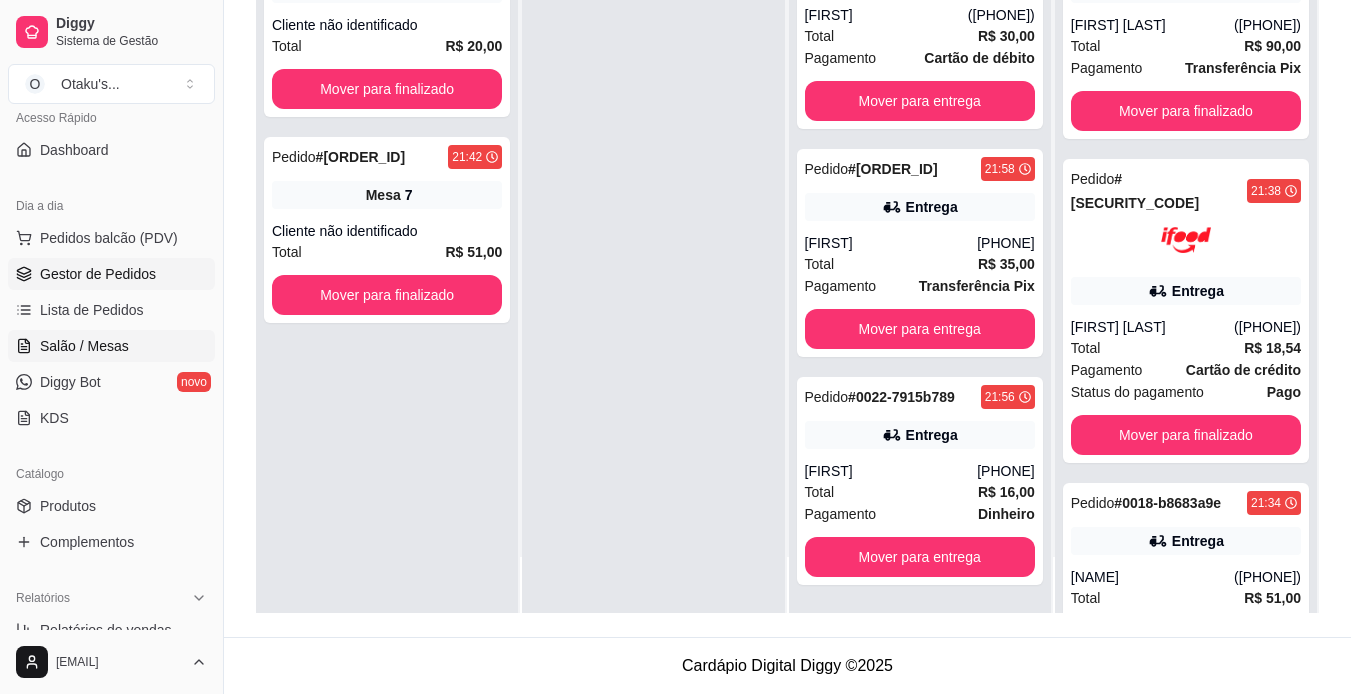 click on "Salão / Mesas" at bounding box center [84, 346] 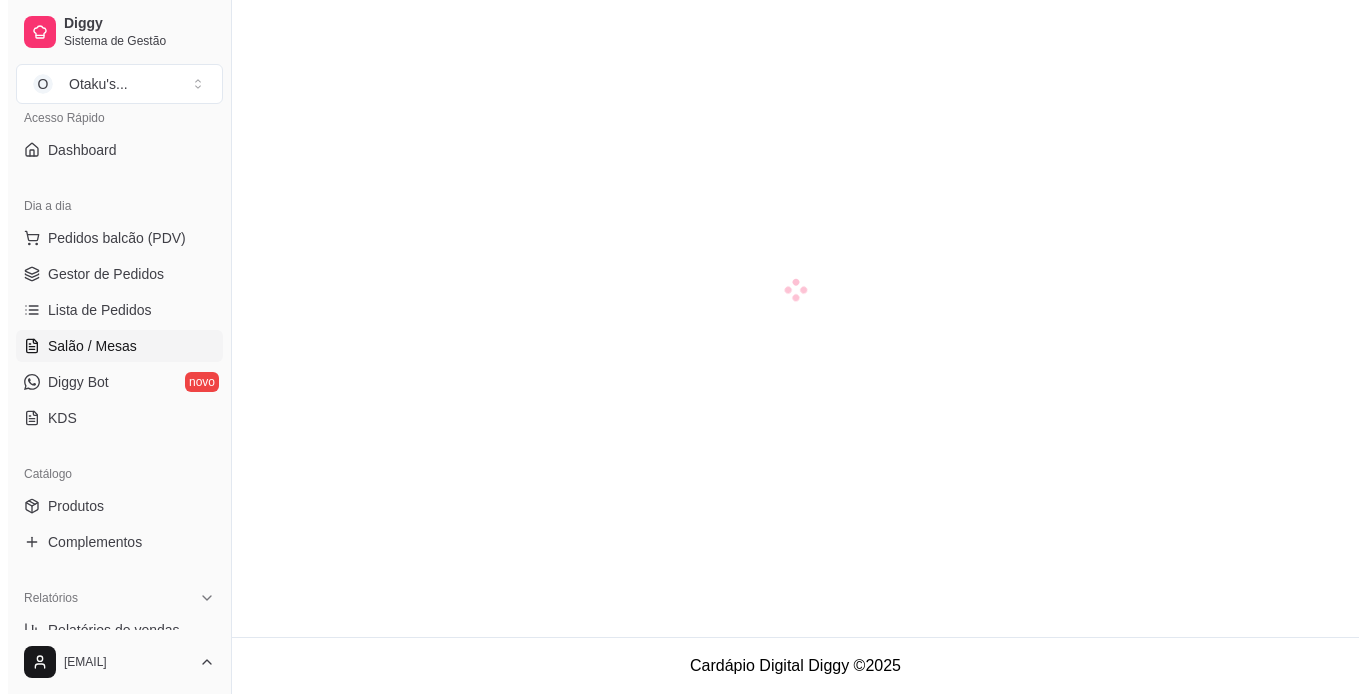 scroll, scrollTop: 0, scrollLeft: 0, axis: both 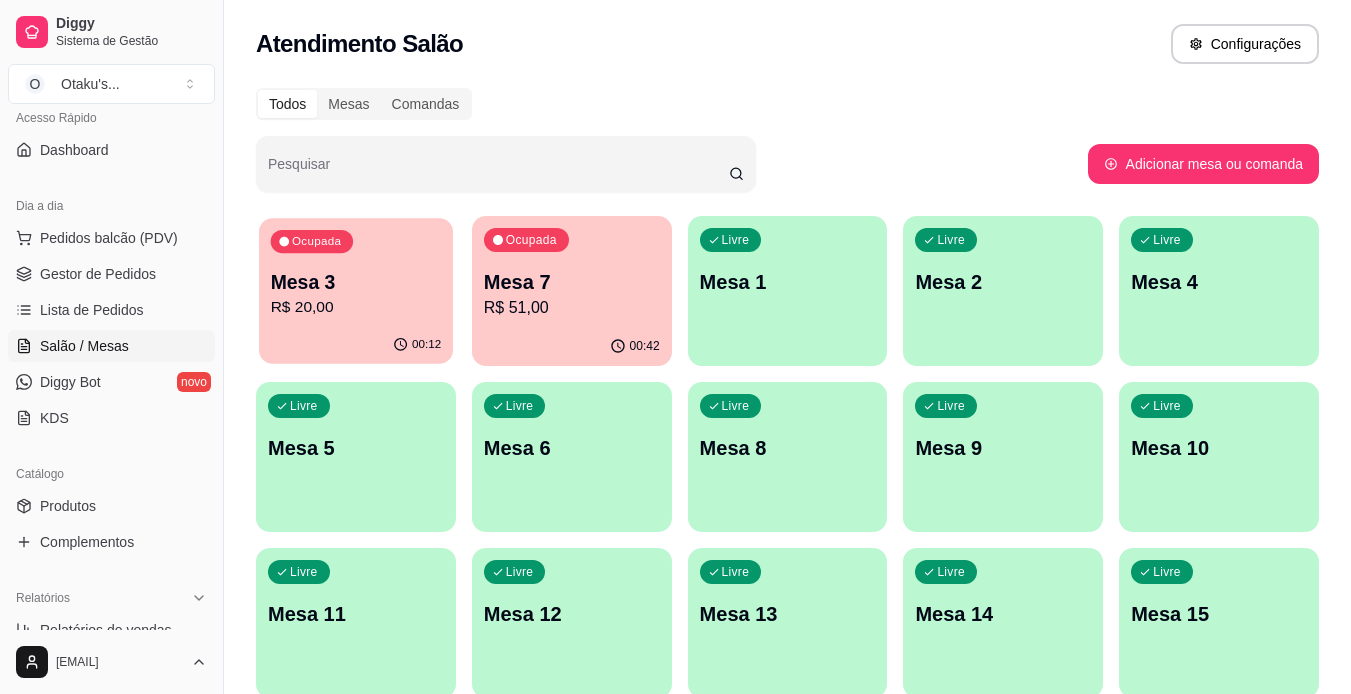 click on "Ocupada Mesa 3 R$ 20,00" at bounding box center [356, 272] 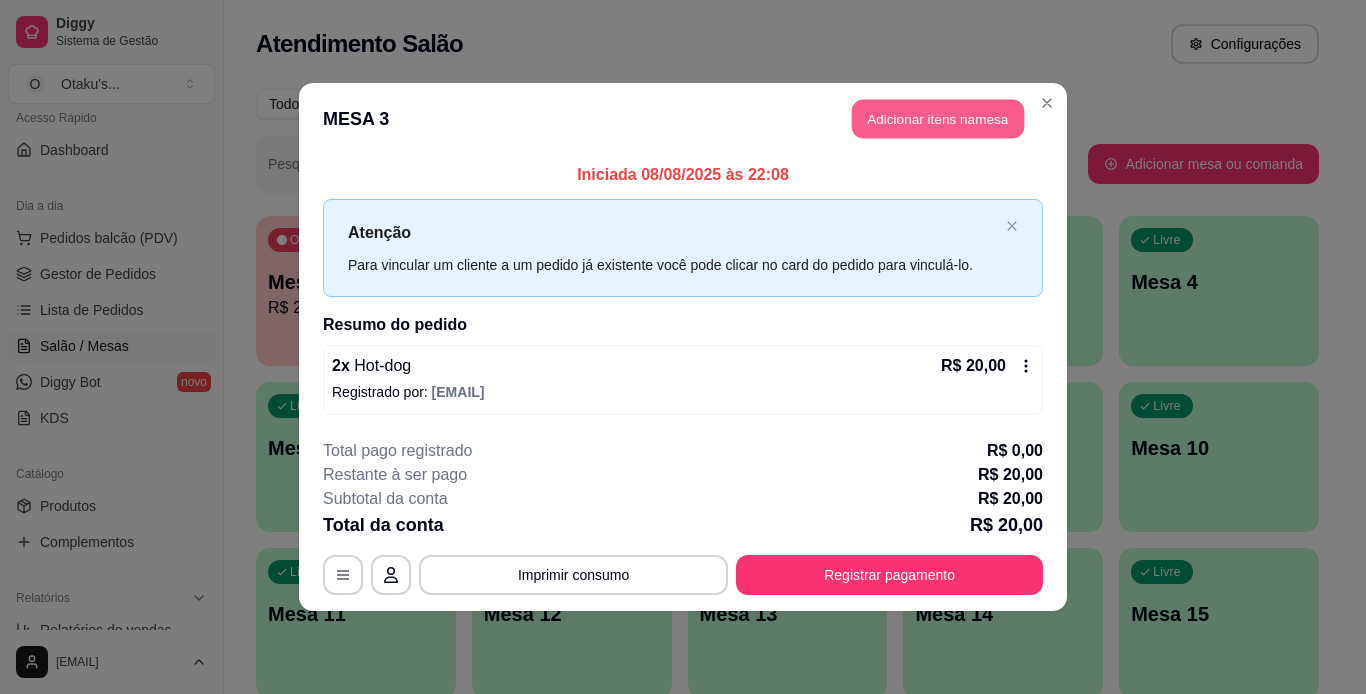 click on "Adicionar itens na  mesa" at bounding box center (938, 119) 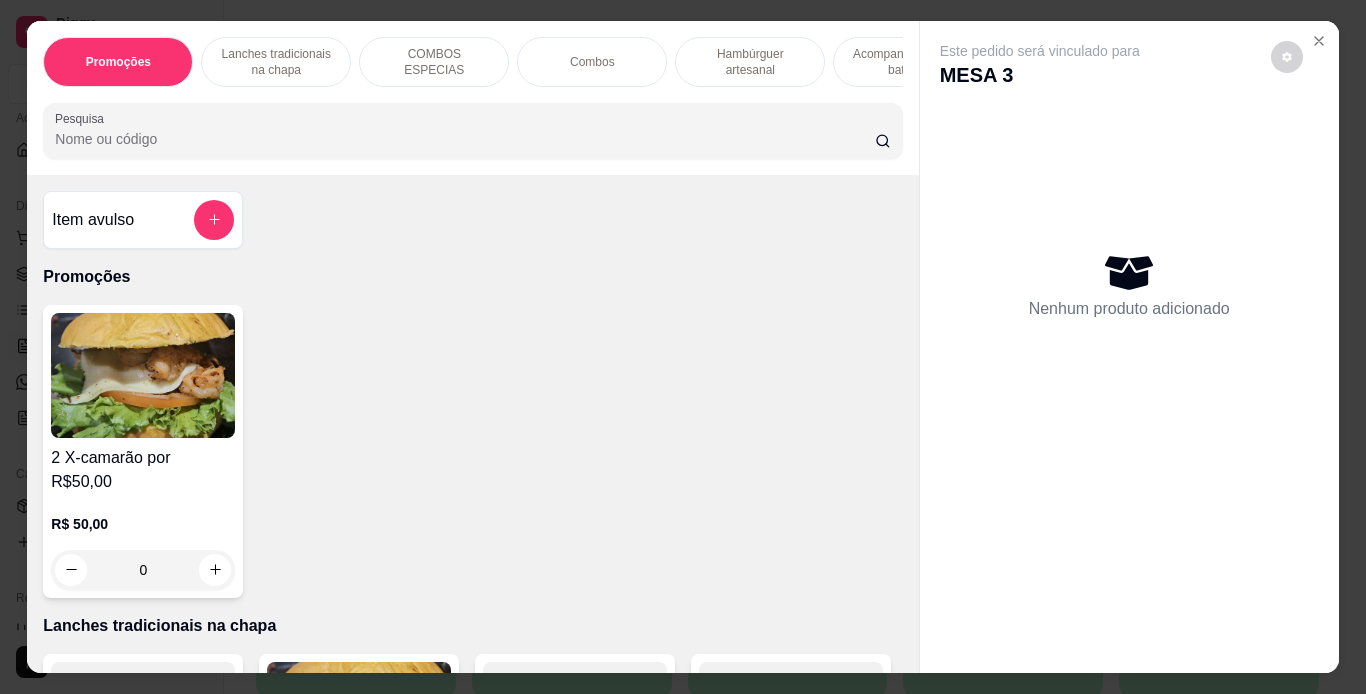 click on "Lanches tradicionais na chapa" at bounding box center [276, 62] 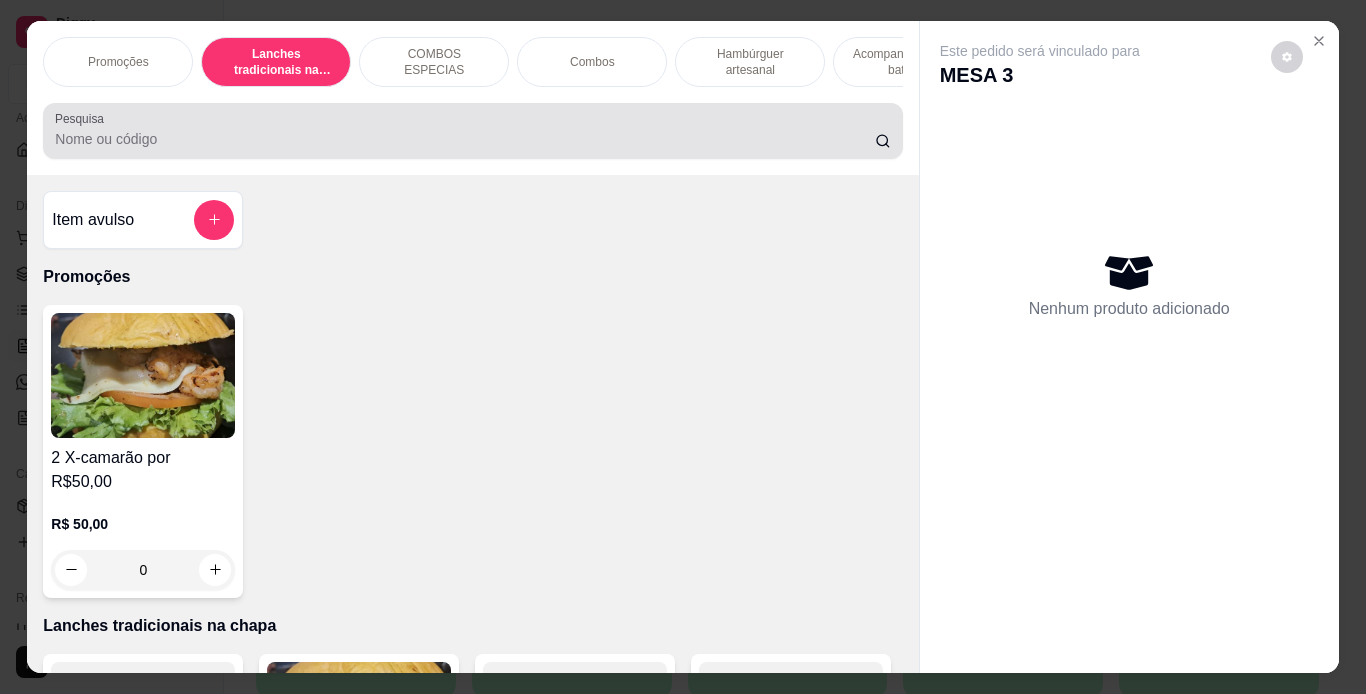 scroll, scrollTop: 415, scrollLeft: 0, axis: vertical 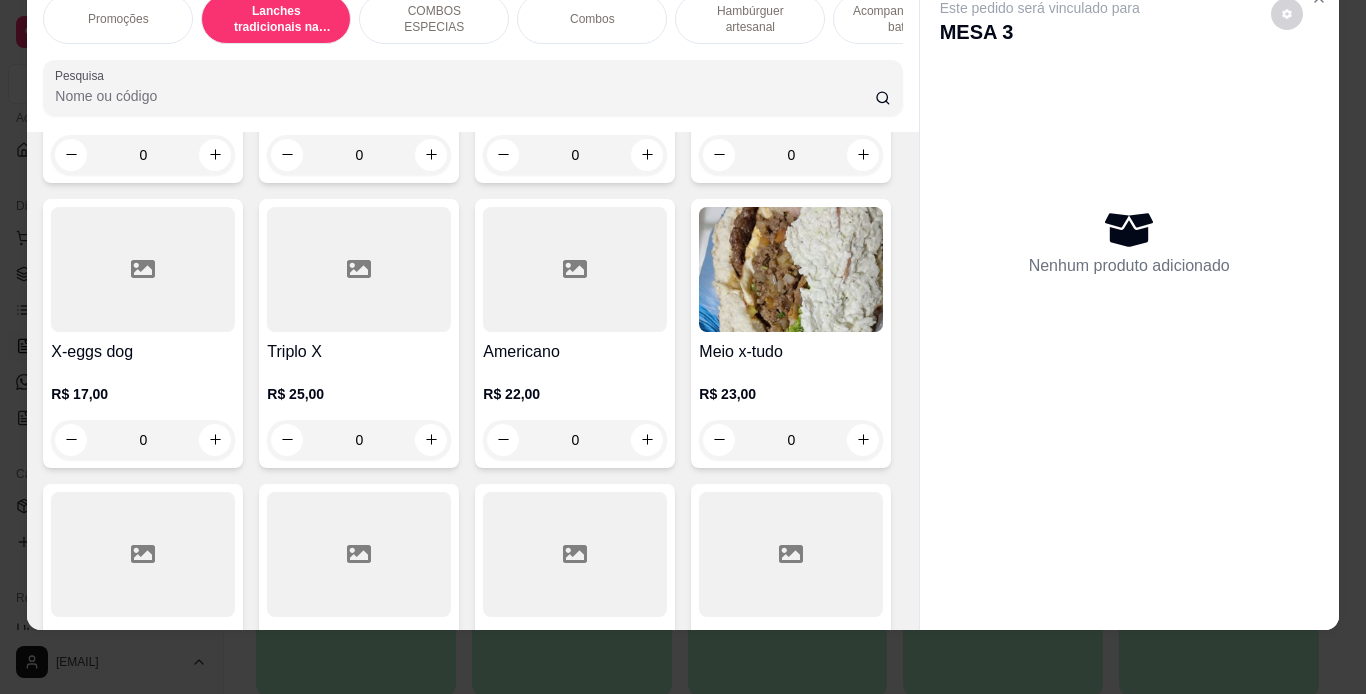 click on "0" at bounding box center [791, 155] 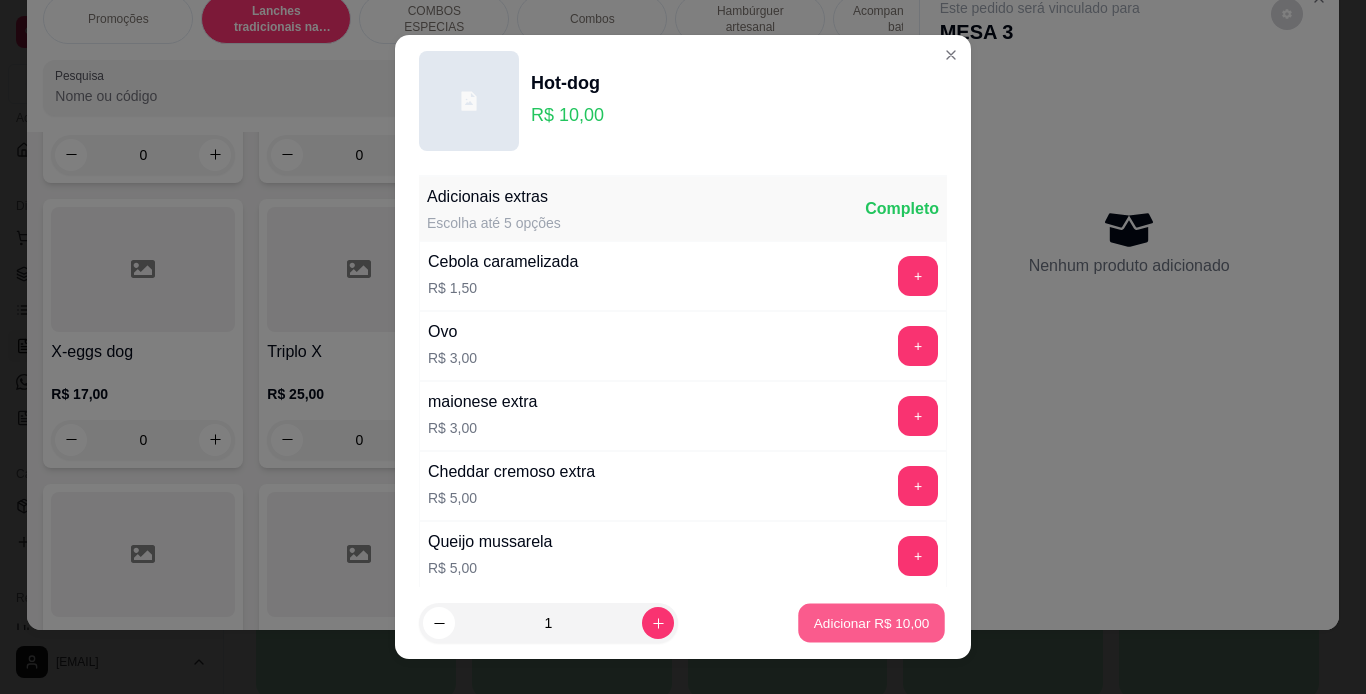 click on "Adicionar   R$ 10,00" at bounding box center (872, 623) 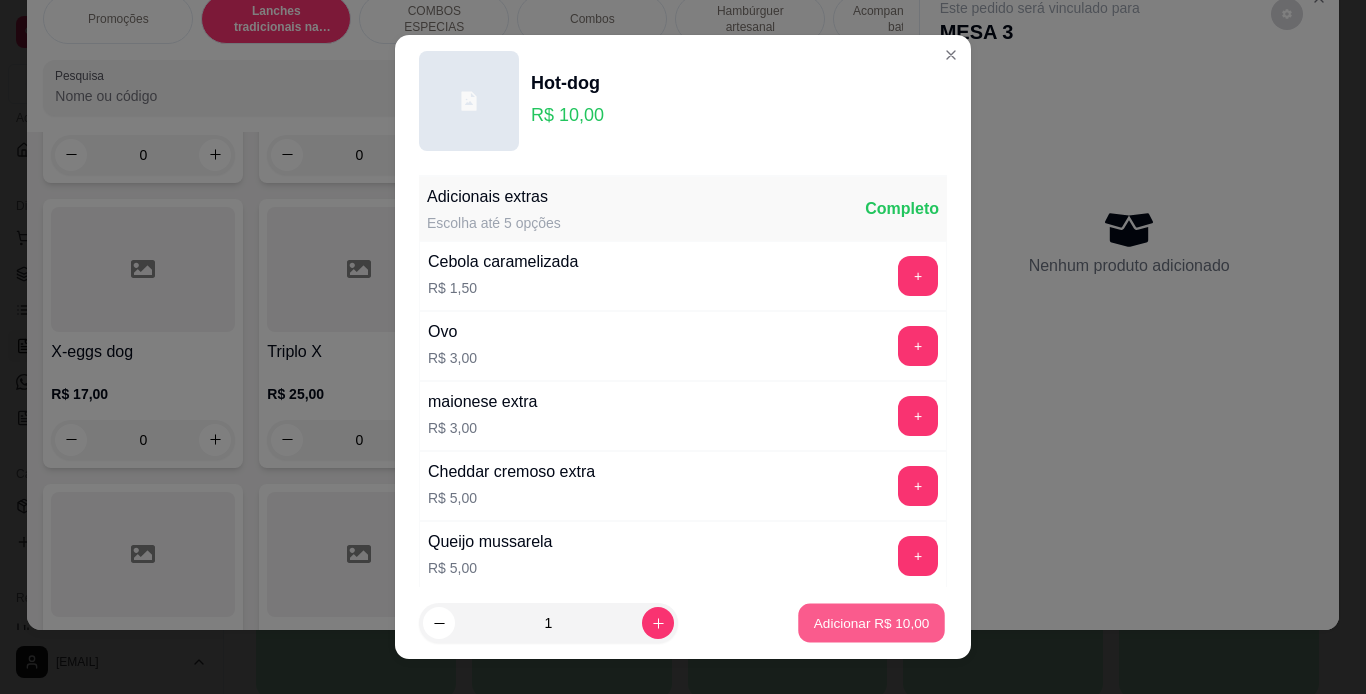type on "1" 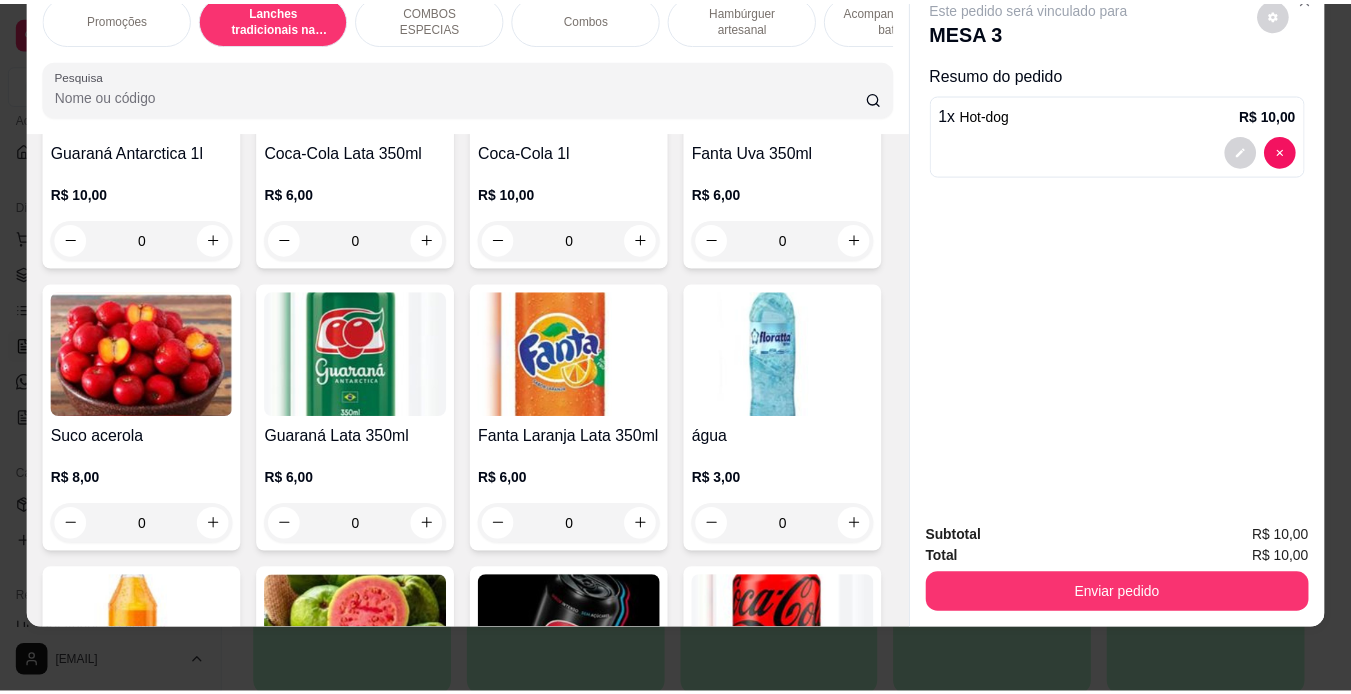 scroll, scrollTop: 5211, scrollLeft: 0, axis: vertical 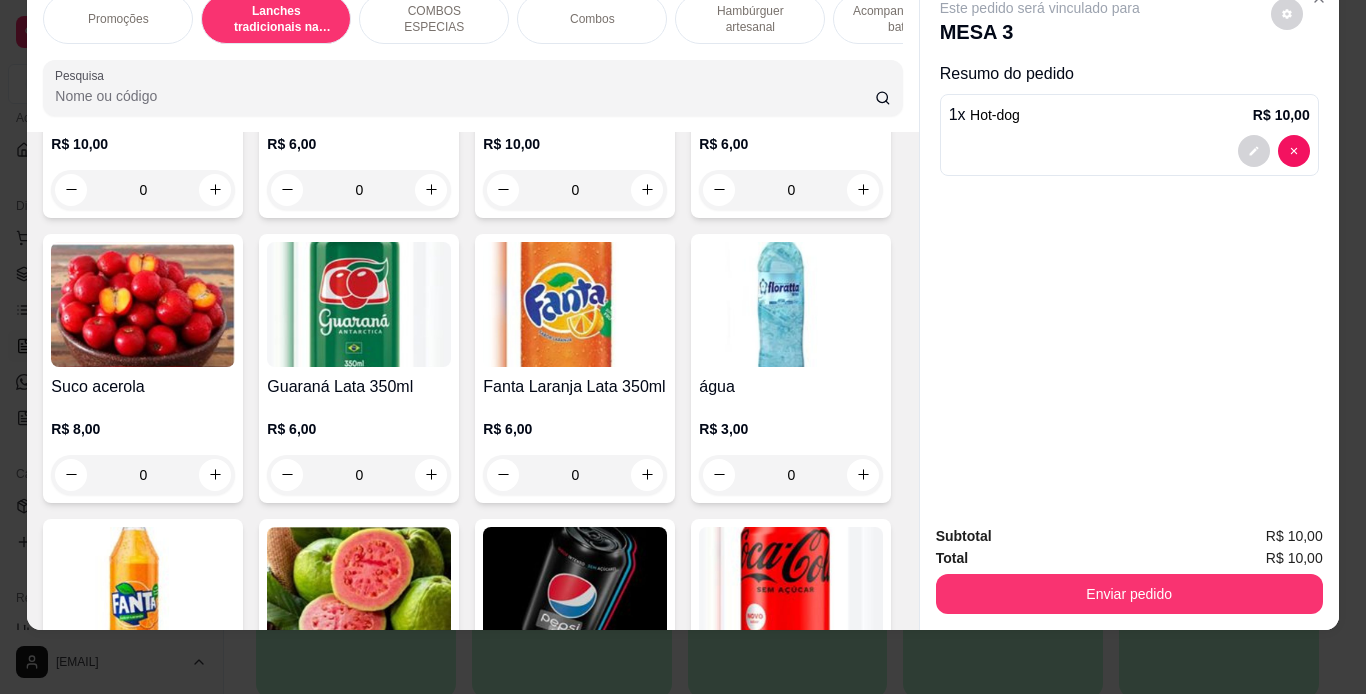 click on "0" at bounding box center [575, -444] 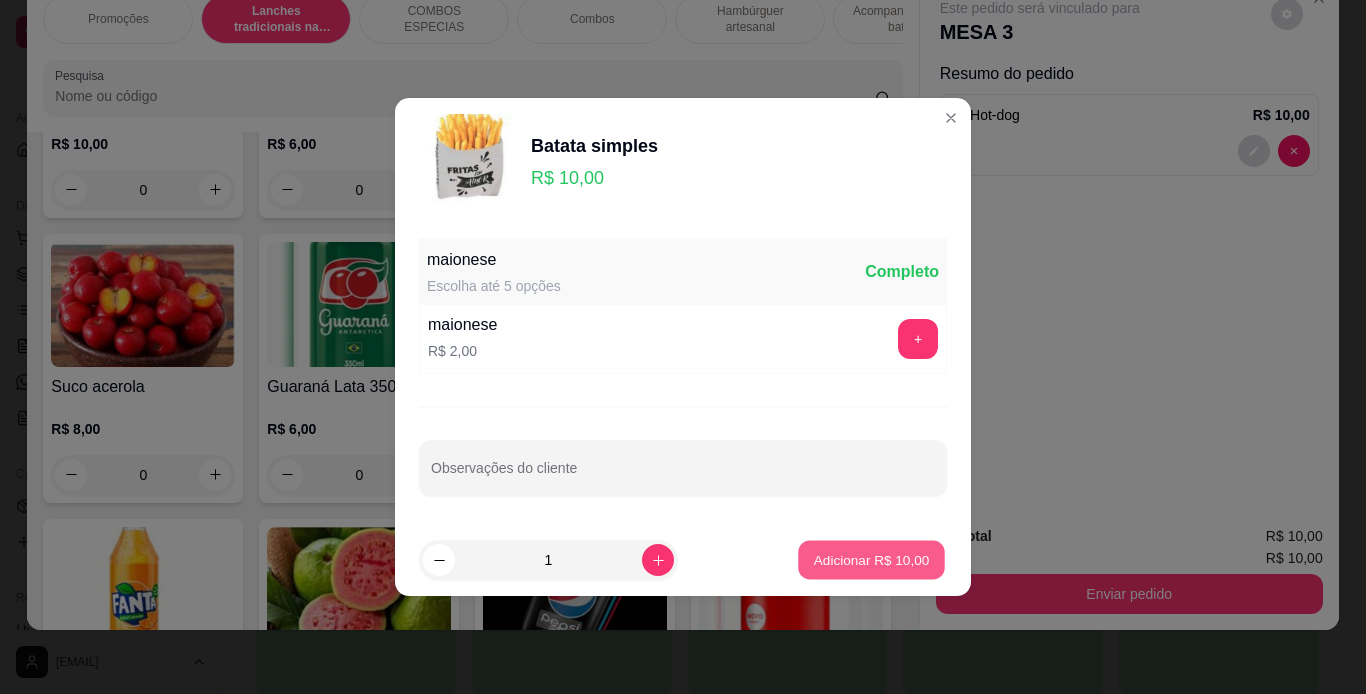 click on "Adicionar   R$ 10,00" at bounding box center [872, 559] 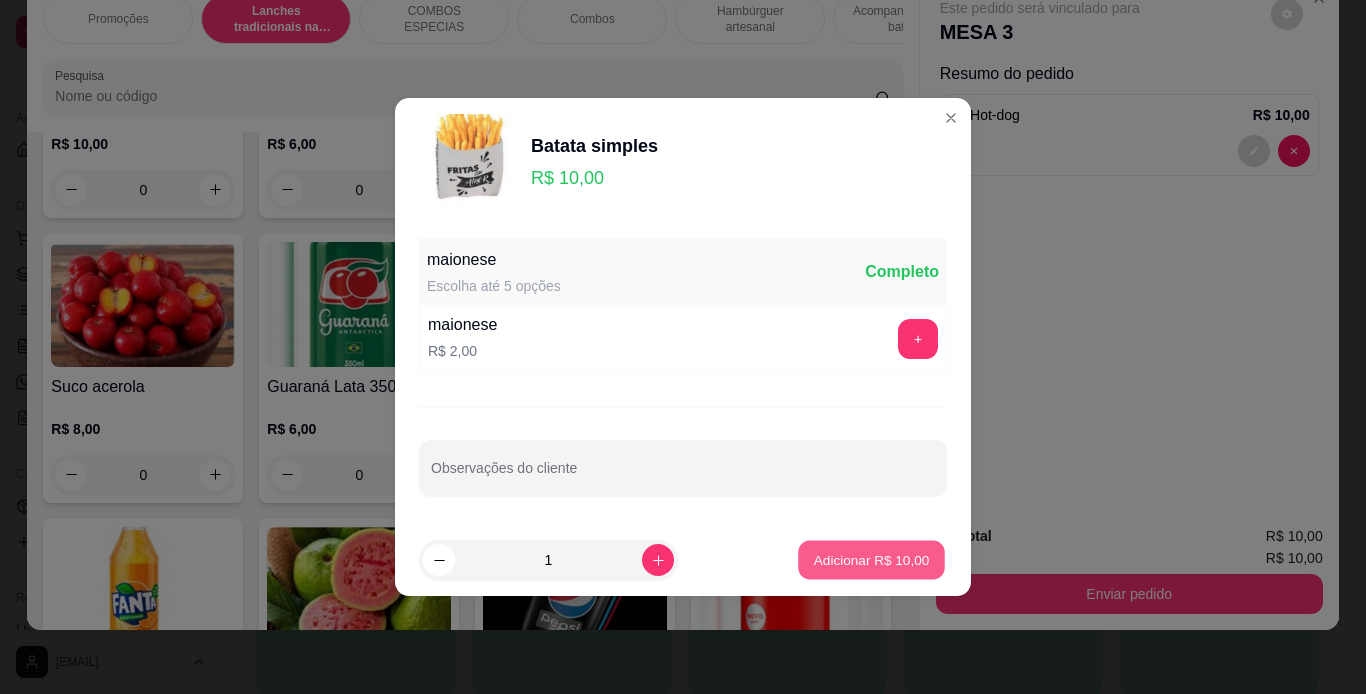 type on "1" 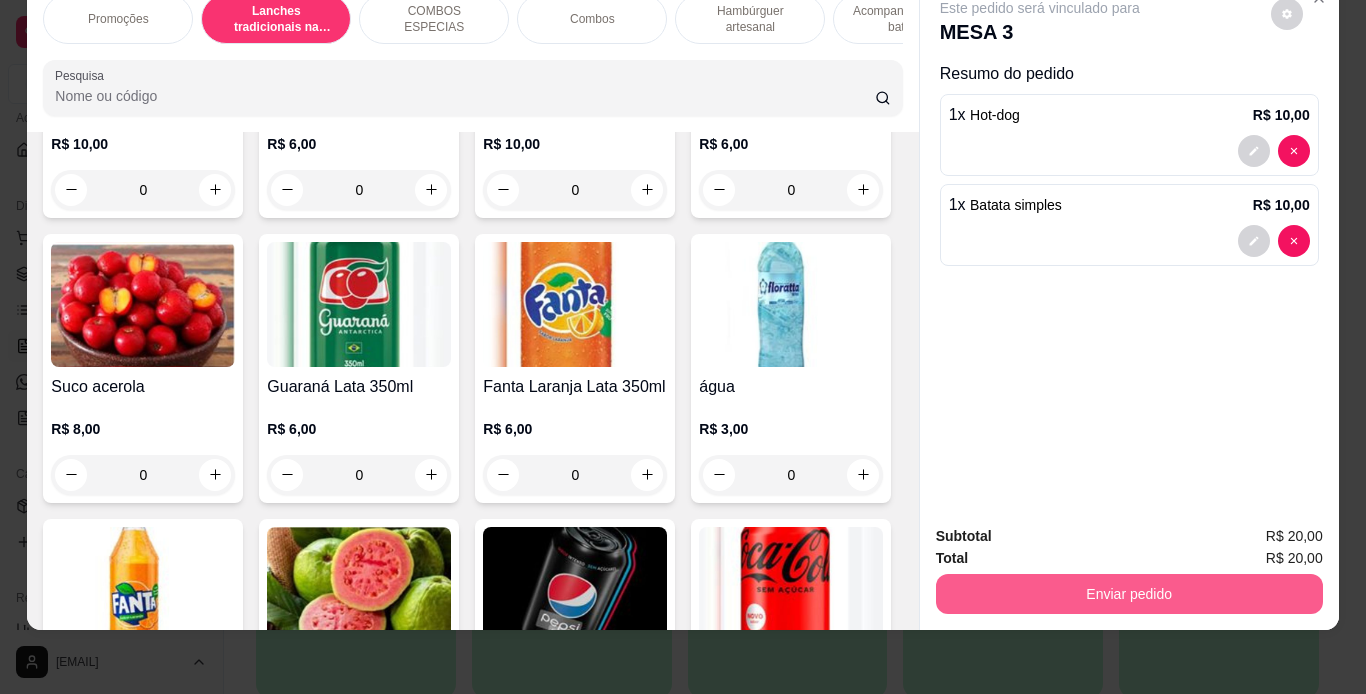 click on "Enviar pedido" at bounding box center (1129, 594) 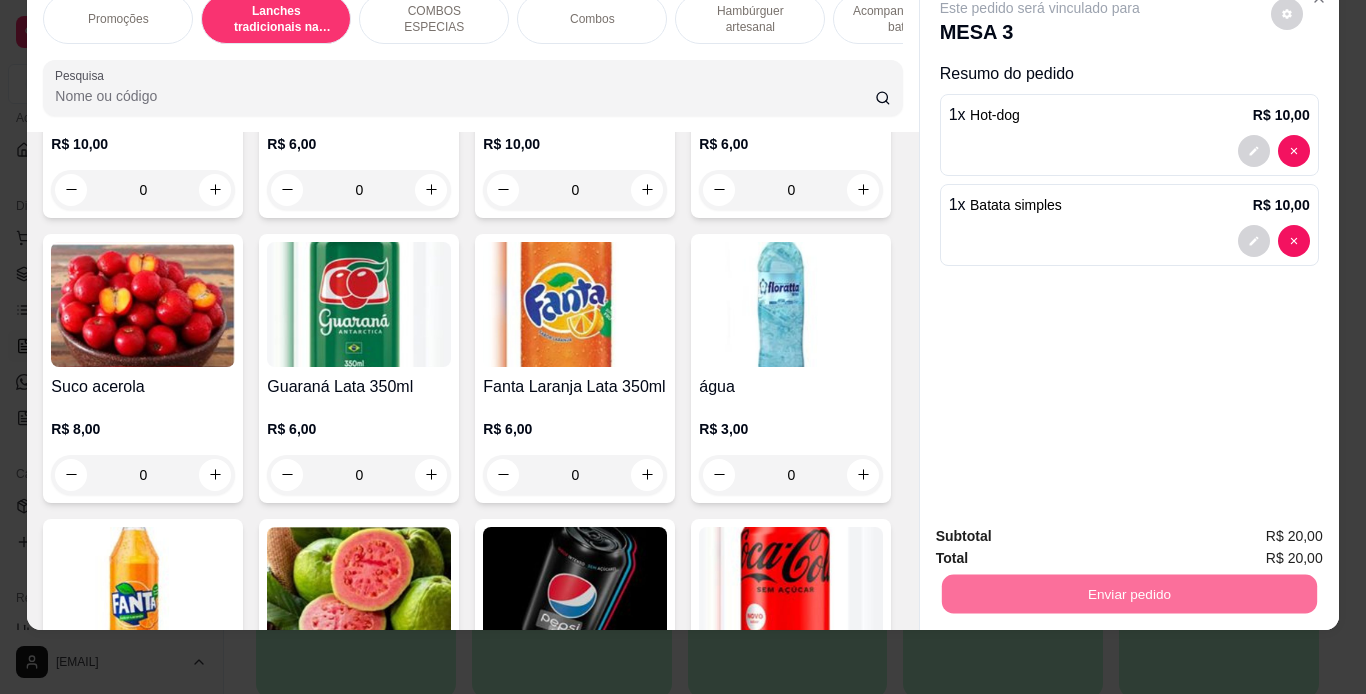 click on "Não registrar e enviar pedido" at bounding box center [1063, 529] 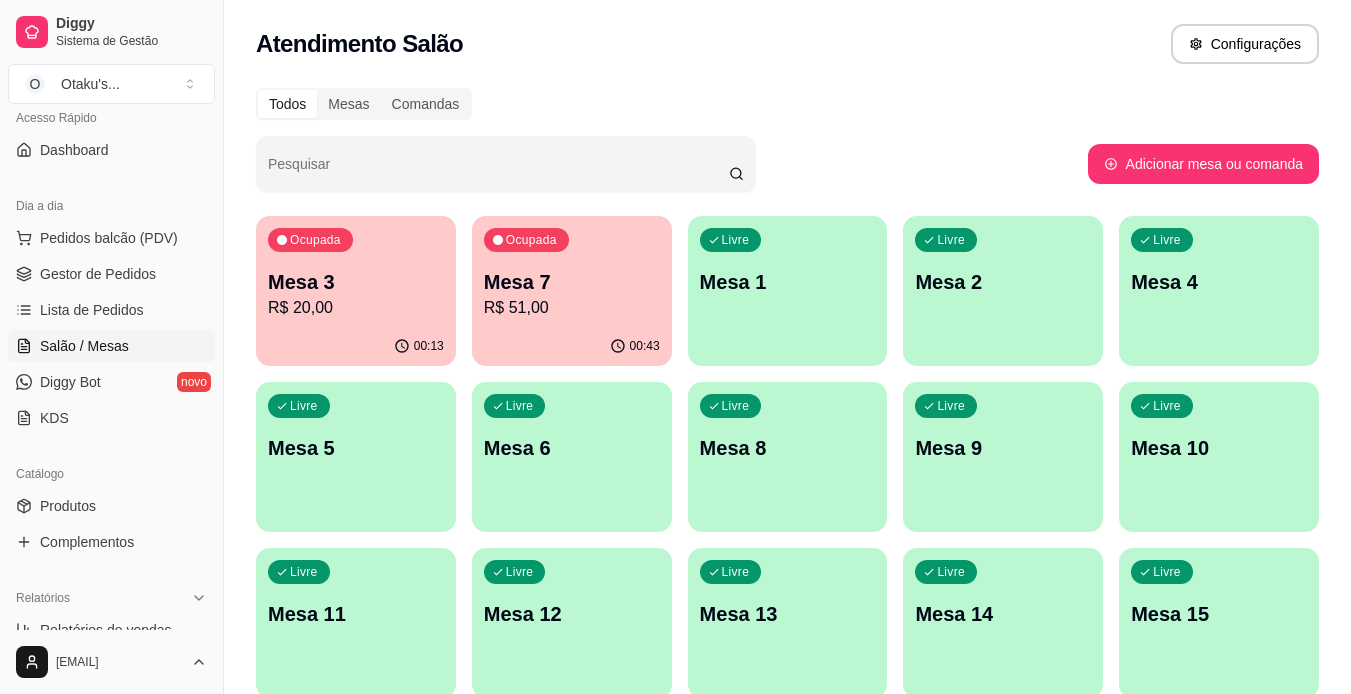 click on "Gestor de Pedidos" at bounding box center [98, 274] 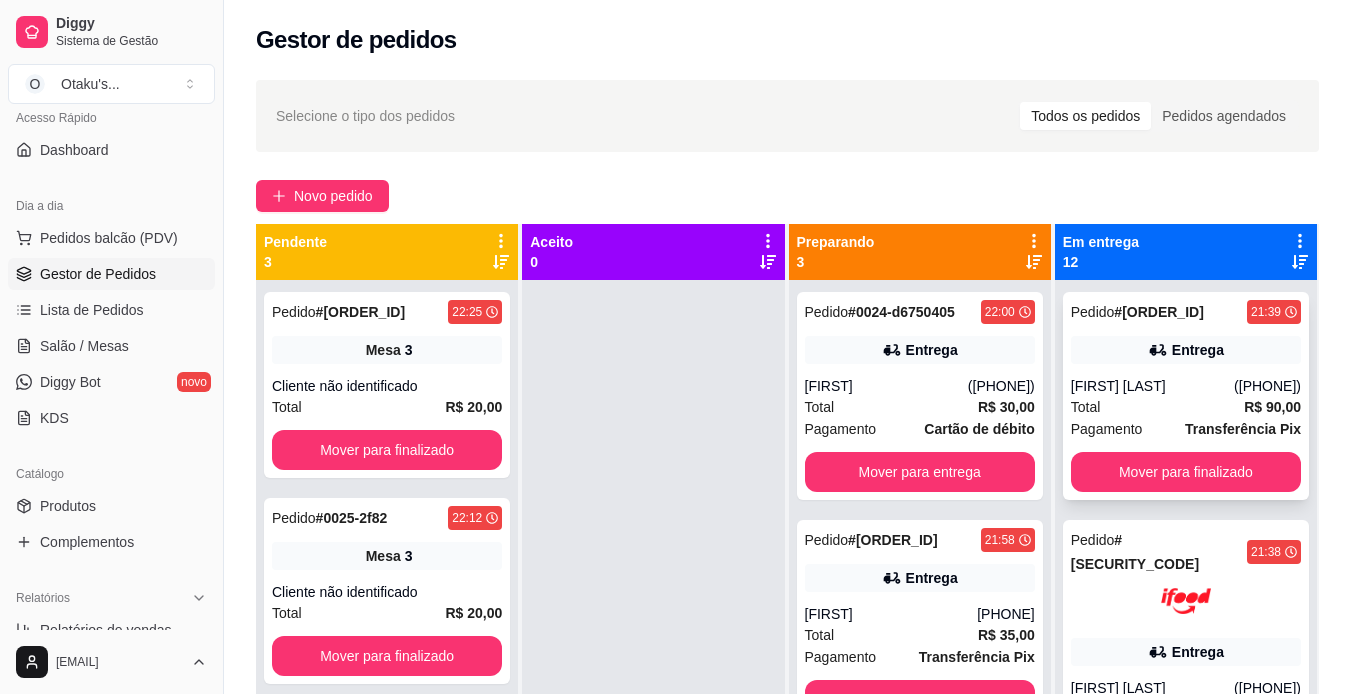 click on "Pedido  # 0019-5d2a6 21:39 Entrega [FIRST] [LAST] ([PHONE]) Total R$ 90,00 Pagamento Transferência Pix Mover para finalizado" at bounding box center [1186, 396] 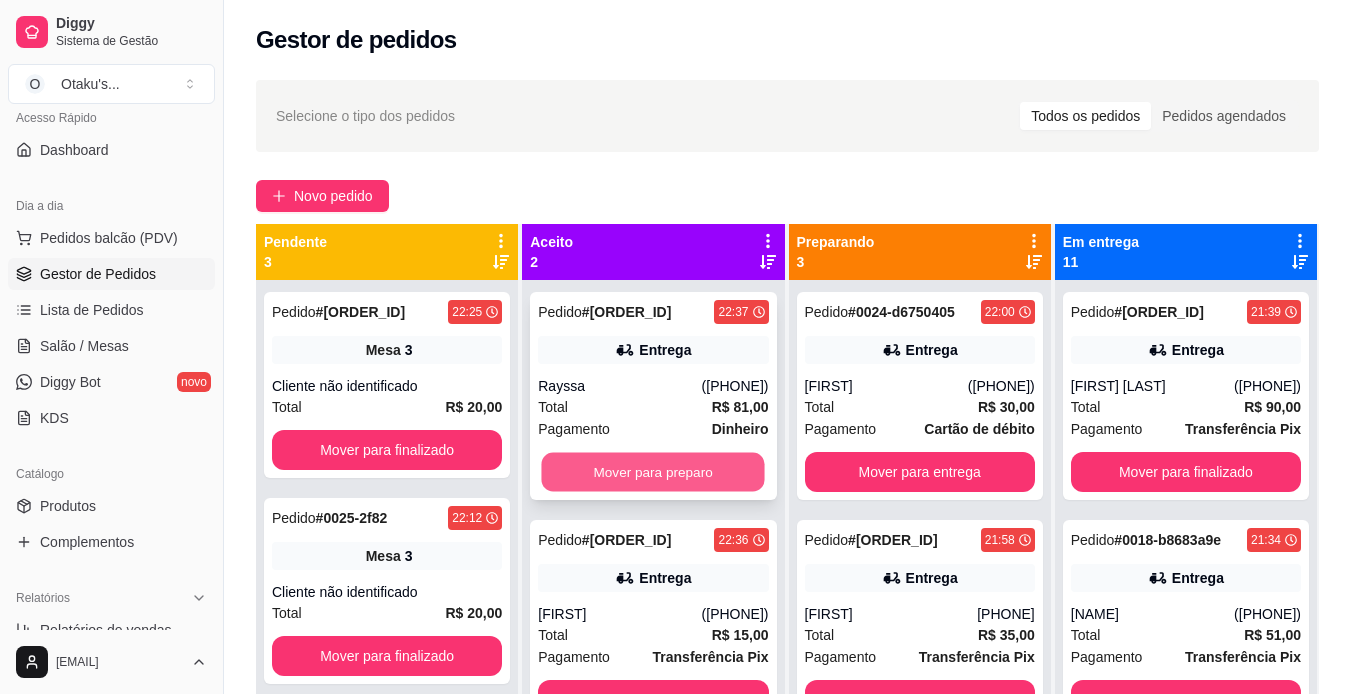 click on "Mover para preparo" at bounding box center [653, 472] 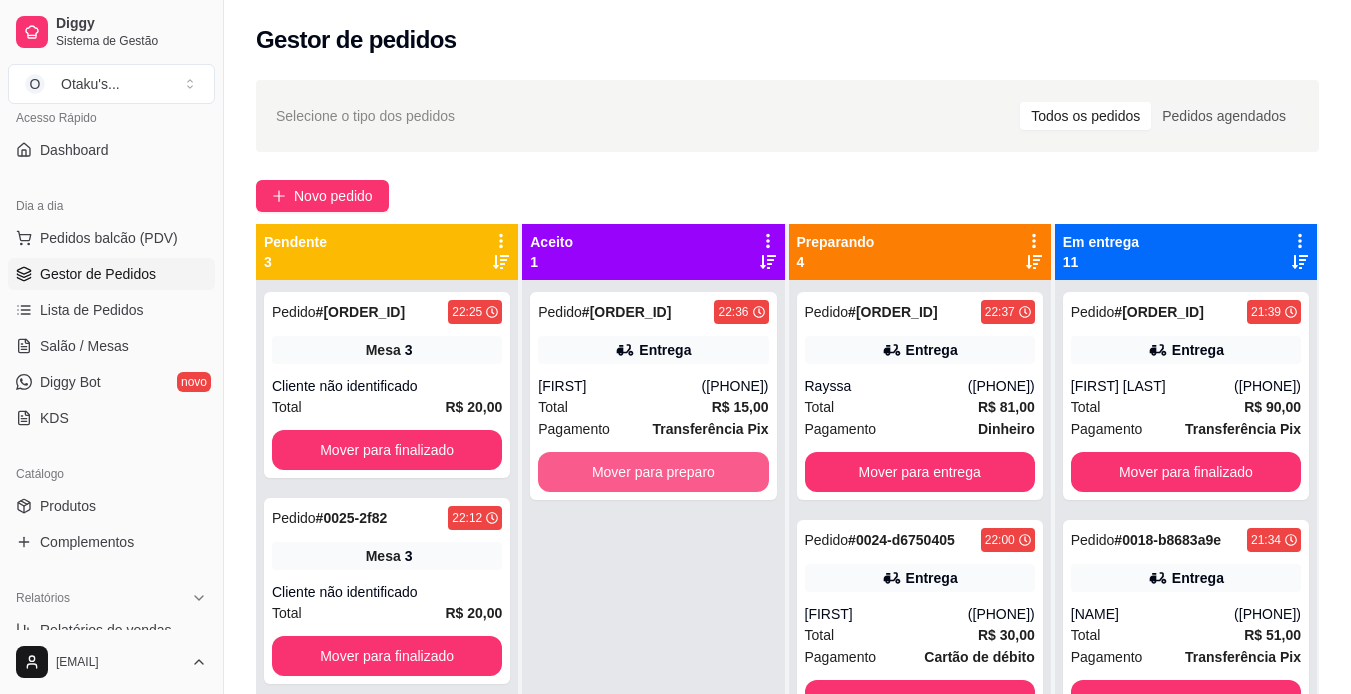 click on "Mover para preparo" at bounding box center (653, 472) 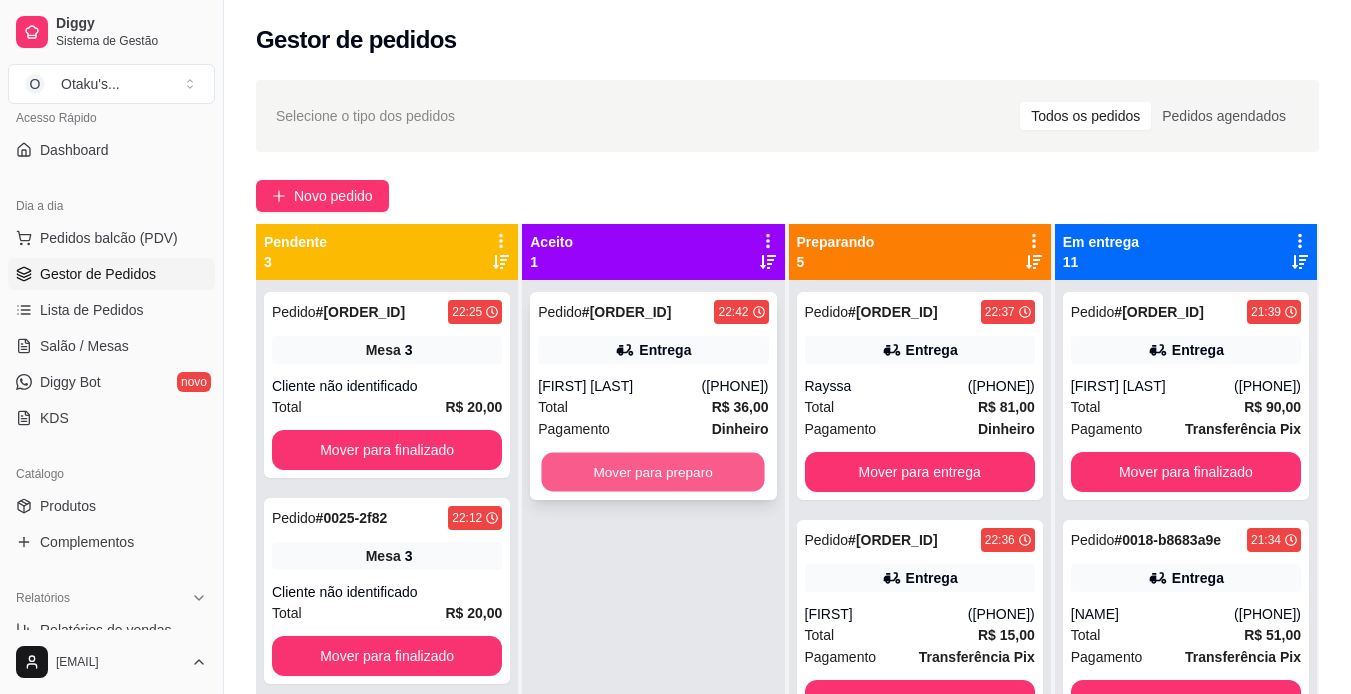 click on "Mover para preparo" at bounding box center (653, 472) 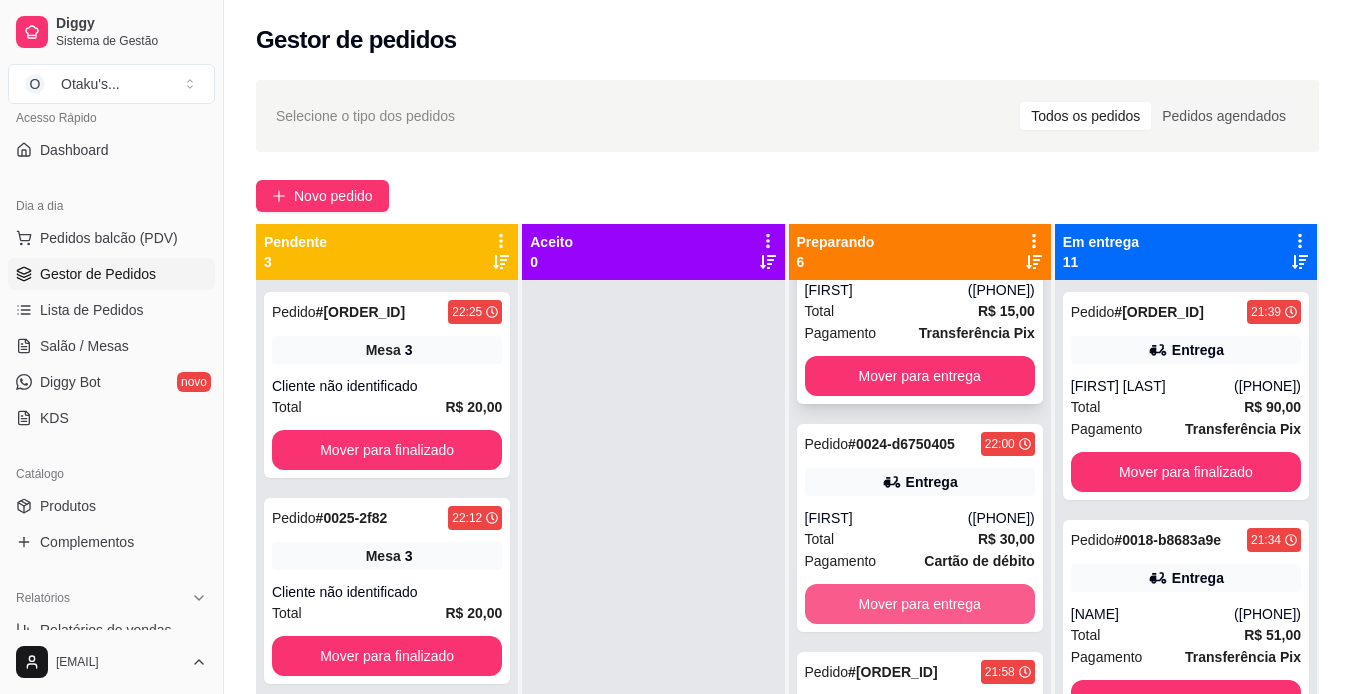 scroll, scrollTop: 694, scrollLeft: 0, axis: vertical 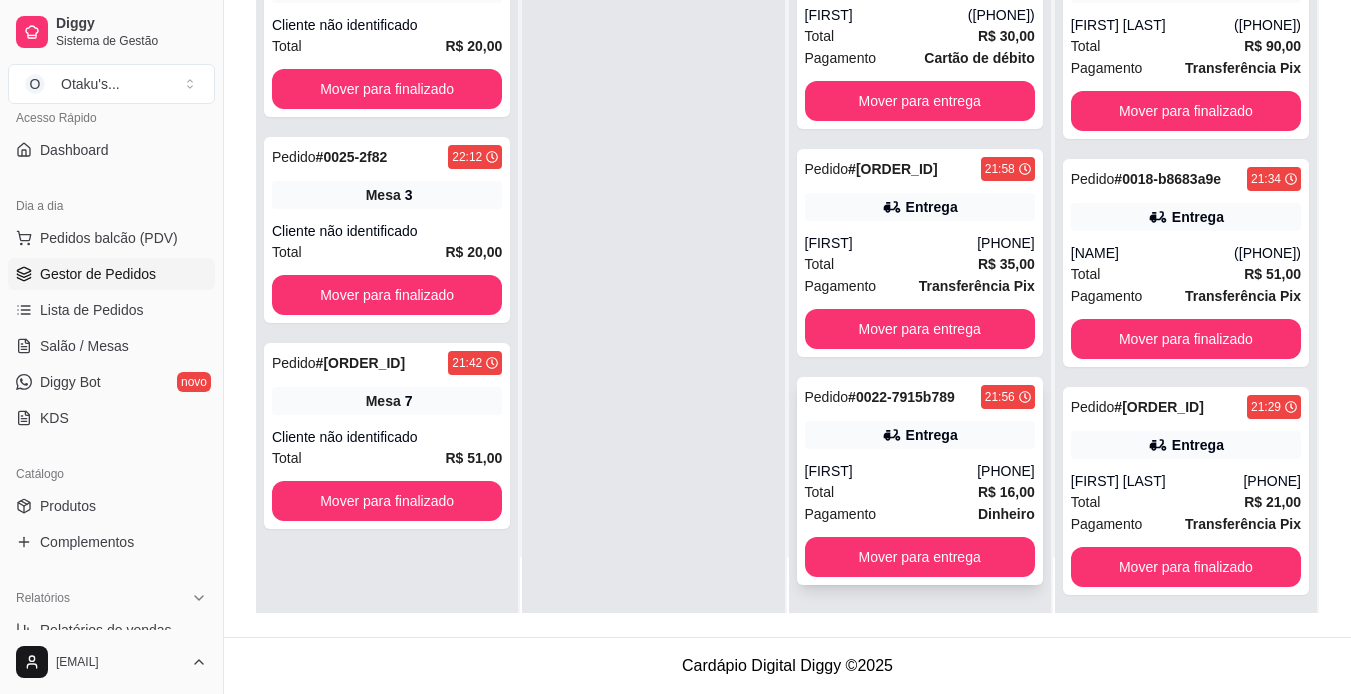 click on "[FIRST]" at bounding box center (891, 471) 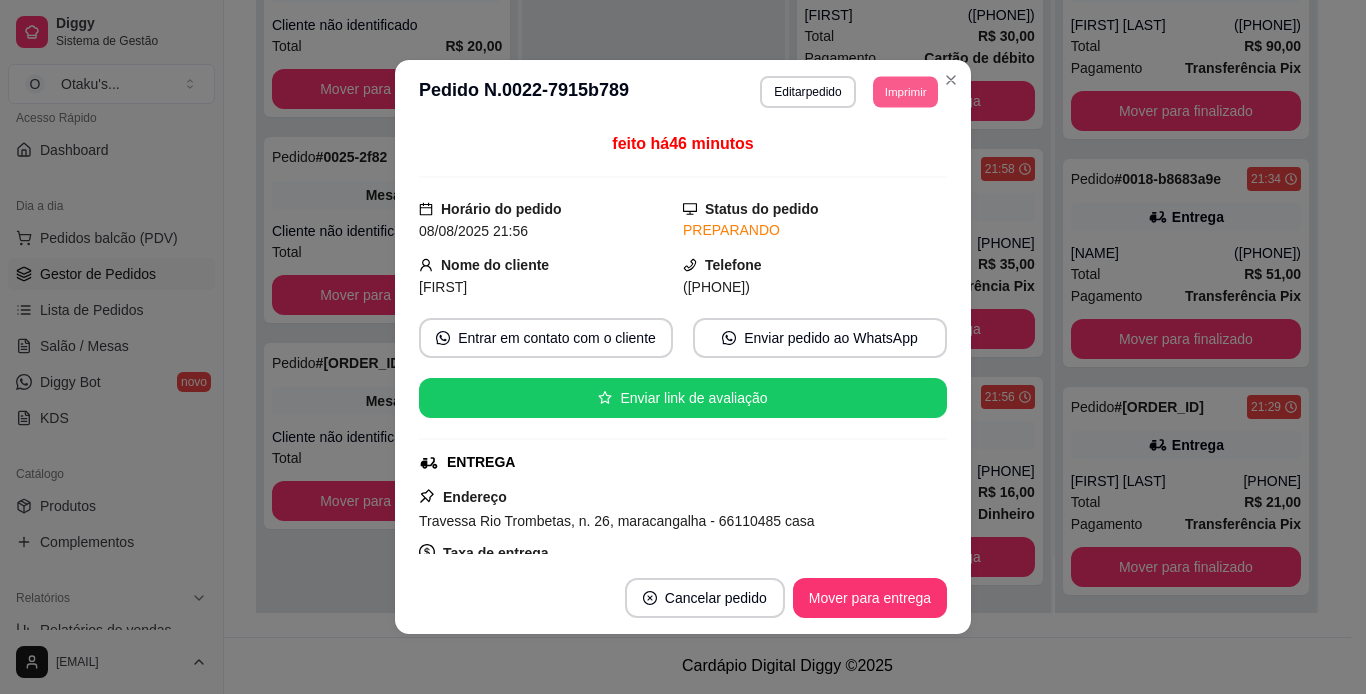 click on "Imprimir" at bounding box center [905, 91] 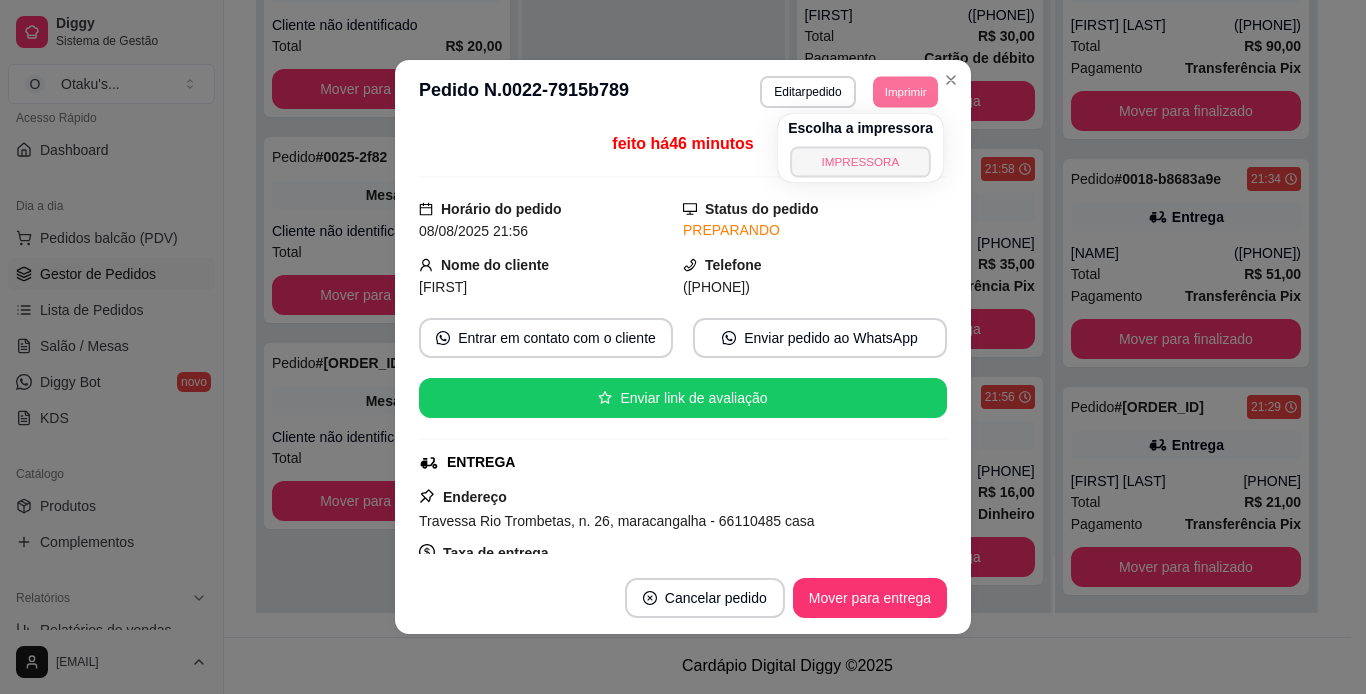 click on "IMPRESSORA" at bounding box center (860, 161) 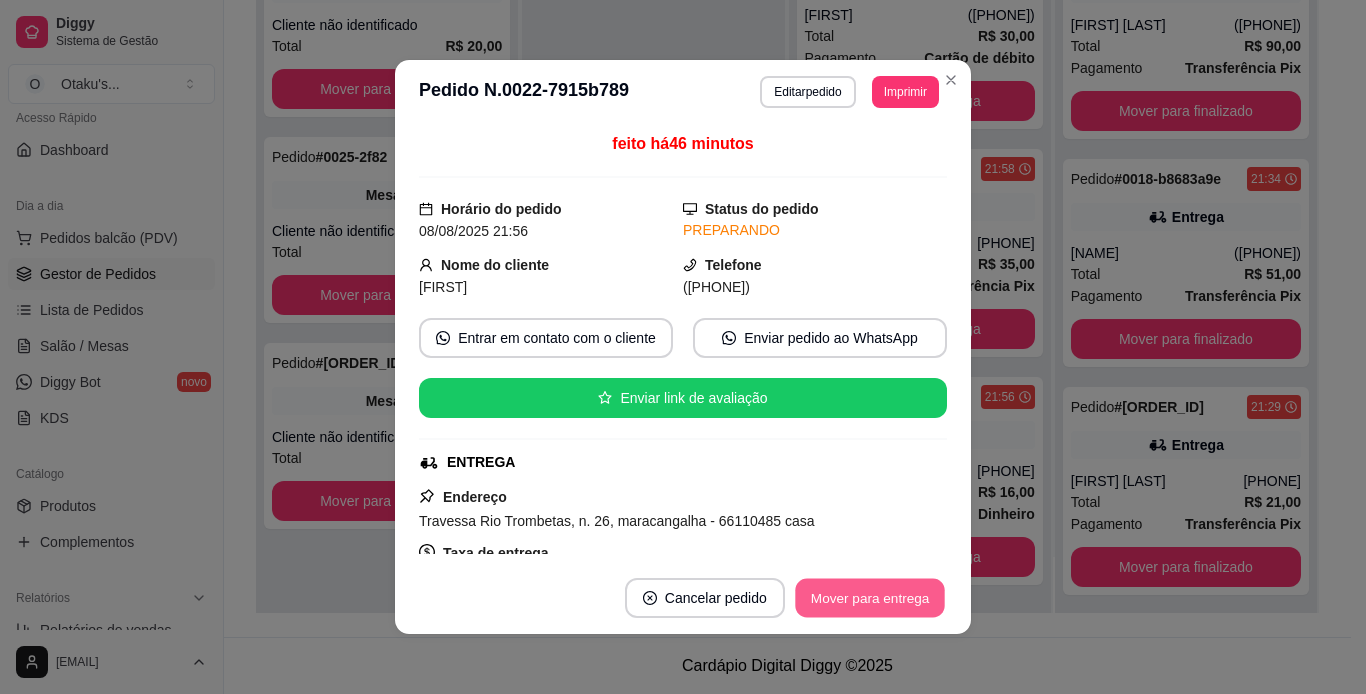 click on "Mover para entrega" at bounding box center (870, 598) 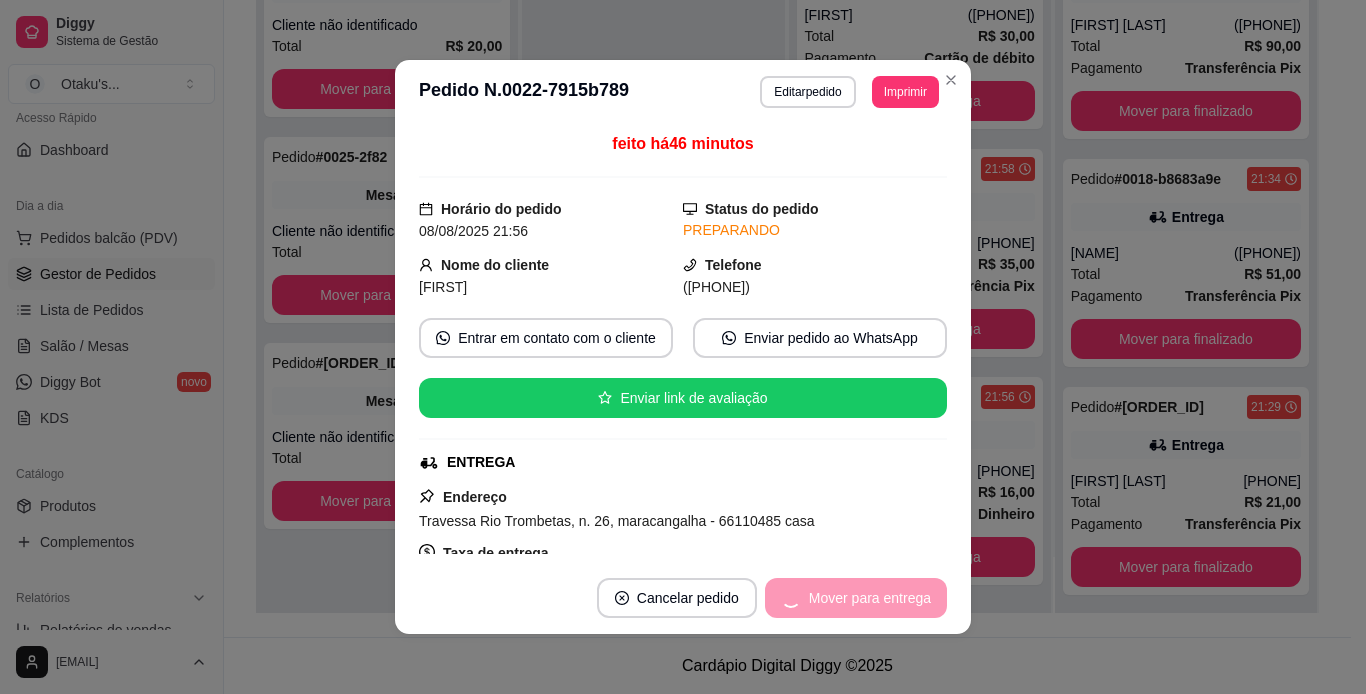 scroll, scrollTop: 466, scrollLeft: 0, axis: vertical 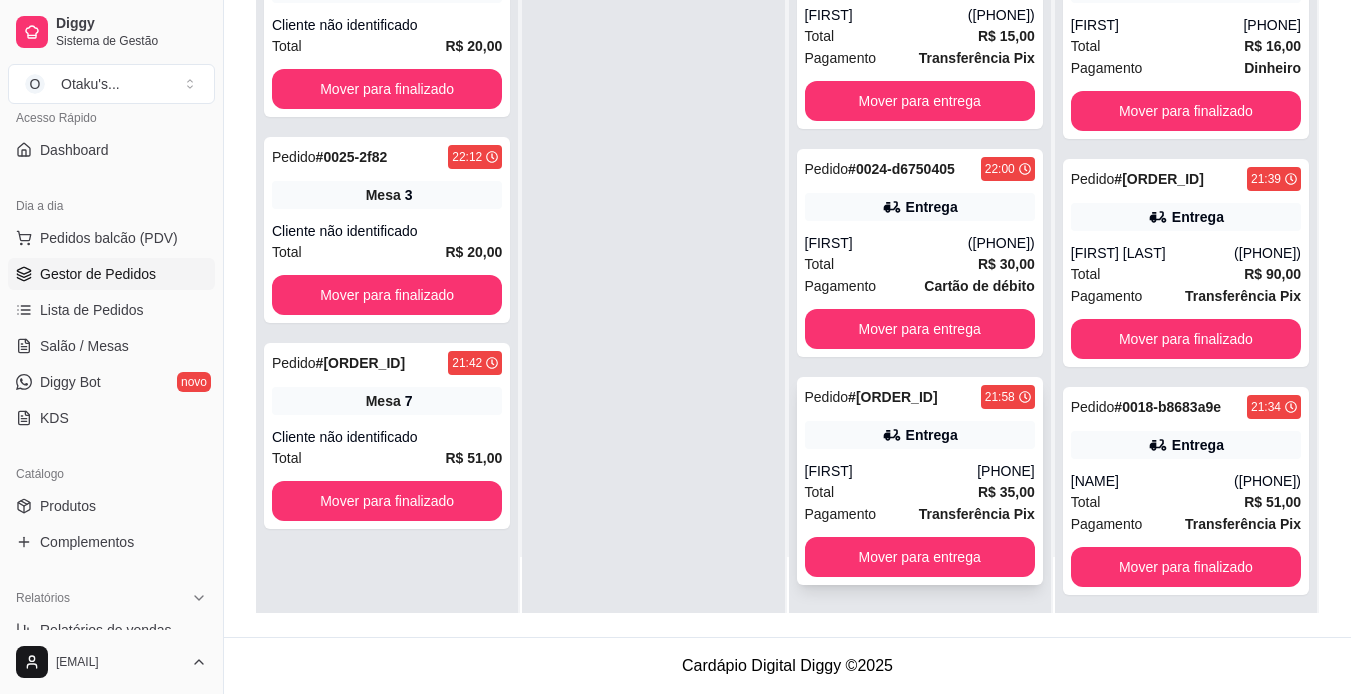 click on "Entrega" at bounding box center (932, 435) 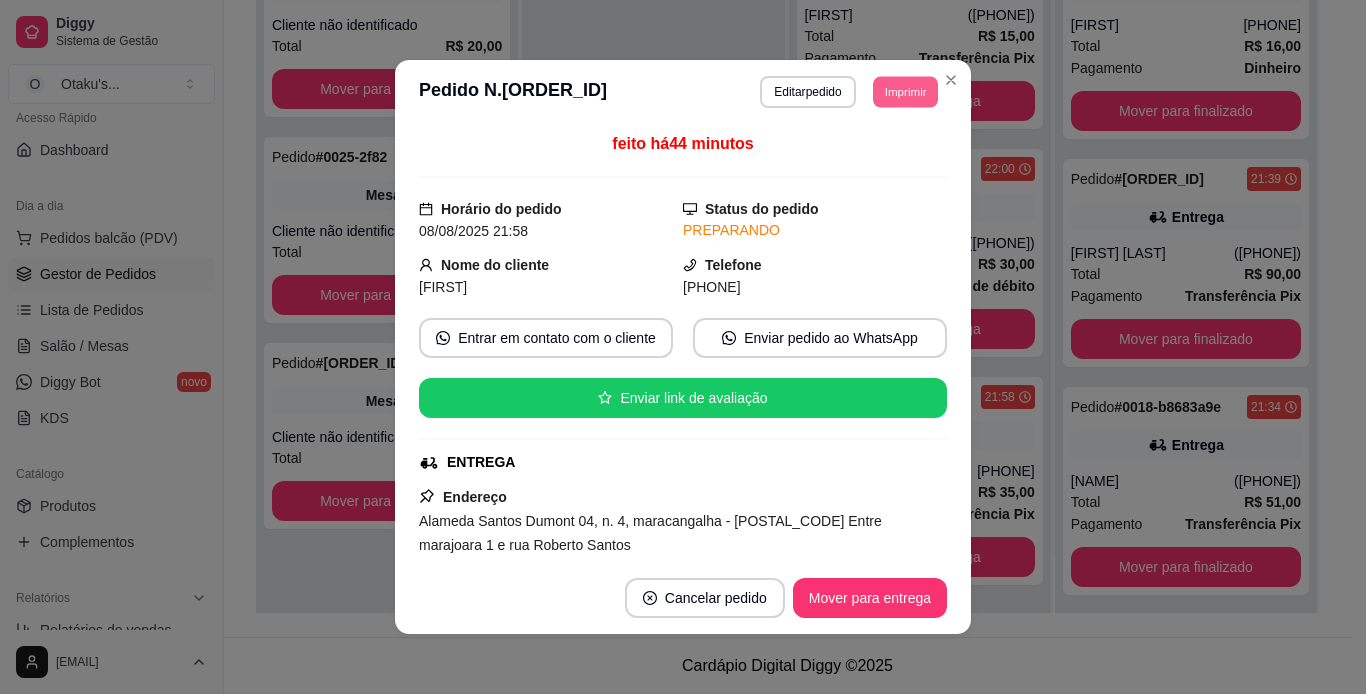 click on "Imprimir" at bounding box center (905, 91) 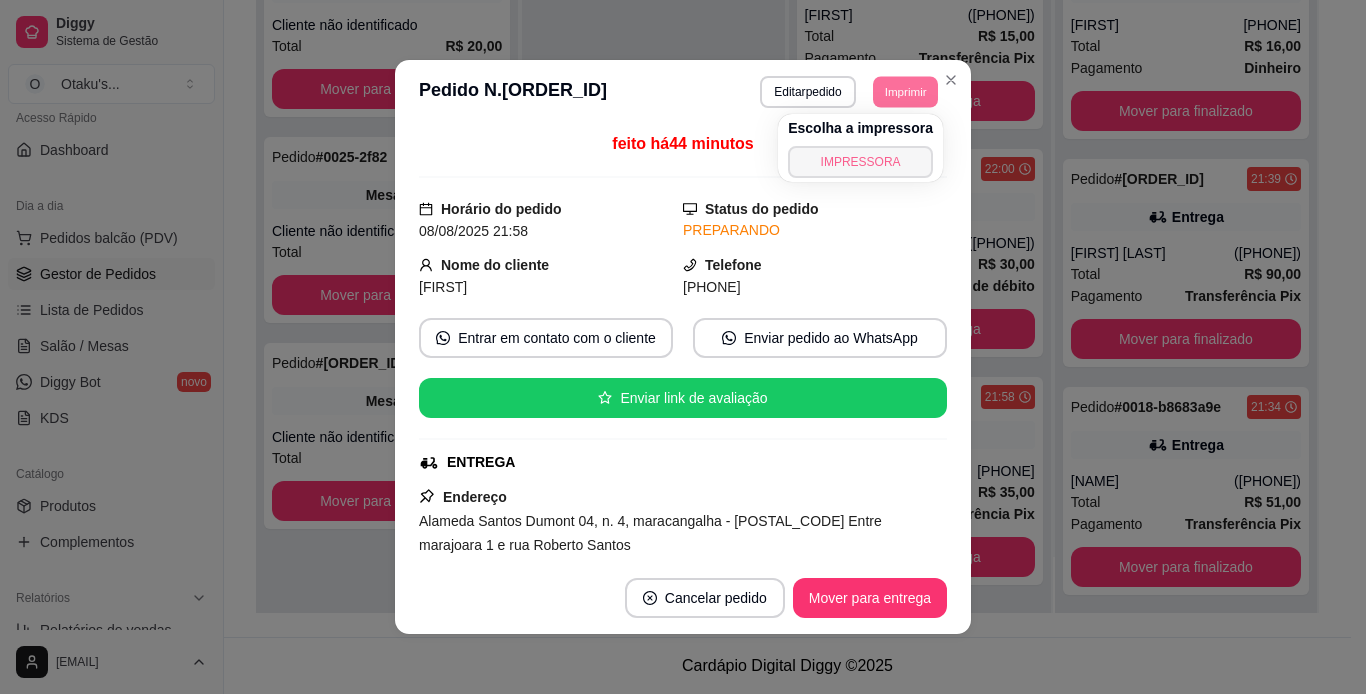 click on "IMPRESSORA" at bounding box center (860, 162) 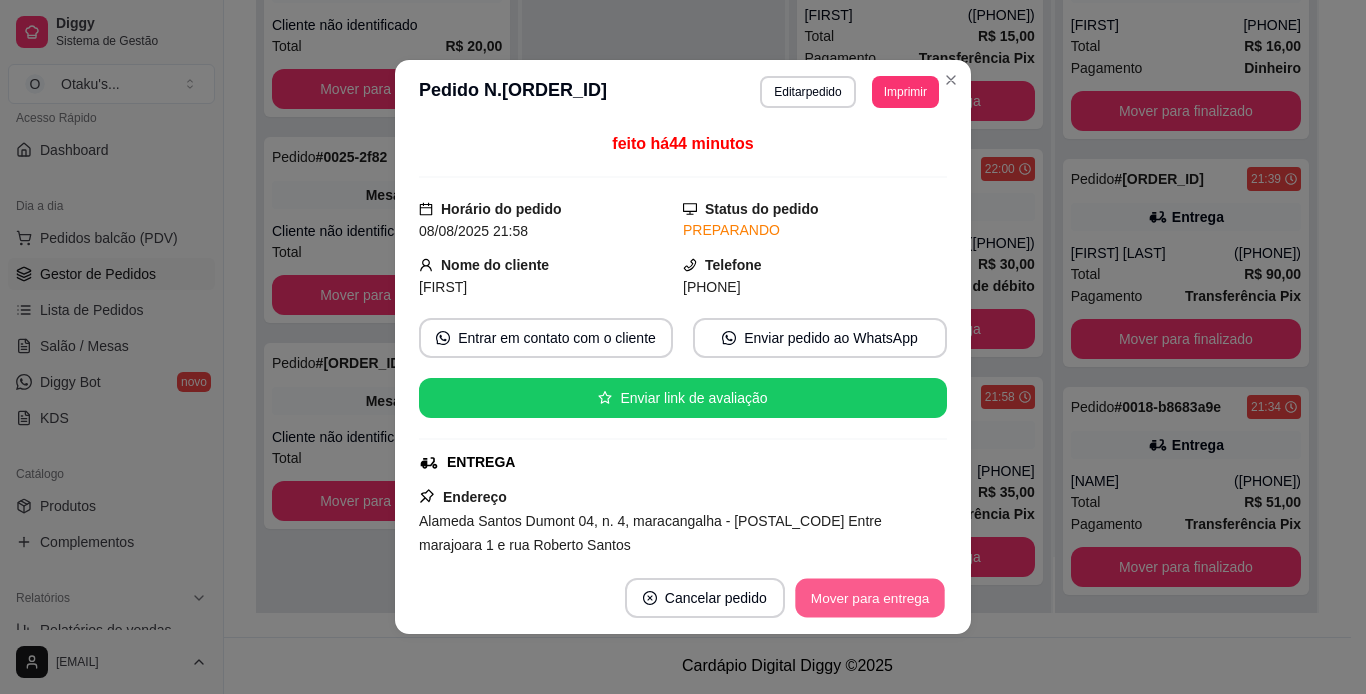 click on "Mover para entrega" at bounding box center (870, 598) 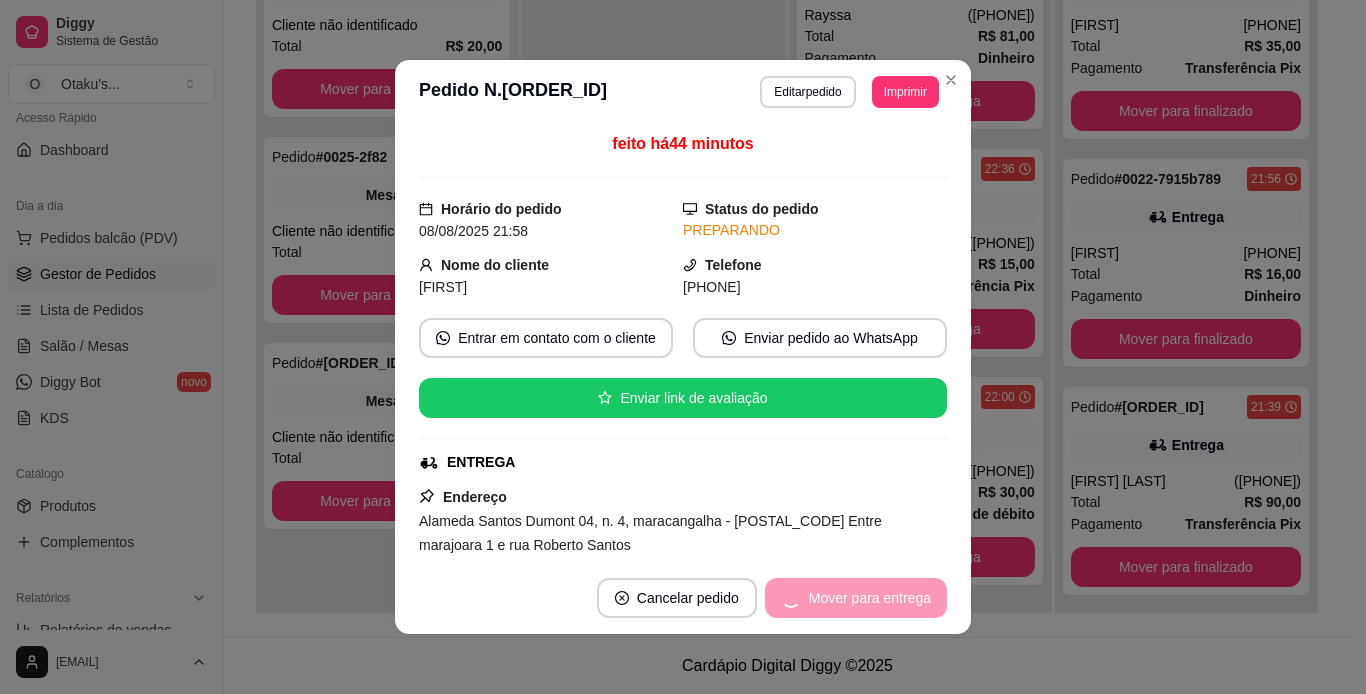 scroll, scrollTop: 238, scrollLeft: 0, axis: vertical 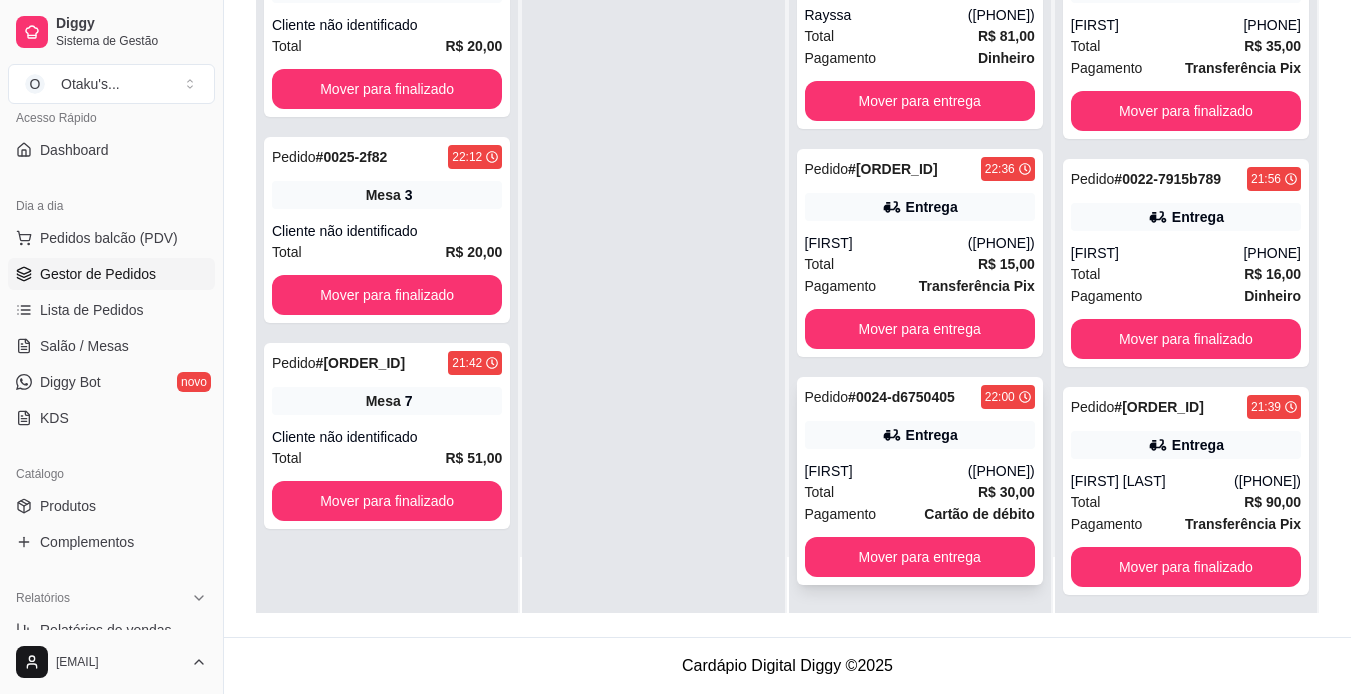 click on "Pedido  # 0024-d6750405 [TIME] Entrega [FIRST] ([PHONE]) Total R$ 30,00 Pagamento Cartão de débito Mover para entrega" at bounding box center (920, 481) 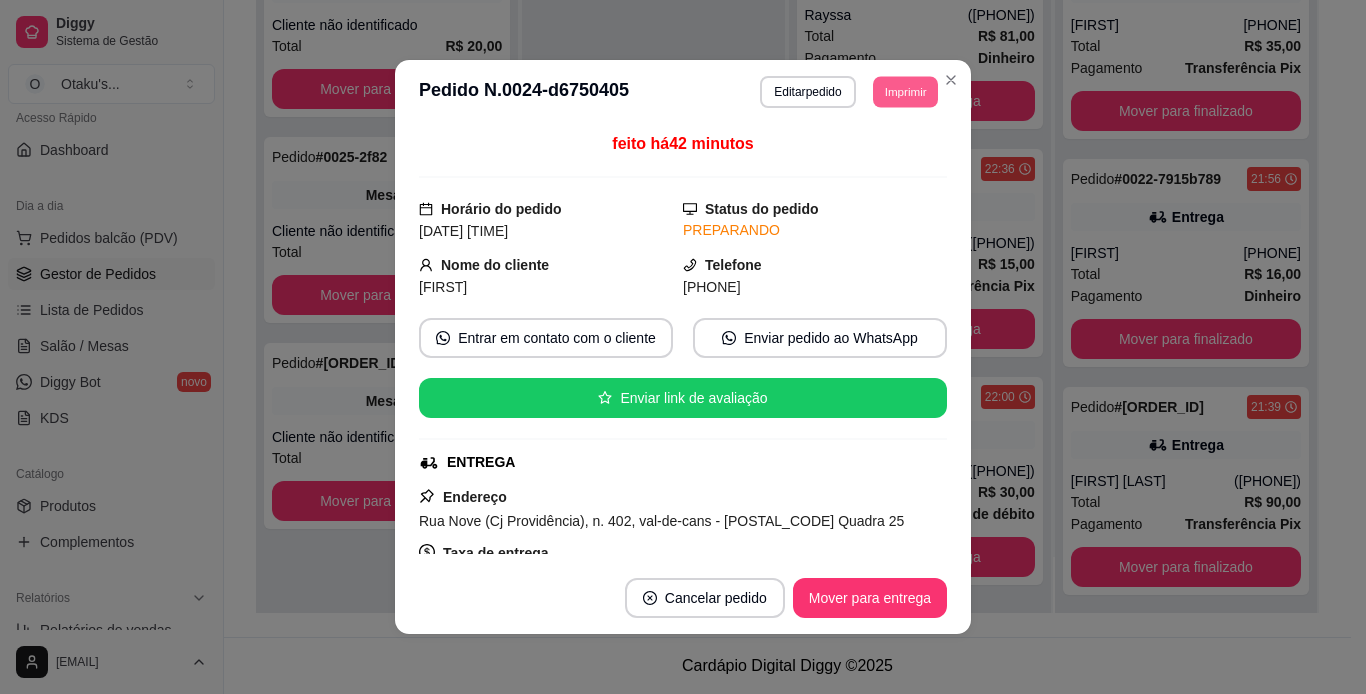 click on "Imprimir" at bounding box center [905, 91] 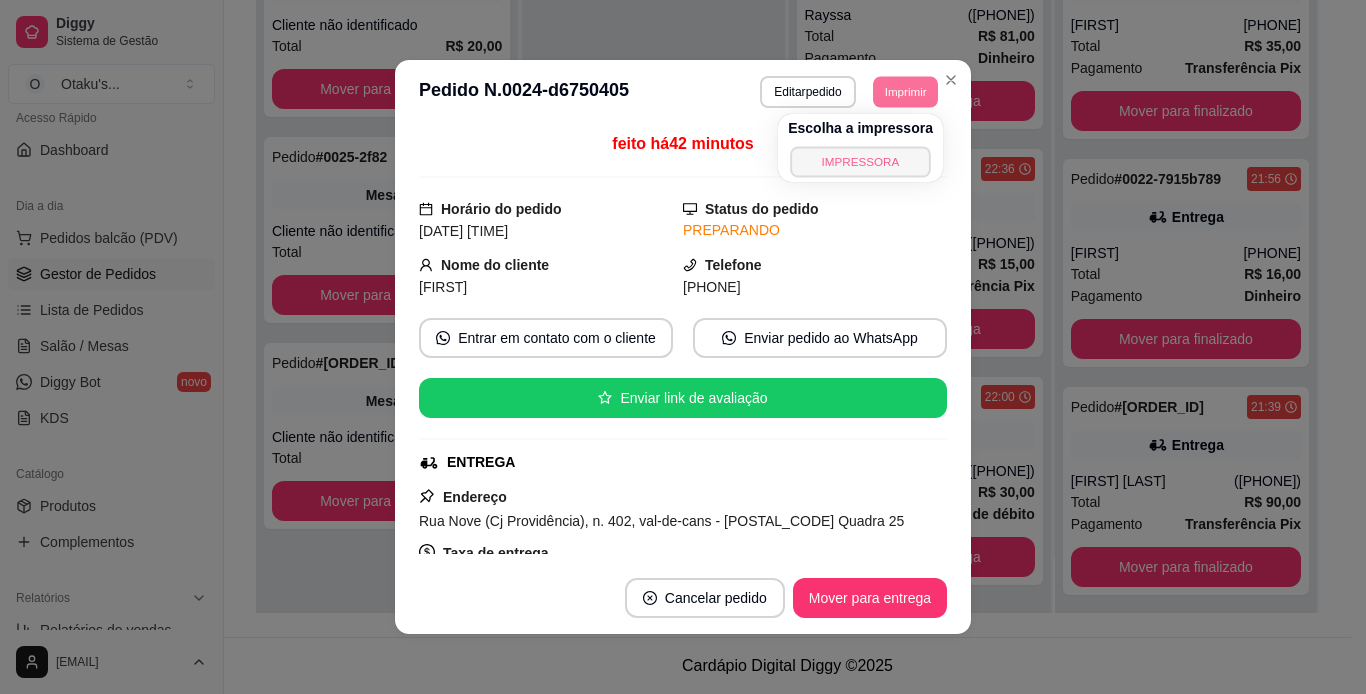 click on "IMPRESSORA" at bounding box center (860, 161) 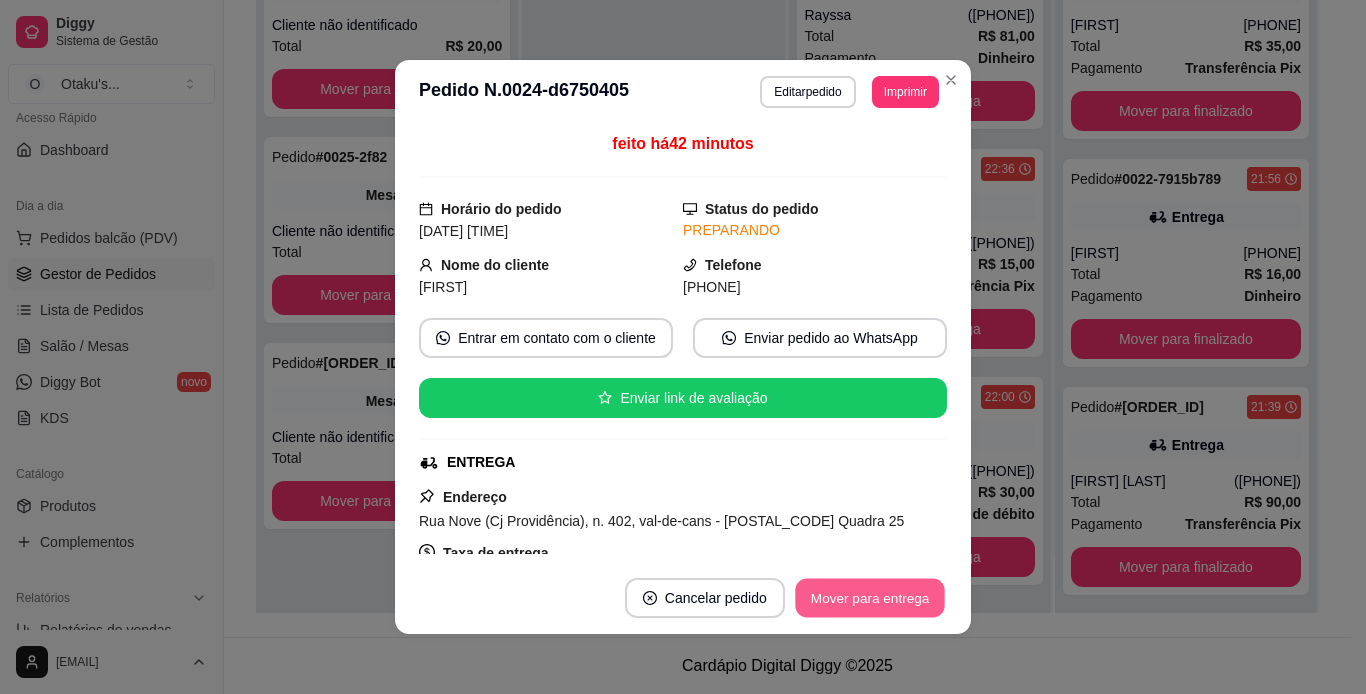 click on "Mover para entrega" at bounding box center (870, 598) 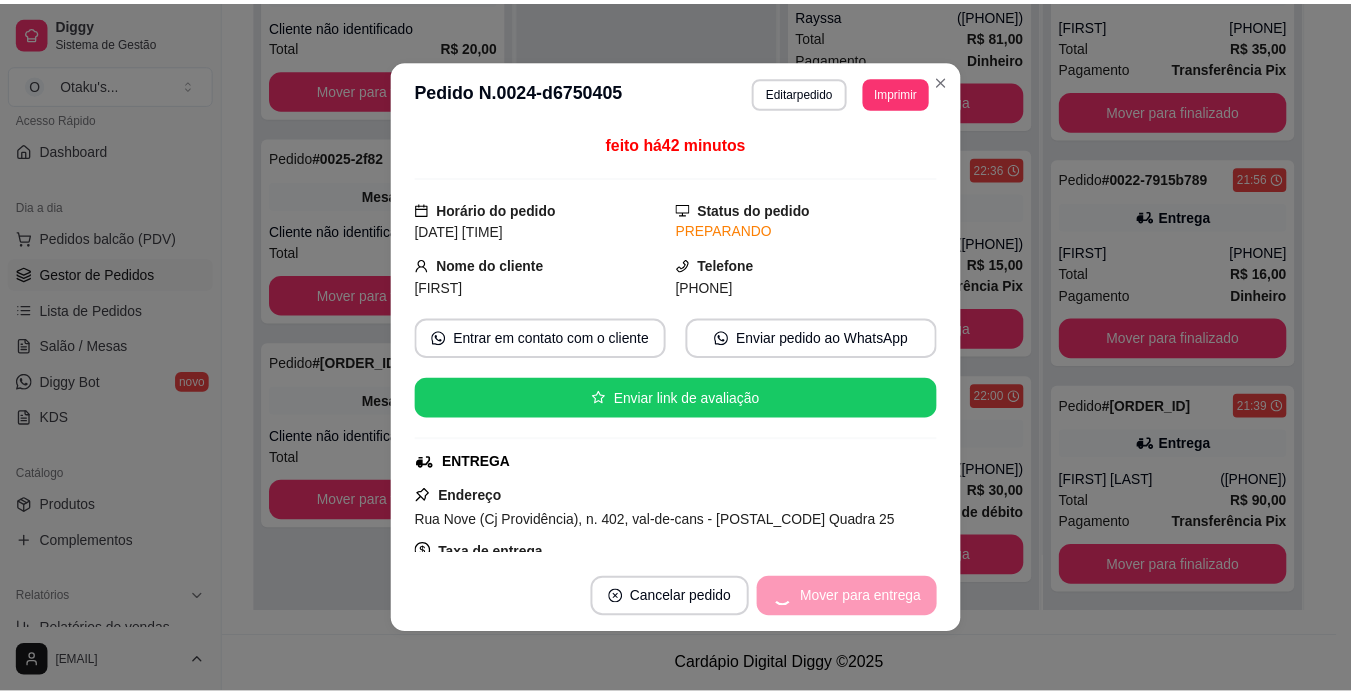 scroll, scrollTop: 10, scrollLeft: 0, axis: vertical 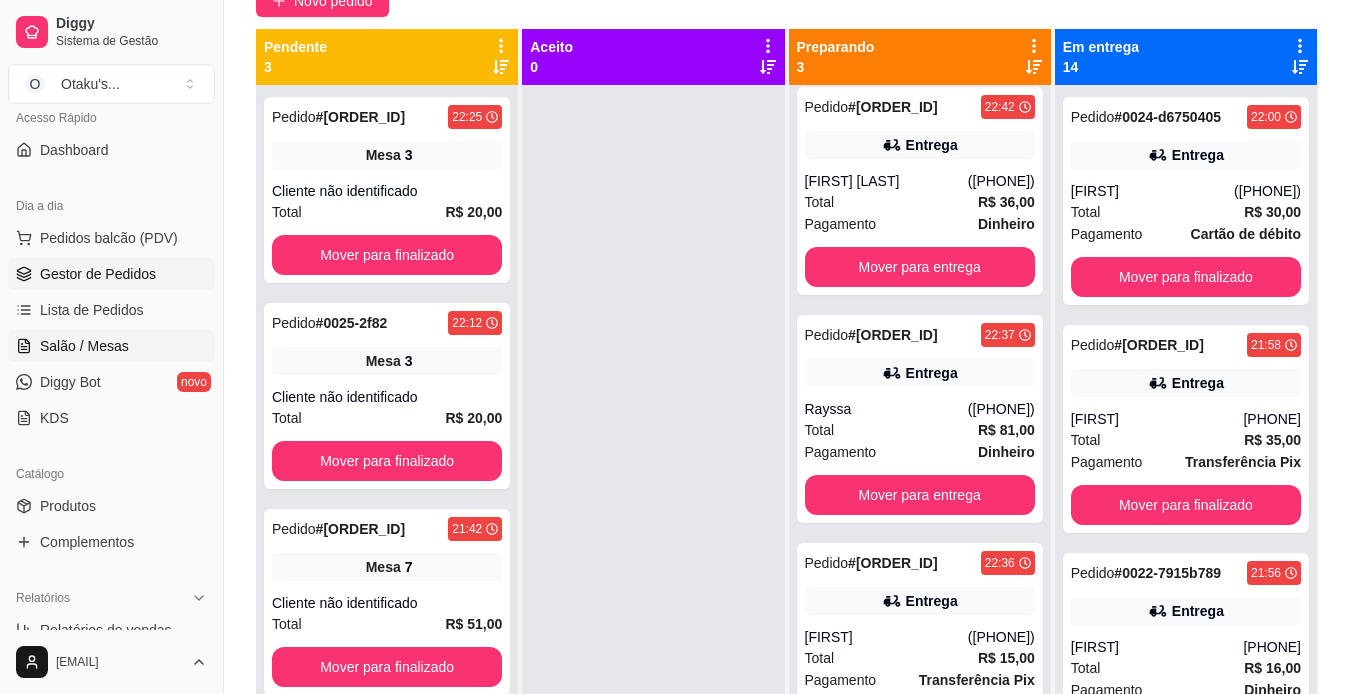 click on "Salão / Mesas" at bounding box center [111, 346] 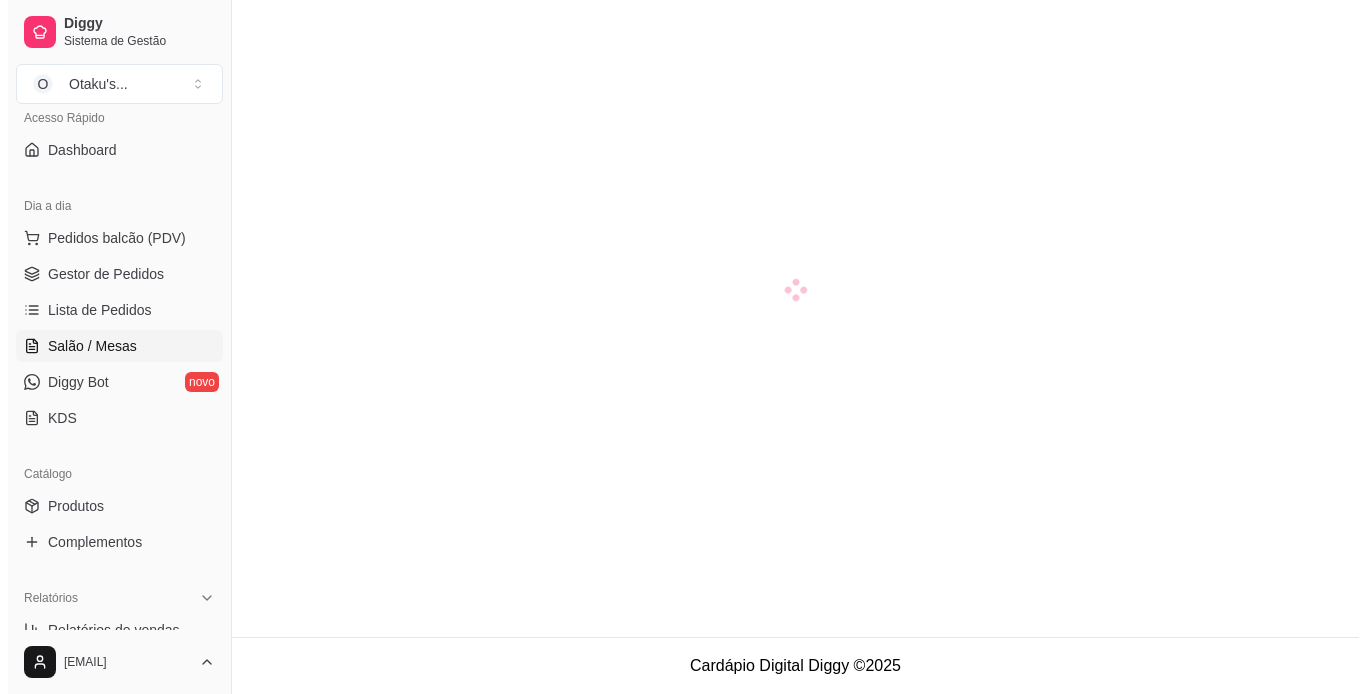 scroll, scrollTop: 0, scrollLeft: 0, axis: both 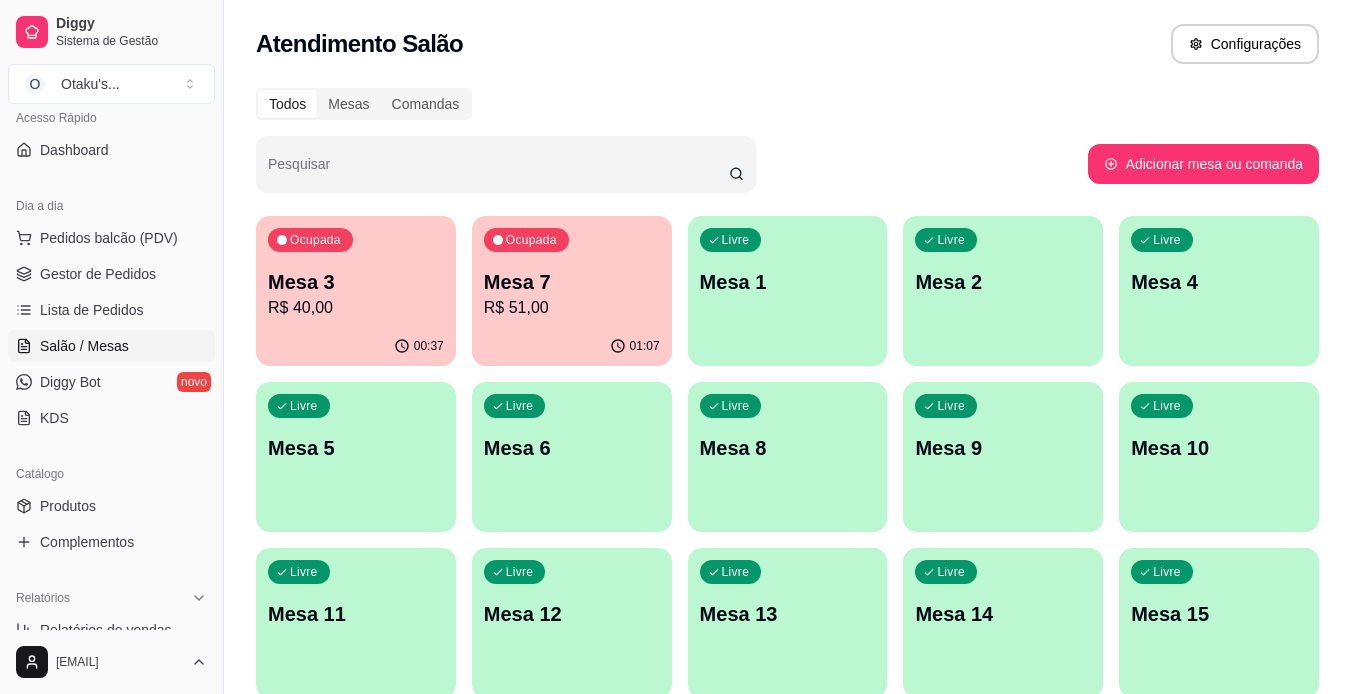 click on "Livre Mesa 1" at bounding box center [788, 279] 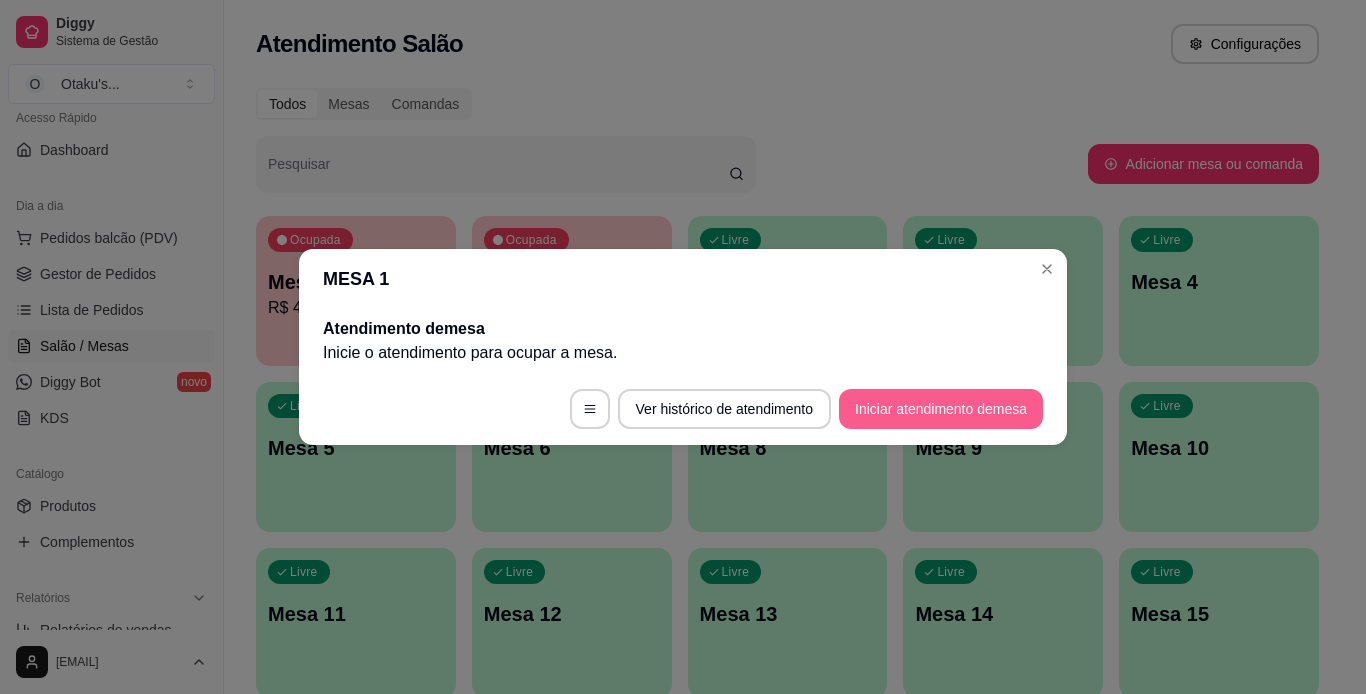 click on "Iniciar atendimento de  mesa" at bounding box center (941, 409) 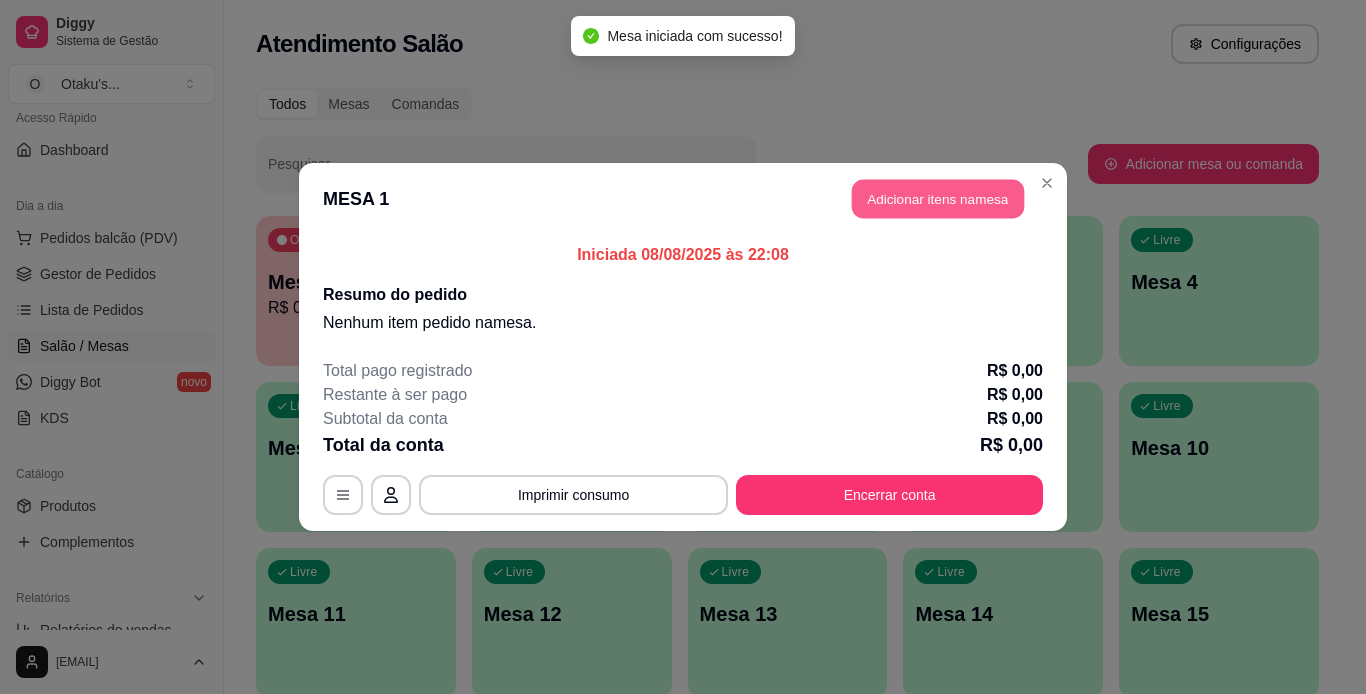 click on "Adicionar itens na  mesa" at bounding box center [938, 199] 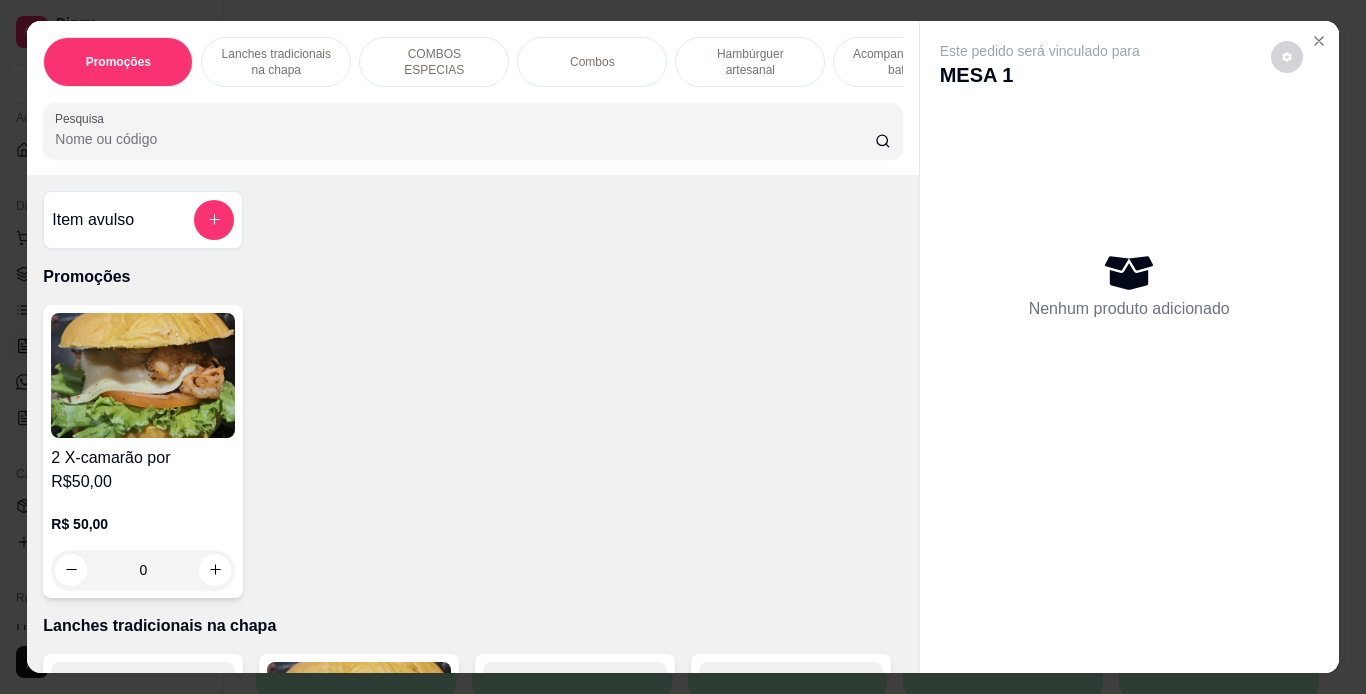 click on "Lanches tradicionais na chapa" at bounding box center (276, 62) 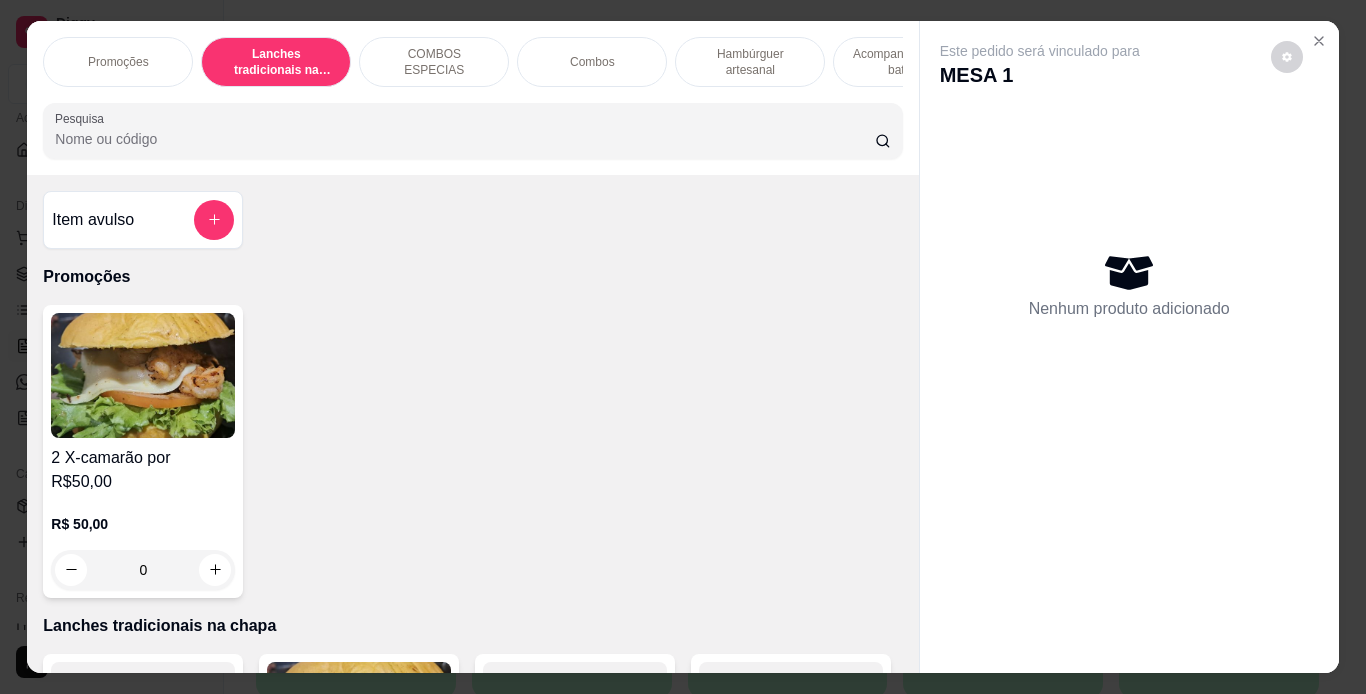 scroll, scrollTop: 415, scrollLeft: 0, axis: vertical 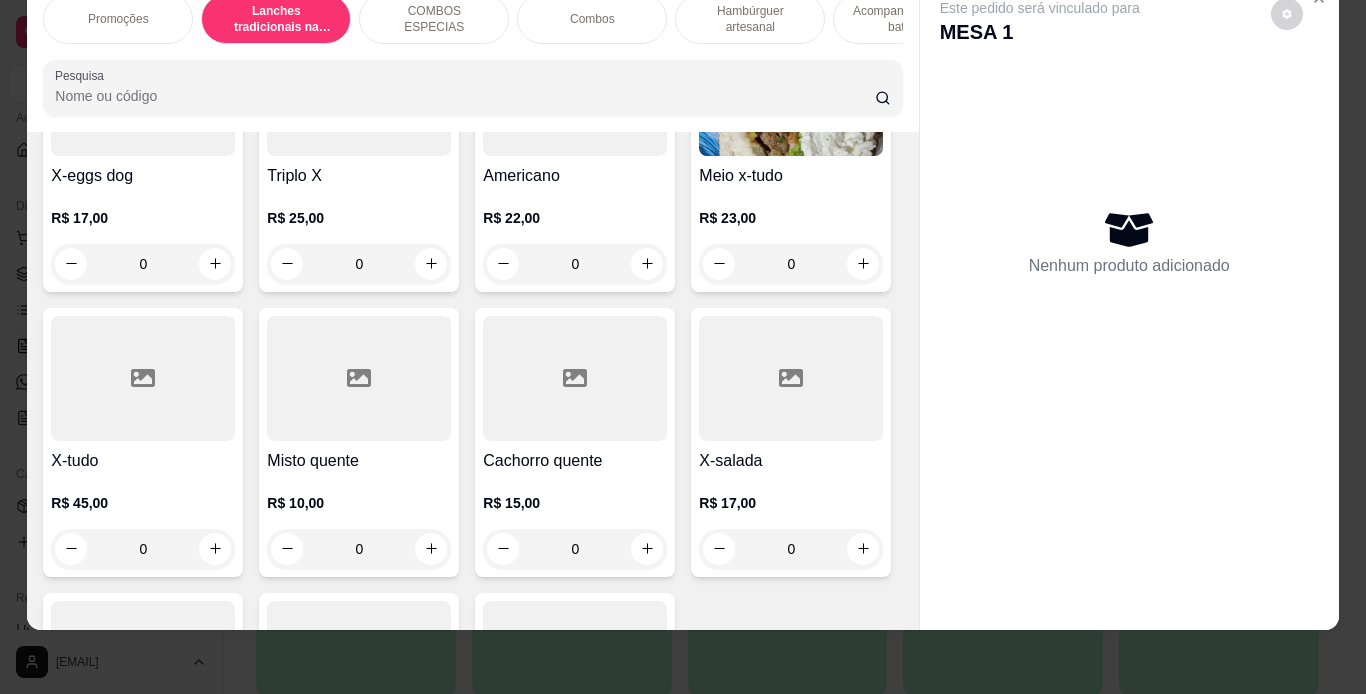 click on "Meio x-tudo   R$ 23,00 0" at bounding box center (791, 157) 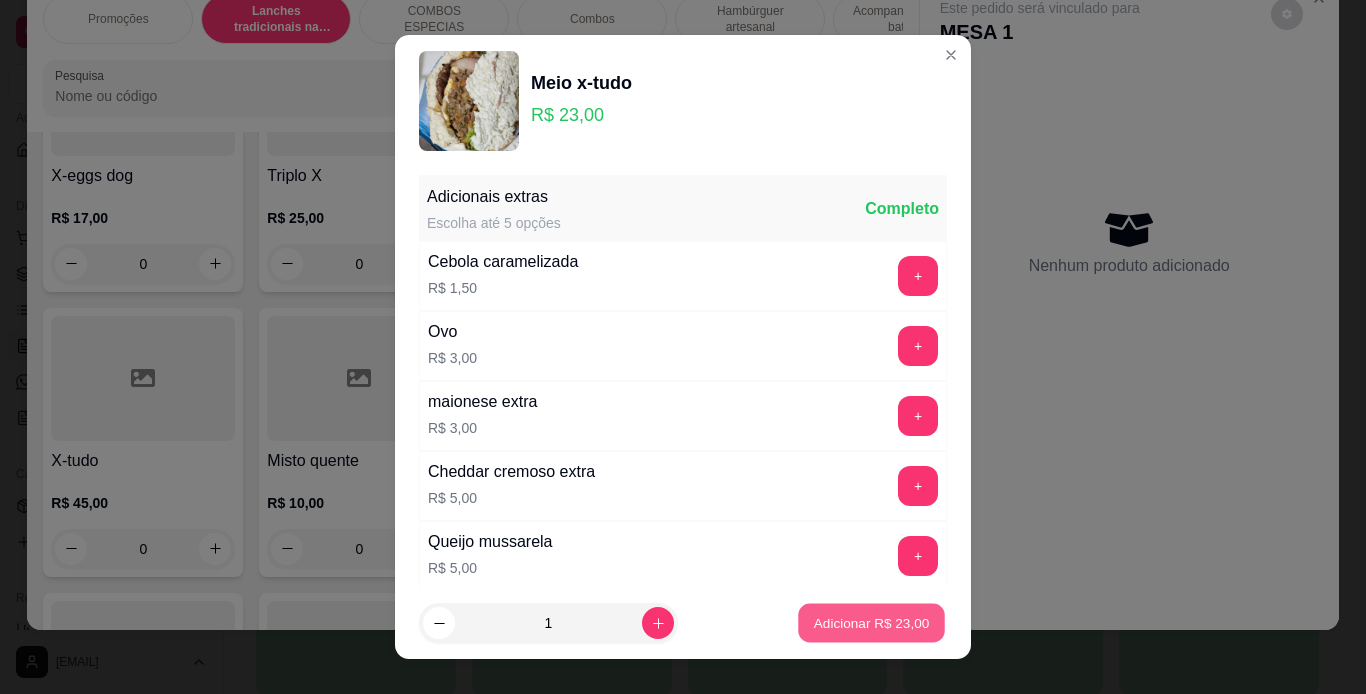 click on "Adicionar   R$ 23,00" at bounding box center [871, 623] 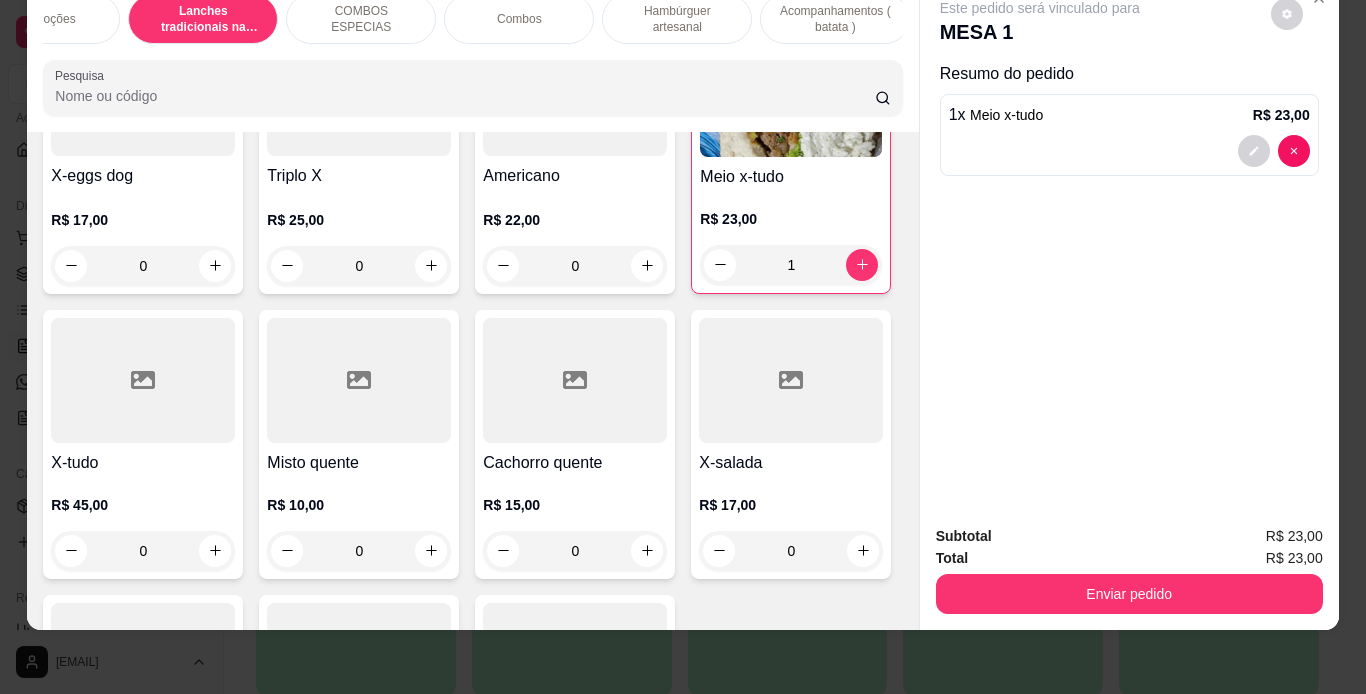 scroll, scrollTop: 0, scrollLeft: 80, axis: horizontal 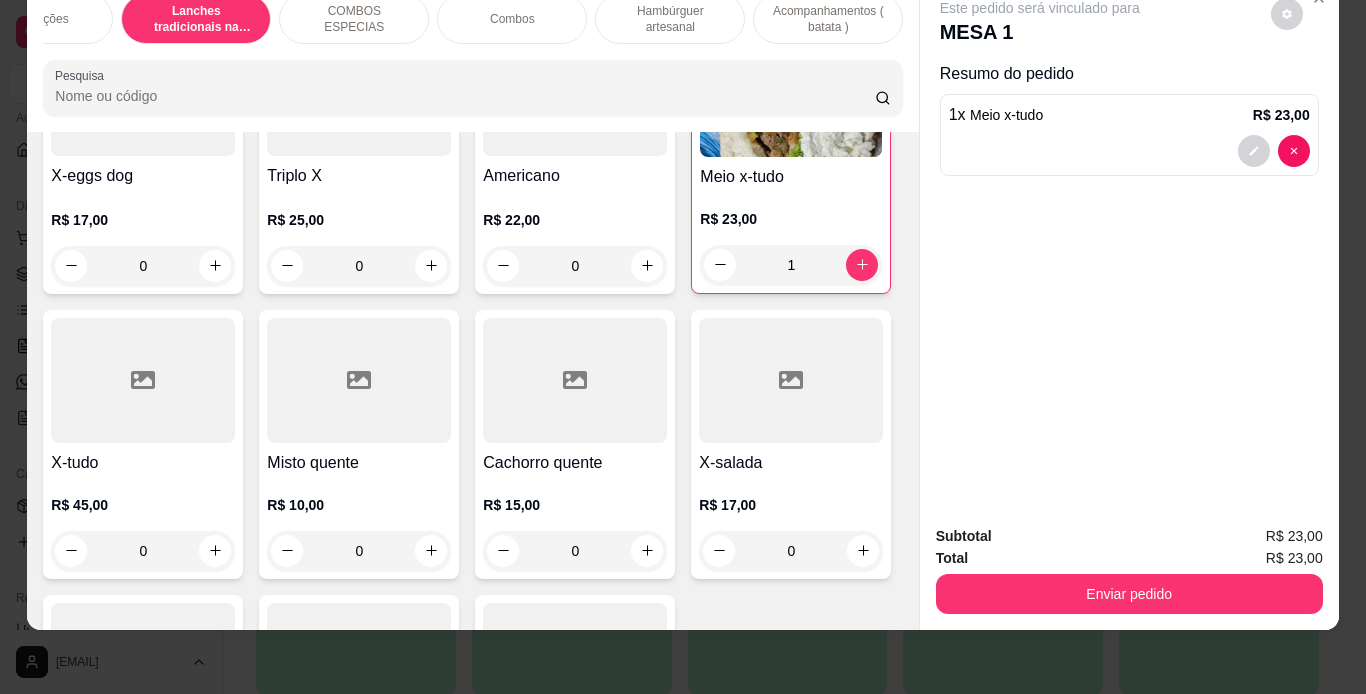 click on "Acompanhamentos ( batata )" at bounding box center [828, 19] 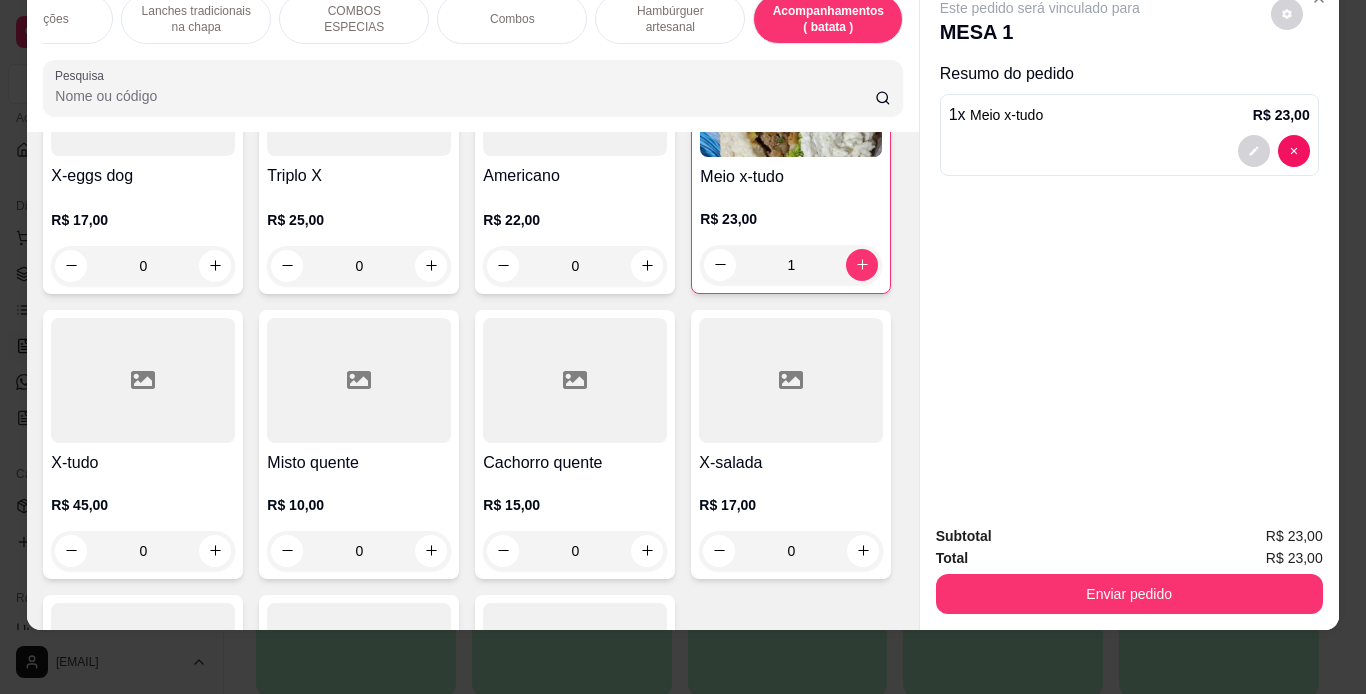 scroll, scrollTop: 5153, scrollLeft: 0, axis: vertical 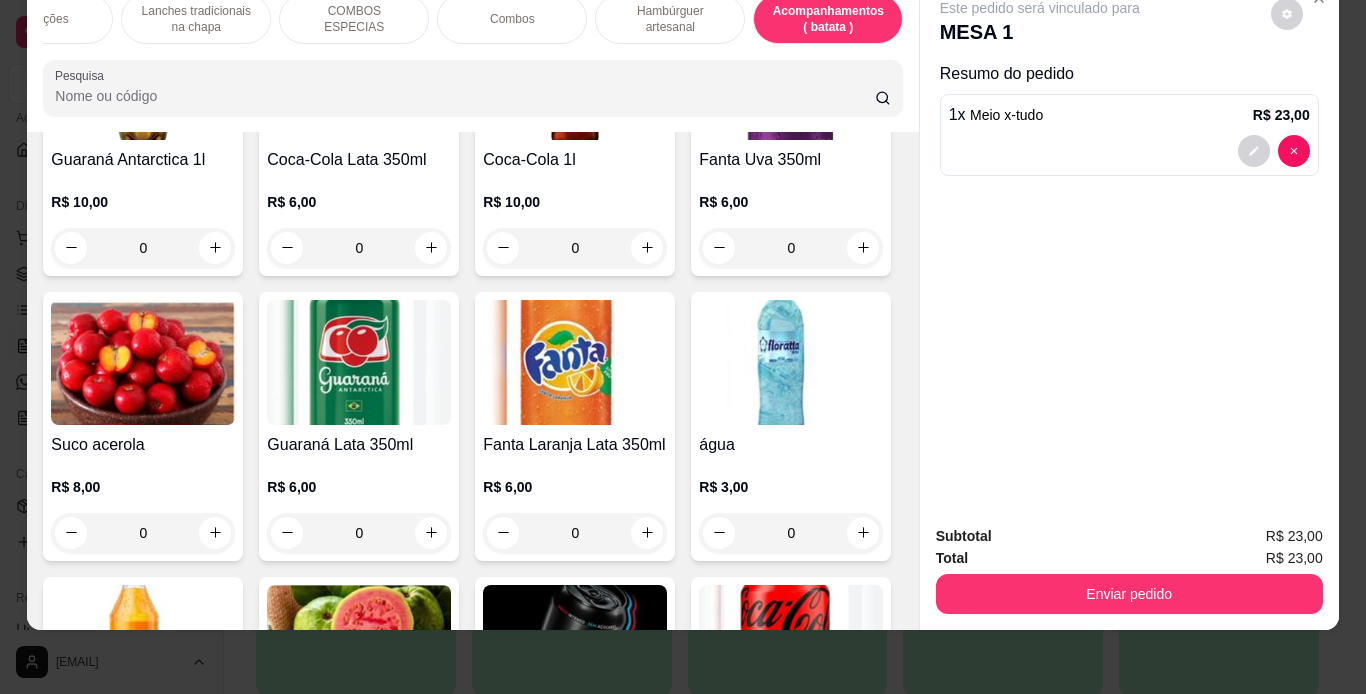click at bounding box center (143, -581) 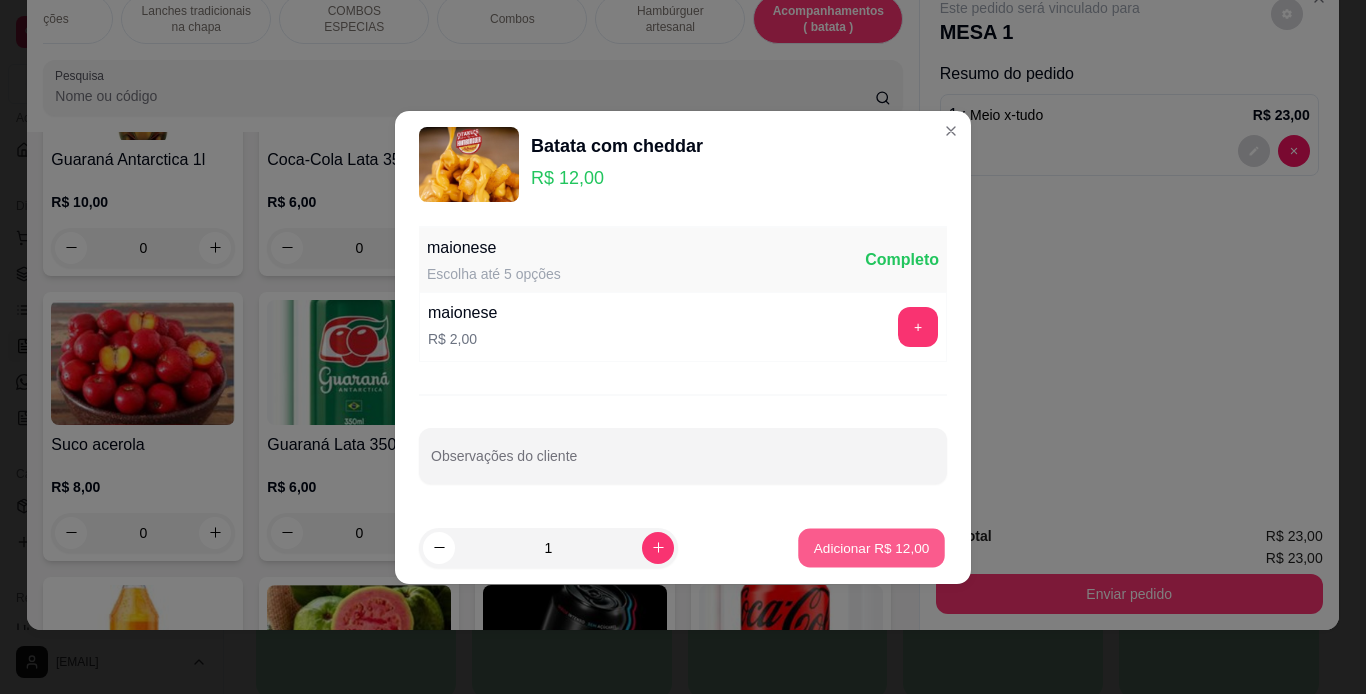 click on "Adicionar   R$ 12,00" at bounding box center [872, 547] 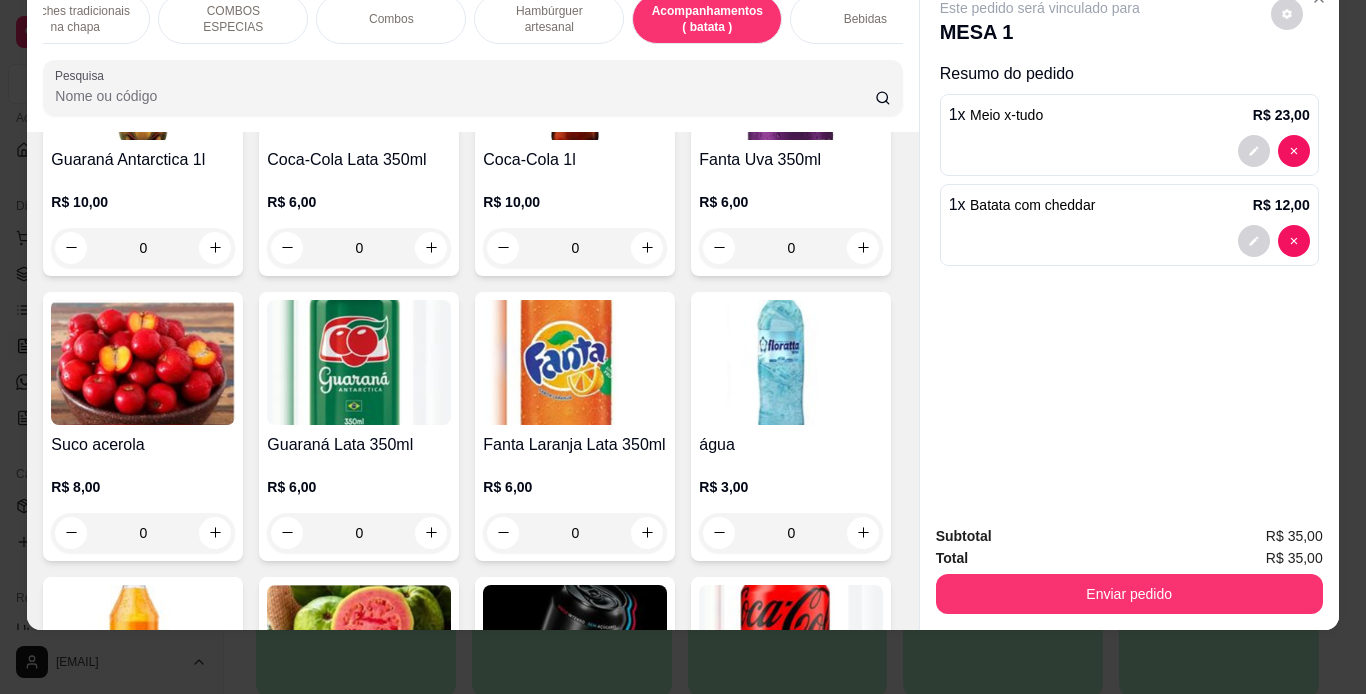 scroll, scrollTop: 0, scrollLeft: 240, axis: horizontal 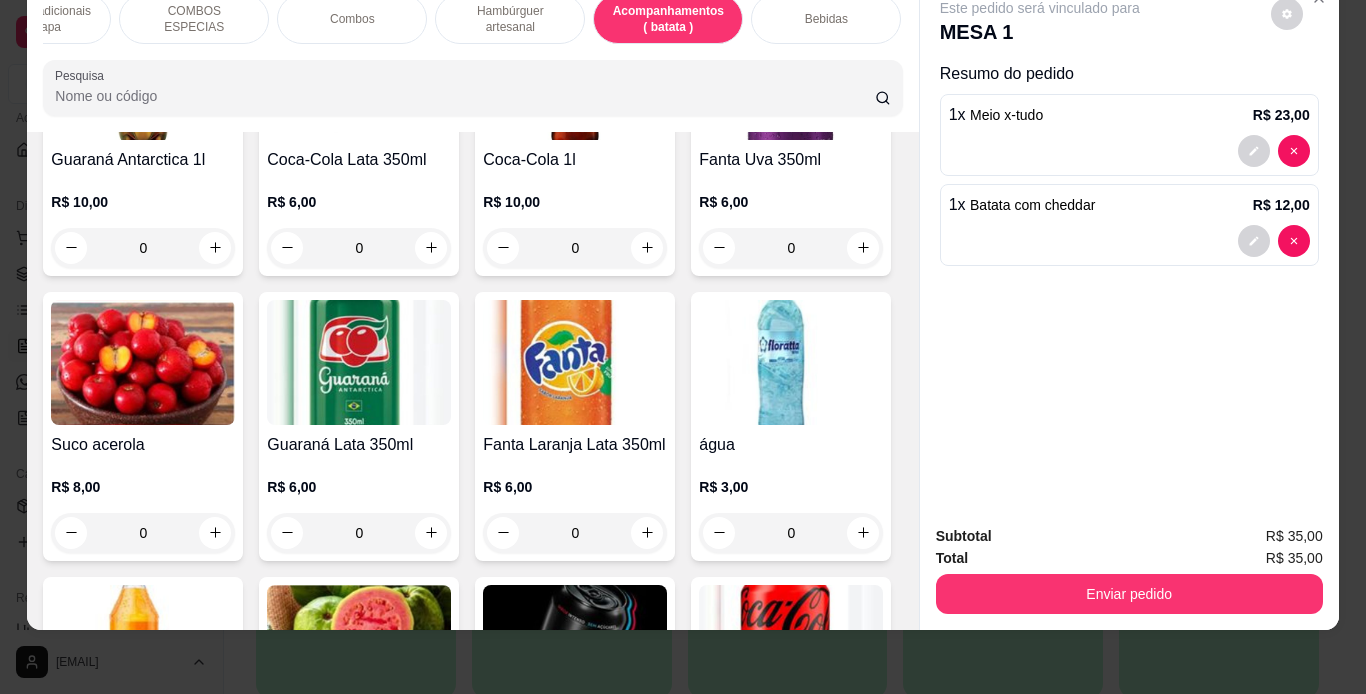 click on "Bebidas" at bounding box center [826, 19] 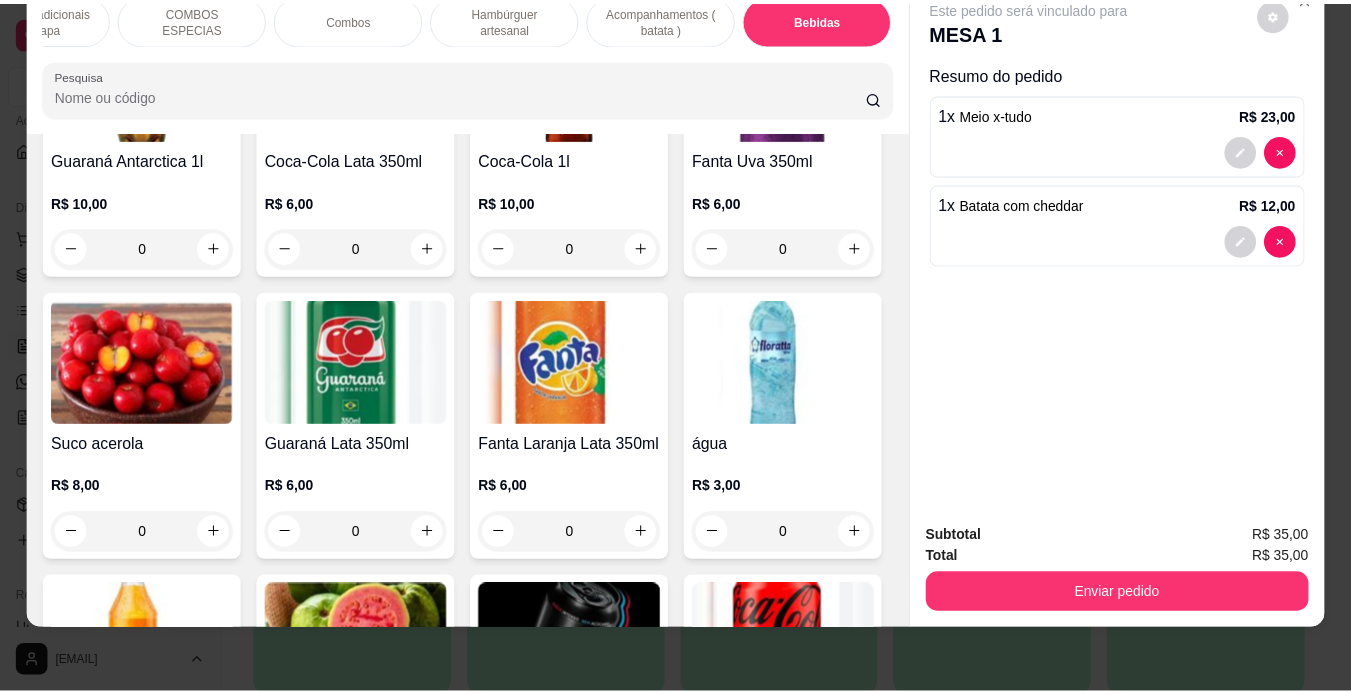 scroll, scrollTop: 6120, scrollLeft: 0, axis: vertical 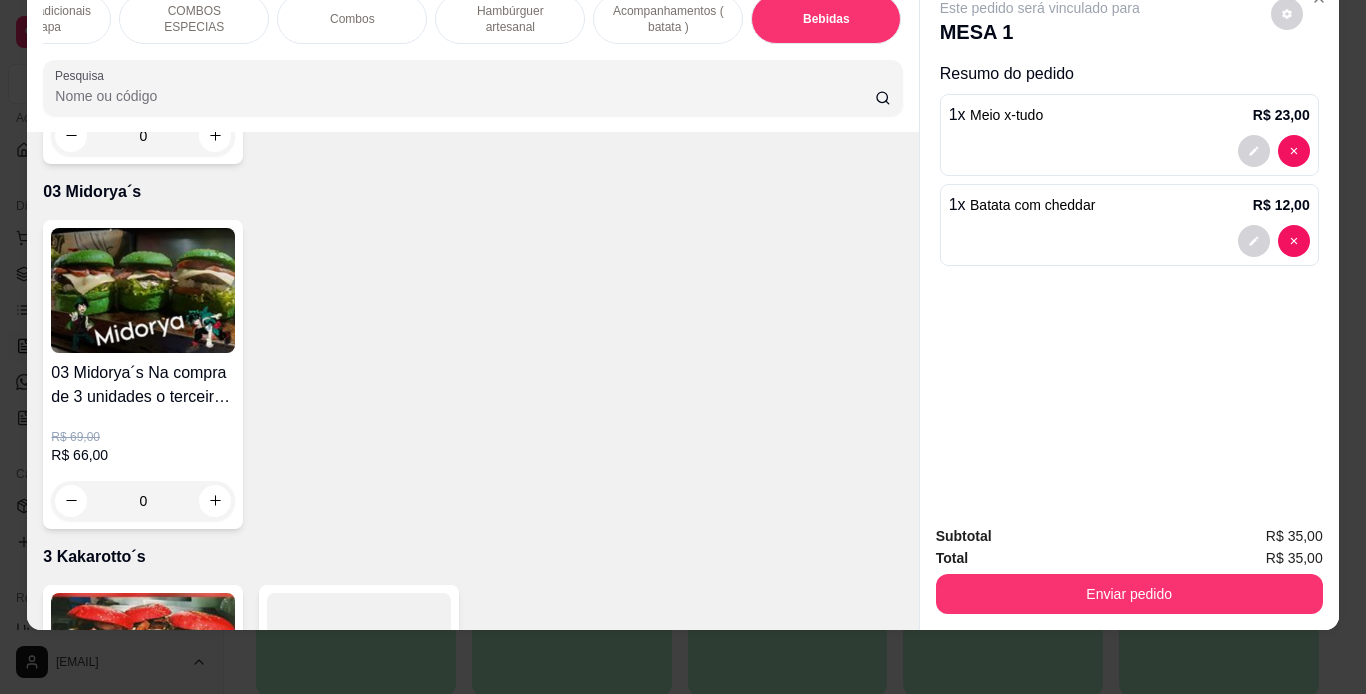 click on "Guaraná Antarctica 1l" at bounding box center (143, -807) 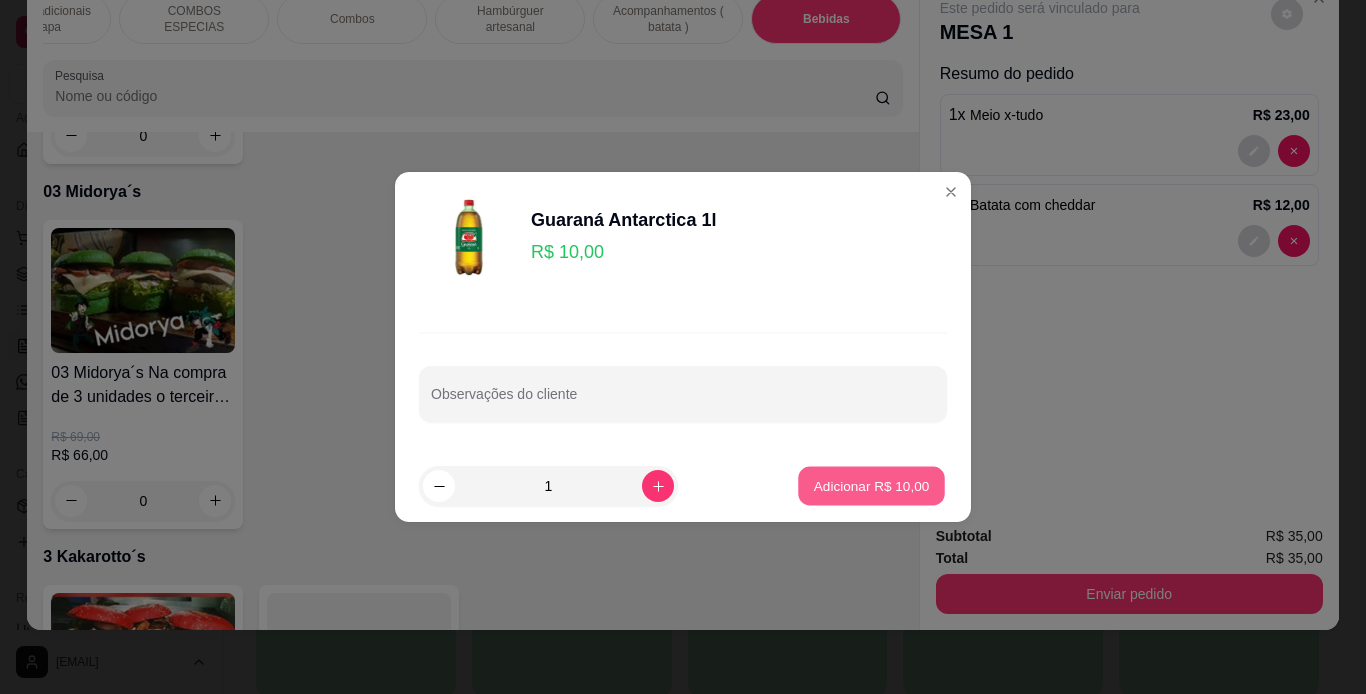 click on "Adicionar   R$ 10,00" at bounding box center (872, 485) 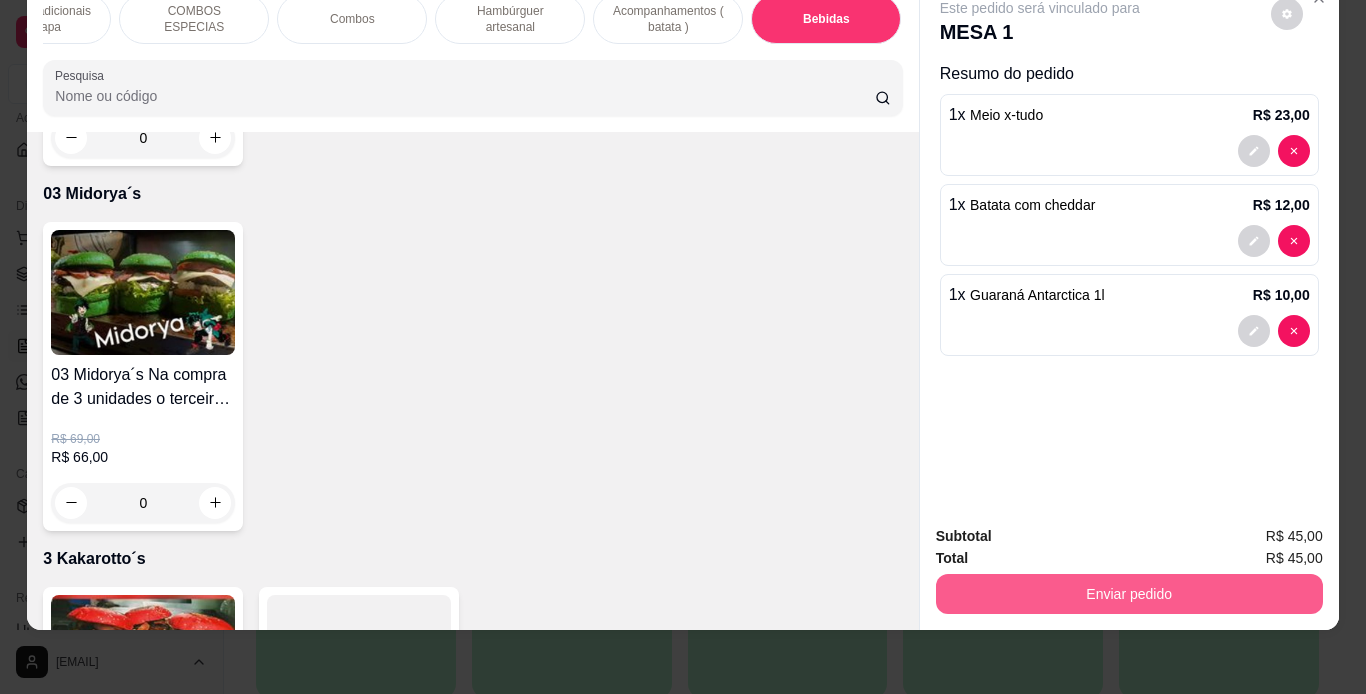 click on "Enviar pedido" at bounding box center [1129, 594] 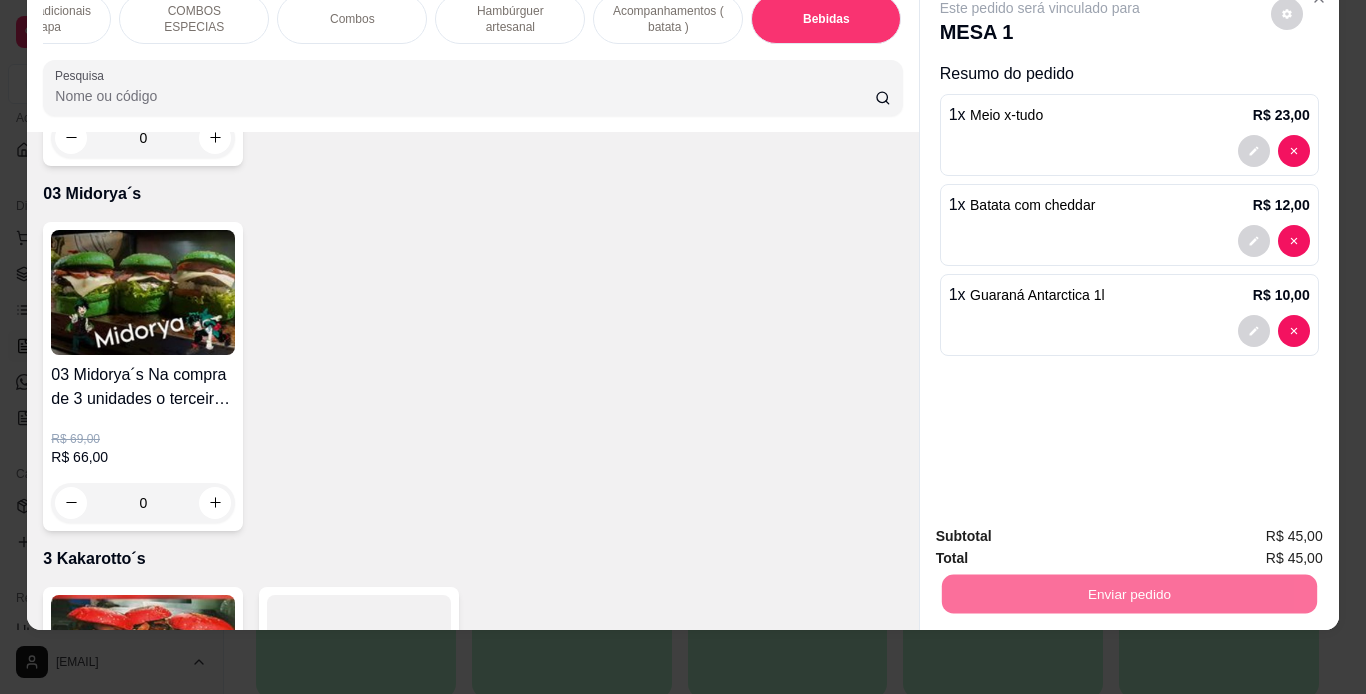 click on "Não registrar e enviar pedido" at bounding box center [1063, 530] 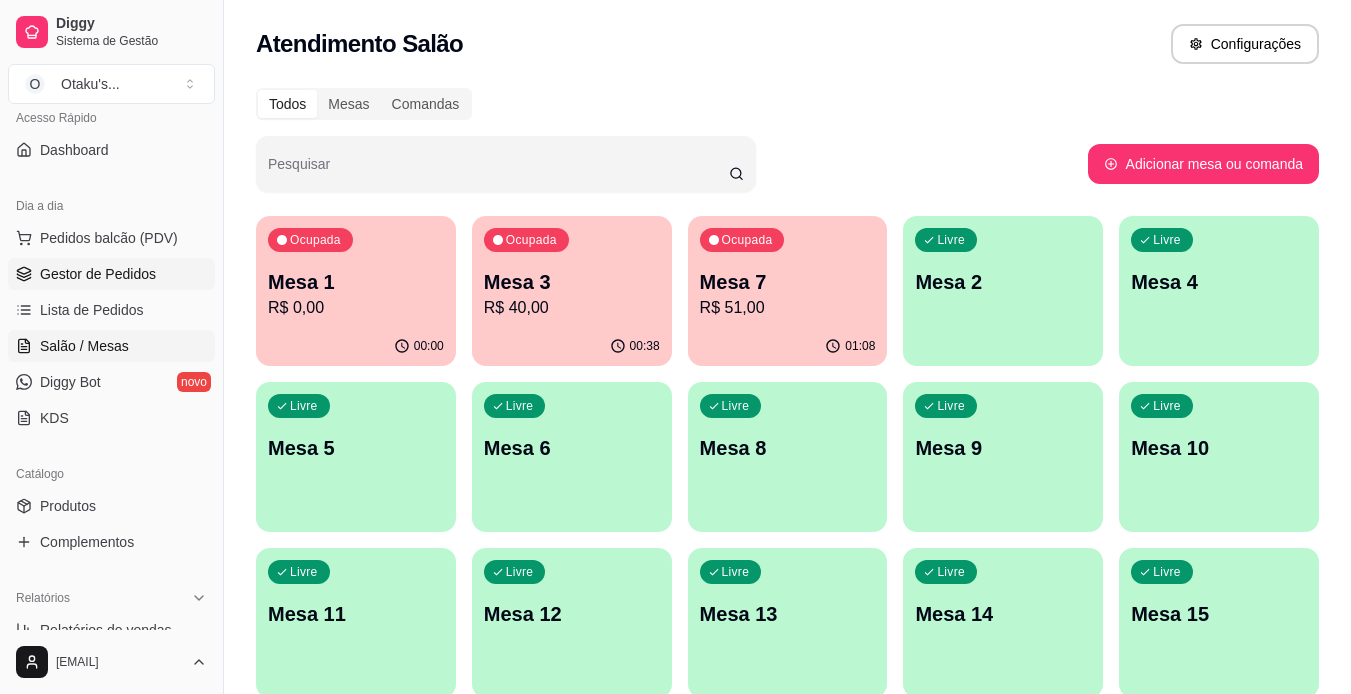 click on "Gestor de Pedidos" at bounding box center [98, 274] 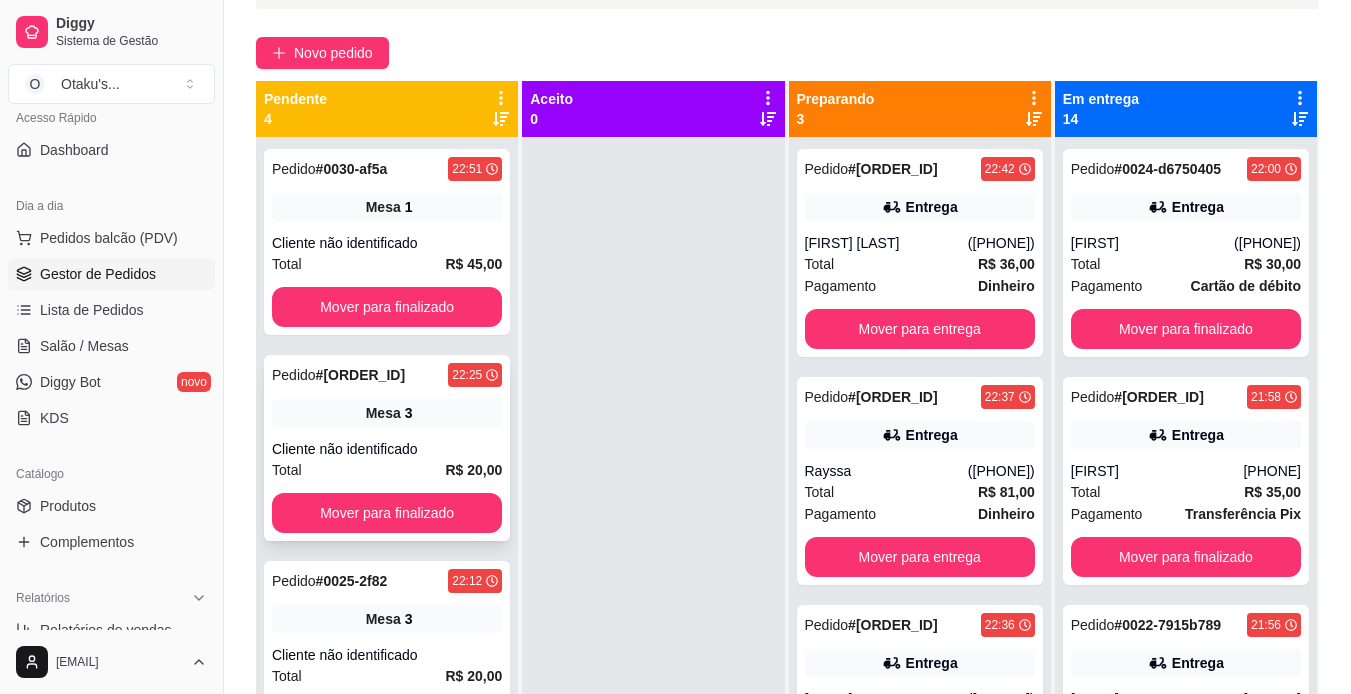 scroll, scrollTop: 146, scrollLeft: 0, axis: vertical 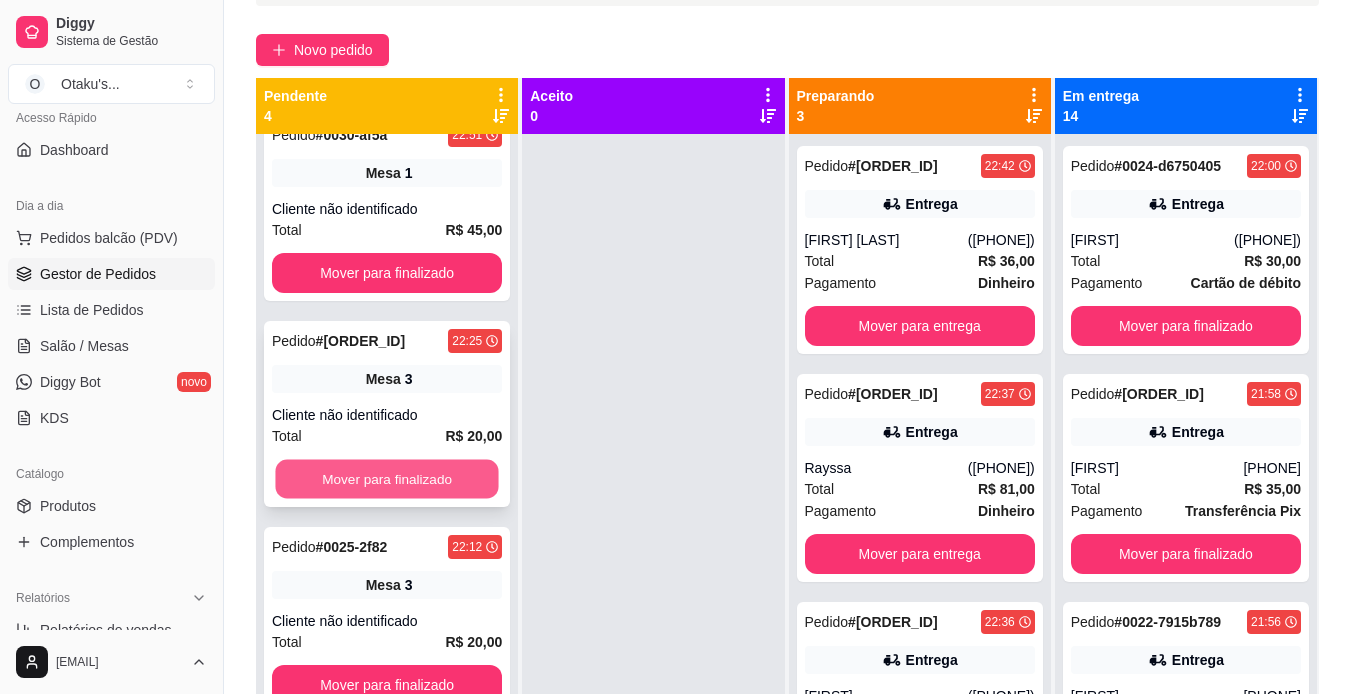 click on "Mover para finalizado" at bounding box center [386, 479] 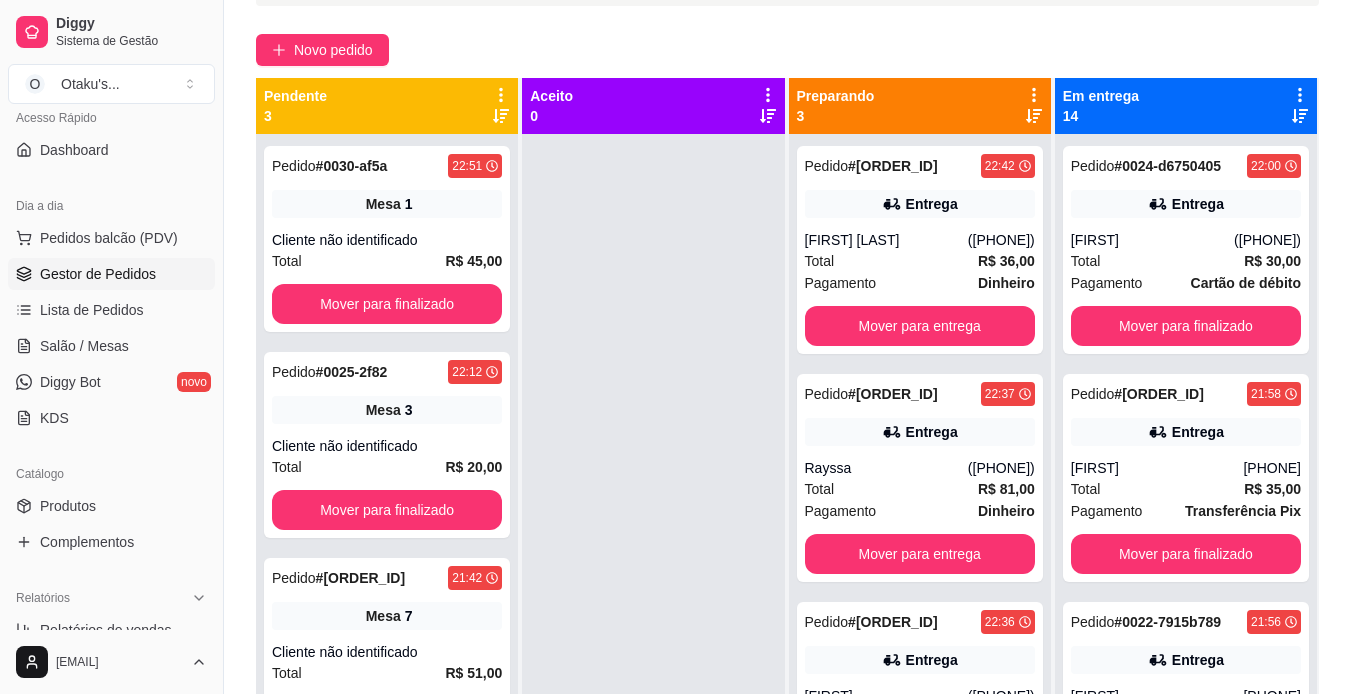 scroll, scrollTop: 0, scrollLeft: 0, axis: both 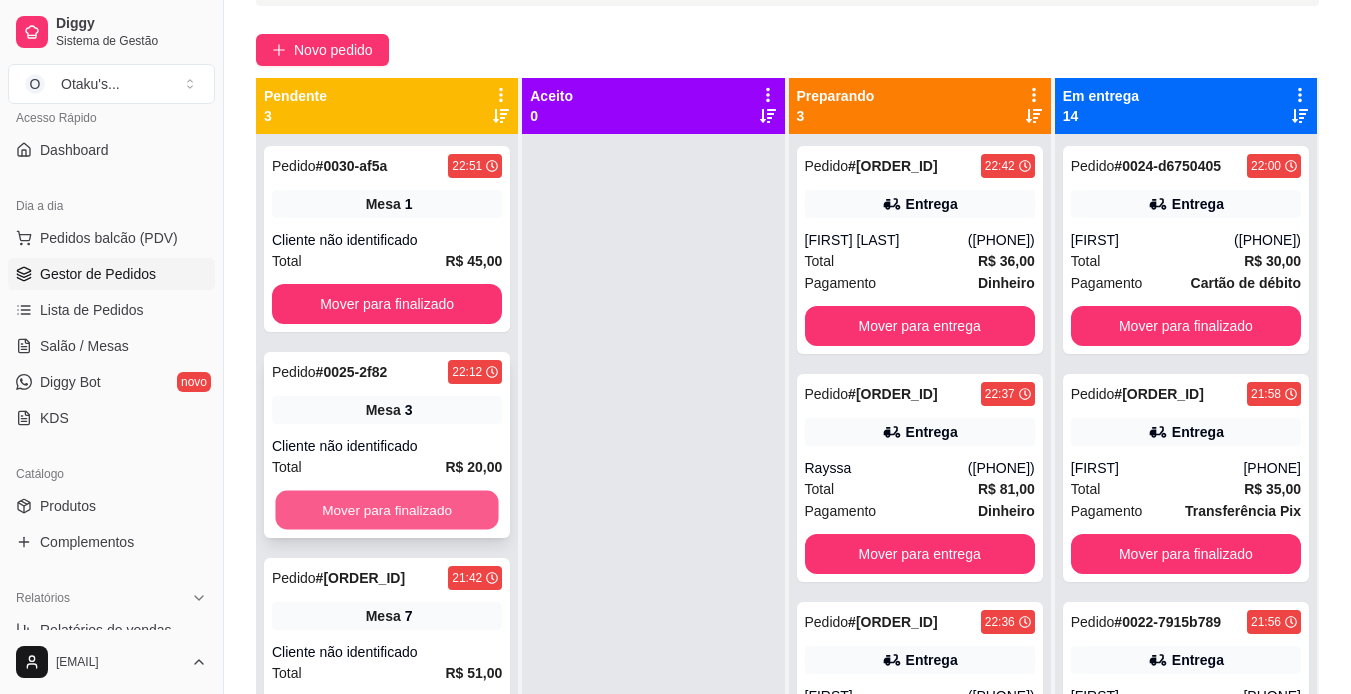 click on "Mover para finalizado" at bounding box center [386, 510] 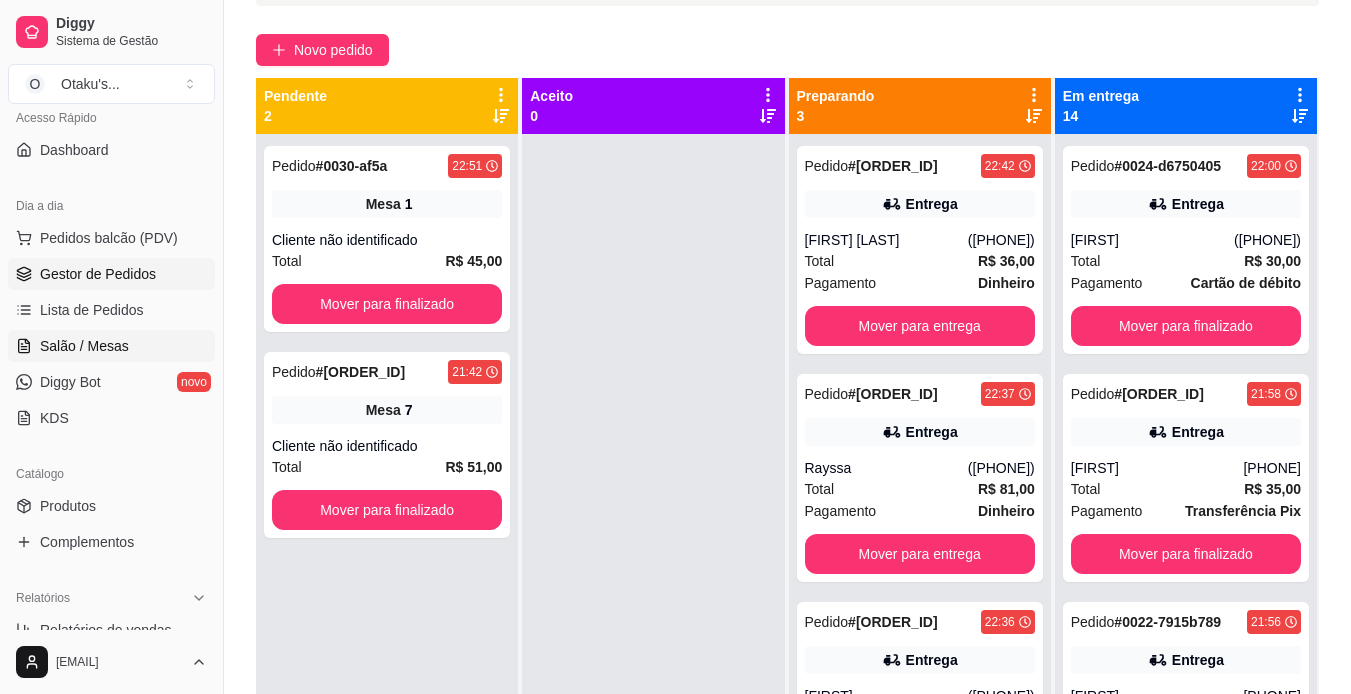 click on "Salão / Mesas" at bounding box center (84, 346) 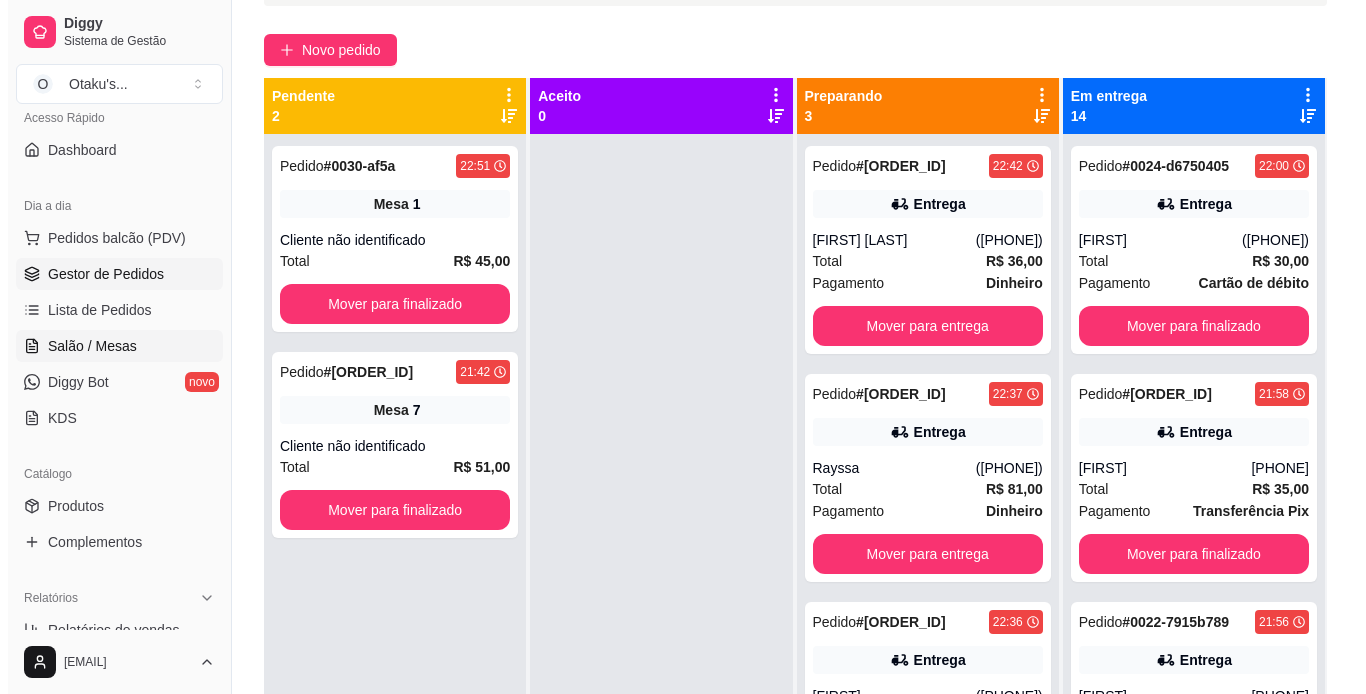 scroll, scrollTop: 0, scrollLeft: 0, axis: both 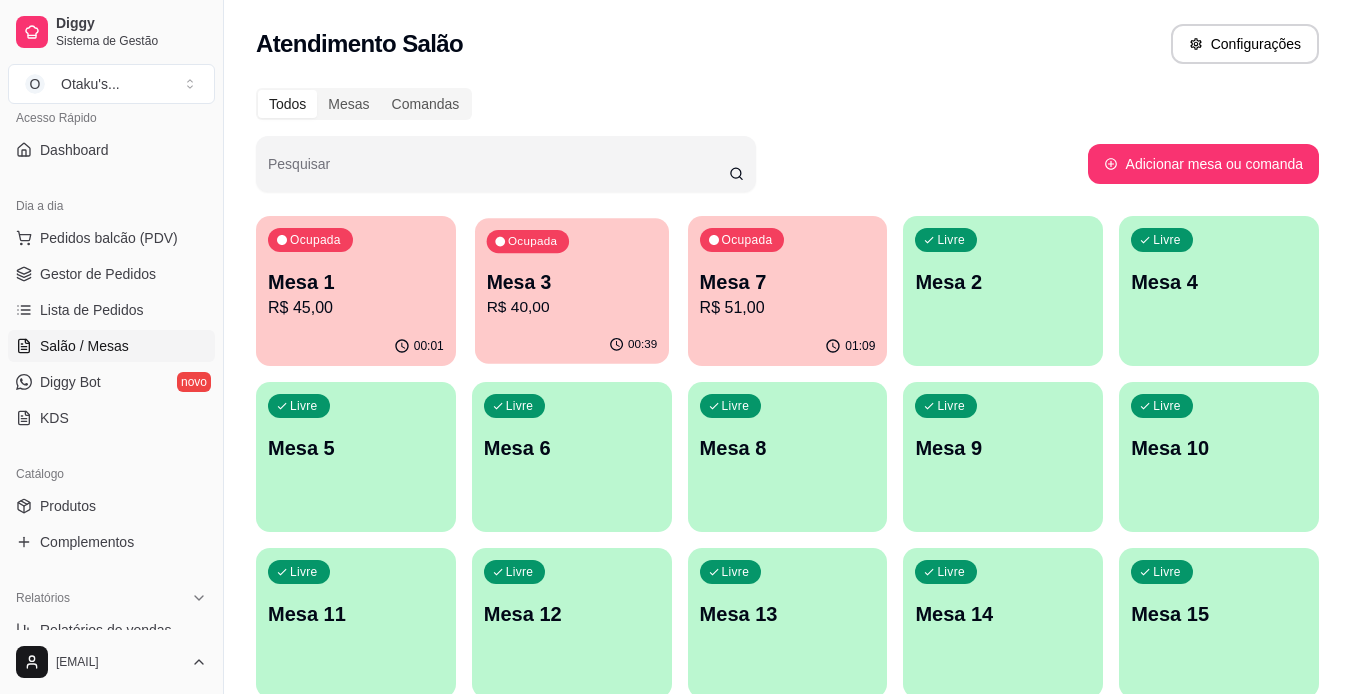 click on "Mesa 3" at bounding box center [571, 282] 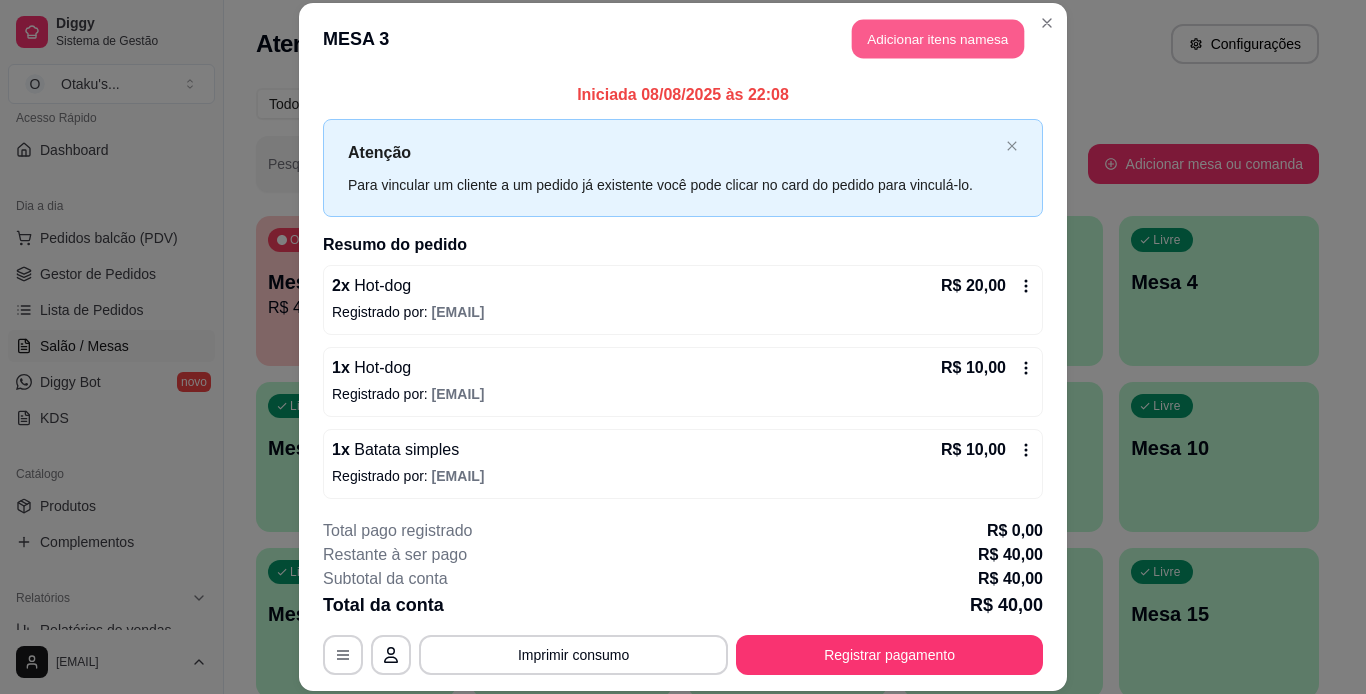 click on "Adicionar itens na  mesa" at bounding box center [938, 39] 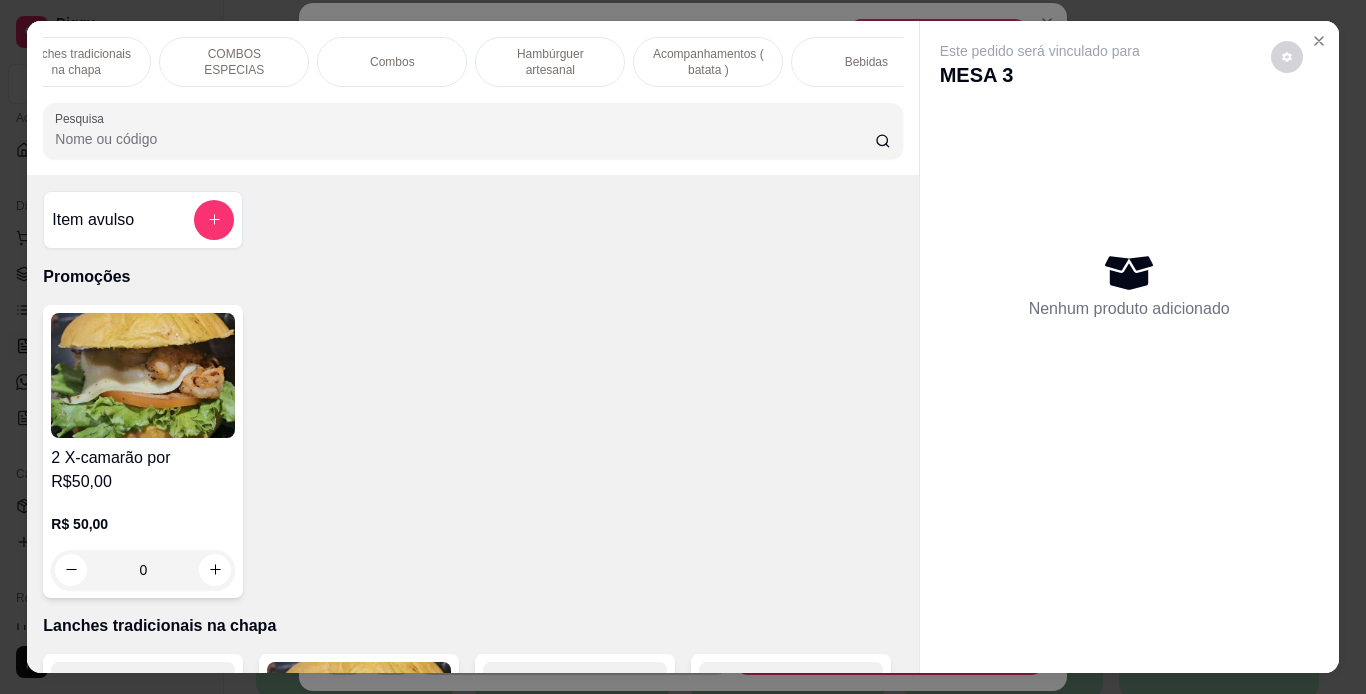 scroll, scrollTop: 0, scrollLeft: 240, axis: horizontal 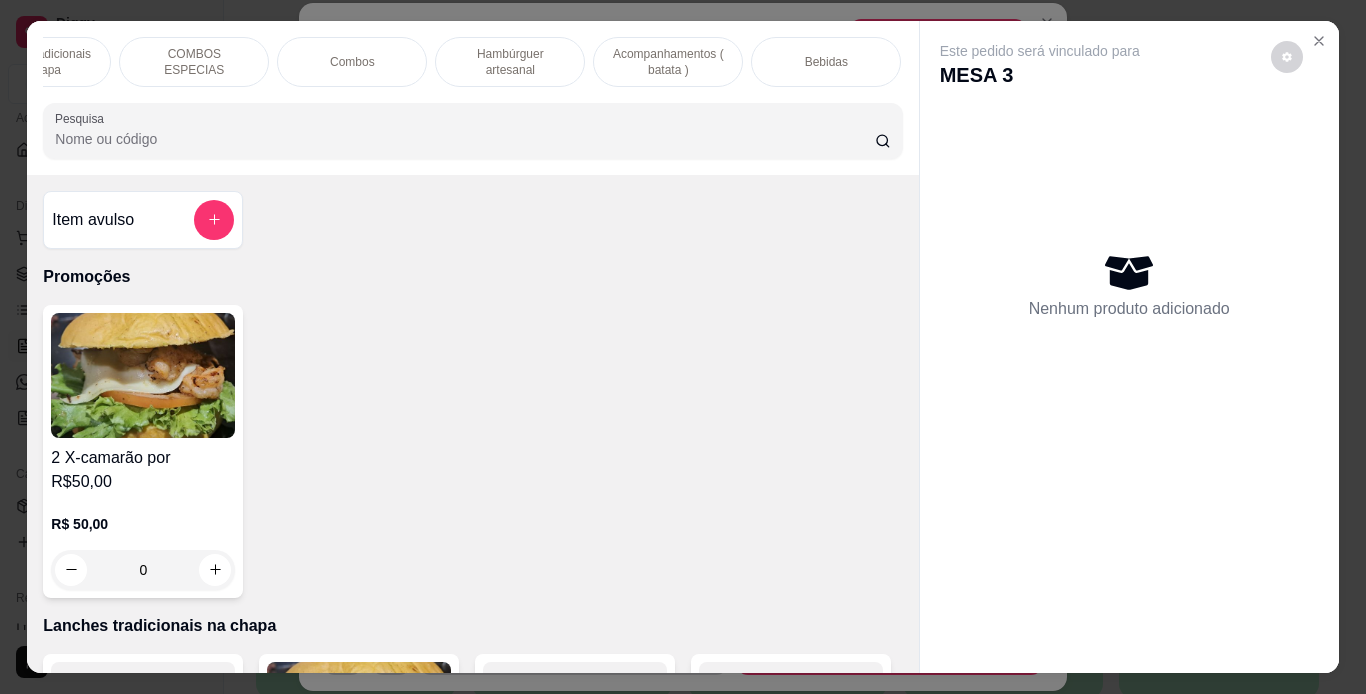 click on "Bebidas" at bounding box center [826, 62] 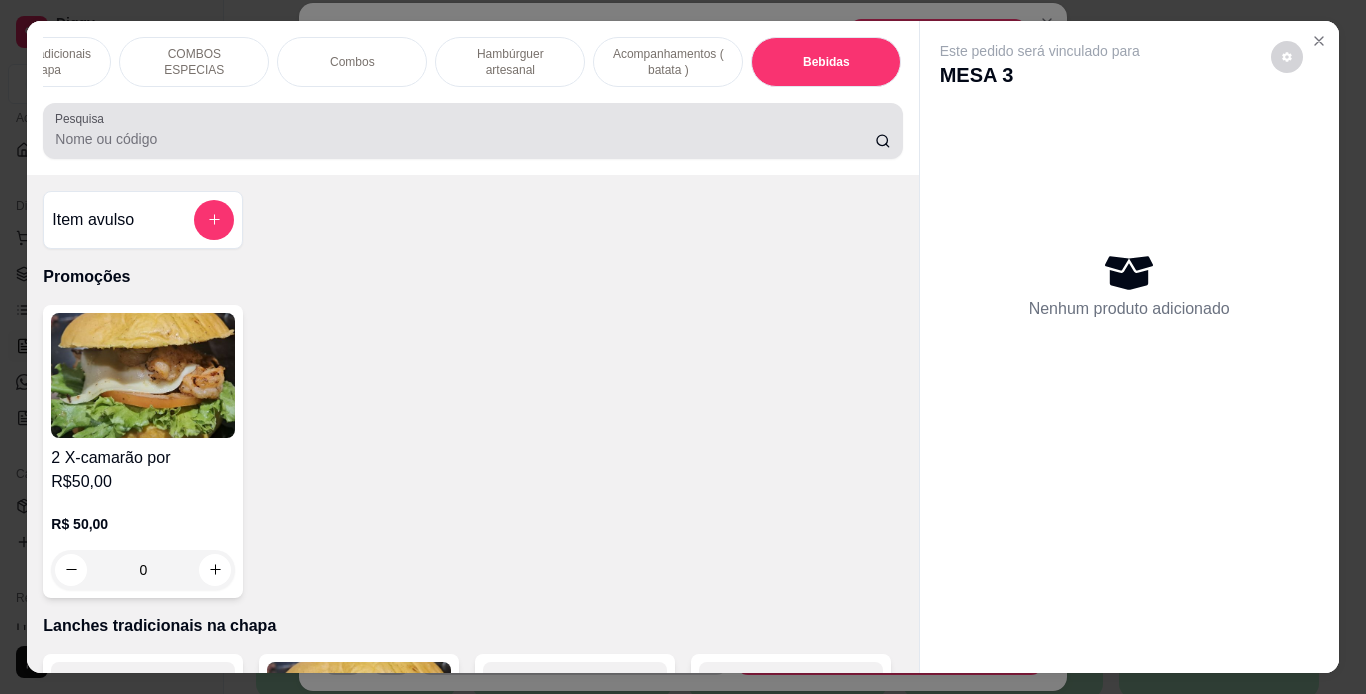 scroll, scrollTop: 6118, scrollLeft: 0, axis: vertical 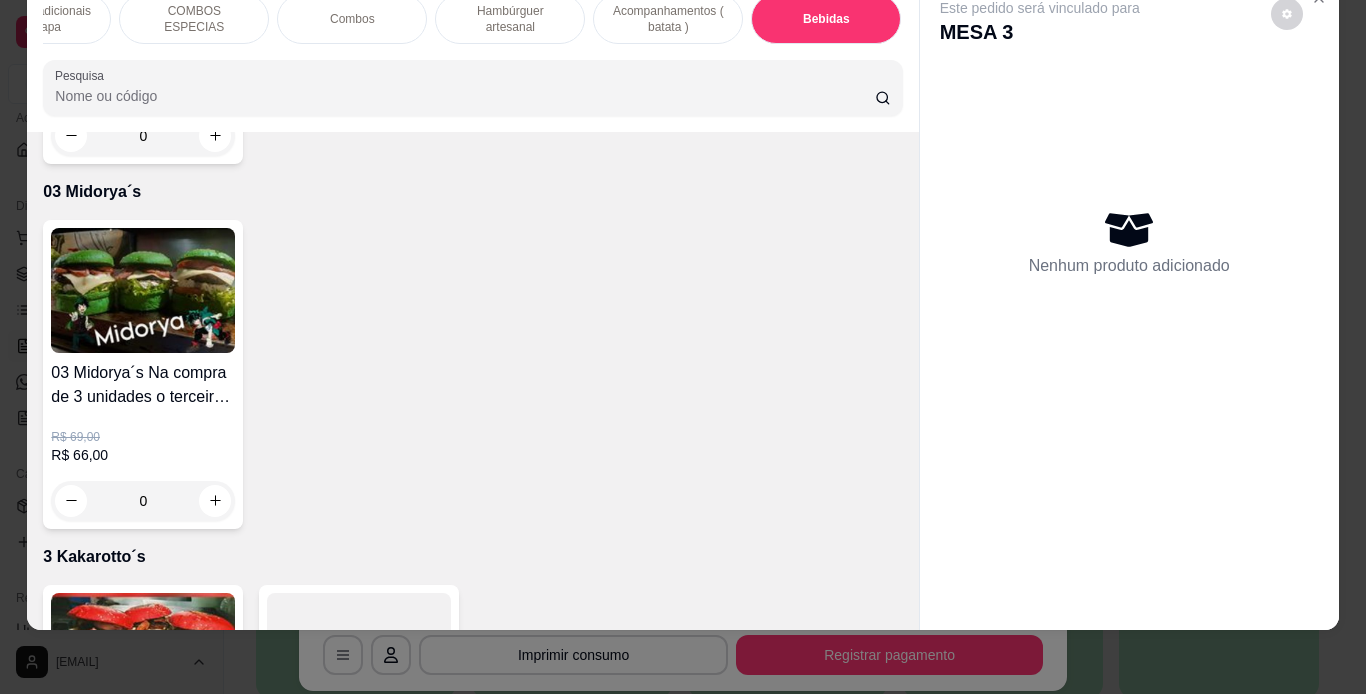 click at bounding box center [359, -605] 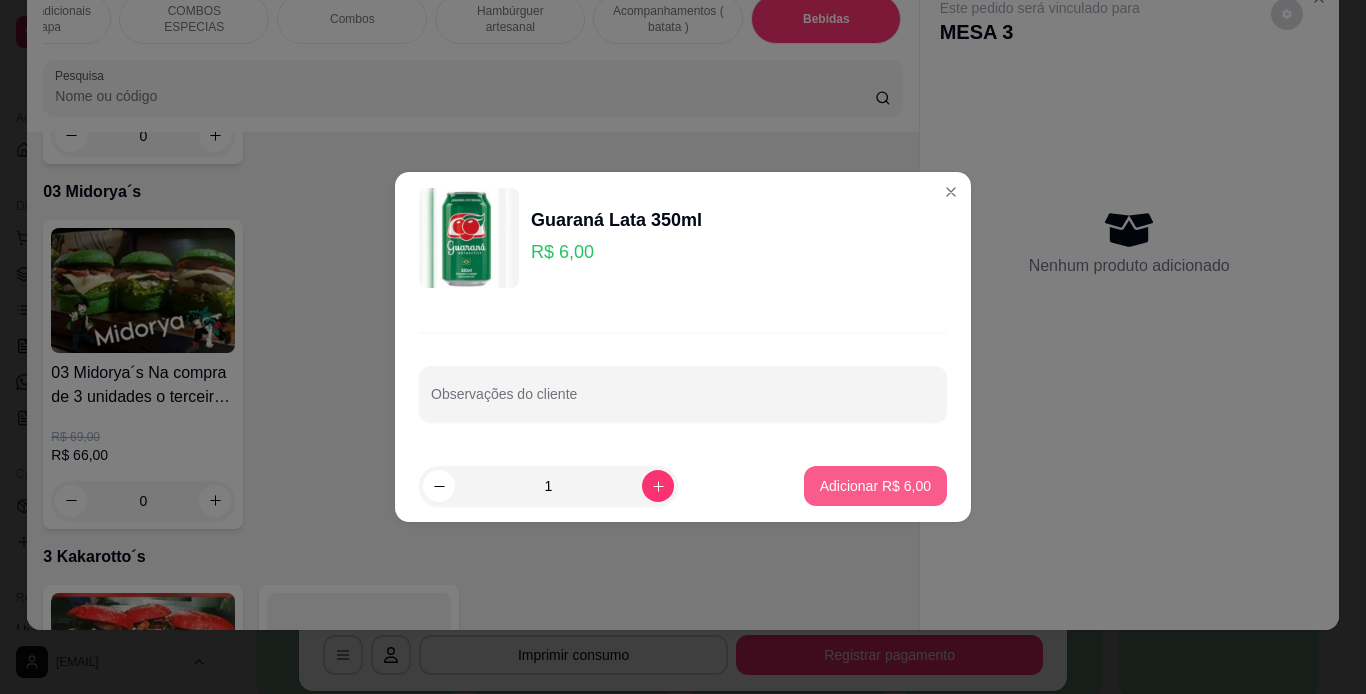 click on "Adicionar   R$ 6,00" at bounding box center (875, 486) 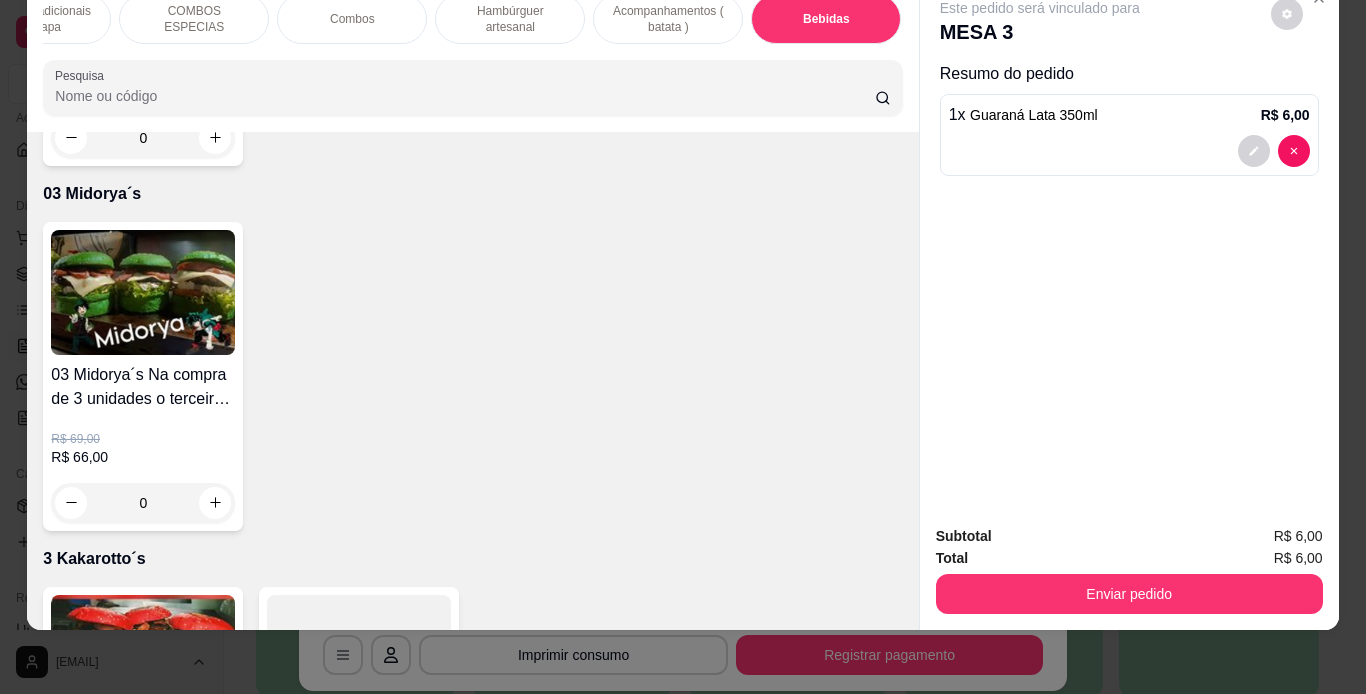 click at bounding box center (359, -890) 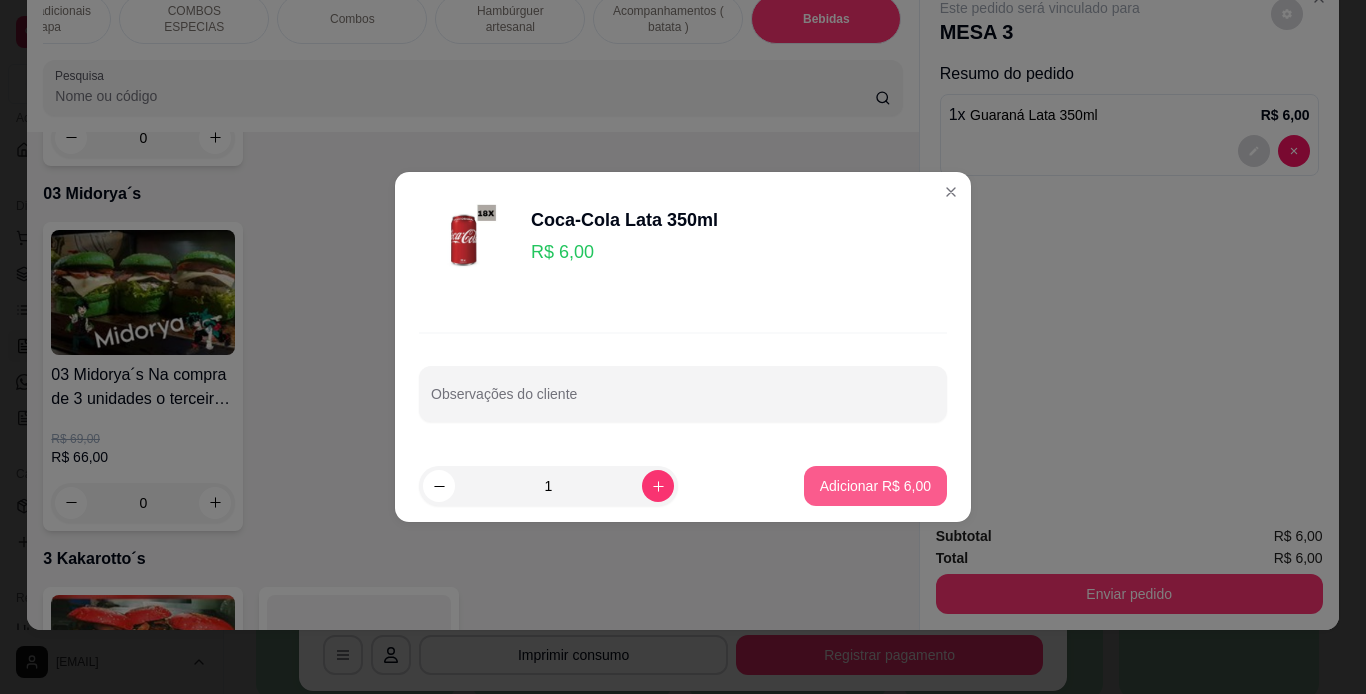 click on "Adicionar   R$ 6,00" at bounding box center (875, 486) 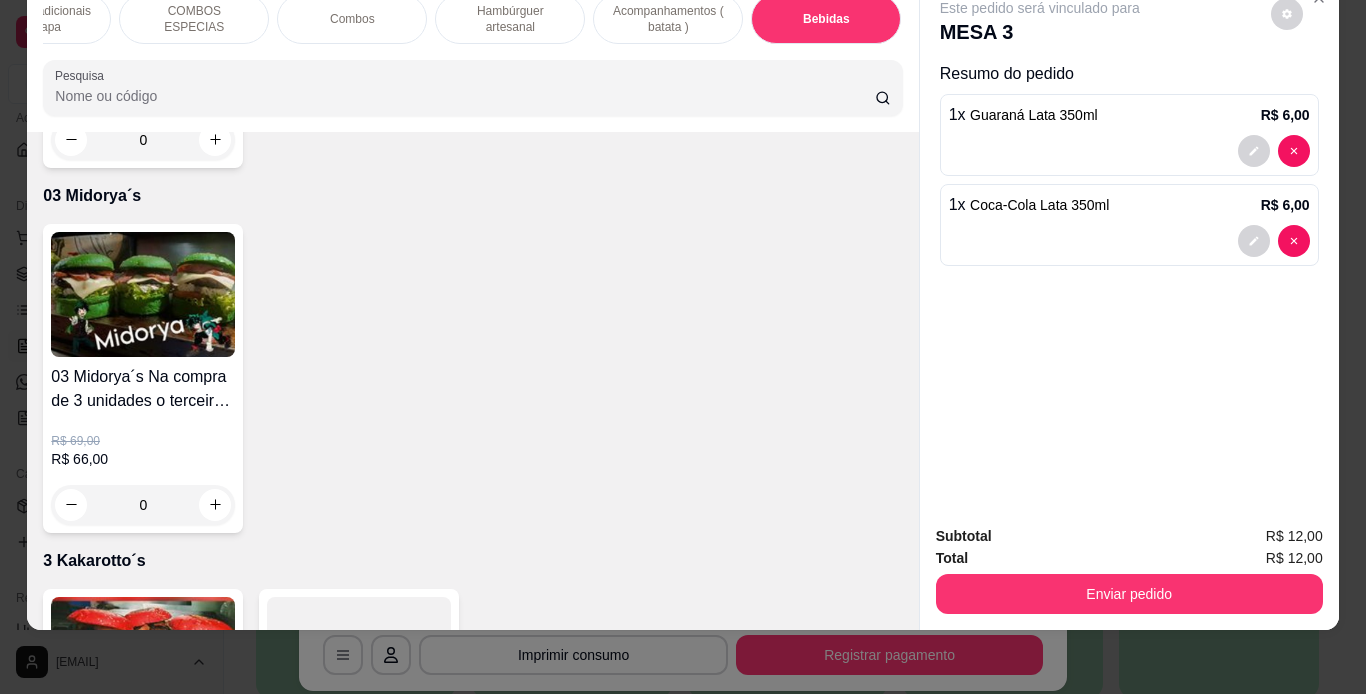 click on "Enviar pedido" at bounding box center (1129, 594) 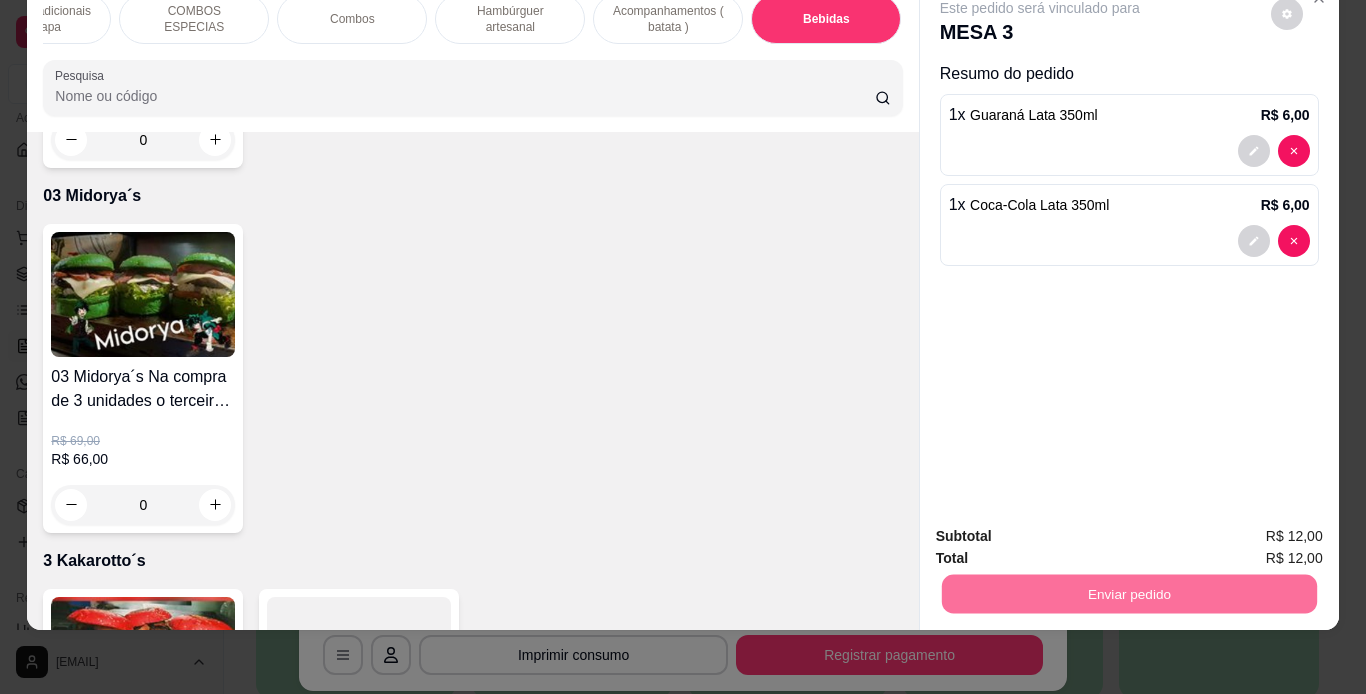 click on "Não registrar e enviar pedido" at bounding box center (1063, 530) 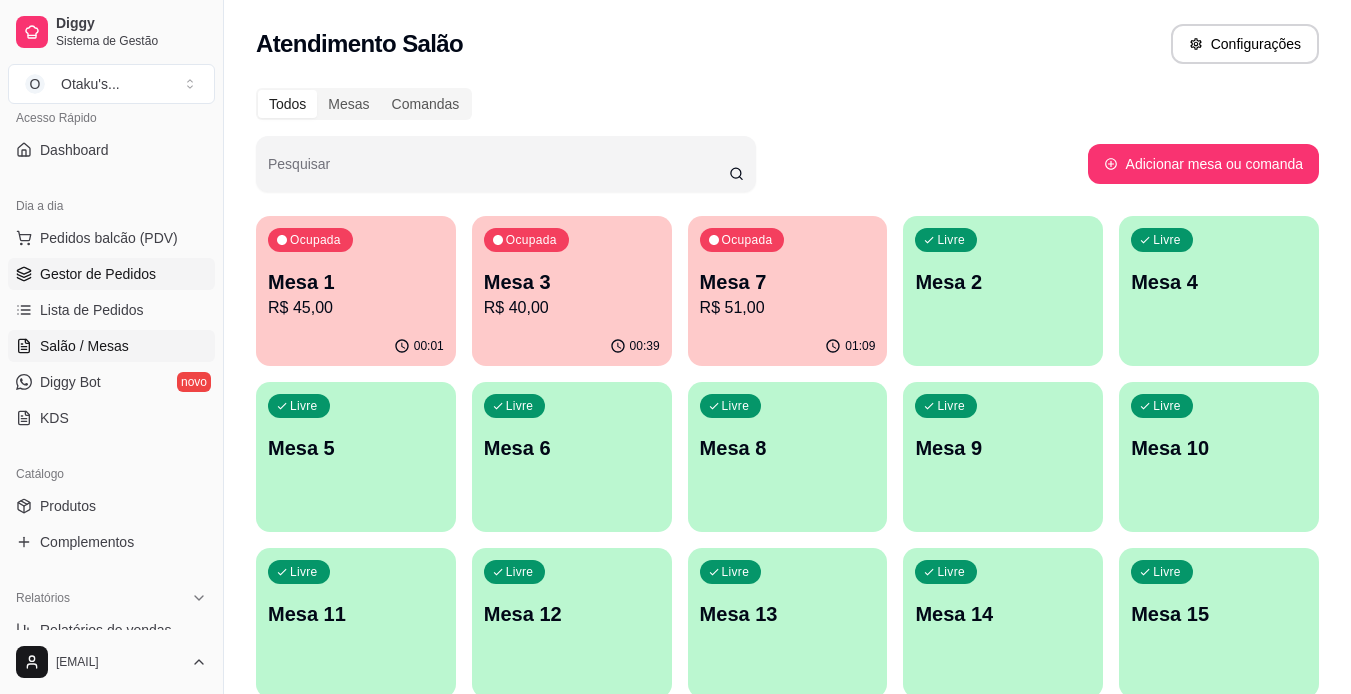 click on "Gestor de Pedidos" at bounding box center [98, 274] 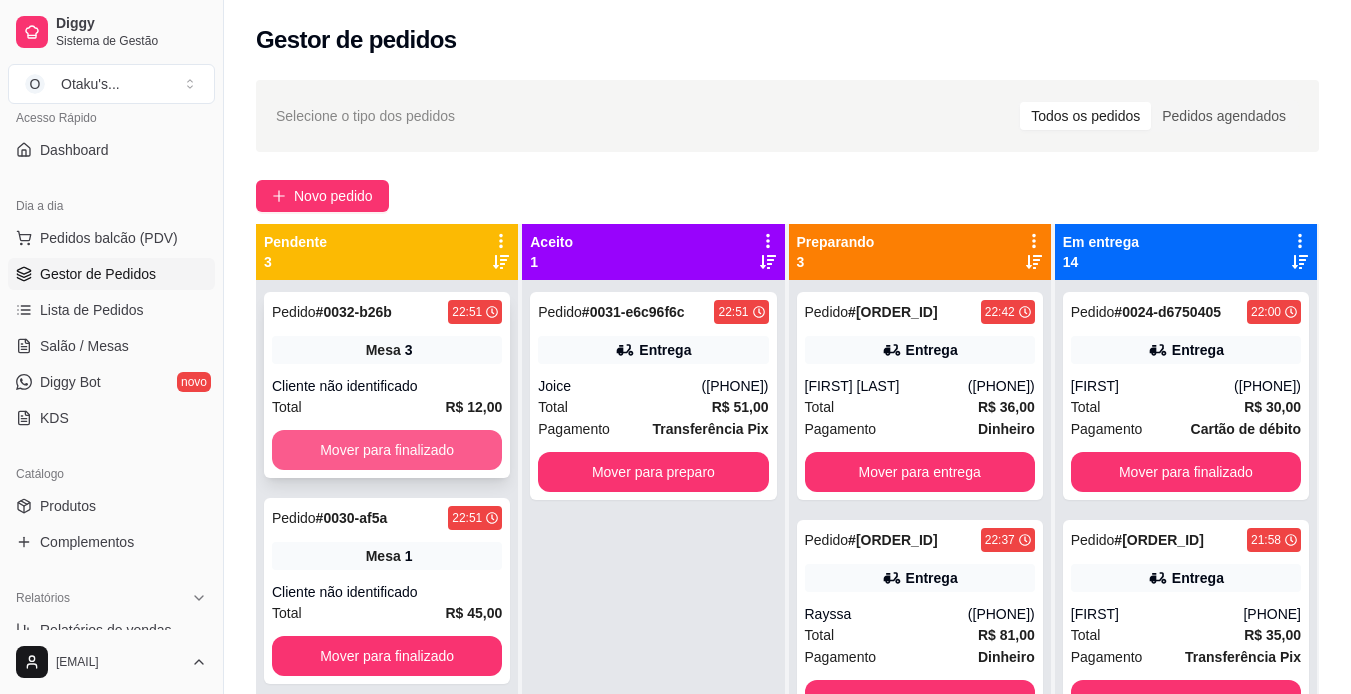 click on "Mover para finalizado" at bounding box center (387, 450) 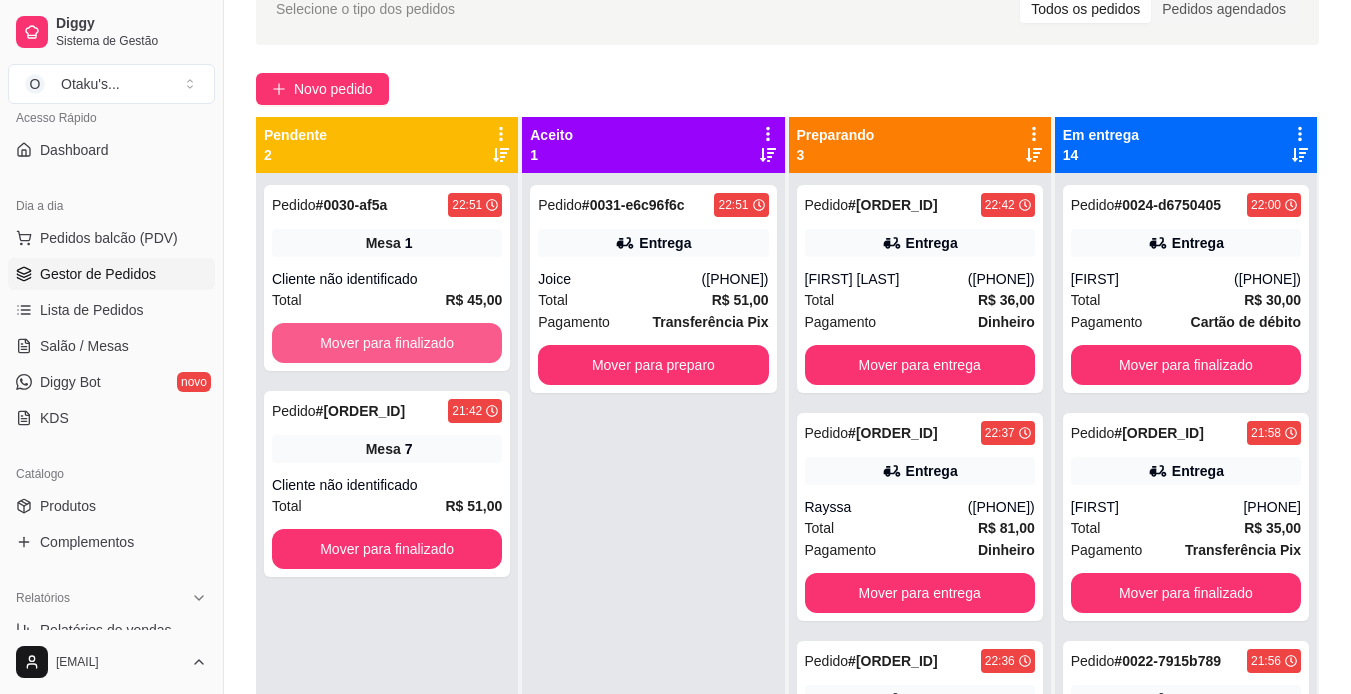 scroll, scrollTop: 111, scrollLeft: 0, axis: vertical 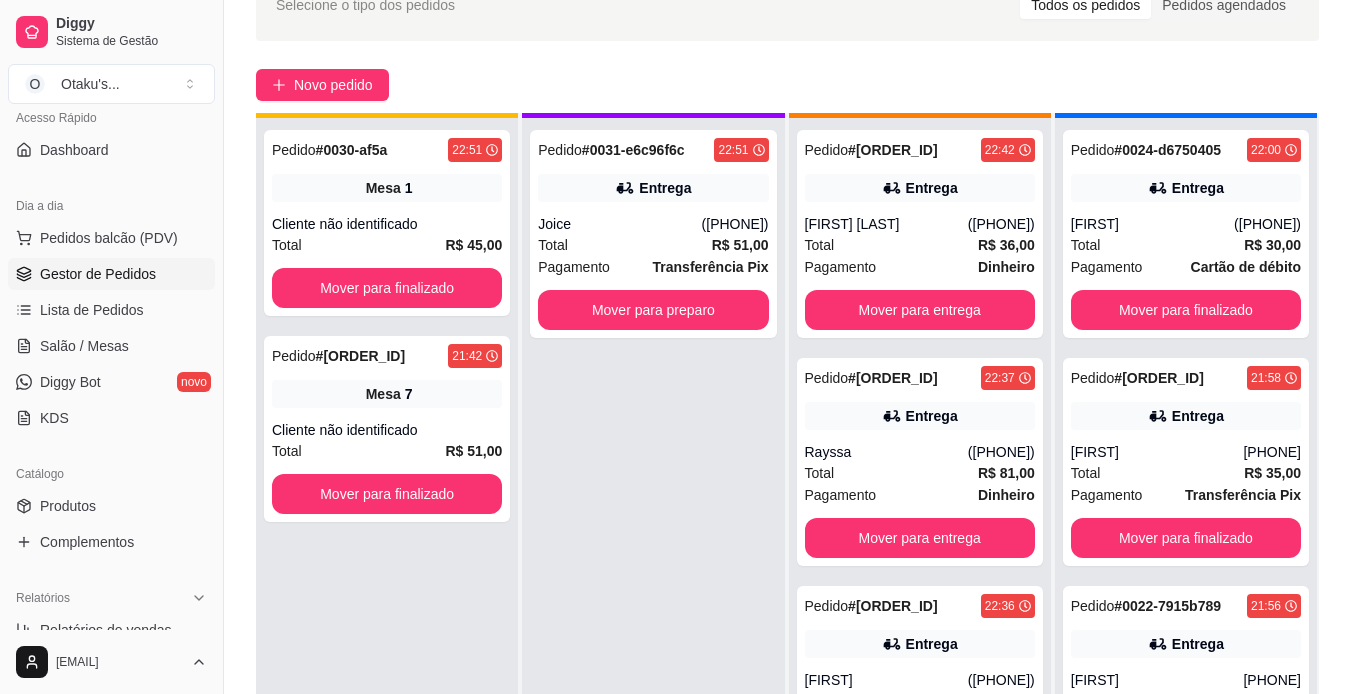 click on "Cliente não identificado" at bounding box center (387, 430) 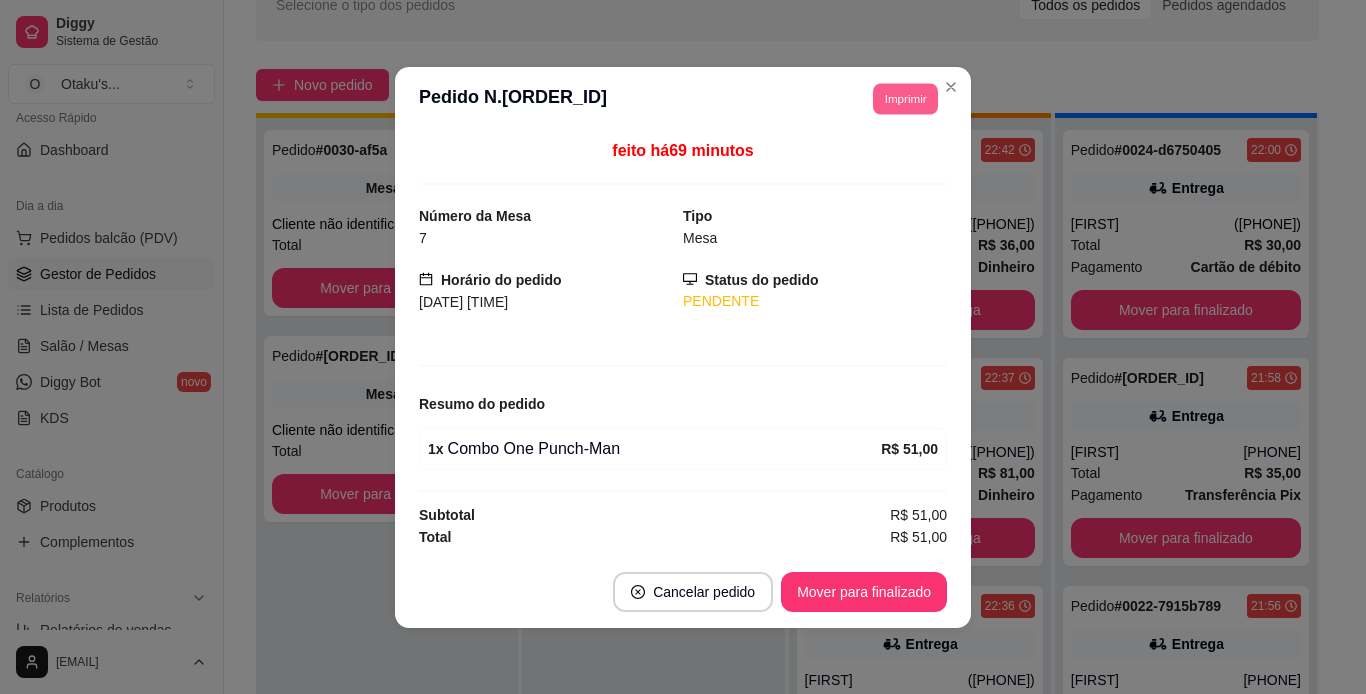 click on "Imprimir" at bounding box center (905, 98) 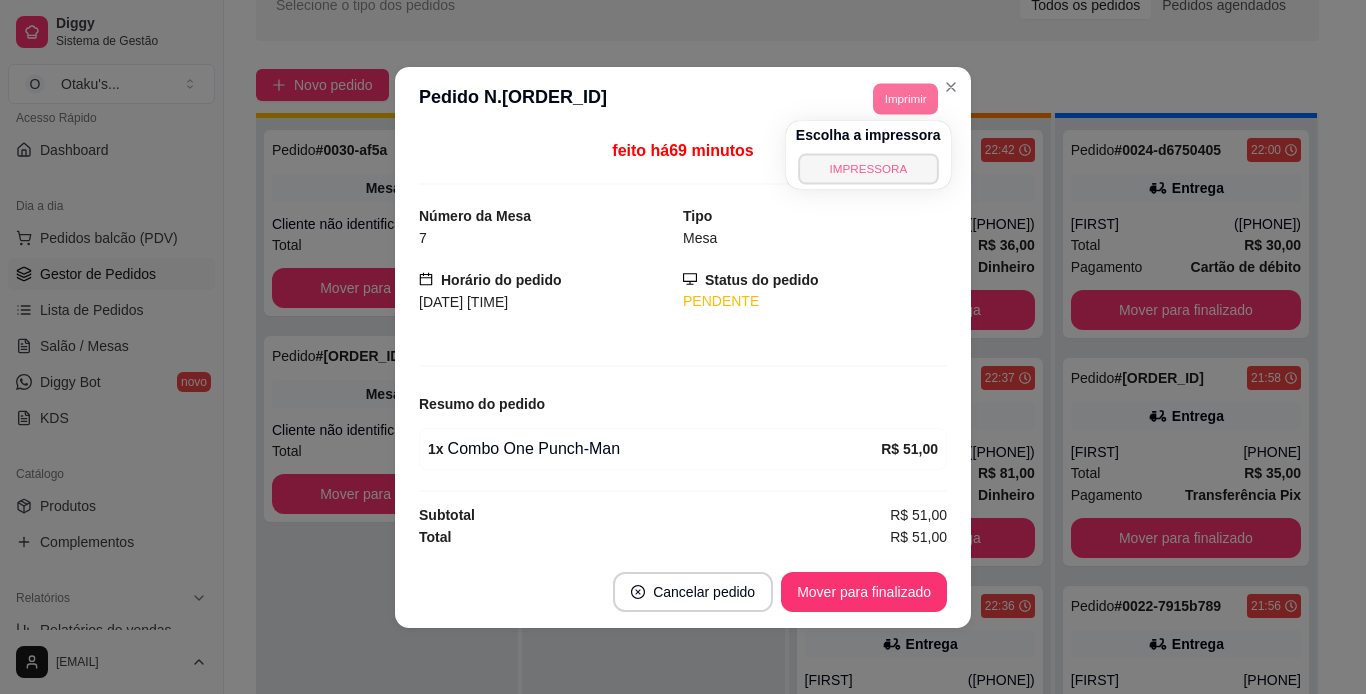 click on "IMPRESSORA" at bounding box center [868, 168] 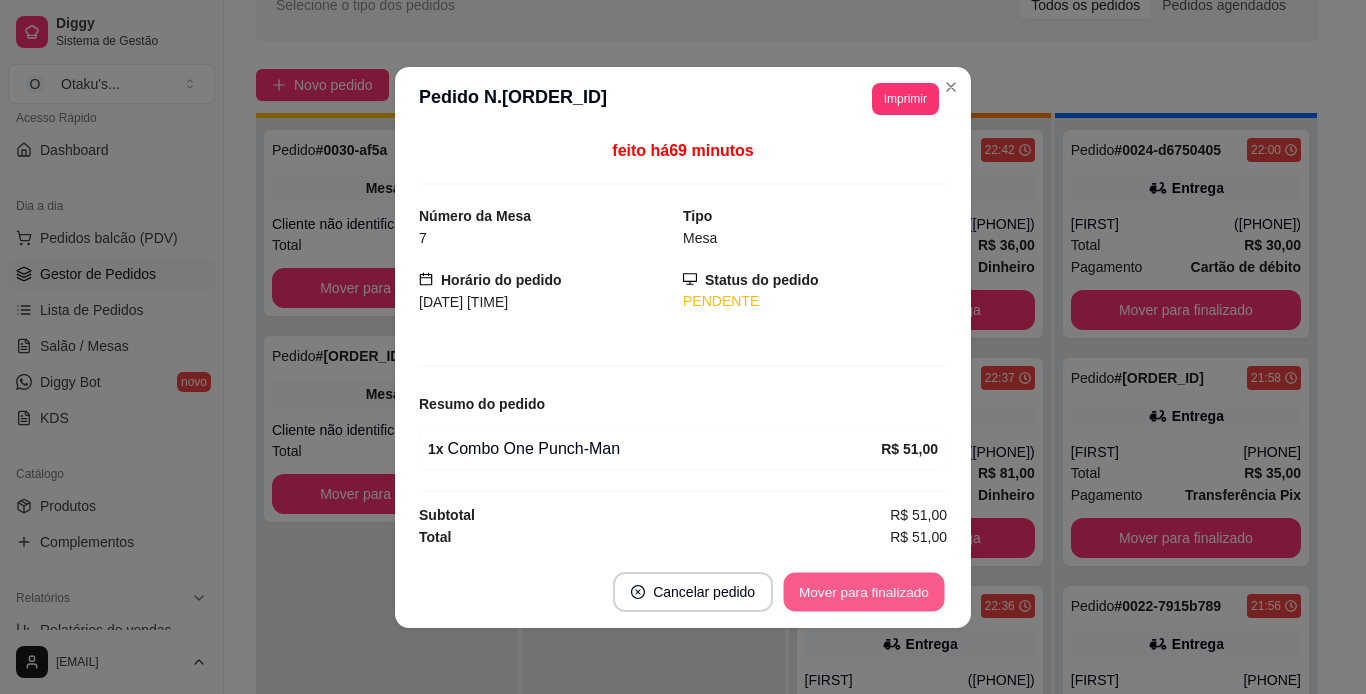 click on "Mover para finalizado" at bounding box center (864, 591) 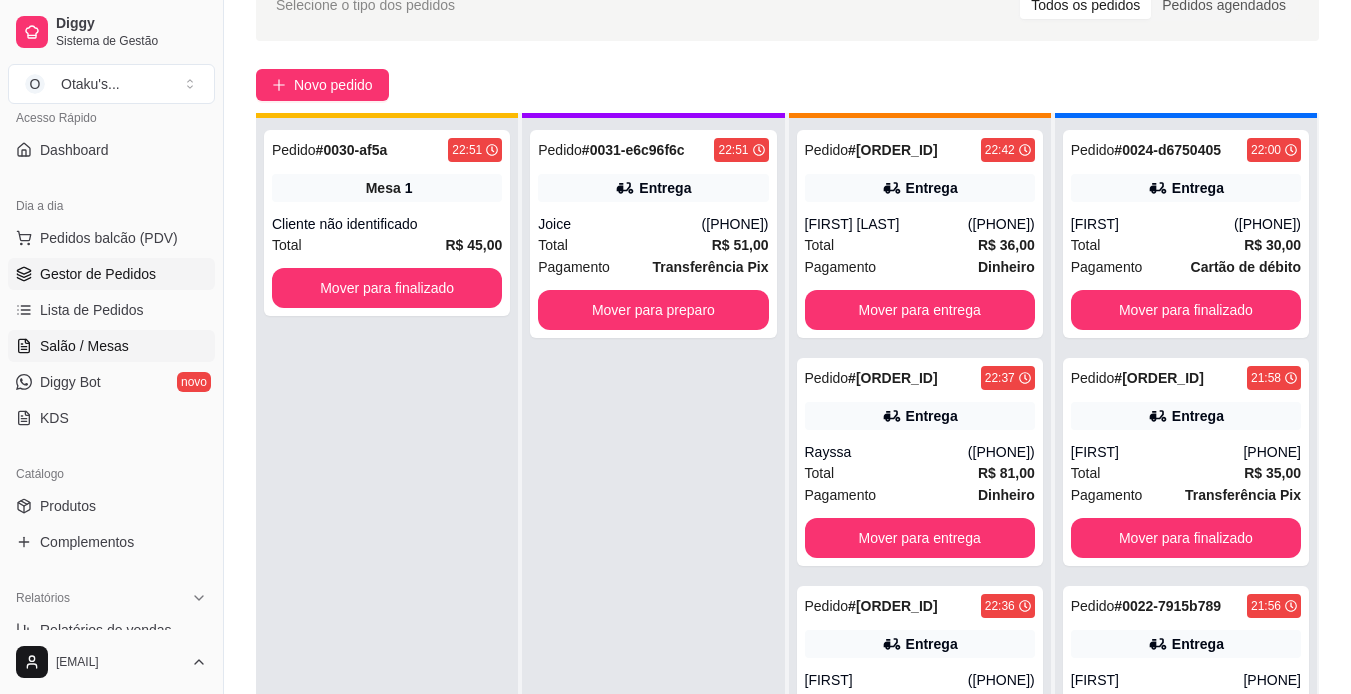 click on "Salão / Mesas" at bounding box center (111, 346) 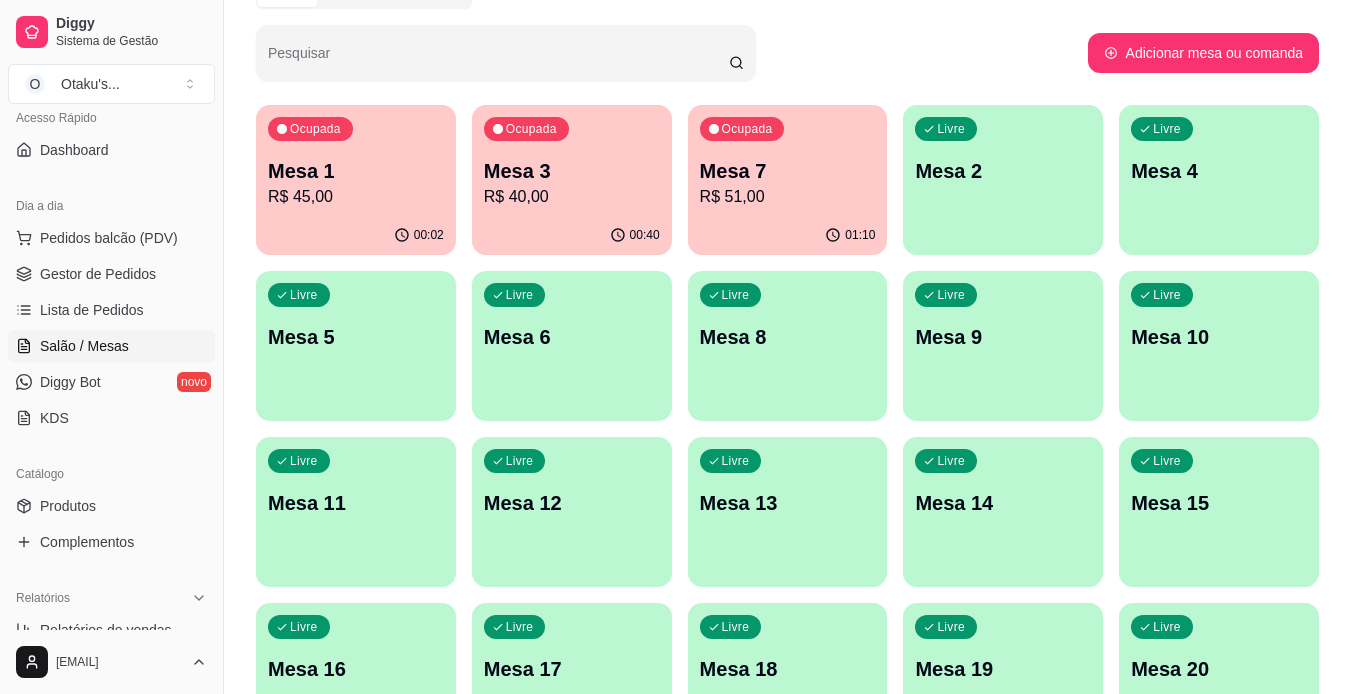 scroll, scrollTop: 0, scrollLeft: 0, axis: both 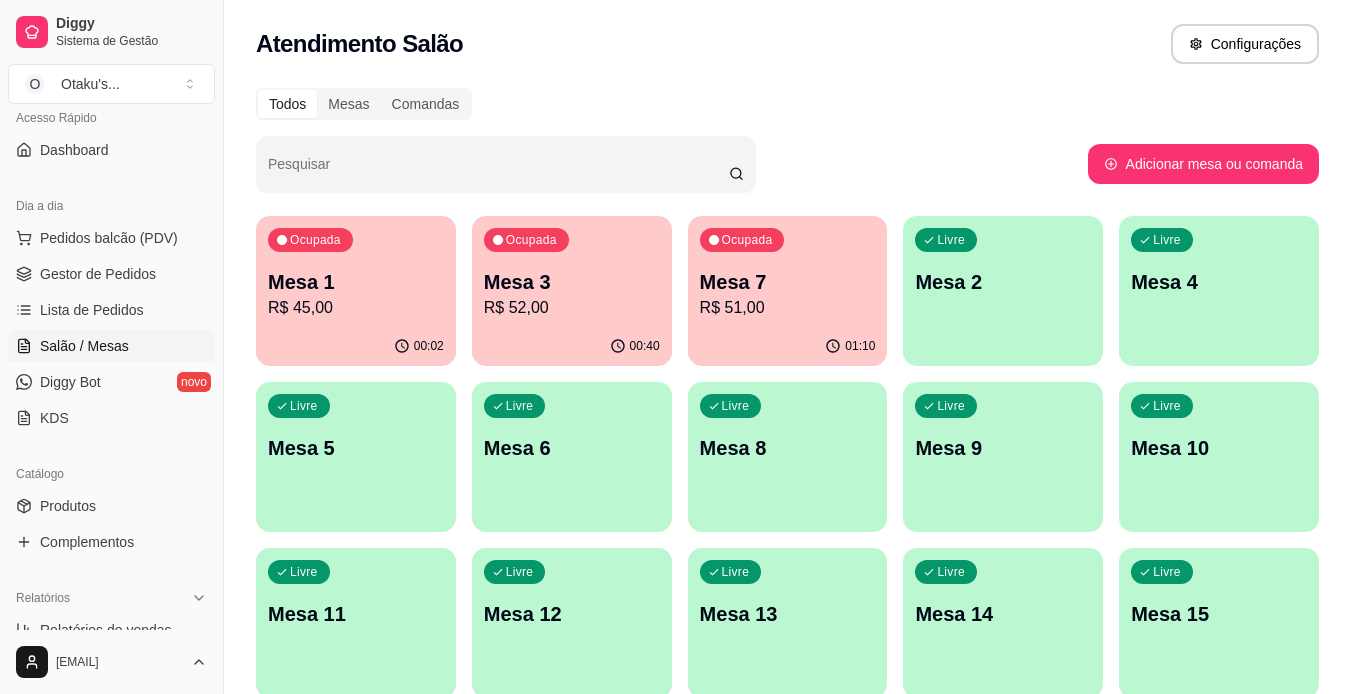 click on "R$ 51,00" at bounding box center [788, 308] 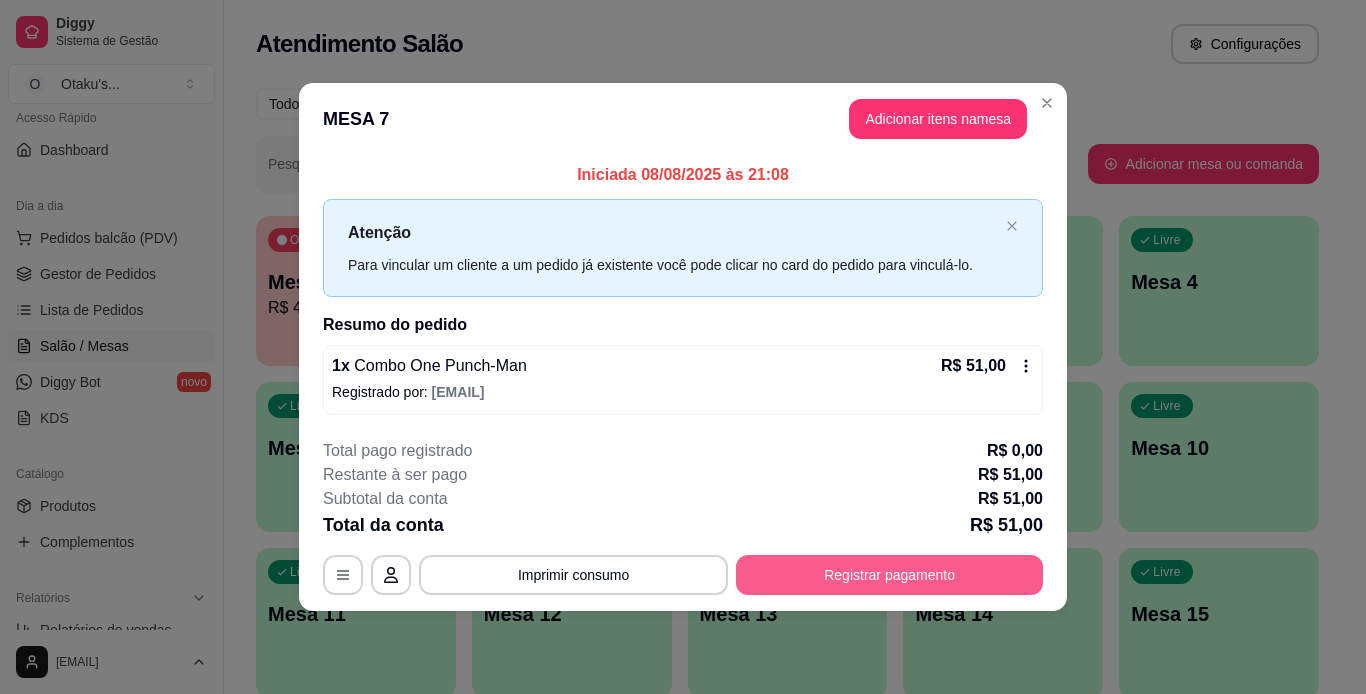 click on "Registrar pagamento" at bounding box center [889, 575] 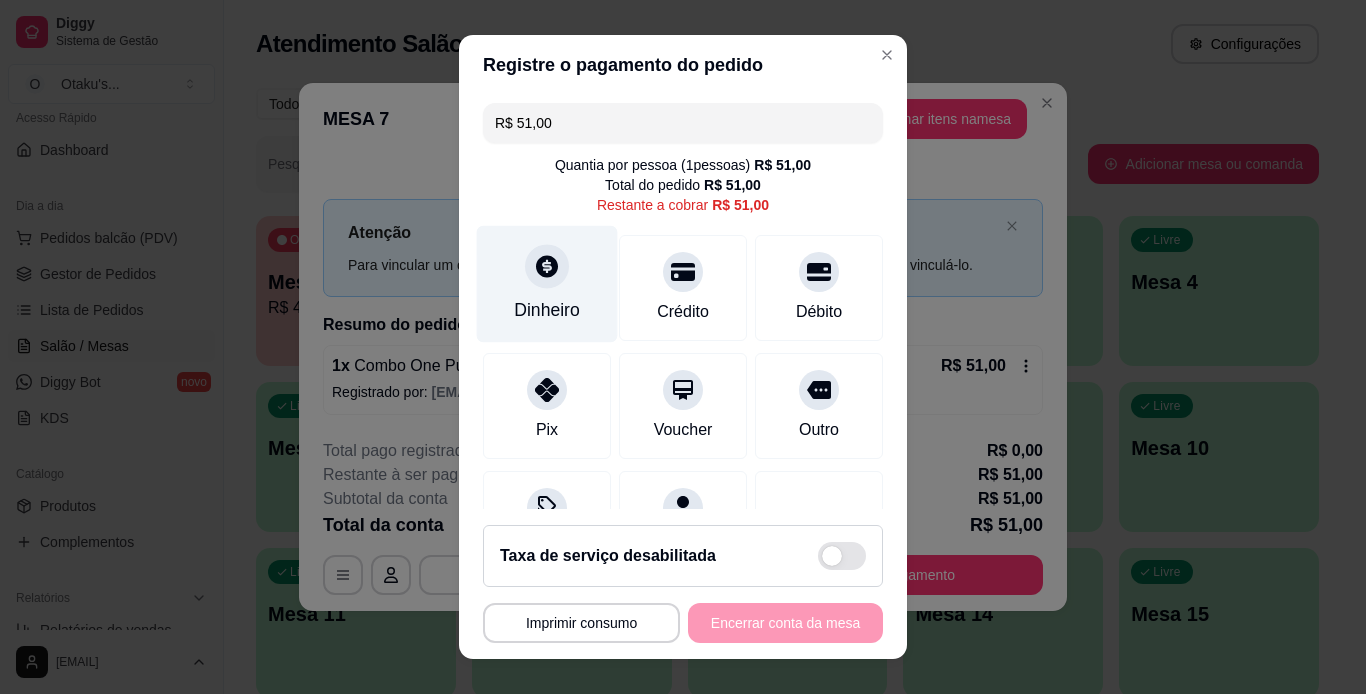 click on "Dinheiro" at bounding box center (547, 283) 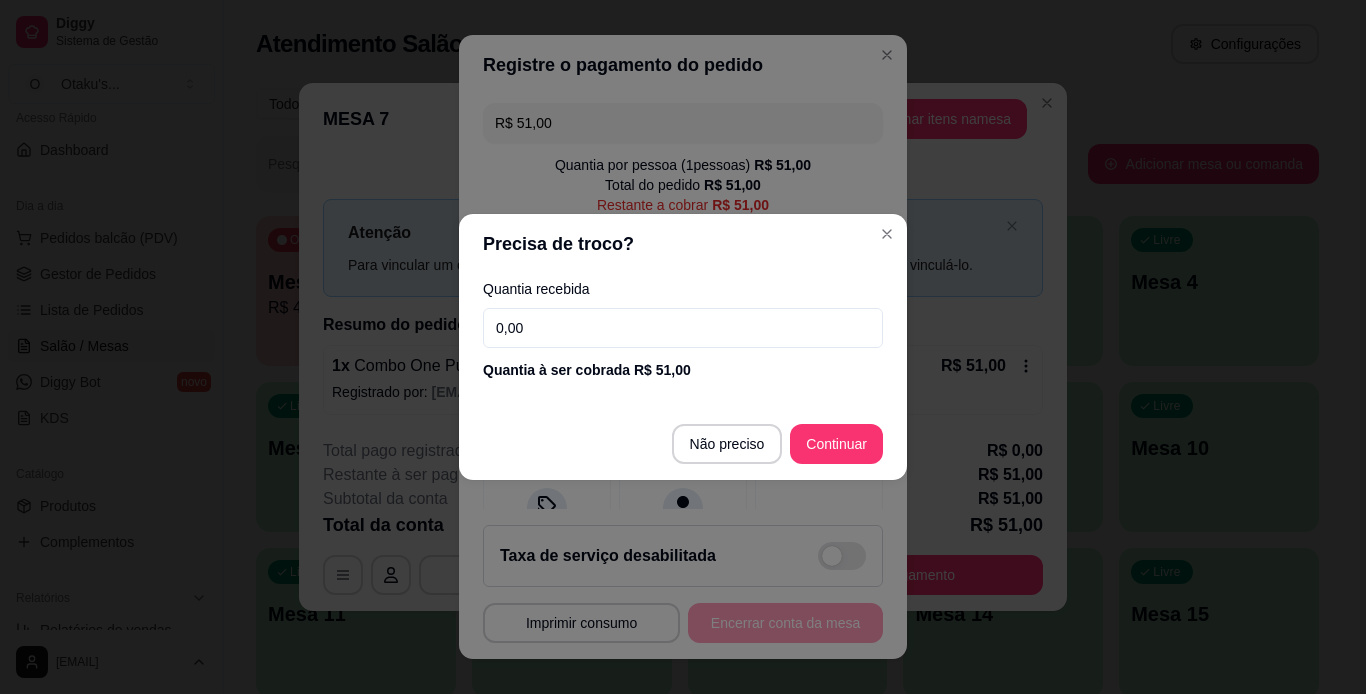 click on "0,00" at bounding box center (683, 328) 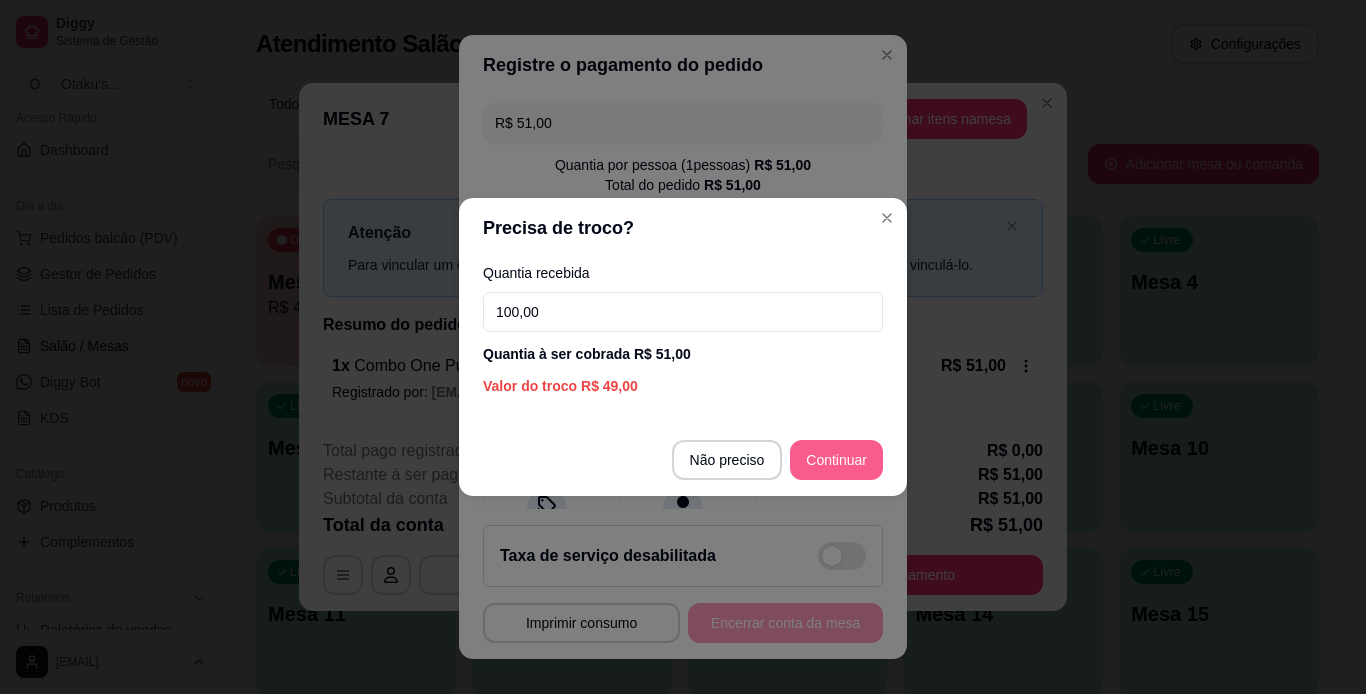type on "100,00" 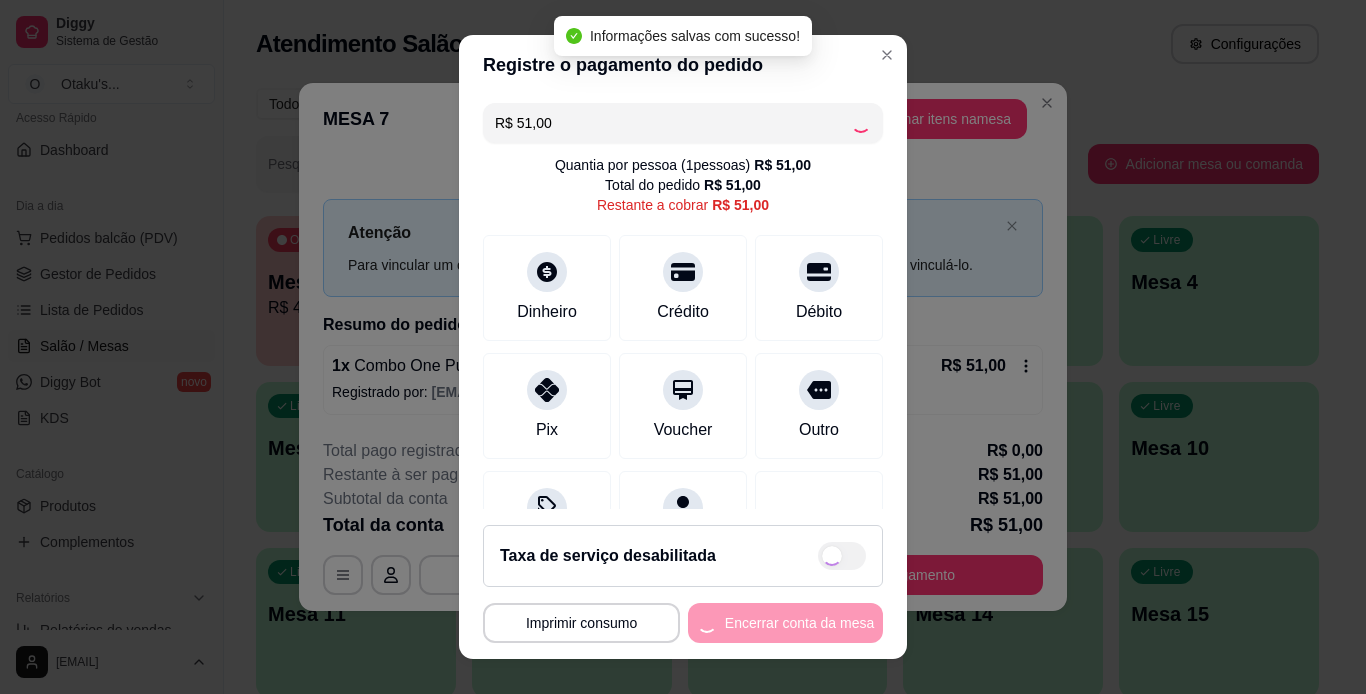 type on "R$ 0,00" 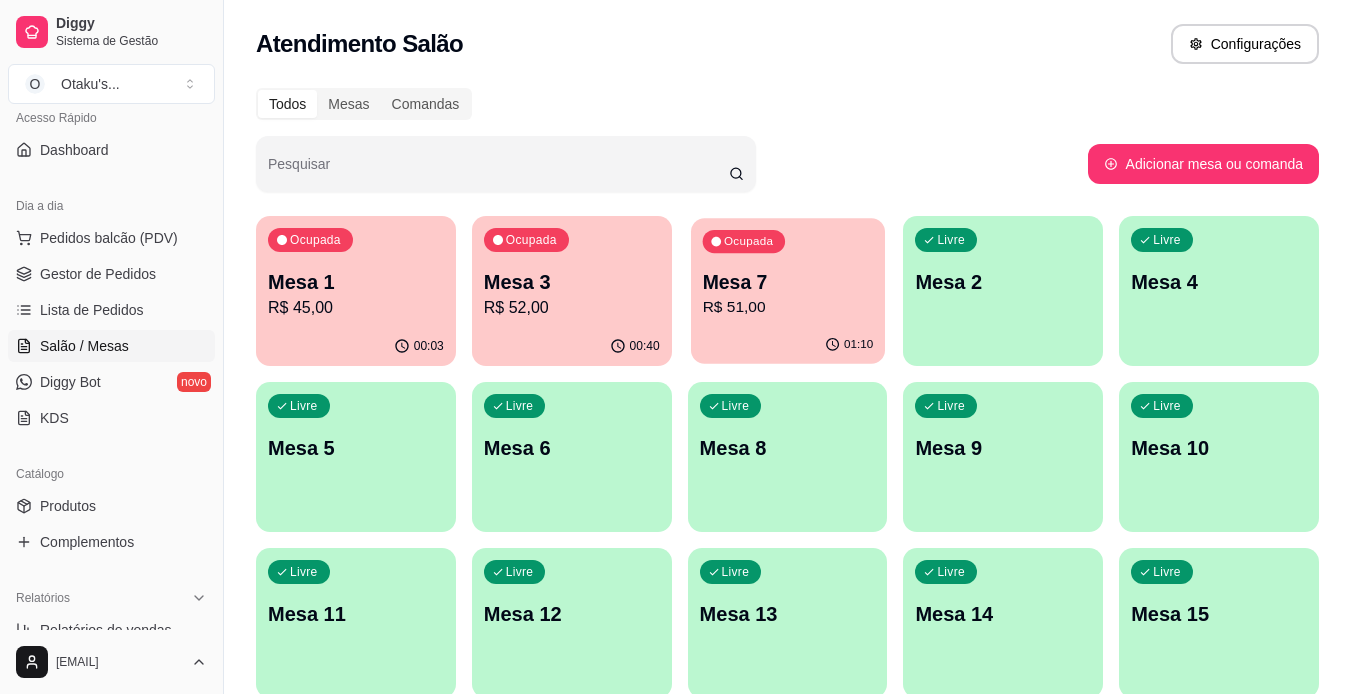 click on "R$ 51,00" at bounding box center (787, 307) 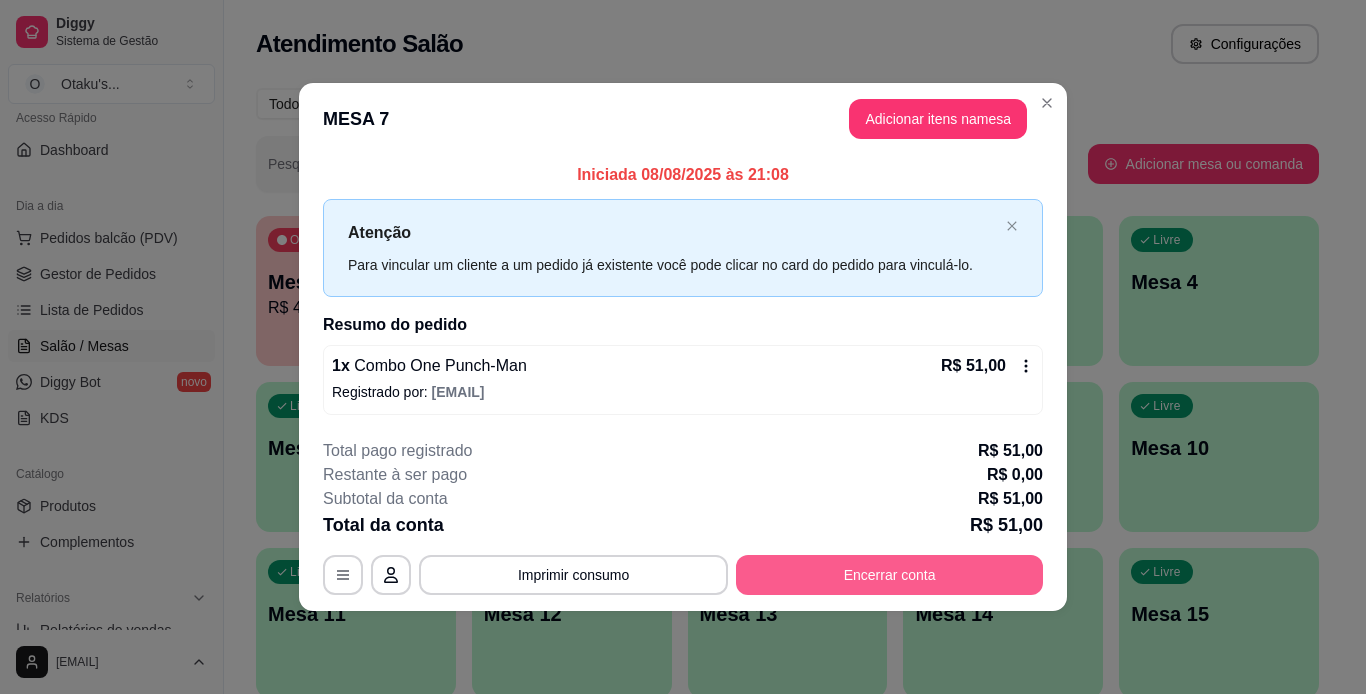 click on "Encerrar conta" at bounding box center (889, 575) 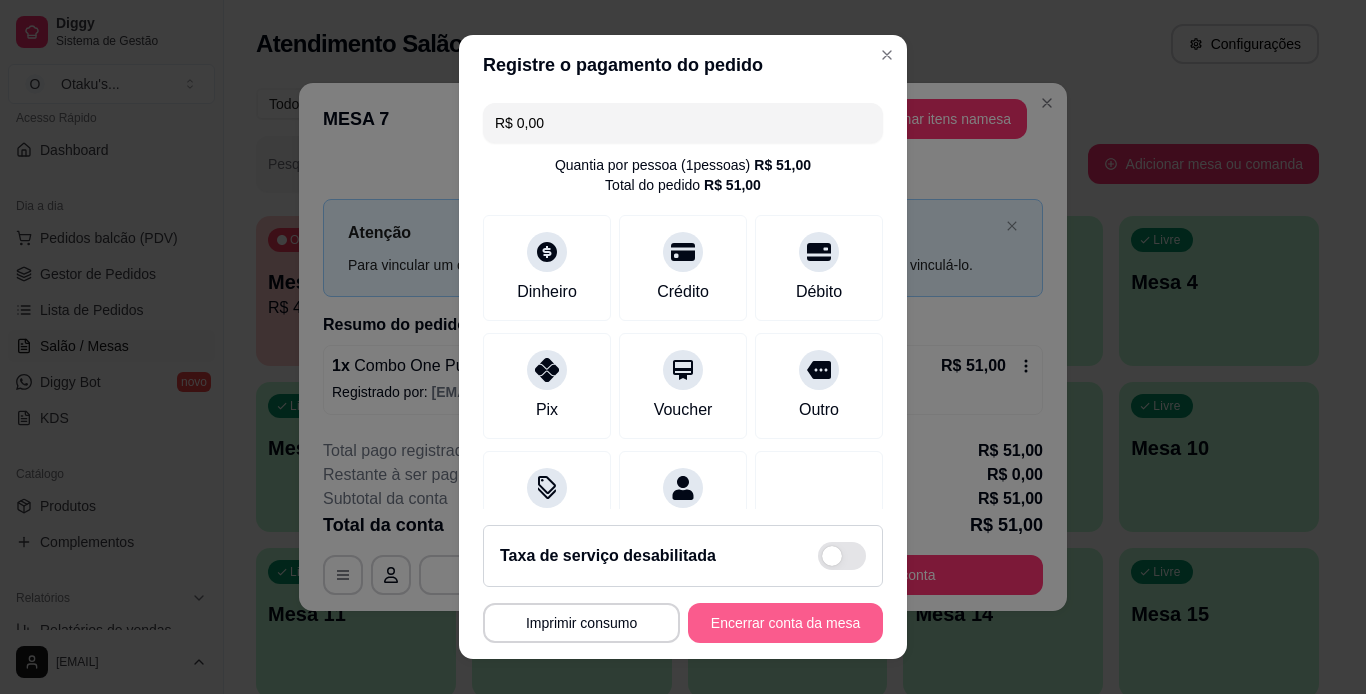 click on "Encerrar conta da mesa" at bounding box center (785, 623) 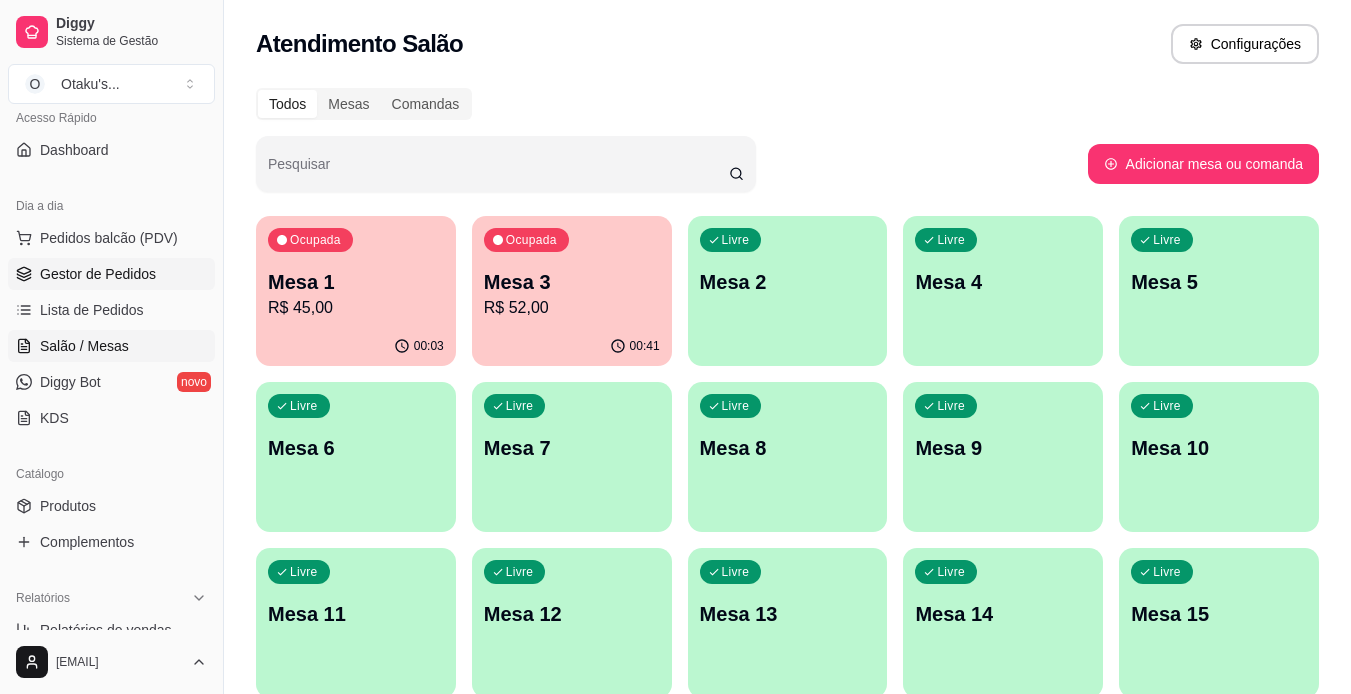 click on "Gestor de Pedidos" at bounding box center (98, 274) 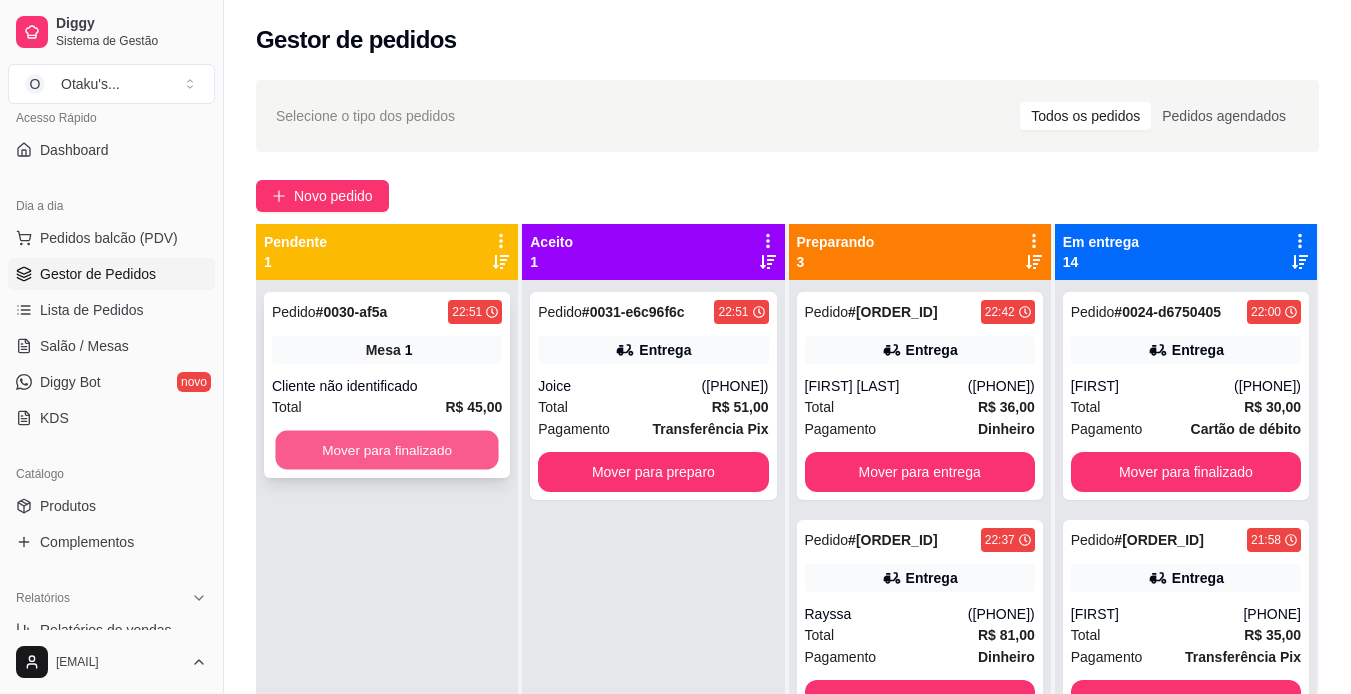 click on "Mover para finalizado" at bounding box center [386, 450] 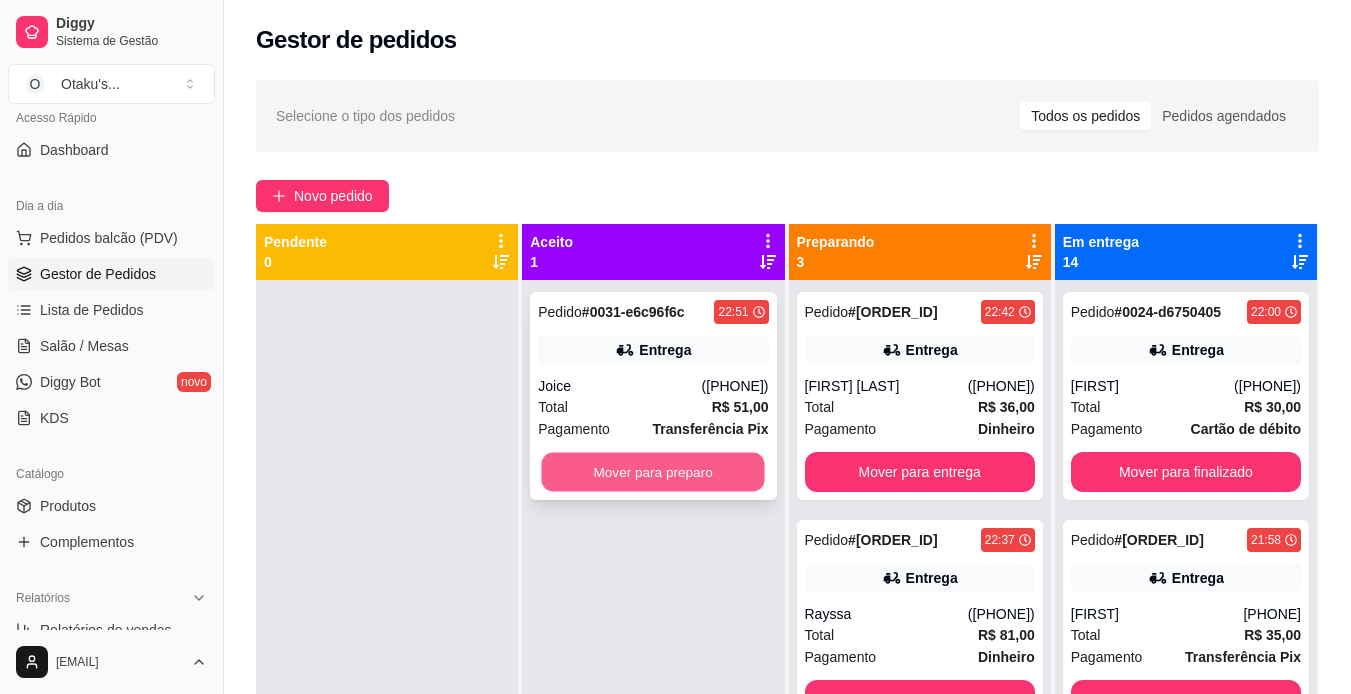 click on "Mover para preparo" at bounding box center [653, 472] 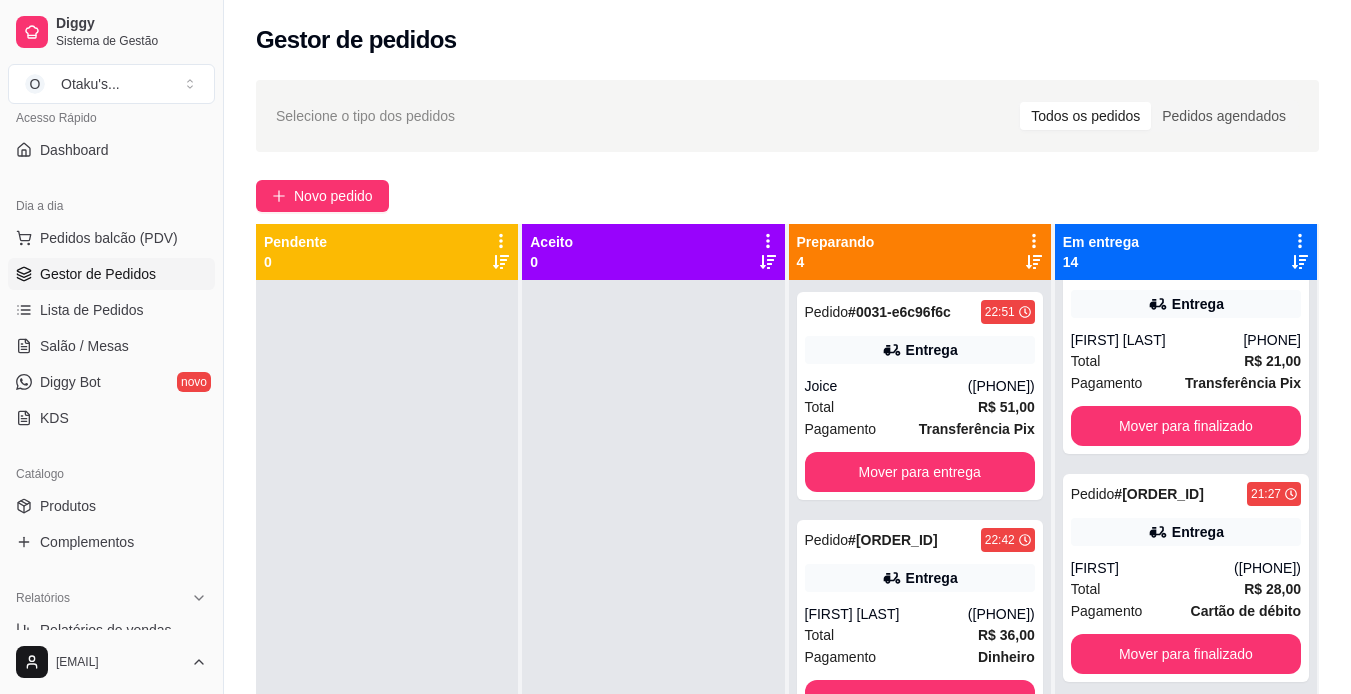 scroll, scrollTop: 1275, scrollLeft: 0, axis: vertical 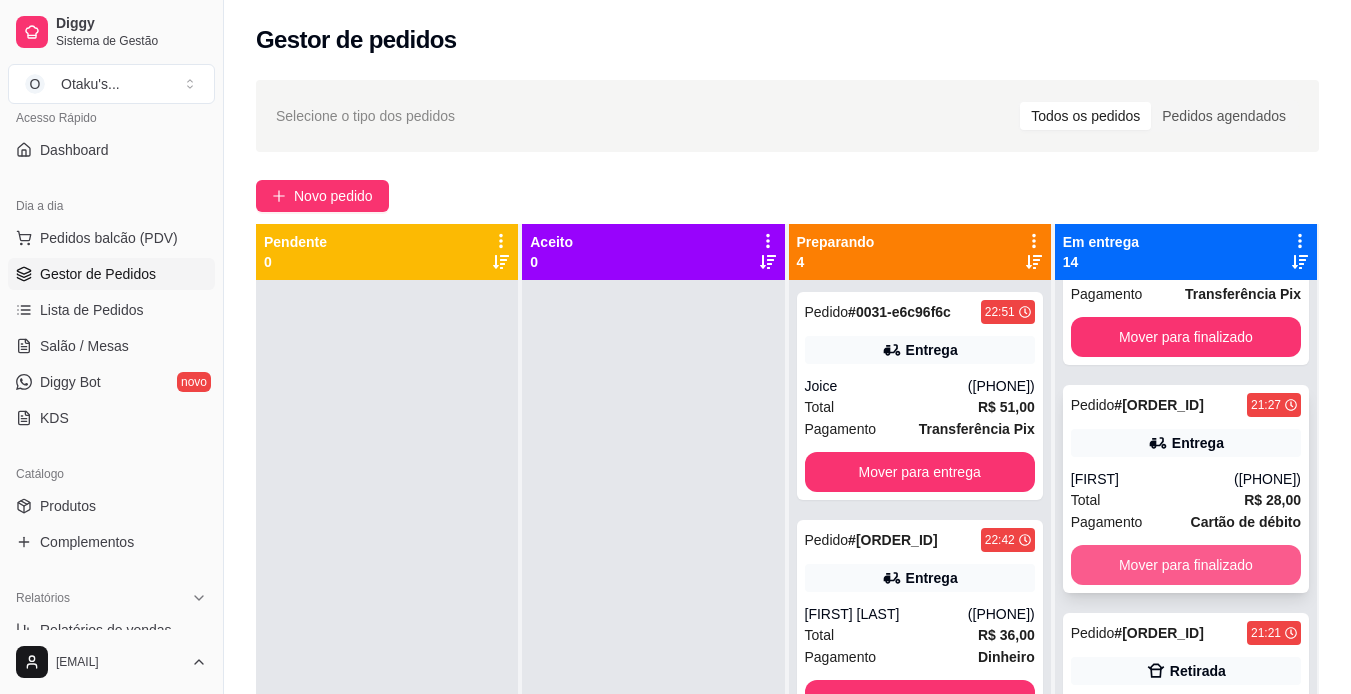 click on "Mover para finalizado" at bounding box center (1186, 565) 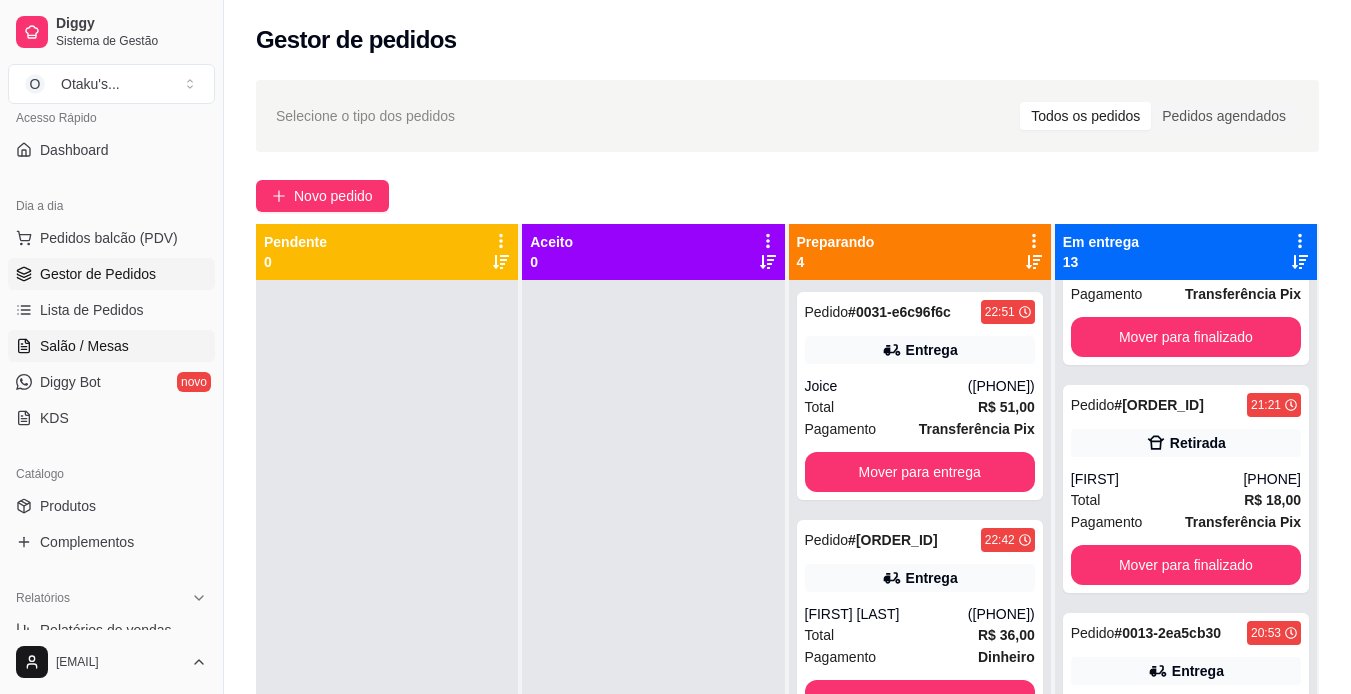 click on "Salão / Mesas" at bounding box center [111, 346] 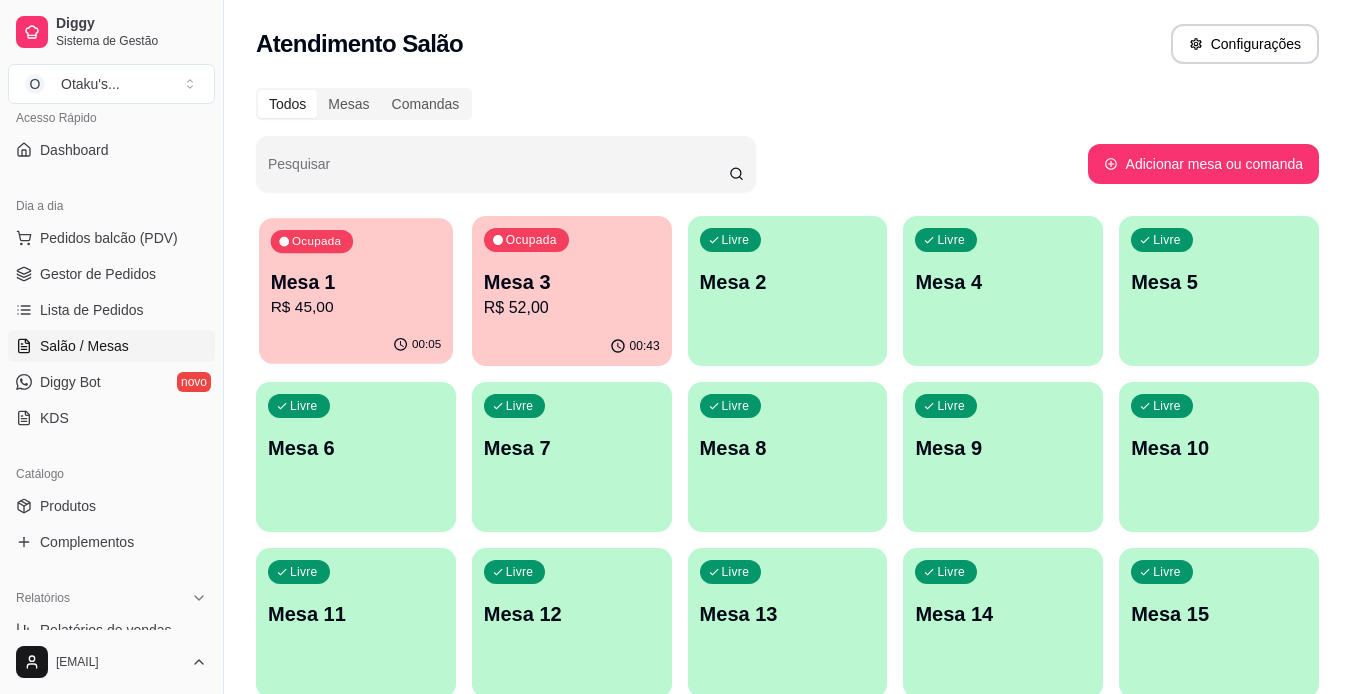 click on "R$ 45,00" at bounding box center [356, 307] 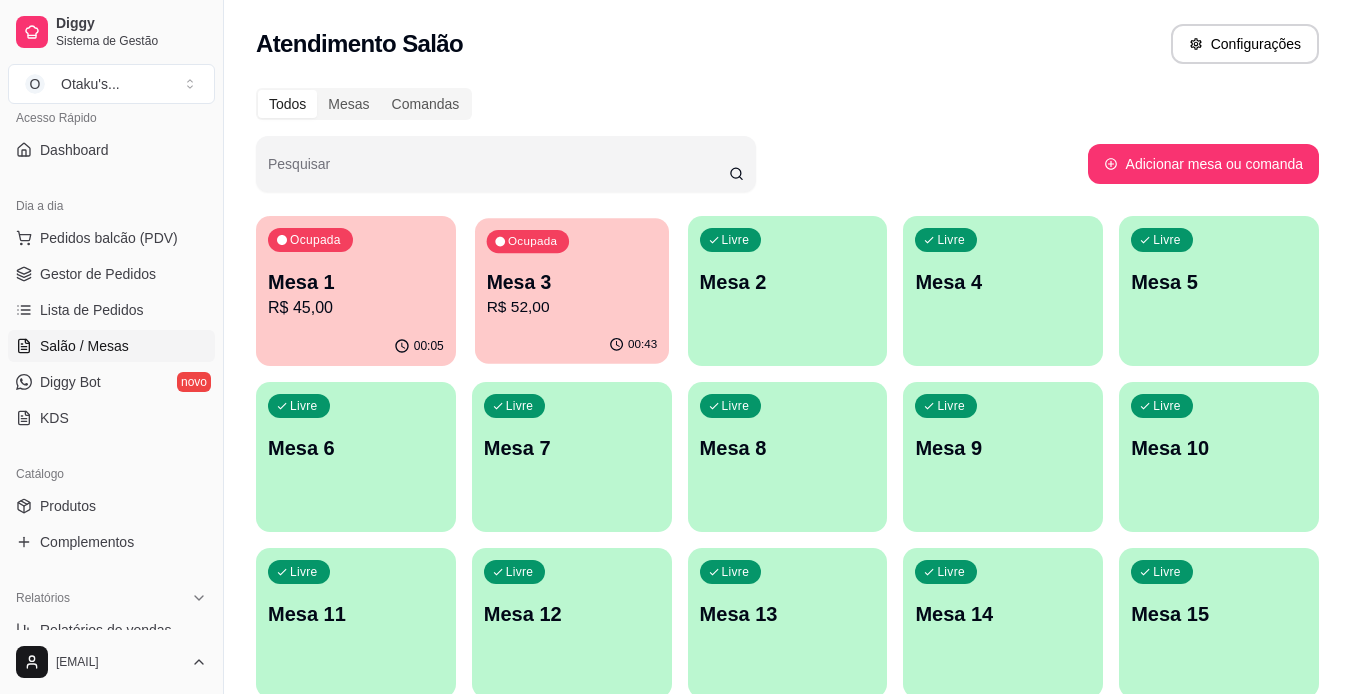 click on "Mesa 3" at bounding box center (571, 282) 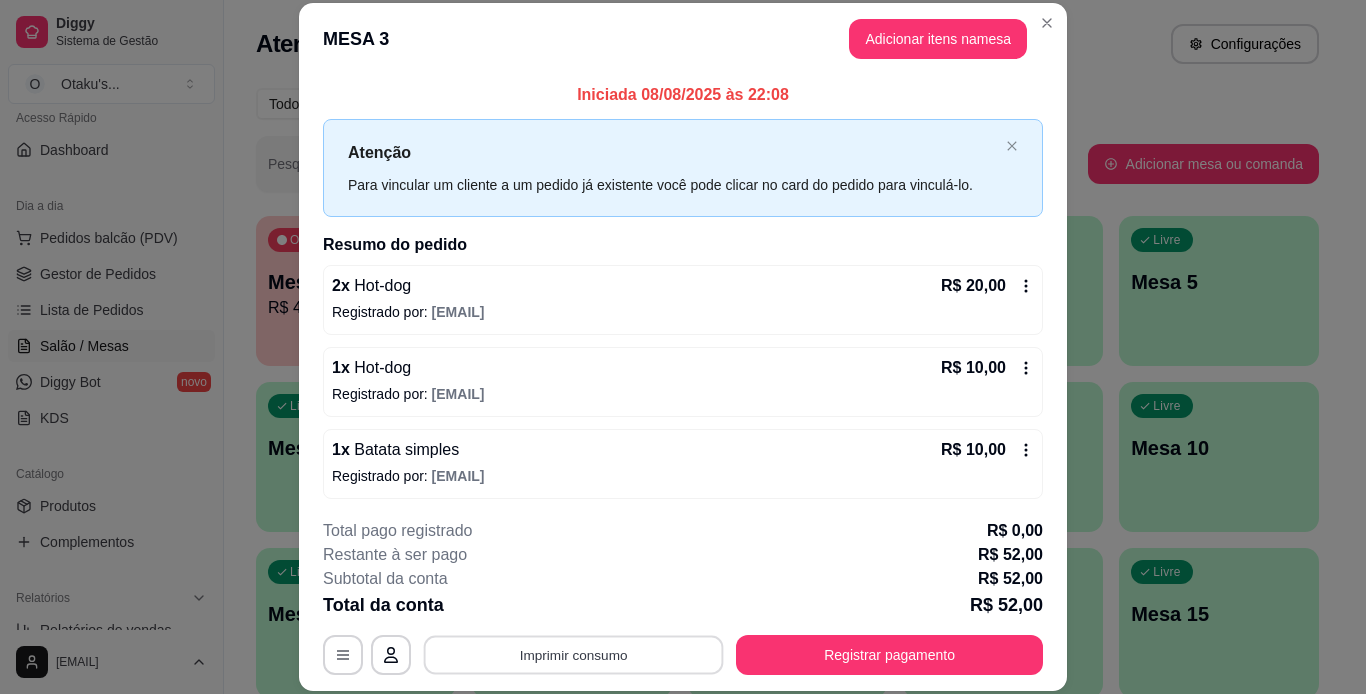 click on "Imprimir consumo" at bounding box center [574, 654] 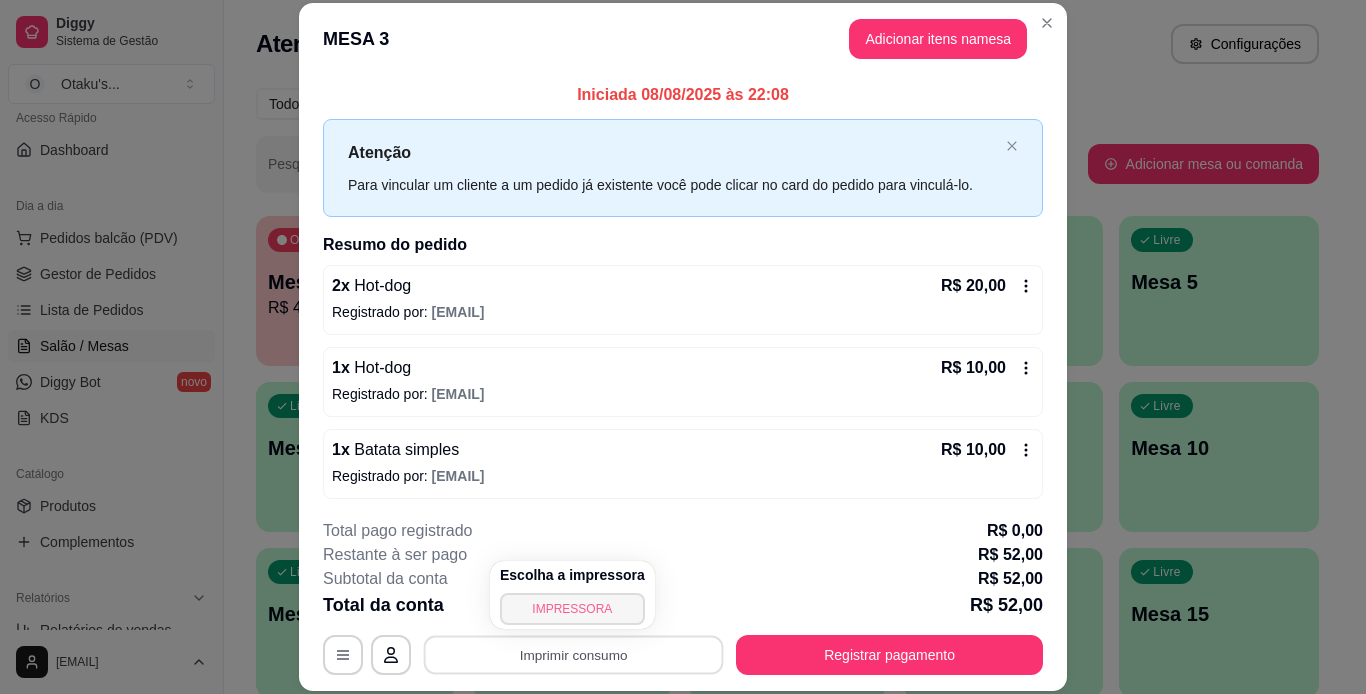 click on "IMPRESSORA" at bounding box center (572, 609) 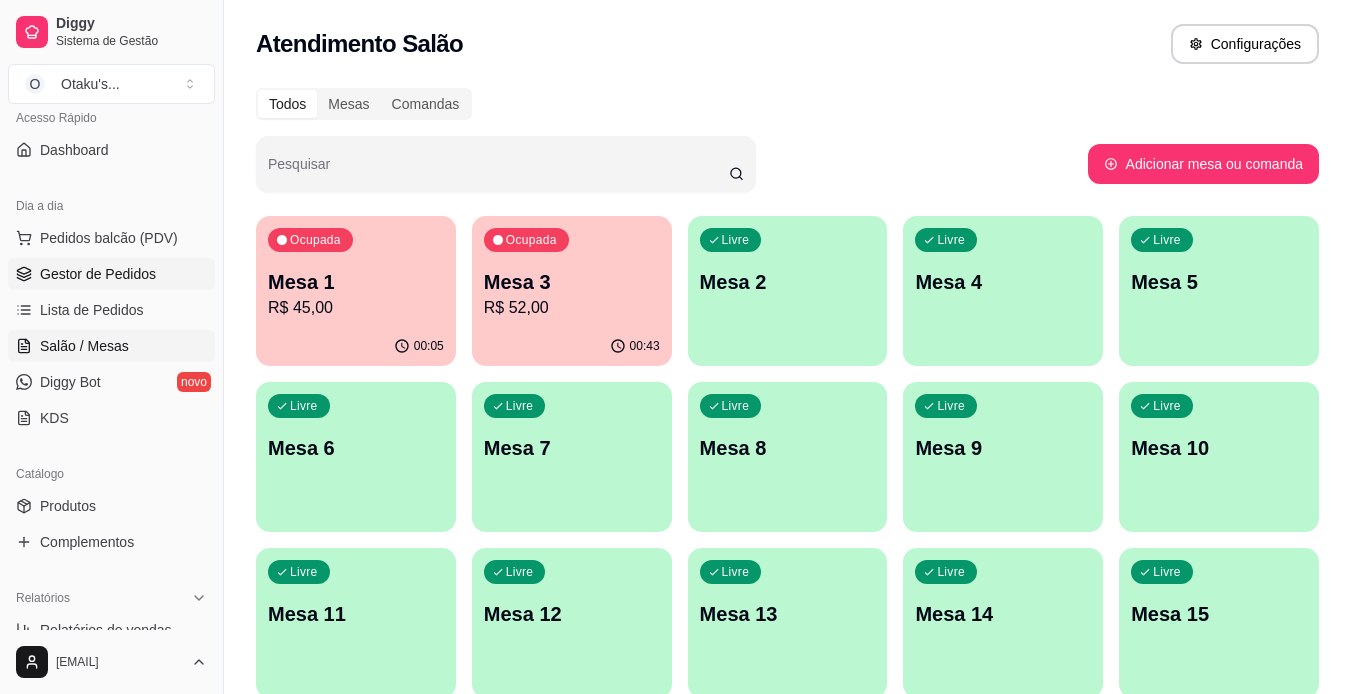 click on "Gestor de Pedidos" at bounding box center (98, 274) 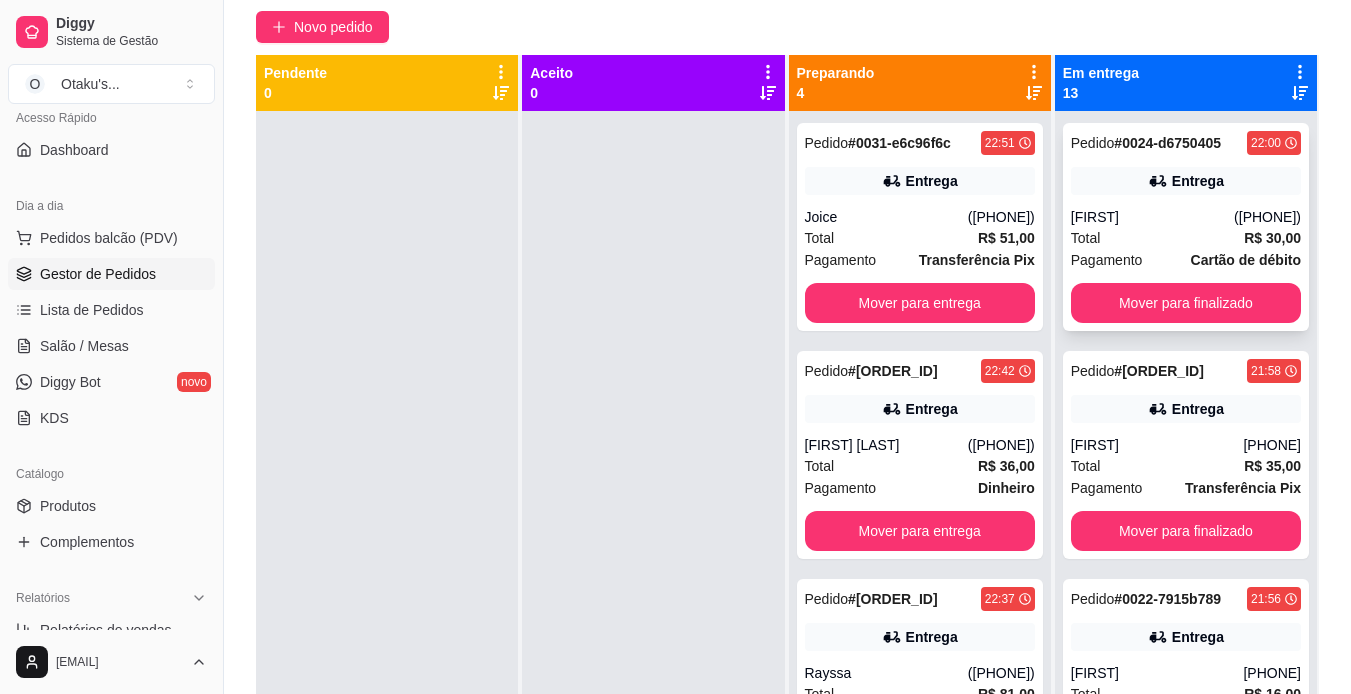 scroll, scrollTop: 176, scrollLeft: 0, axis: vertical 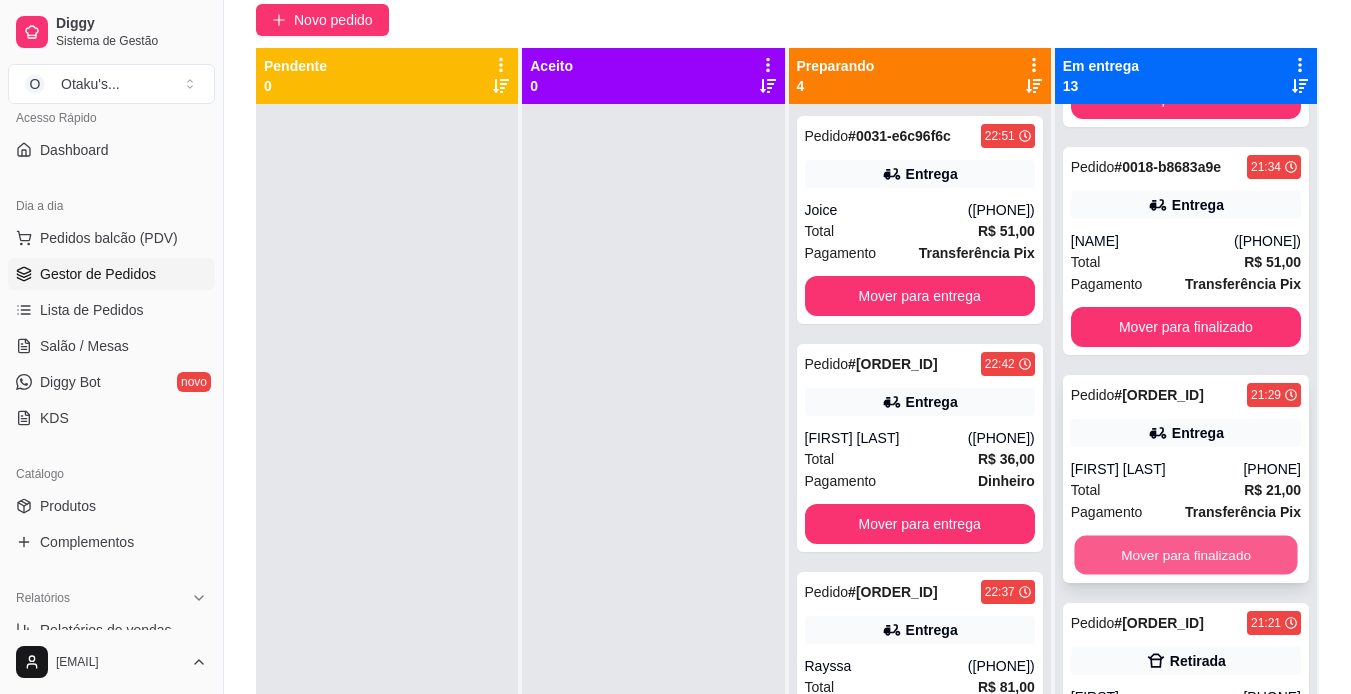 click on "Mover para finalizado" at bounding box center (1185, 555) 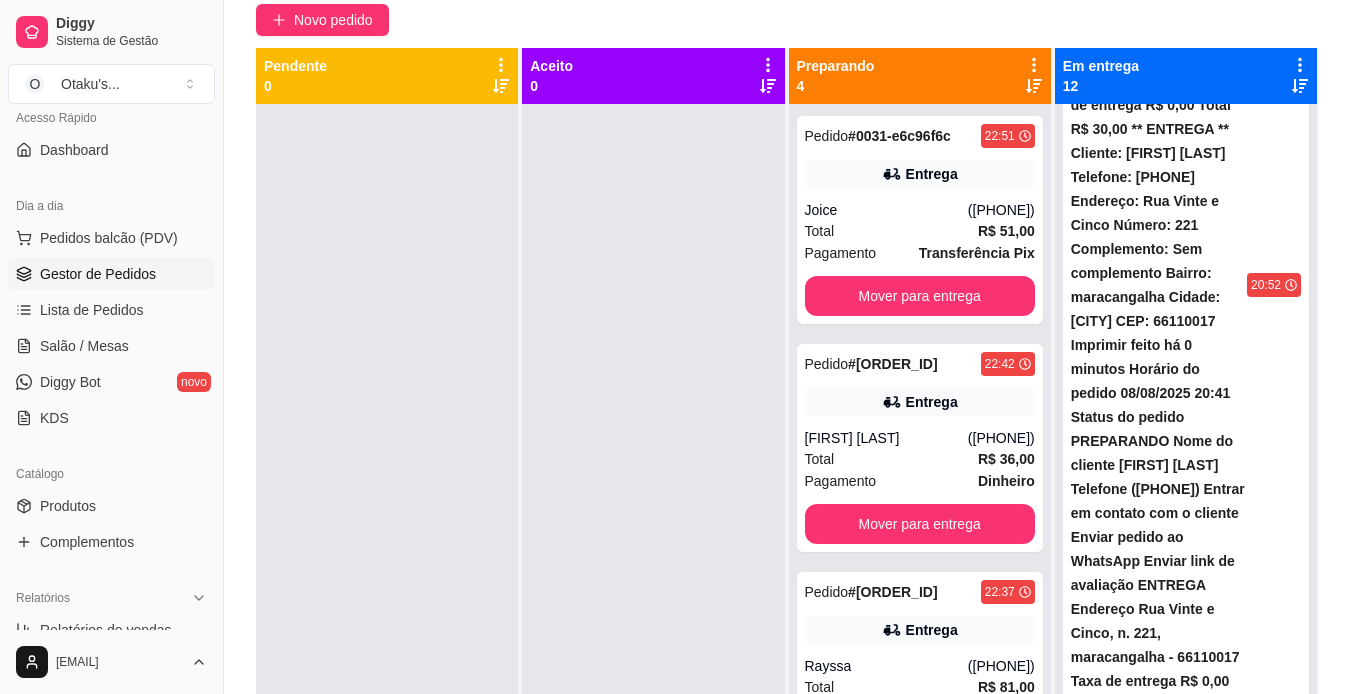 scroll, scrollTop: 2062, scrollLeft: 0, axis: vertical 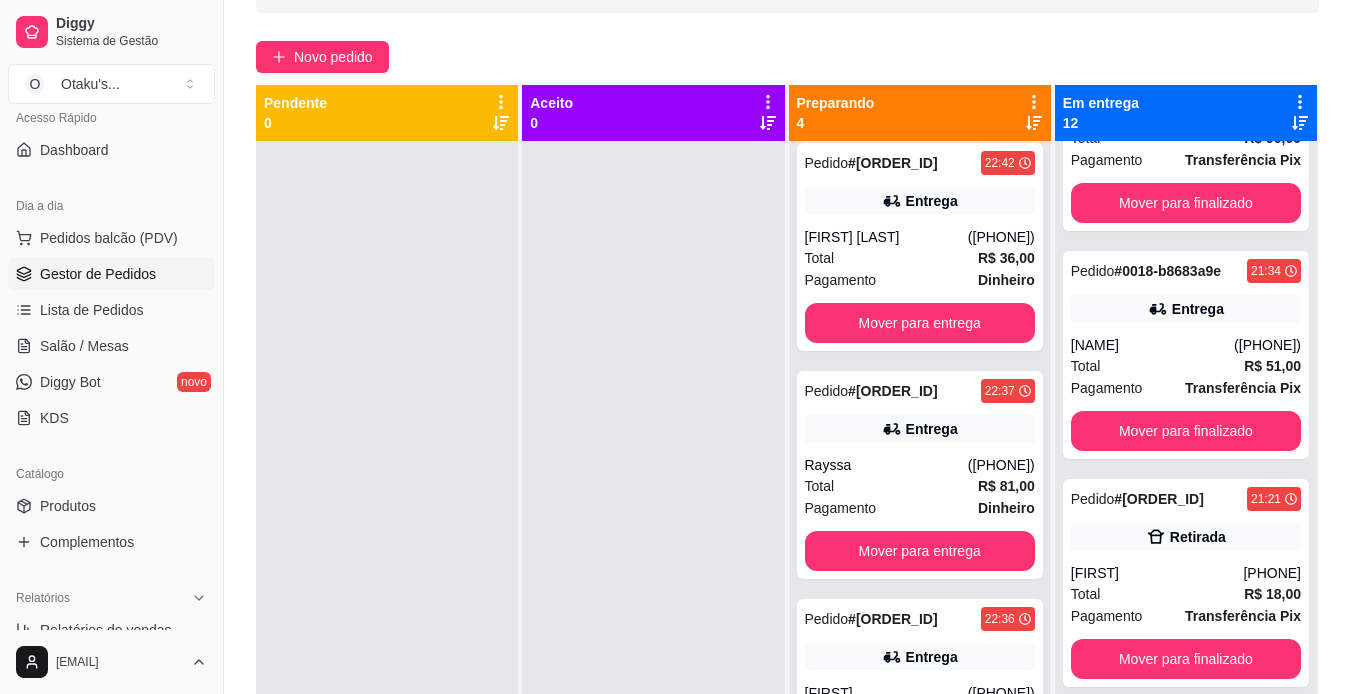 click 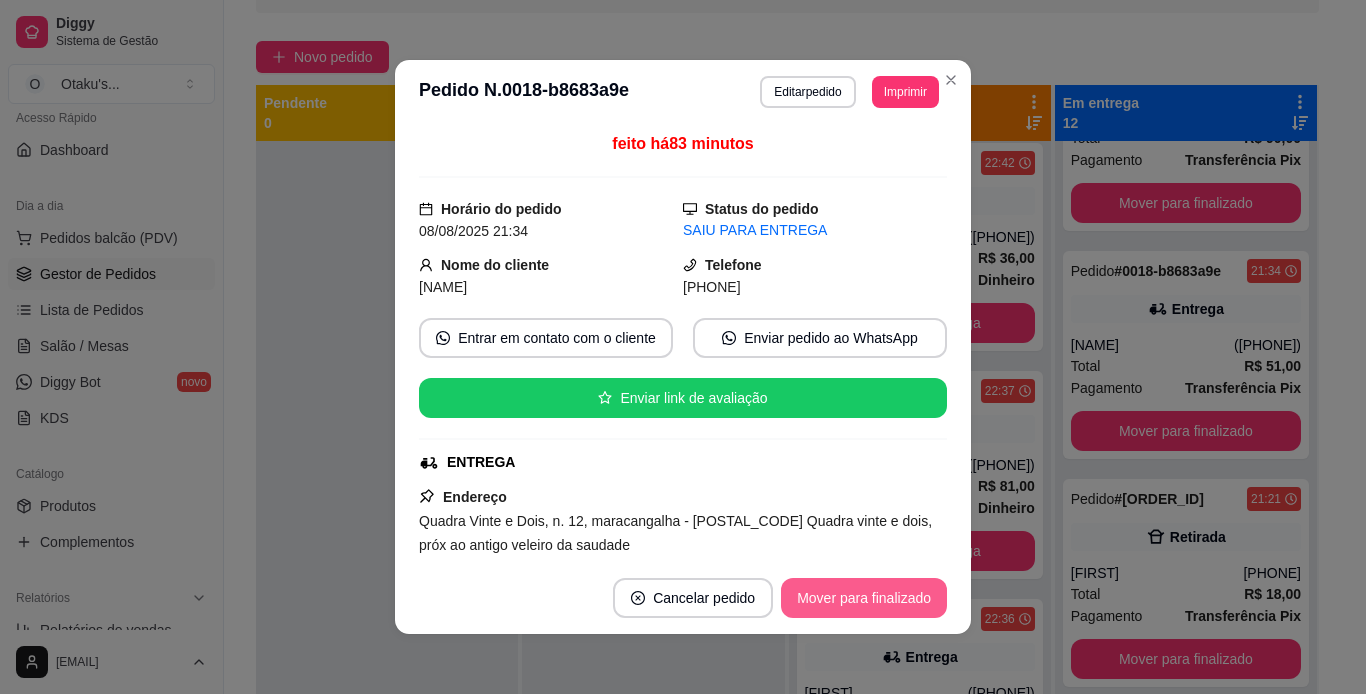 click on "Mover para finalizado" at bounding box center [864, 598] 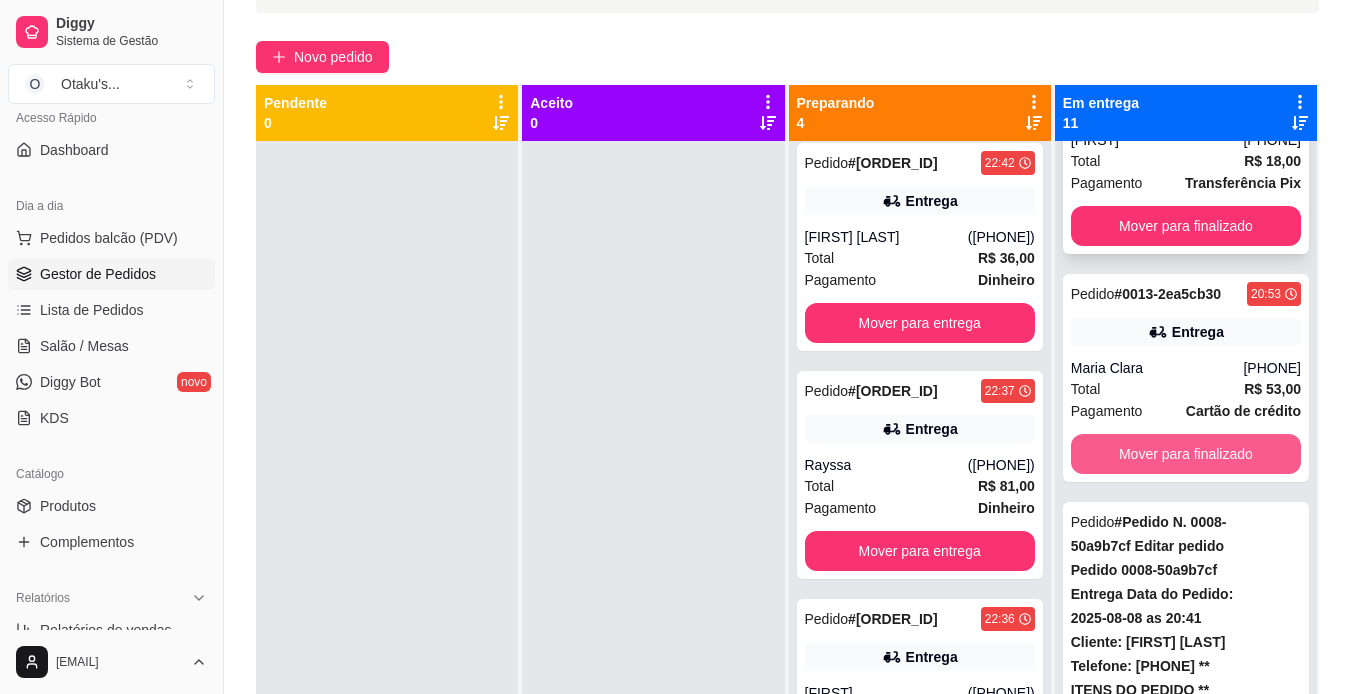 scroll, scrollTop: 1089, scrollLeft: 0, axis: vertical 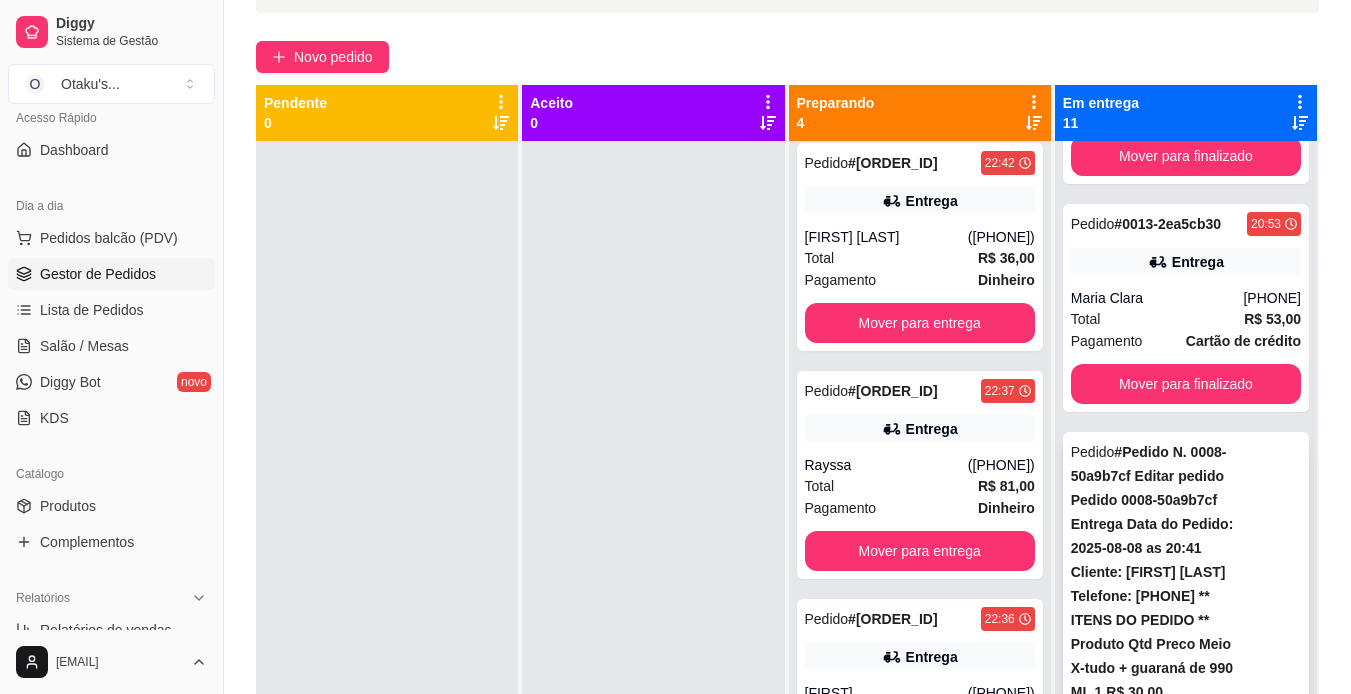 click on "Mover para finalizado" at bounding box center [1185, 1692] 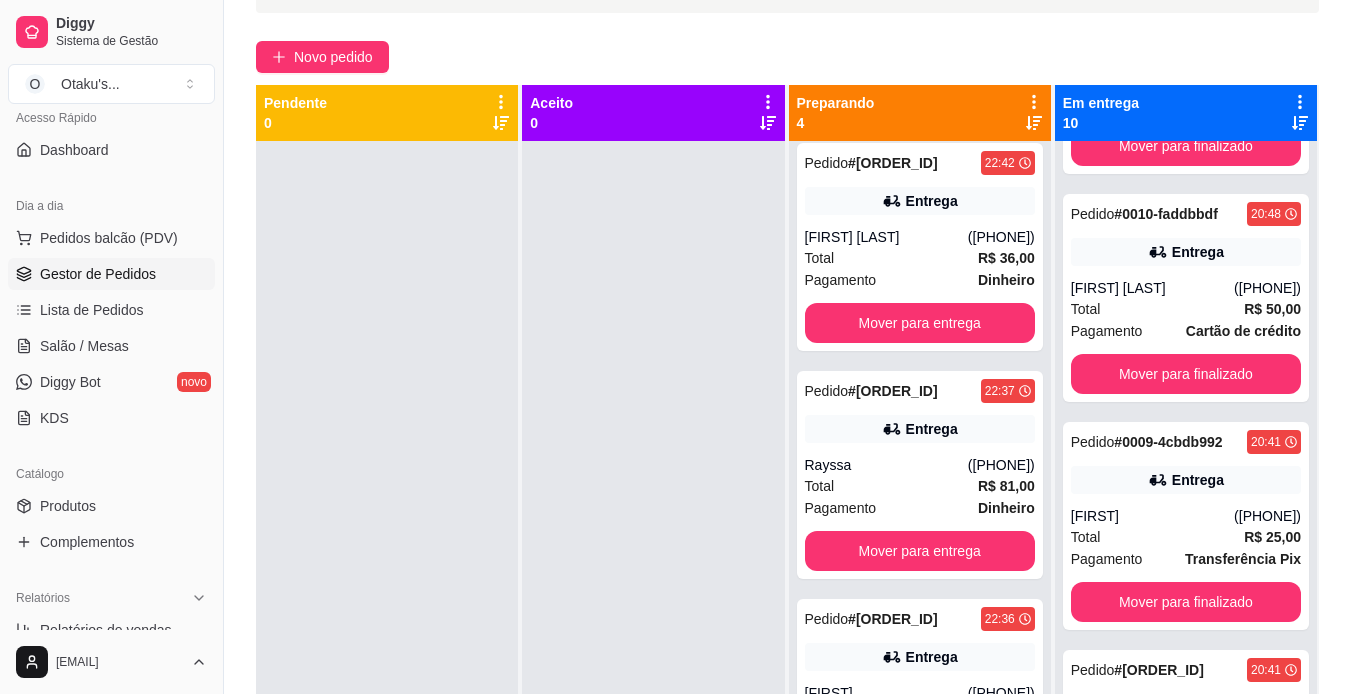 scroll, scrollTop: 1606, scrollLeft: 0, axis: vertical 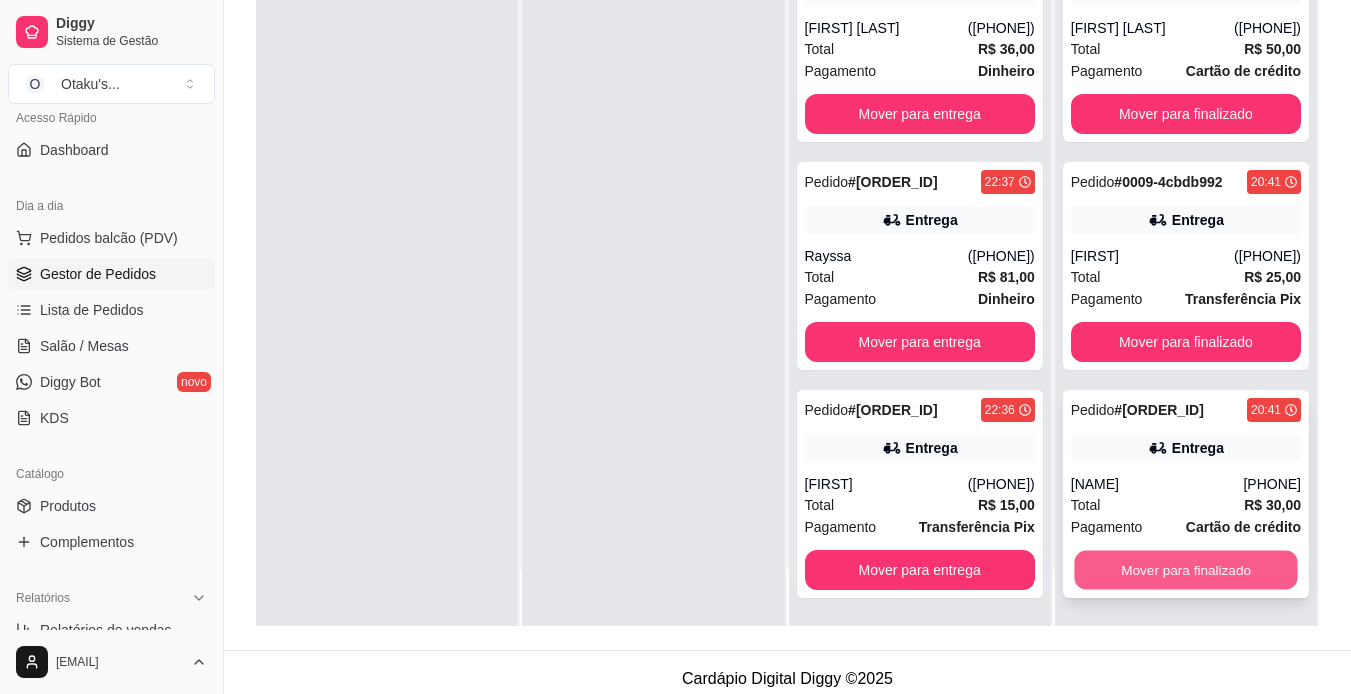 click on "Mover para finalizado" at bounding box center [1185, 570] 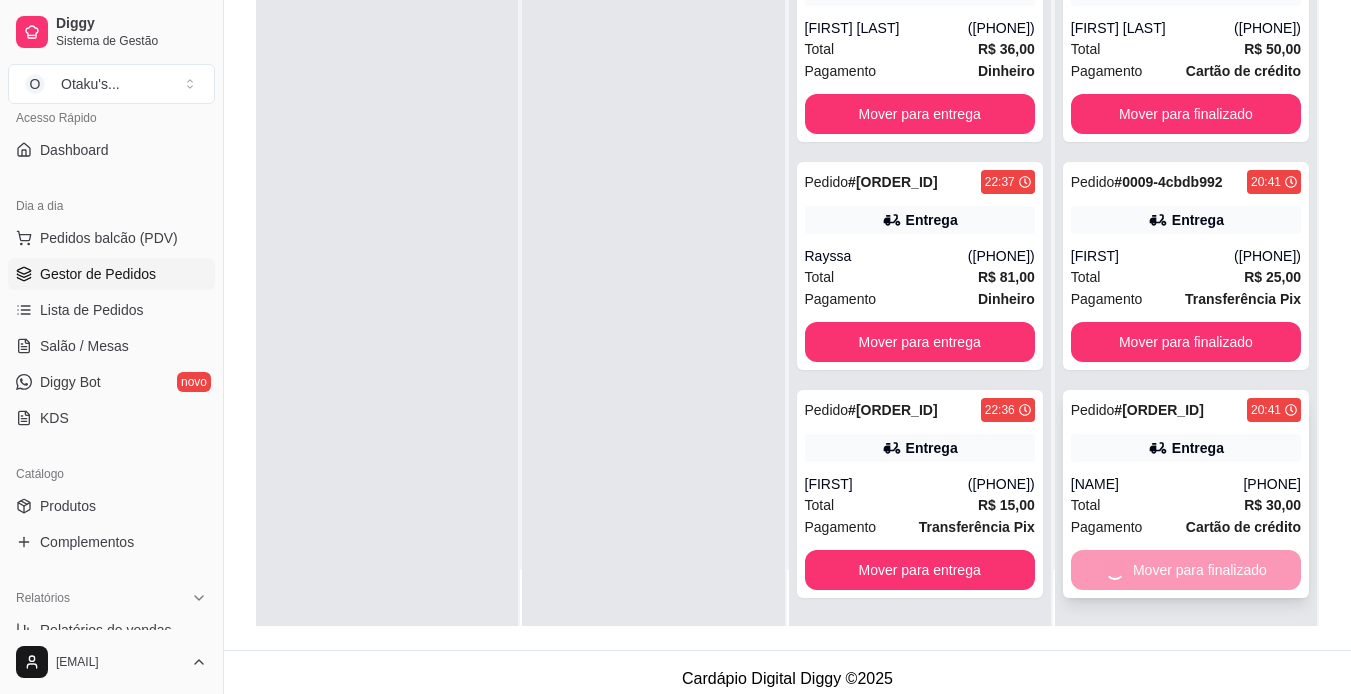 scroll, scrollTop: 1378, scrollLeft: 0, axis: vertical 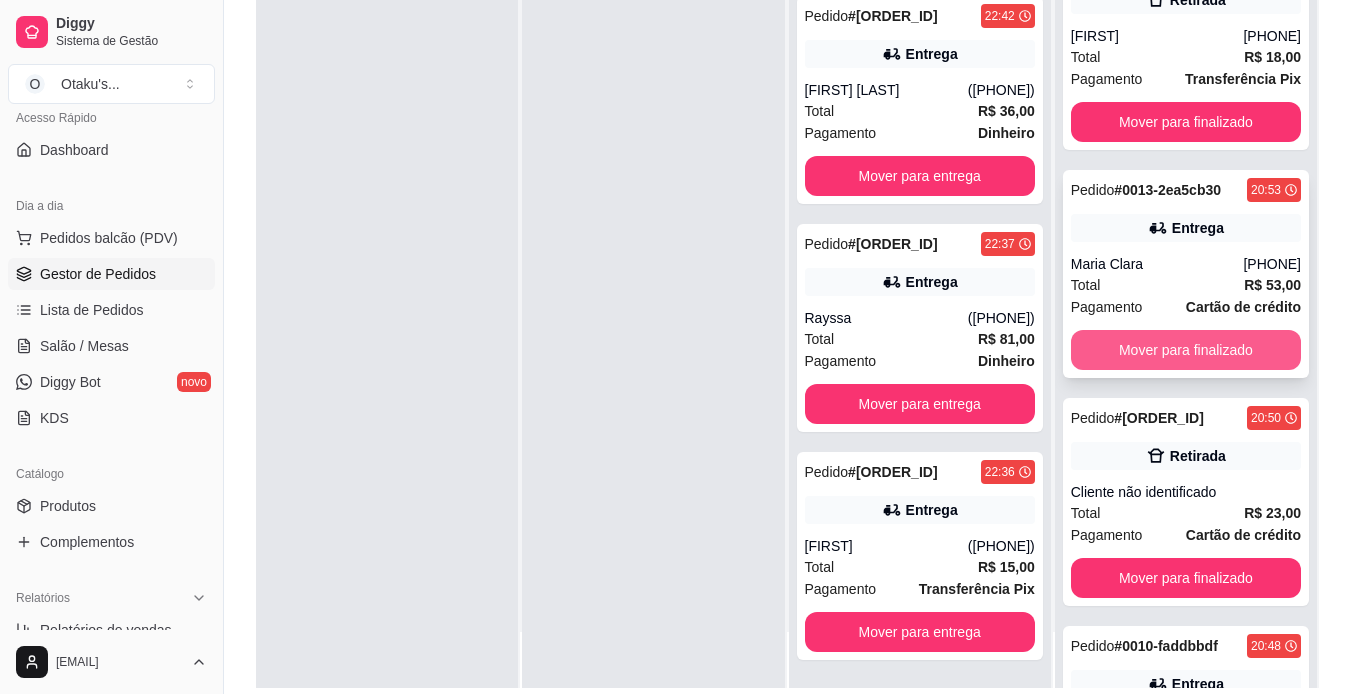click on "Mover para finalizado" at bounding box center [1186, 350] 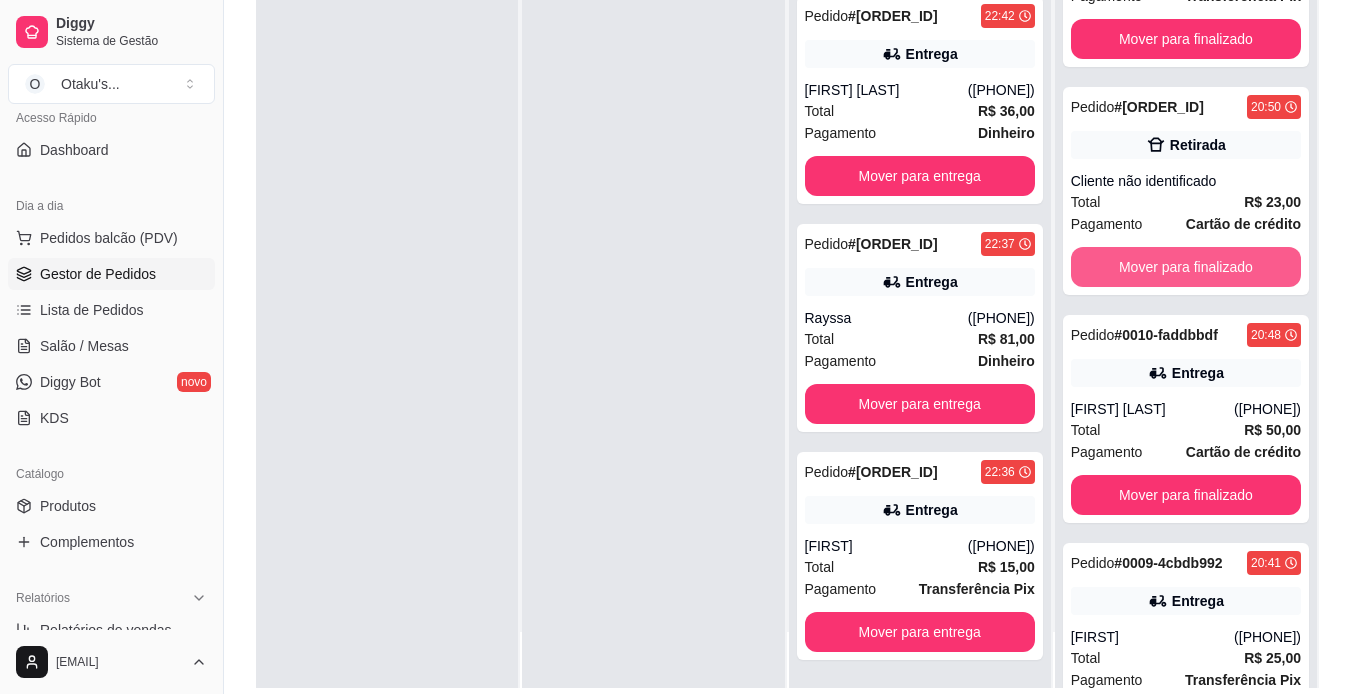 scroll, scrollTop: 1072, scrollLeft: 0, axis: vertical 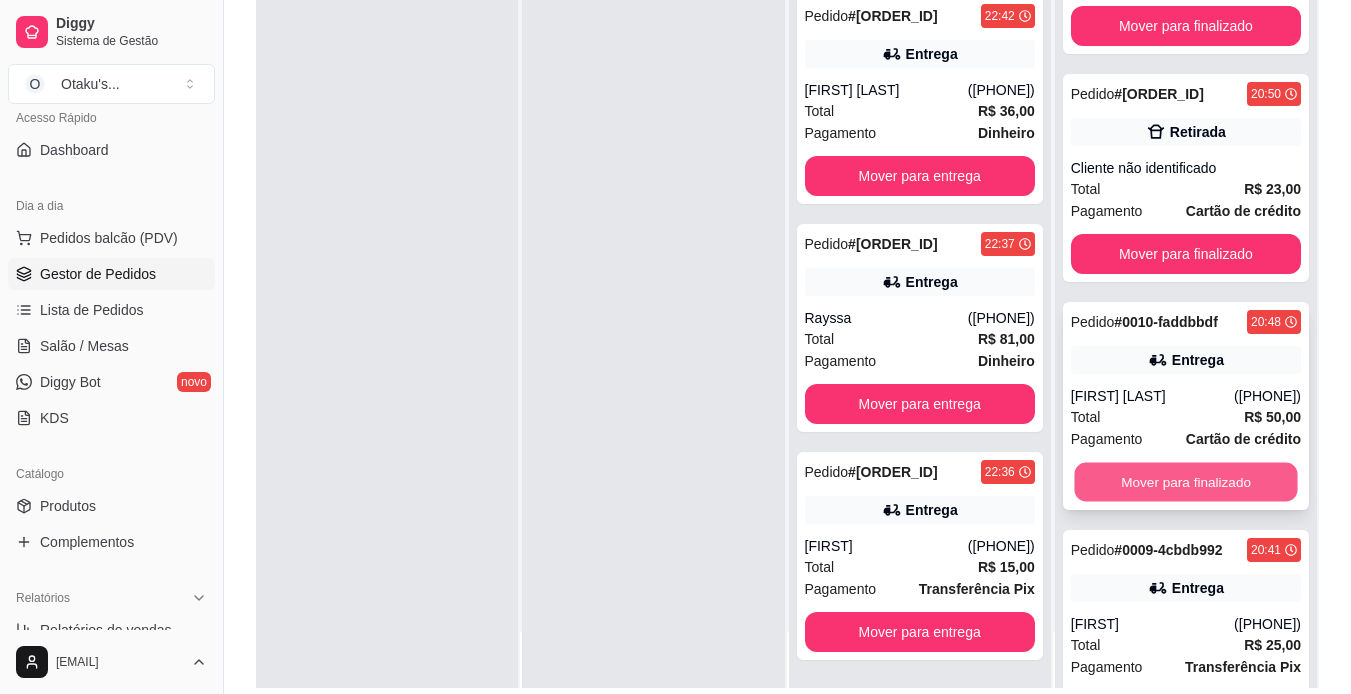 click on "Mover para finalizado" at bounding box center (1185, 482) 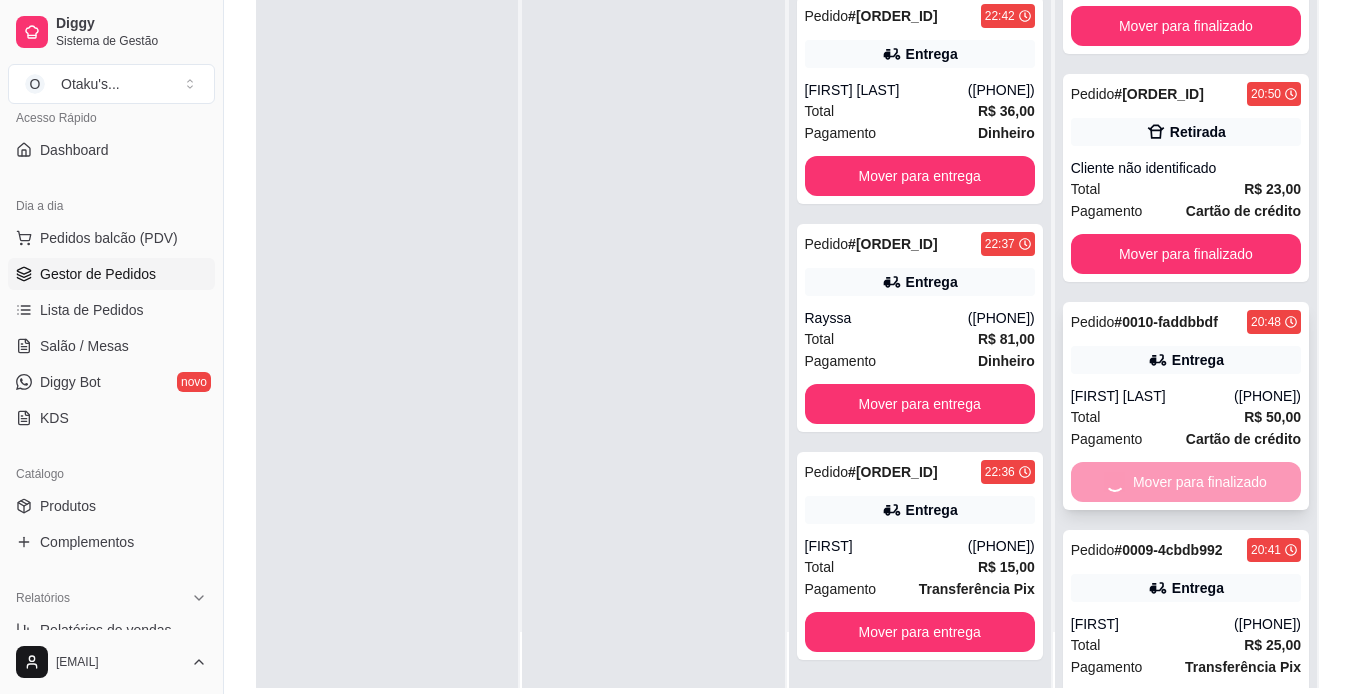 scroll, scrollTop: 922, scrollLeft: 0, axis: vertical 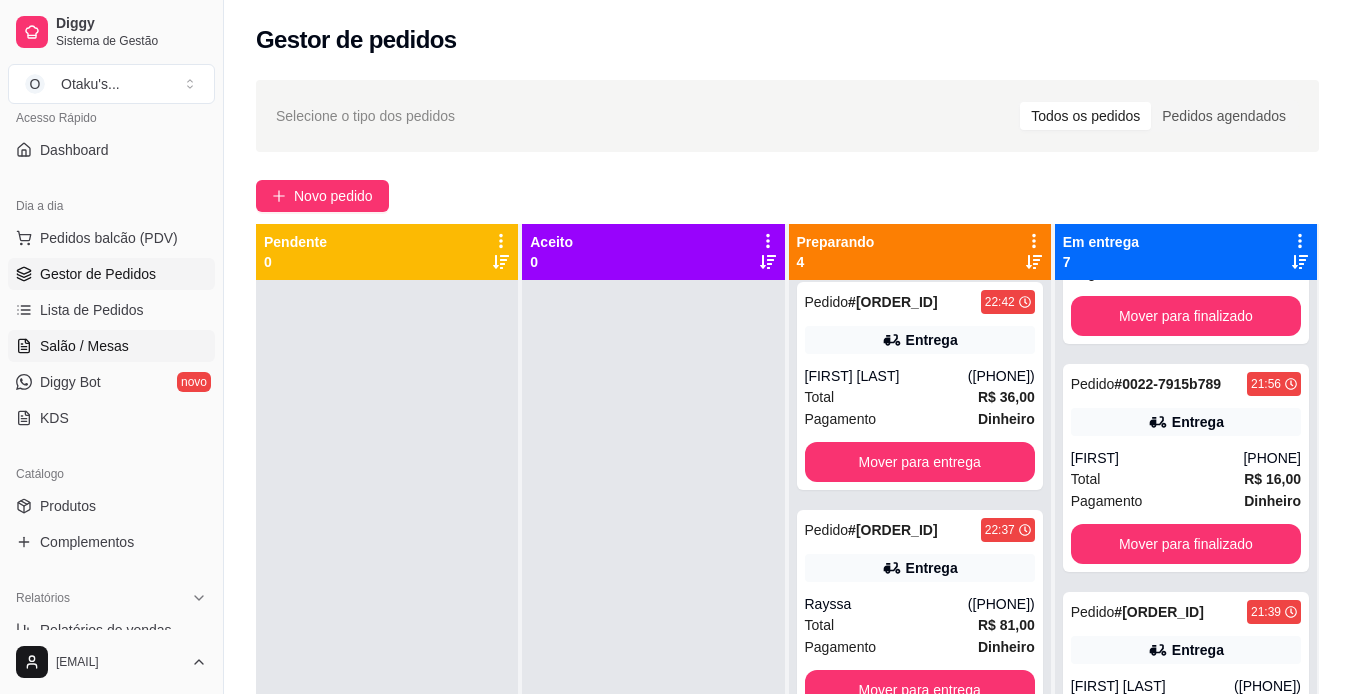 click on "Salão / Mesas" at bounding box center (111, 346) 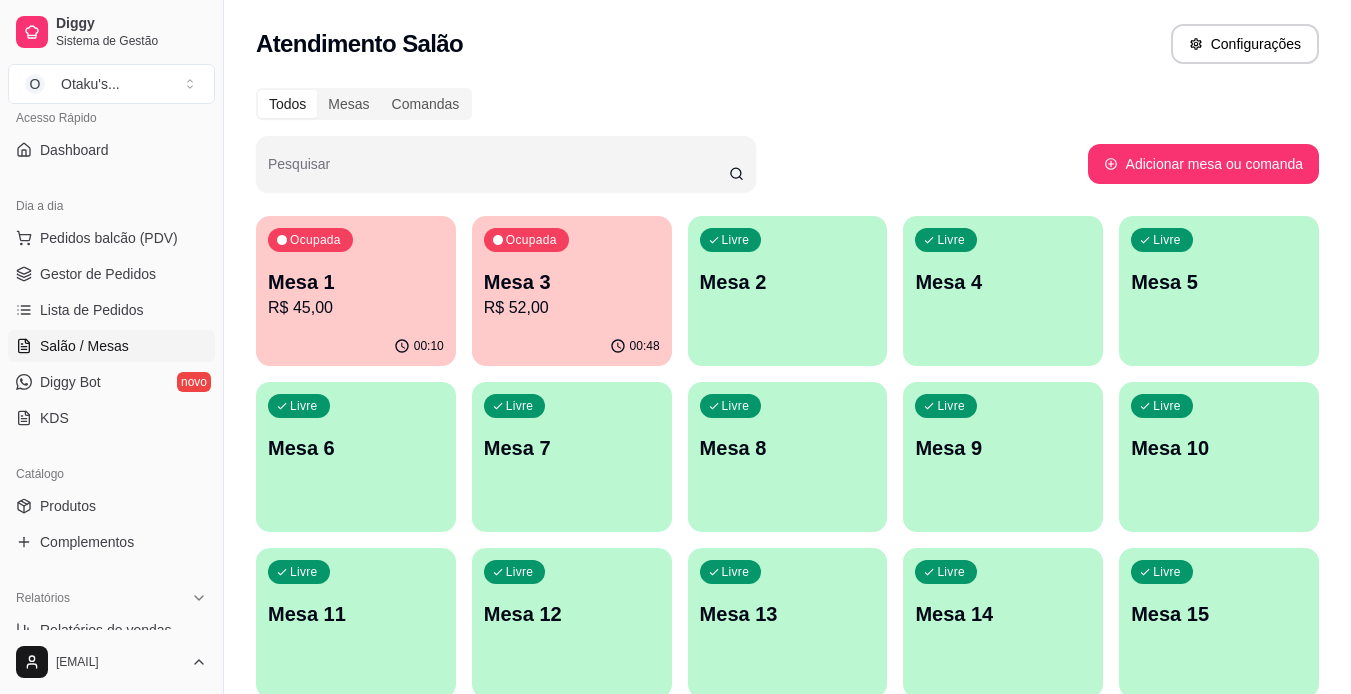 click on "Mesa 3" at bounding box center [572, 282] 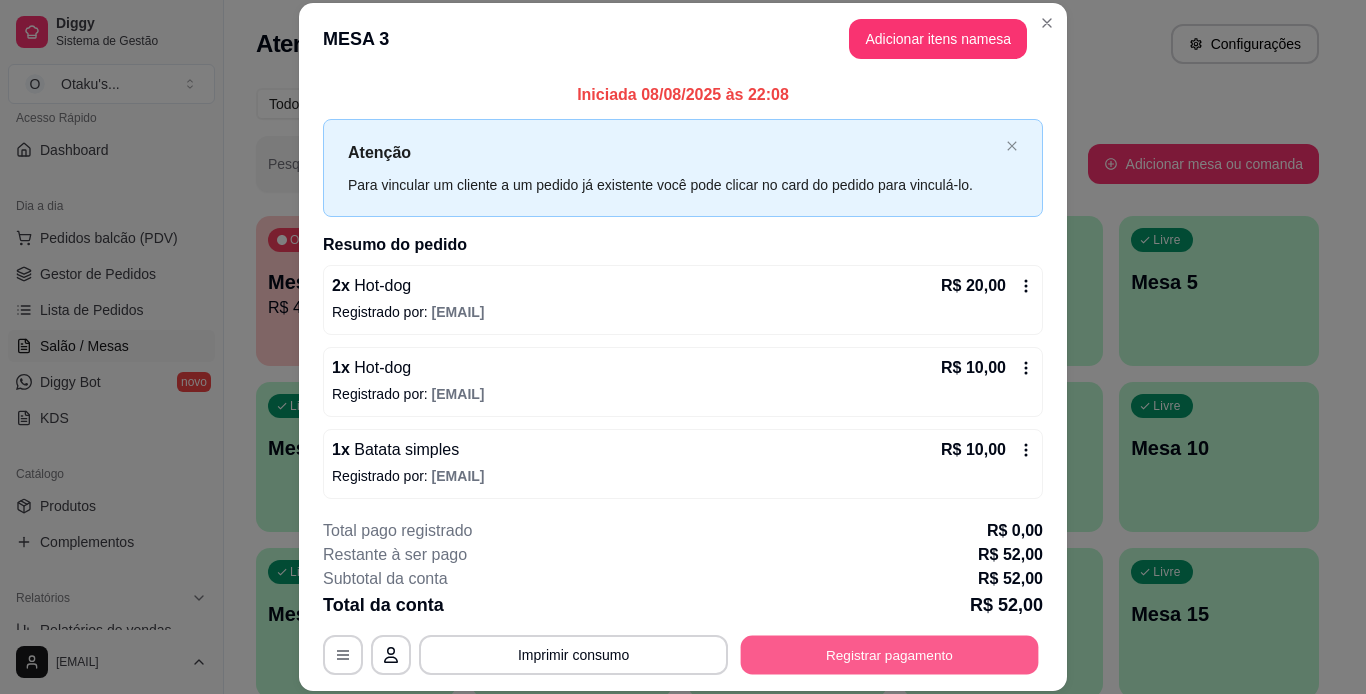 click on "**********" at bounding box center [683, 655] 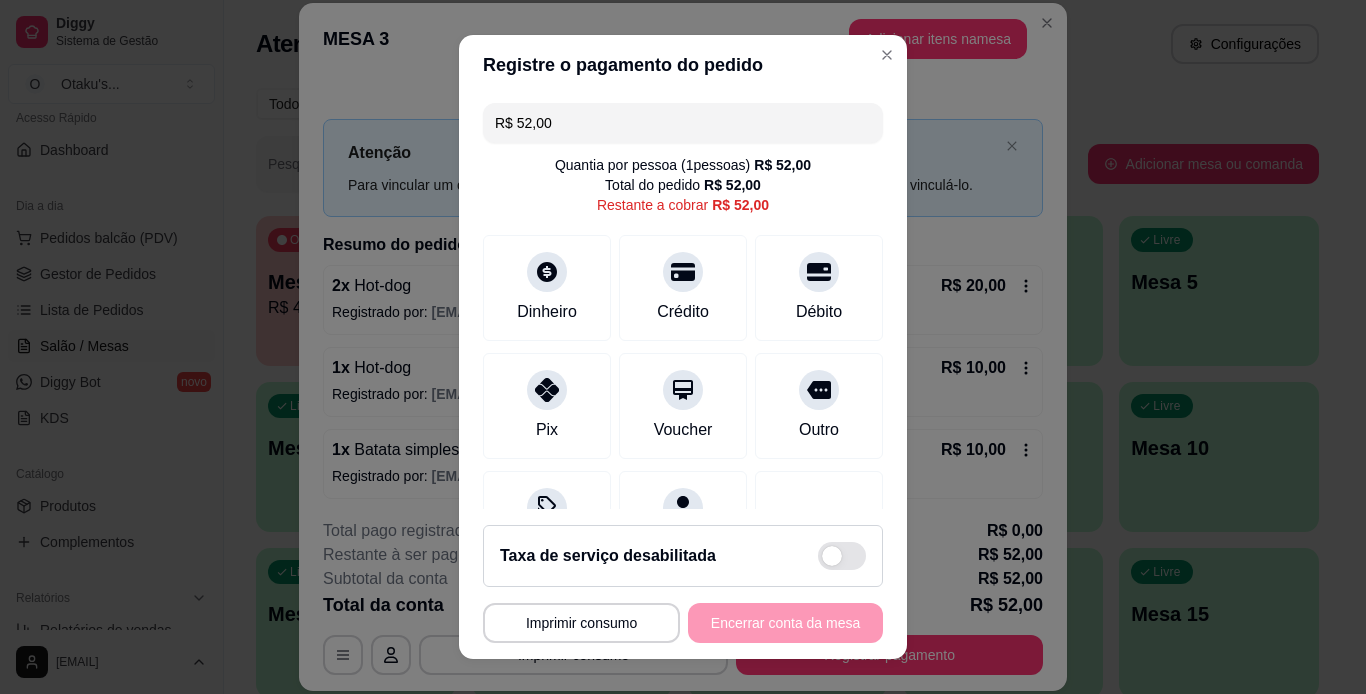 click on "R$ 52,00" at bounding box center (683, 123) 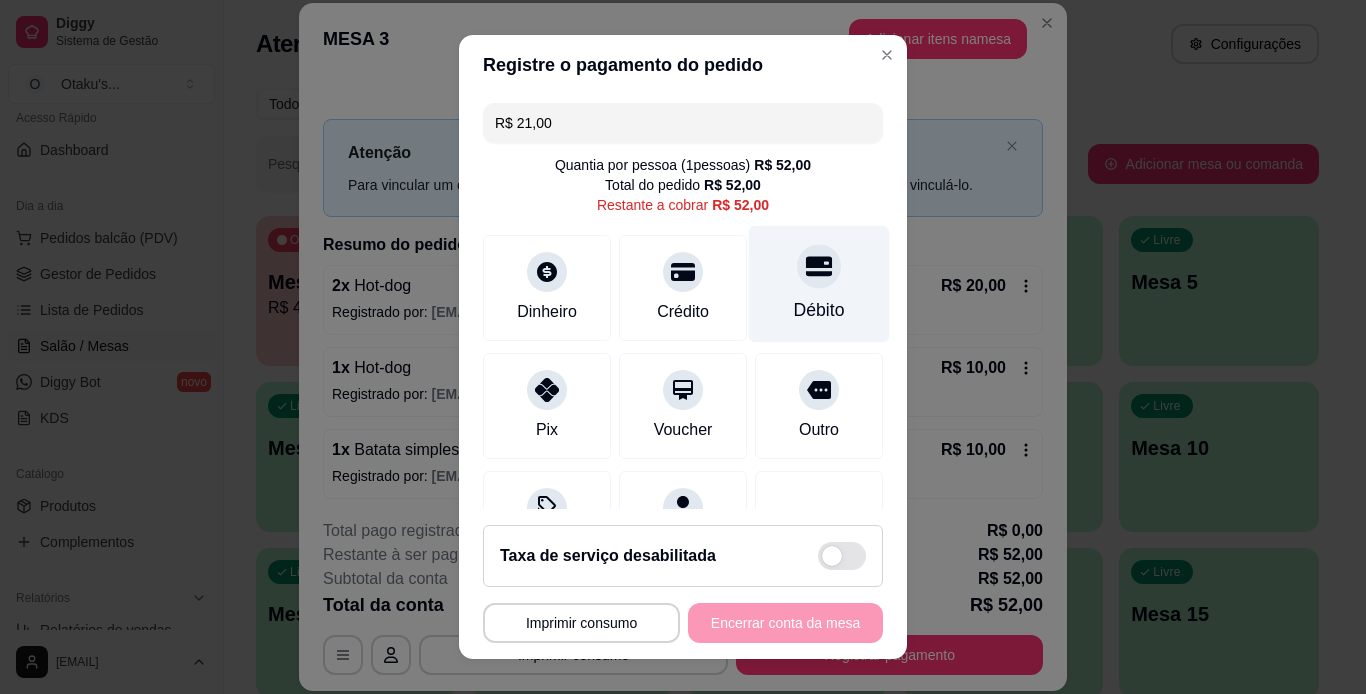 click on "Débito" at bounding box center (819, 310) 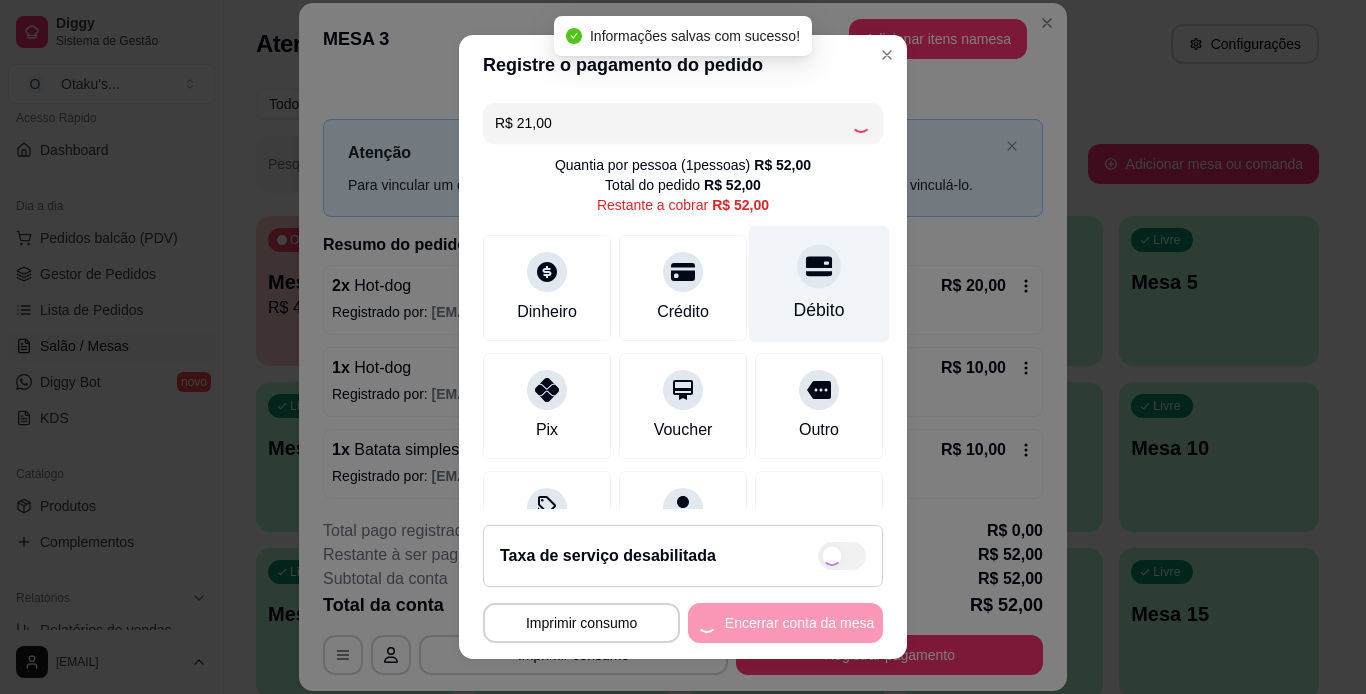 type on "R$ 31,00" 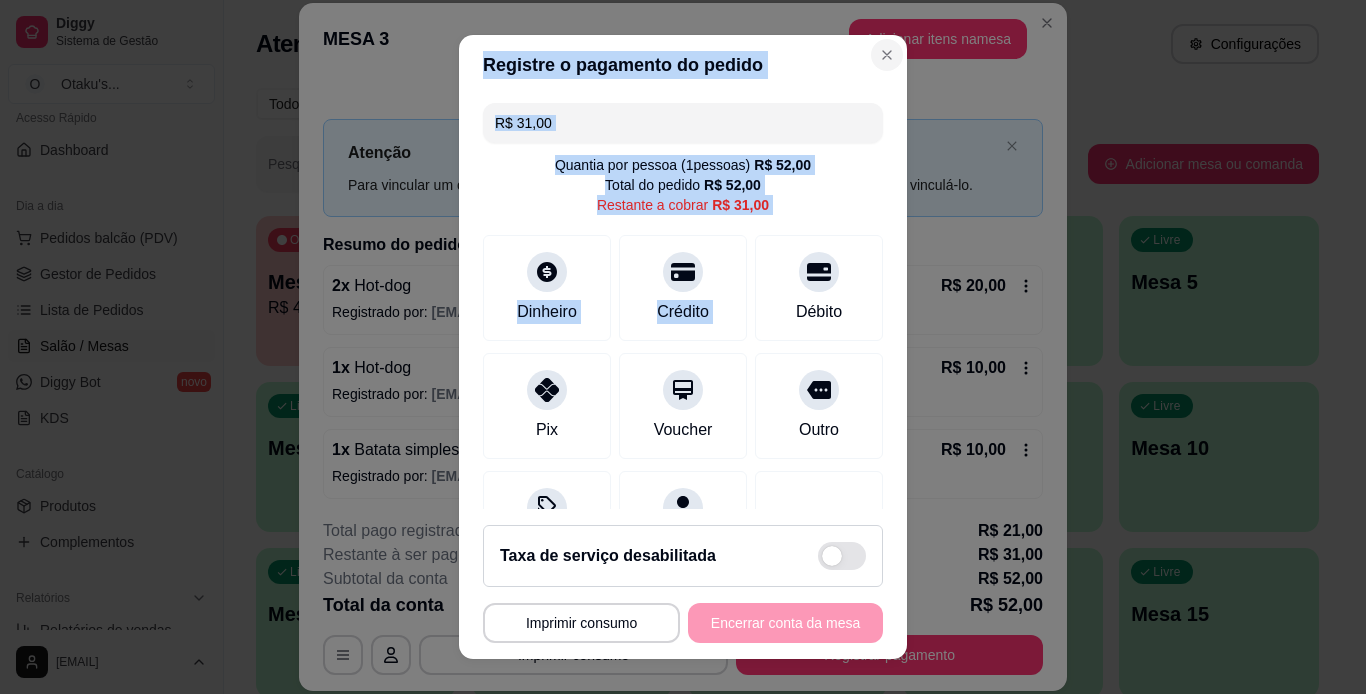 drag, startPoint x: 761, startPoint y: 312, endPoint x: 867, endPoint y: 60, distance: 273.38617 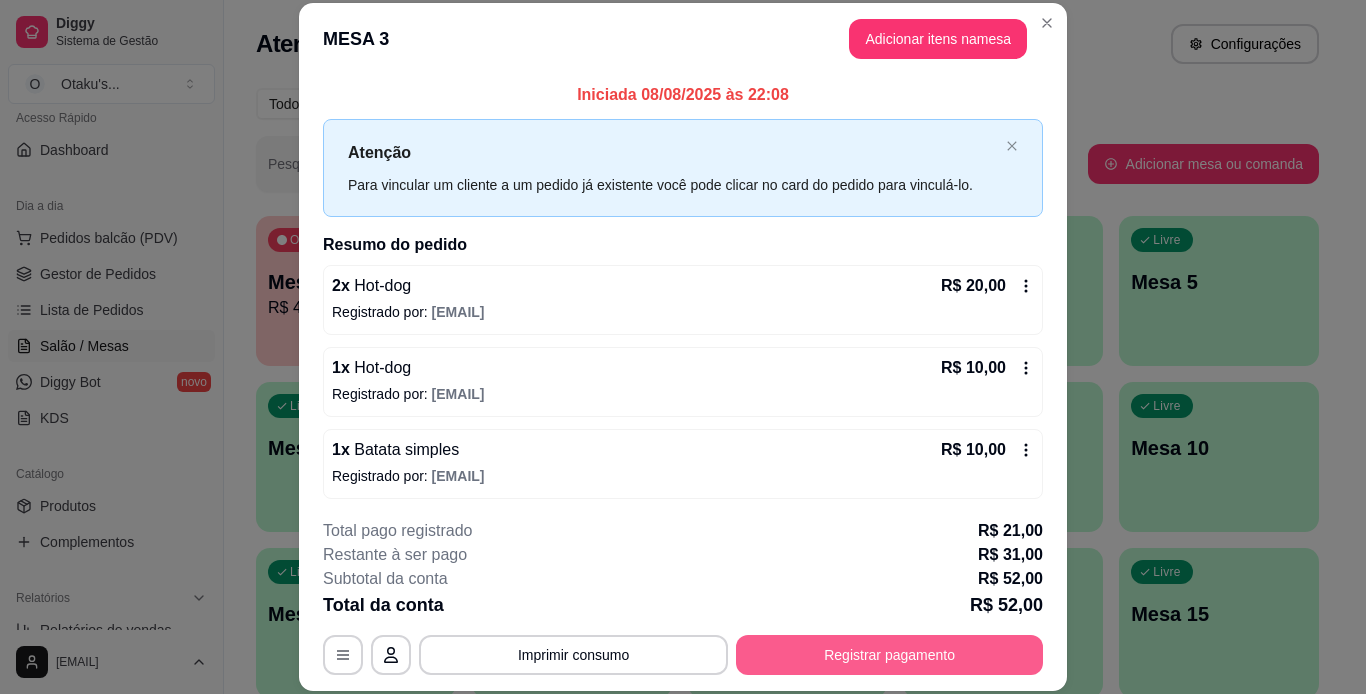 click on "Registrar pagamento" at bounding box center (889, 655) 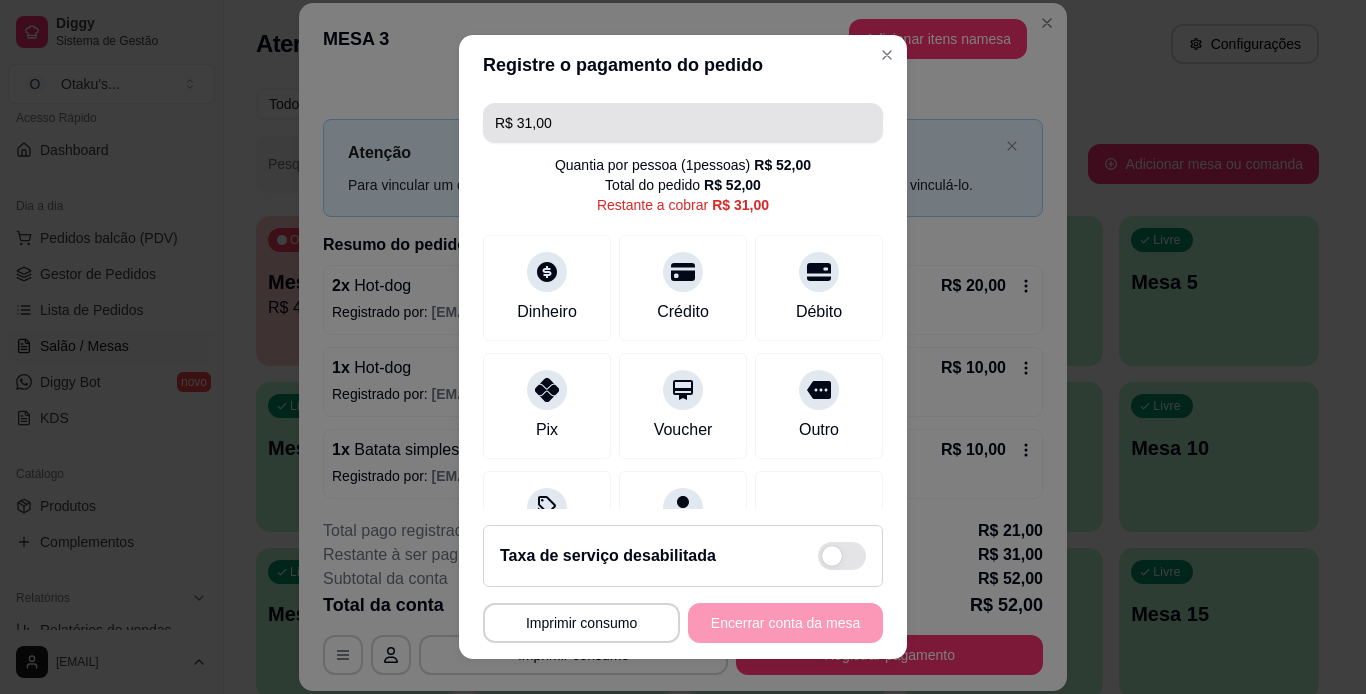 click on "R$ 31,00" at bounding box center (683, 123) 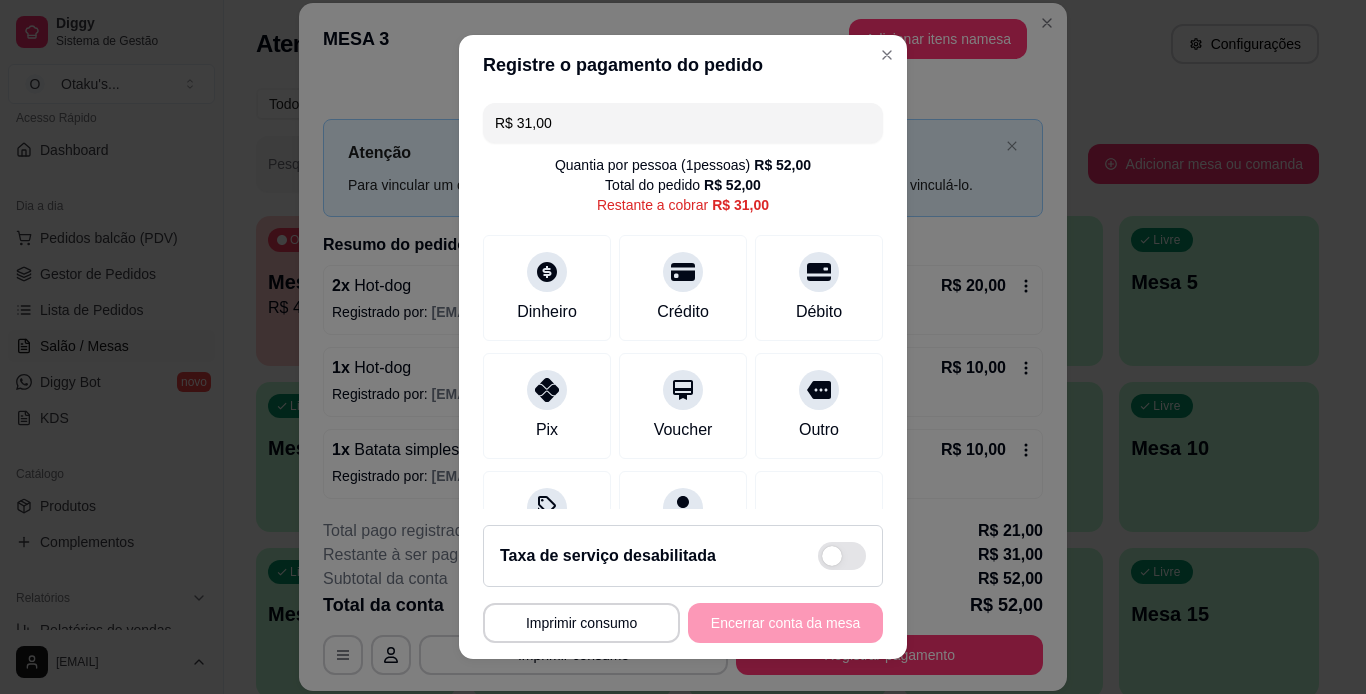 click on "R$ 31,00" at bounding box center (740, 205) 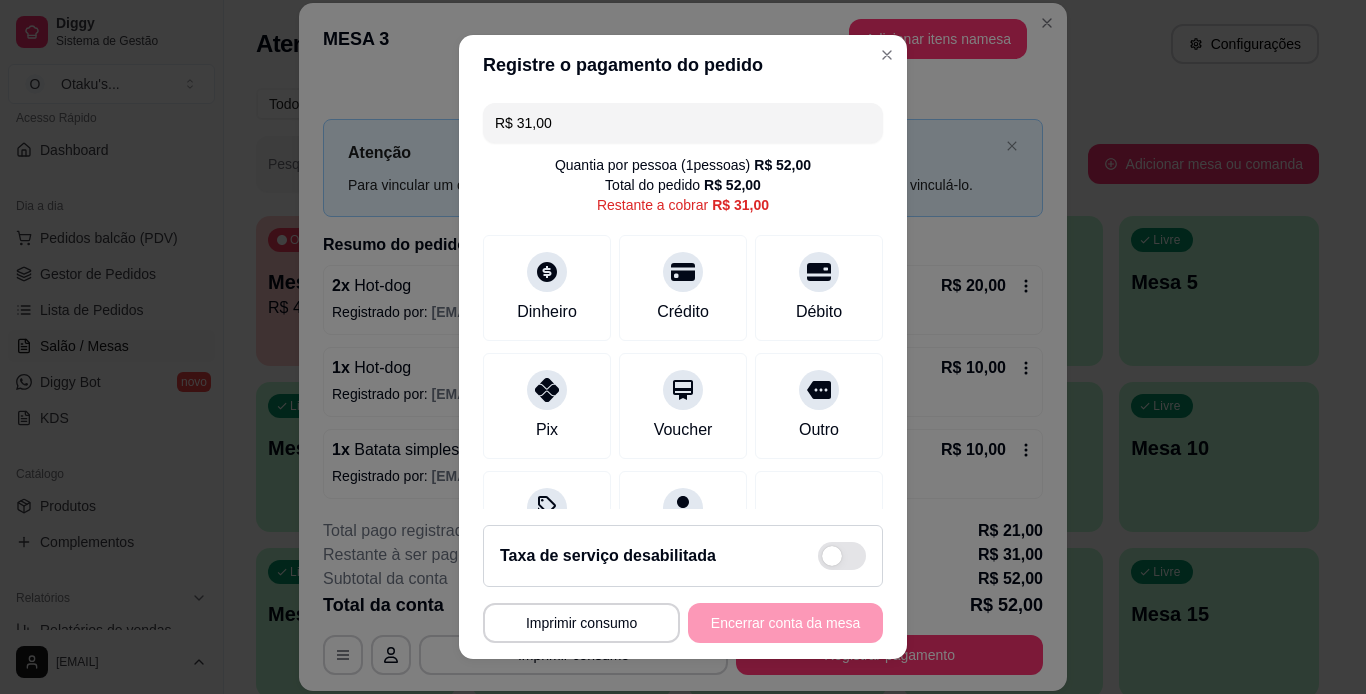 click on "R$ 31,00" at bounding box center (683, 123) 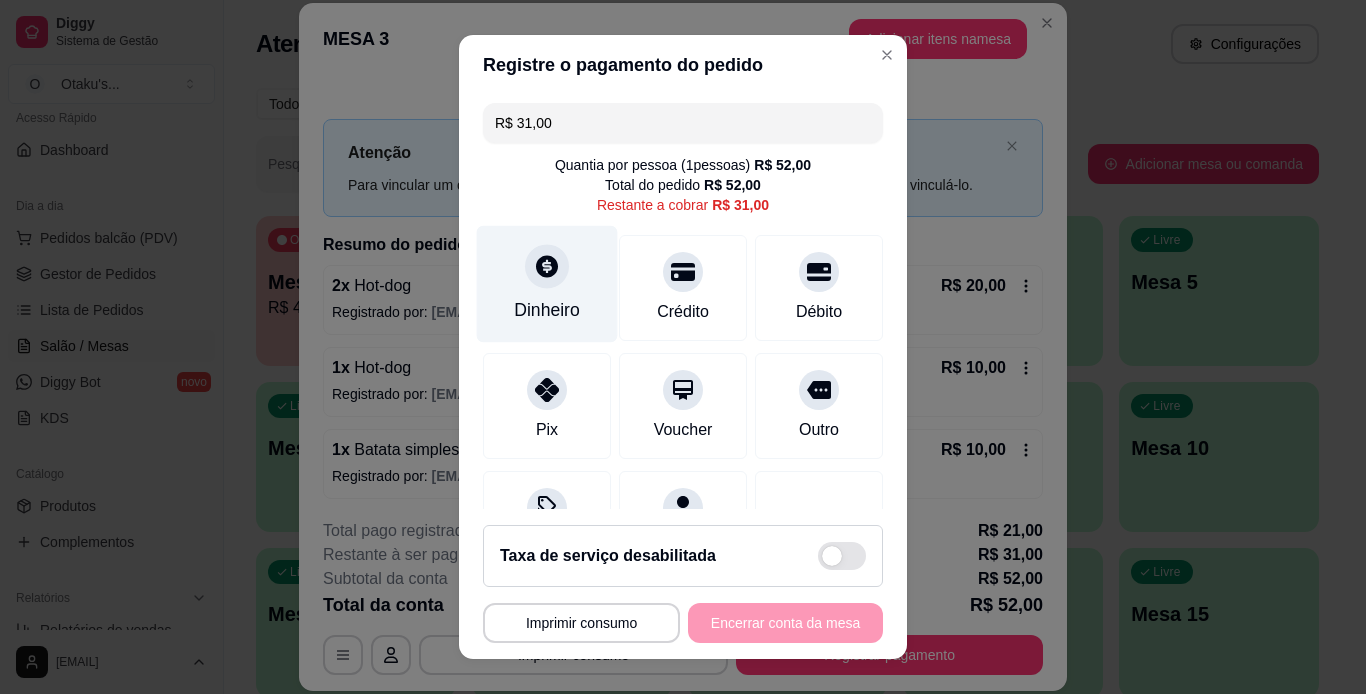 click on "Dinheiro" at bounding box center (547, 283) 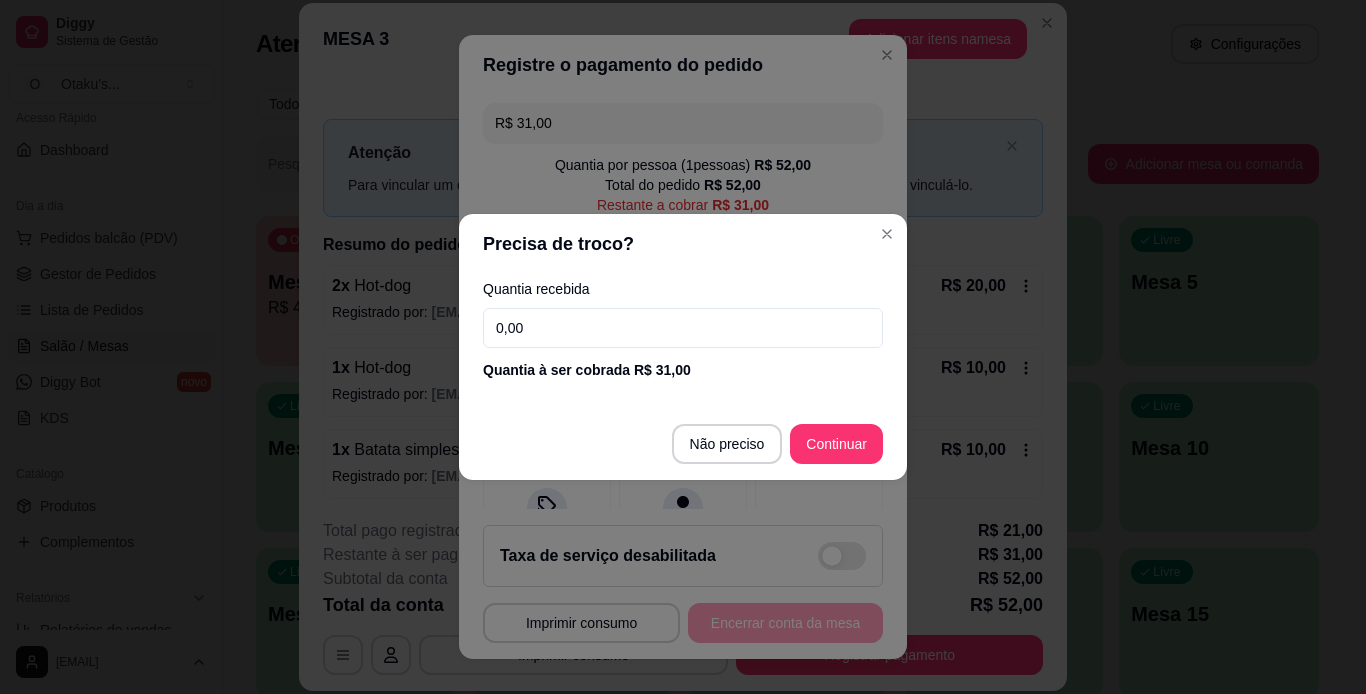 click on "0,00" at bounding box center [683, 328] 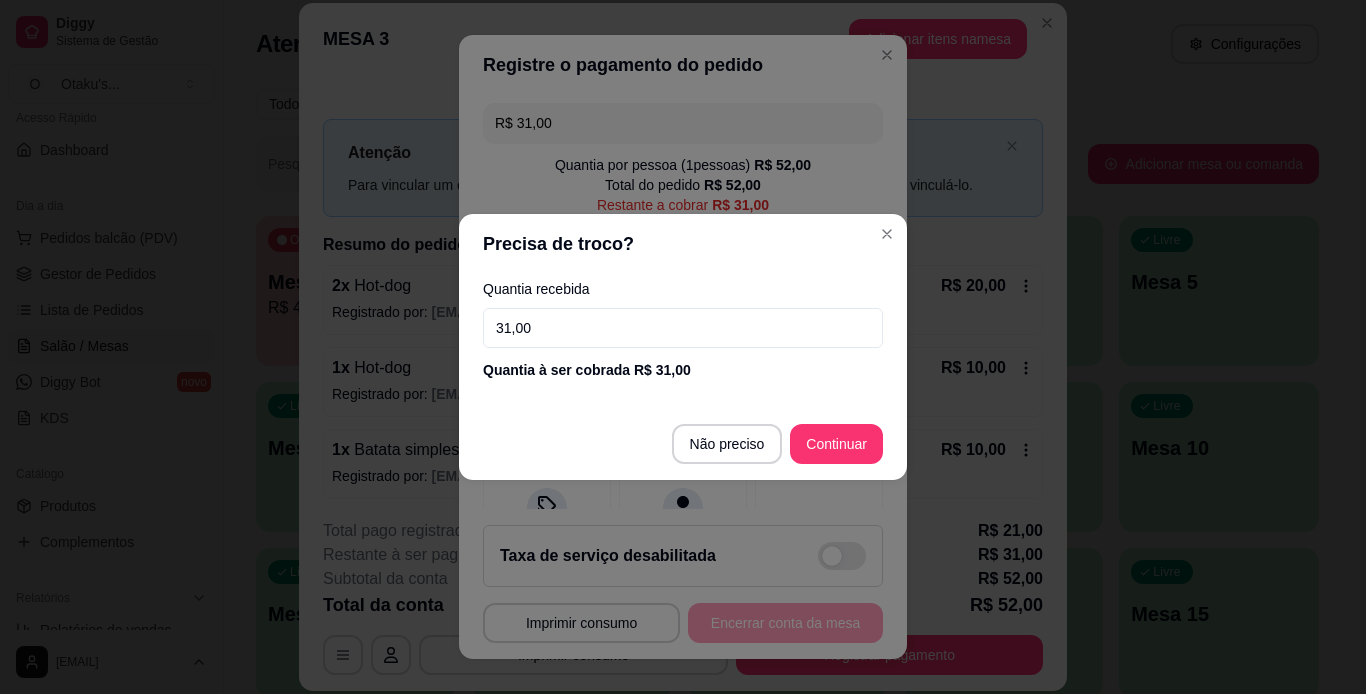 type on "31,00" 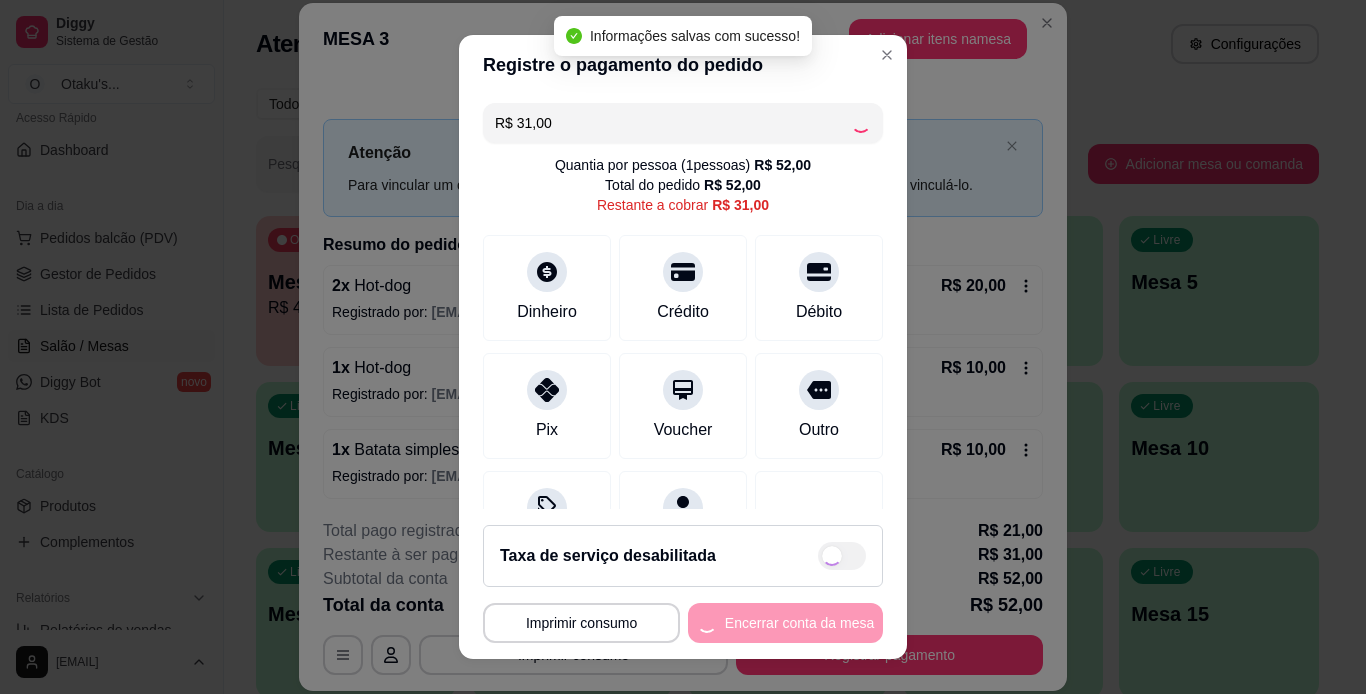 type on "R$ 0,00" 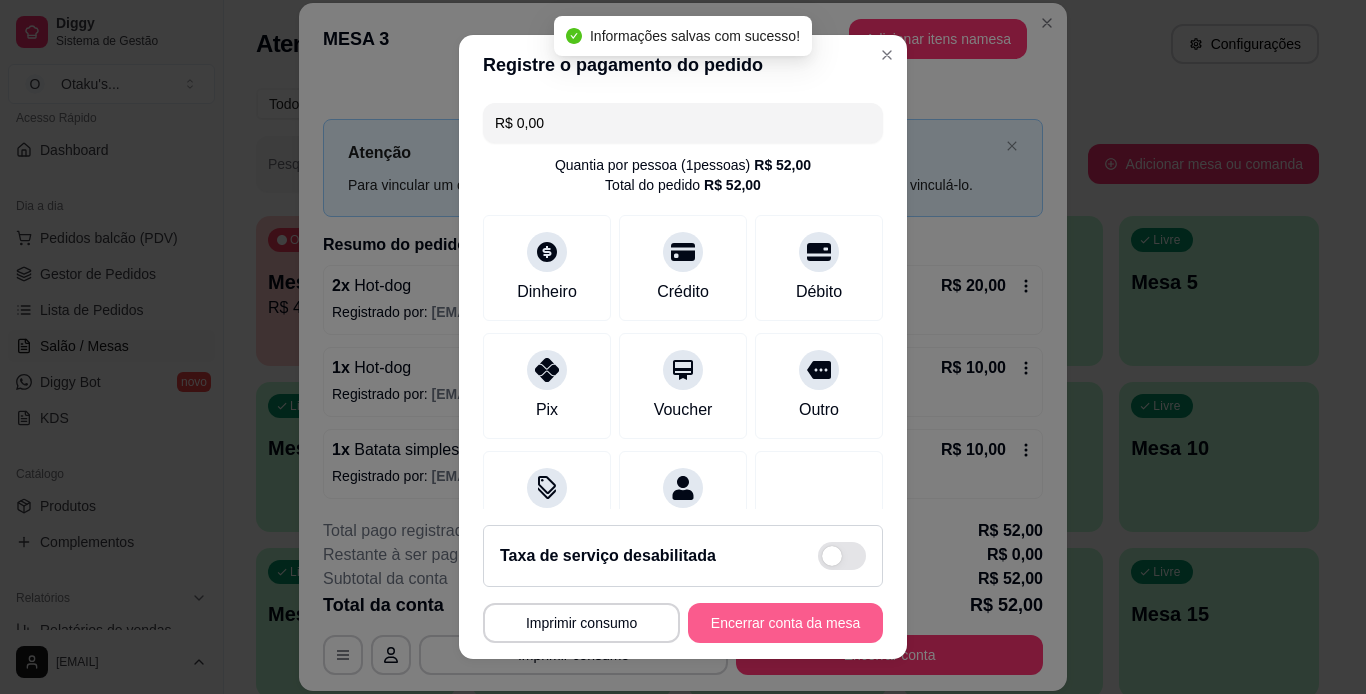 click on "Encerrar conta da mesa" at bounding box center (785, 623) 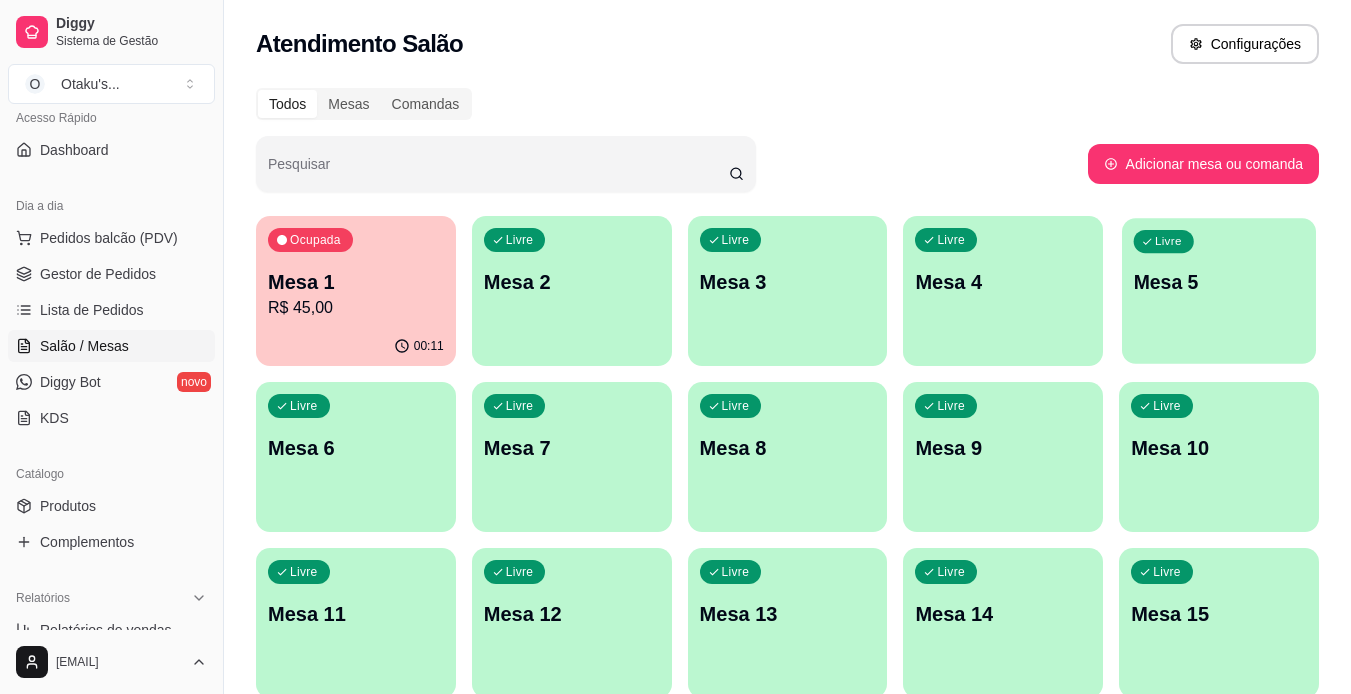 click on "Mesa 5" at bounding box center (1219, 282) 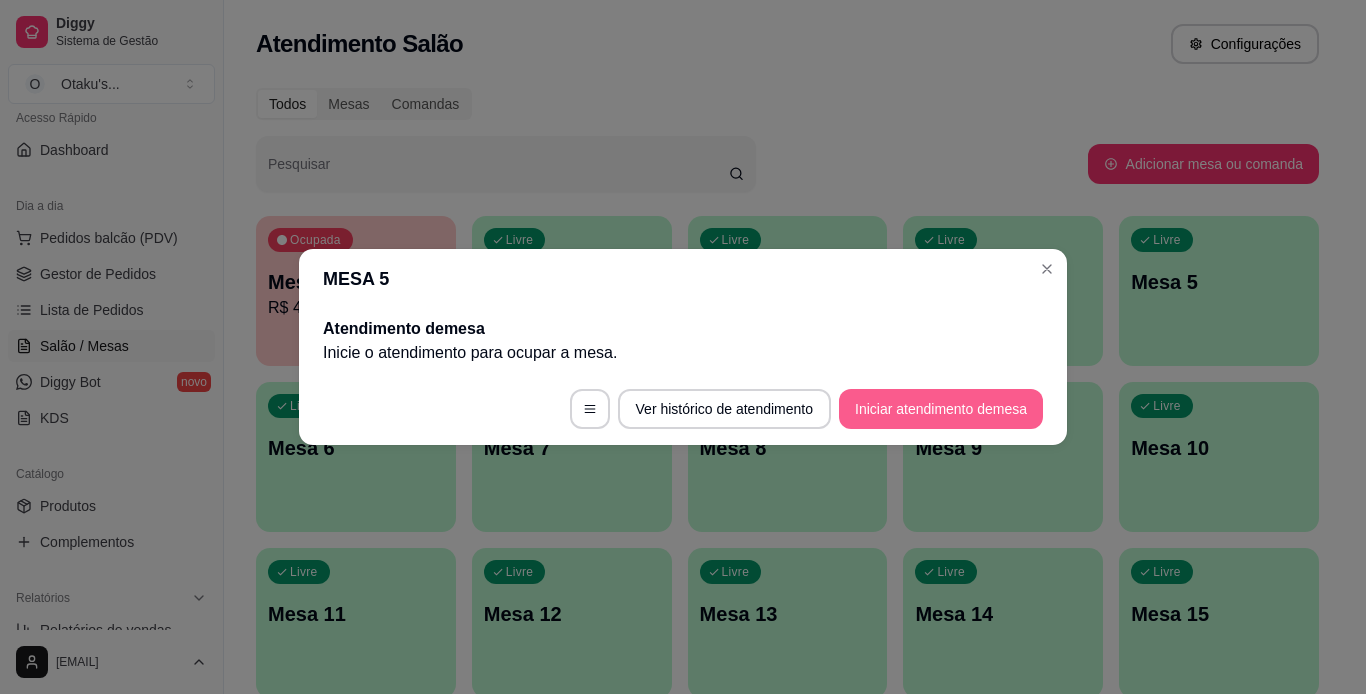click on "Iniciar atendimento de  mesa" at bounding box center (941, 409) 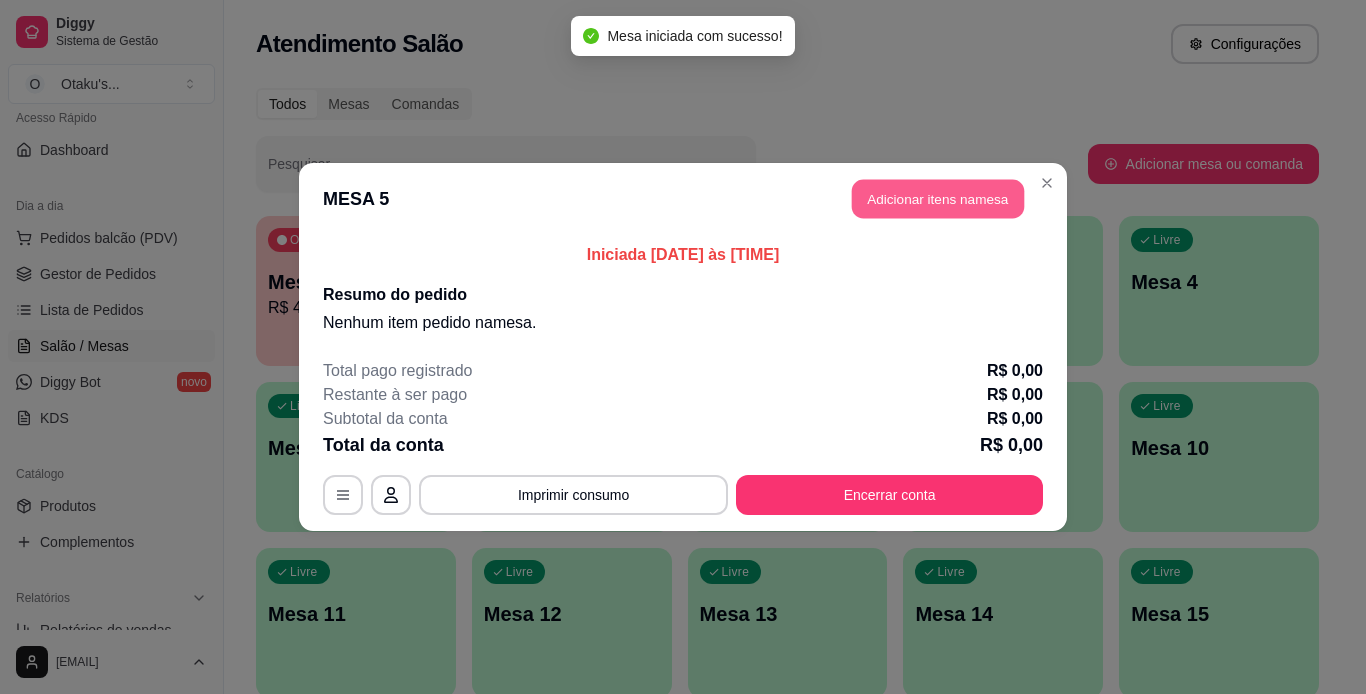 click on "Adicionar itens na  mesa" at bounding box center [938, 199] 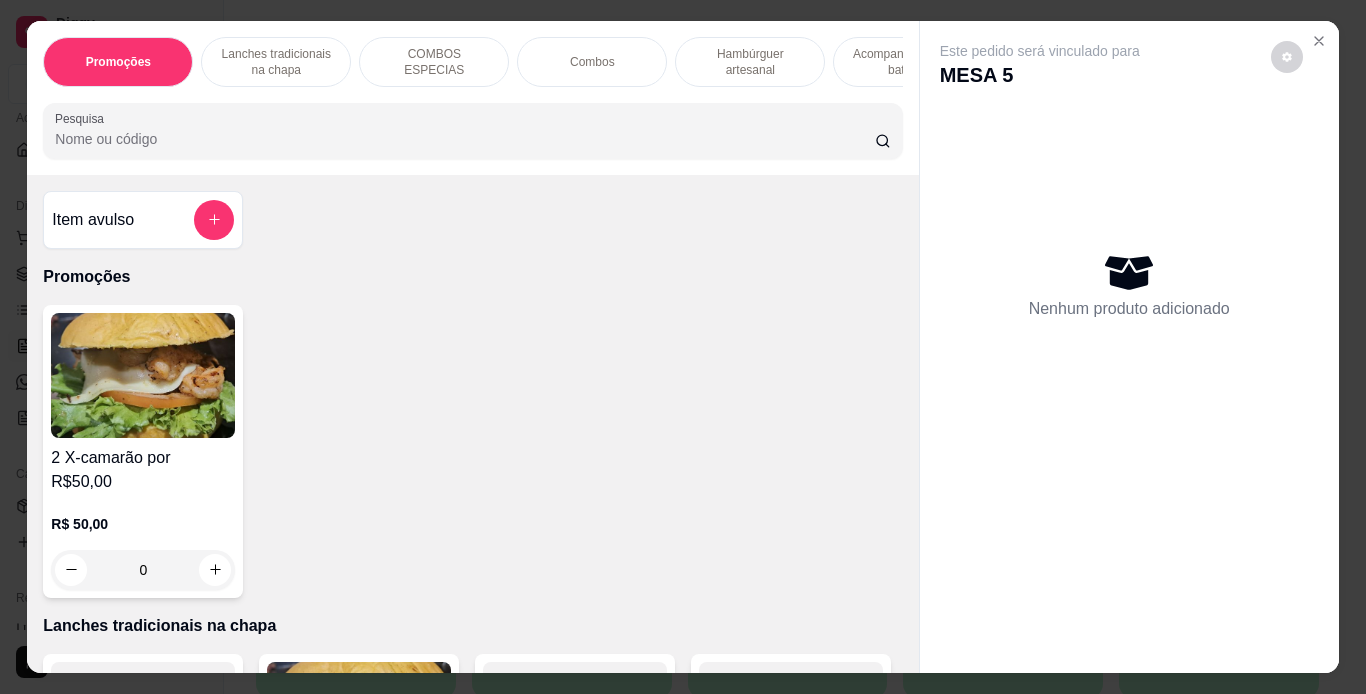 click on "Lanches tradicionais na chapa" at bounding box center [276, 62] 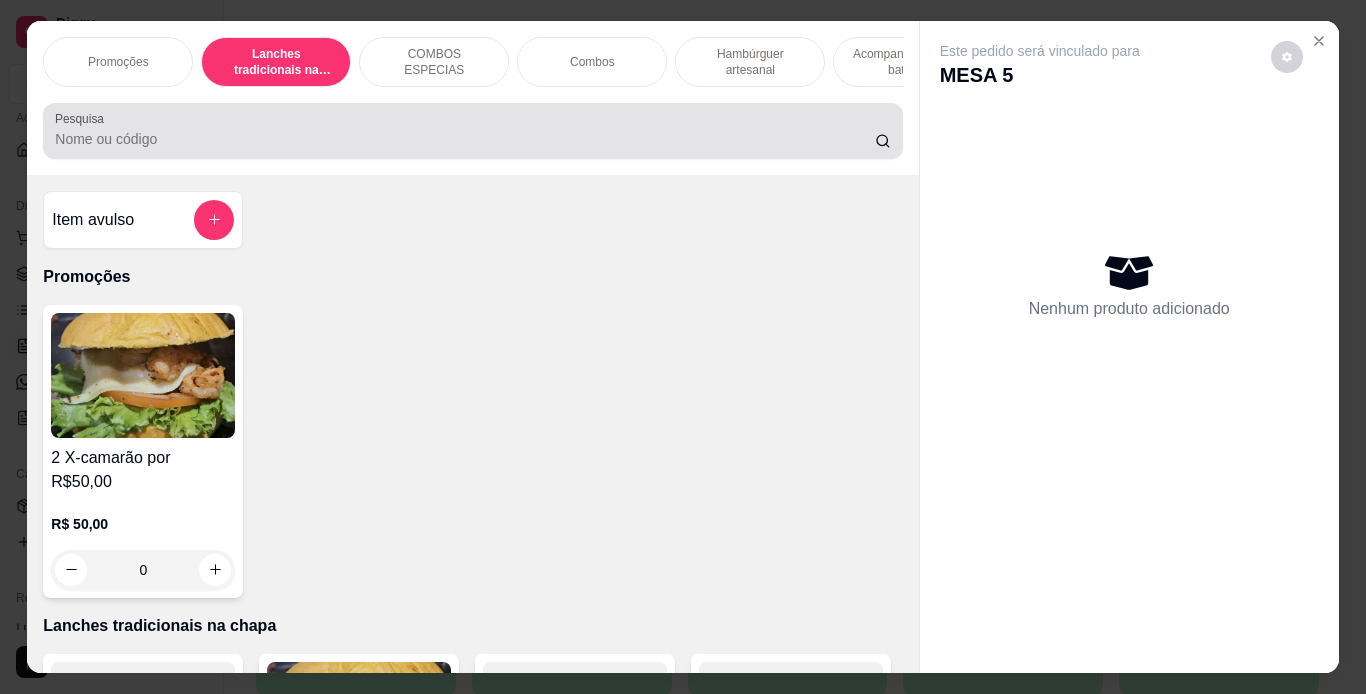 scroll, scrollTop: 415, scrollLeft: 0, axis: vertical 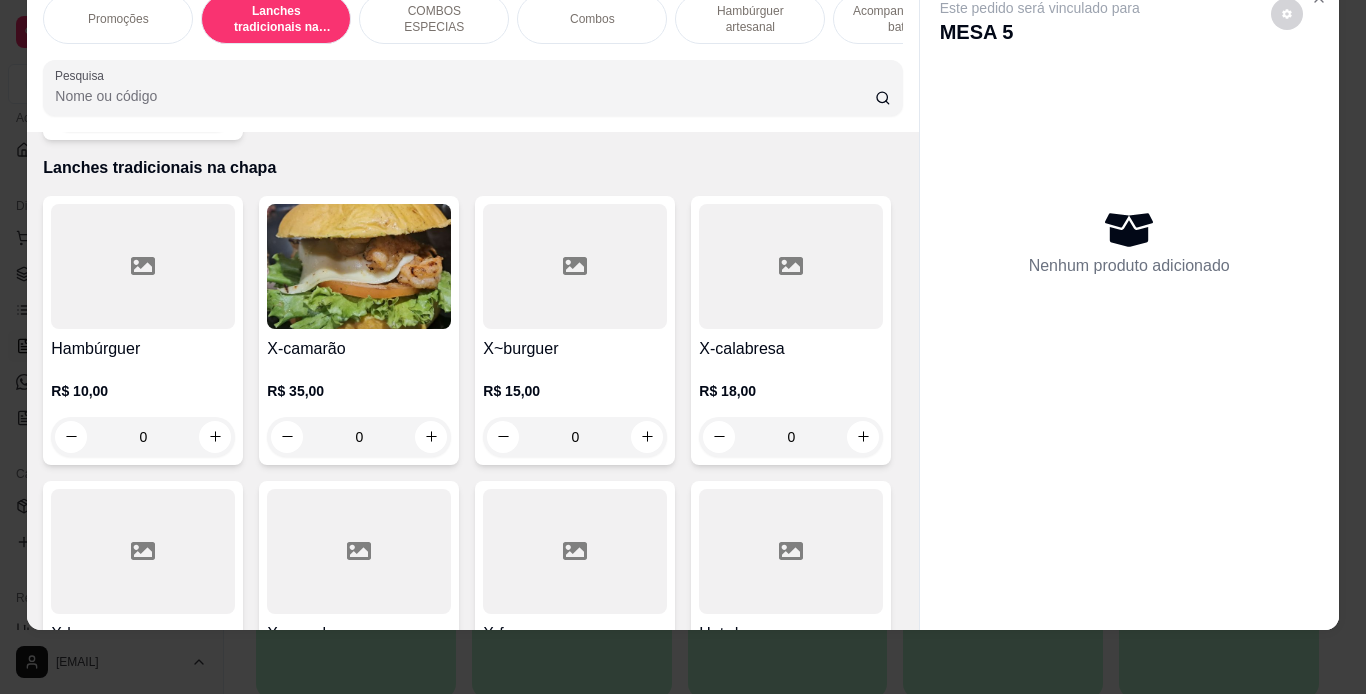 click on "X~burguer" at bounding box center [575, 349] 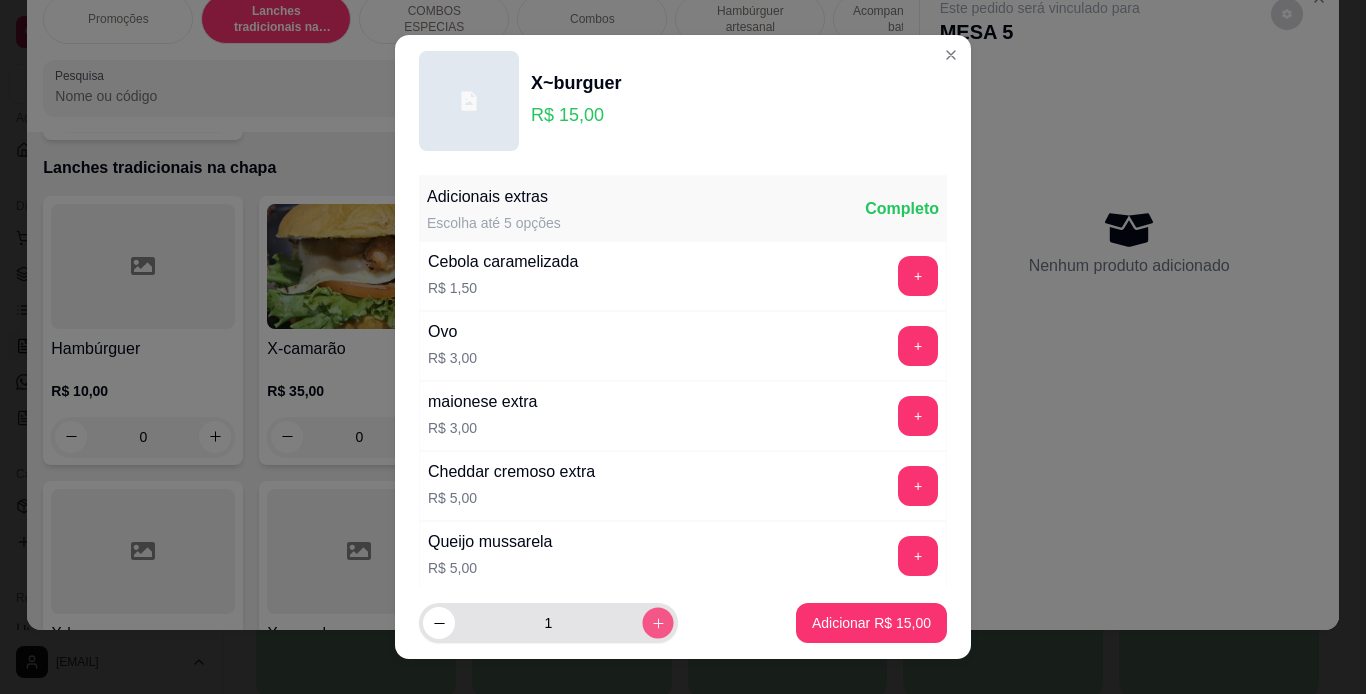 click 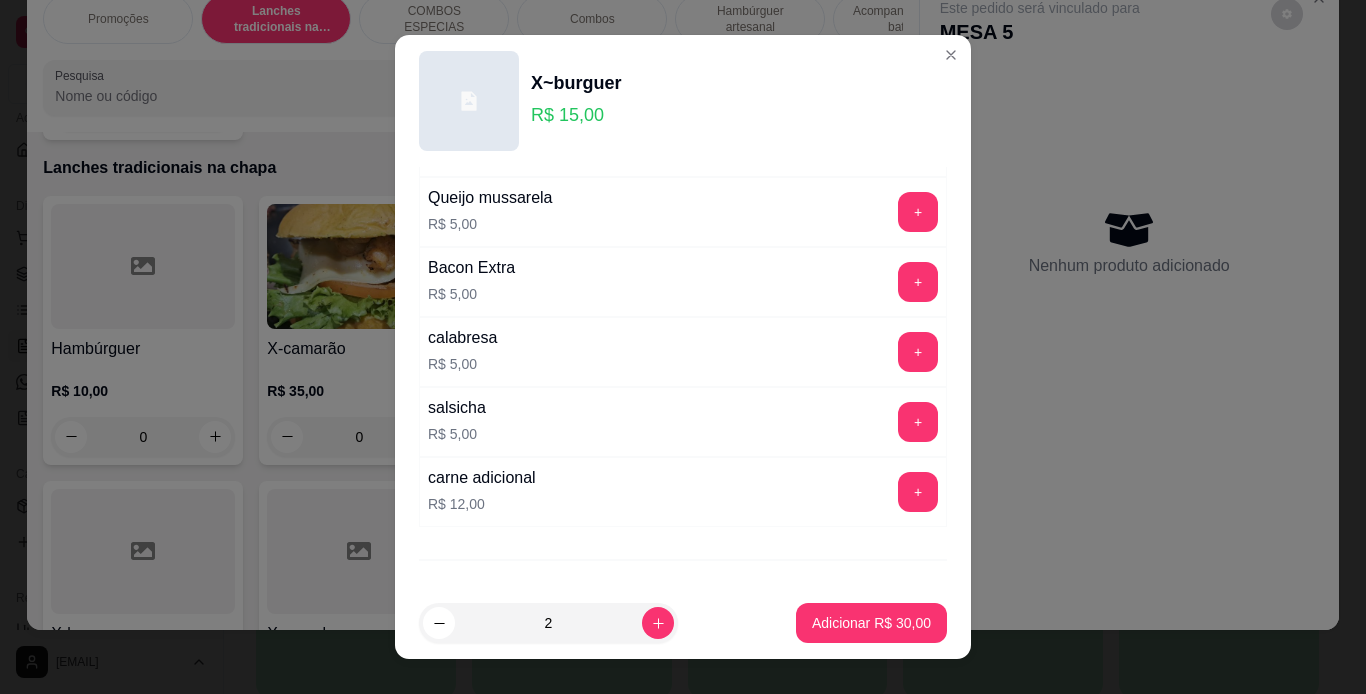 scroll, scrollTop: 433, scrollLeft: 0, axis: vertical 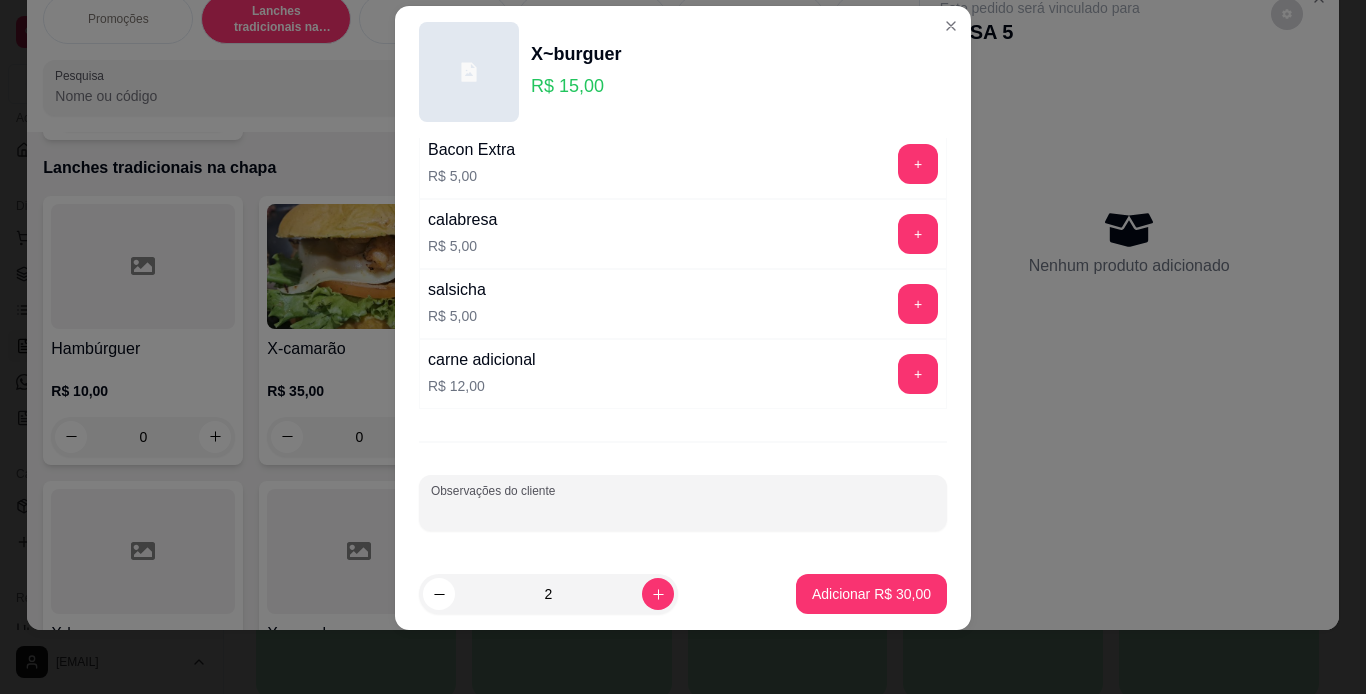 click on "Observações do cliente" at bounding box center [683, 511] 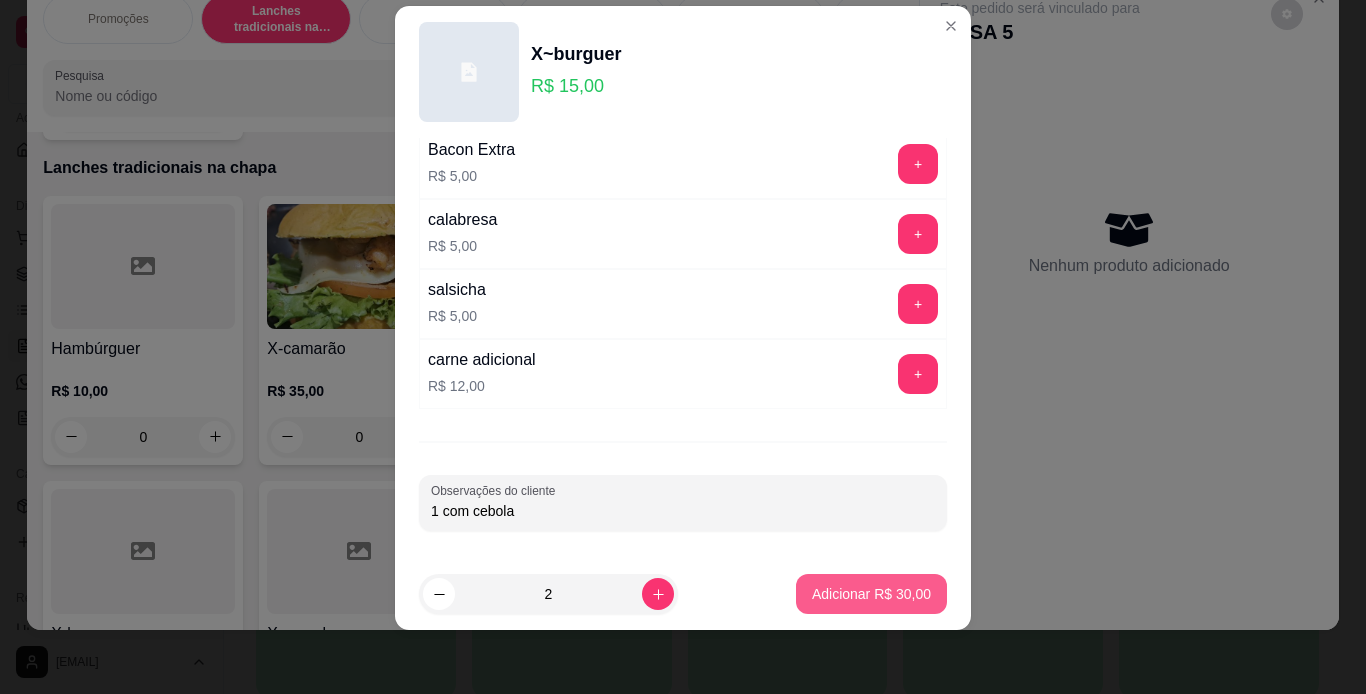 type on "1 com cebola" 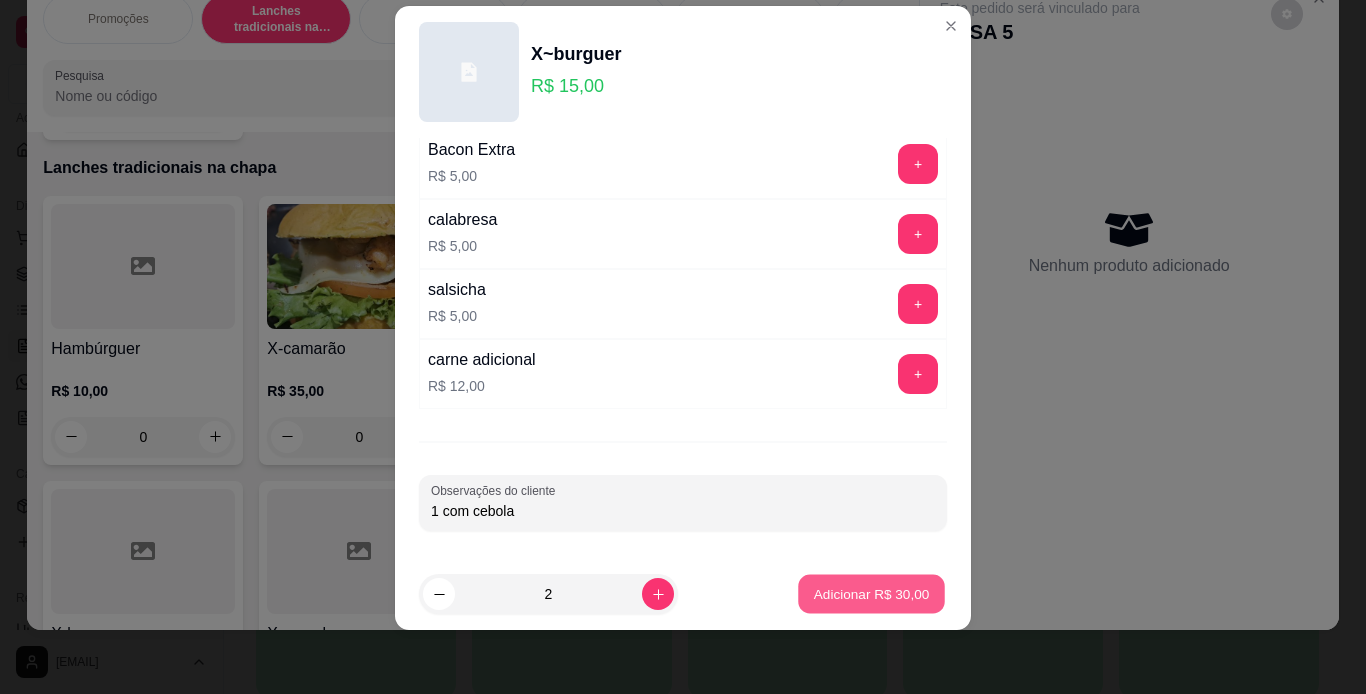click on "Adicionar   R$ 30,00" at bounding box center [871, 594] 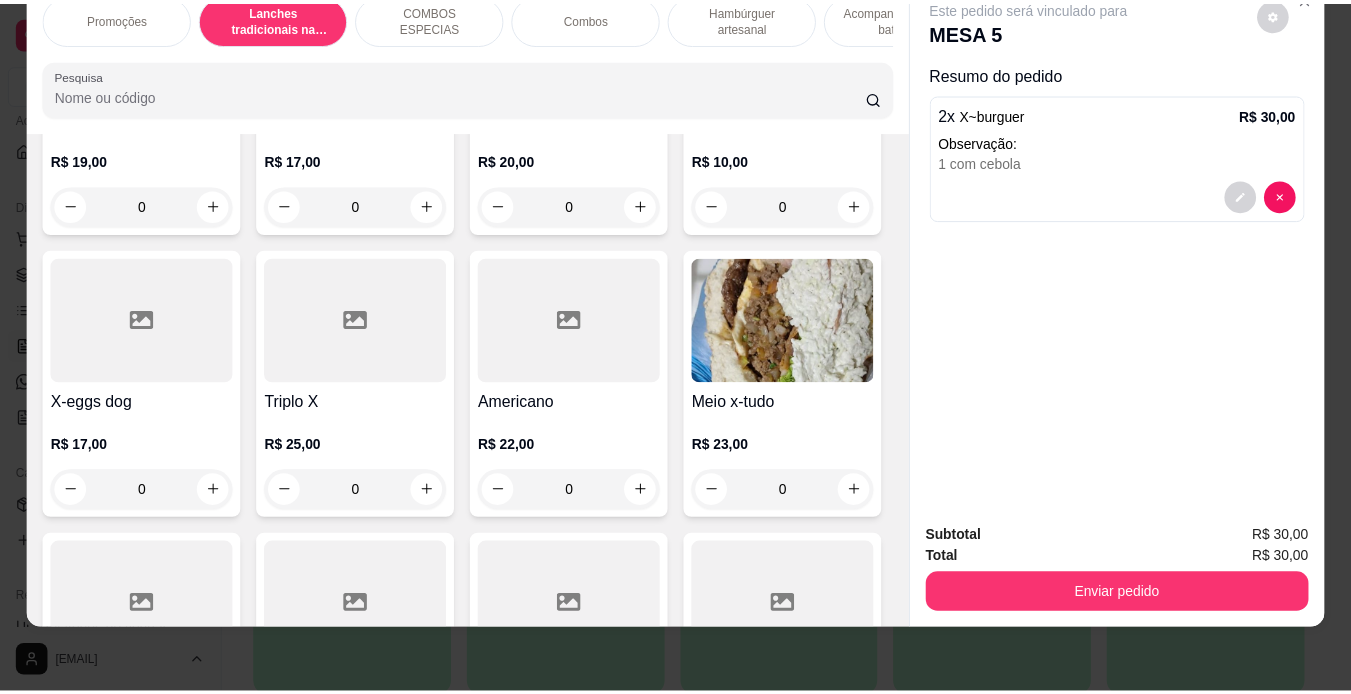 scroll, scrollTop: 1015, scrollLeft: 0, axis: vertical 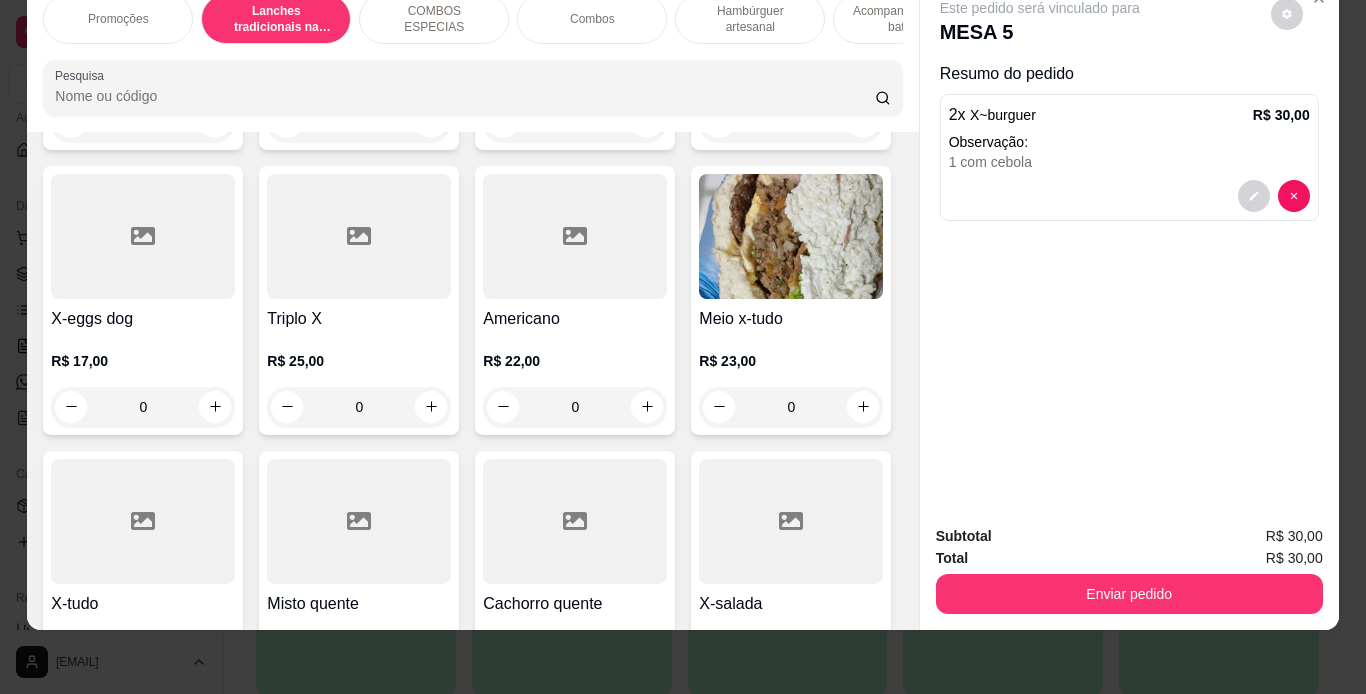 click on "Hot-dog" at bounding box center (791, 34) 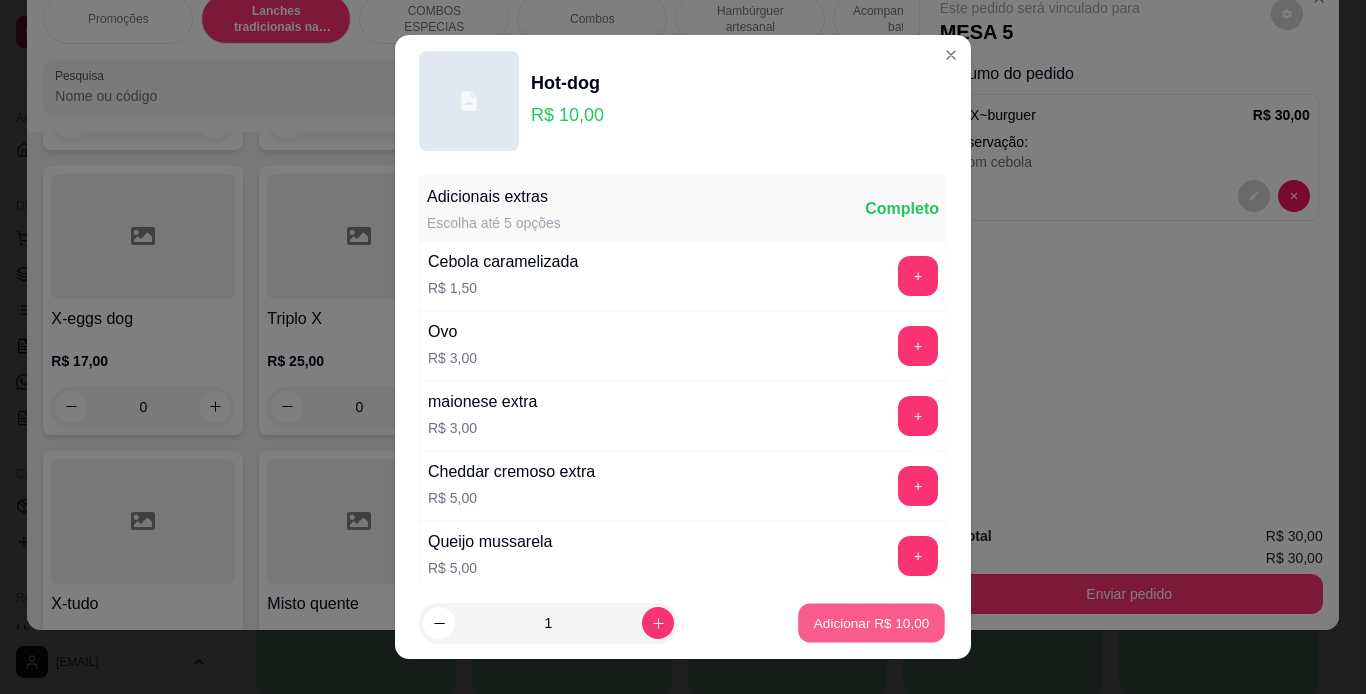 click on "Adicionar   R$ 10,00" at bounding box center [872, 623] 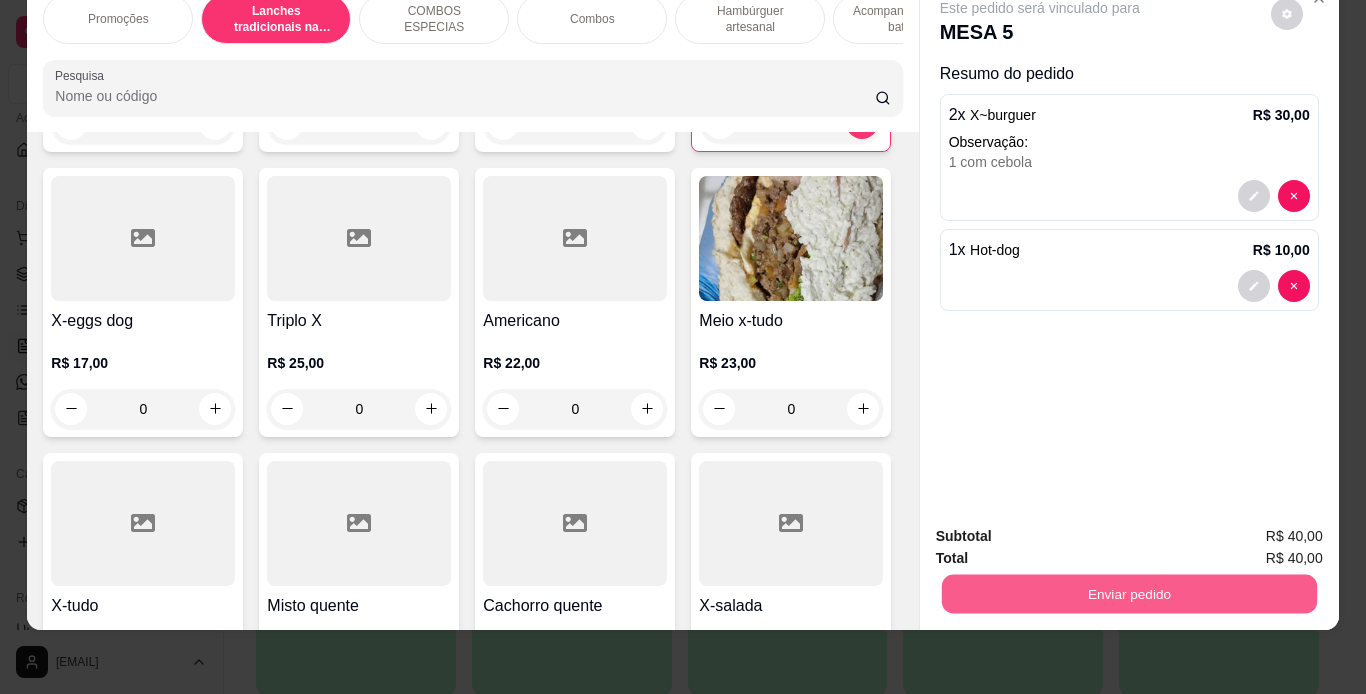 click on "Enviar pedido" at bounding box center (1128, 594) 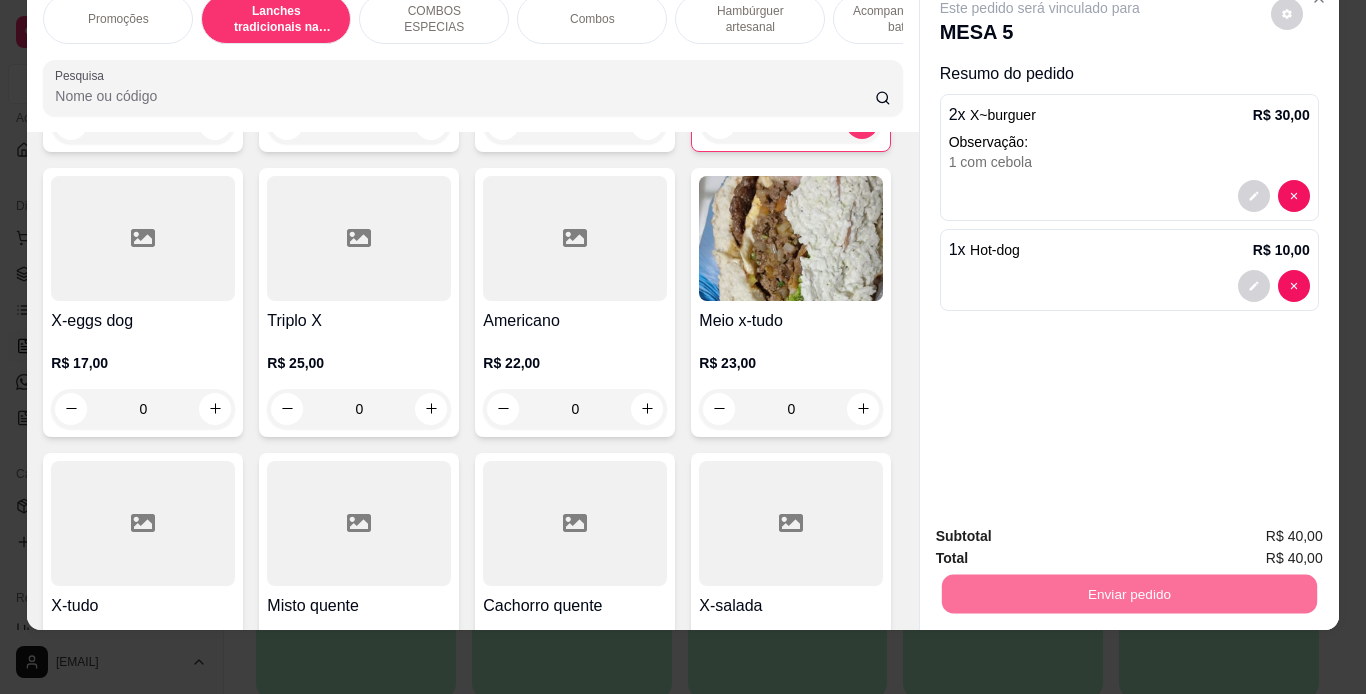 click on "Não registrar e enviar pedido" at bounding box center (1063, 530) 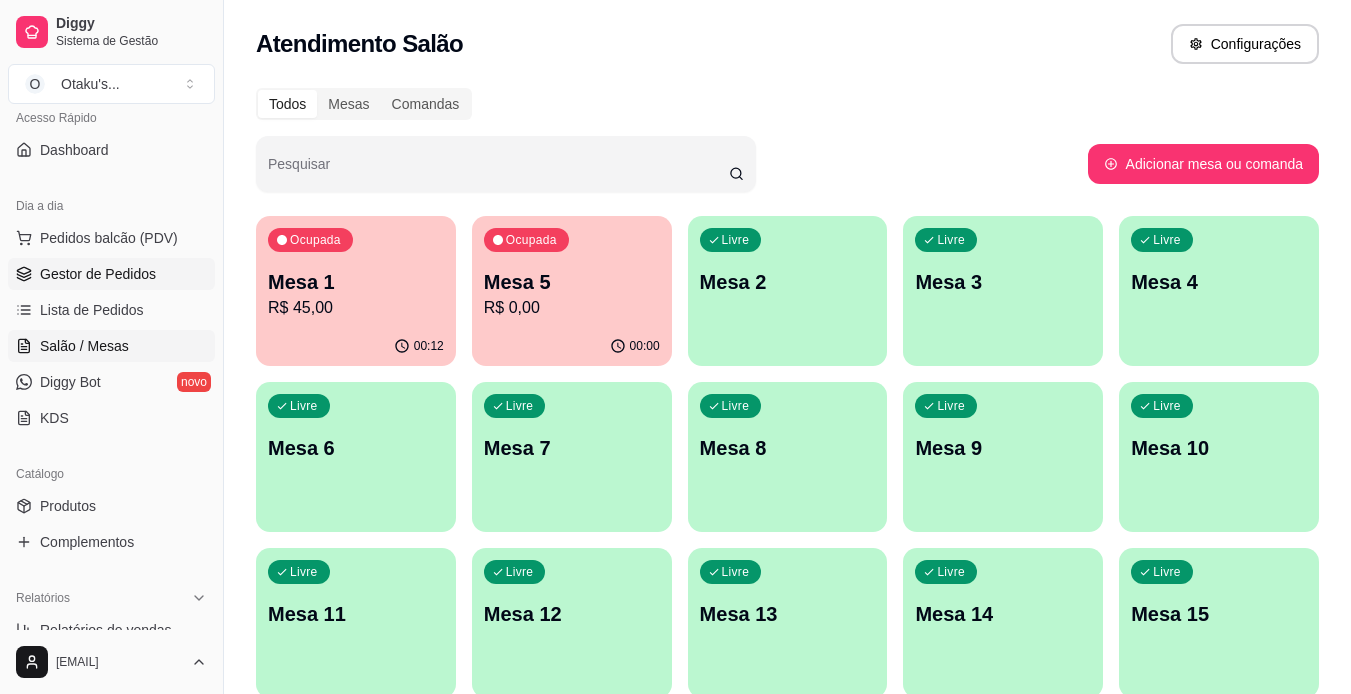 click on "Gestor de Pedidos" at bounding box center (98, 274) 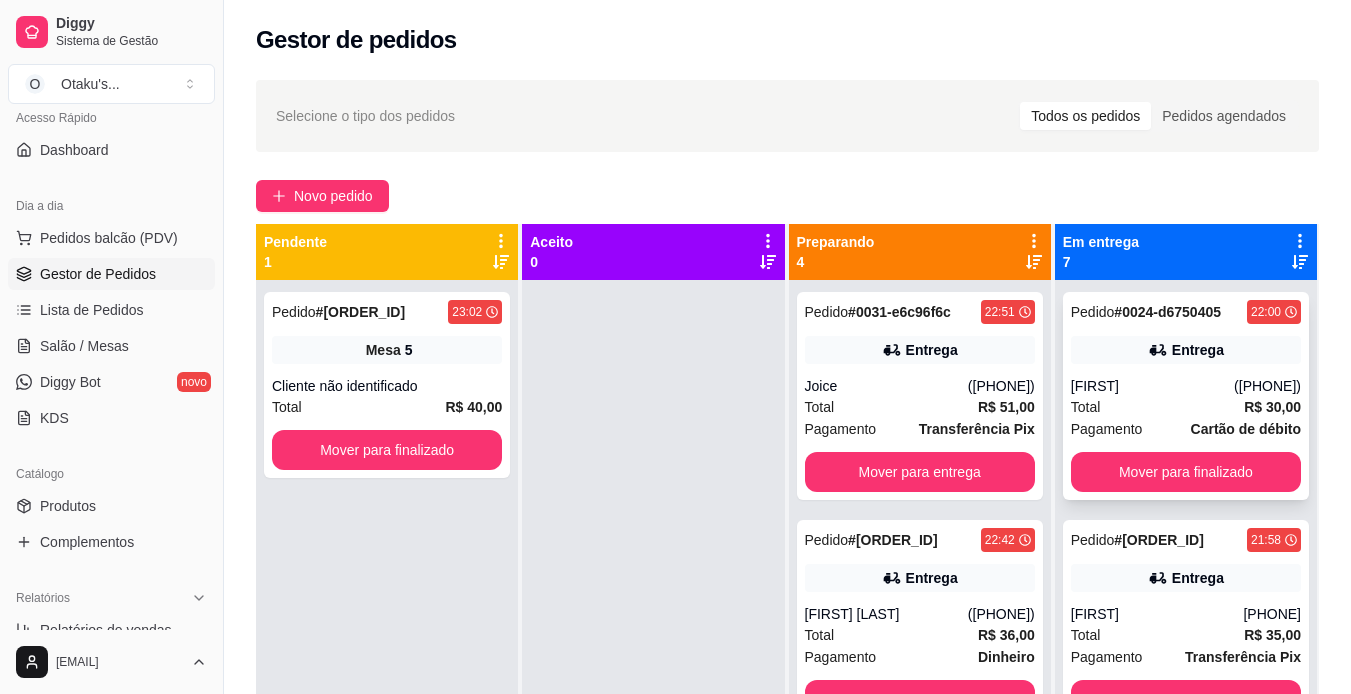 scroll, scrollTop: 87, scrollLeft: 0, axis: vertical 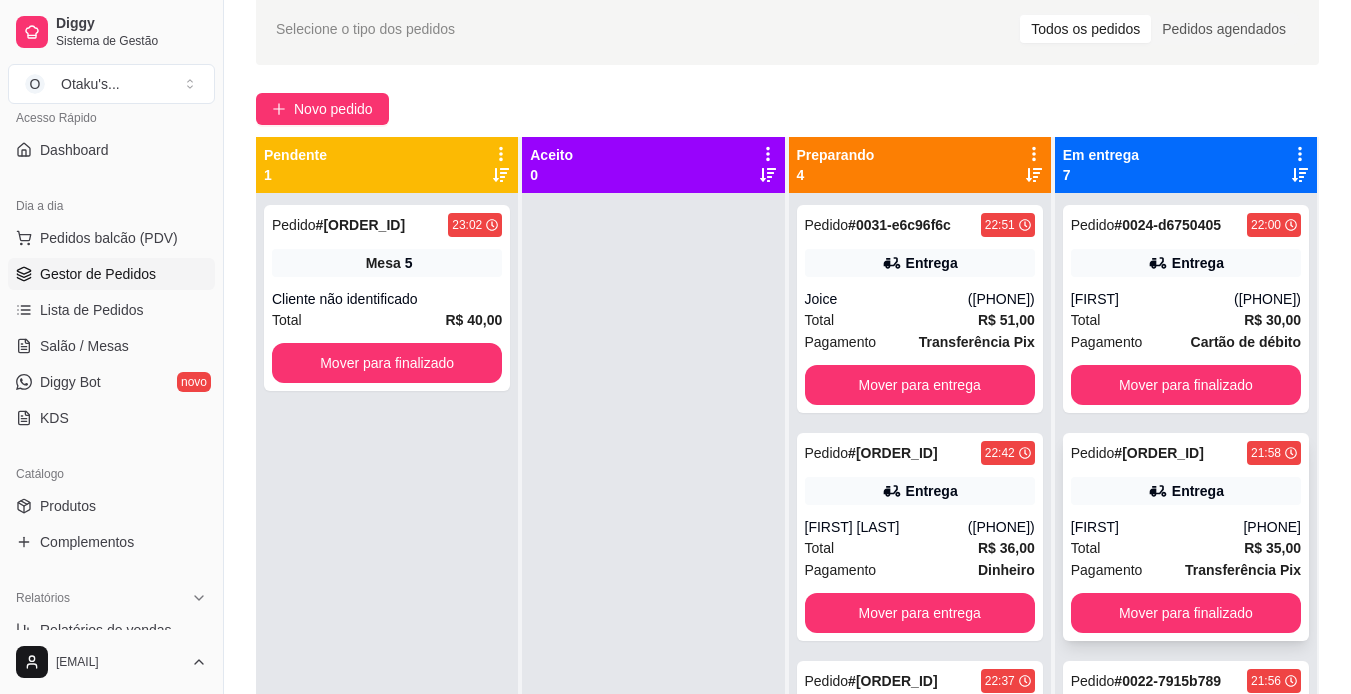 click on "Pedido  # 0023-aa262782 [TIME] Entrega [FIRST] [PHONE] Total R$ 35,00 Pagamento Transferência Pix Mover para finalizado" at bounding box center (1186, 537) 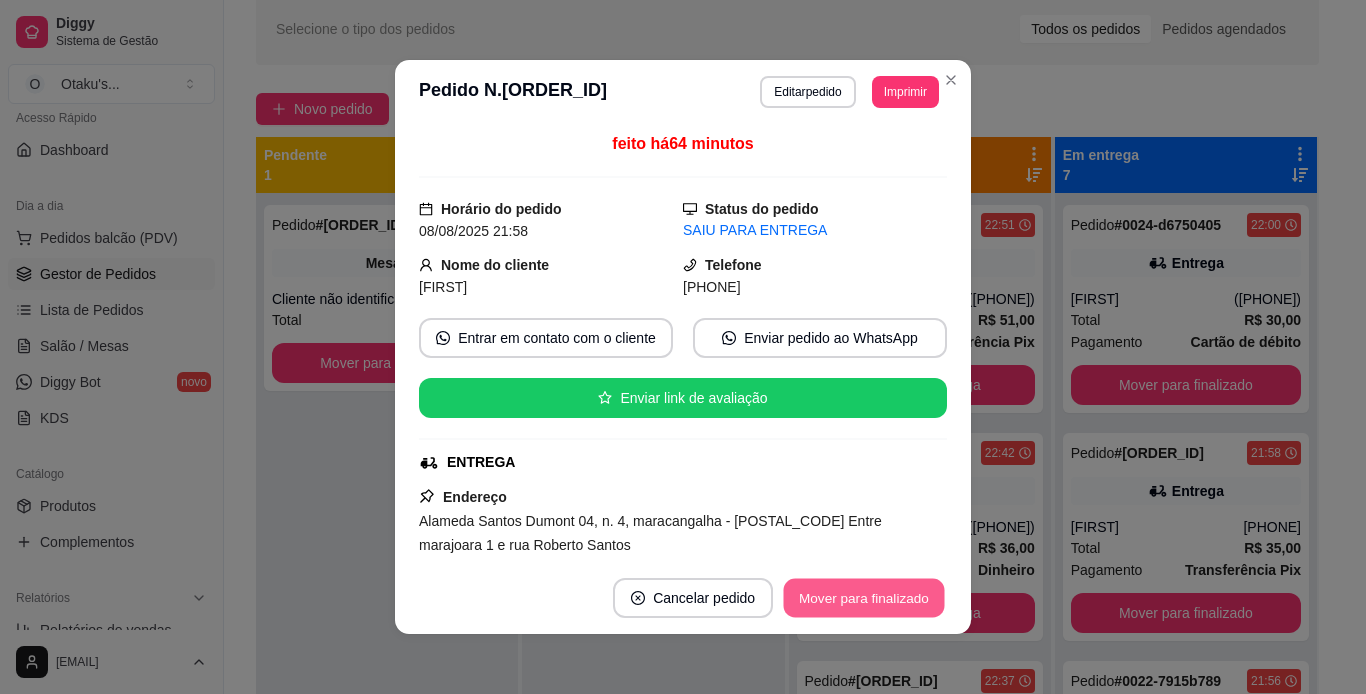 click on "Mover para finalizado" at bounding box center [864, 598] 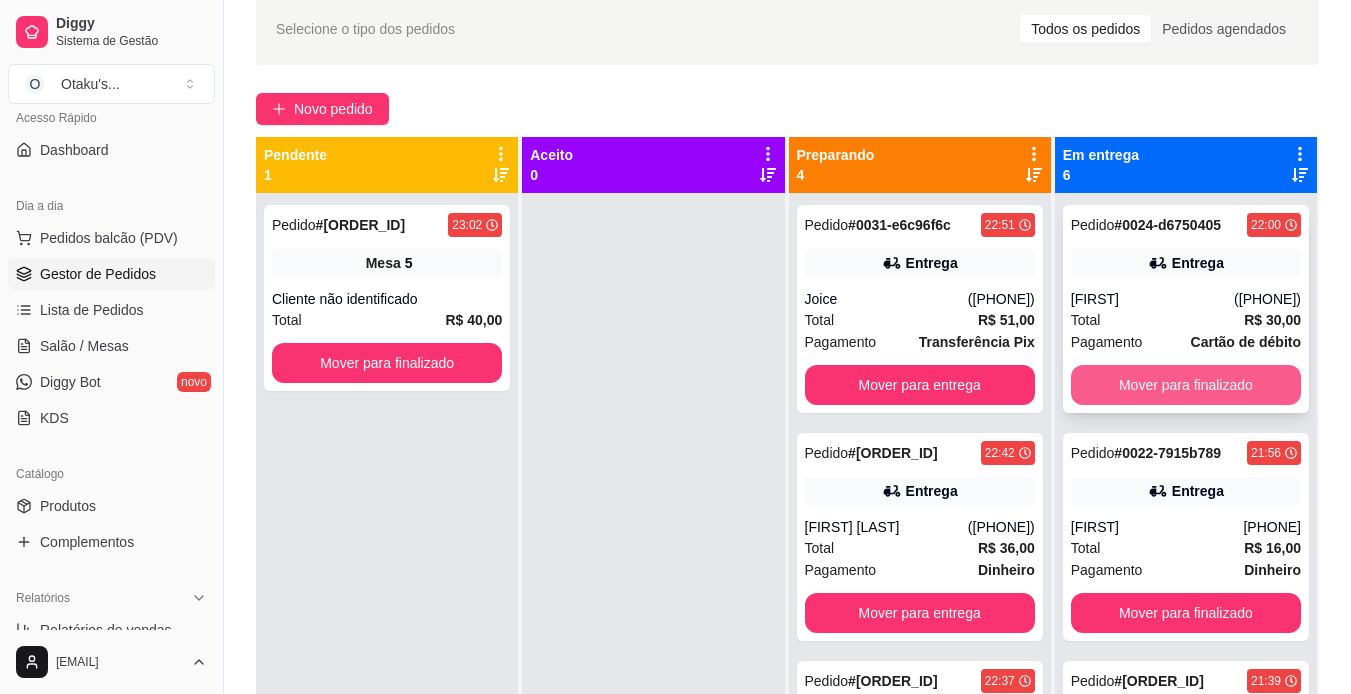 click on "Mover para finalizado" at bounding box center [1186, 385] 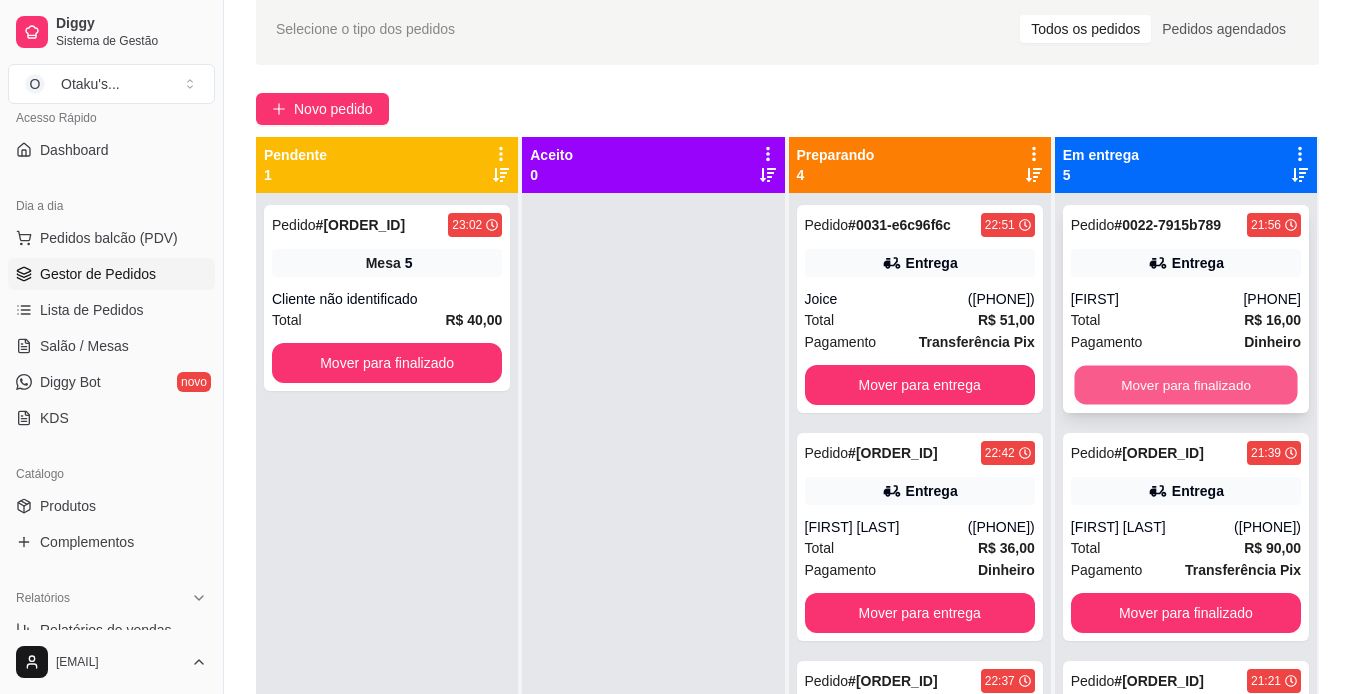 click on "Mover para finalizado" at bounding box center (1185, 385) 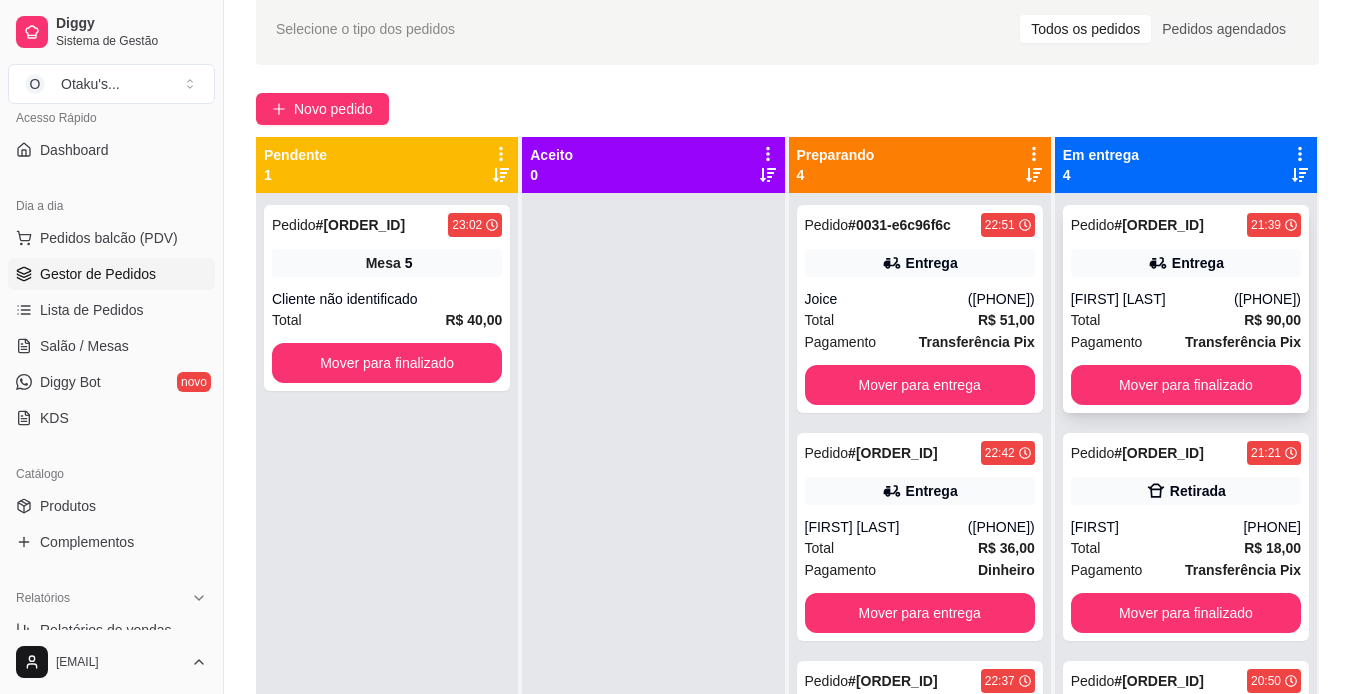 click on "Entrega" at bounding box center [1198, 263] 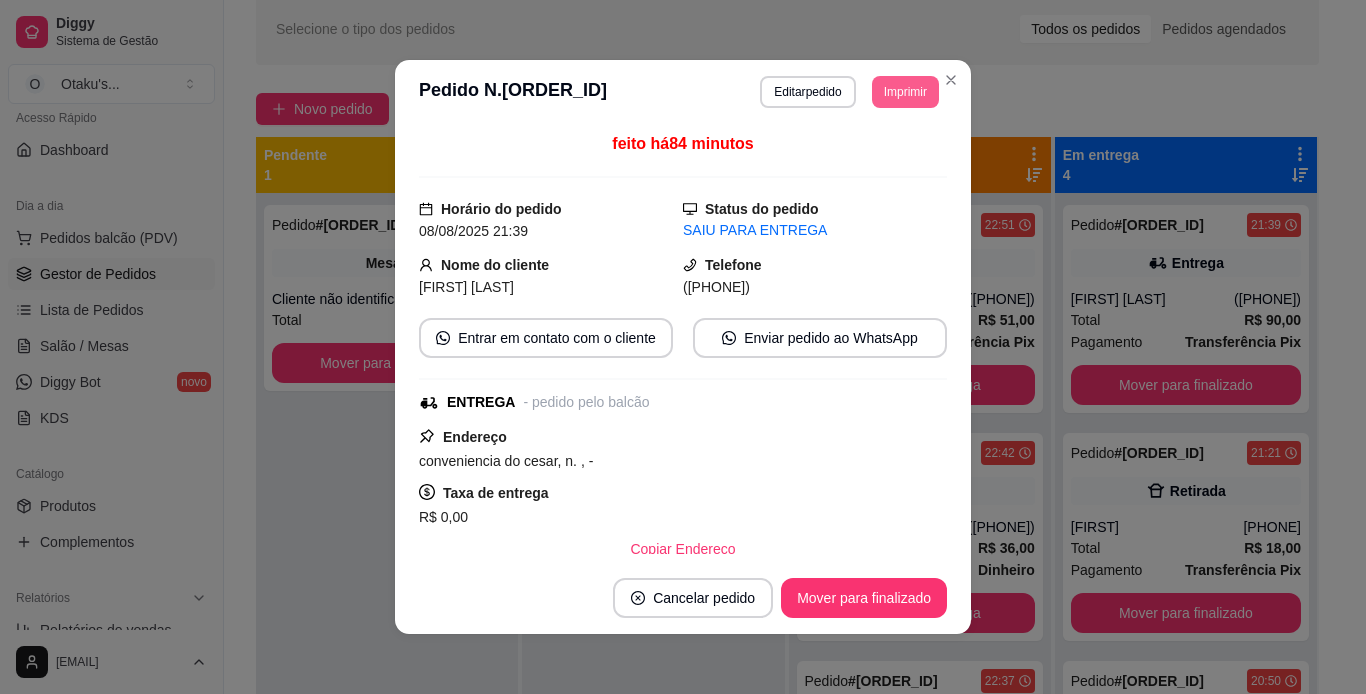click on "Imprimir" at bounding box center [905, 92] 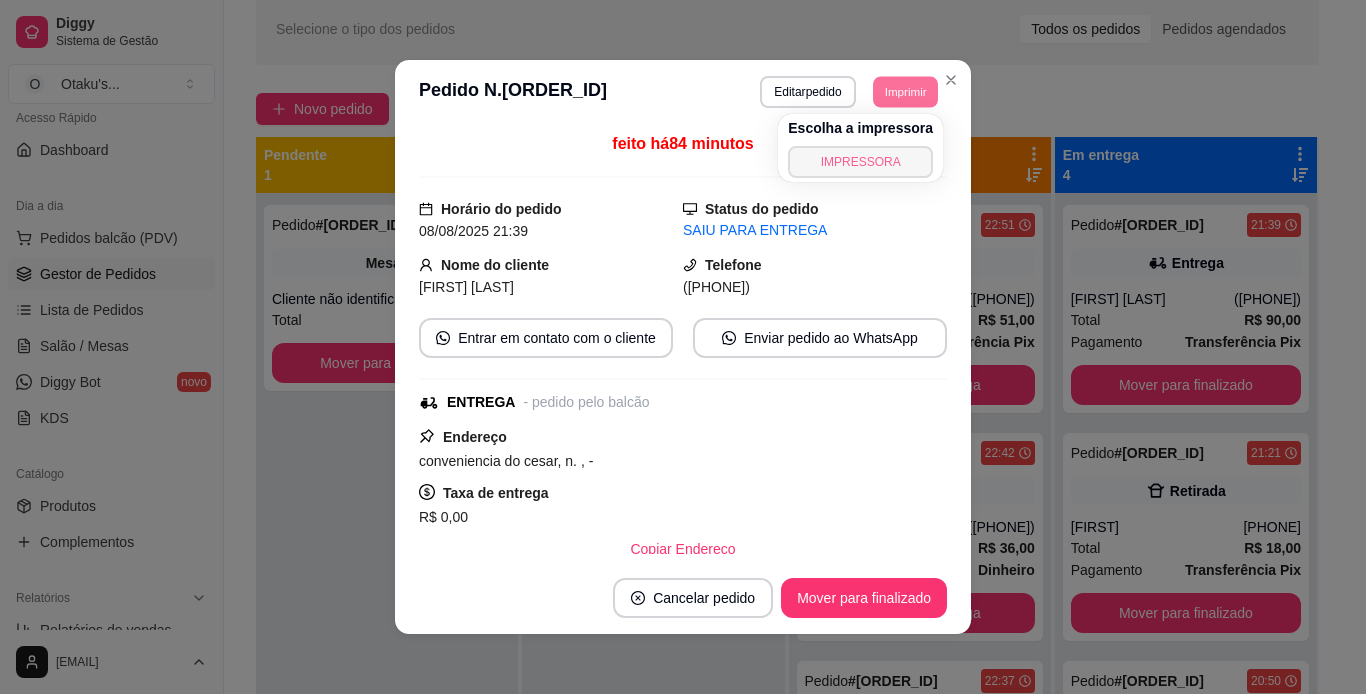 click on "IMPRESSORA" at bounding box center [860, 162] 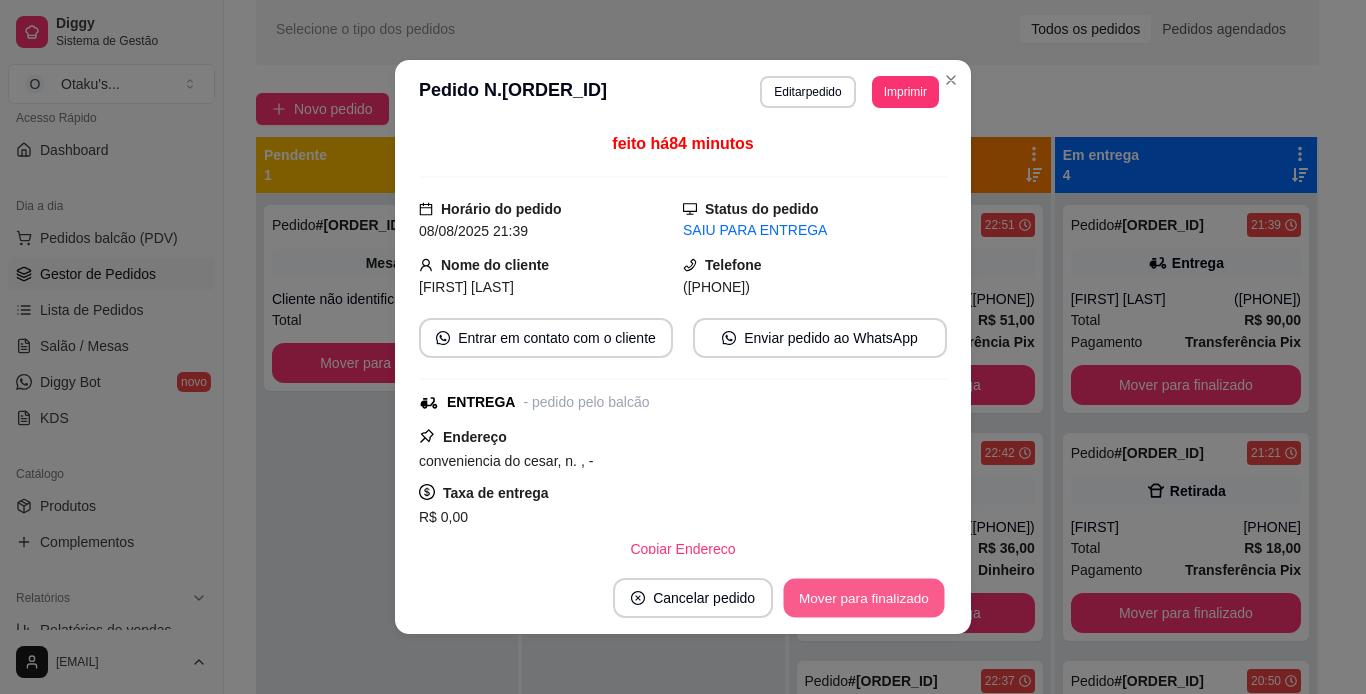 click on "Mover para finalizado" at bounding box center [864, 598] 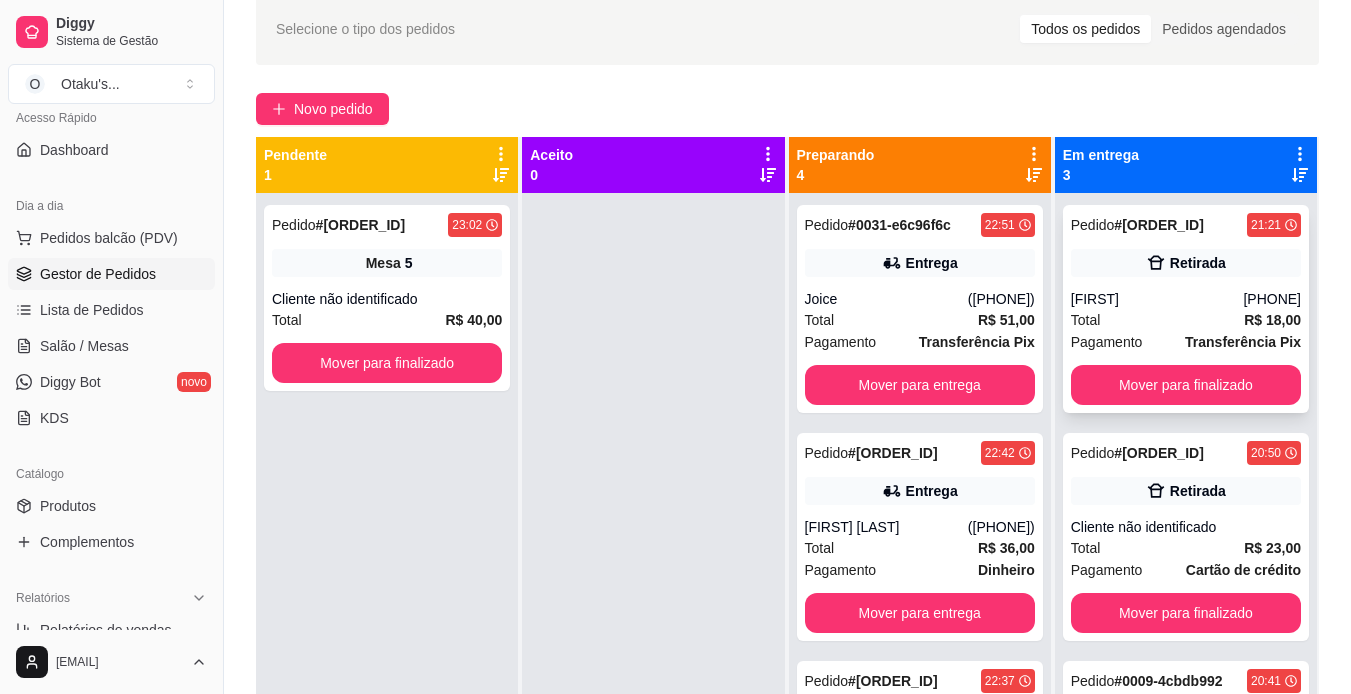 click on "[FIRST]" at bounding box center [1157, 299] 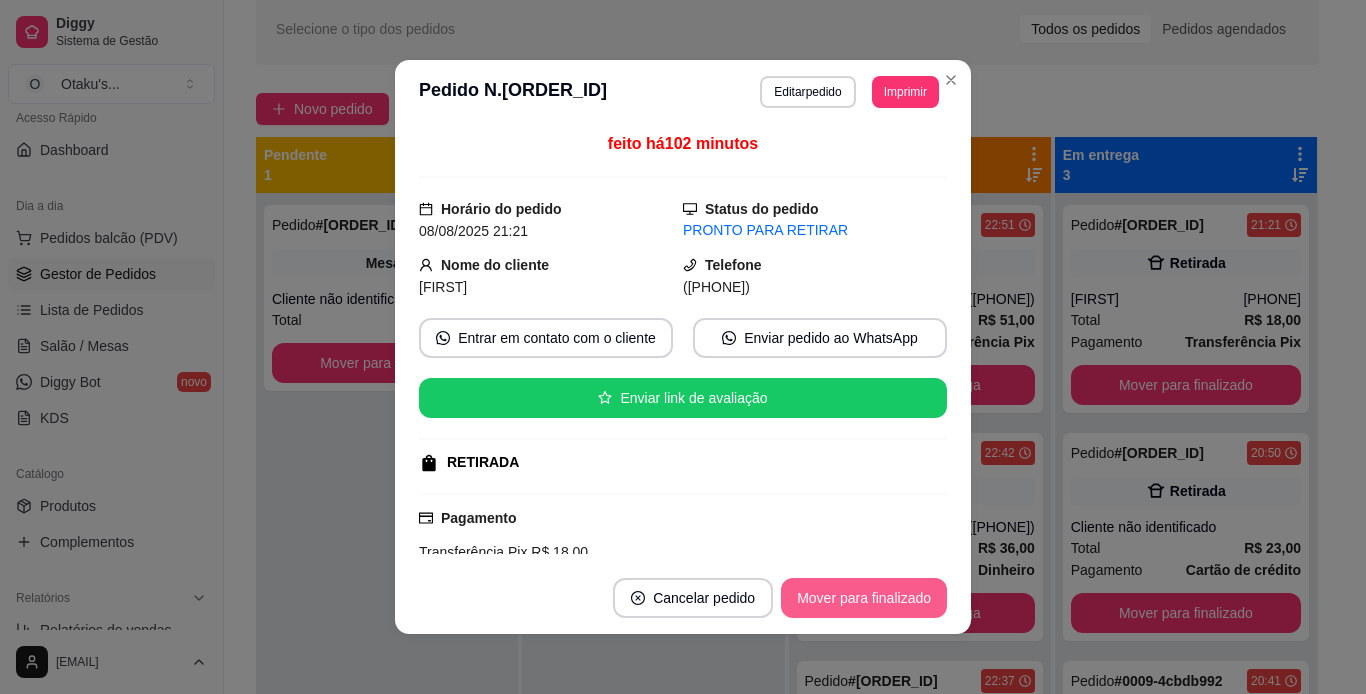 click on "Mover para finalizado" at bounding box center [864, 598] 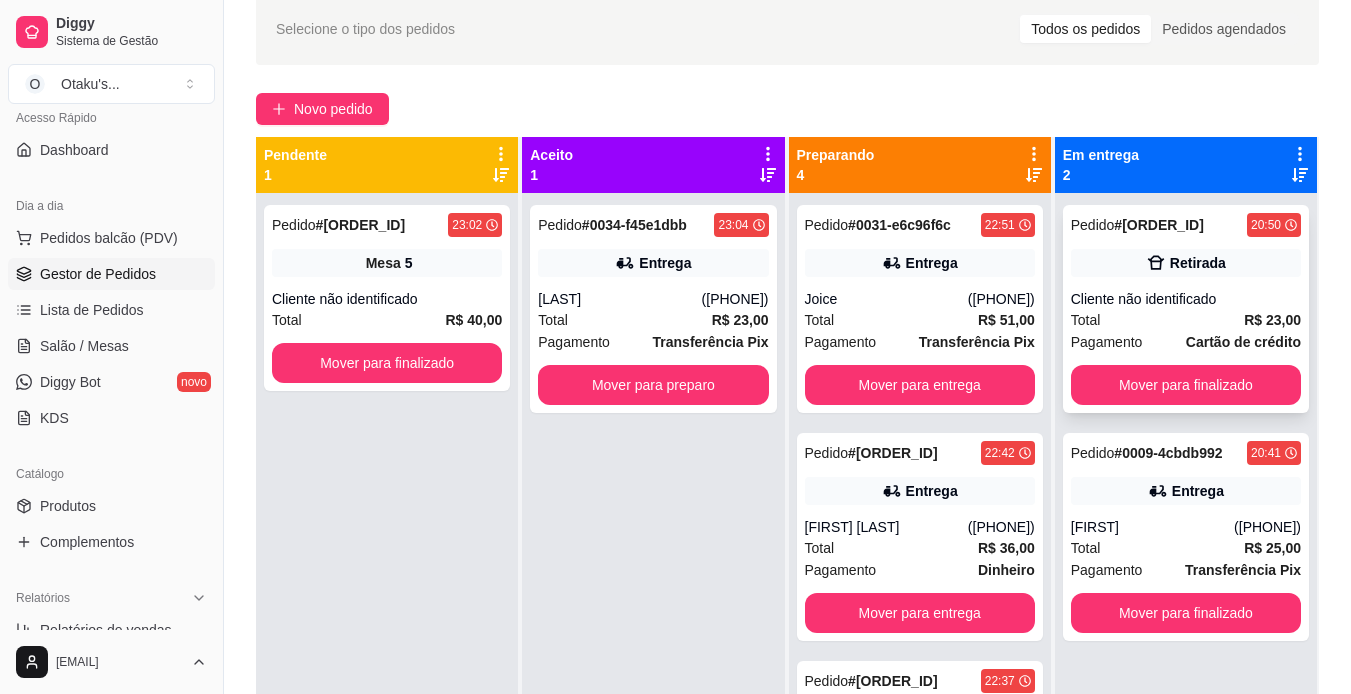 click on "Cliente não identificado" at bounding box center [1186, 299] 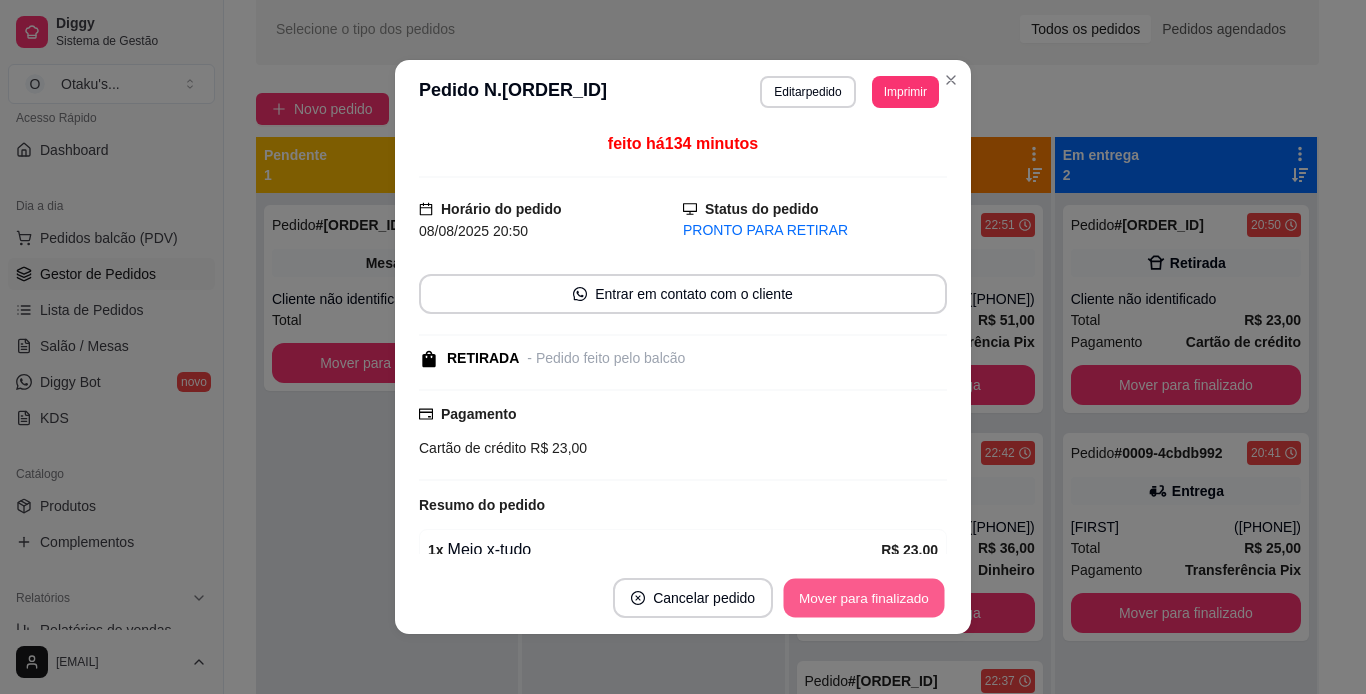 click on "Mover para finalizado" at bounding box center [864, 598] 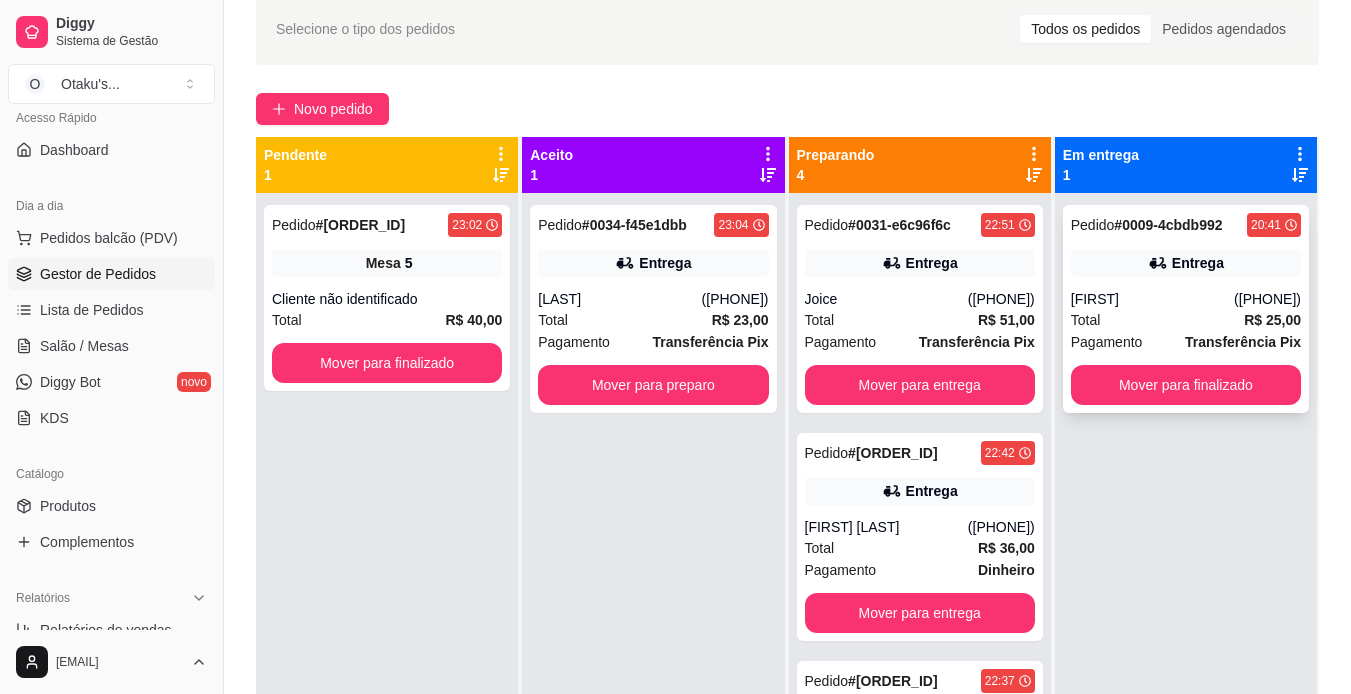 click on "Entrega" at bounding box center [1186, 263] 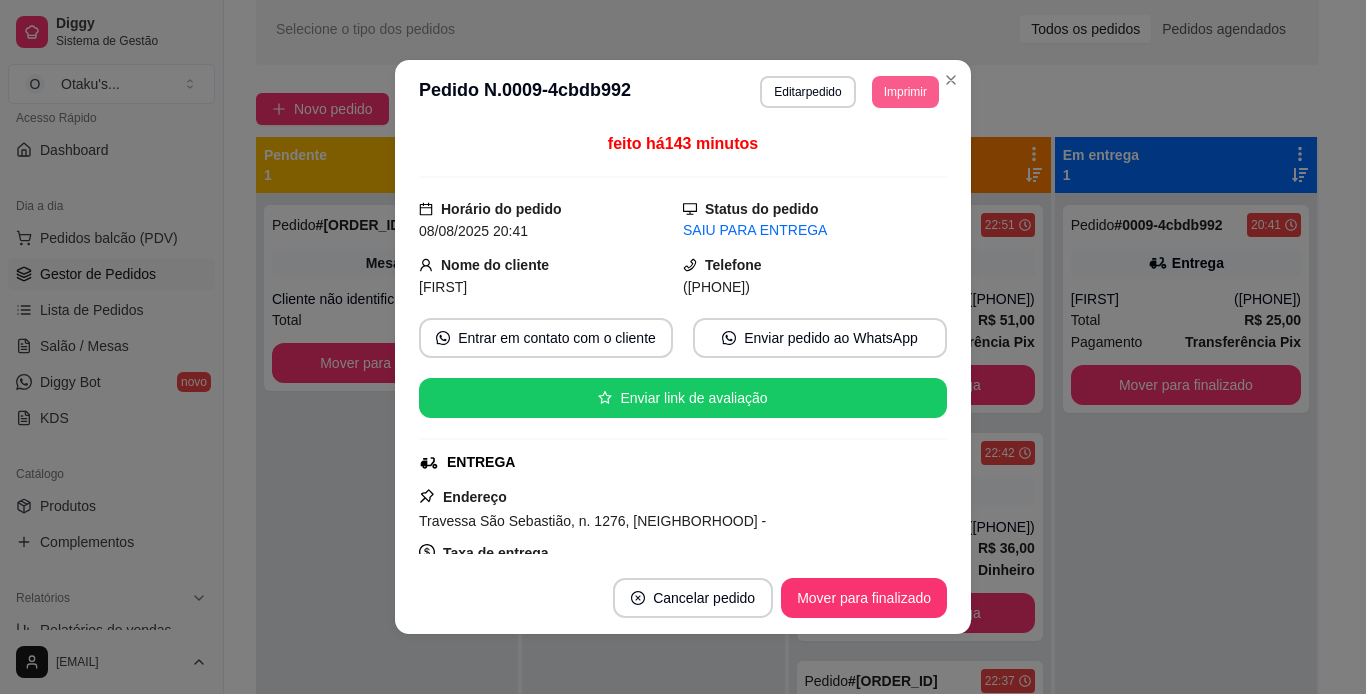 click on "Imprimir" at bounding box center [905, 92] 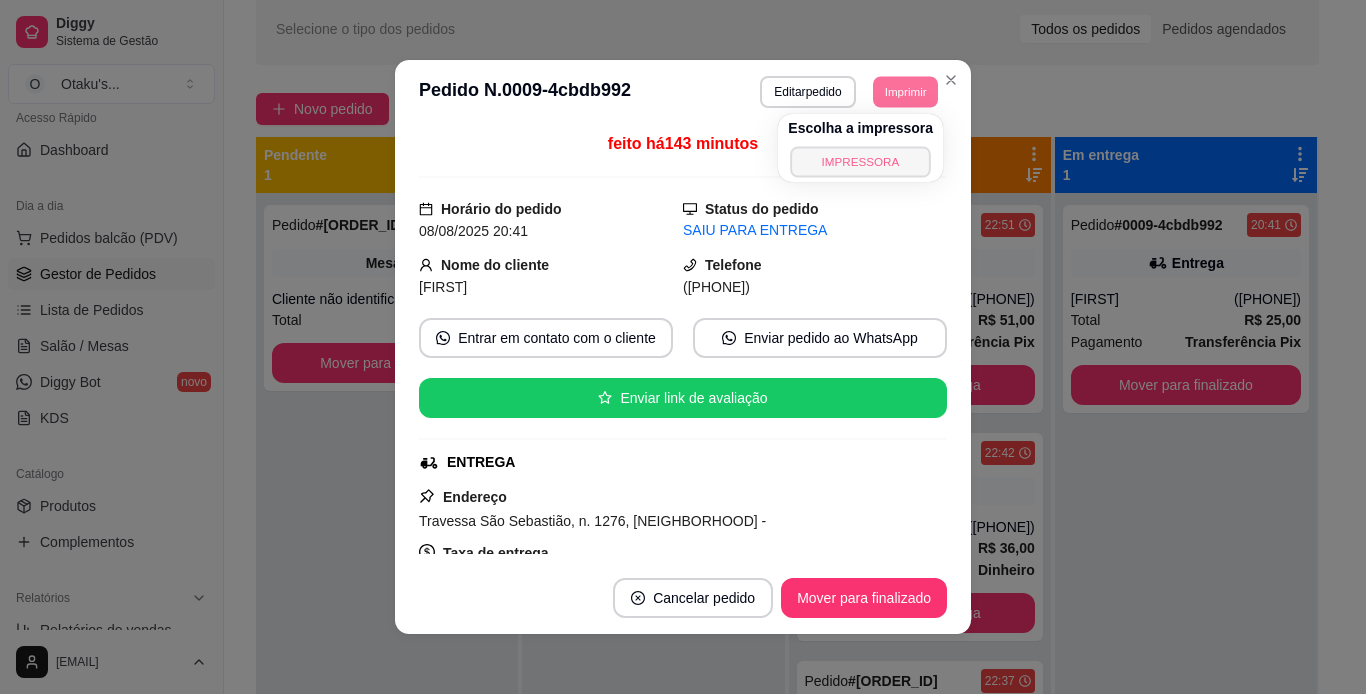 click on "IMPRESSORA" at bounding box center [860, 161] 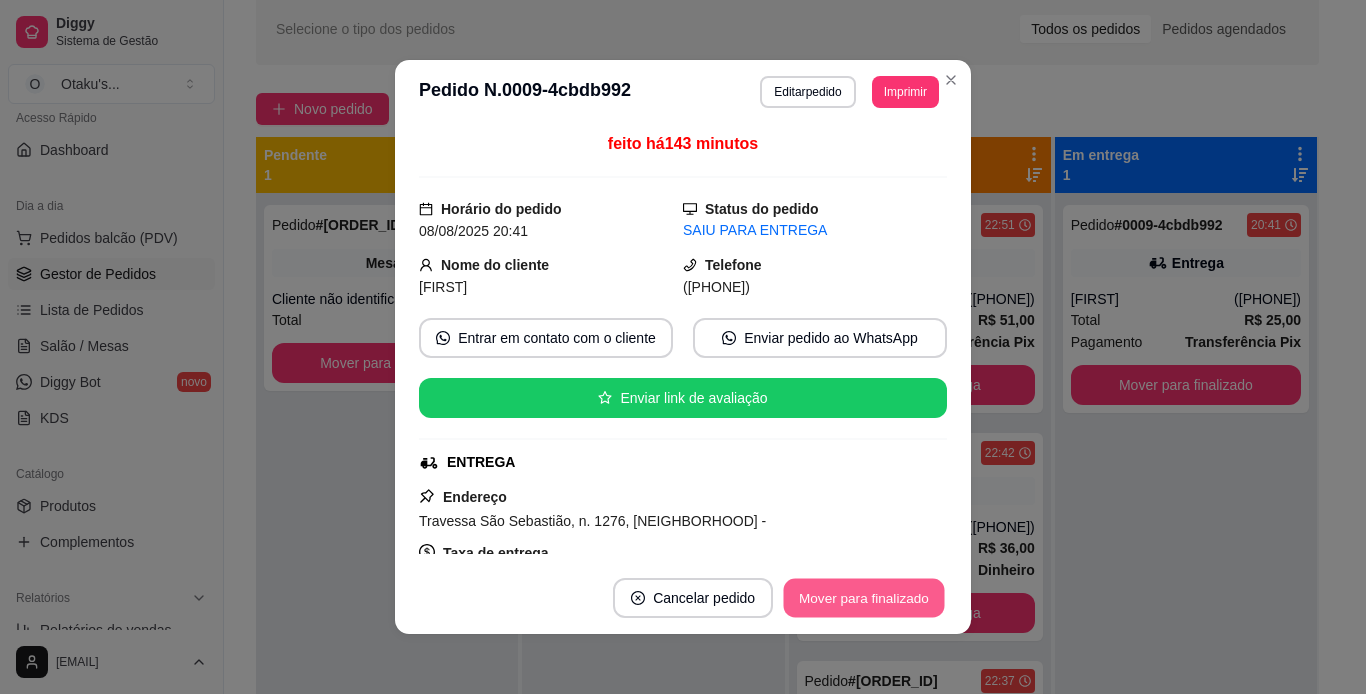click on "Mover para finalizado" at bounding box center (864, 598) 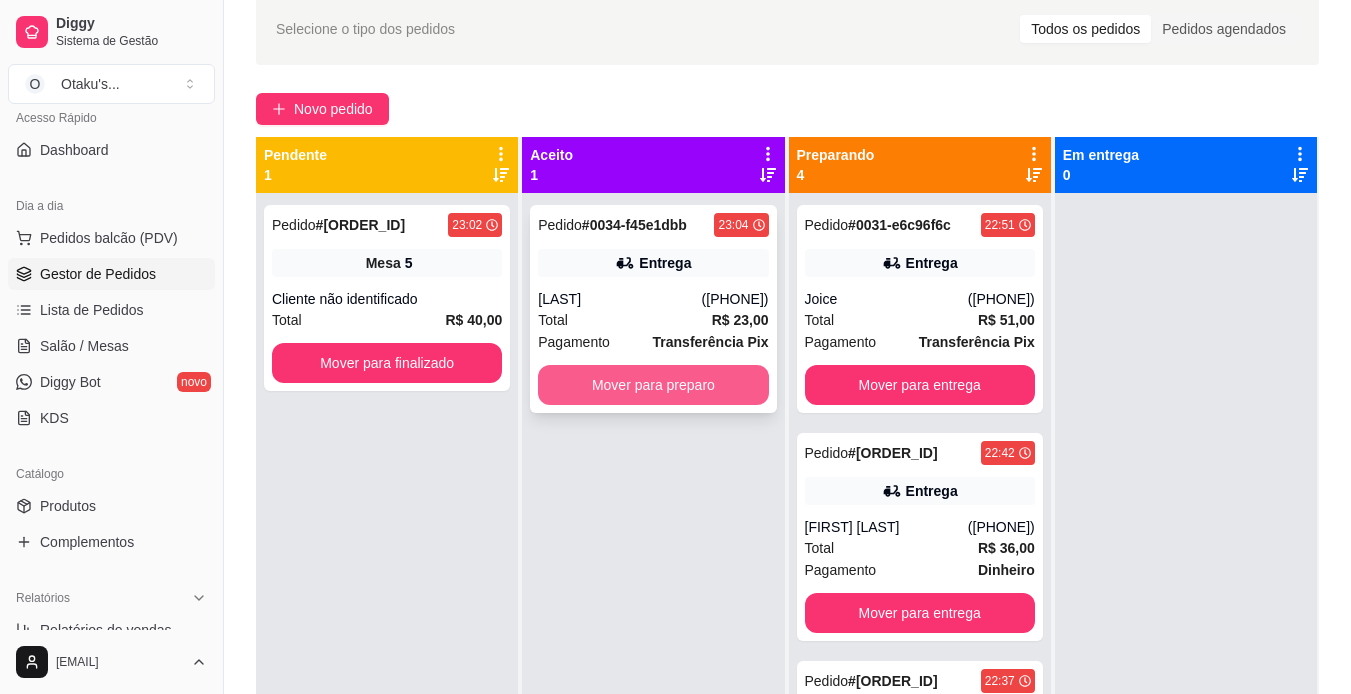 click on "Mover para preparo" at bounding box center (653, 385) 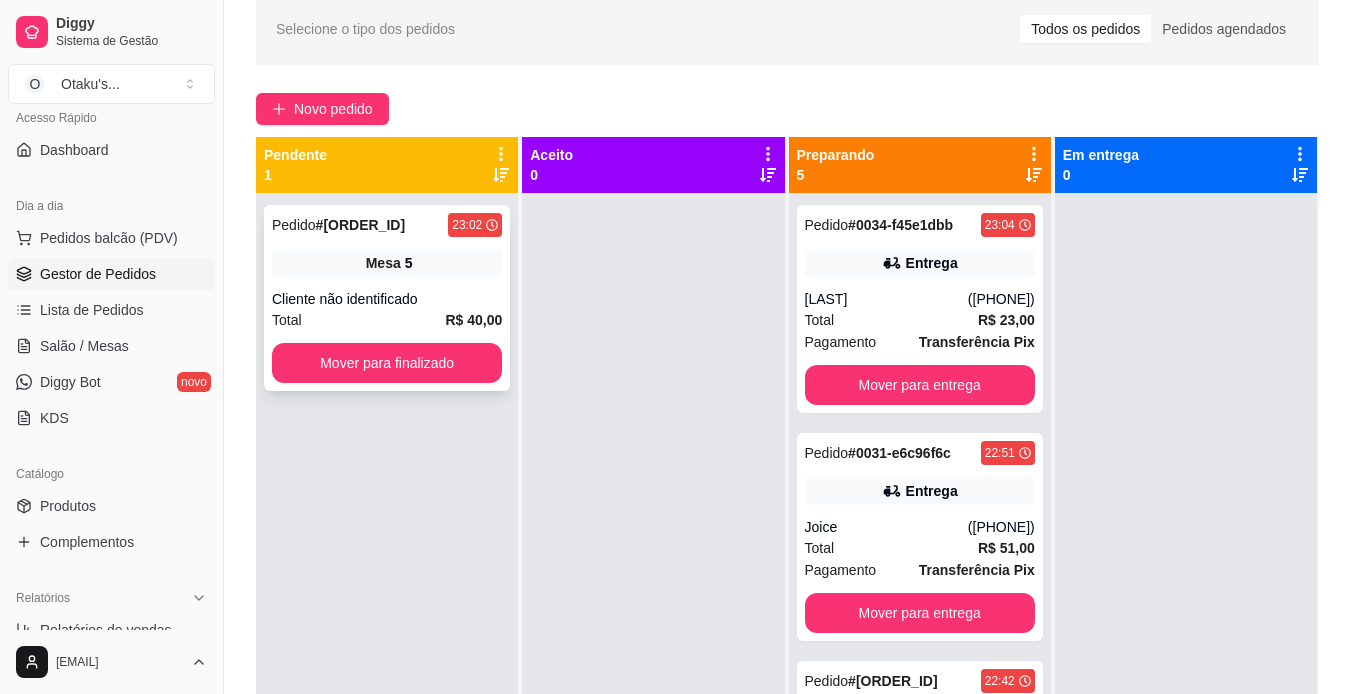 click on "Pedido  # 0033-3ab8 23:02 Mesa 5 Cliente não identificado Total R$ 40,00 Mover para finalizado" at bounding box center (387, 298) 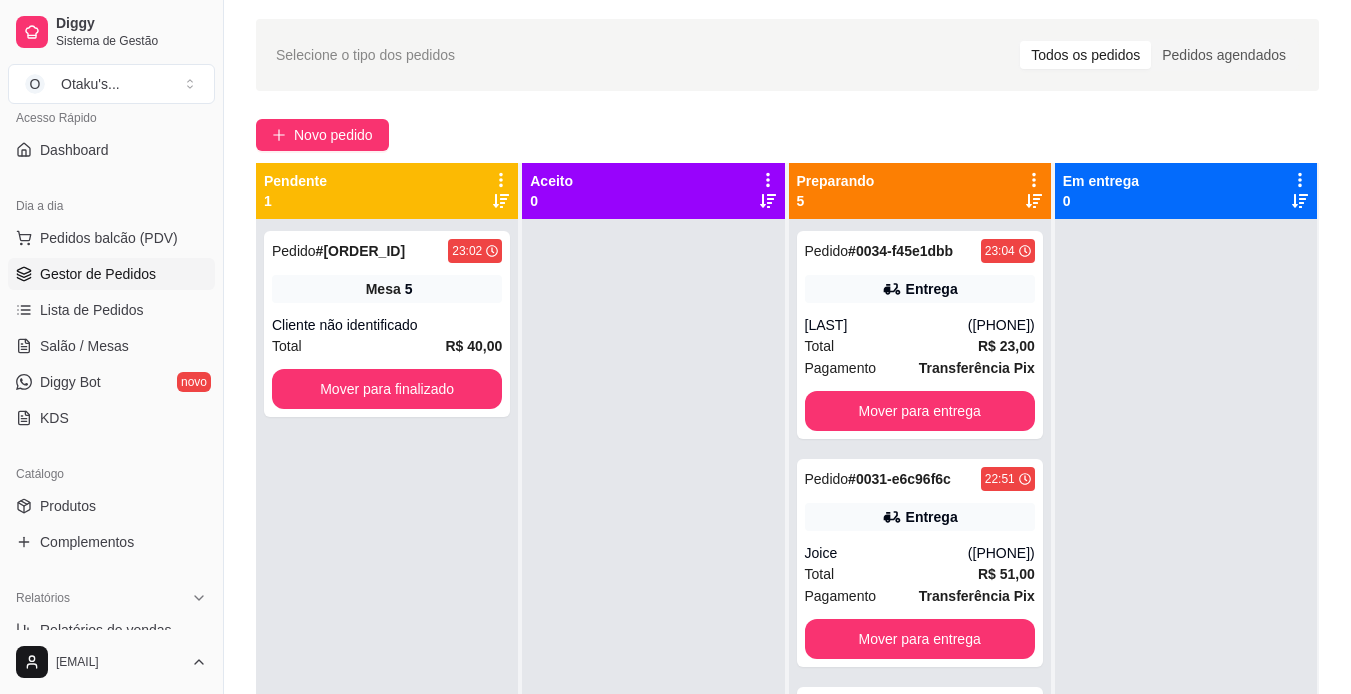 scroll, scrollTop: 59, scrollLeft: 0, axis: vertical 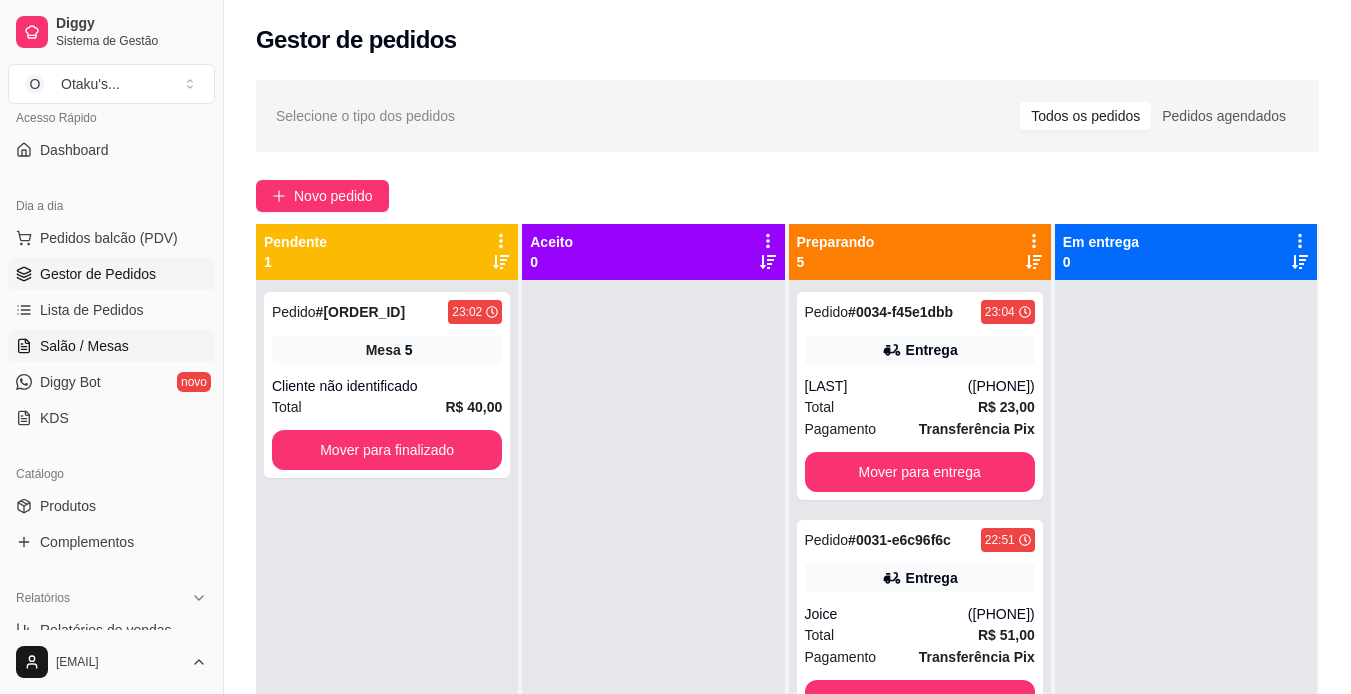 click on "Salão / Mesas" at bounding box center [84, 346] 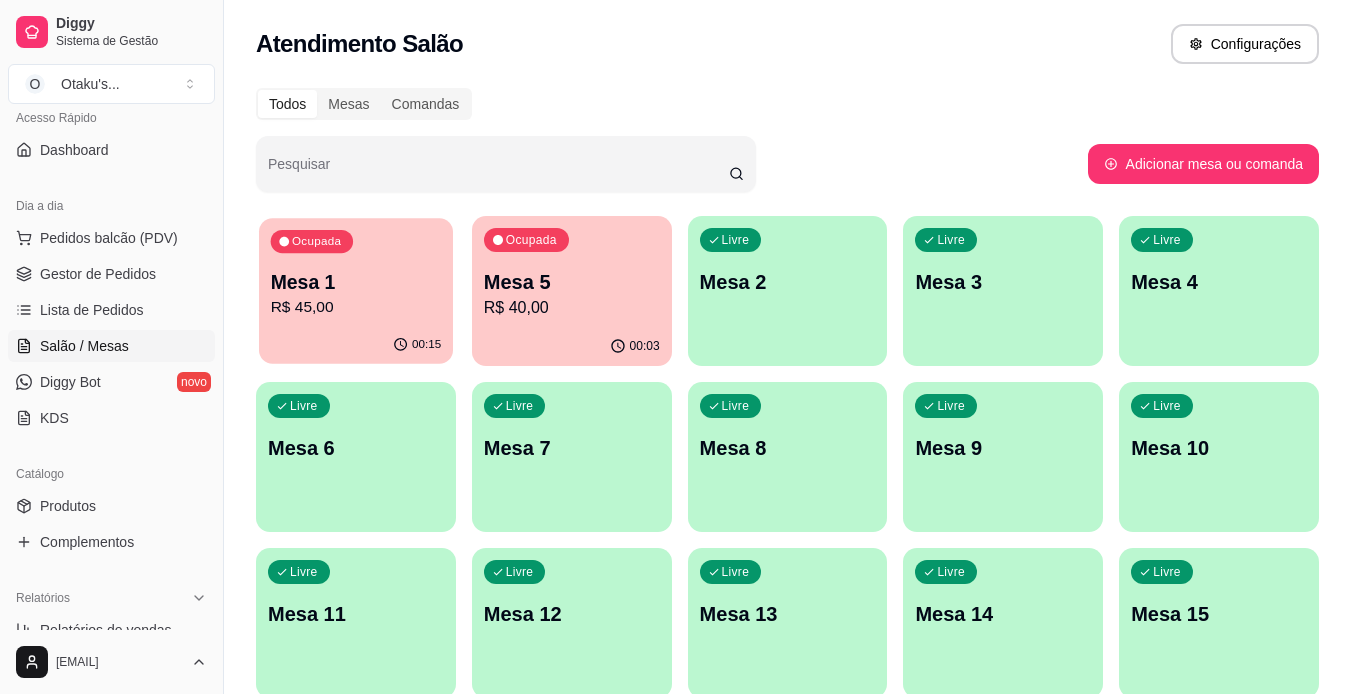 click on "R$ 45,00" at bounding box center (356, 307) 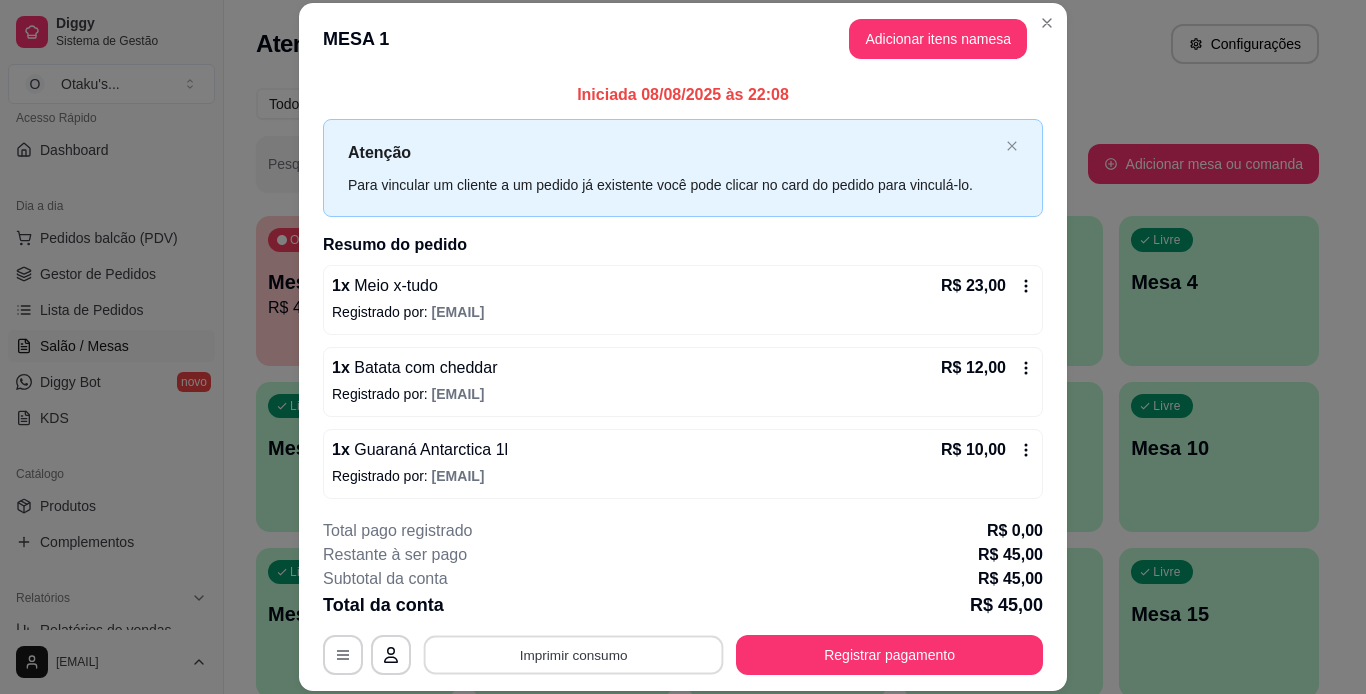 click on "Imprimir consumo" at bounding box center (574, 654) 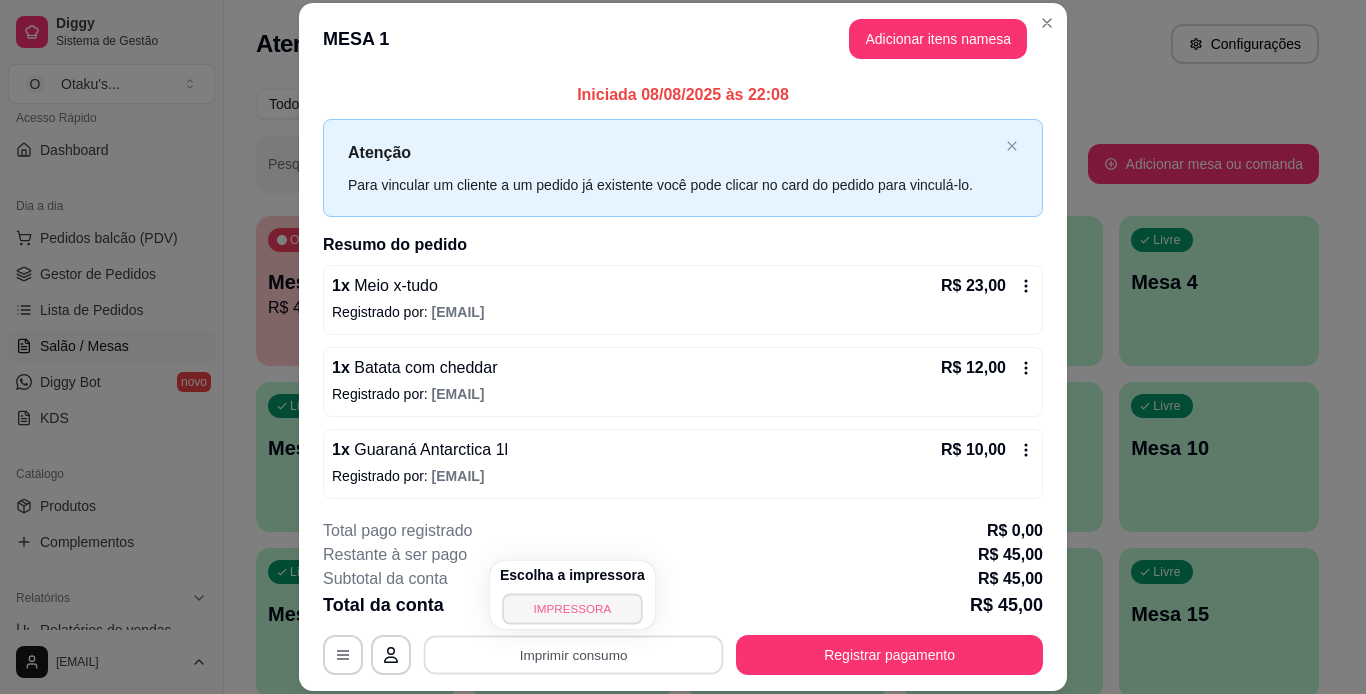 click on "IMPRESSORA" at bounding box center [572, 608] 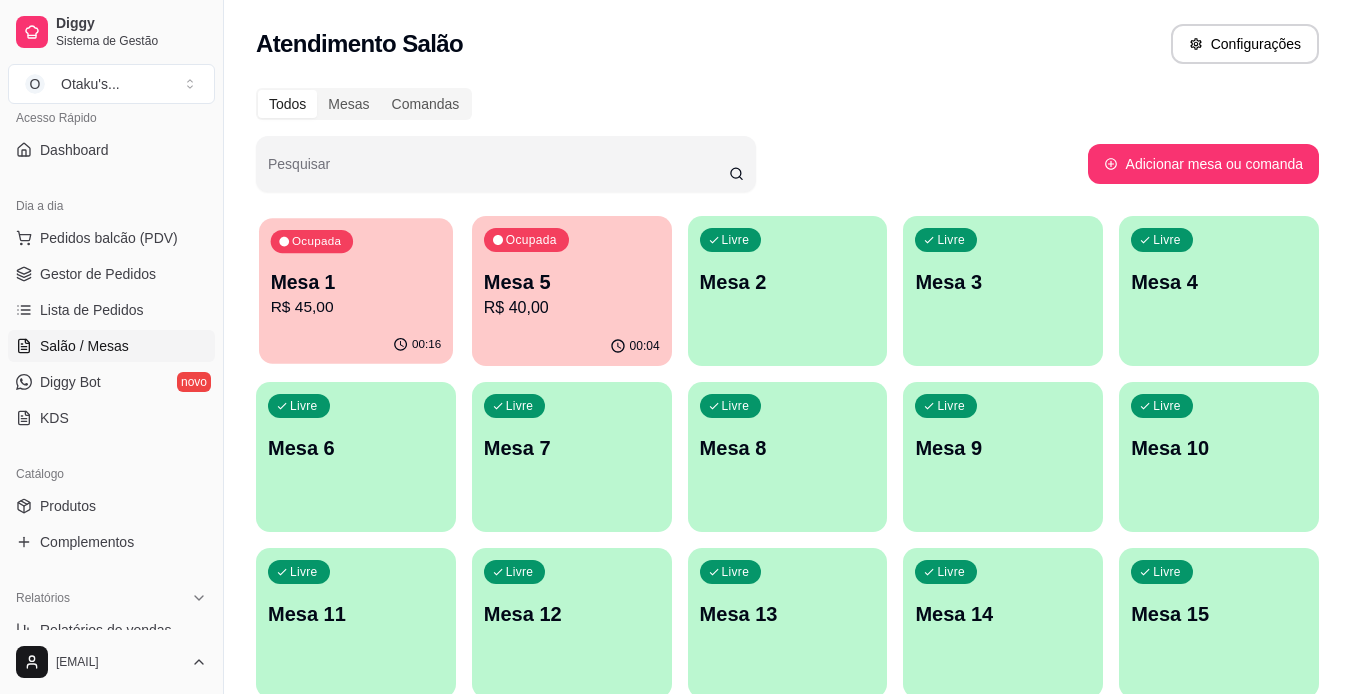 click on "Ocupada Mesa 1 R$ 45,00" at bounding box center (356, 272) 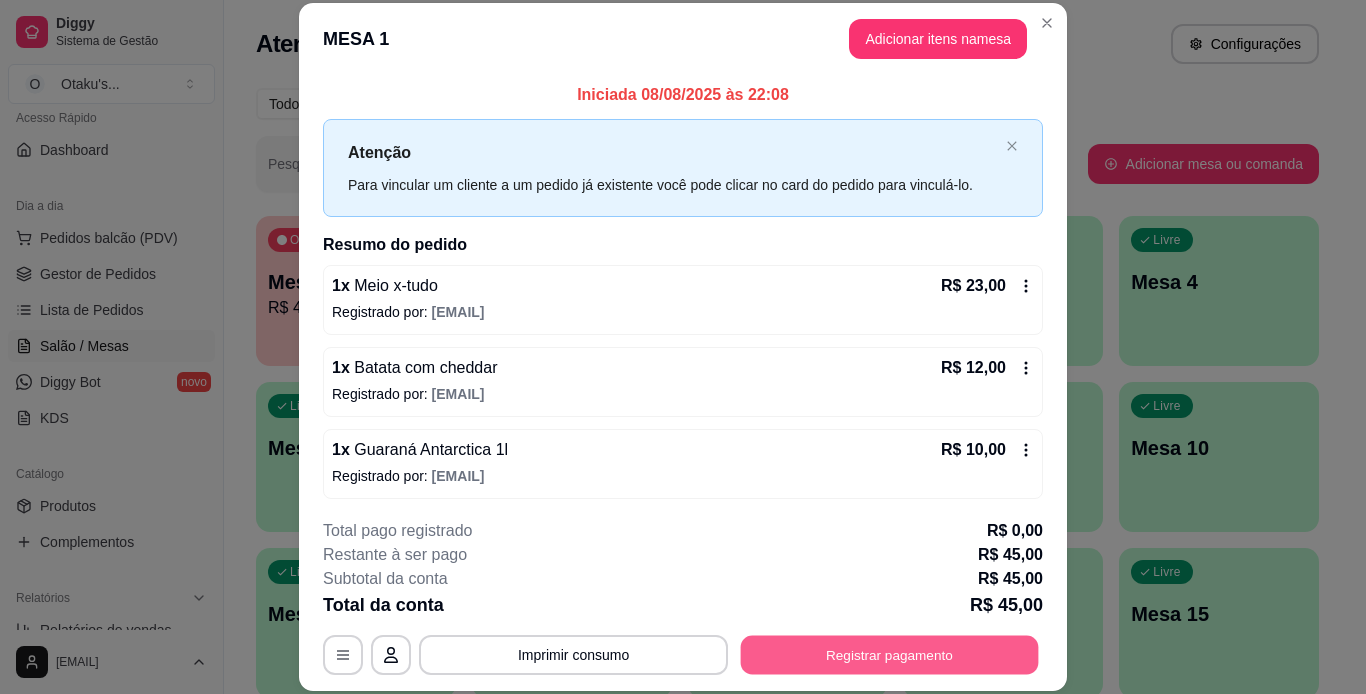 click on "Registrar pagamento" at bounding box center [890, 654] 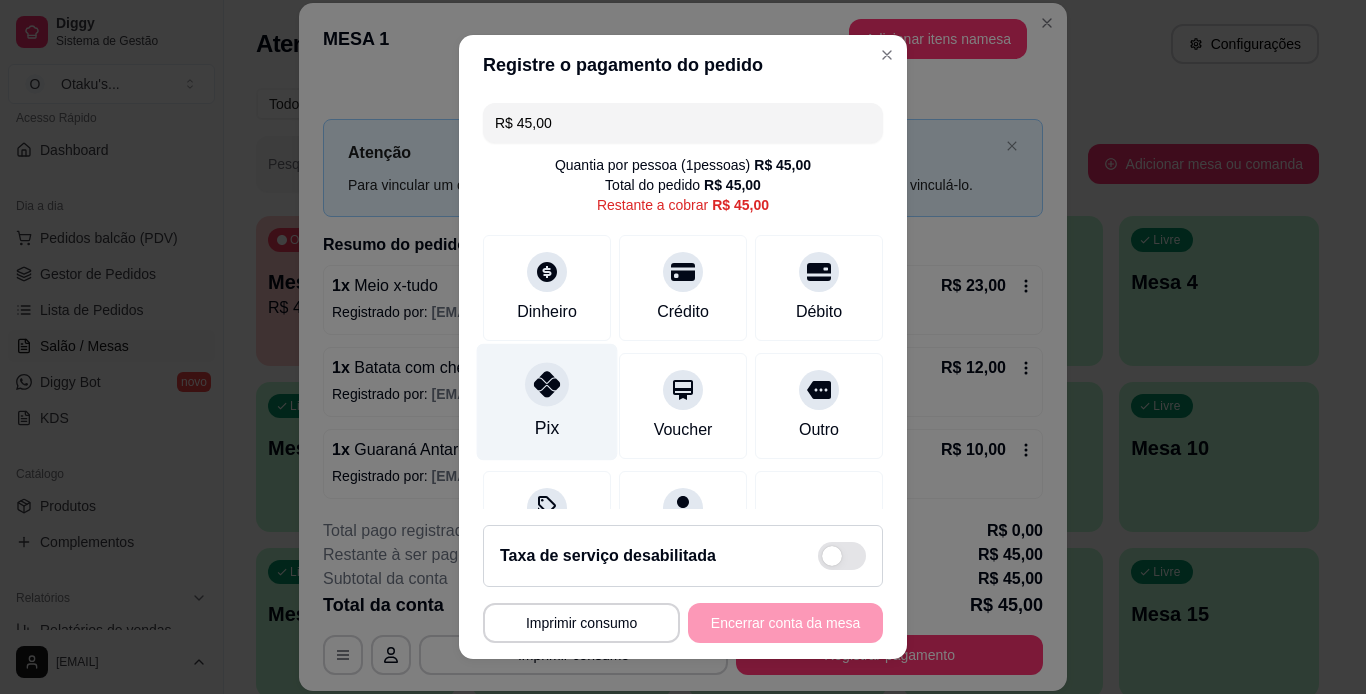click 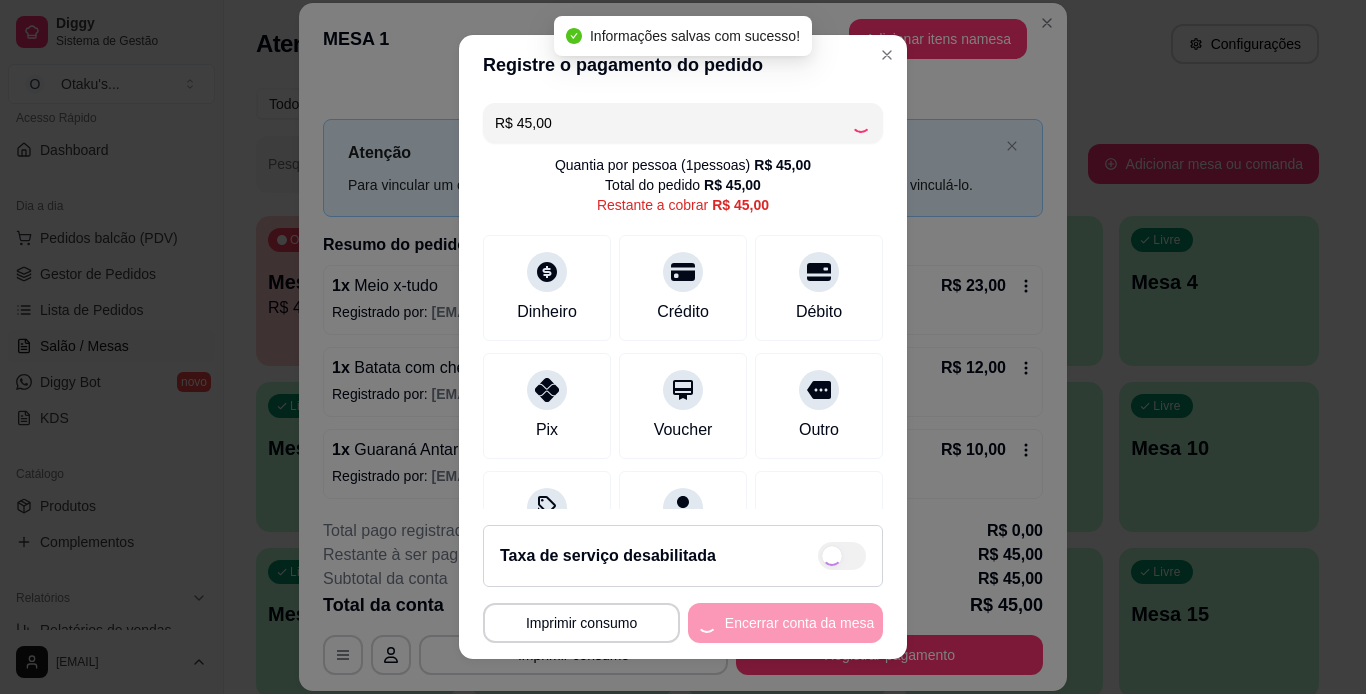 type on "R$ 0,00" 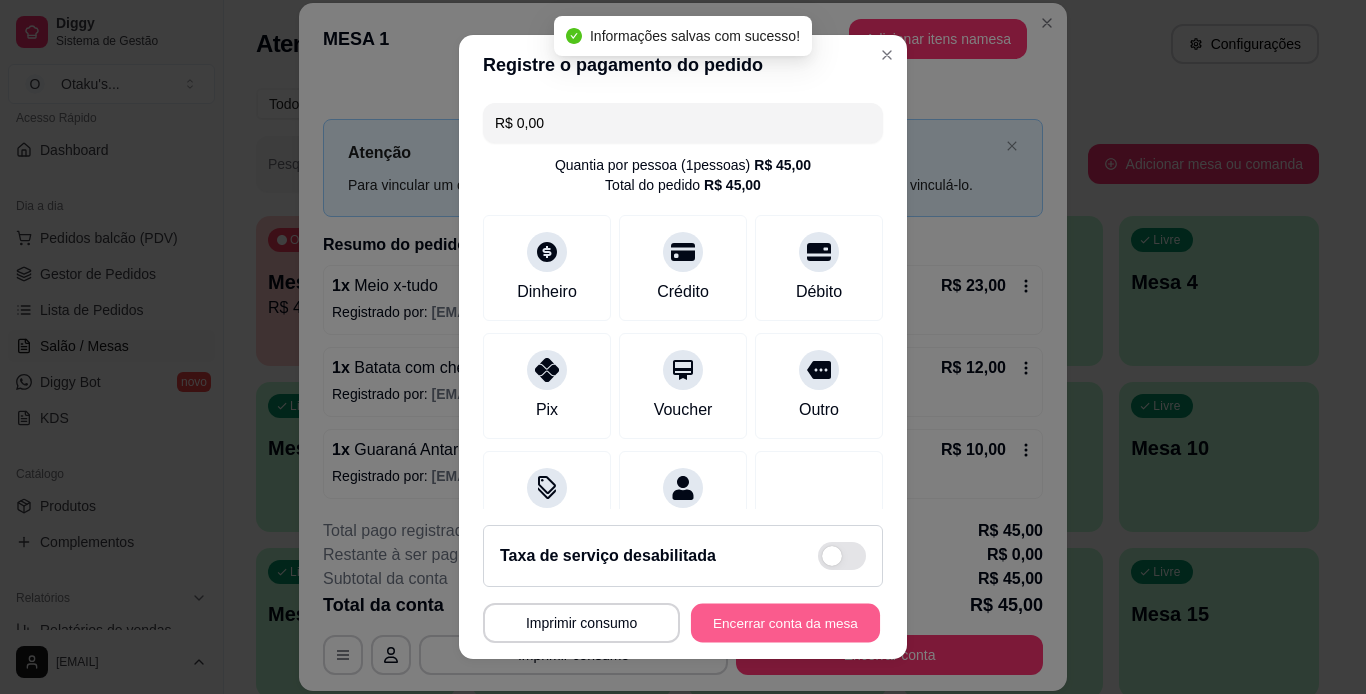 click on "Encerrar conta da mesa" at bounding box center [785, 623] 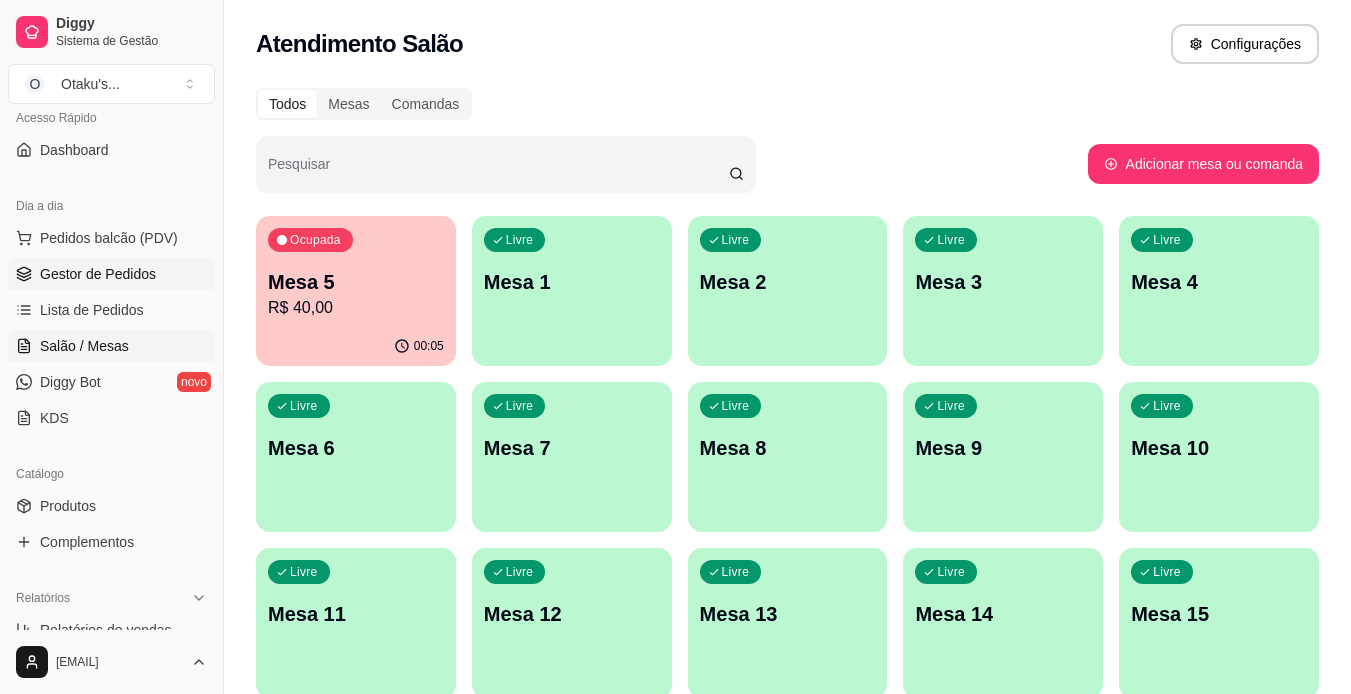 click on "Gestor de Pedidos" at bounding box center (98, 274) 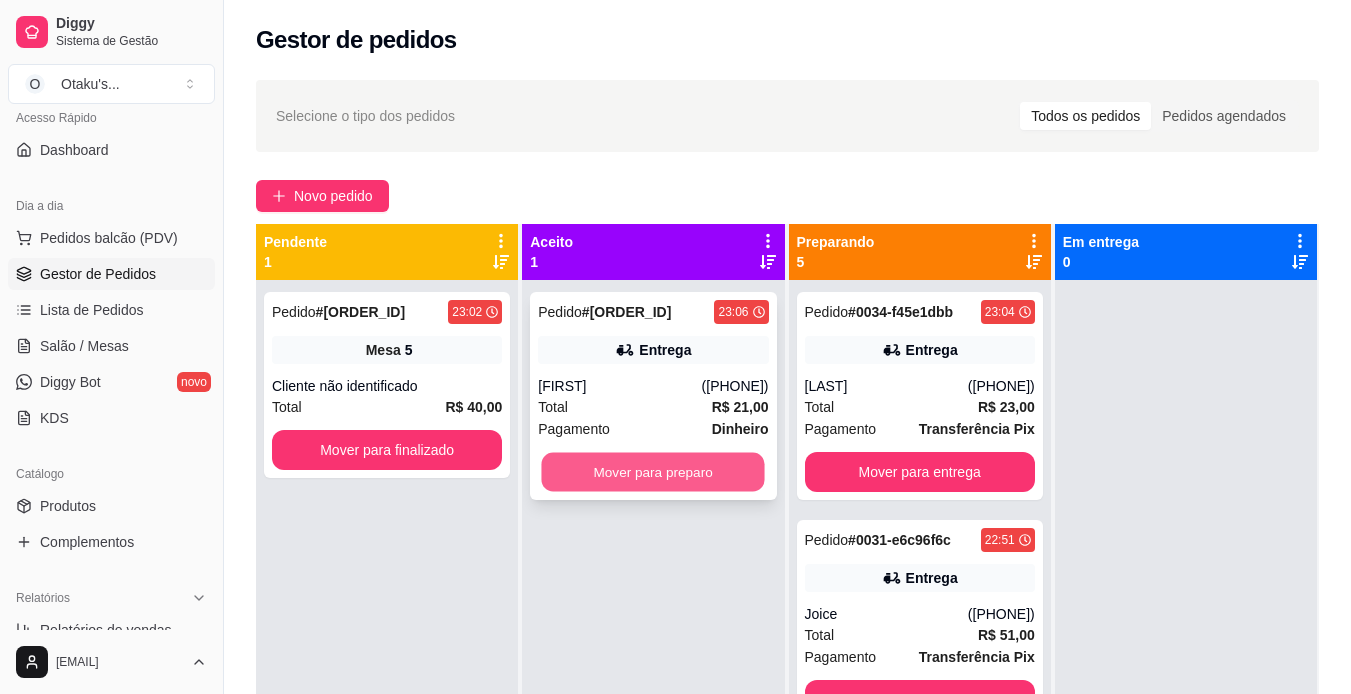 click on "Mover para preparo" at bounding box center [653, 472] 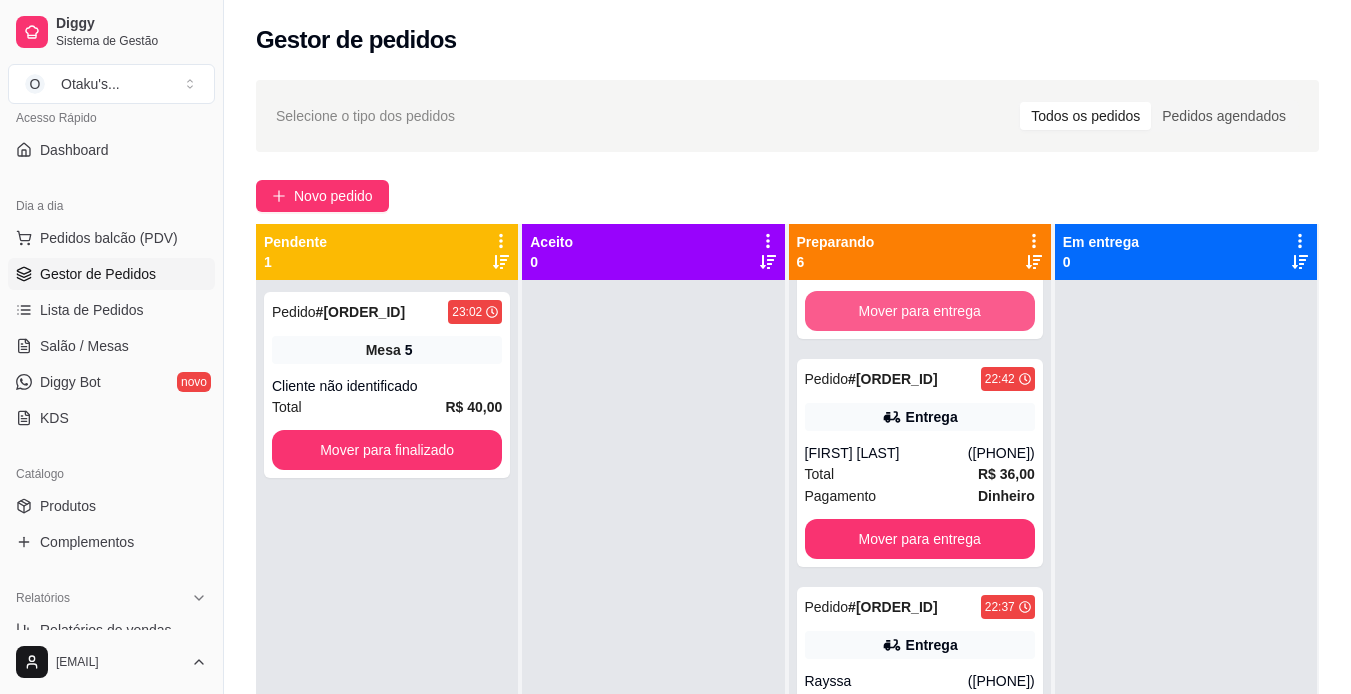 scroll, scrollTop: 694, scrollLeft: 0, axis: vertical 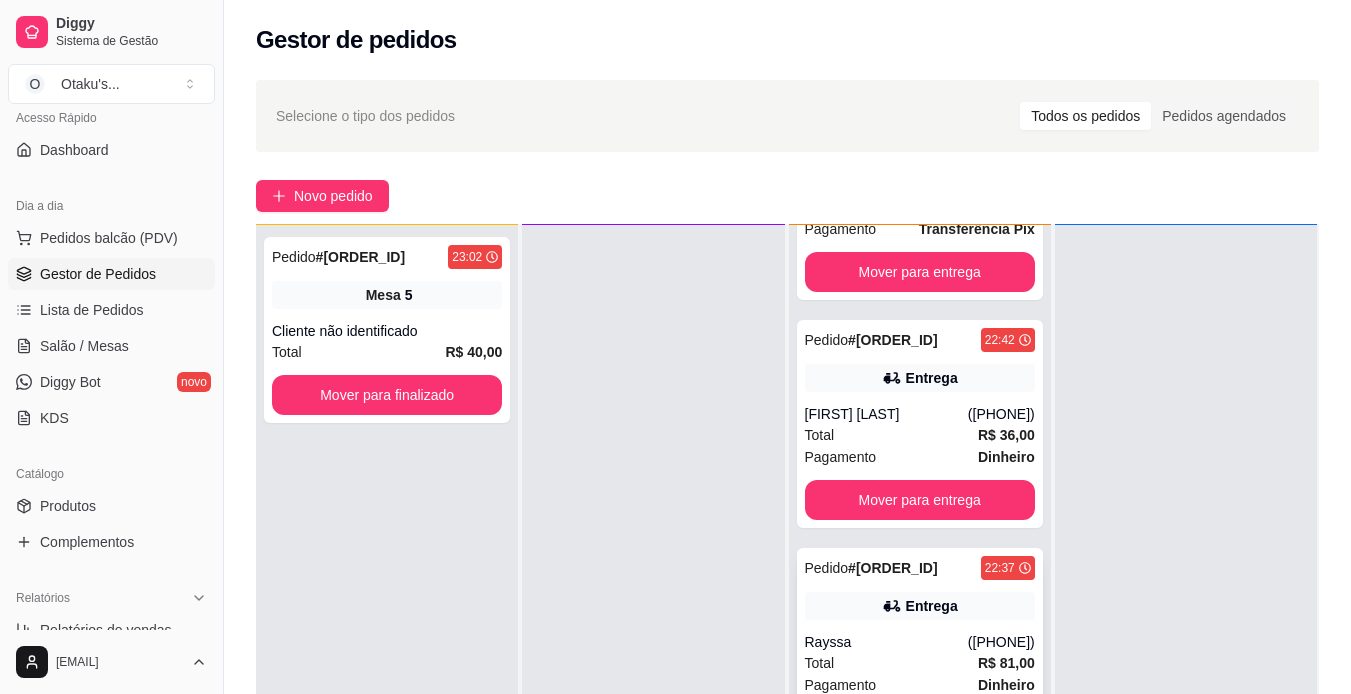 click on "Pagamento" at bounding box center (841, 685) 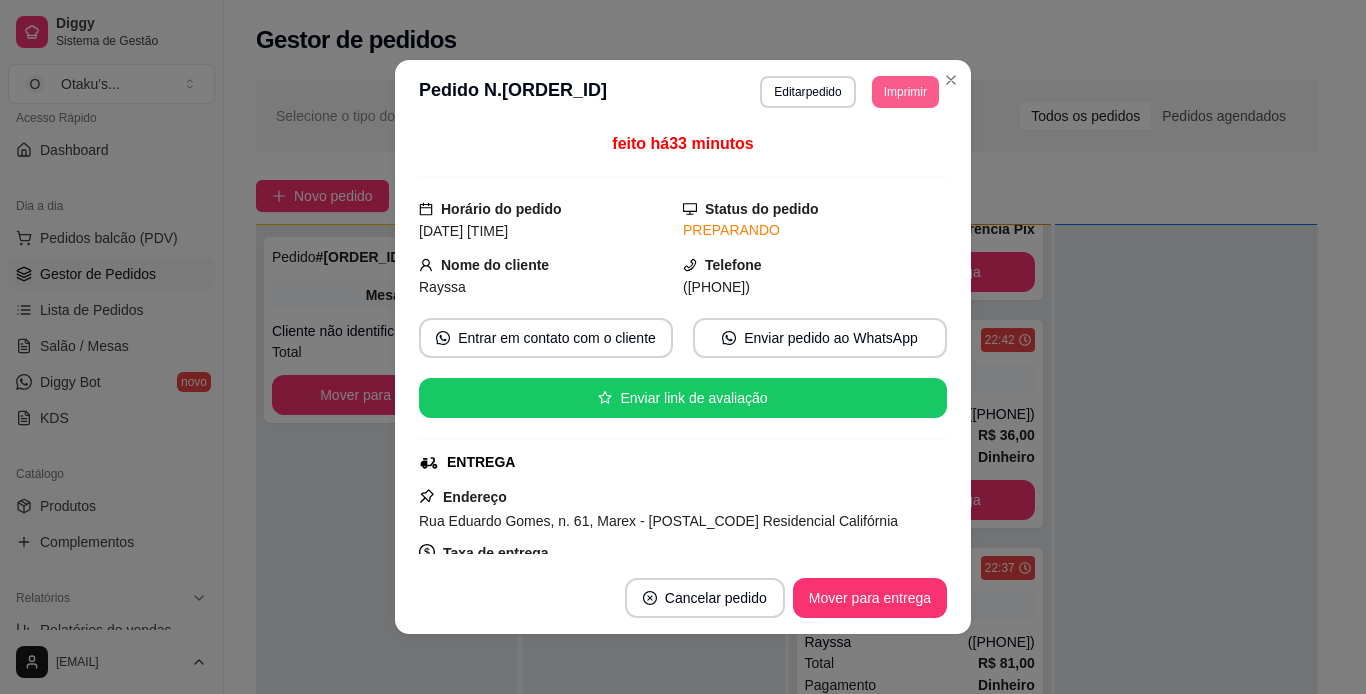 click on "Imprimir" at bounding box center (905, 92) 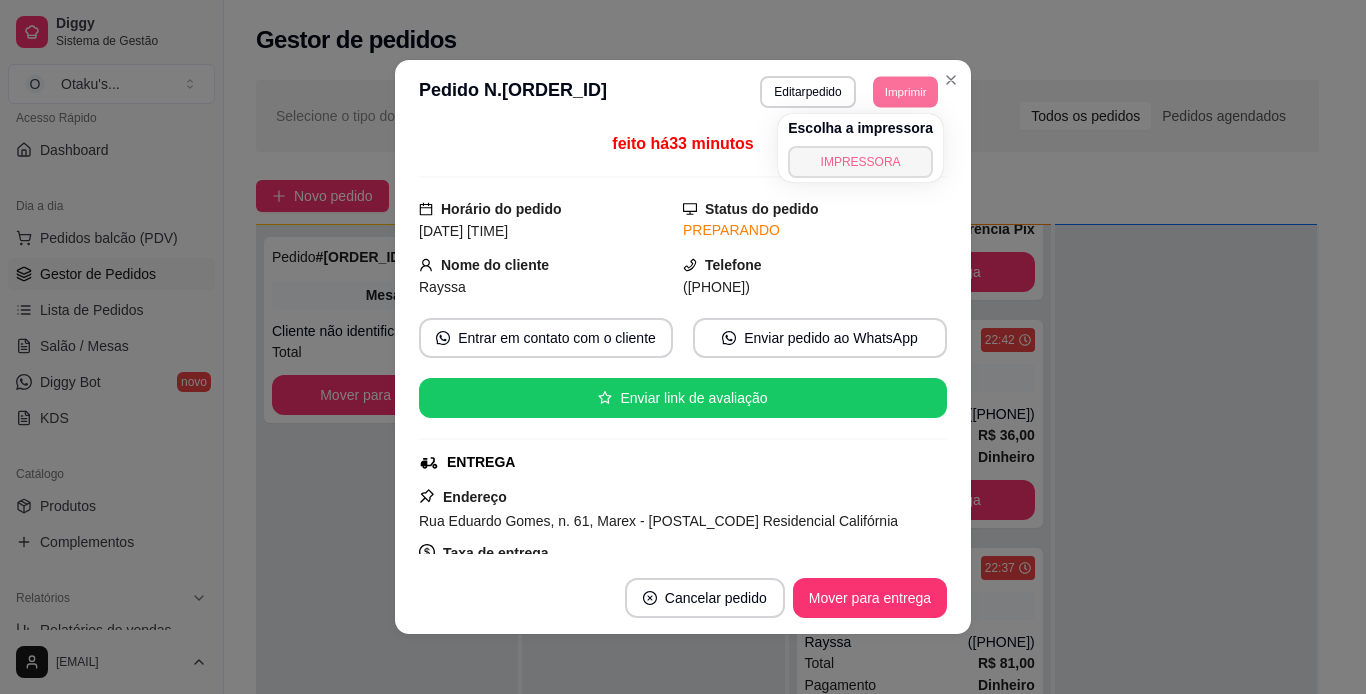 click on "IMPRESSORA" at bounding box center [860, 162] 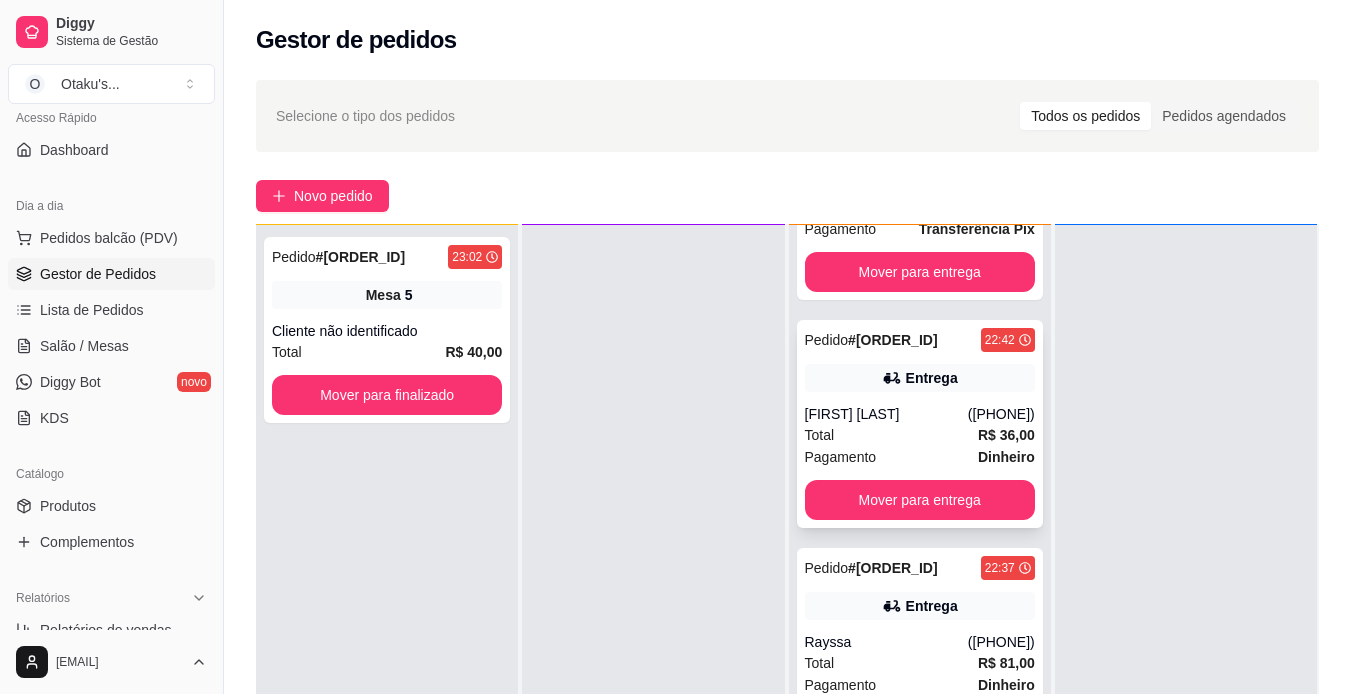 click on "Pedido  # 0029-d673e387 22:42 Entrega [FIRST] [LAST]  ([PHONE]) Total R$ 36,00 Pagamento Dinheiro Mover para entrega" at bounding box center [920, 424] 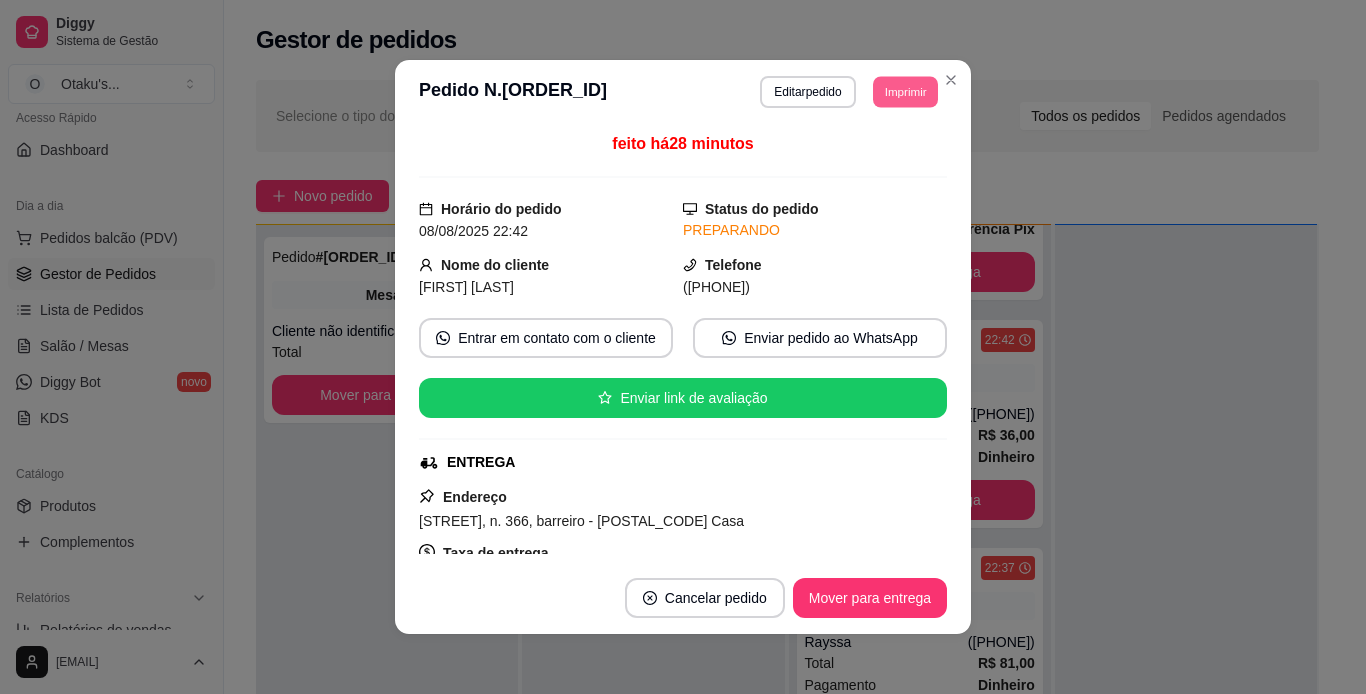 click on "Imprimir" at bounding box center (905, 91) 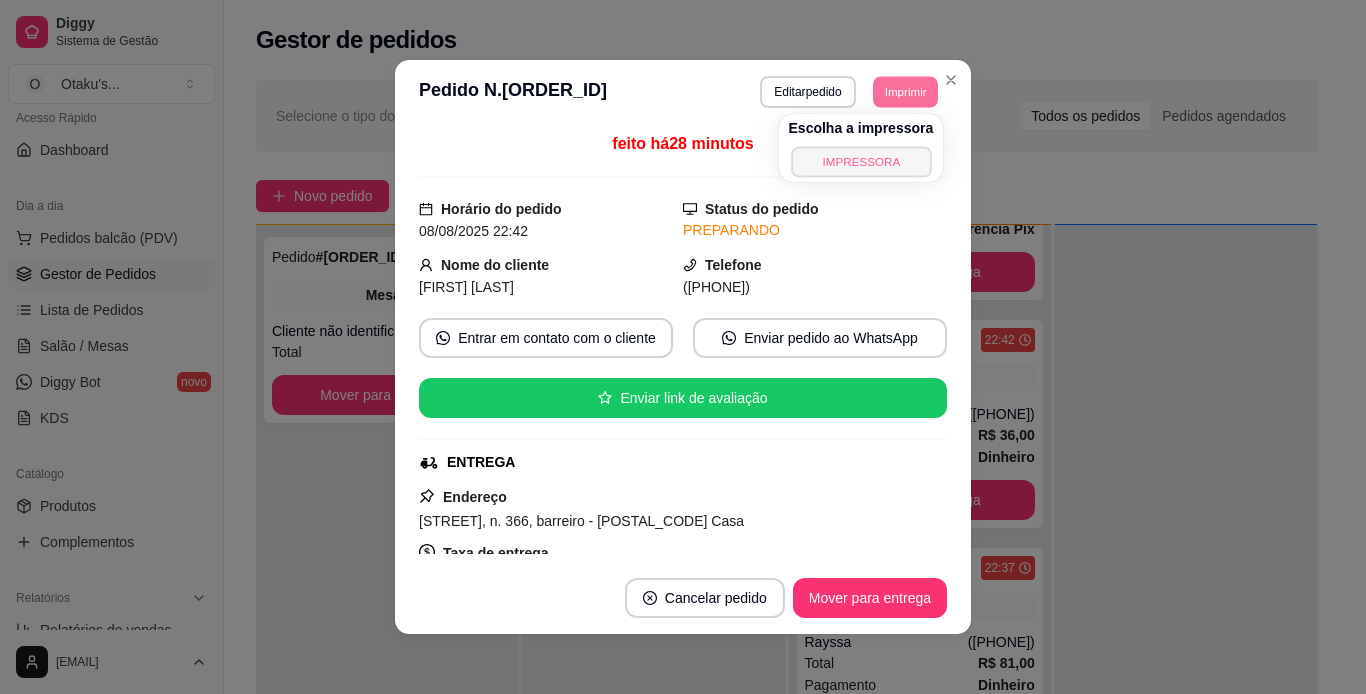 click on "IMPRESSORA" at bounding box center [861, 161] 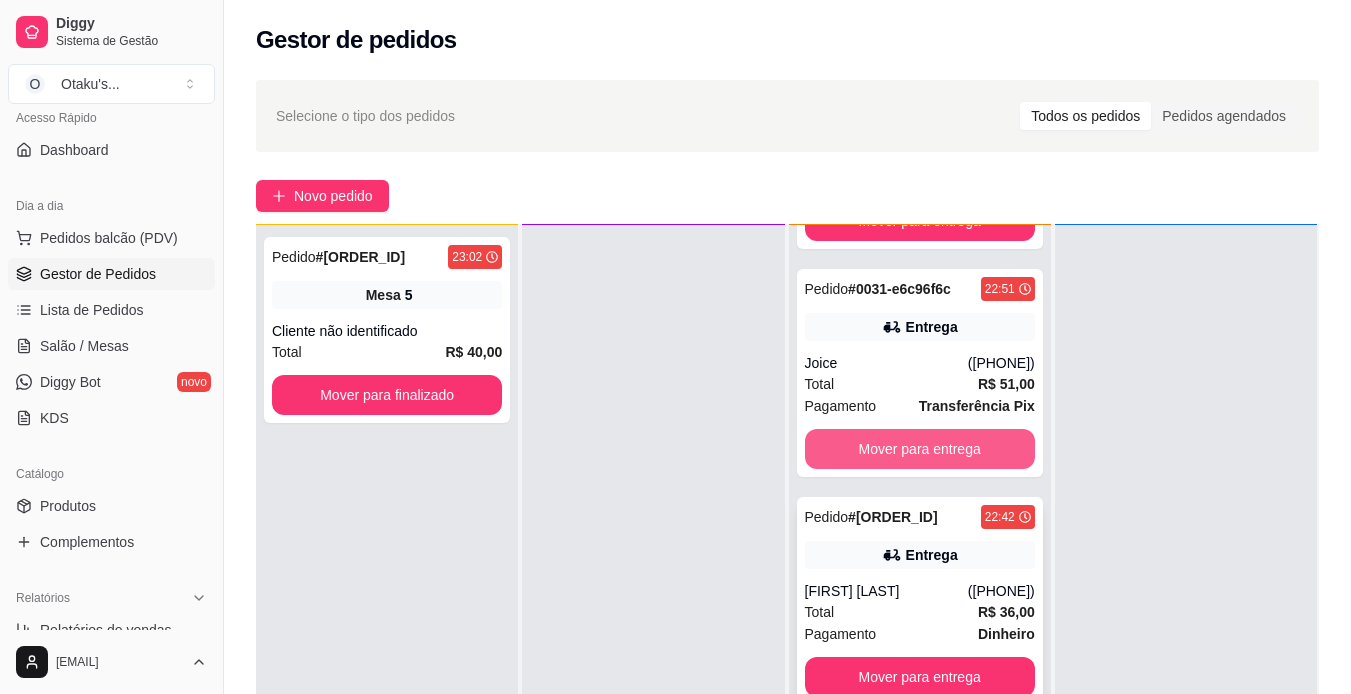 scroll, scrollTop: 420, scrollLeft: 0, axis: vertical 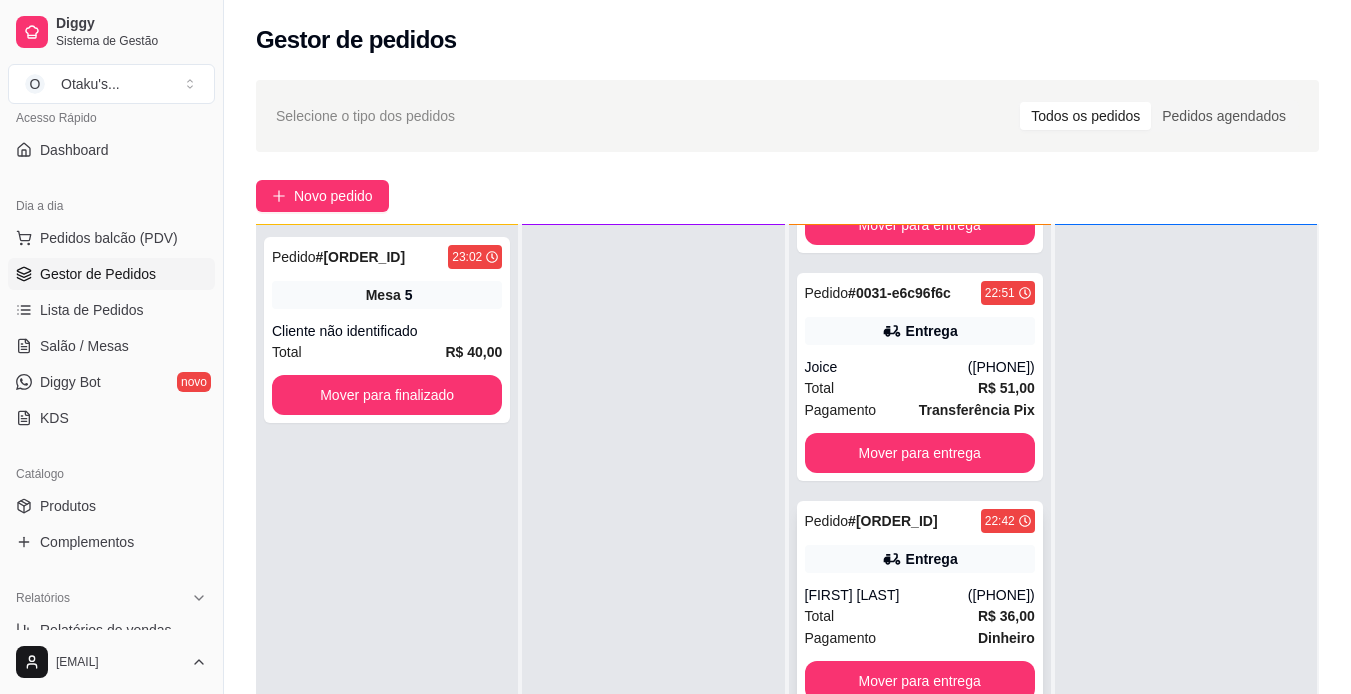 click on "Total R$ 51,00" at bounding box center [920, 388] 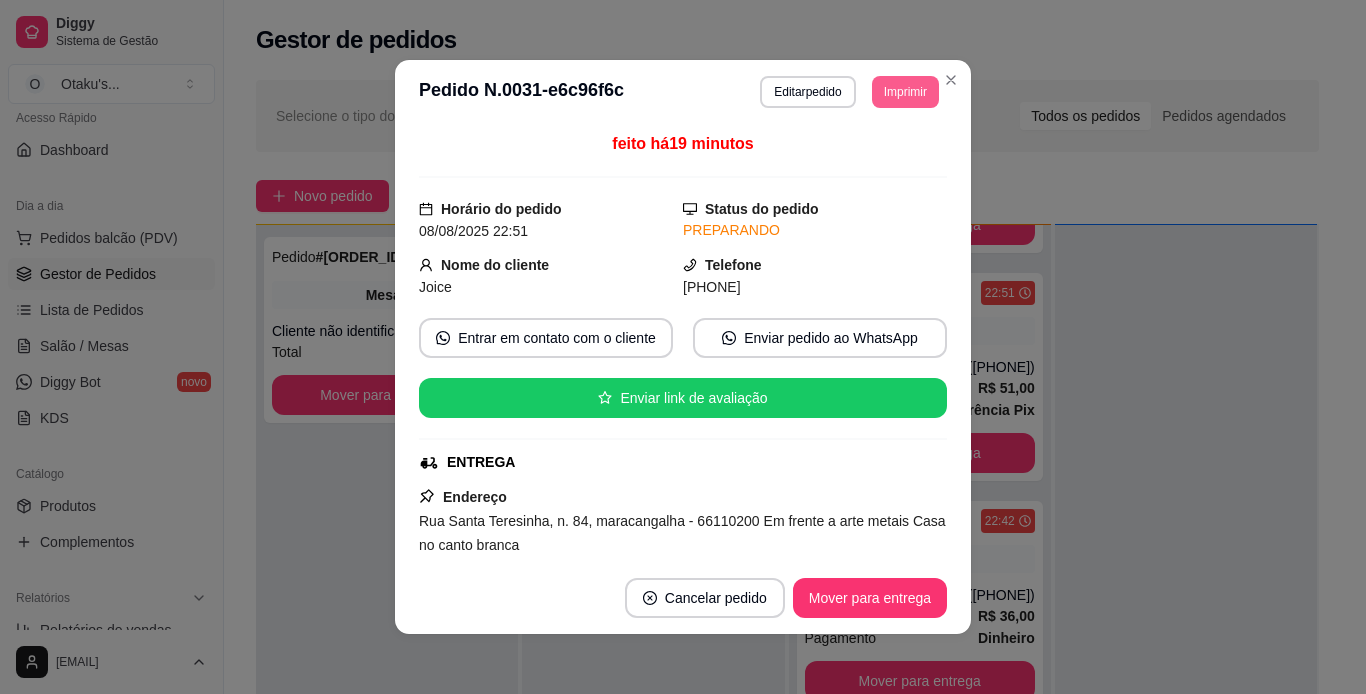 click on "Imprimir" at bounding box center (905, 92) 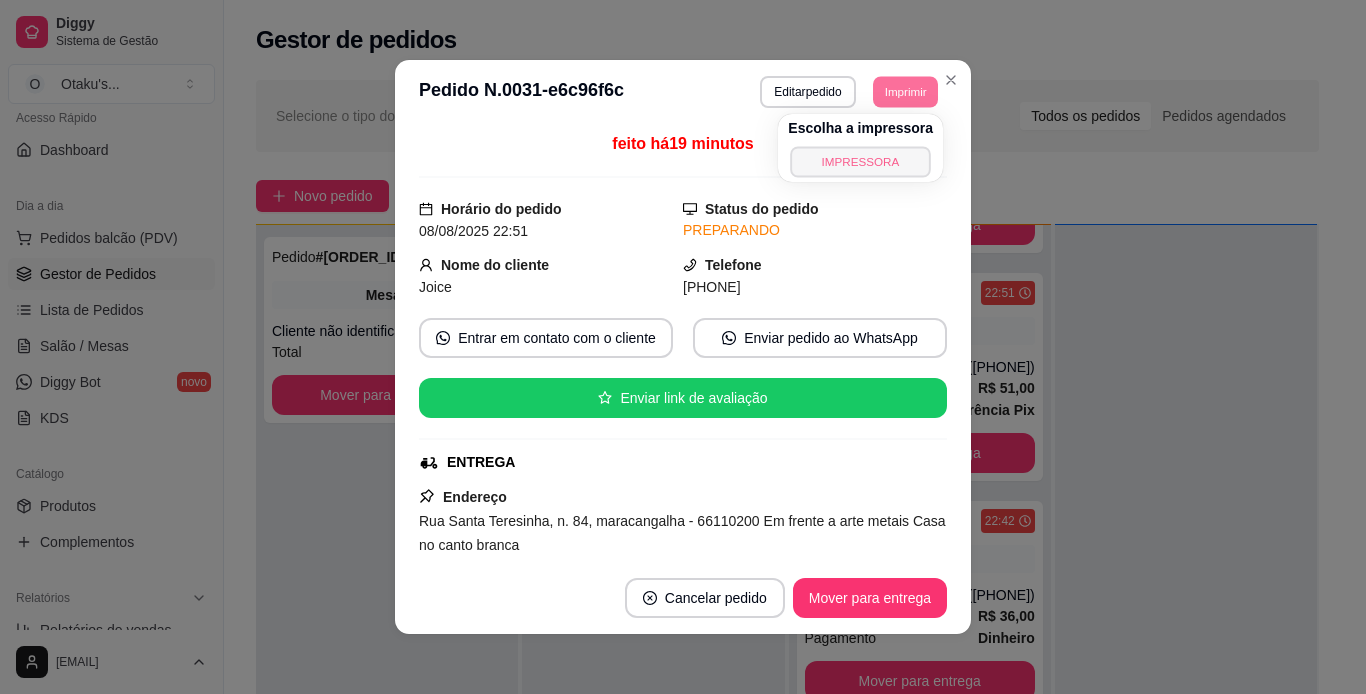 click on "IMPRESSORA" at bounding box center [860, 161] 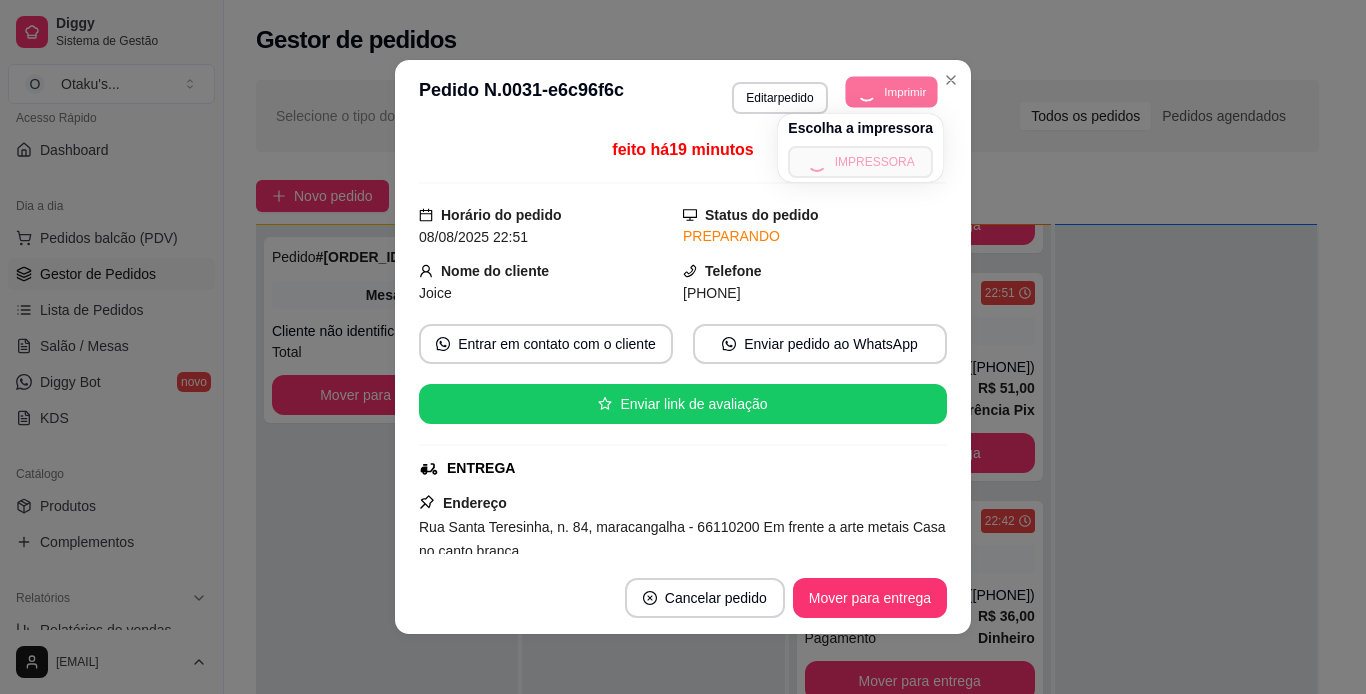 click on "Escolha a impressora IMPRESSORA" at bounding box center (860, 148) 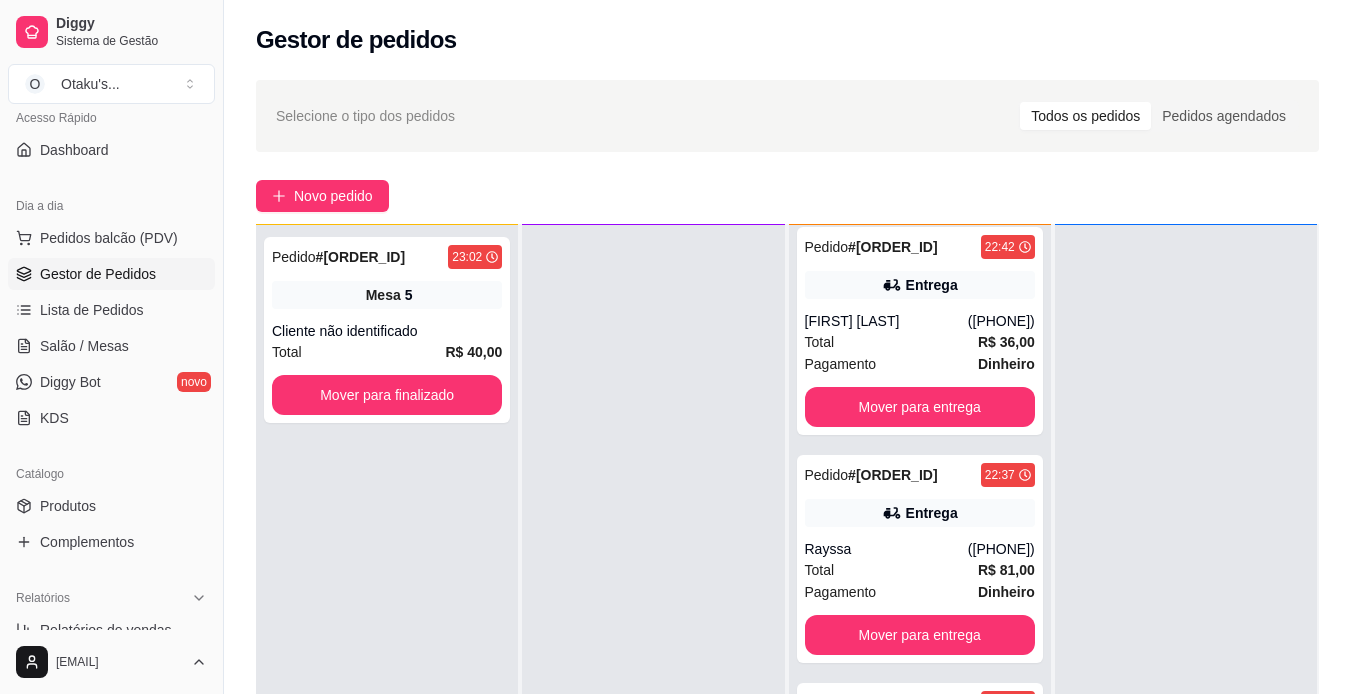 scroll, scrollTop: 694, scrollLeft: 0, axis: vertical 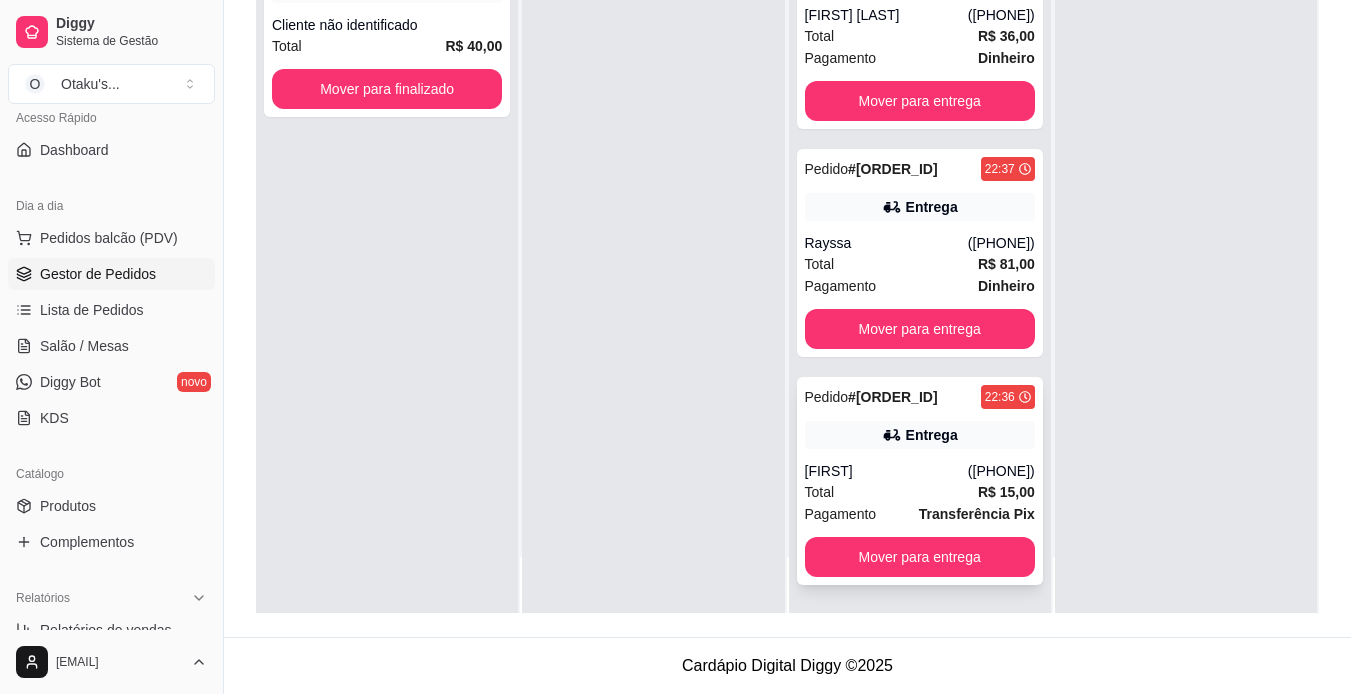 click on "Entrega" at bounding box center (932, 435) 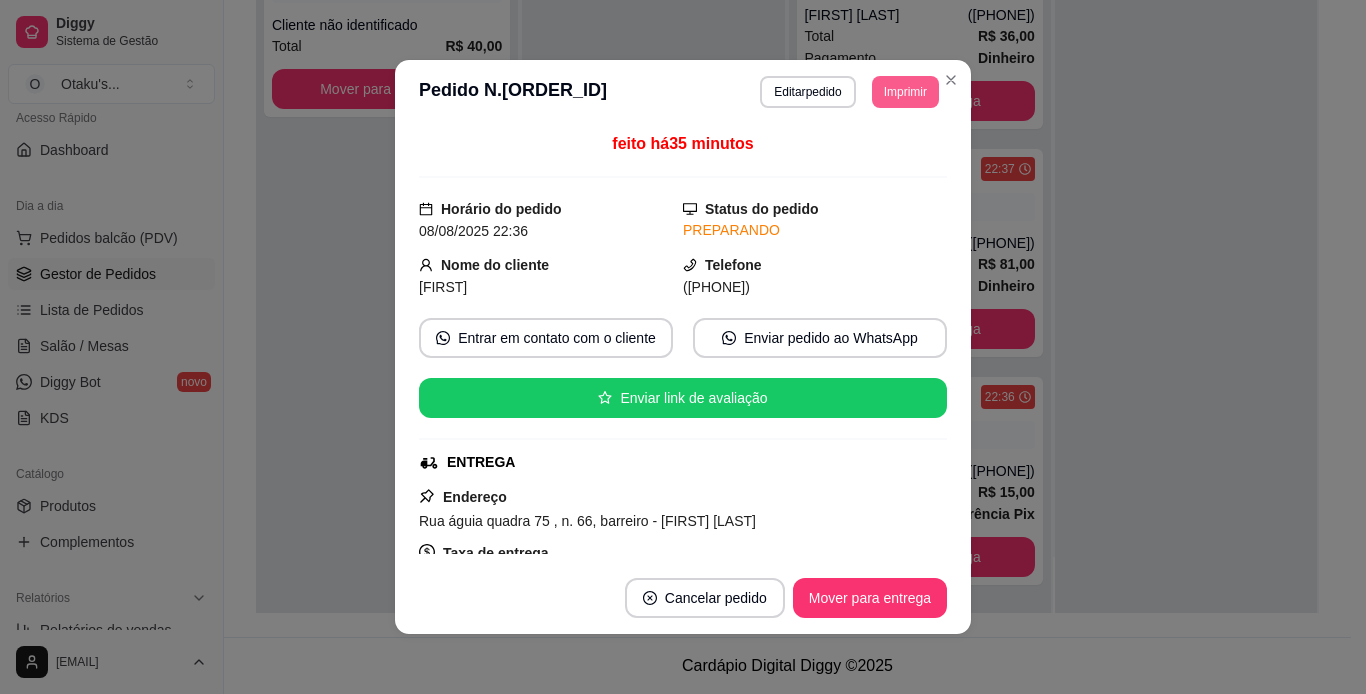 click on "Imprimir" at bounding box center (905, 92) 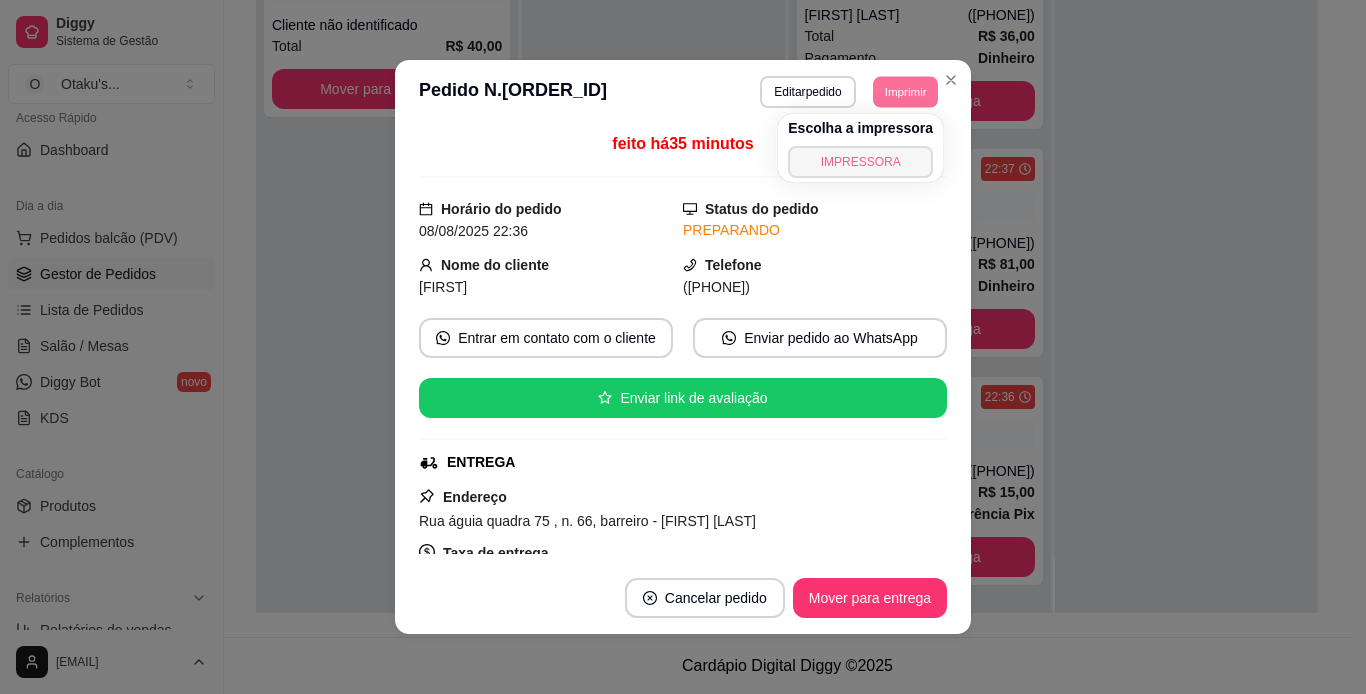 click on "IMPRESSORA" at bounding box center (860, 162) 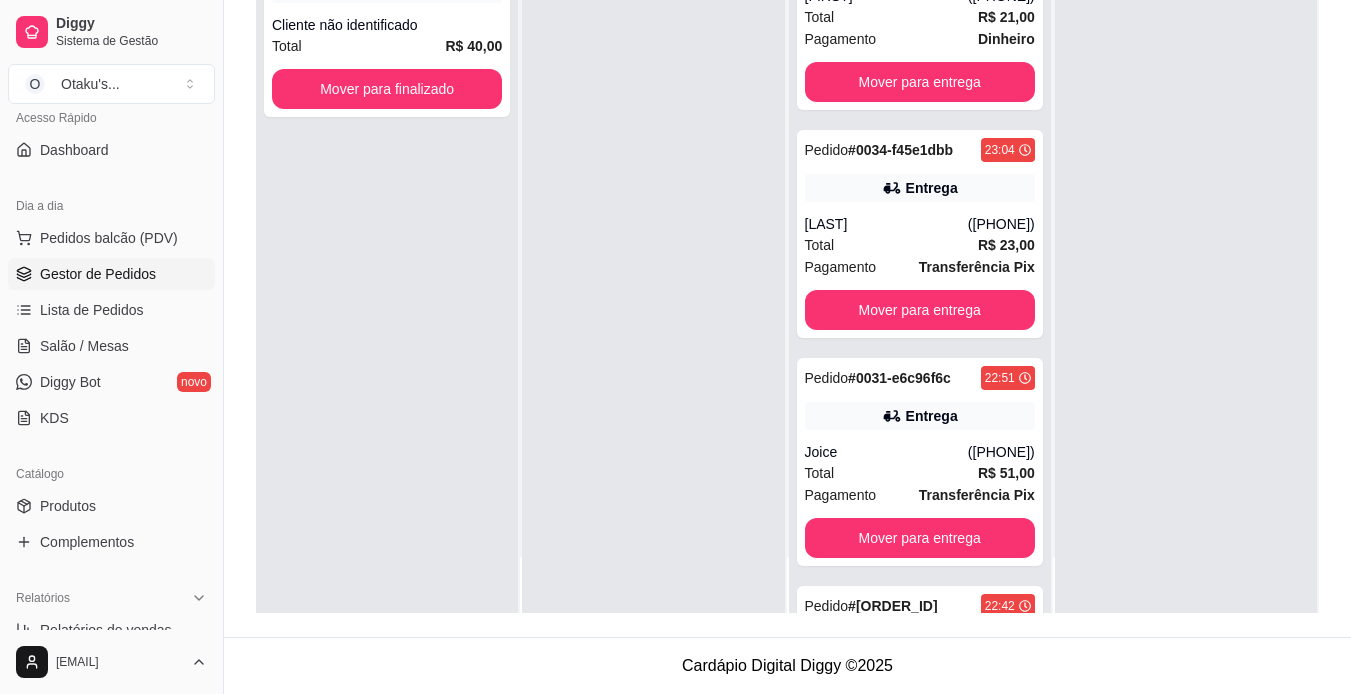 scroll, scrollTop: 0, scrollLeft: 0, axis: both 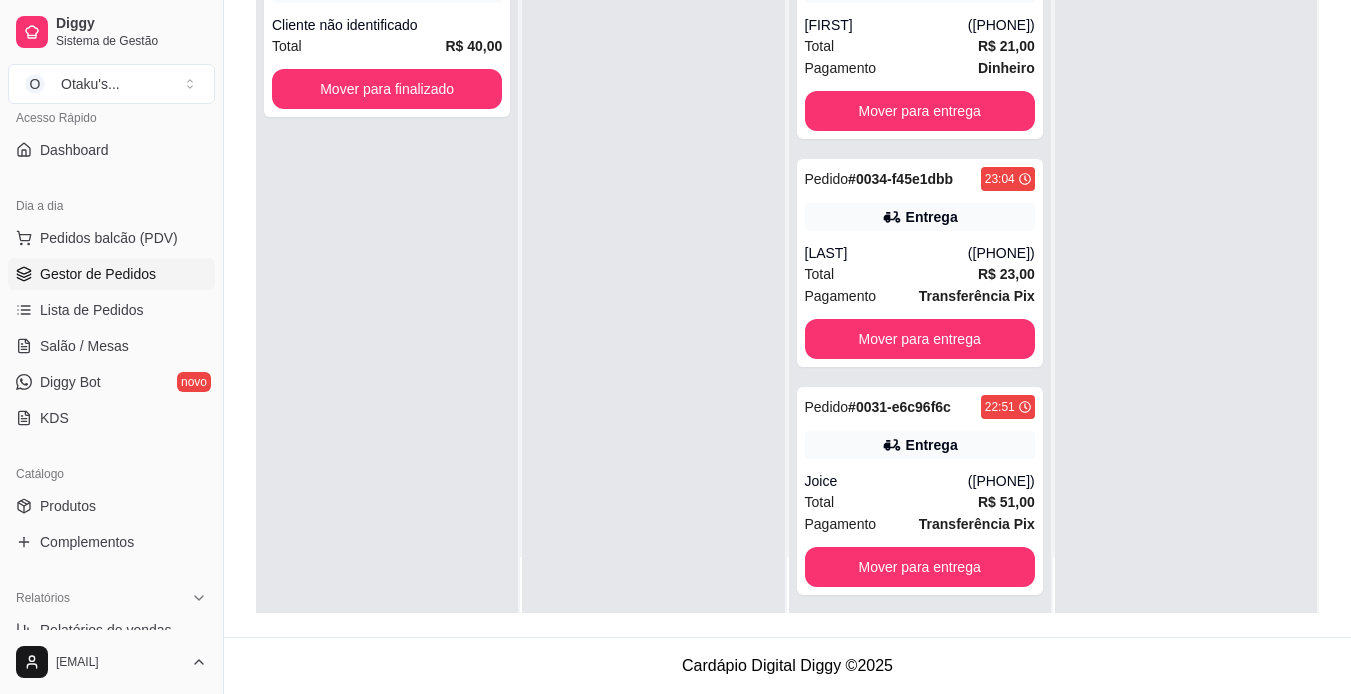 click on "# 0034-f45e1dbb" at bounding box center [900, 179] 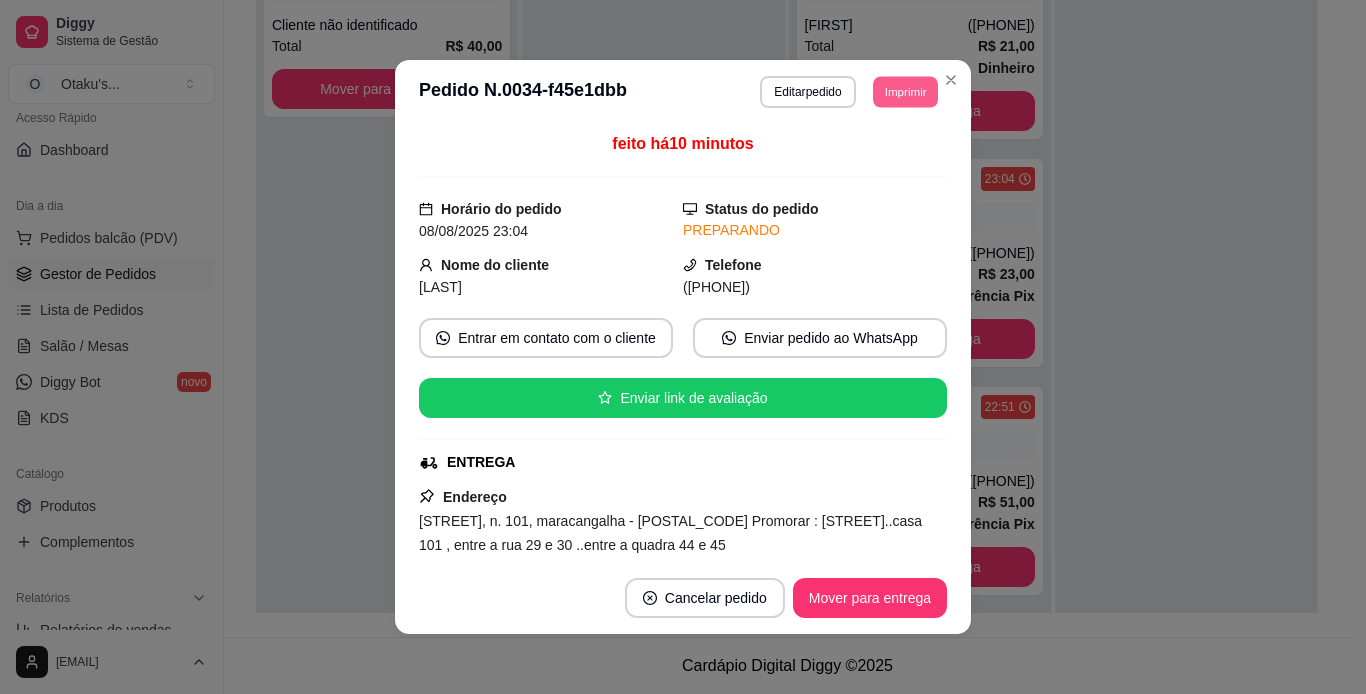 click on "Imprimir" at bounding box center (905, 91) 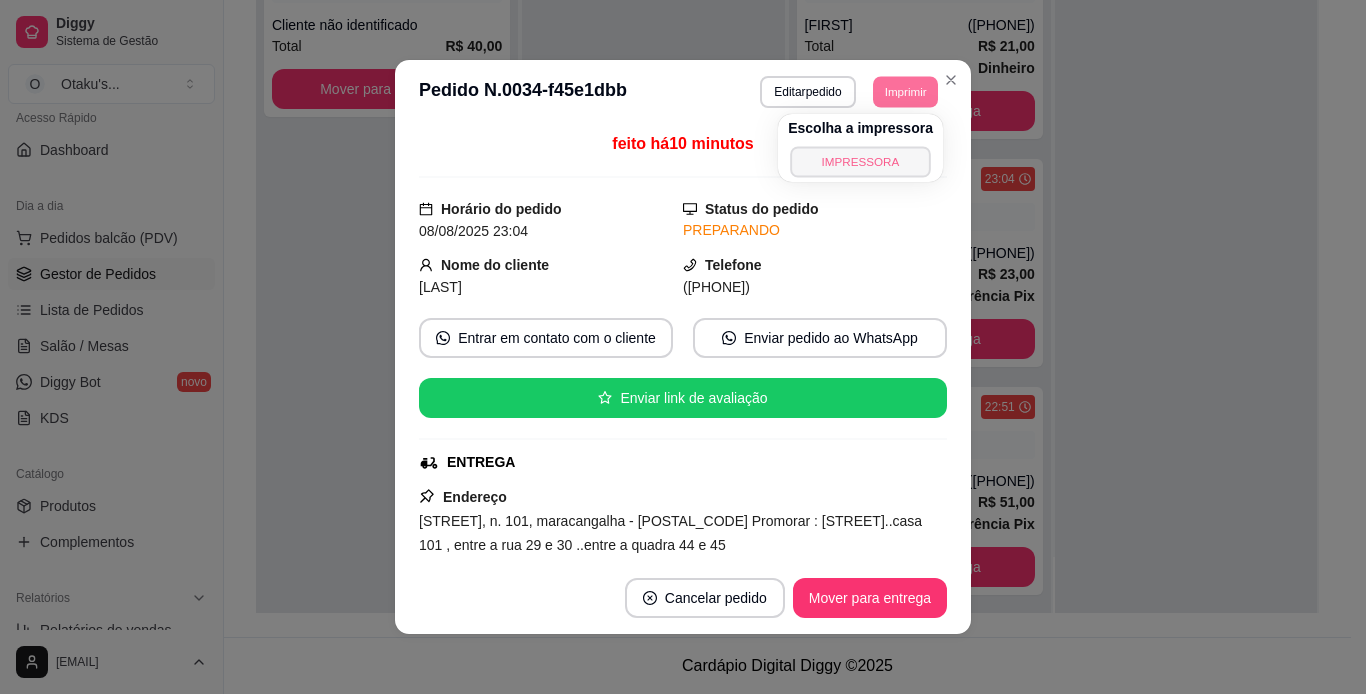 click on "IMPRESSORA" at bounding box center (860, 161) 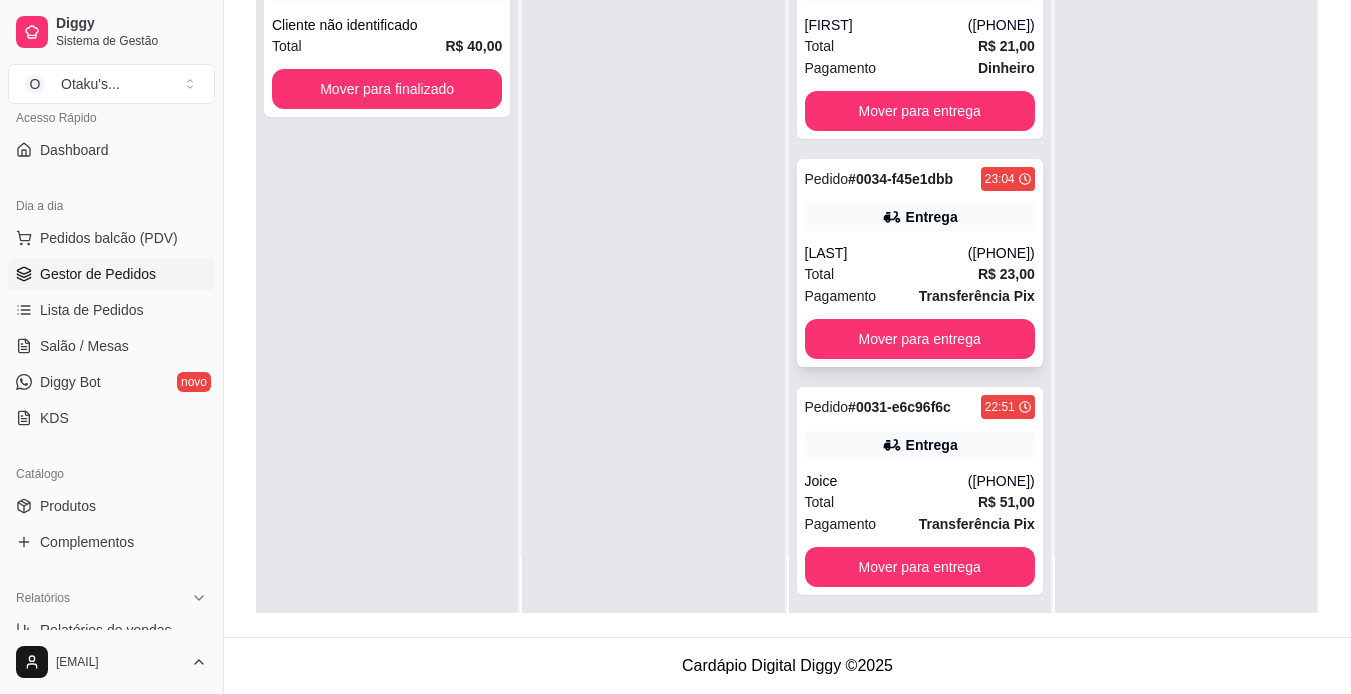 scroll, scrollTop: 0, scrollLeft: 0, axis: both 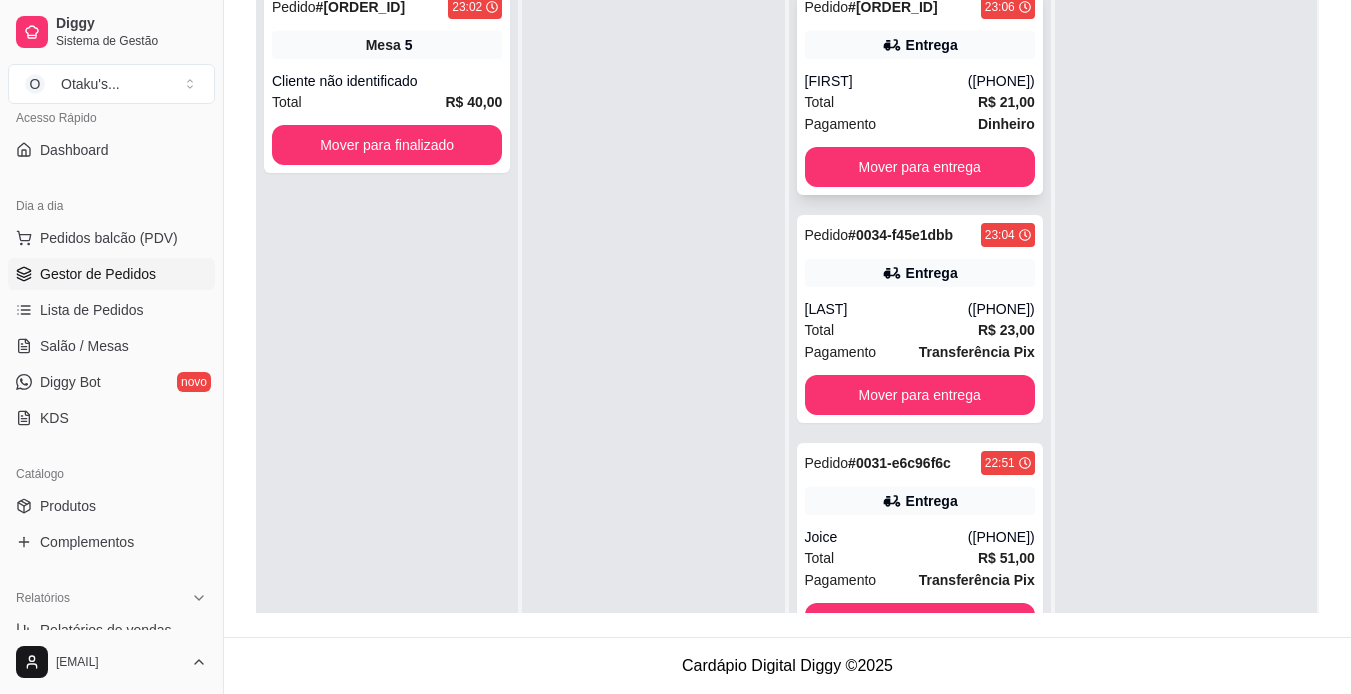click on "Pedido  # 0035-fb2faea8 23:06 Entrega [FIRST] [LAST] ([PHONE]) Total R$ 21,00 Pagamento Dinheiro Mover para entrega" at bounding box center [920, 91] 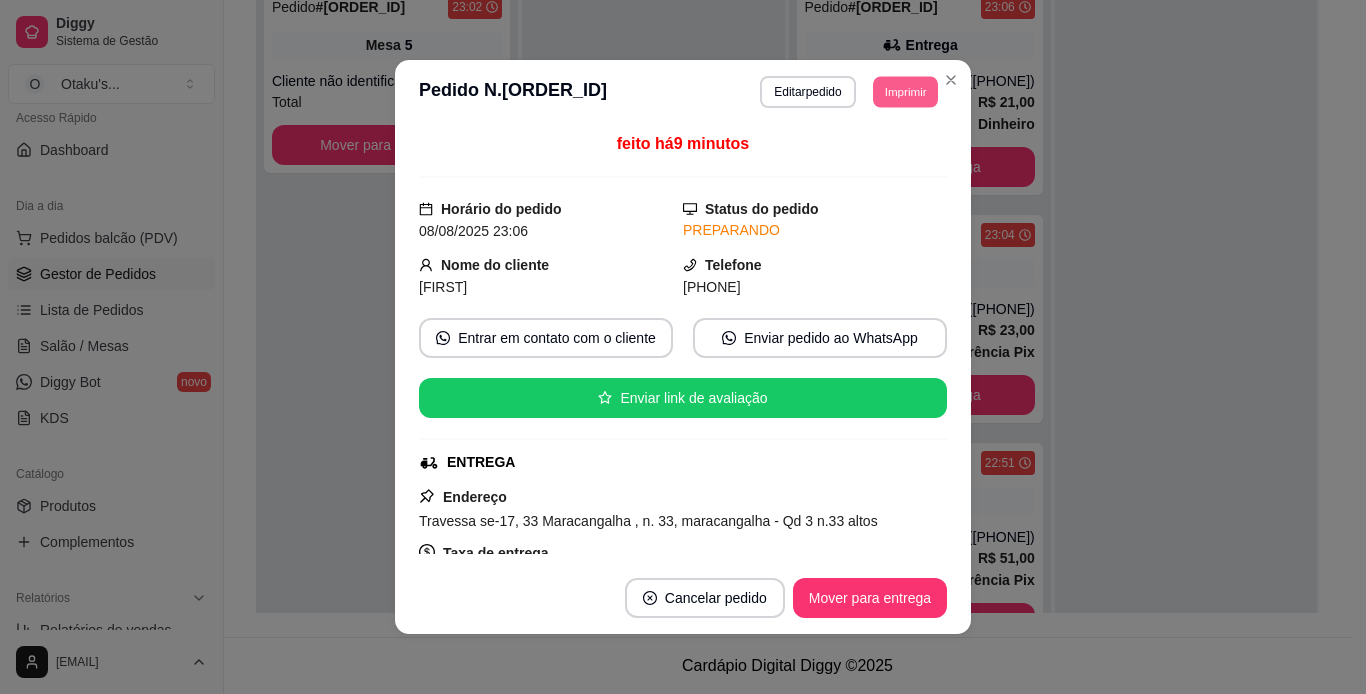 click on "Imprimir" at bounding box center (905, 91) 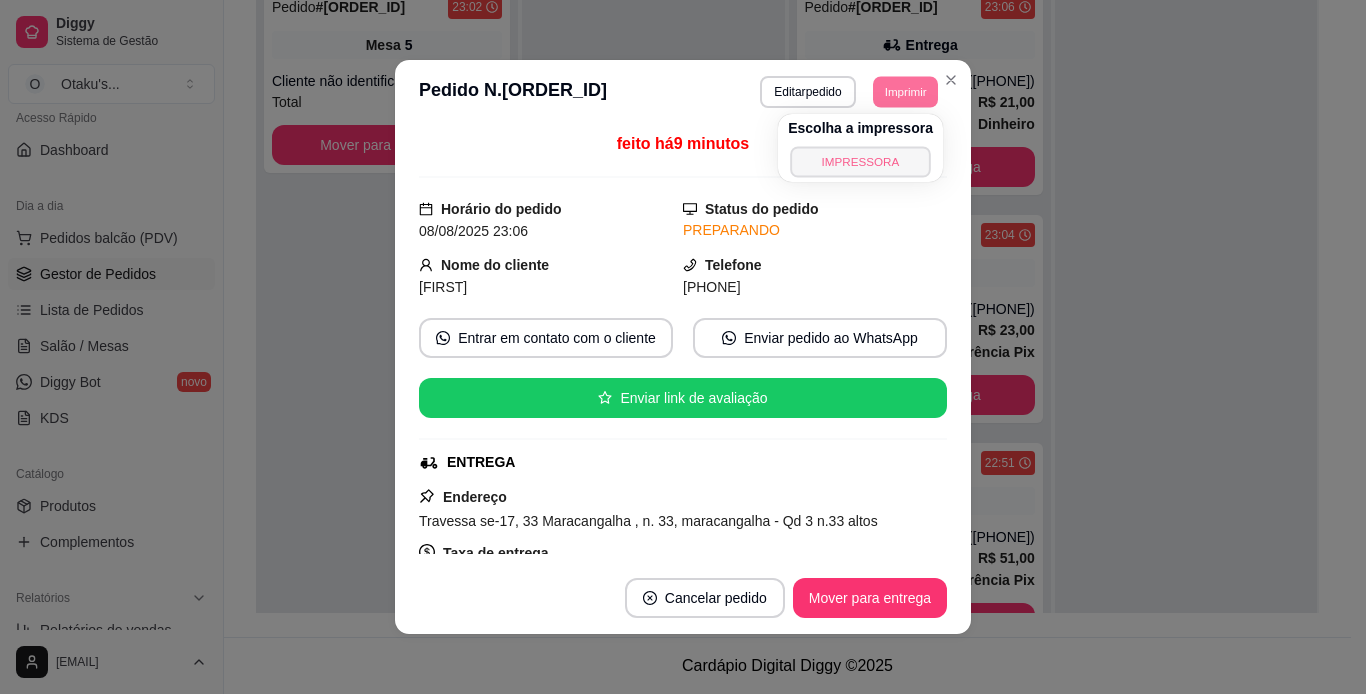 click on "IMPRESSORA" at bounding box center (860, 161) 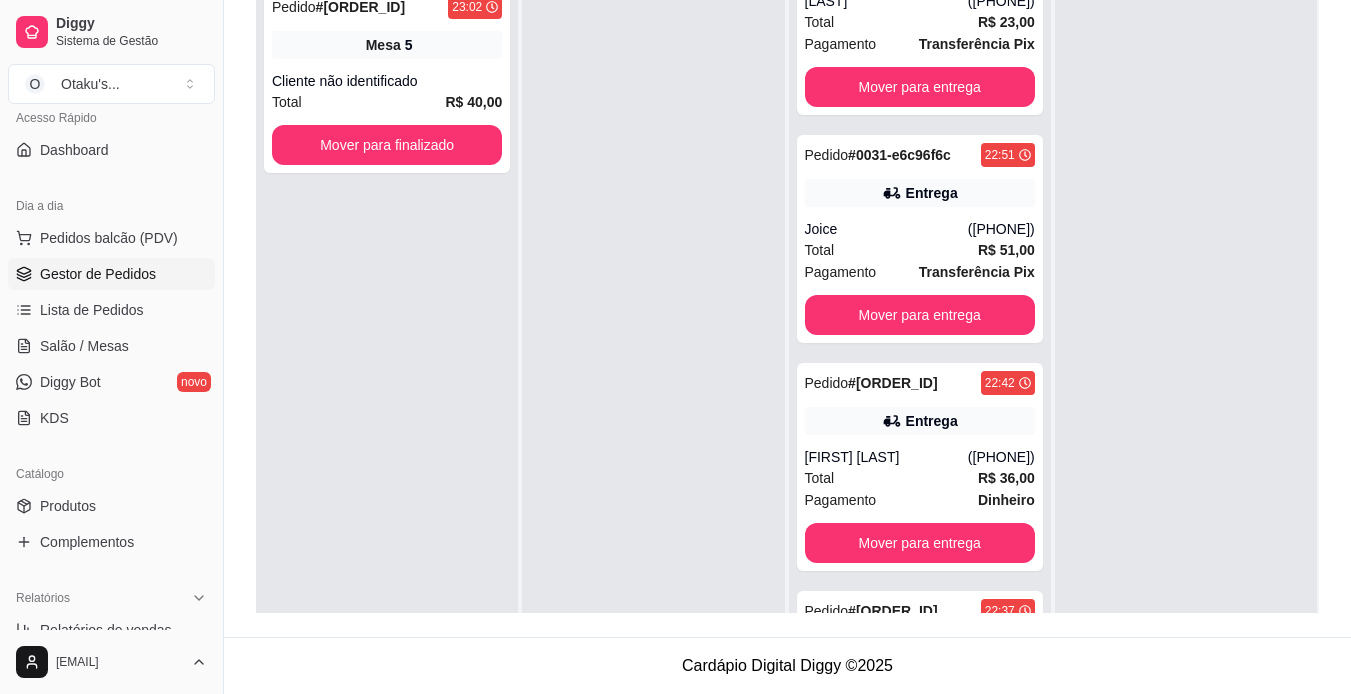 scroll, scrollTop: 694, scrollLeft: 0, axis: vertical 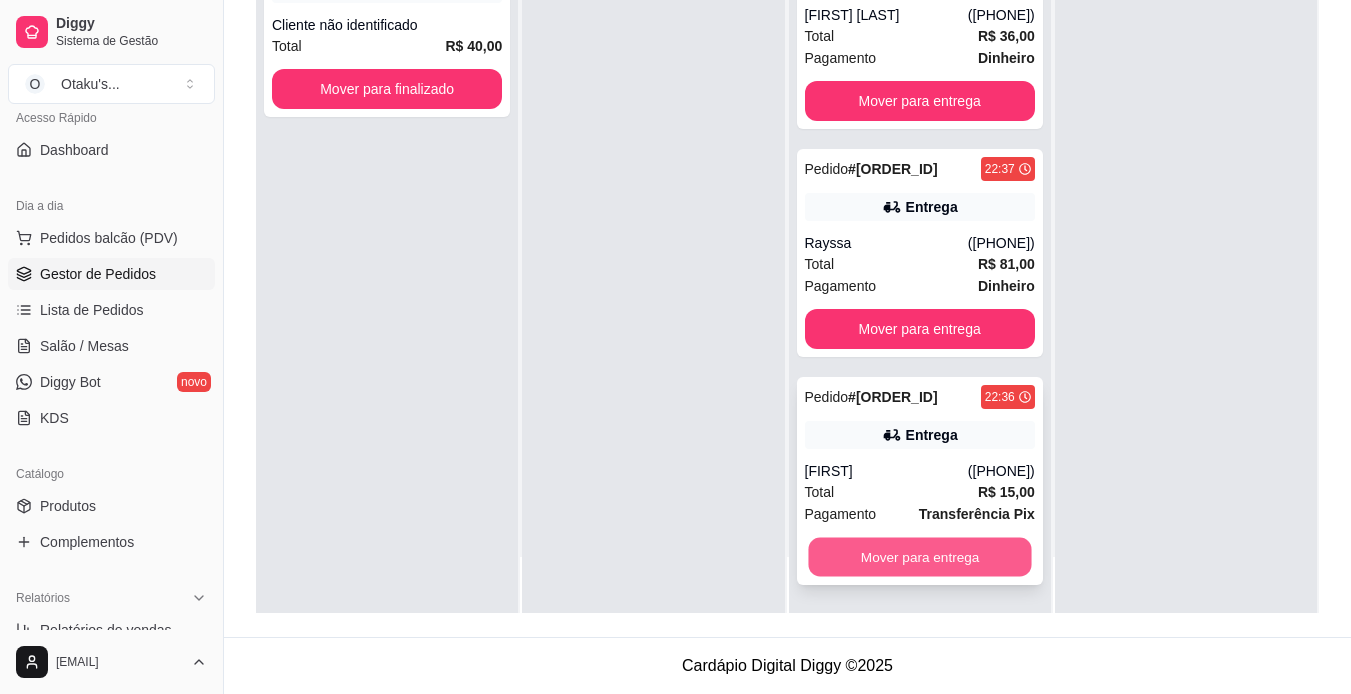 click on "Mover para entrega" at bounding box center (919, 557) 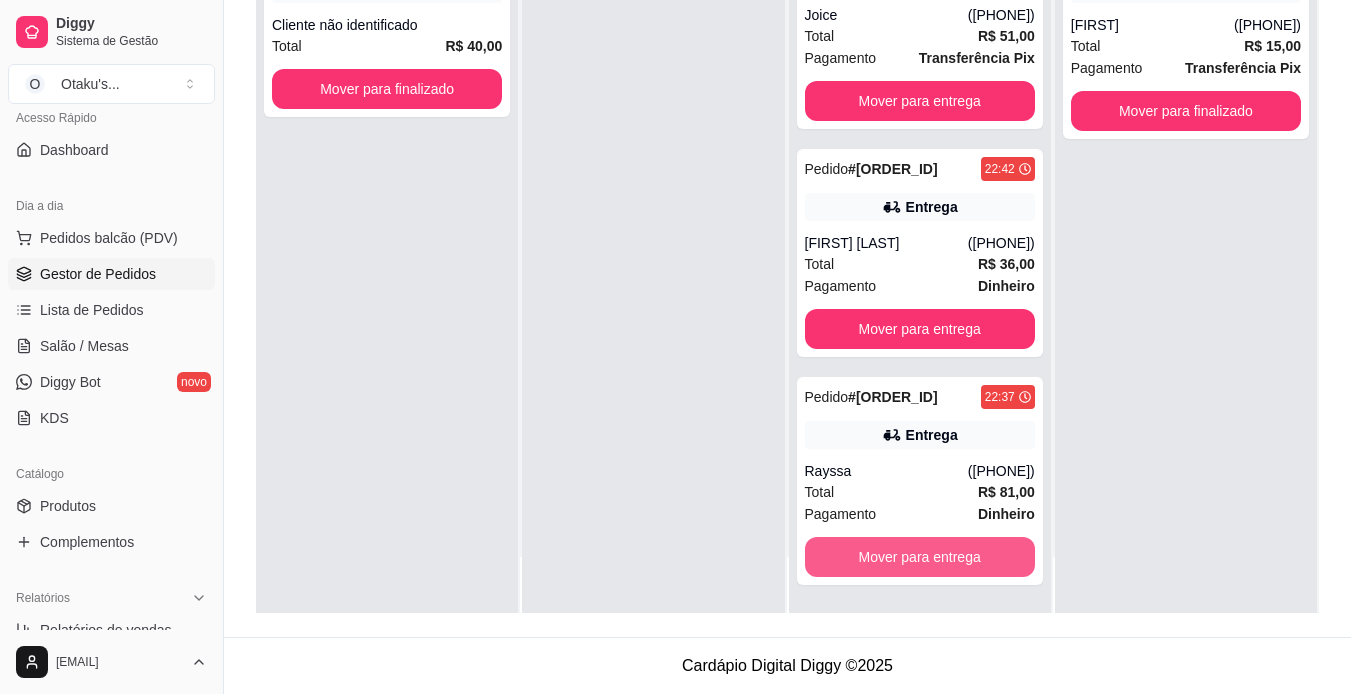 scroll, scrollTop: 466, scrollLeft: 0, axis: vertical 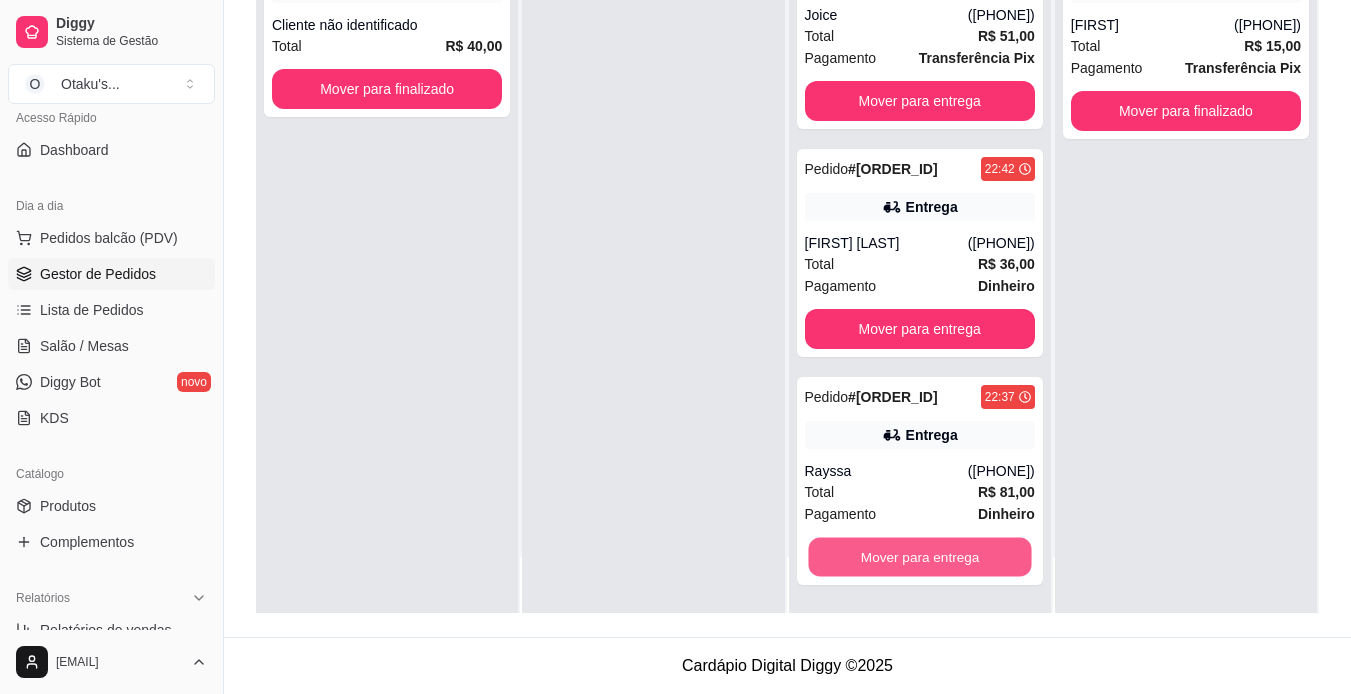 click on "Mover para entrega" at bounding box center [919, 557] 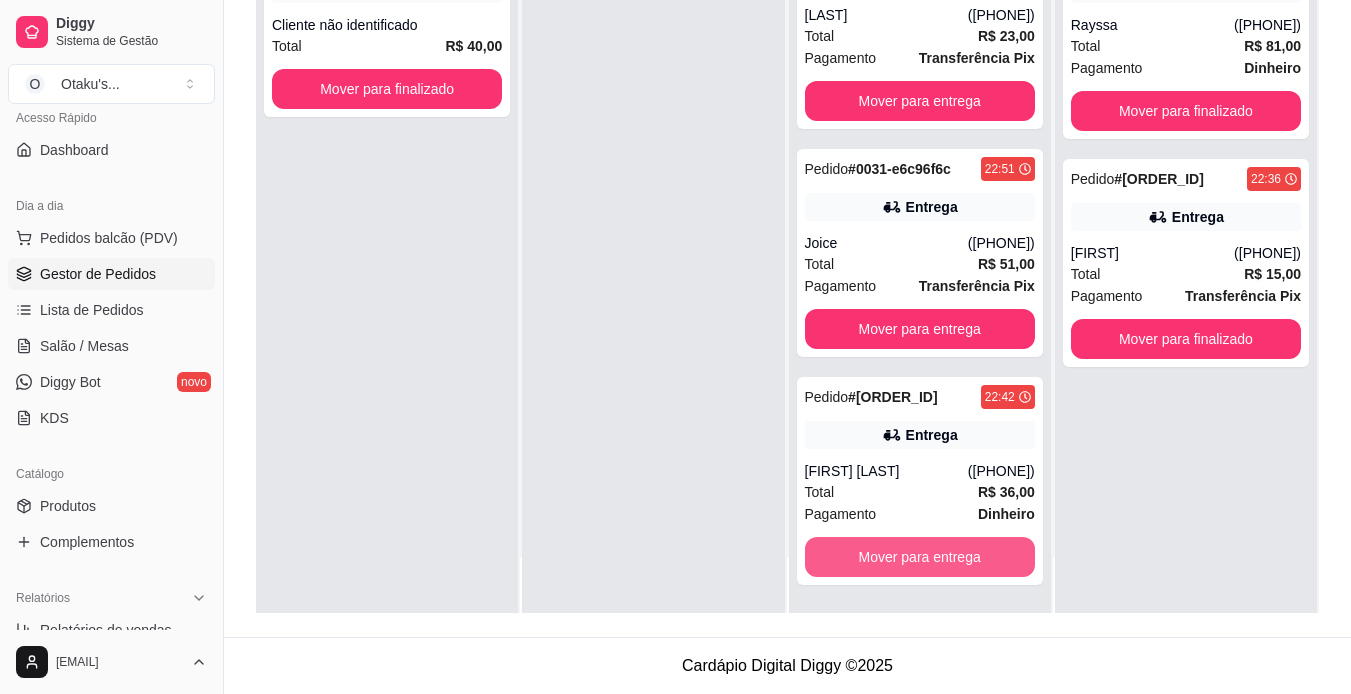 scroll, scrollTop: 238, scrollLeft: 0, axis: vertical 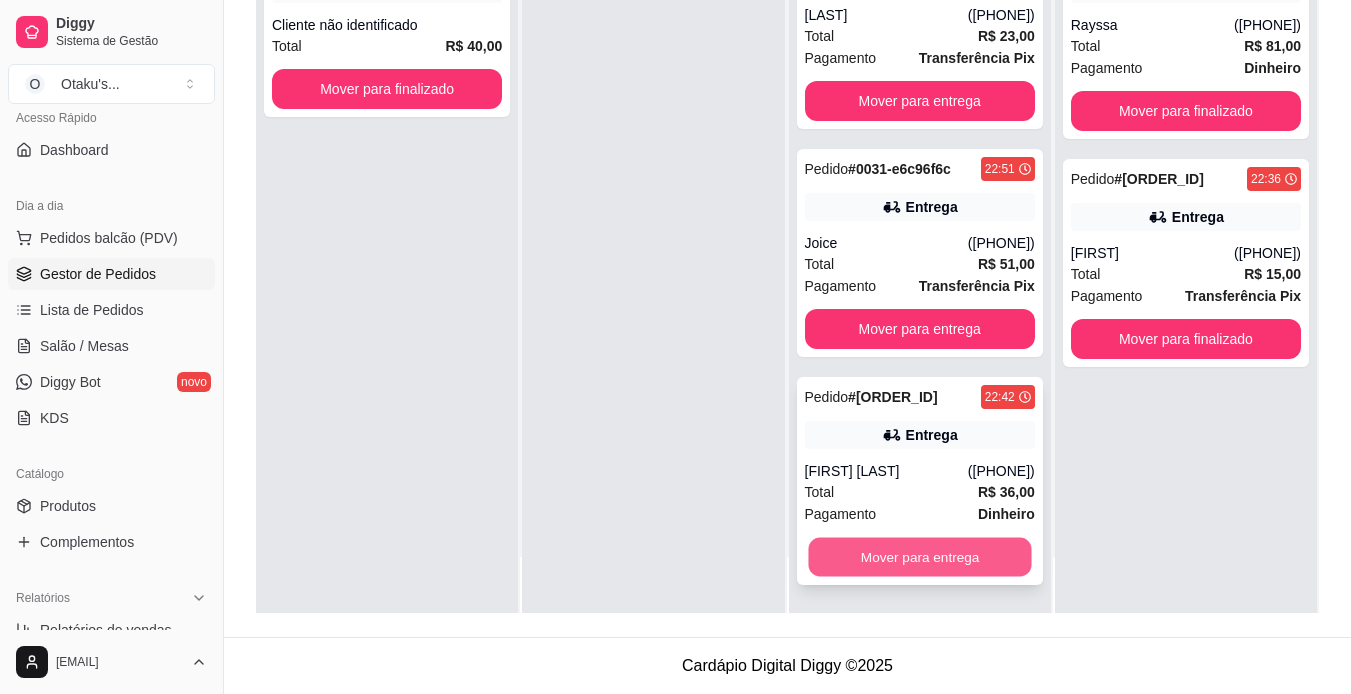 click on "Mover para entrega" at bounding box center [919, 557] 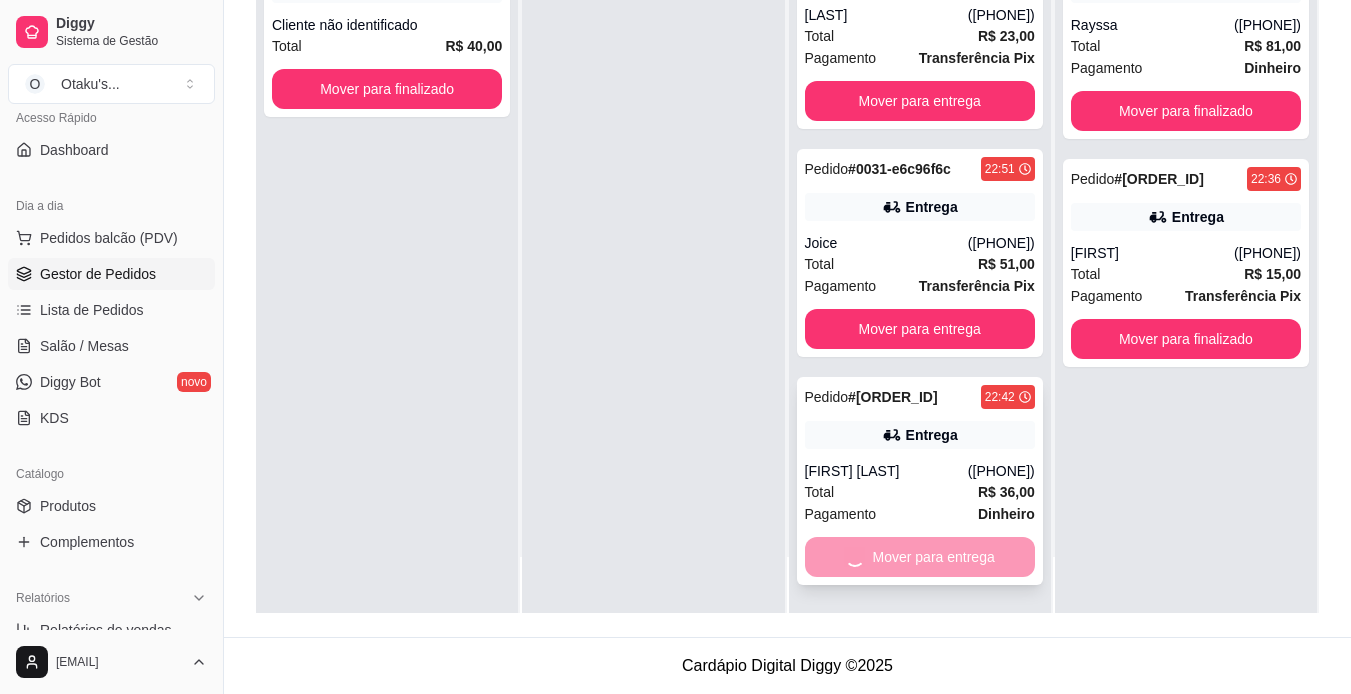 scroll, scrollTop: 10, scrollLeft: 0, axis: vertical 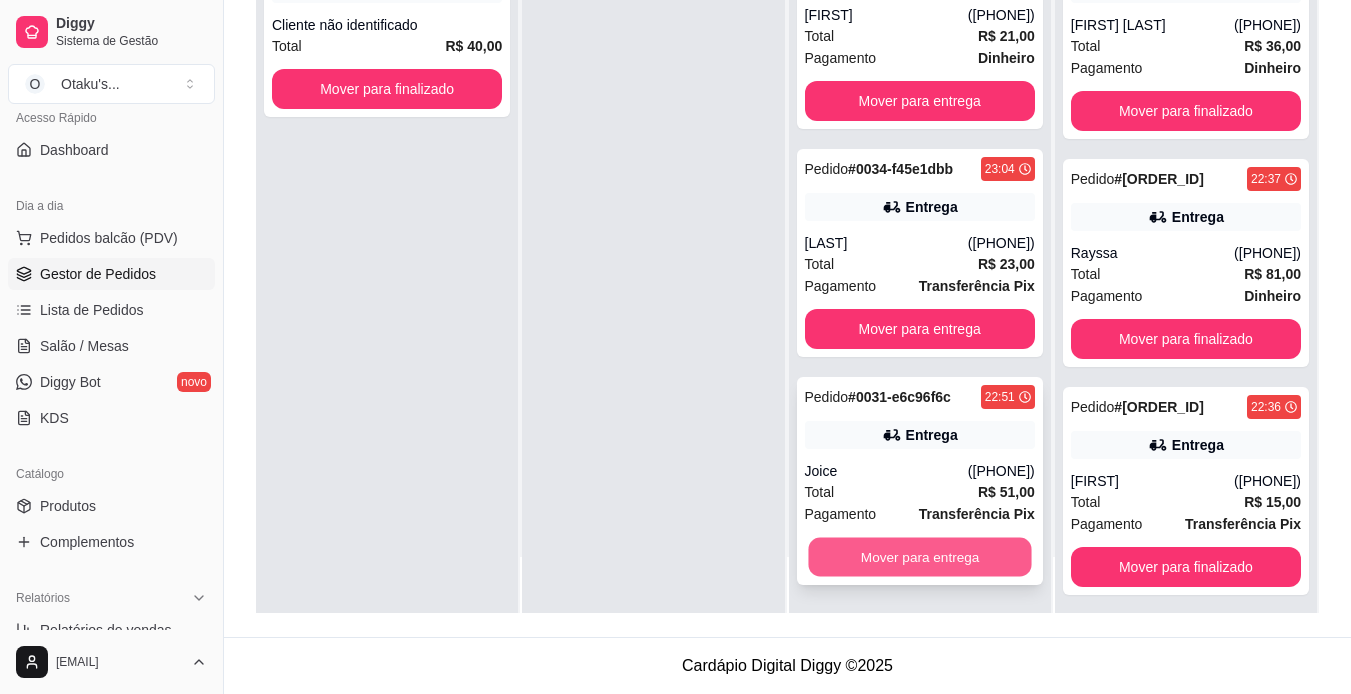 click on "Mover para entrega" at bounding box center [919, 557] 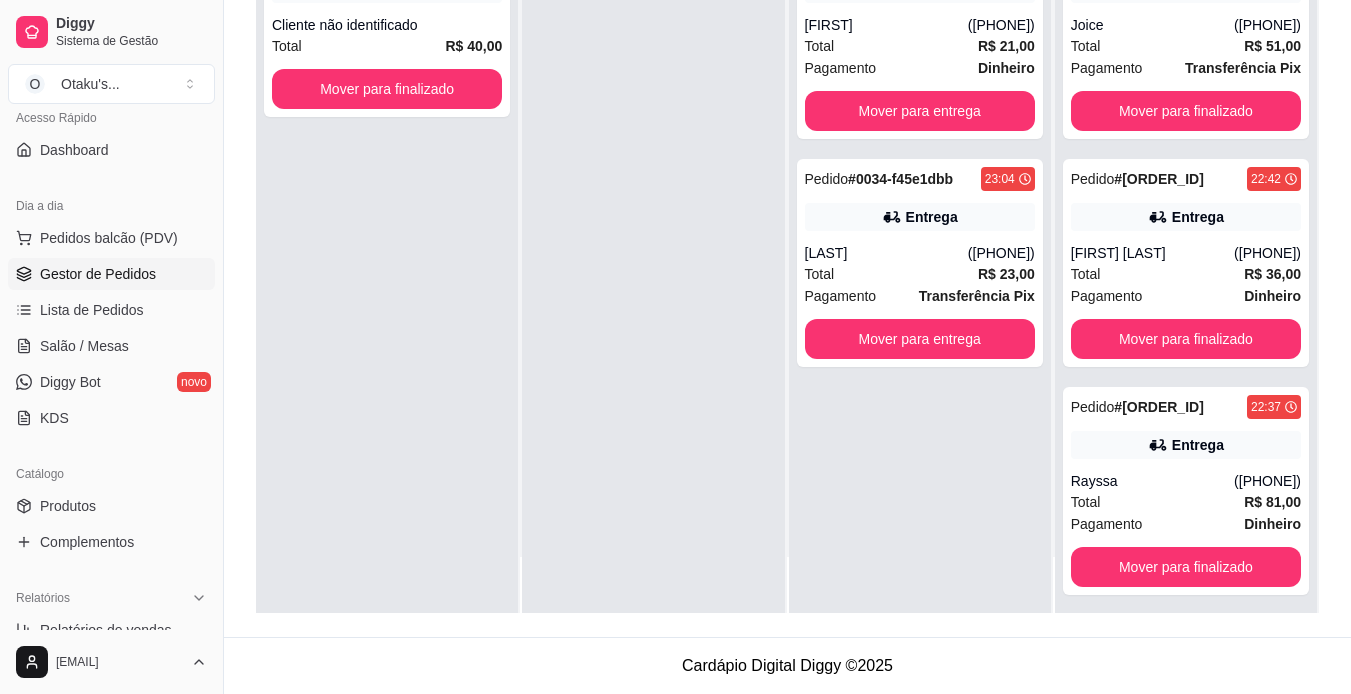 scroll, scrollTop: 0, scrollLeft: 0, axis: both 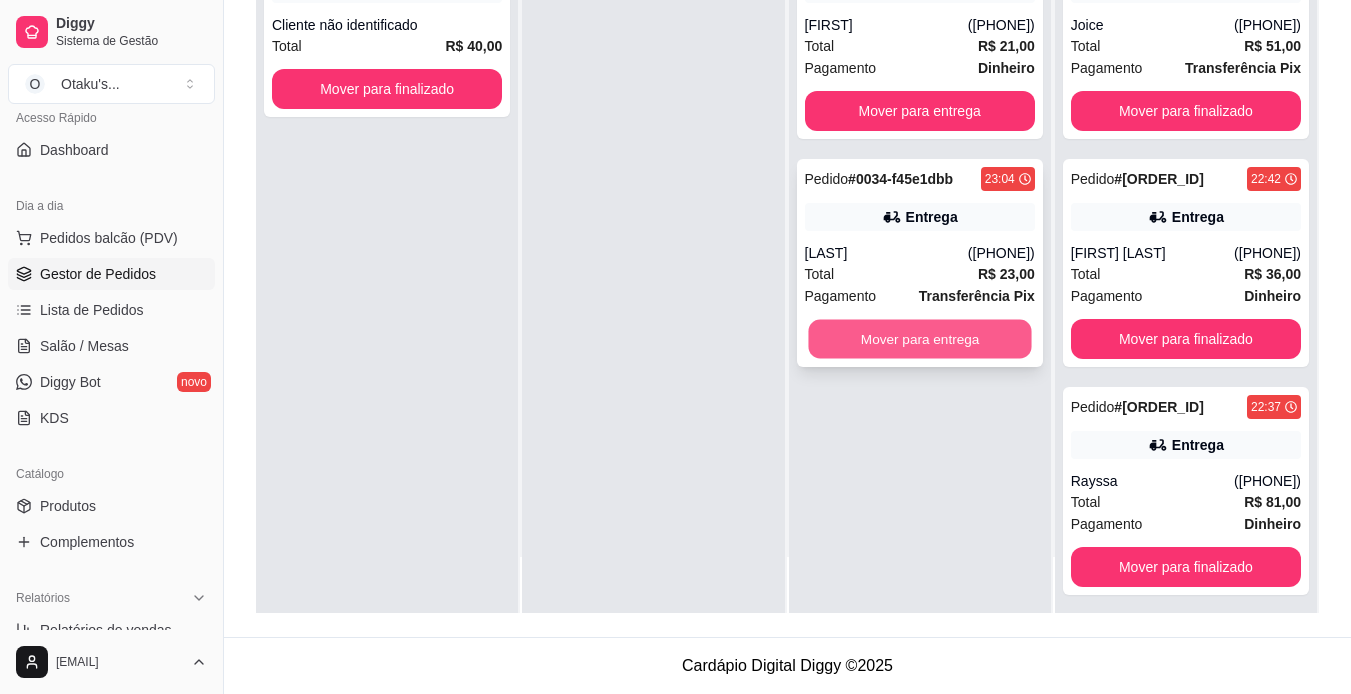 click on "Mover para entrega" at bounding box center [919, 339] 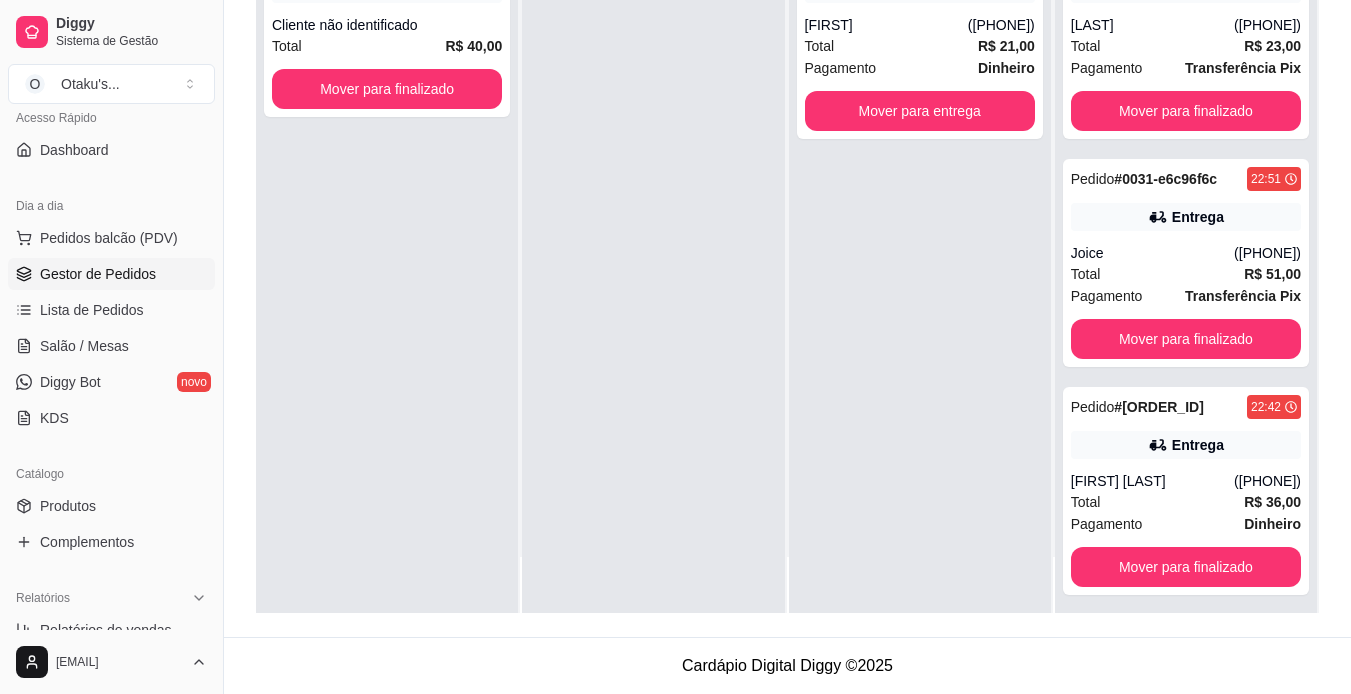 scroll, scrollTop: 0, scrollLeft: 0, axis: both 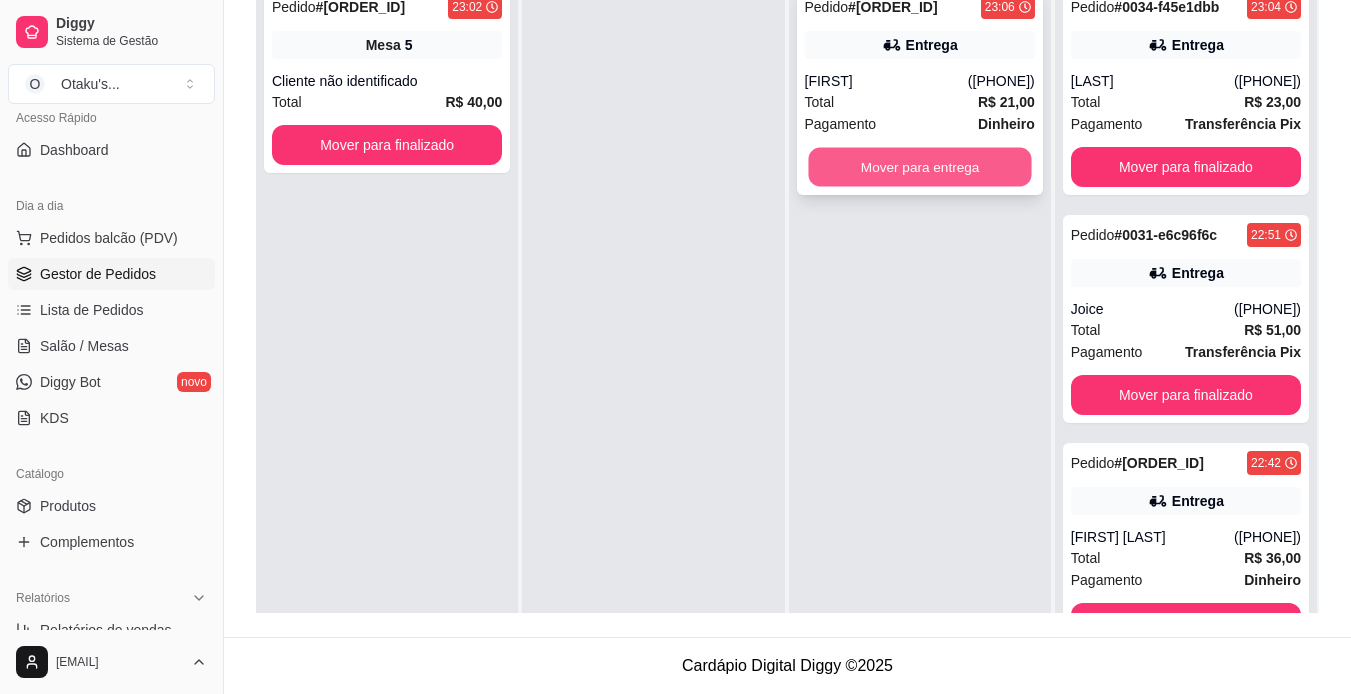 click on "Mover para entrega" at bounding box center (919, 167) 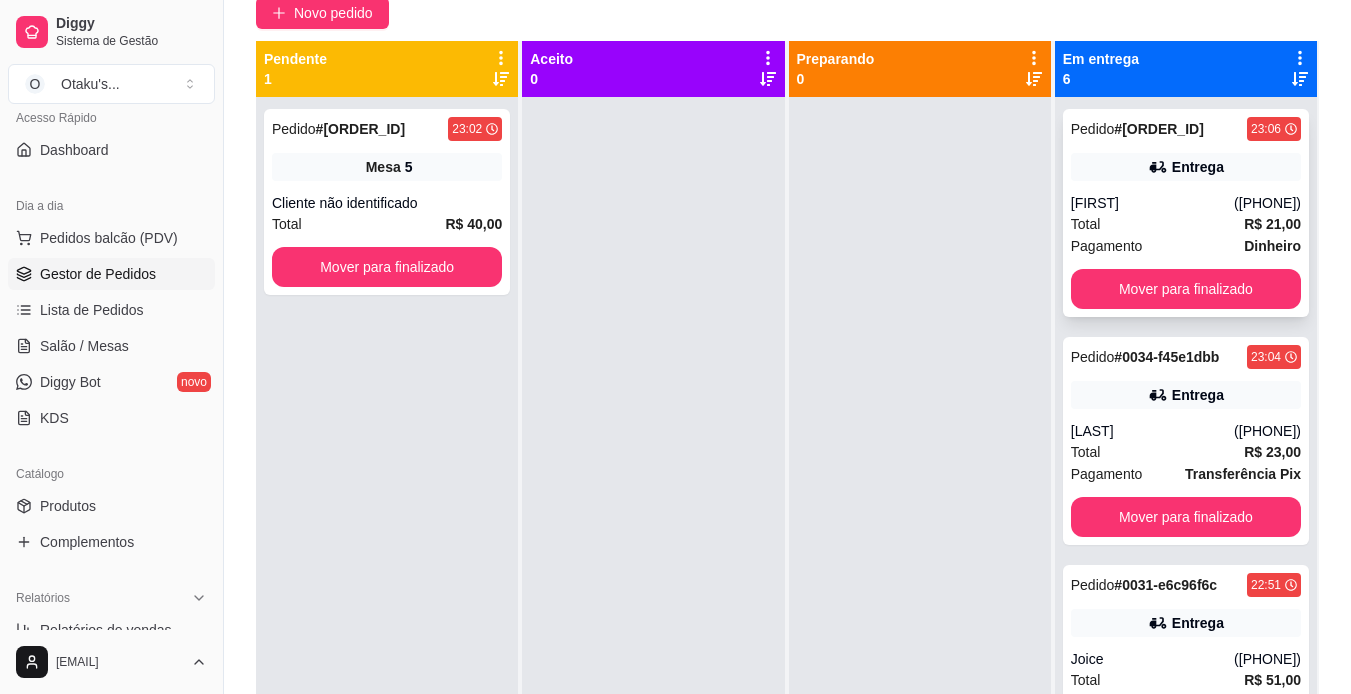 scroll, scrollTop: 182, scrollLeft: 0, axis: vertical 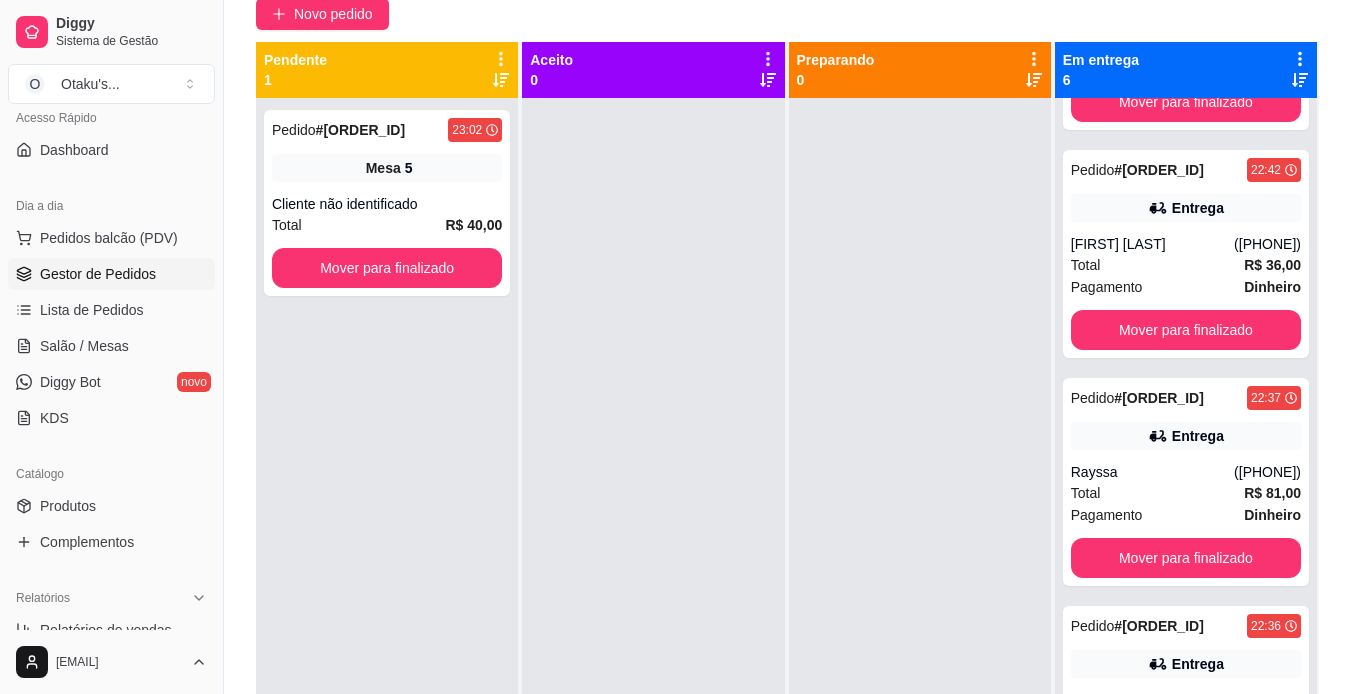 click on "([PHONE])" at bounding box center [1267, 472] 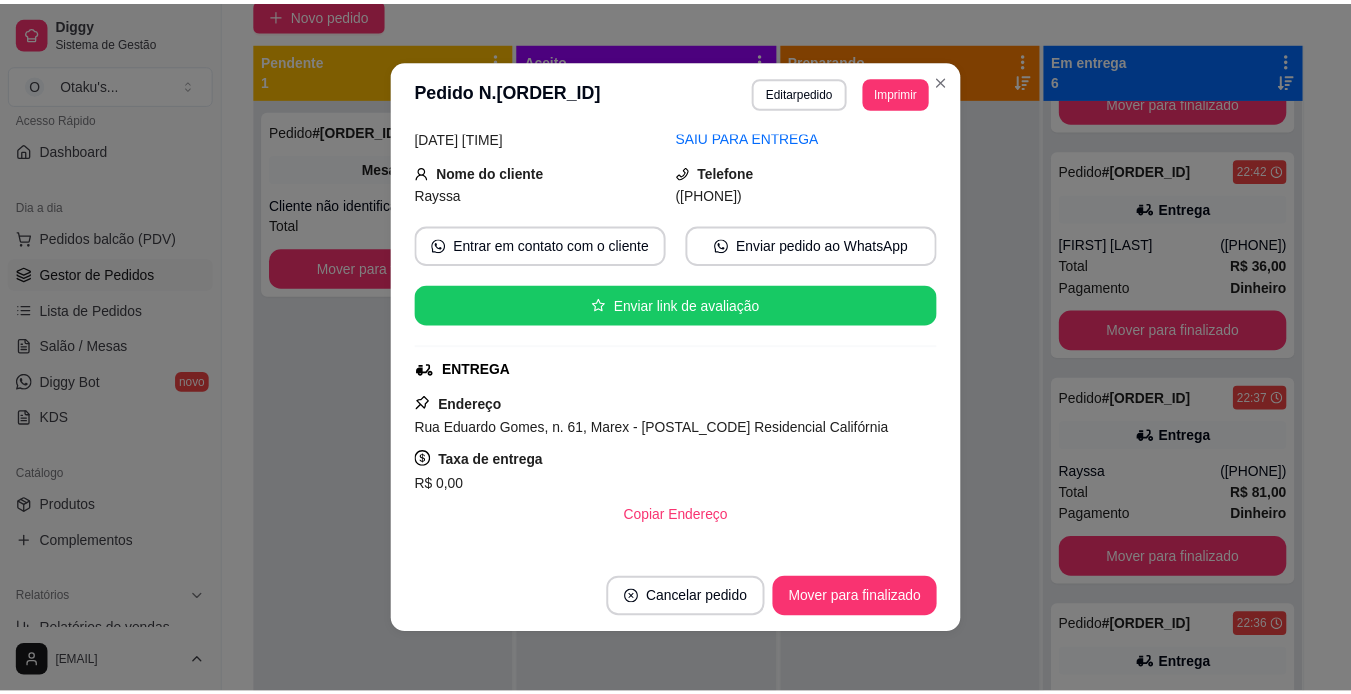 scroll, scrollTop: 0, scrollLeft: 0, axis: both 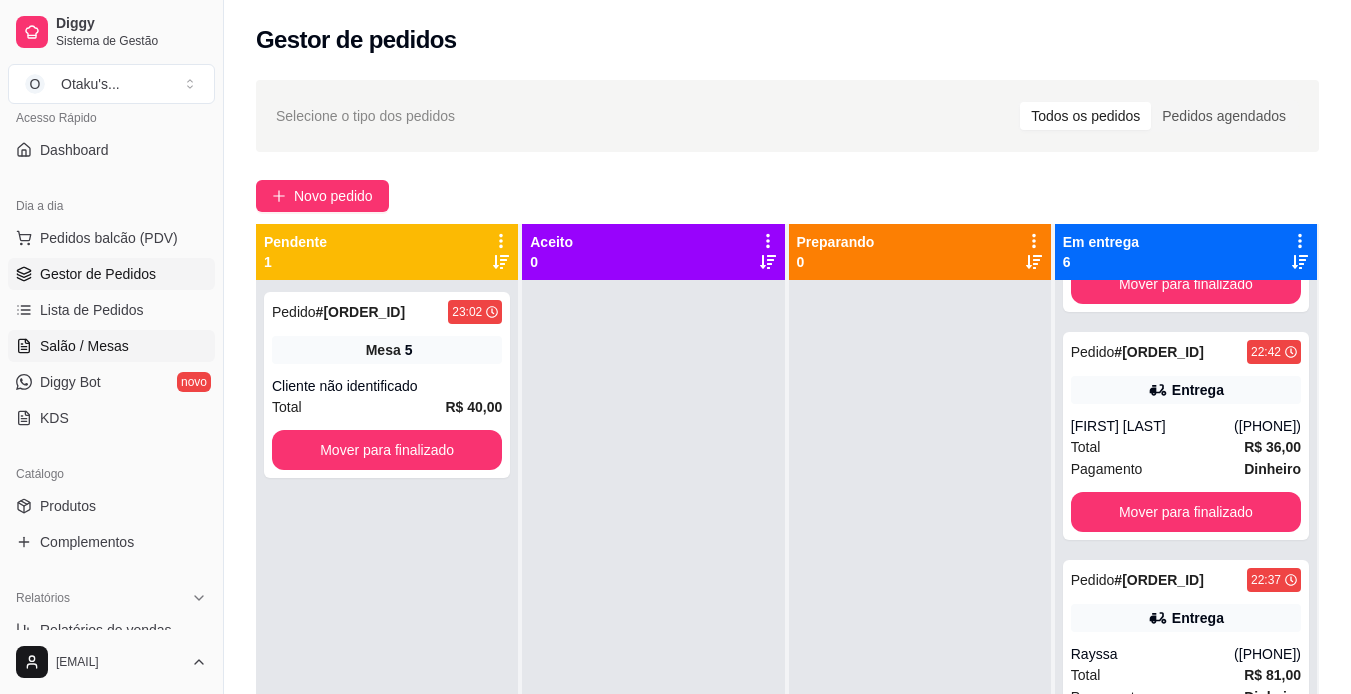 click on "Salão / Mesas" at bounding box center [111, 346] 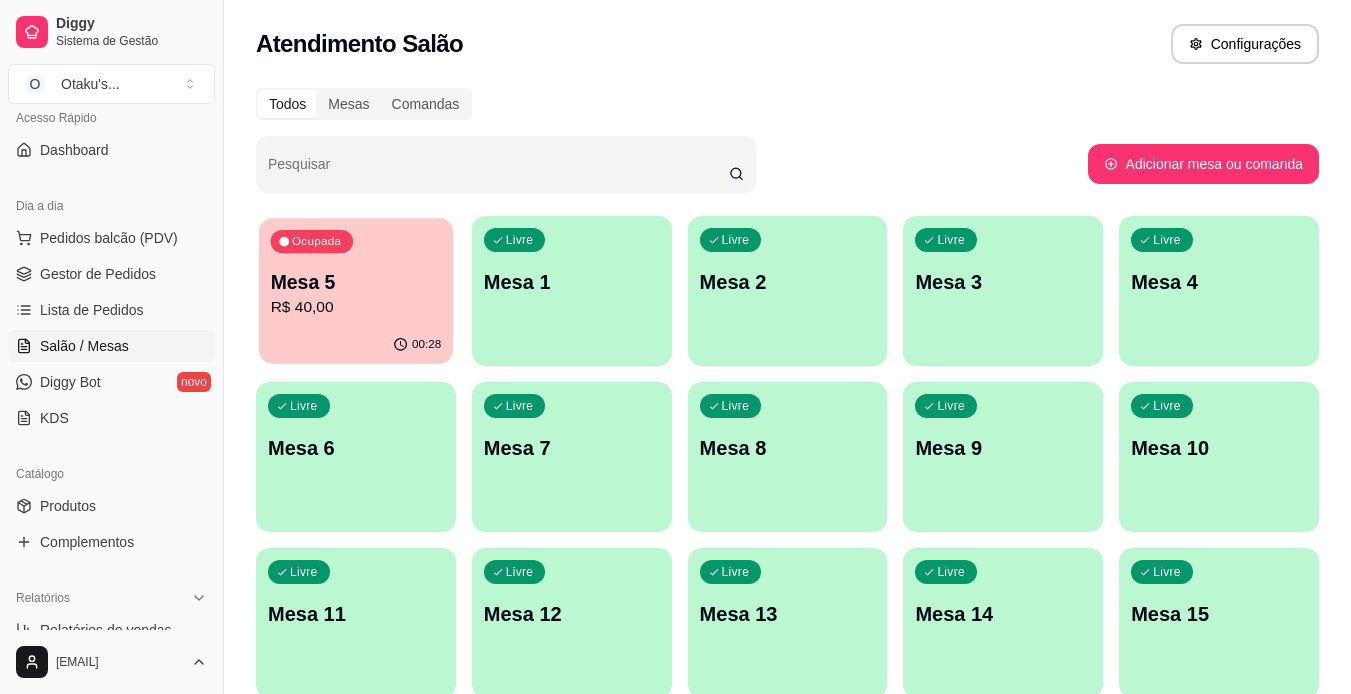 click on "R$ 40,00" at bounding box center (356, 307) 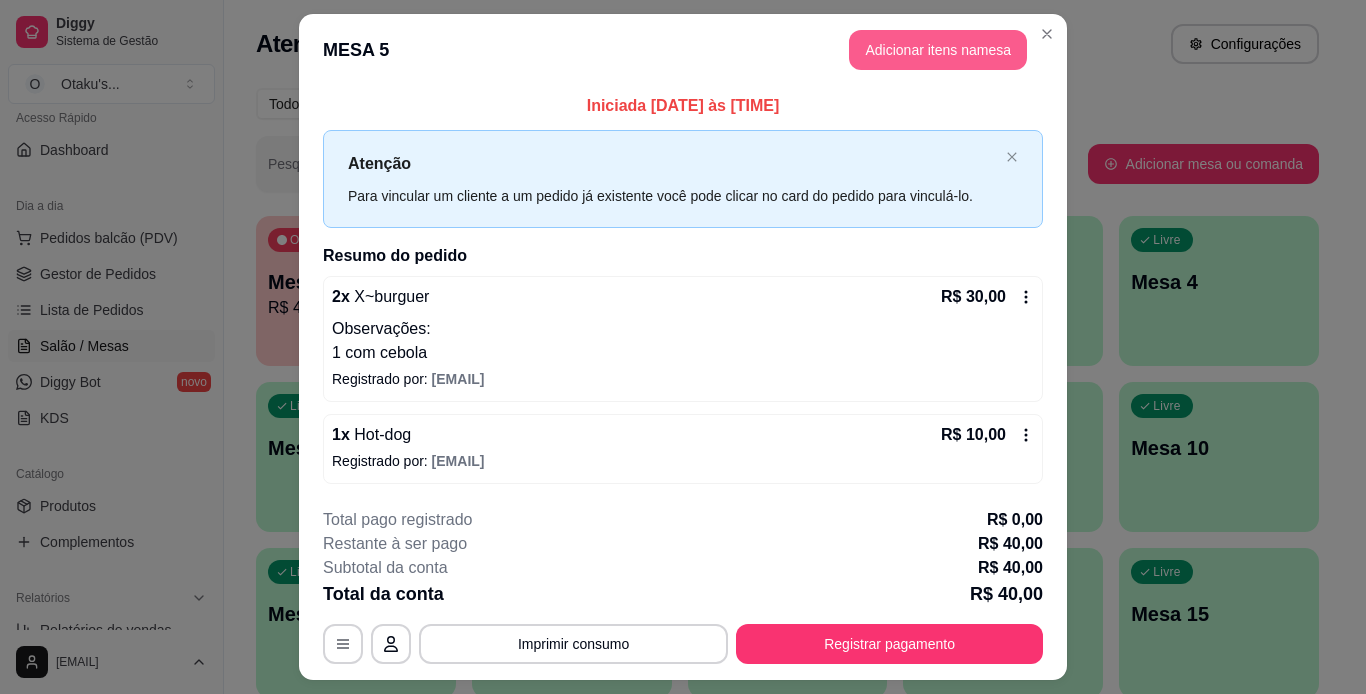 click on "Adicionar itens na  mesa" at bounding box center (938, 50) 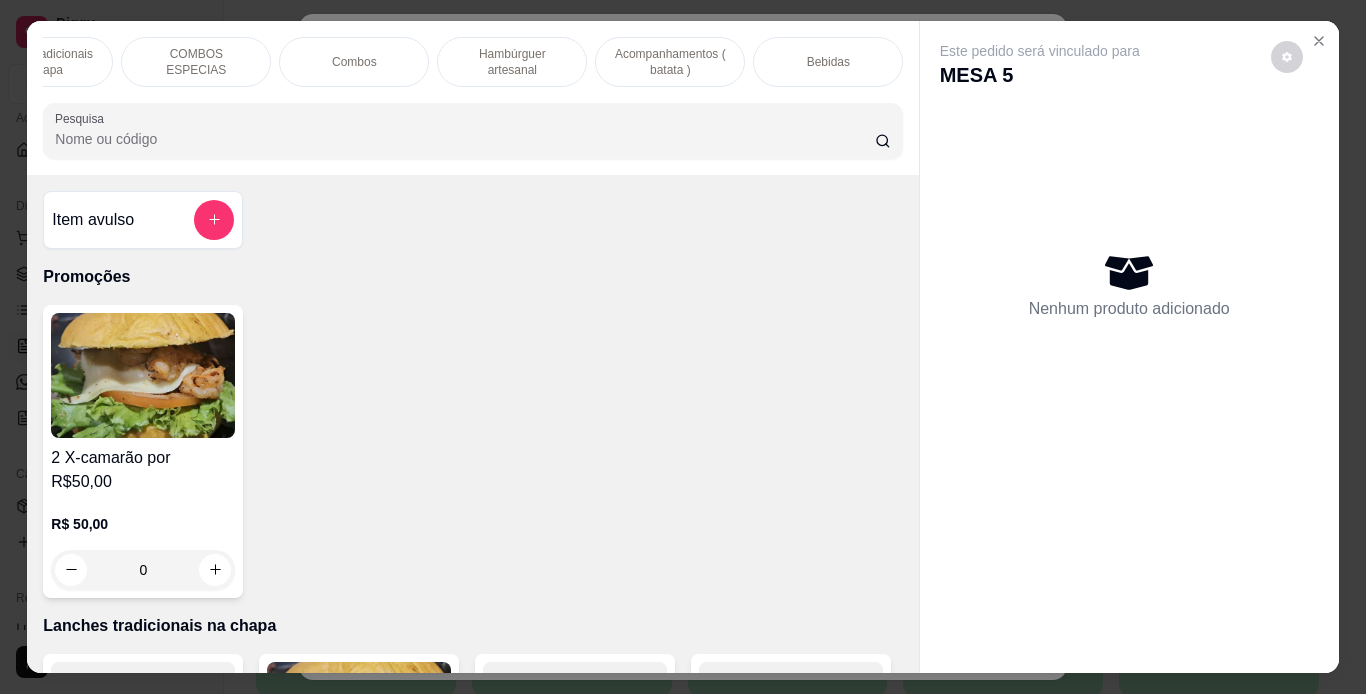 scroll, scrollTop: 0, scrollLeft: 282, axis: horizontal 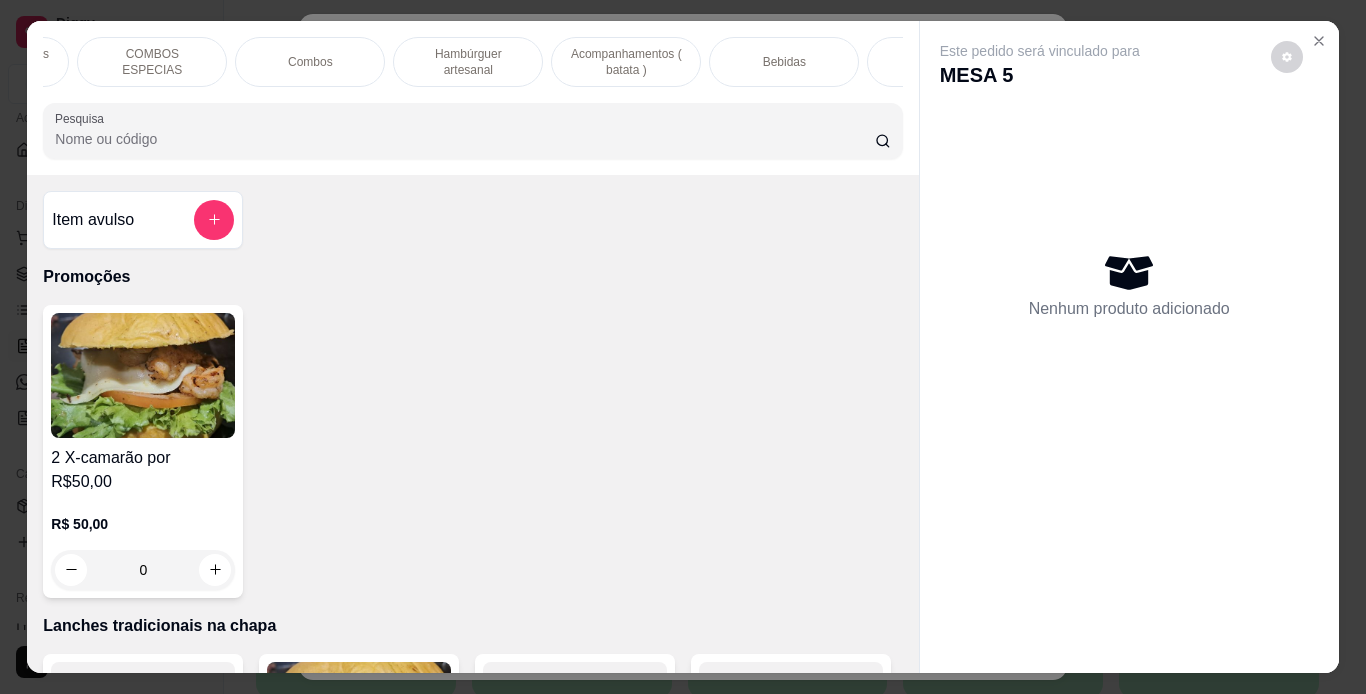 click on "Bebidas" at bounding box center [784, 62] 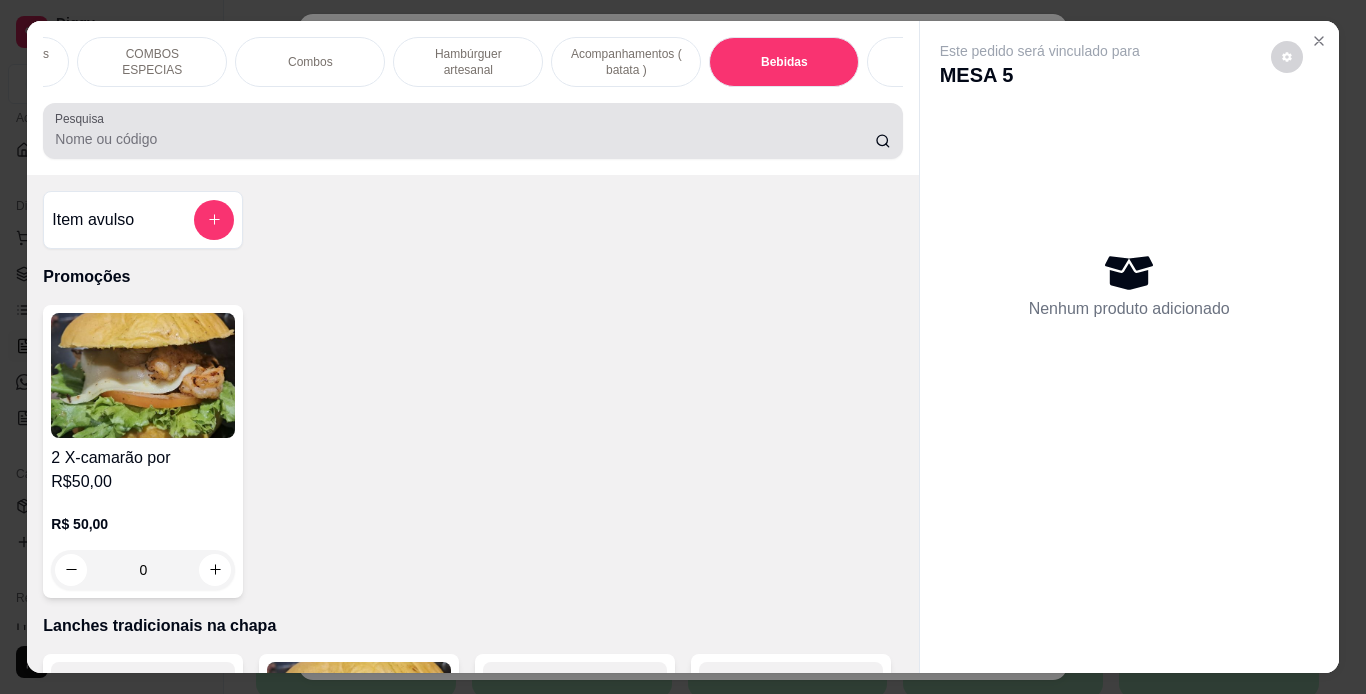 scroll, scrollTop: 6118, scrollLeft: 0, axis: vertical 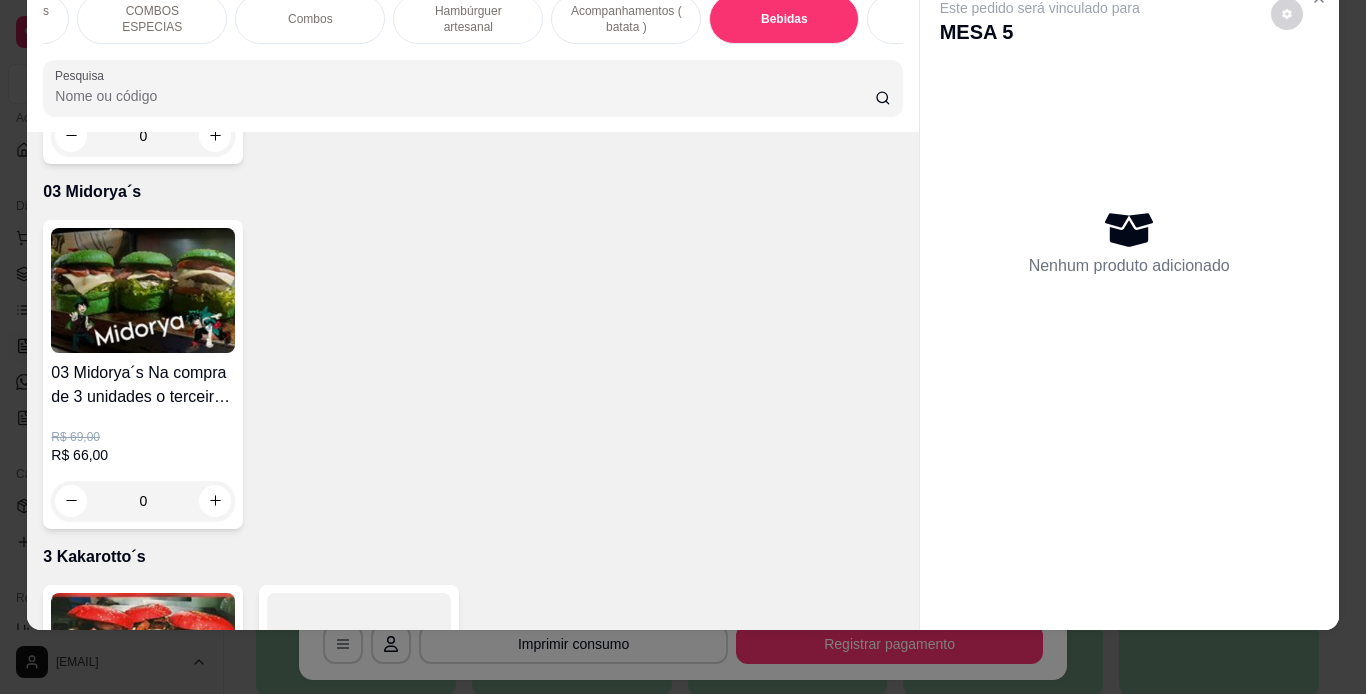 click at bounding box center [143, -890] 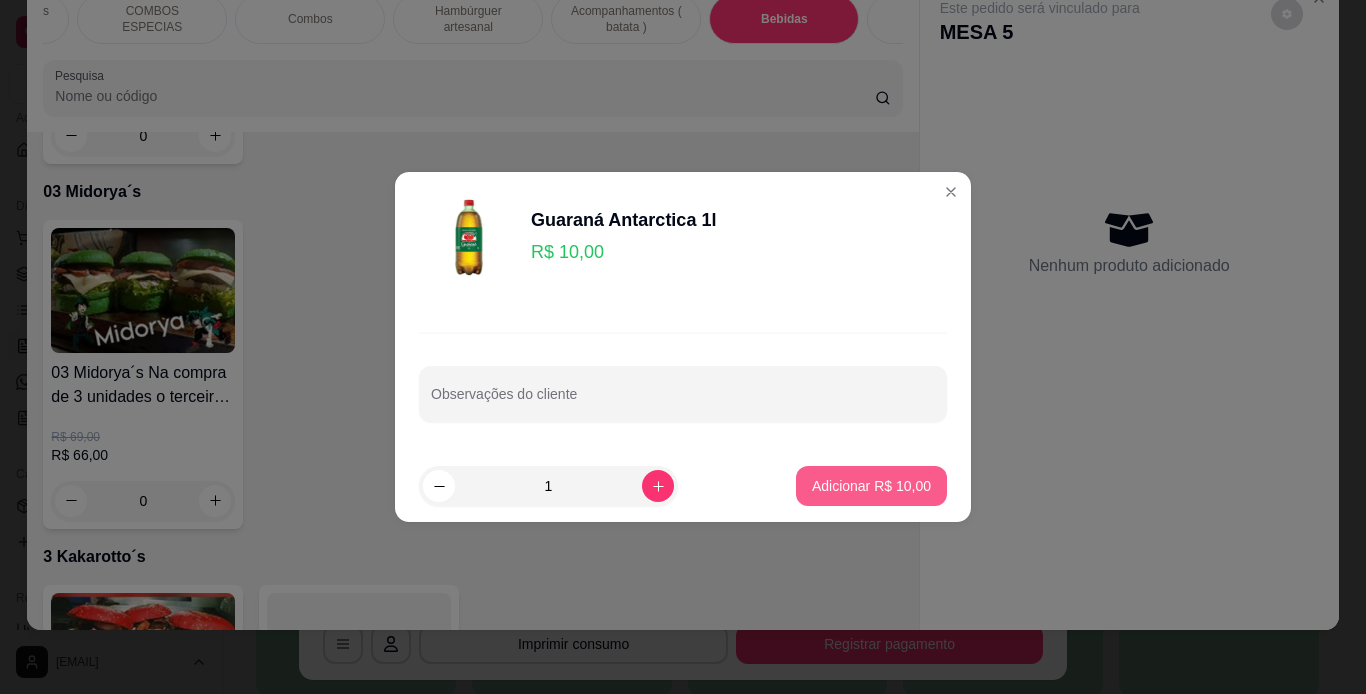 click on "Adicionar   R$ 10,00" at bounding box center (871, 486) 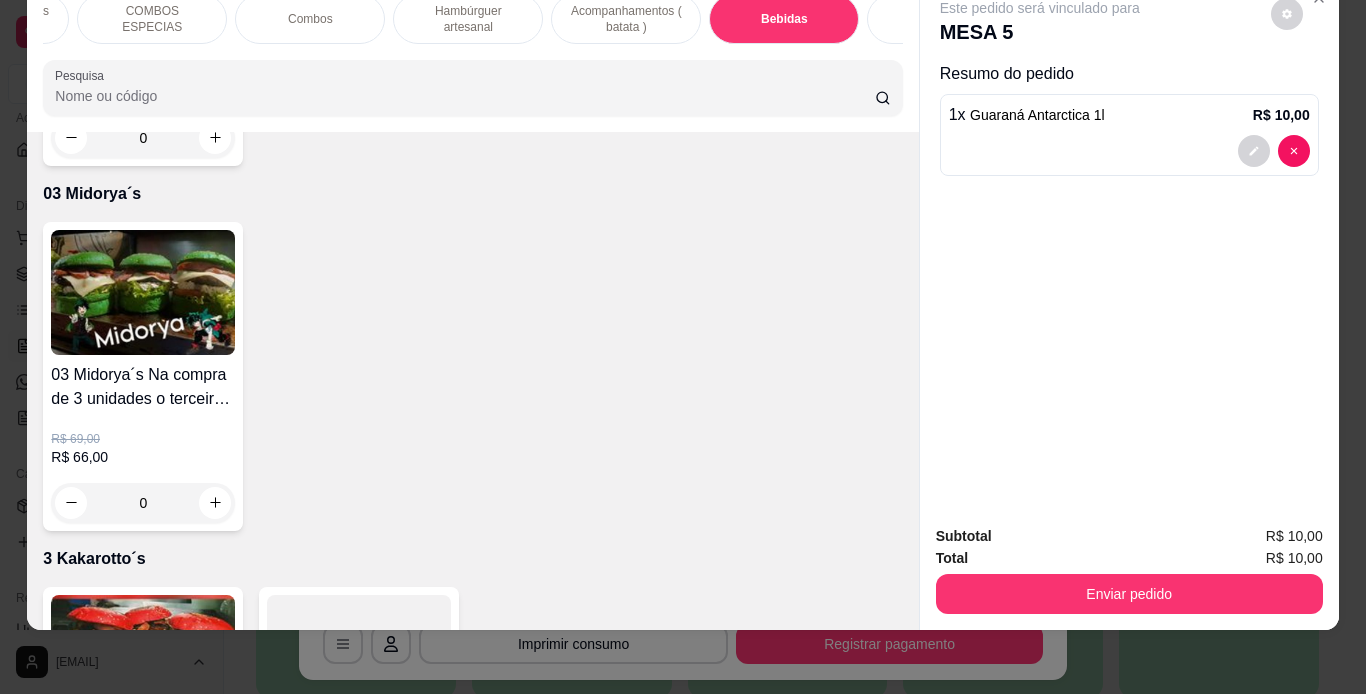 type on "1" 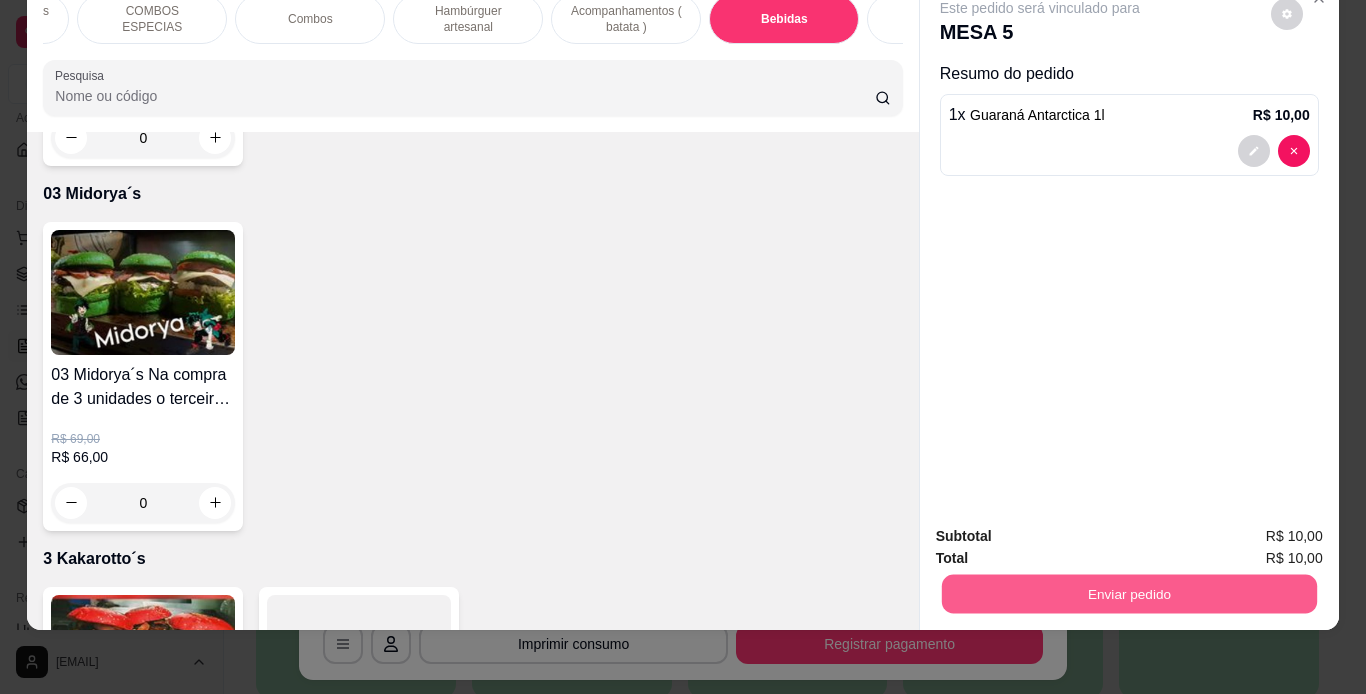 click on "Enviar pedido" at bounding box center [1128, 594] 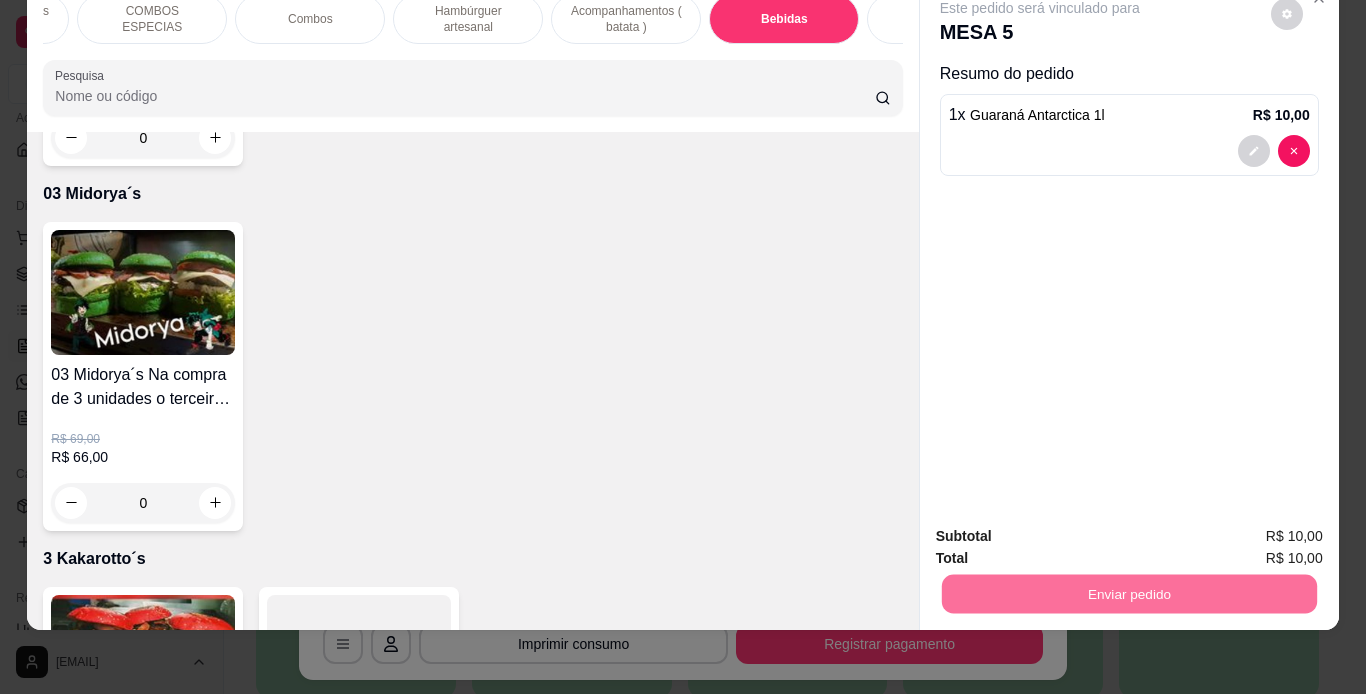 click on "Não registrar e enviar pedido" at bounding box center (1063, 529) 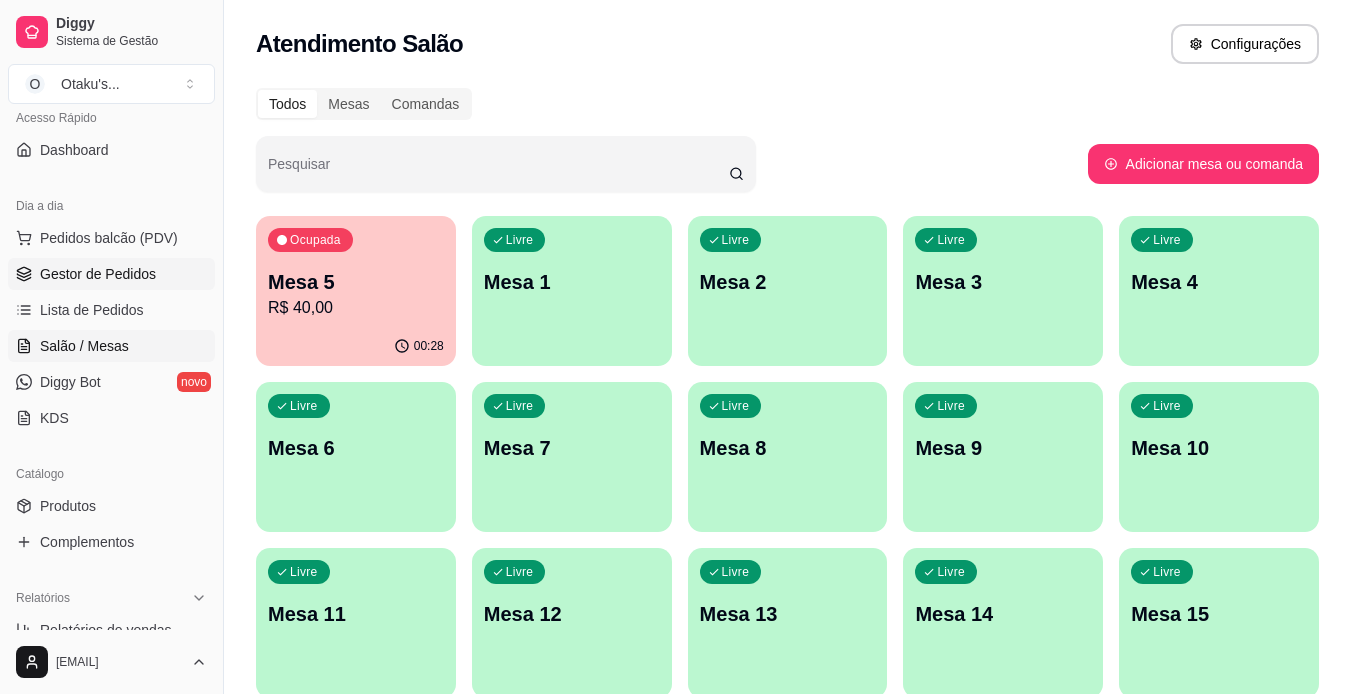 click on "Gestor de Pedidos" at bounding box center (98, 274) 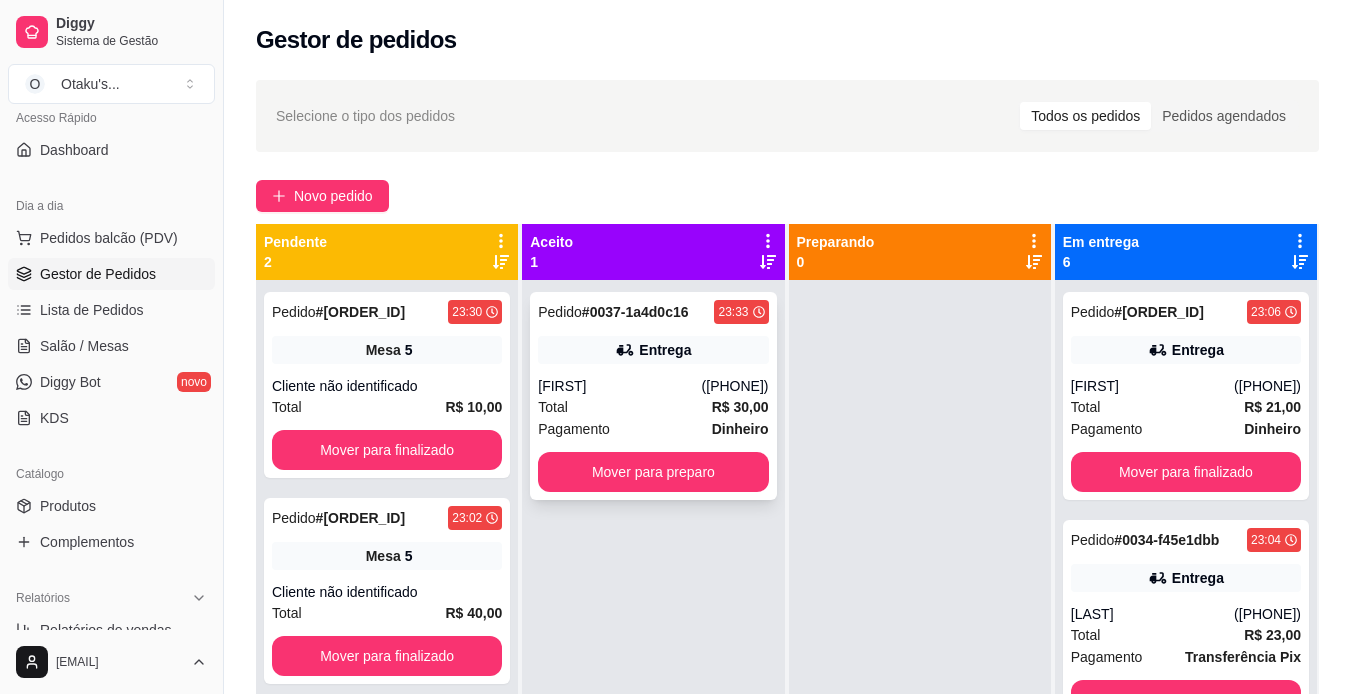 click on "R$ 30,00" at bounding box center (740, 407) 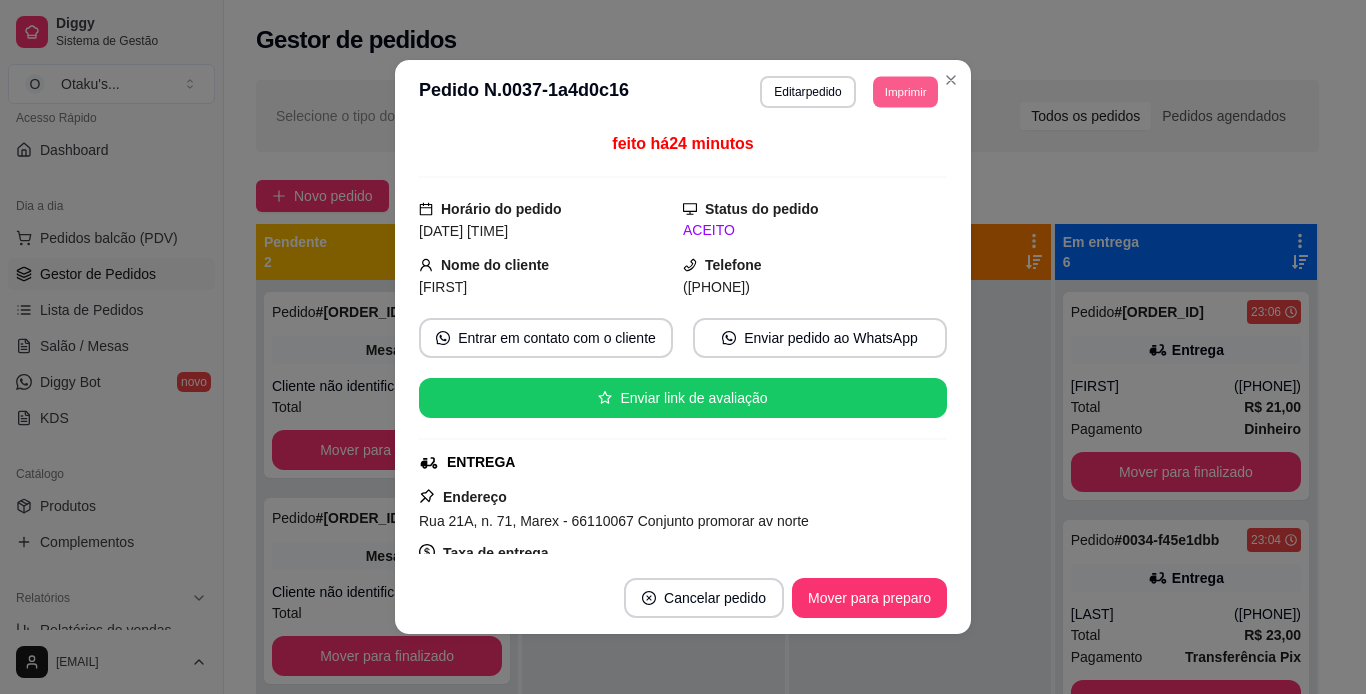 click on "Imprimir" at bounding box center (905, 91) 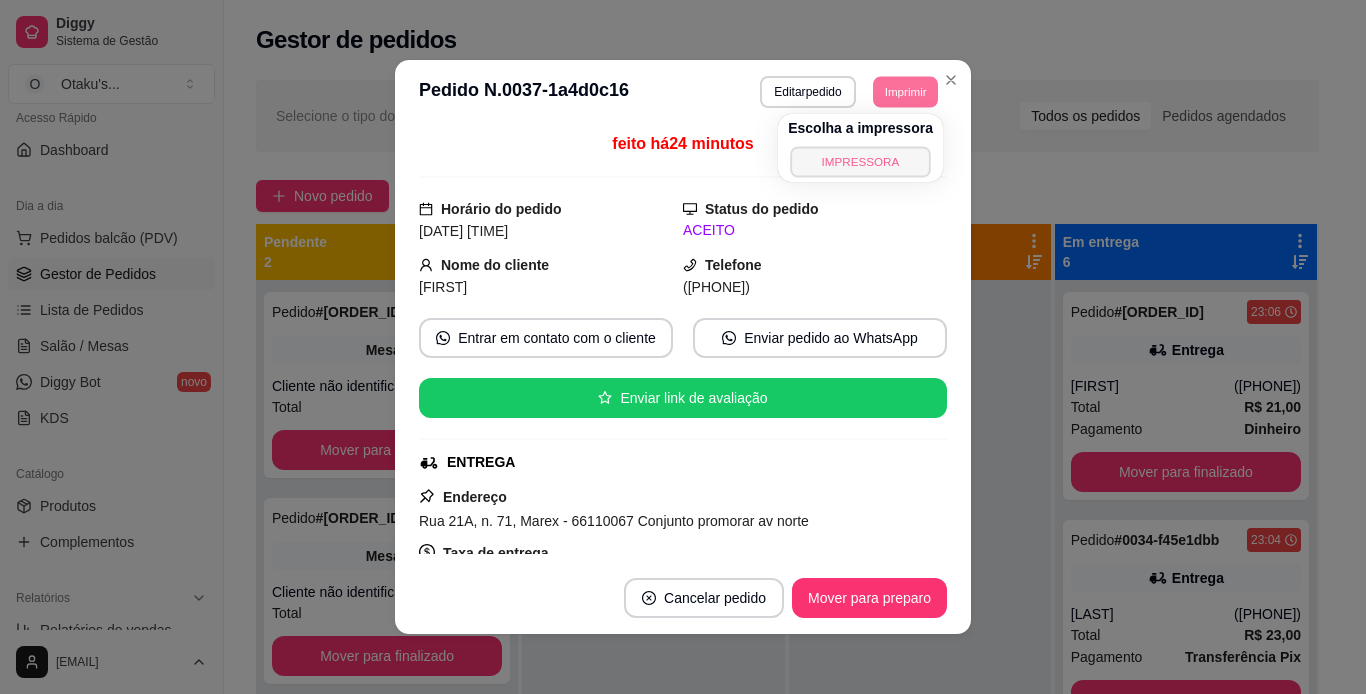 click on "IMPRESSORA" at bounding box center [860, 161] 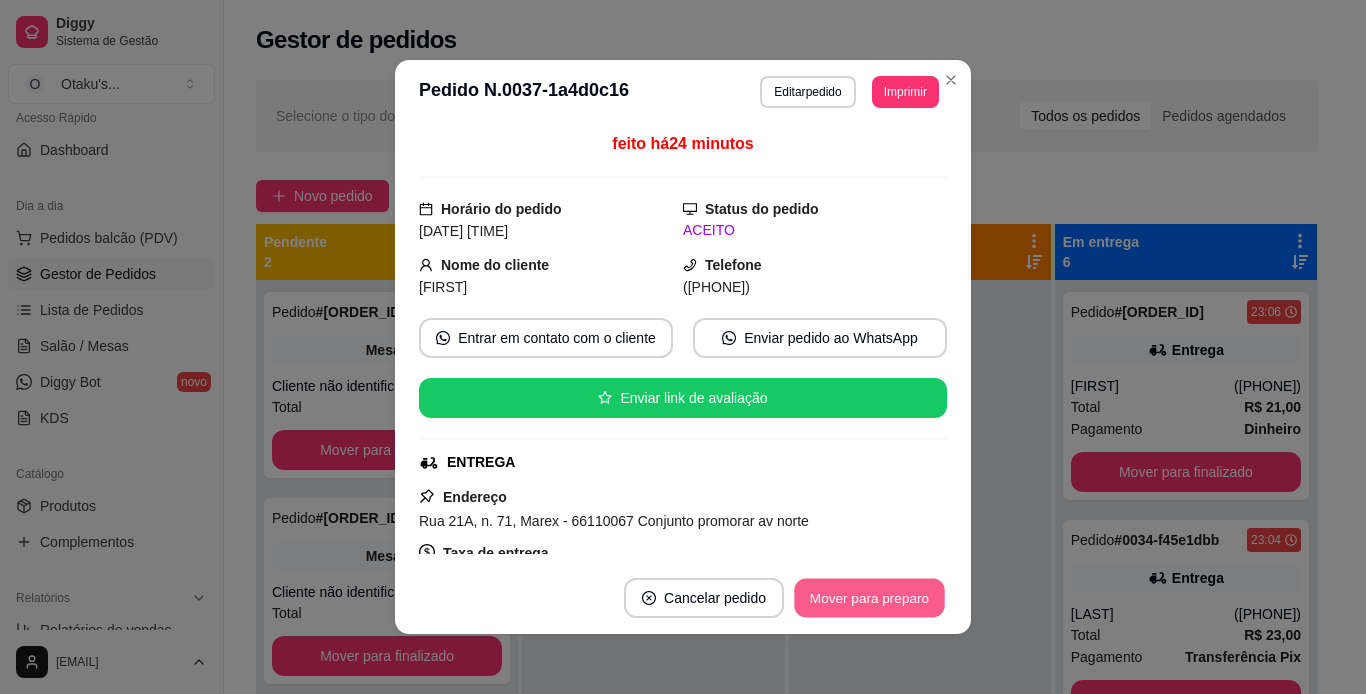 click on "Mover para preparo" at bounding box center (869, 598) 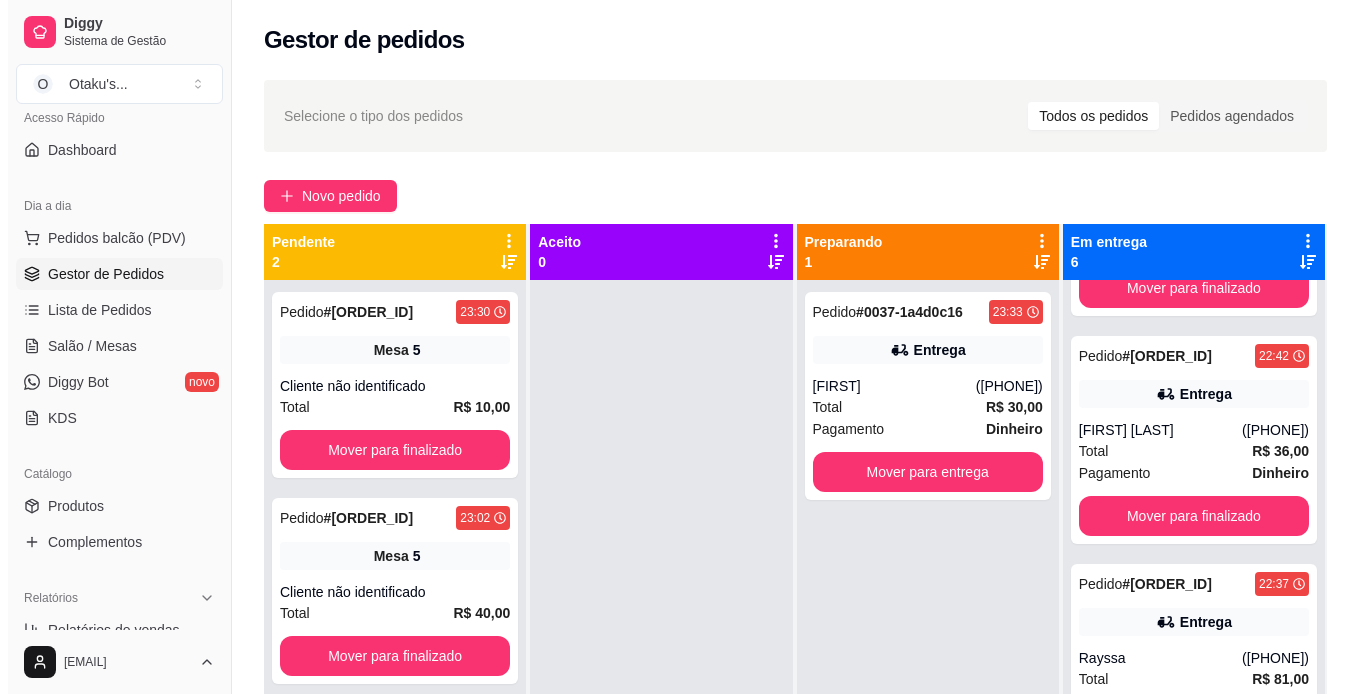 scroll, scrollTop: 694, scrollLeft: 0, axis: vertical 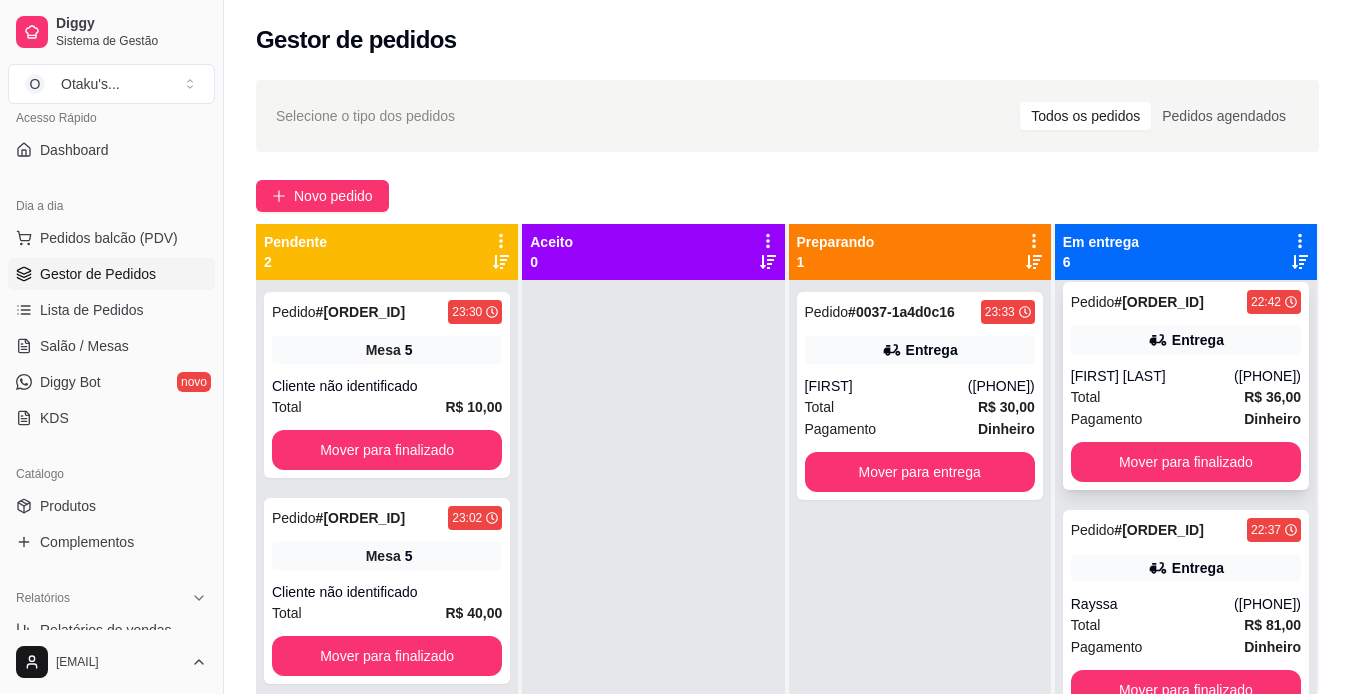 click on "([PHONE])" at bounding box center [1267, 376] 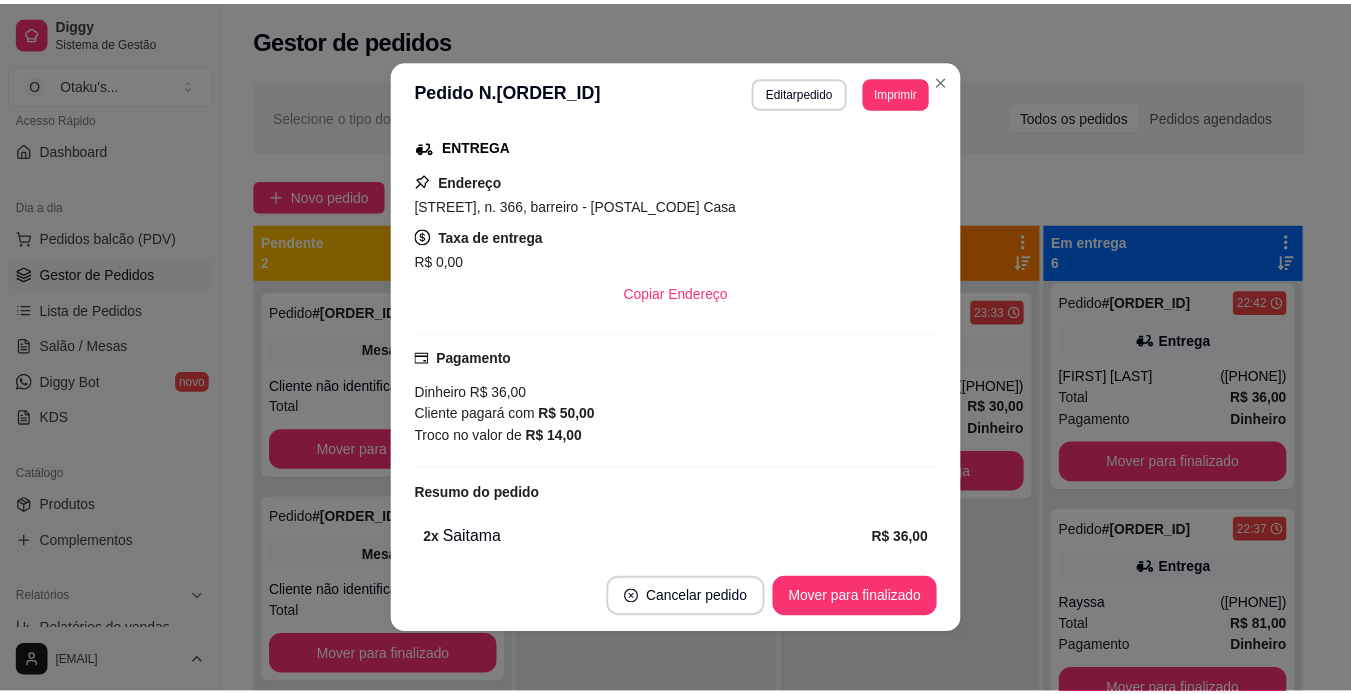 scroll, scrollTop: 451, scrollLeft: 0, axis: vertical 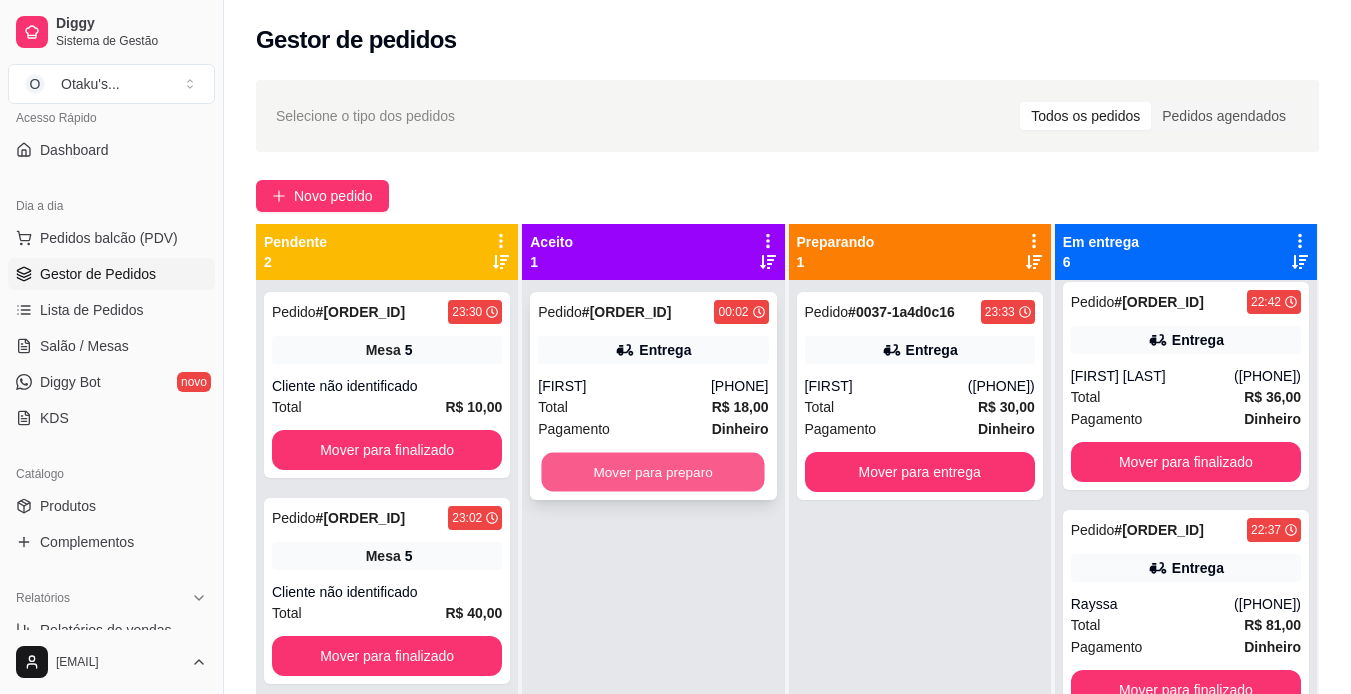 click on "Mover para preparo" at bounding box center [653, 472] 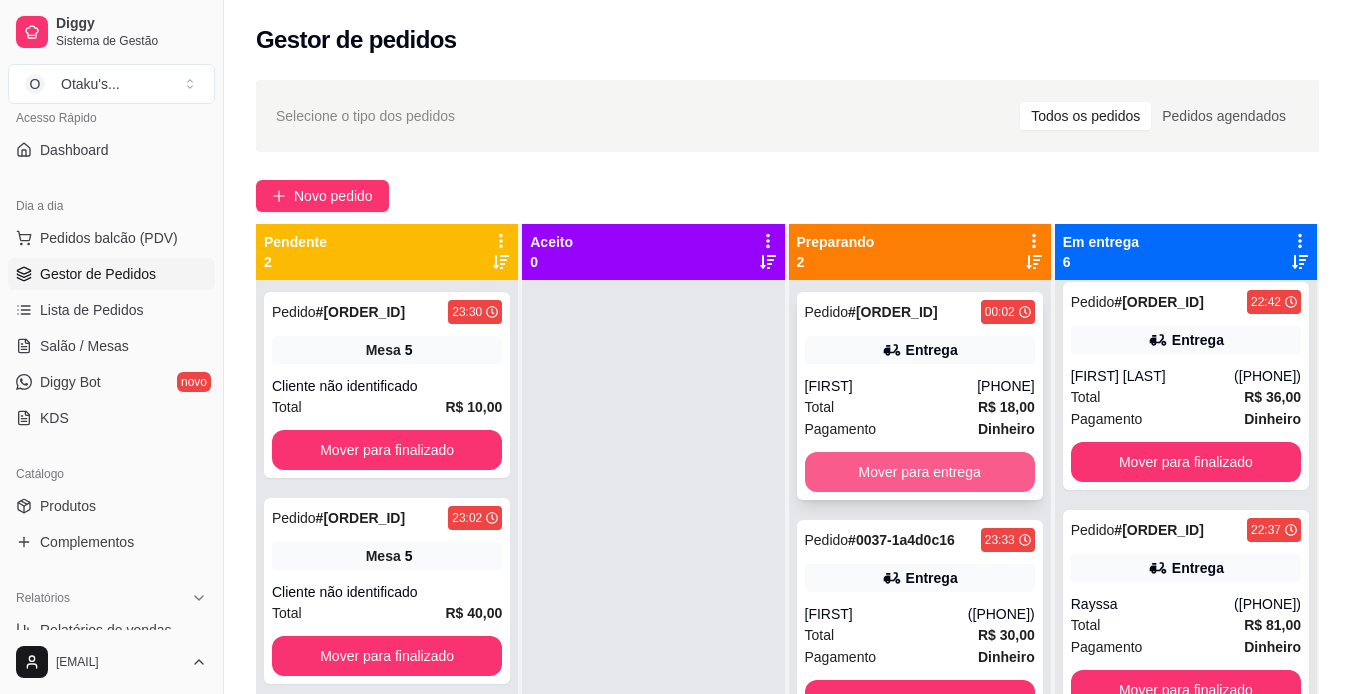 click on "Mover para entrega" at bounding box center (920, 472) 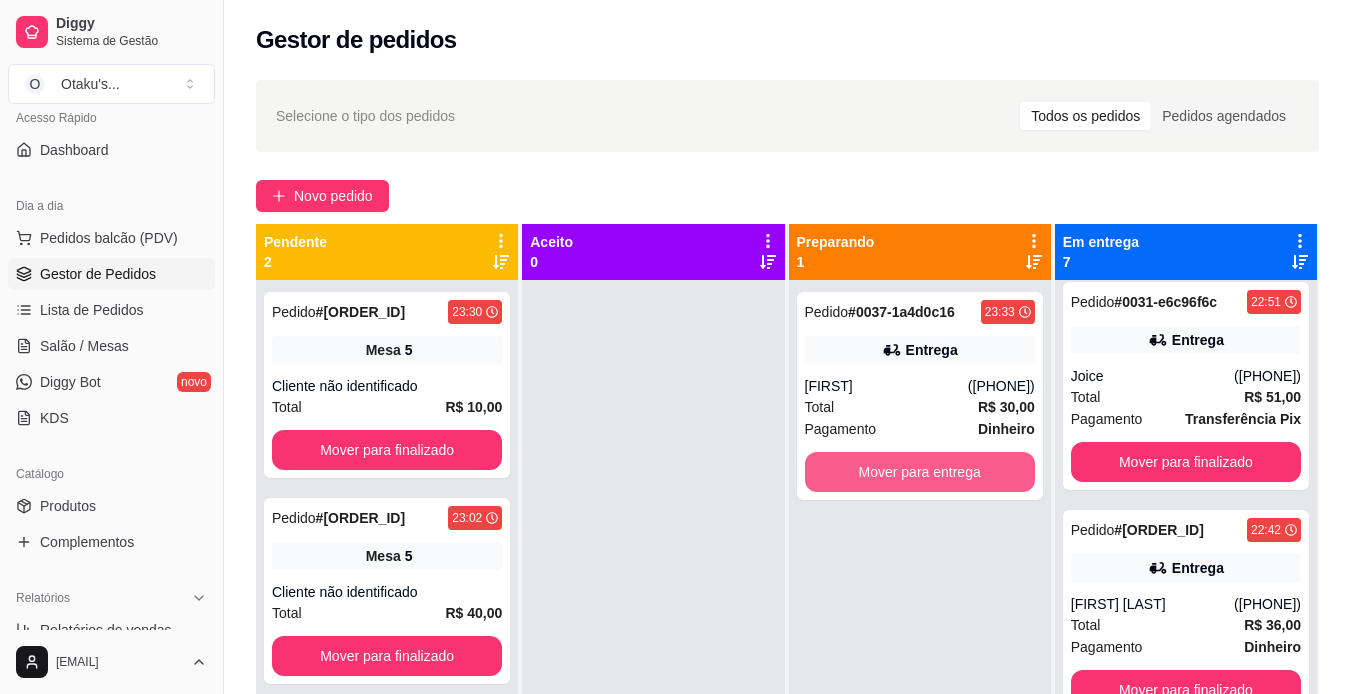 scroll, scrollTop: 922, scrollLeft: 0, axis: vertical 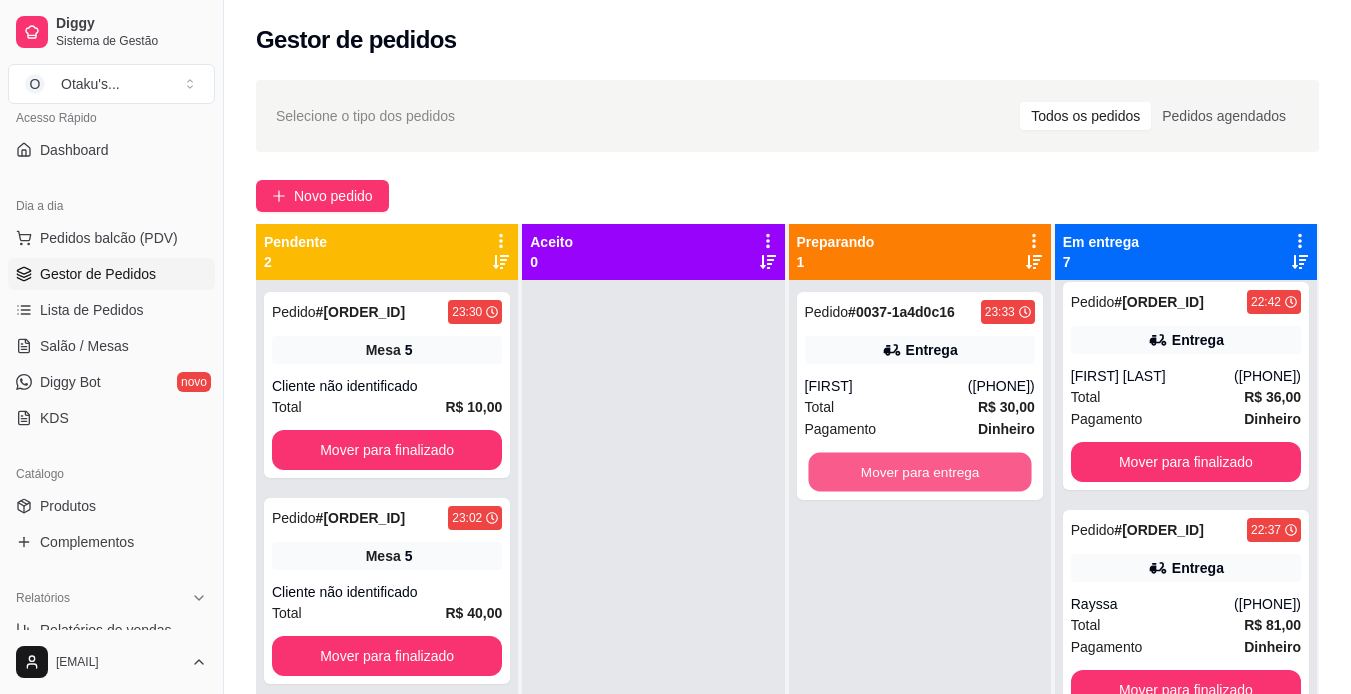 click on "Mover para entrega" at bounding box center (919, 472) 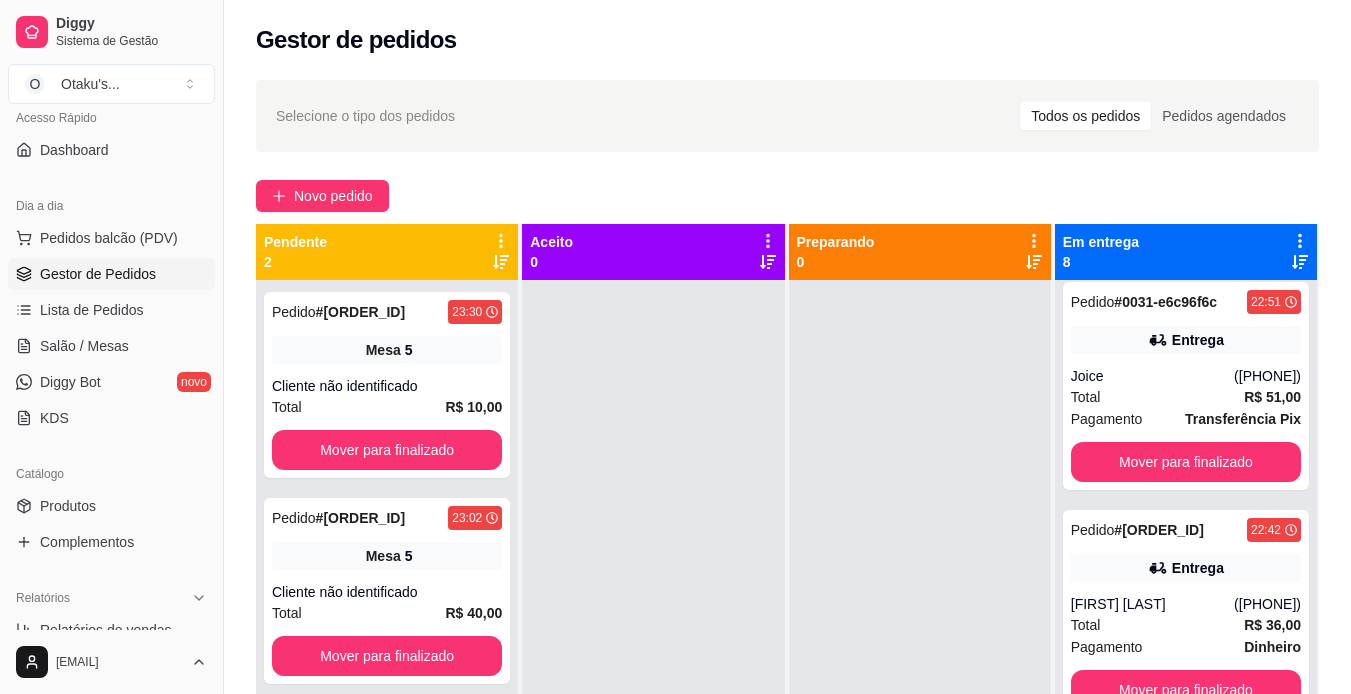 scroll, scrollTop: 1150, scrollLeft: 0, axis: vertical 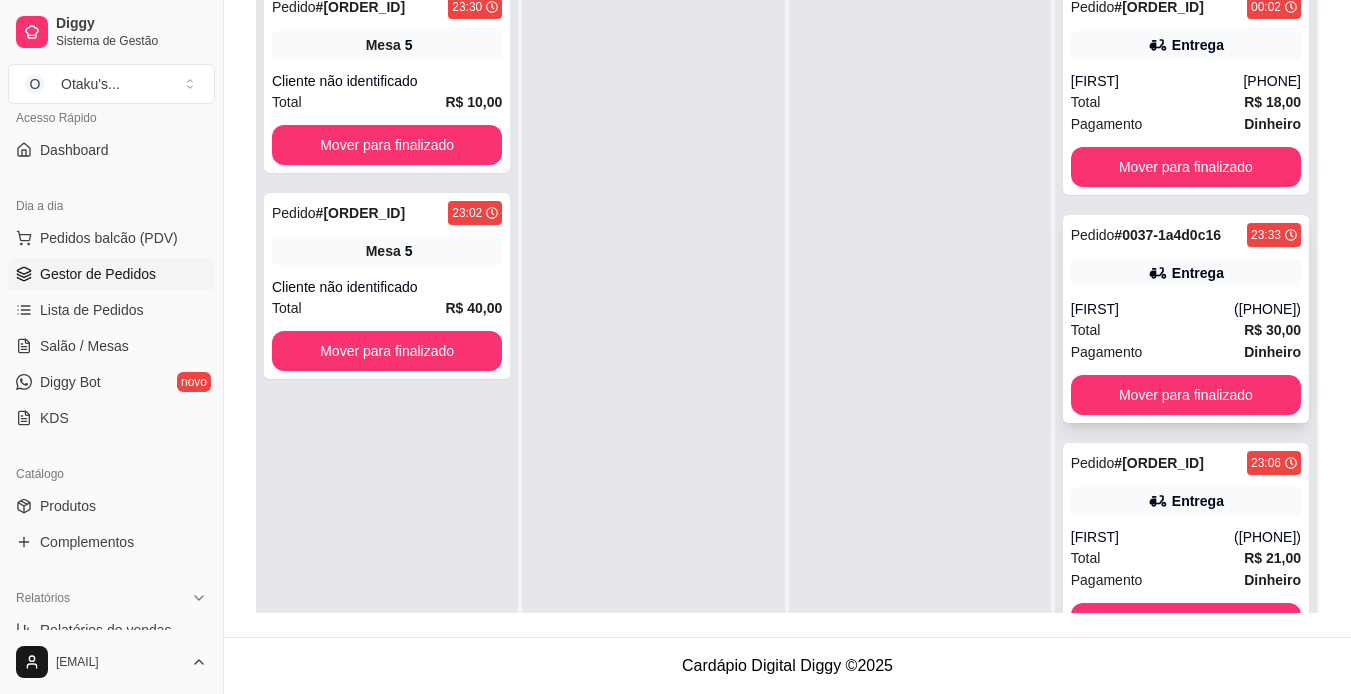 click on "[FIRST]" at bounding box center (1152, 309) 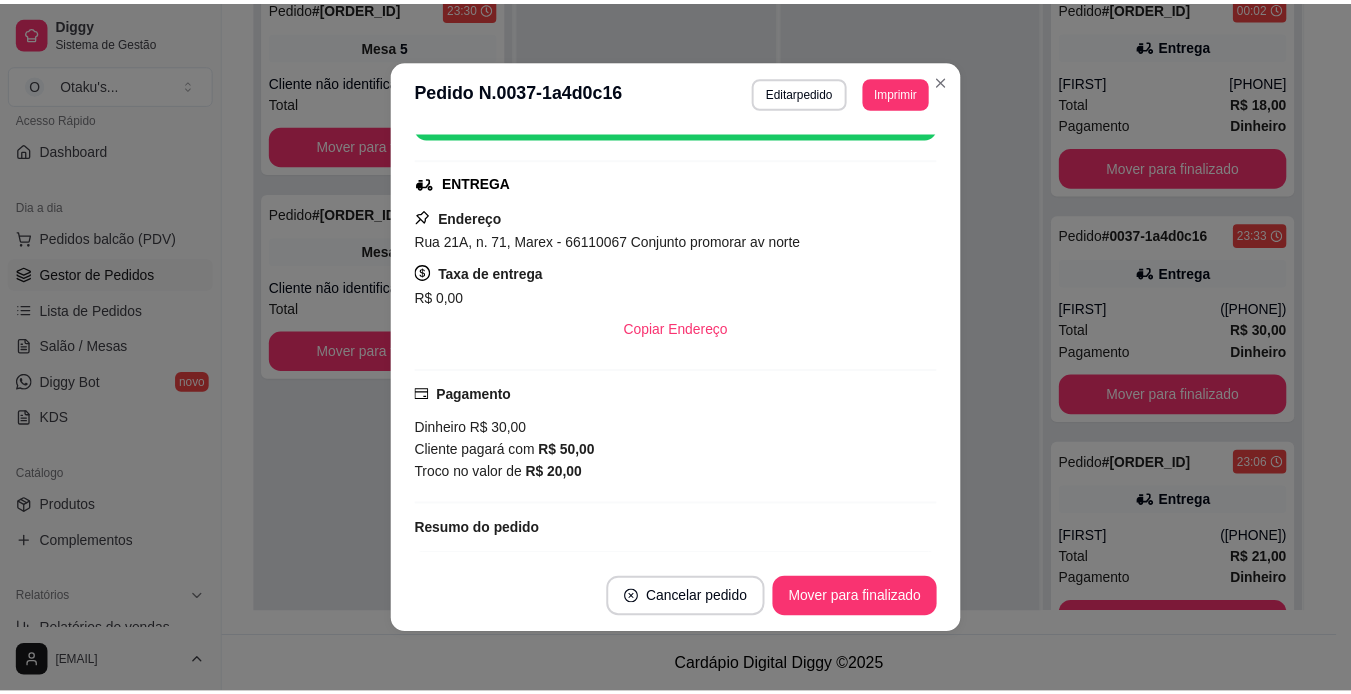 scroll, scrollTop: 281, scrollLeft: 0, axis: vertical 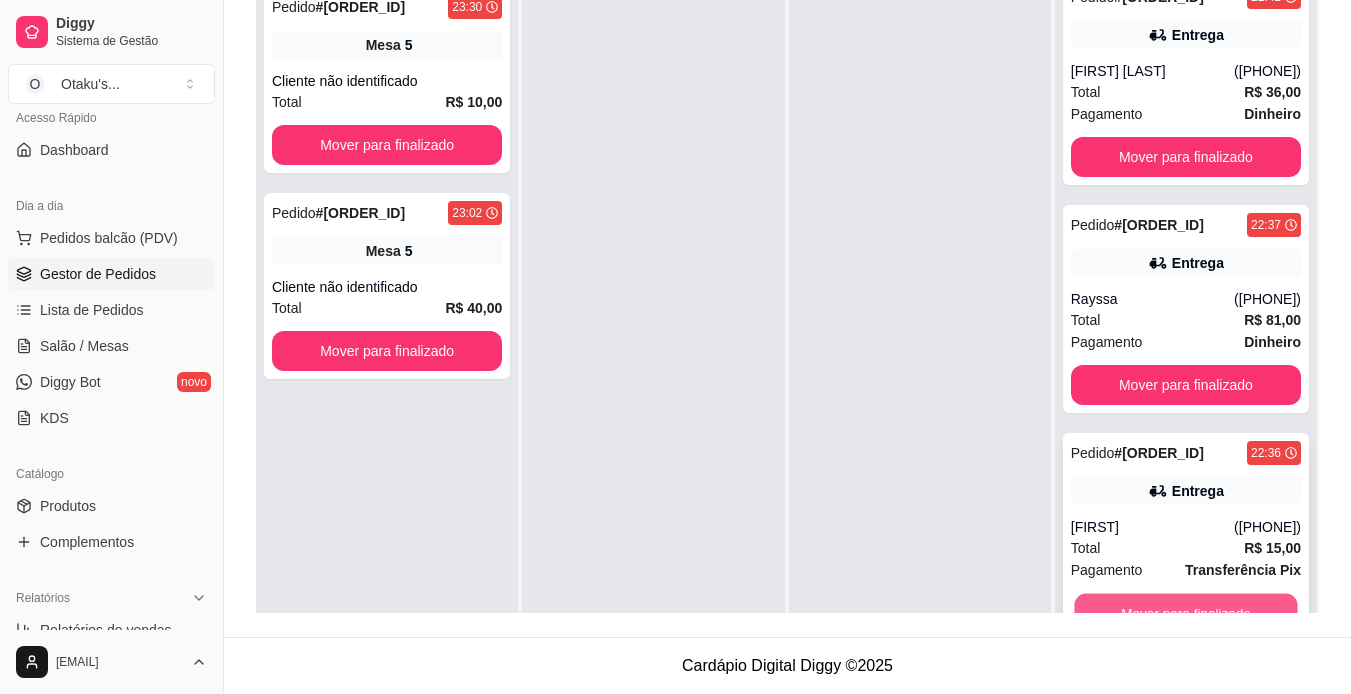 click on "Mover para finalizado" at bounding box center (1185, 613) 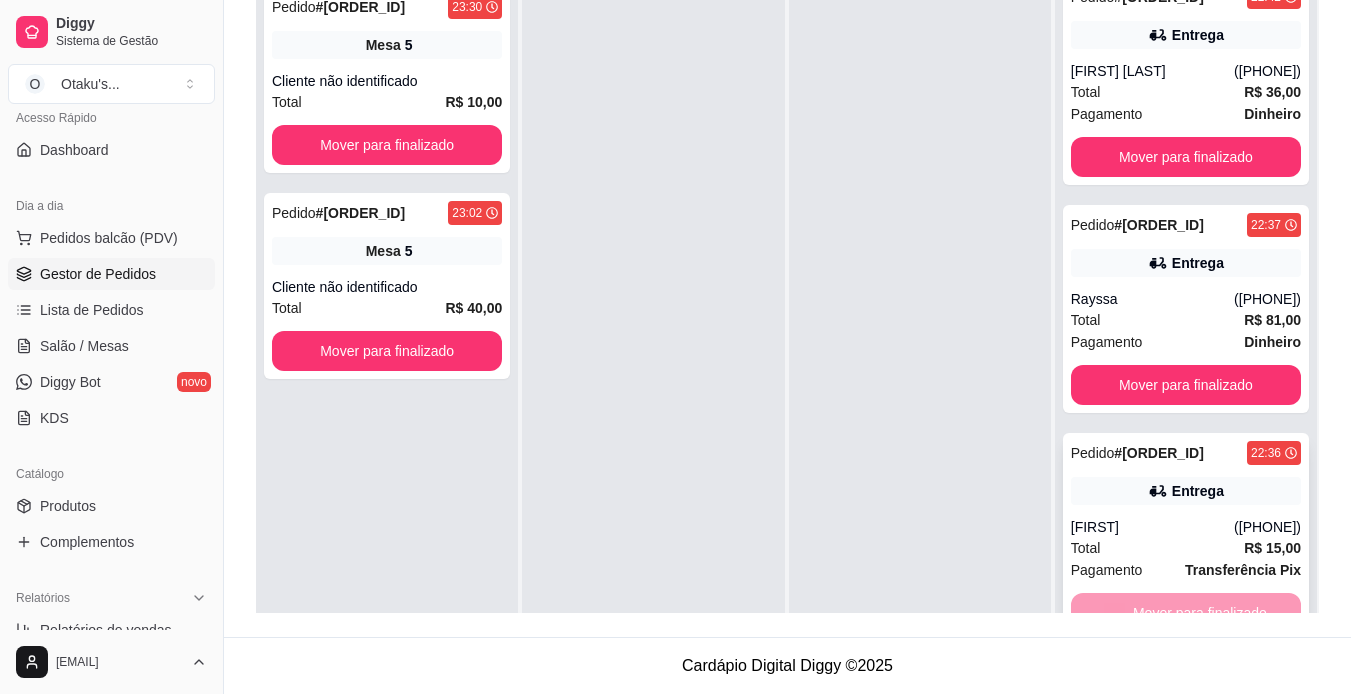 scroll, scrollTop: 922, scrollLeft: 0, axis: vertical 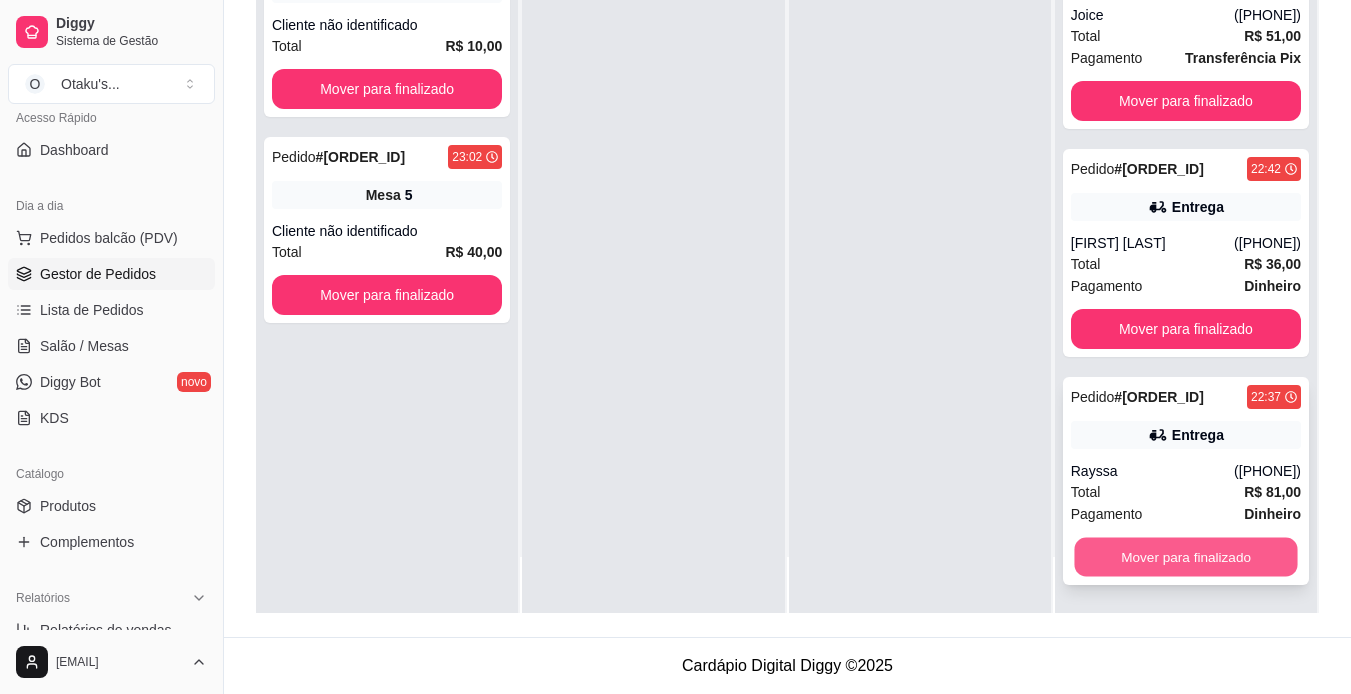 click on "Mover para finalizado" at bounding box center (1185, 557) 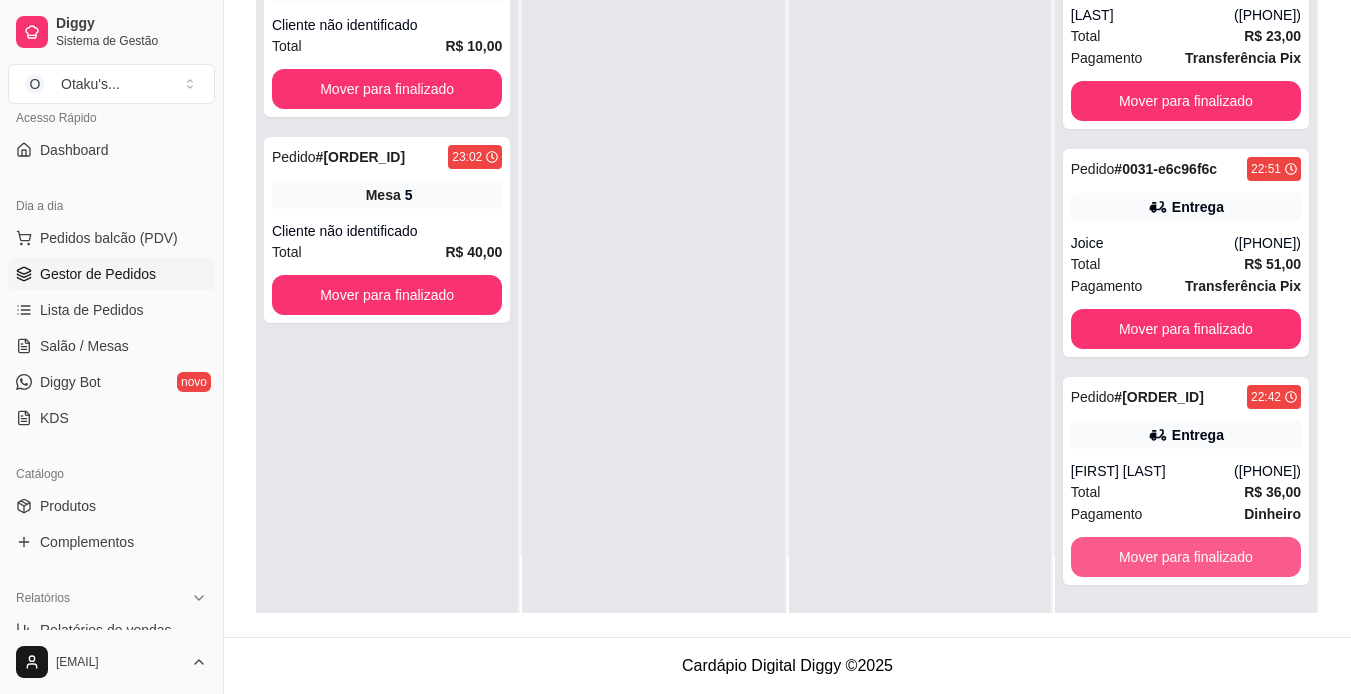 scroll, scrollTop: 694, scrollLeft: 0, axis: vertical 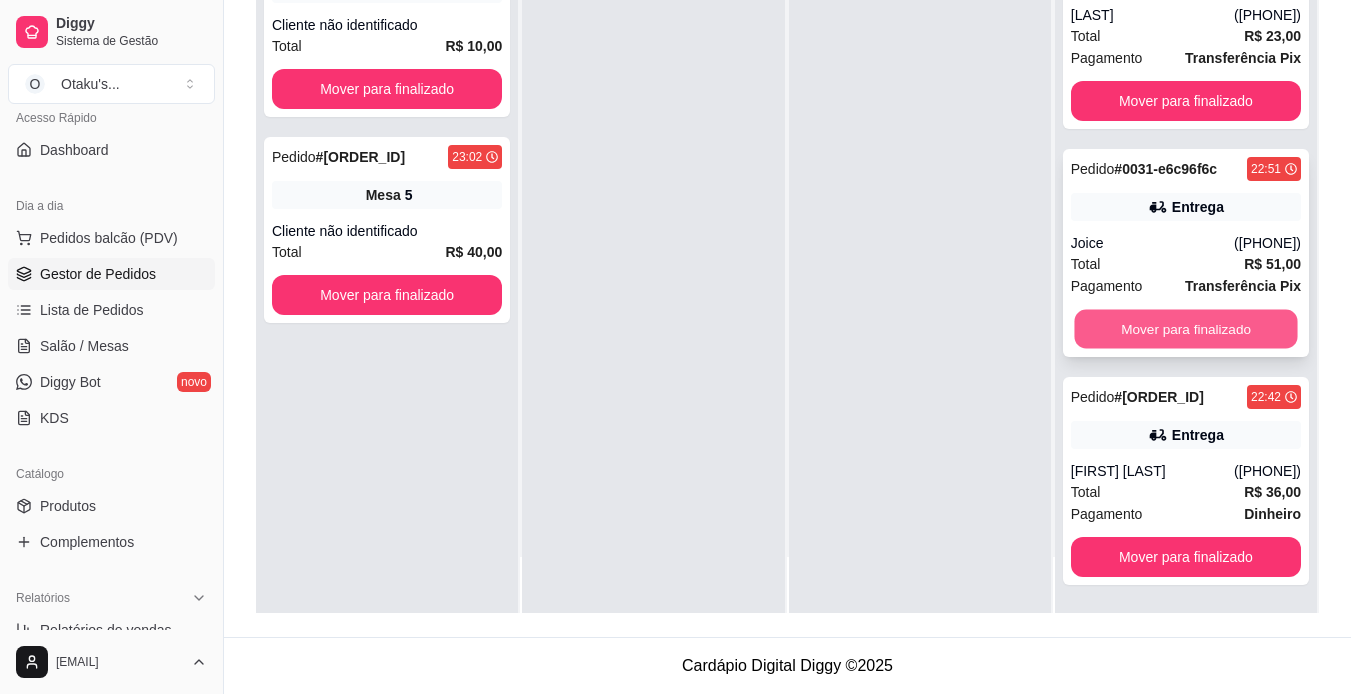 click on "Mover para finalizado" at bounding box center [1185, 329] 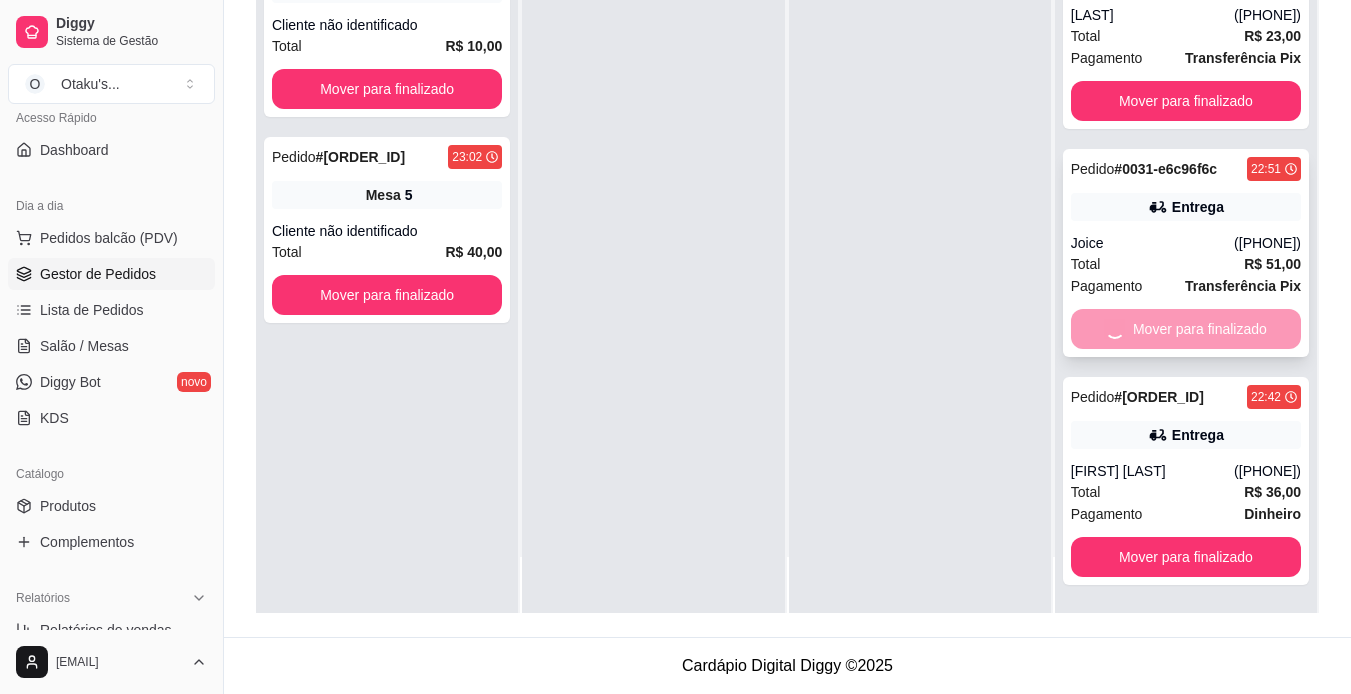 scroll, scrollTop: 466, scrollLeft: 0, axis: vertical 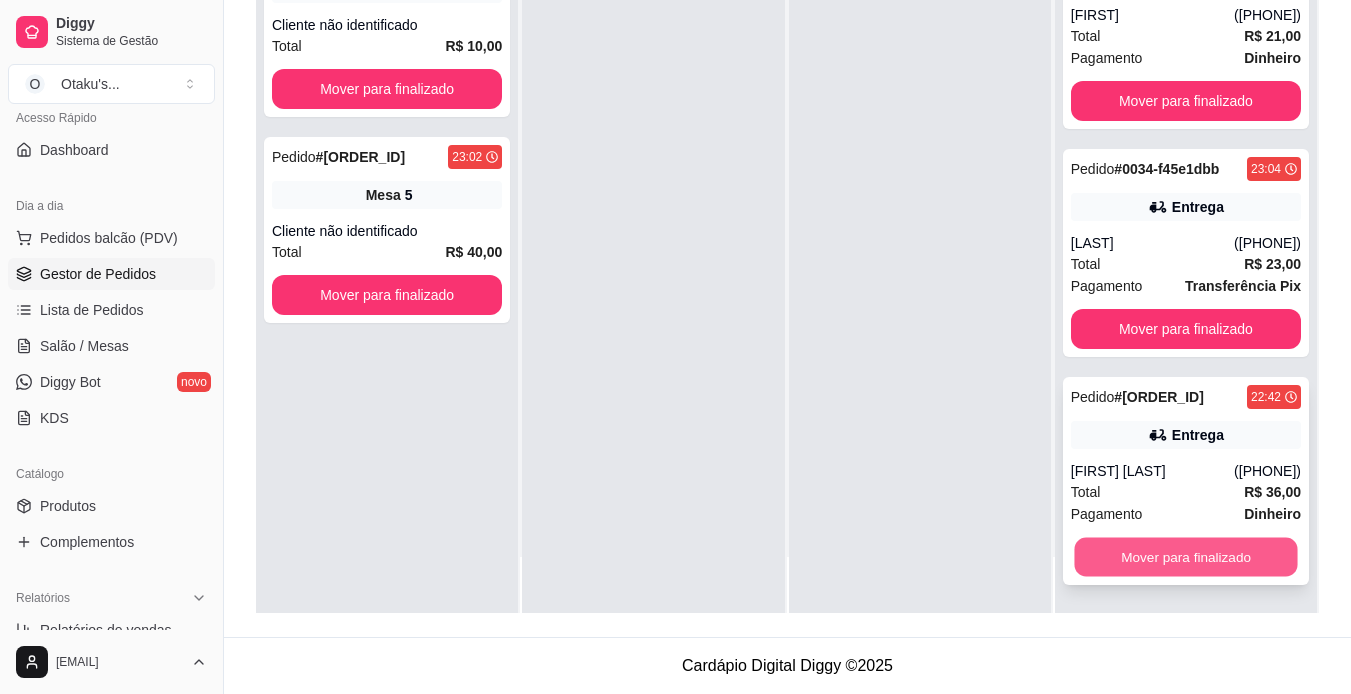 click on "Mover para finalizado" at bounding box center (1185, 557) 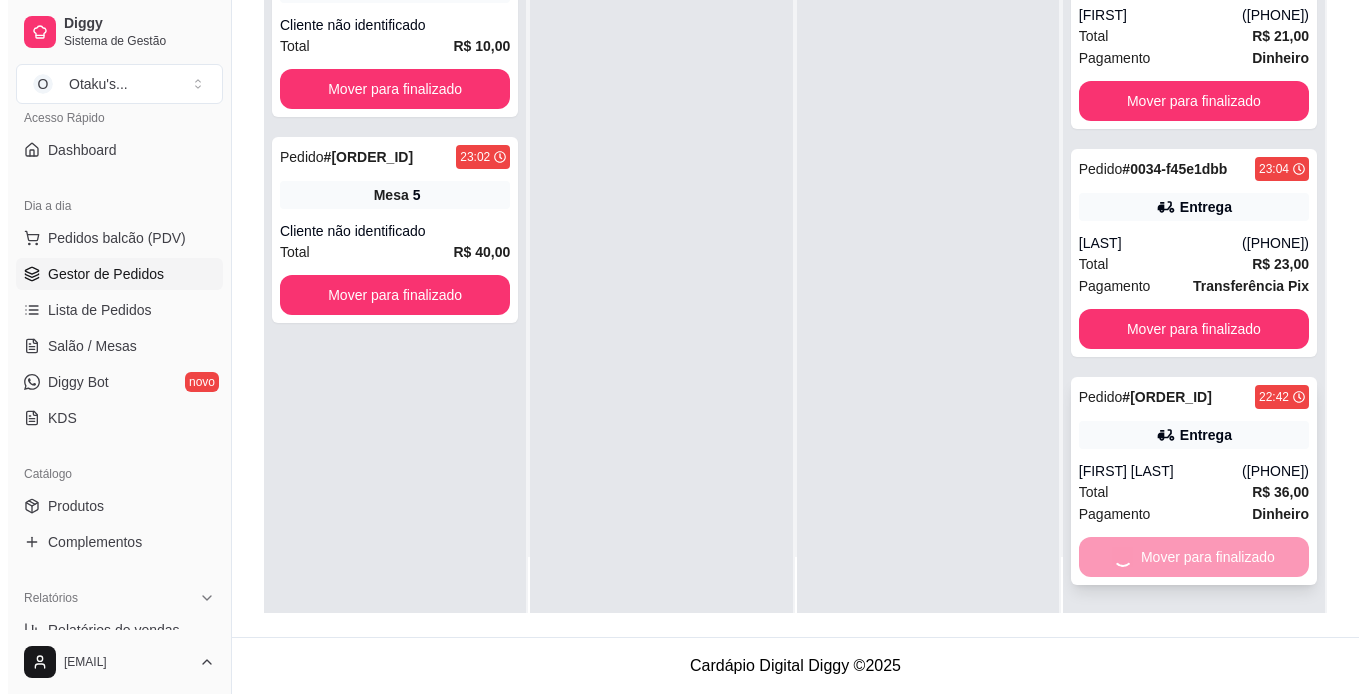 scroll, scrollTop: 238, scrollLeft: 0, axis: vertical 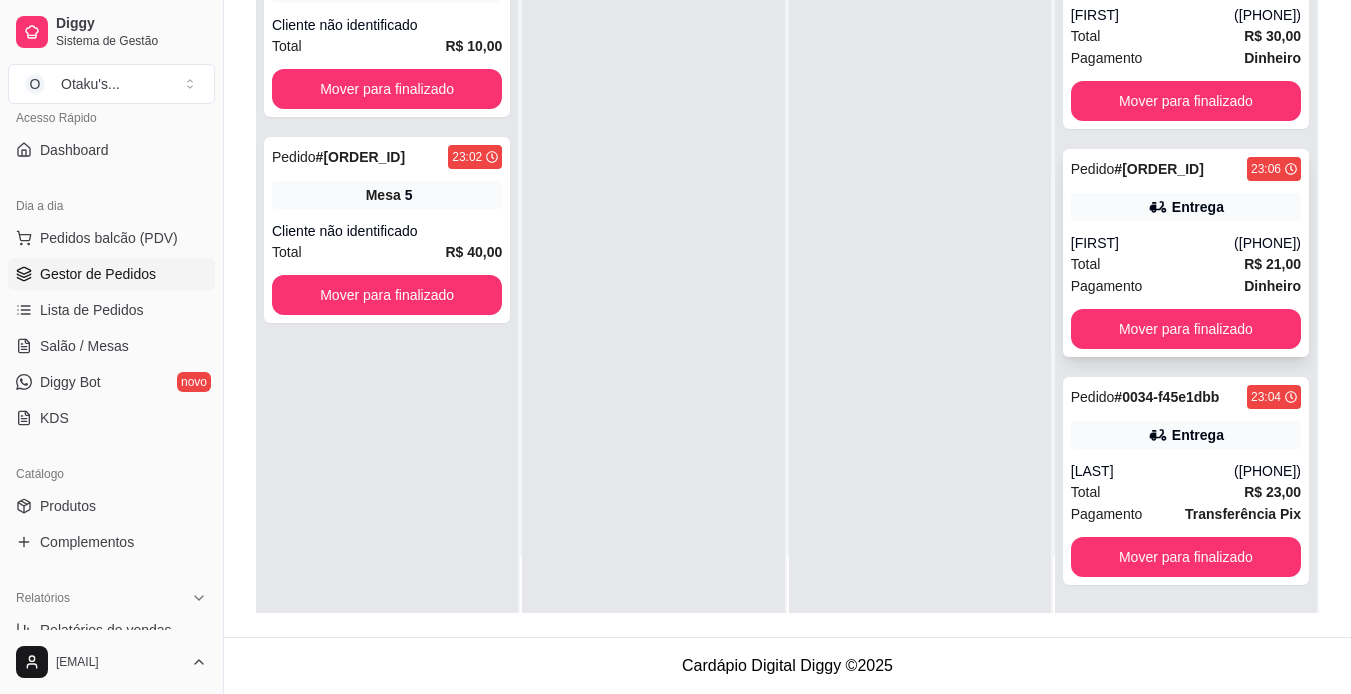 click on "Entrega" at bounding box center (1186, 207) 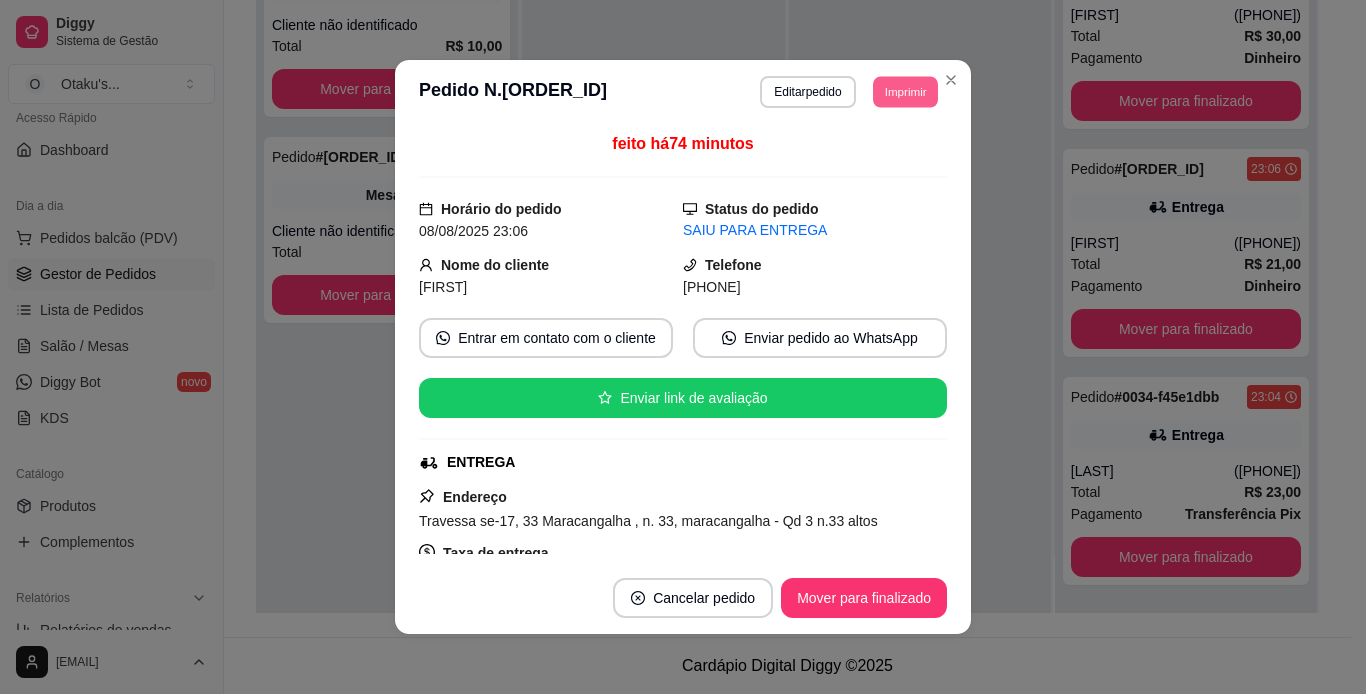 click on "Imprimir" at bounding box center [905, 91] 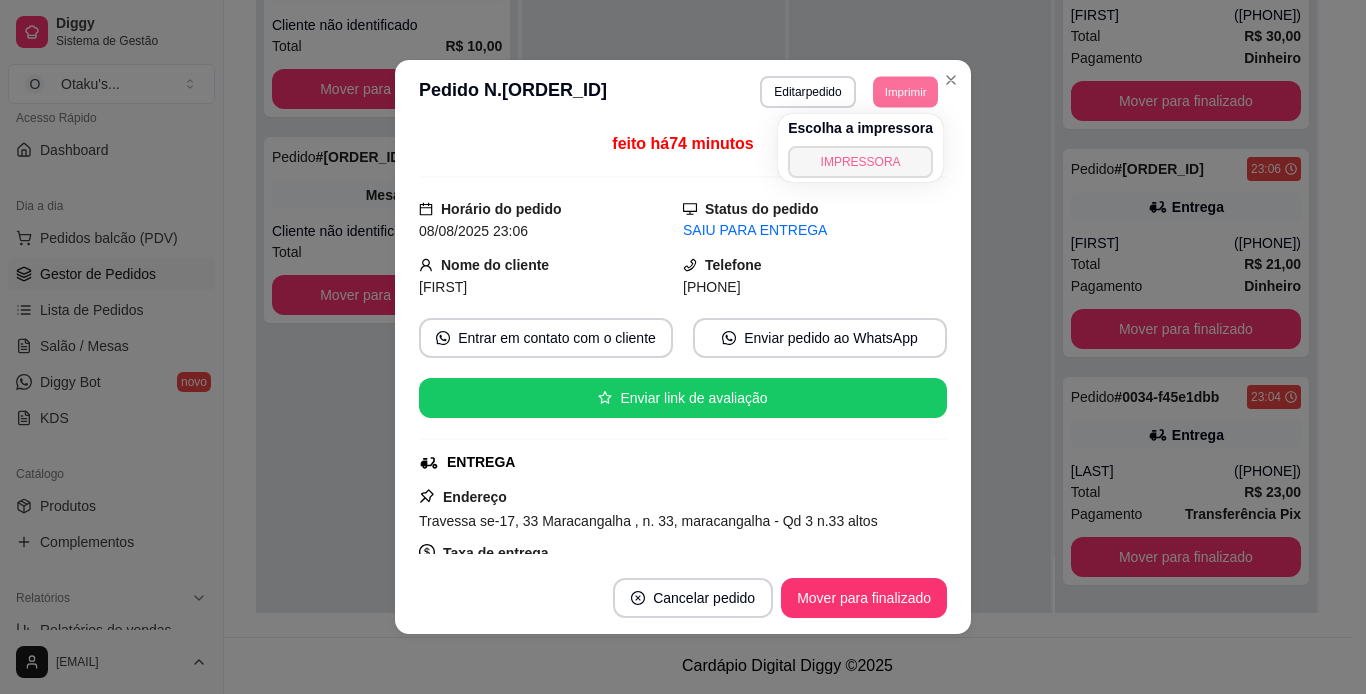 click on "IMPRESSORA" at bounding box center [860, 162] 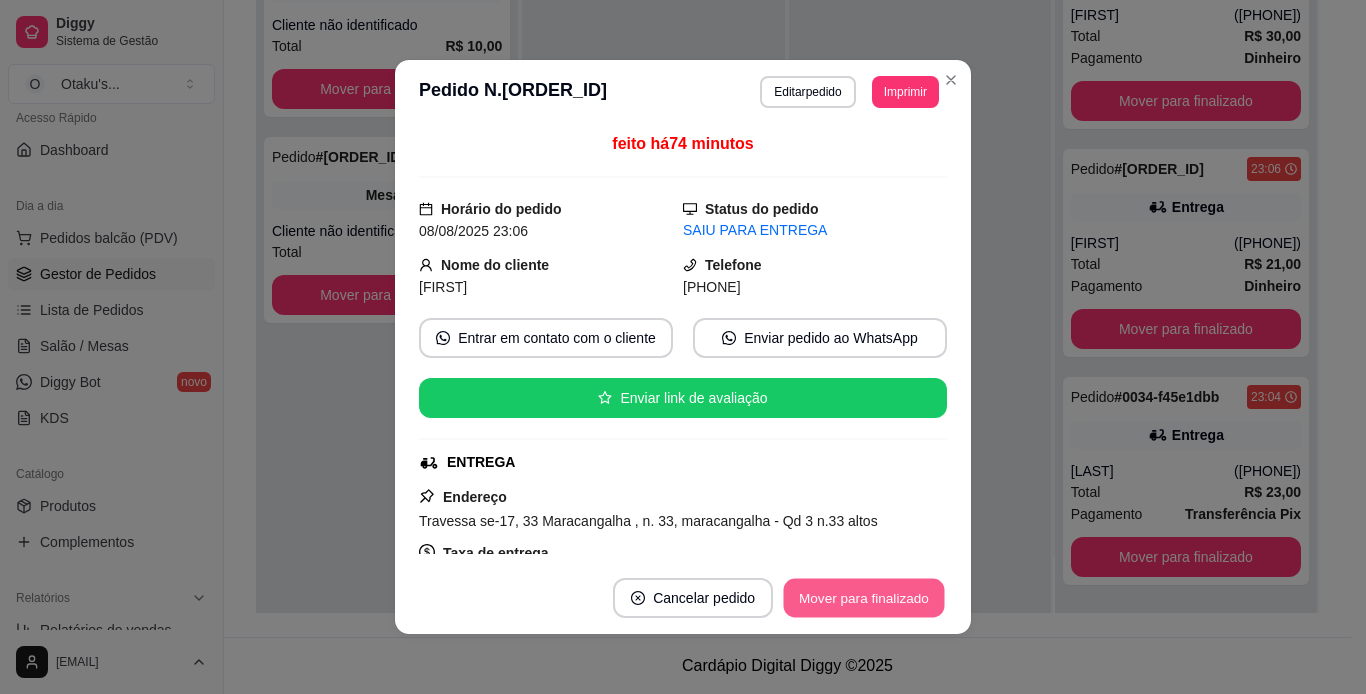 click on "Mover para finalizado" at bounding box center [864, 598] 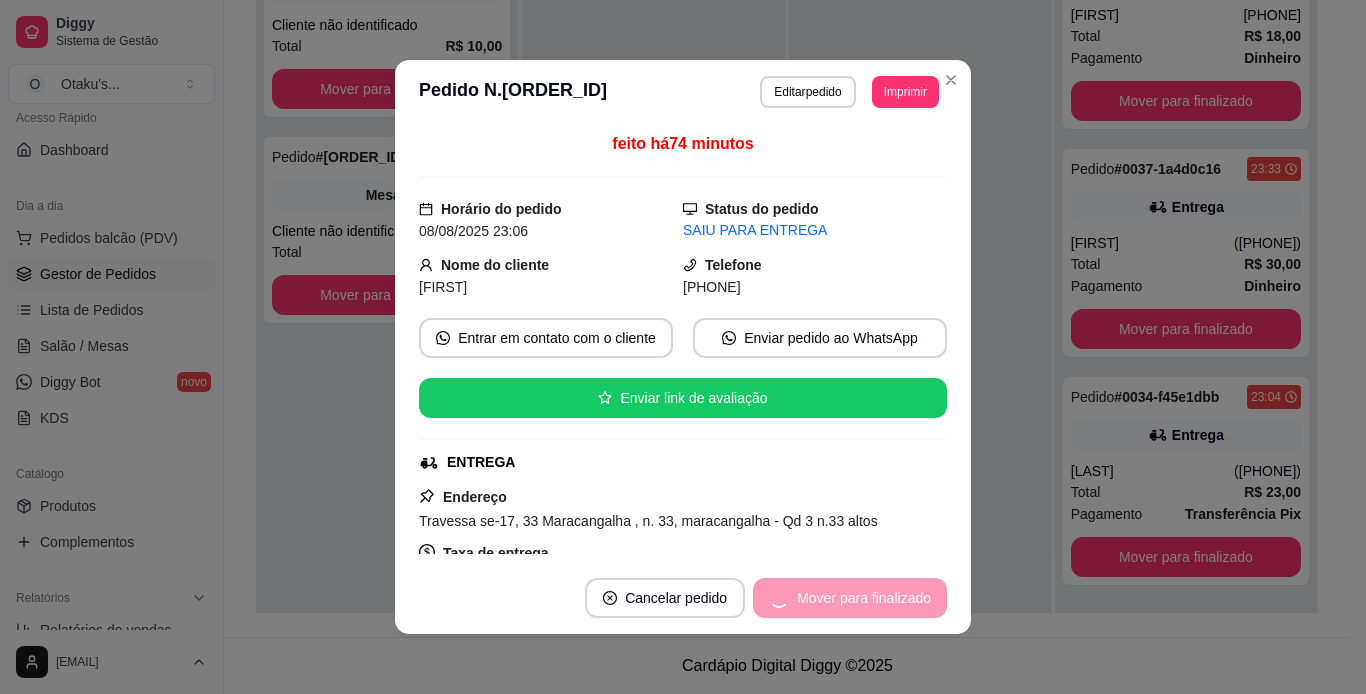 scroll, scrollTop: 10, scrollLeft: 0, axis: vertical 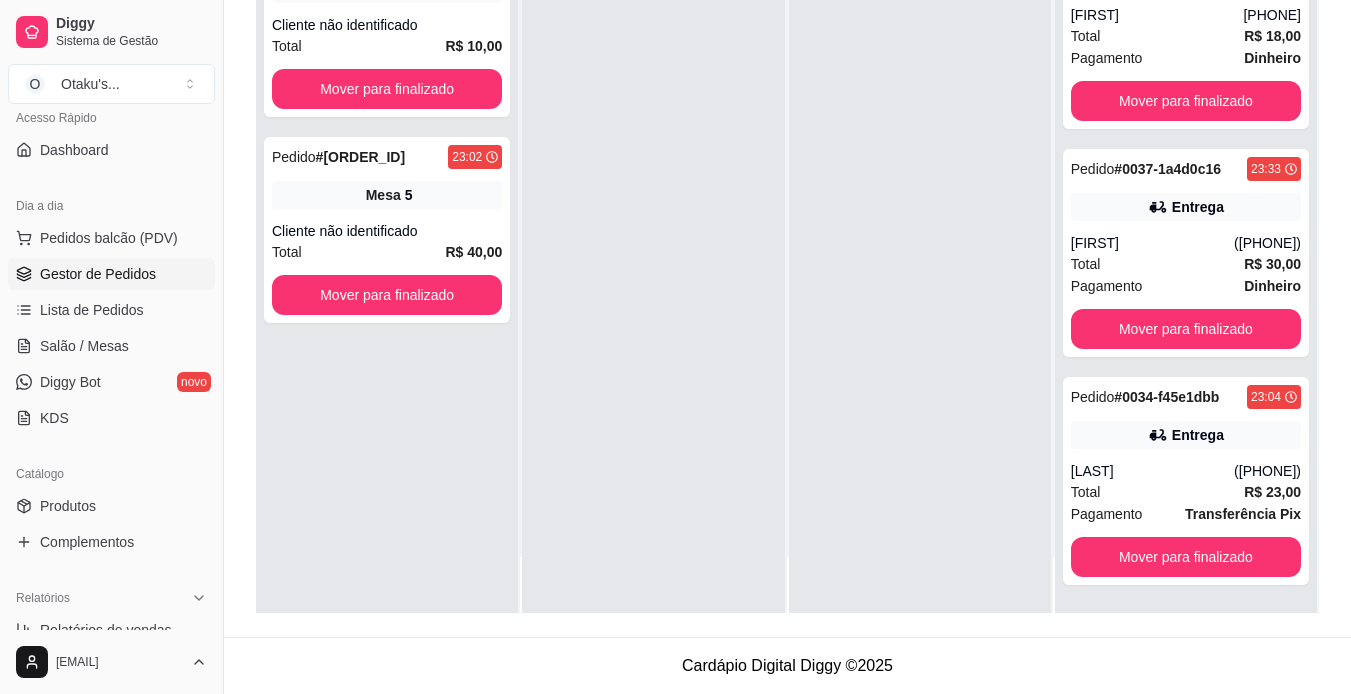 click on "Pedido  # 0038-fb775cda 00:02 Entrega [FIRST] [LAST] ([PHONE]) Total R$ 18,00 Pagamento Dinheiro Mover para finalizado Pedido  # 0037-1a4d0c16 23:33 Entrega [FIRST] [LAST] ([PHONE]) Total R$ 30,00 Pagamento Dinheiro Mover para finalizado Pedido  # 0034-f45e1dbb 23:04 Entrega [FIRST] [LAST] ([PHONE]) Total R$ 23,00 Pagamento Transferência Pix Mover para finalizado" at bounding box center (1186, 266) 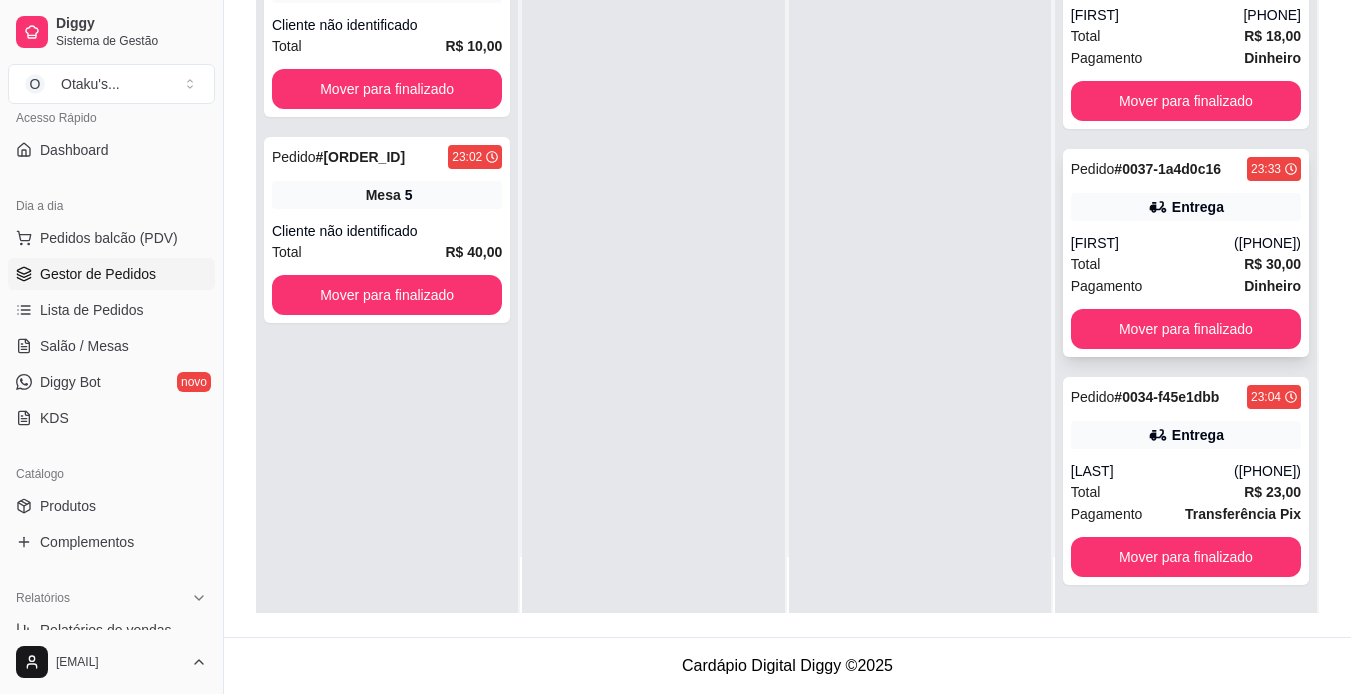 click on "[FIRST]" at bounding box center (1152, 243) 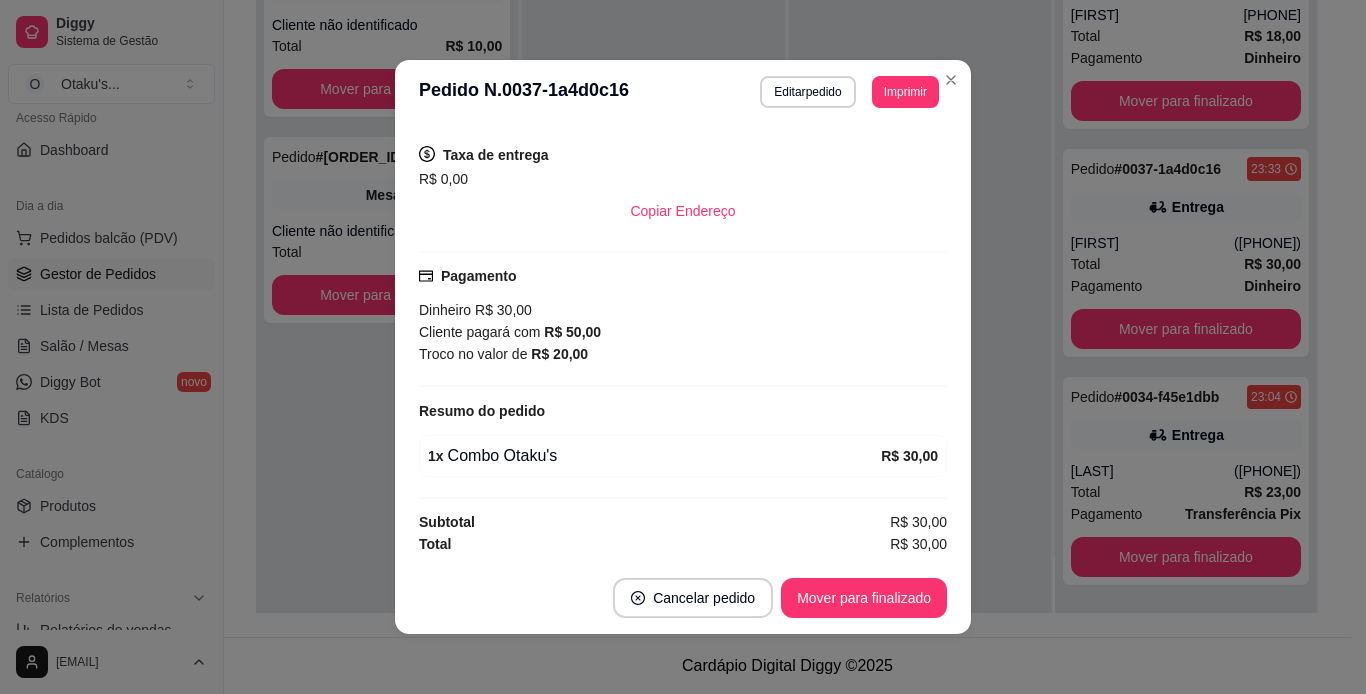 scroll, scrollTop: 399, scrollLeft: 0, axis: vertical 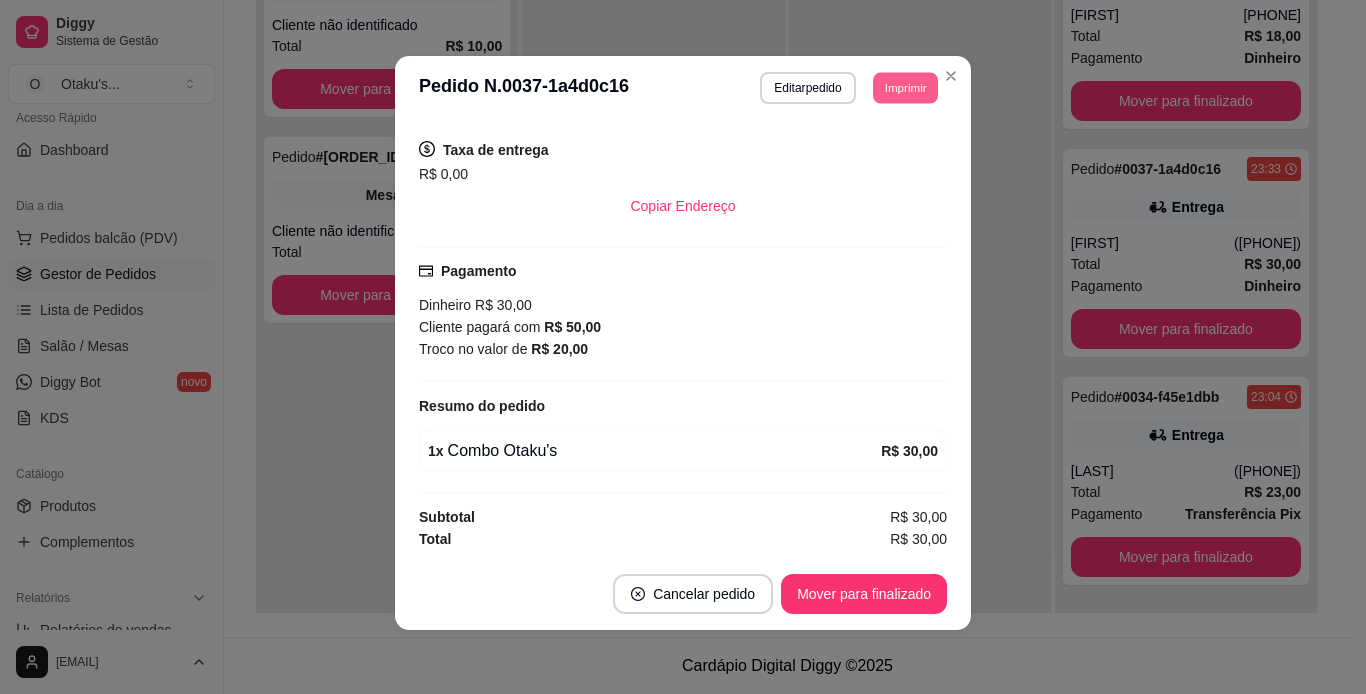 click on "Imprimir" at bounding box center [905, 87] 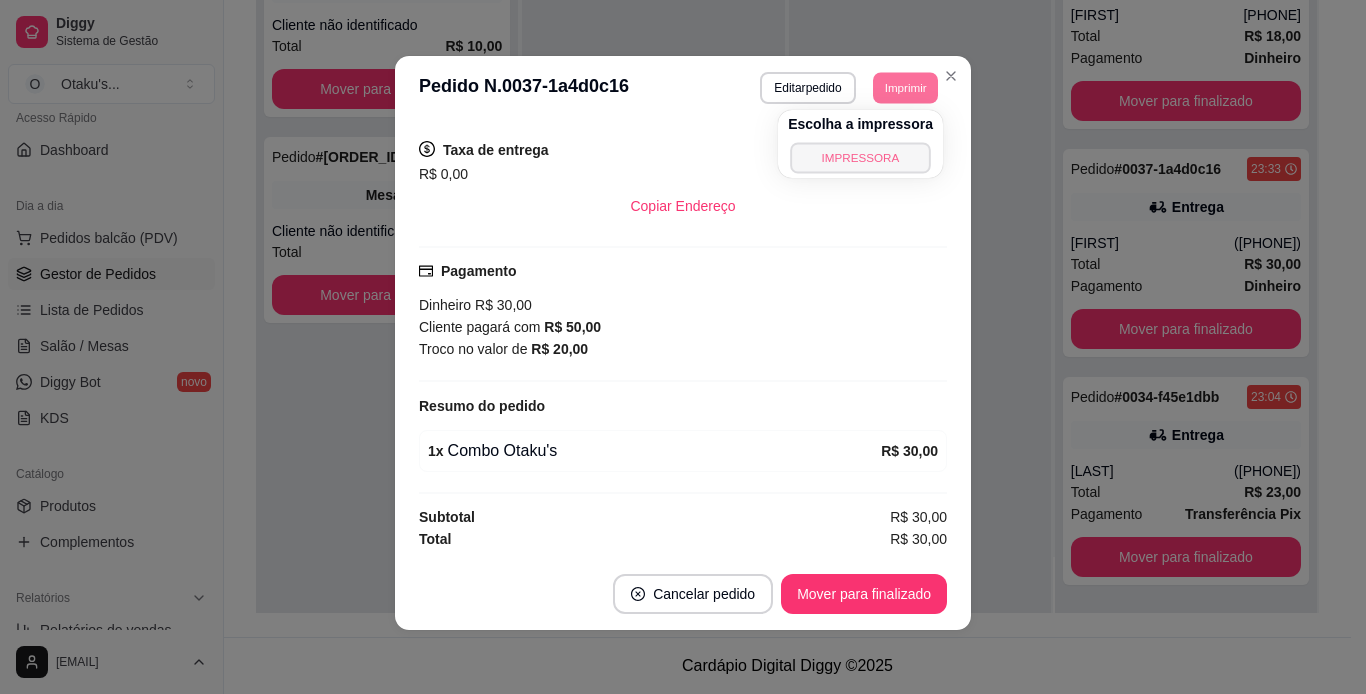 click on "IMPRESSORA" at bounding box center [860, 157] 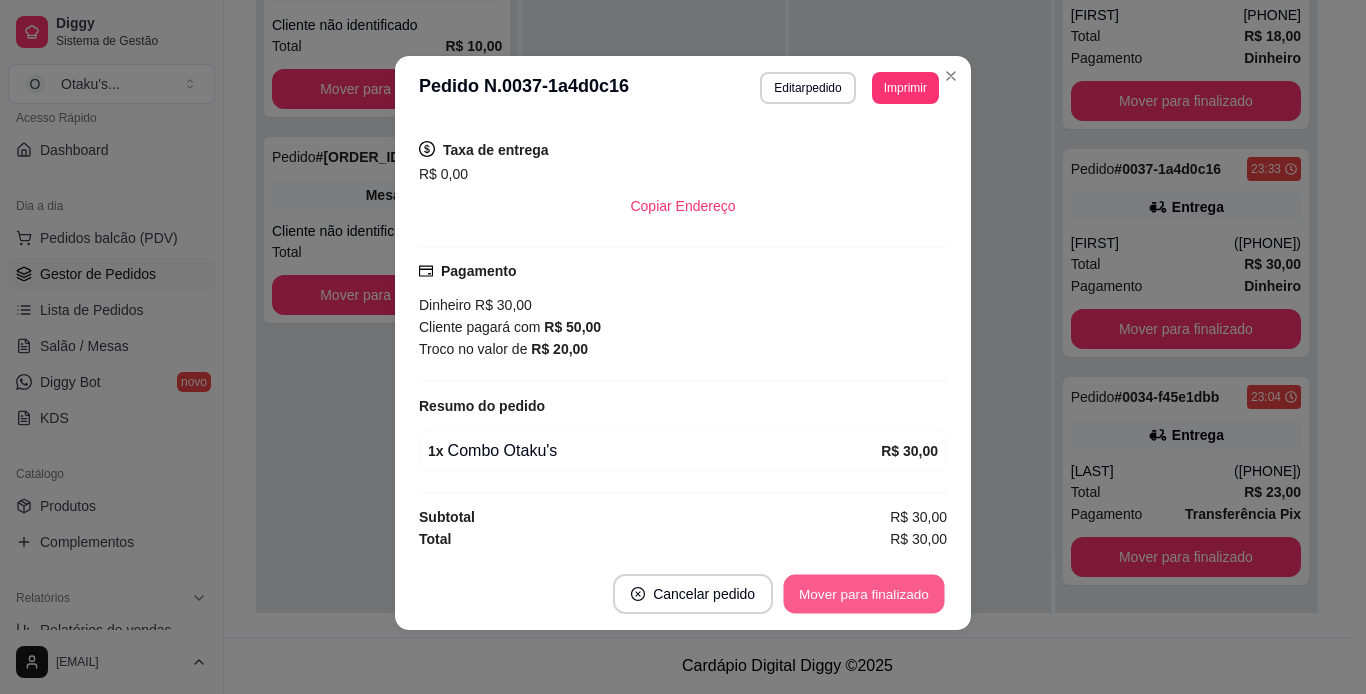 click on "Mover para finalizado" at bounding box center (864, 594) 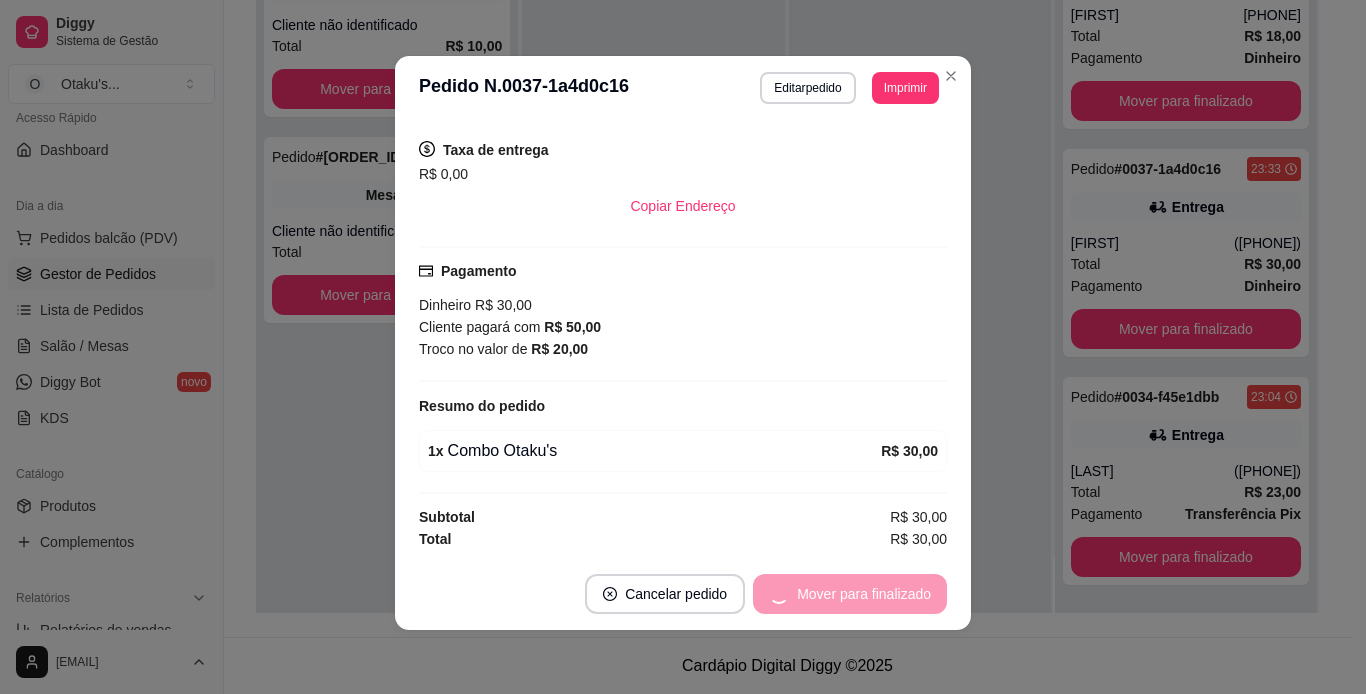 scroll, scrollTop: 0, scrollLeft: 0, axis: both 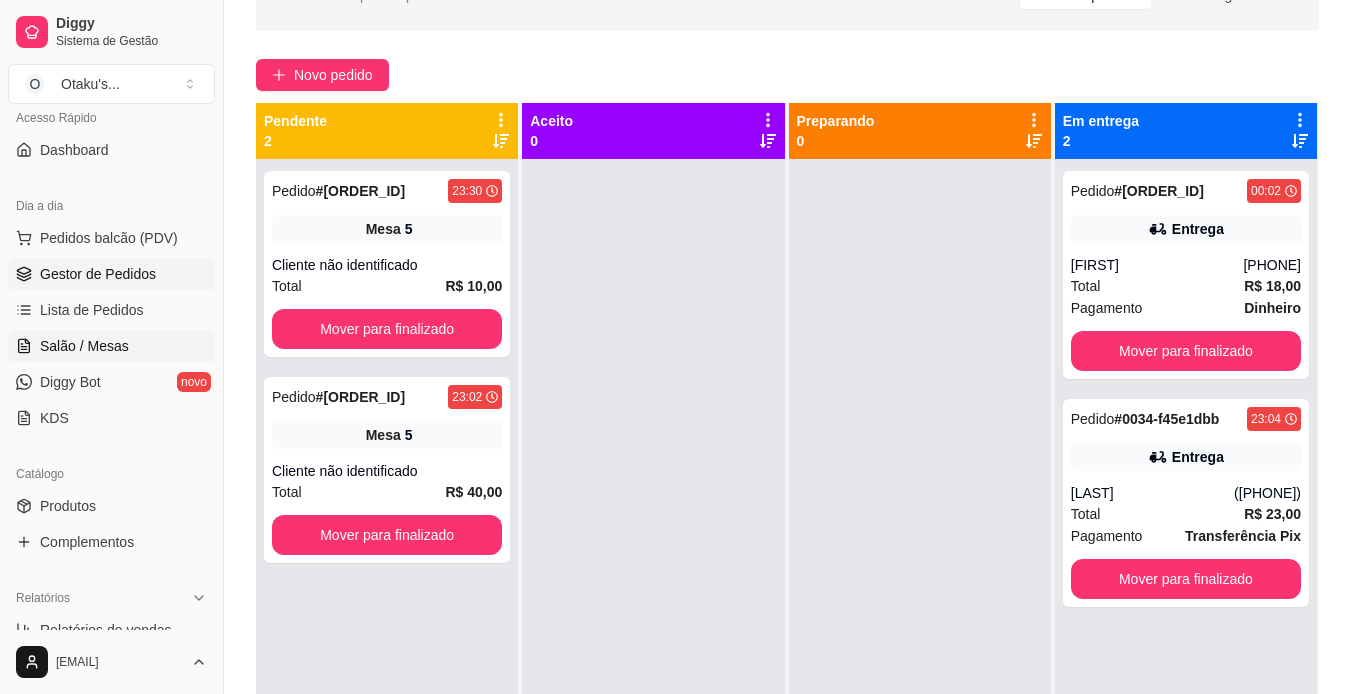 click on "Salão / Mesas" at bounding box center (84, 346) 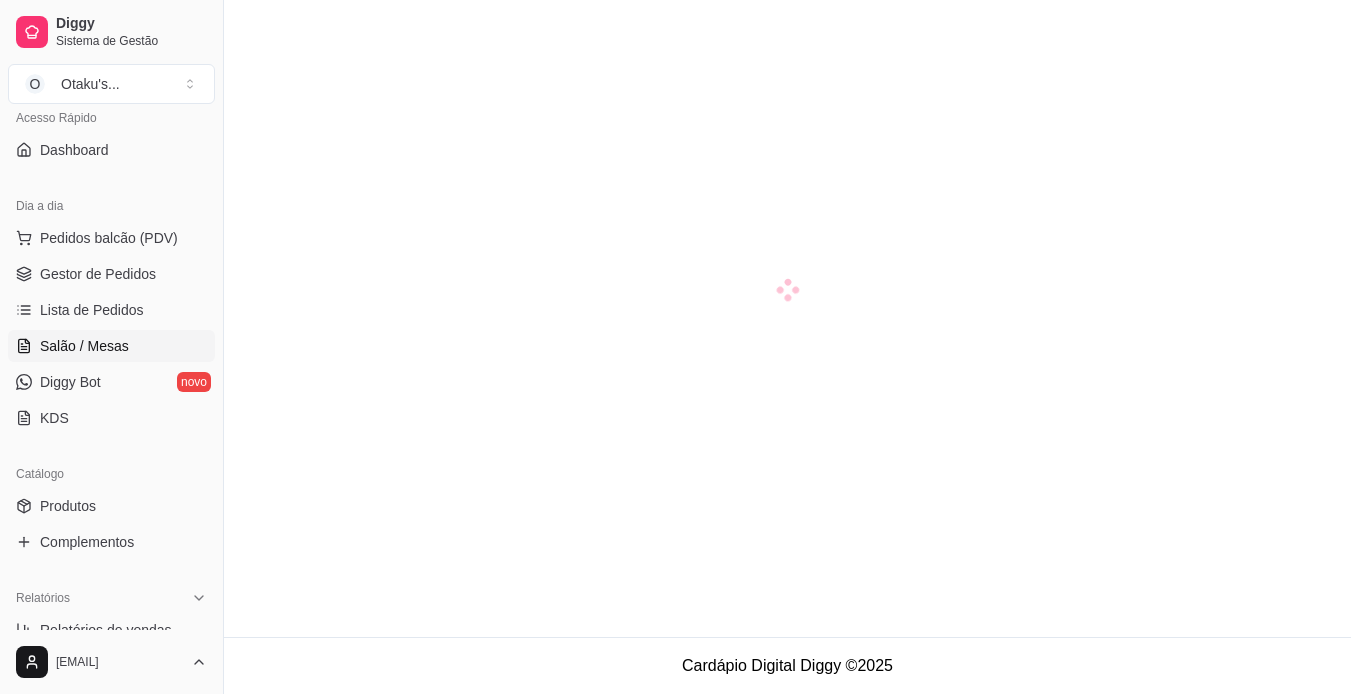 scroll, scrollTop: 0, scrollLeft: 0, axis: both 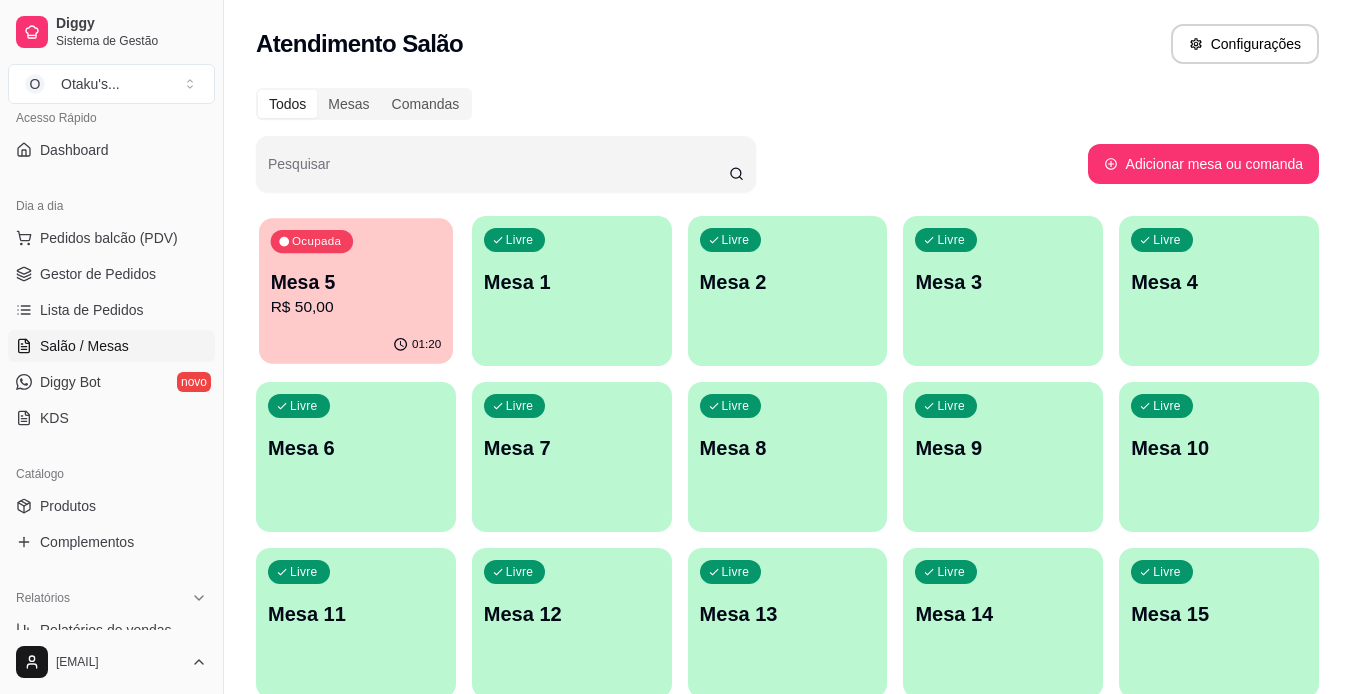 click on "R$ 50,00" at bounding box center [356, 307] 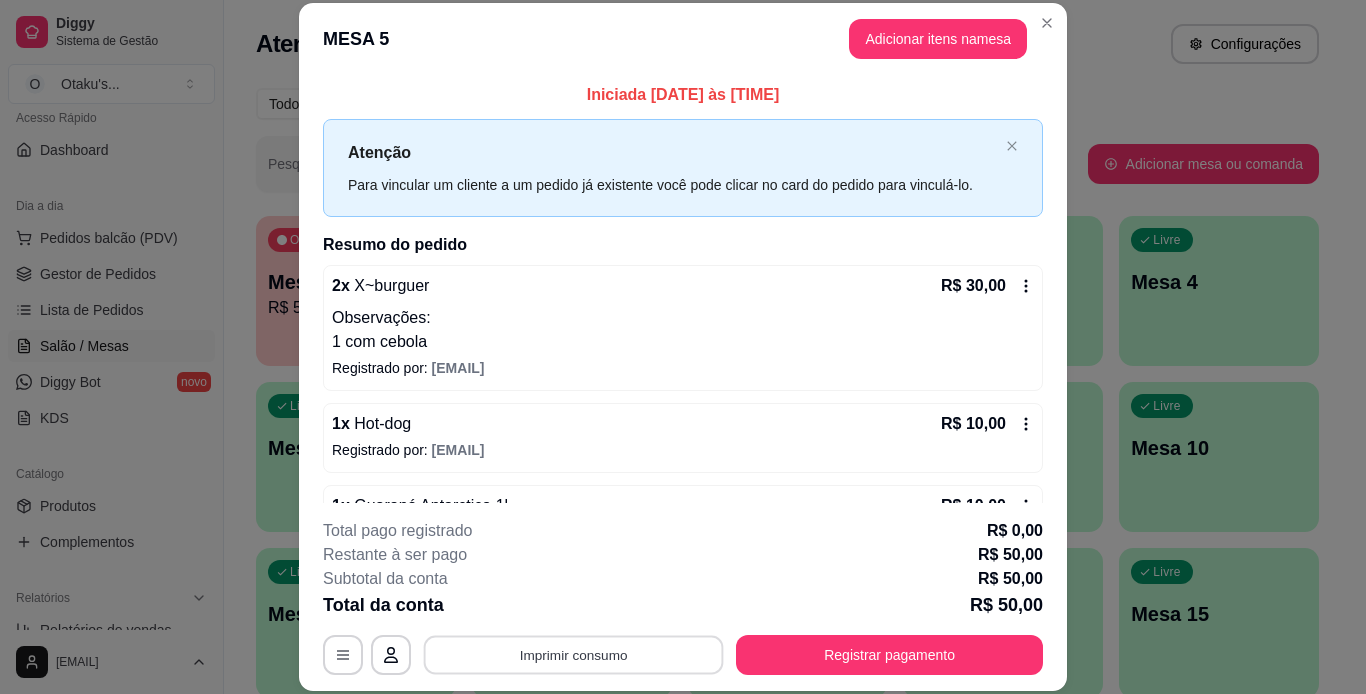 click on "Imprimir consumo" at bounding box center [574, 654] 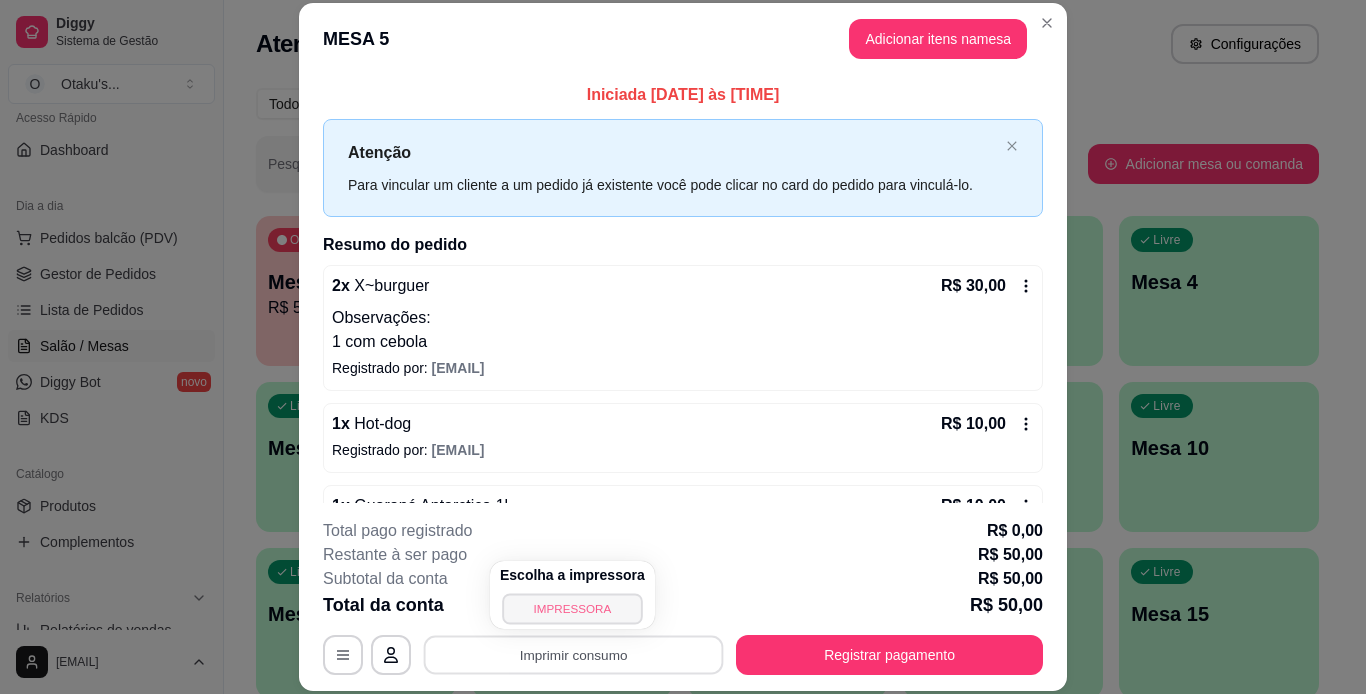 click on "IMPRESSORA" at bounding box center [572, 608] 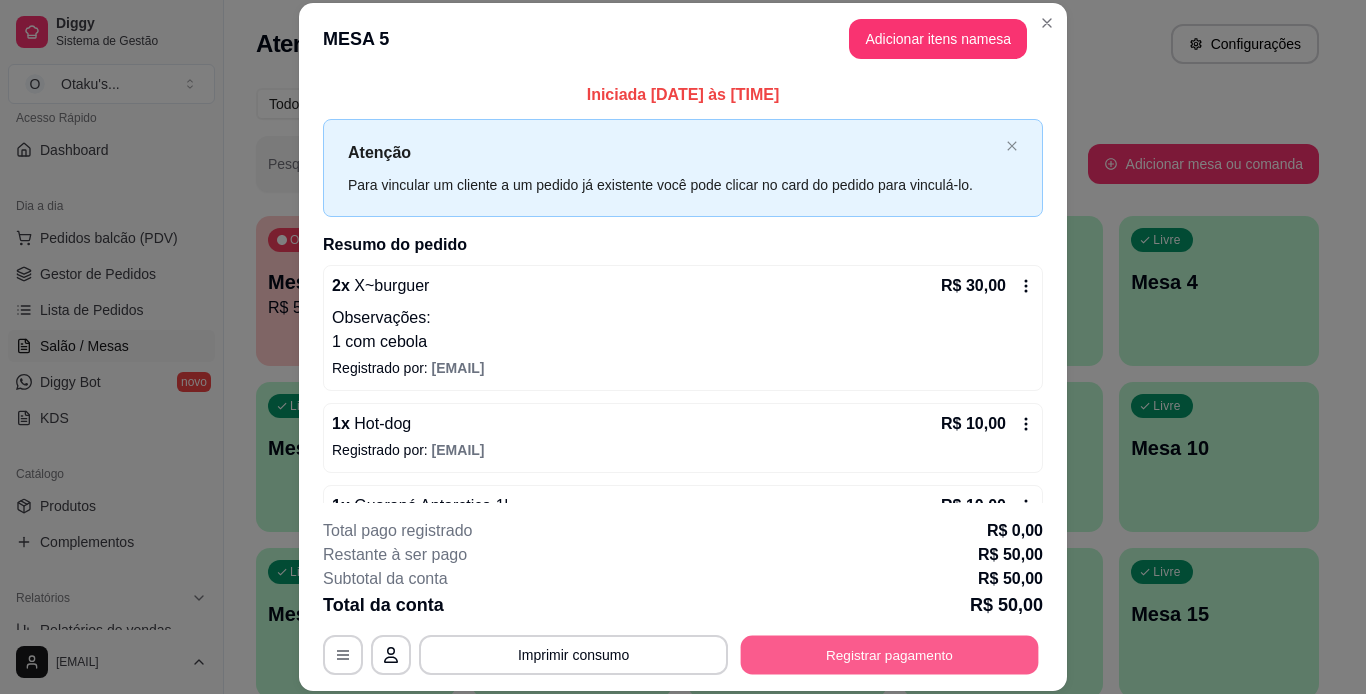 click on "Registrar pagamento" at bounding box center (890, 654) 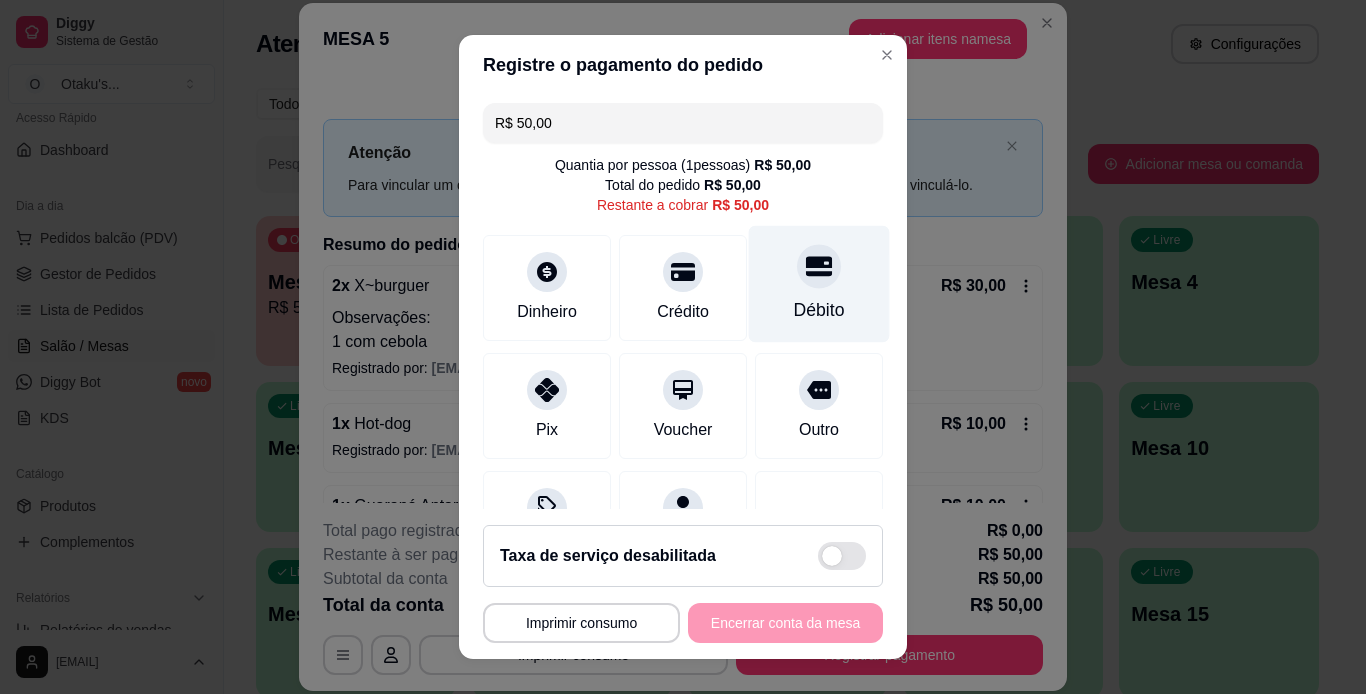 click on "Débito" at bounding box center [819, 283] 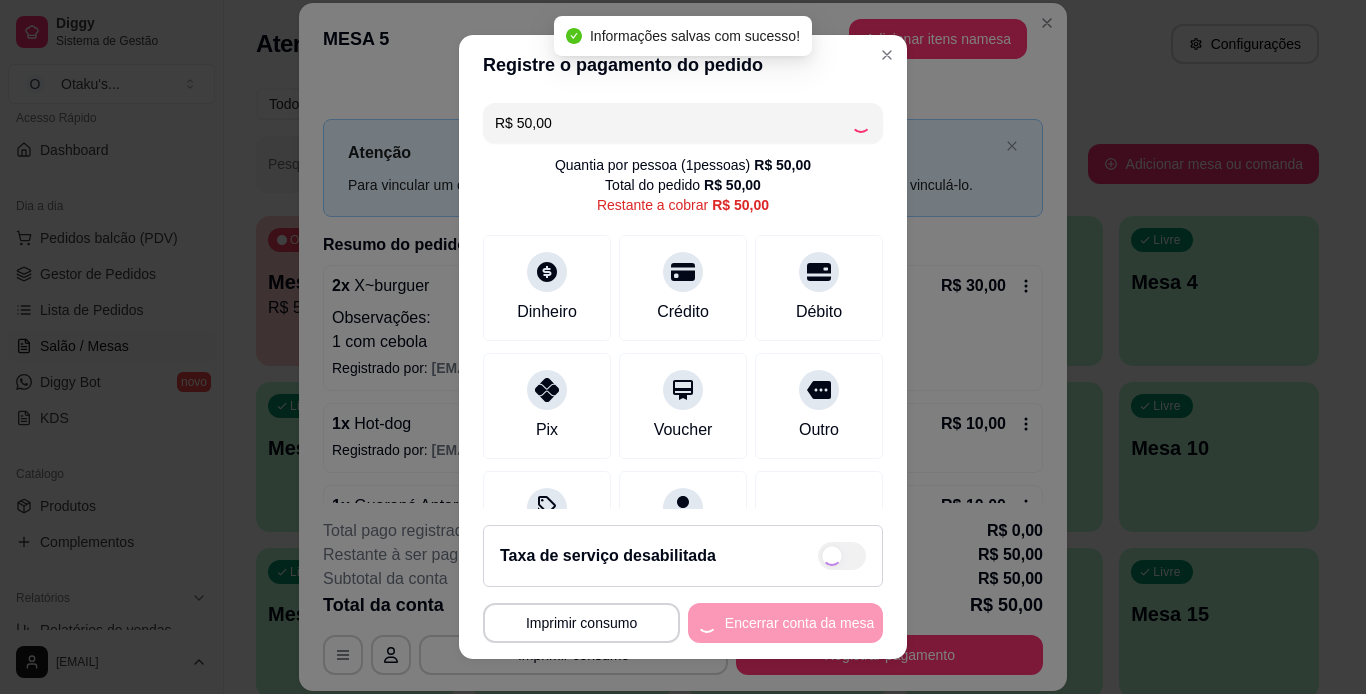 type on "R$ 0,00" 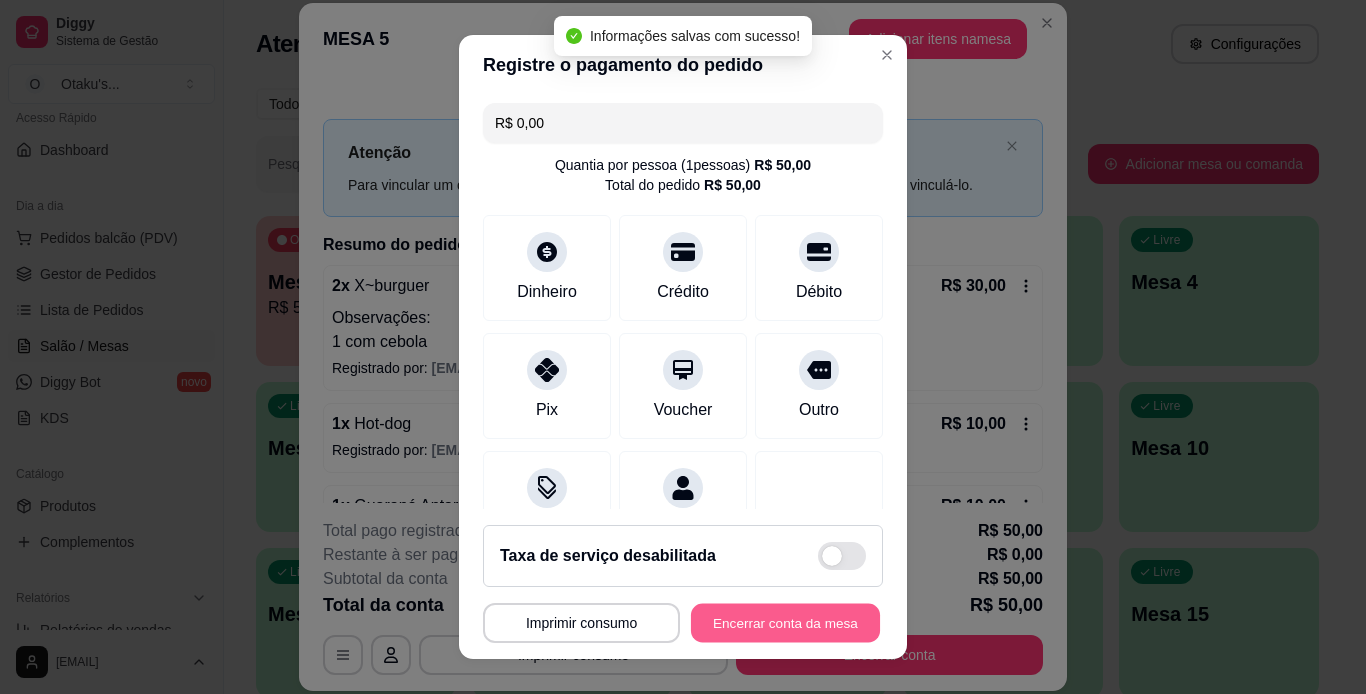 click on "Encerrar conta da mesa" at bounding box center (785, 623) 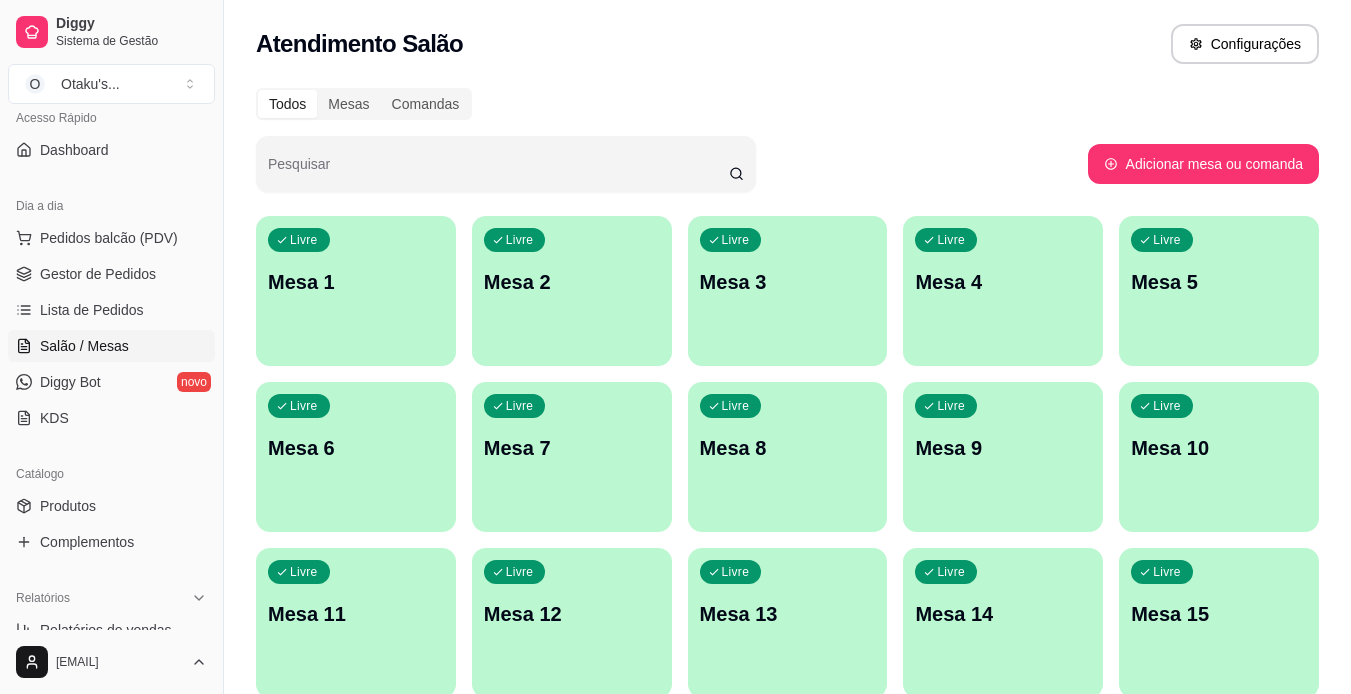click on "Gestor de Pedidos" at bounding box center (98, 274) 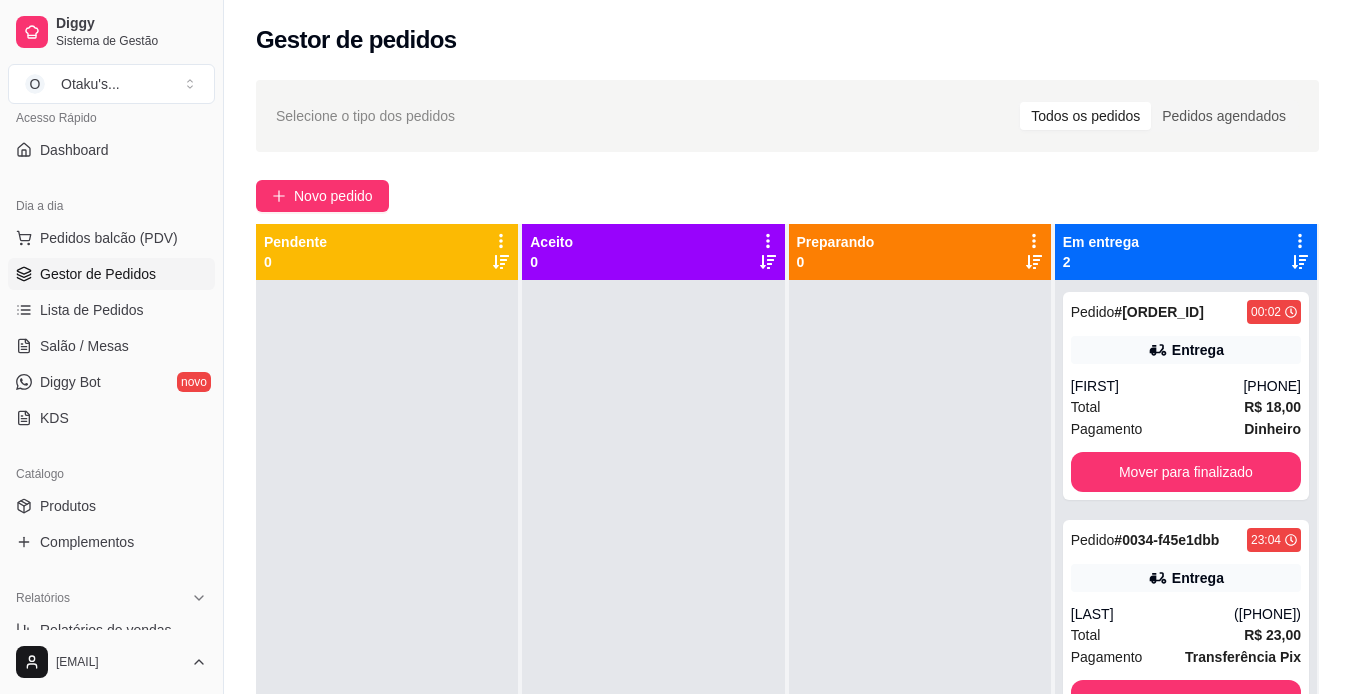 scroll, scrollTop: 56, scrollLeft: 0, axis: vertical 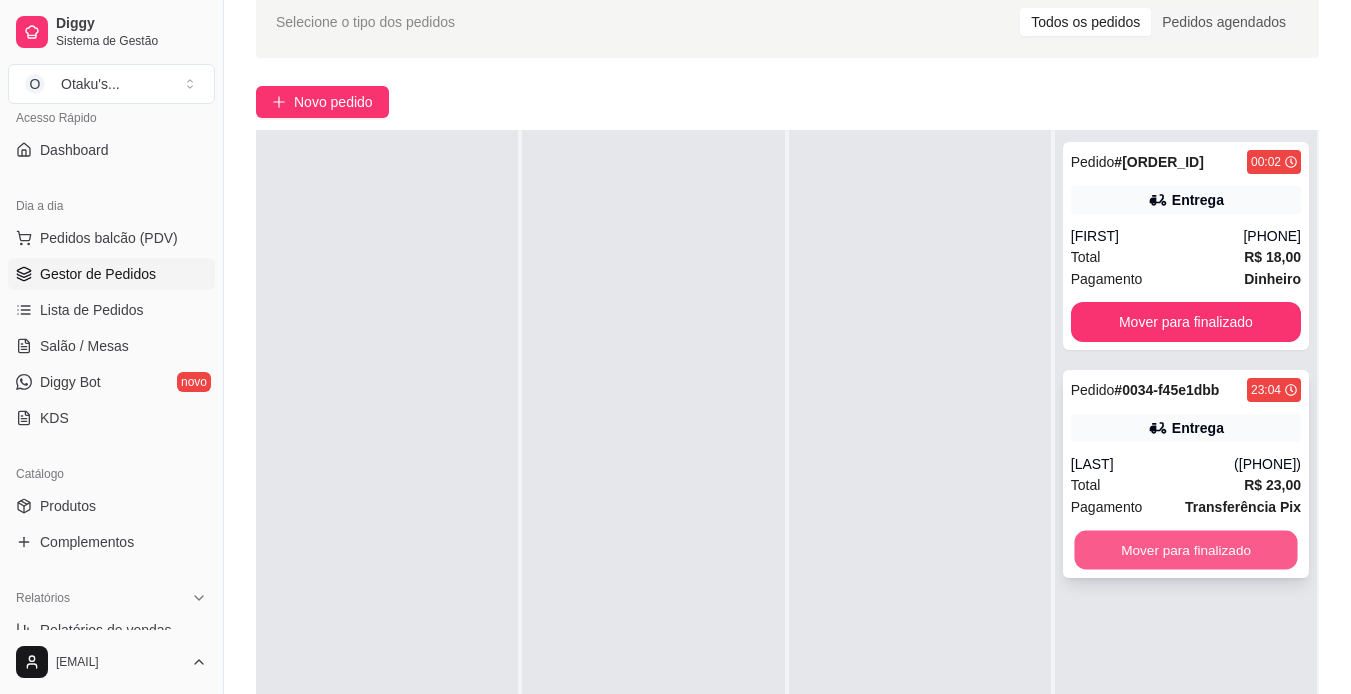 click on "Mover para finalizado" at bounding box center [1185, 550] 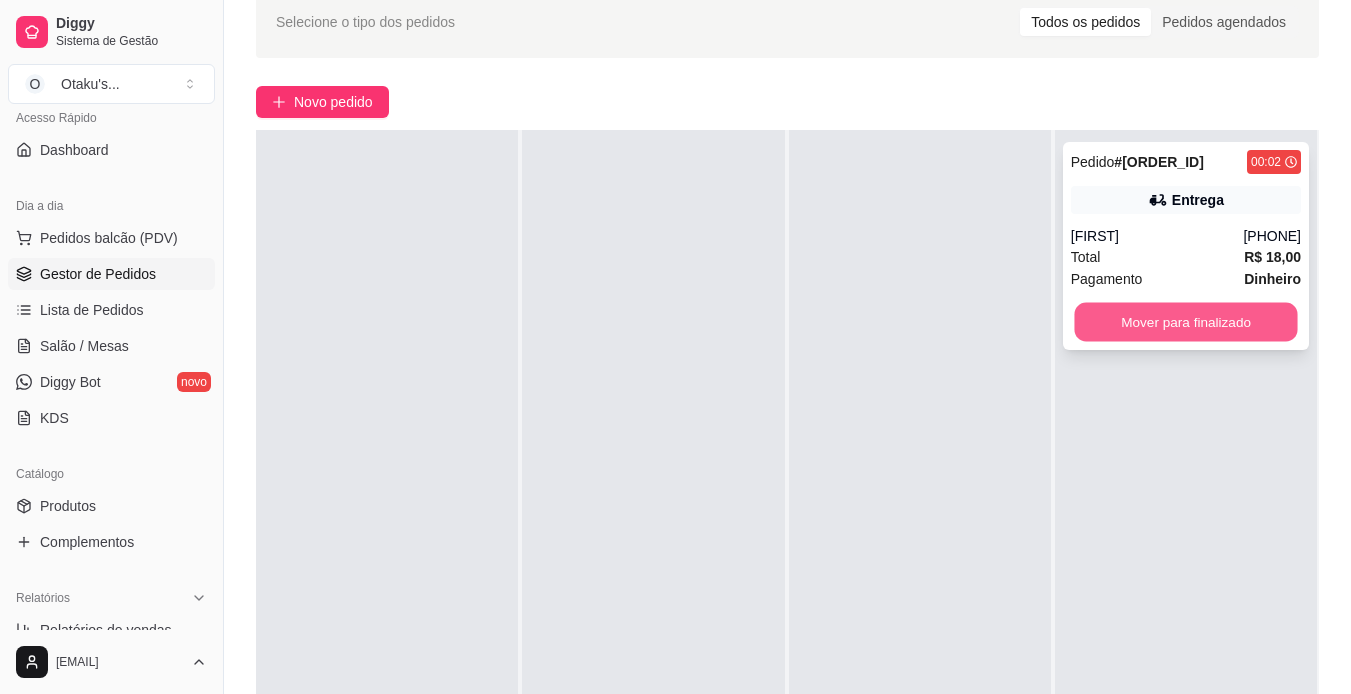 click on "Mover para finalizado" at bounding box center [1185, 322] 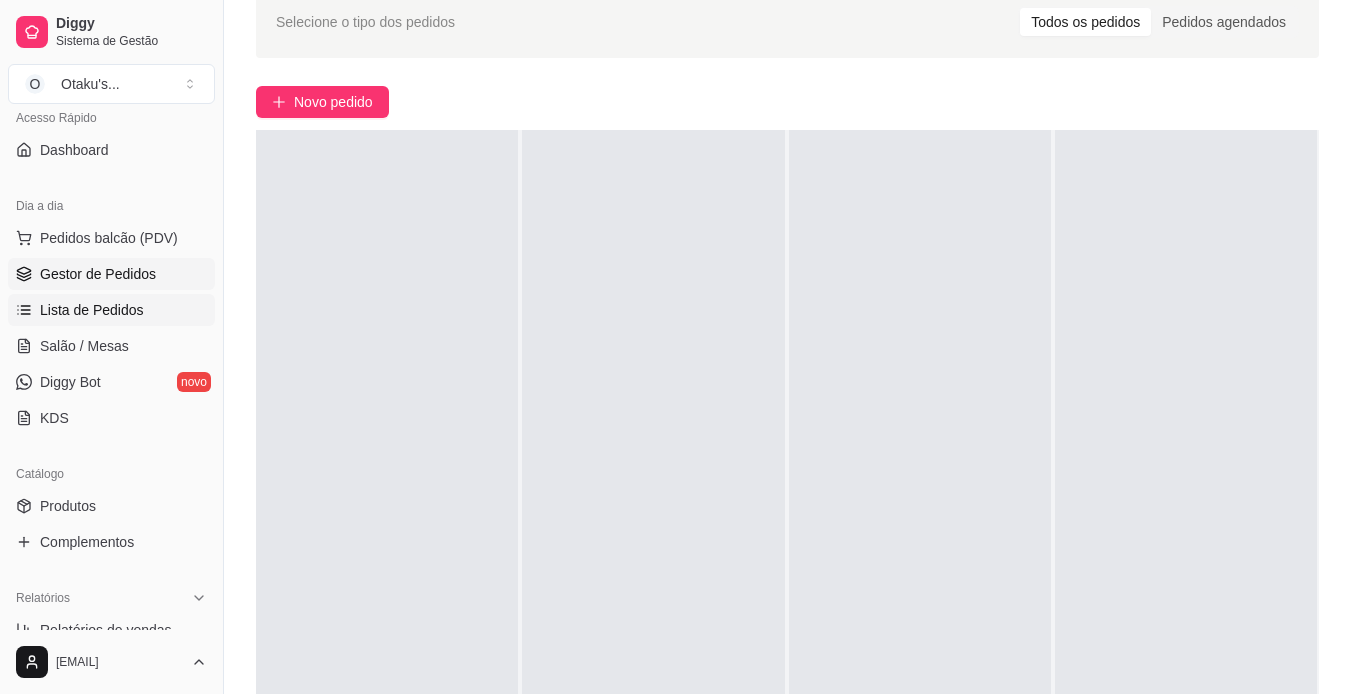 click on "Lista de Pedidos" at bounding box center (111, 310) 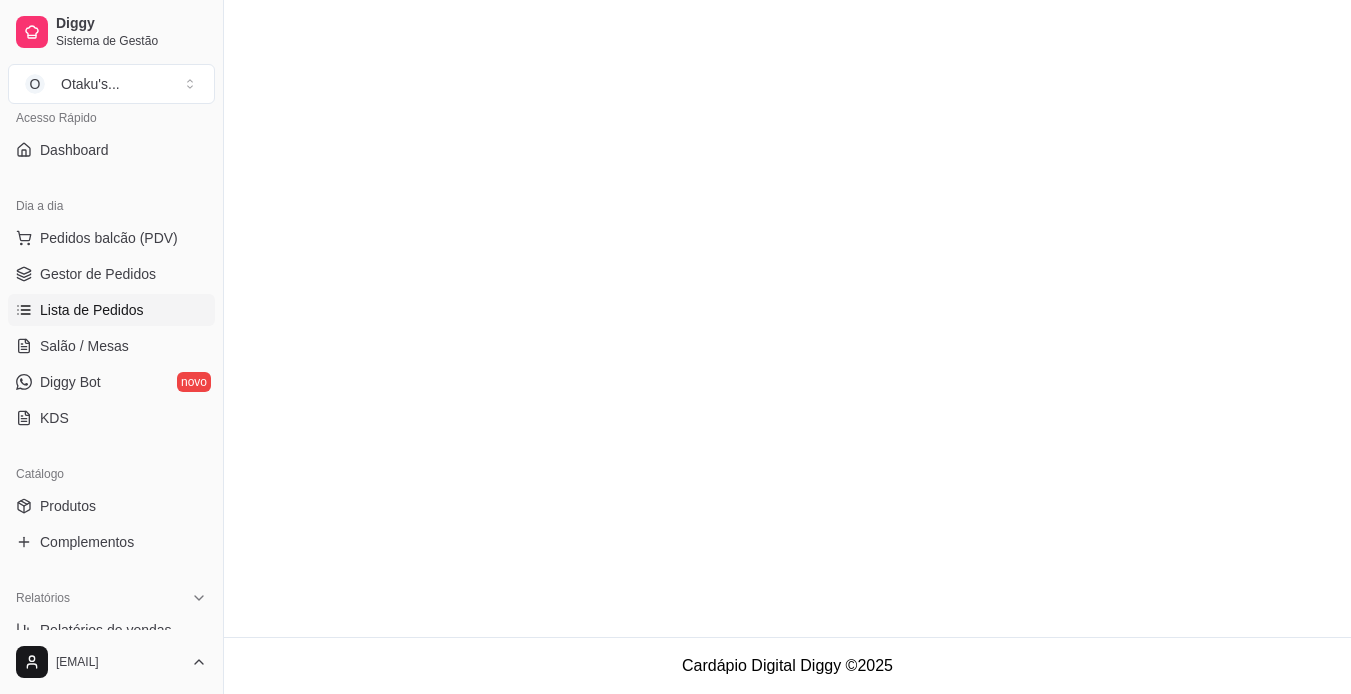 scroll, scrollTop: 0, scrollLeft: 0, axis: both 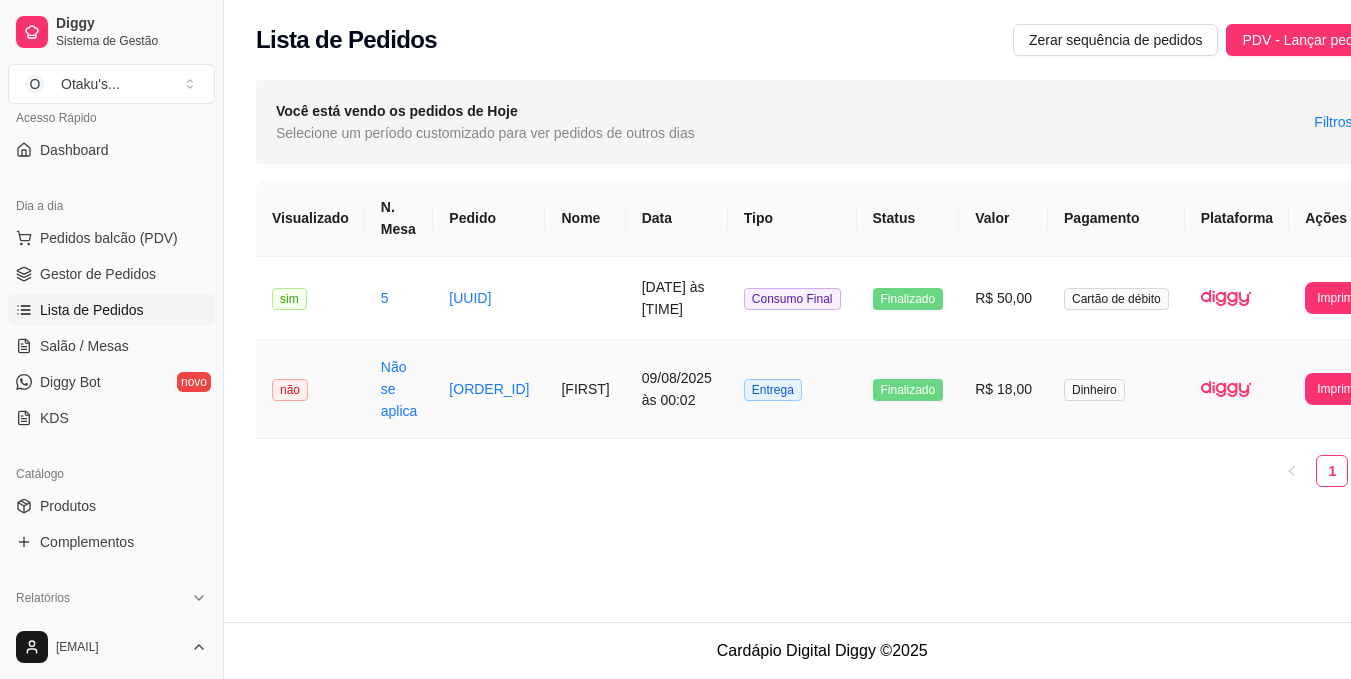 click on "09/08/2025 às 00:02" at bounding box center [677, 389] 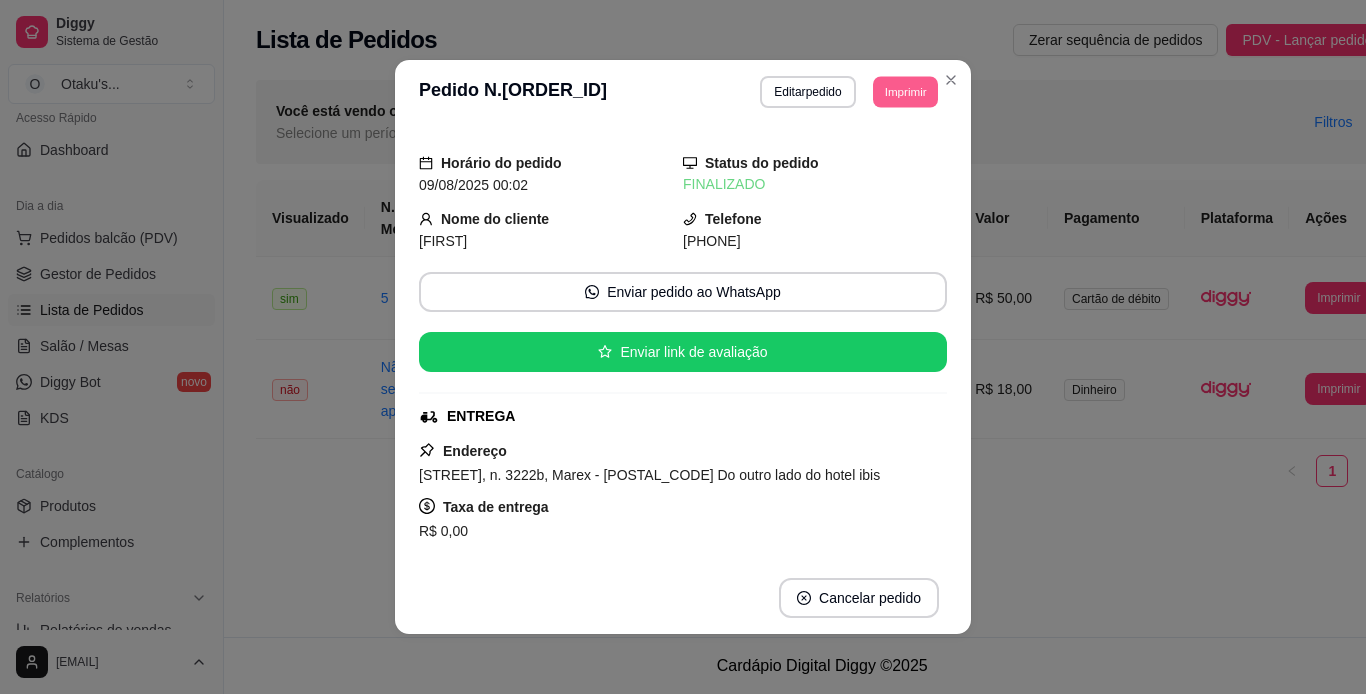 click on "Imprimir" at bounding box center (905, 91) 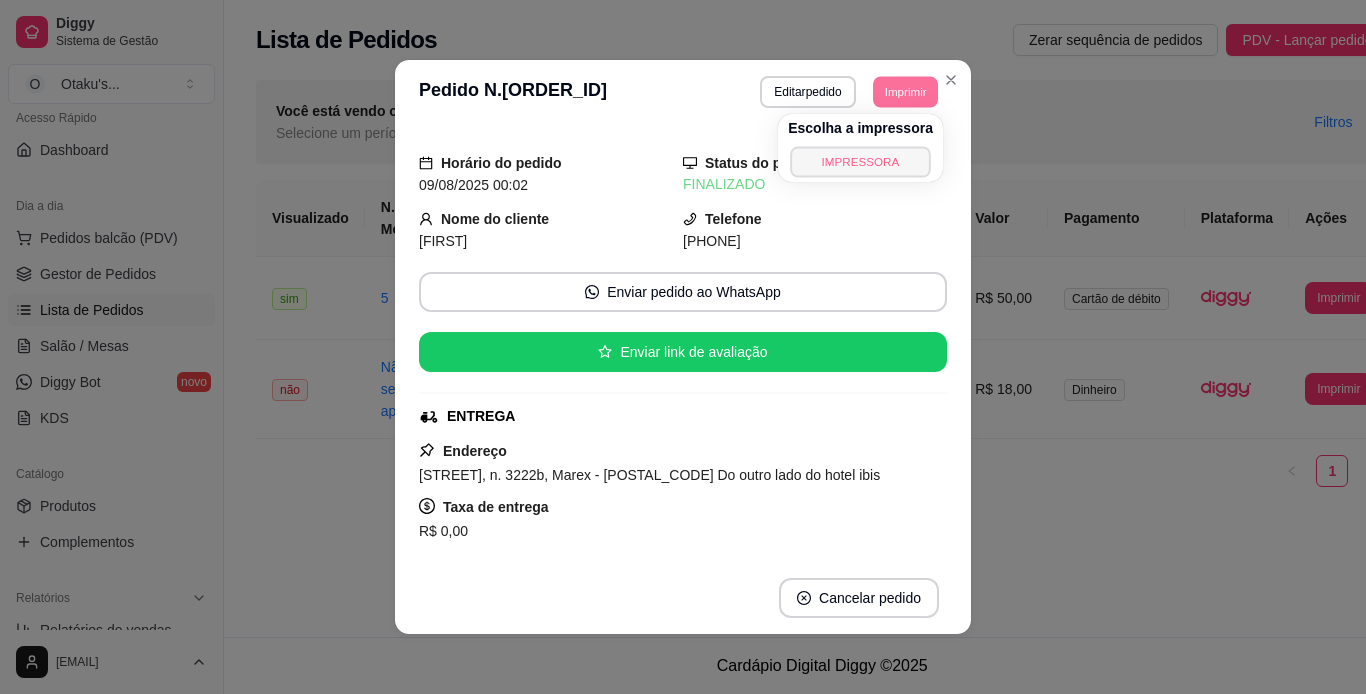 click on "IMPRESSORA" at bounding box center [860, 161] 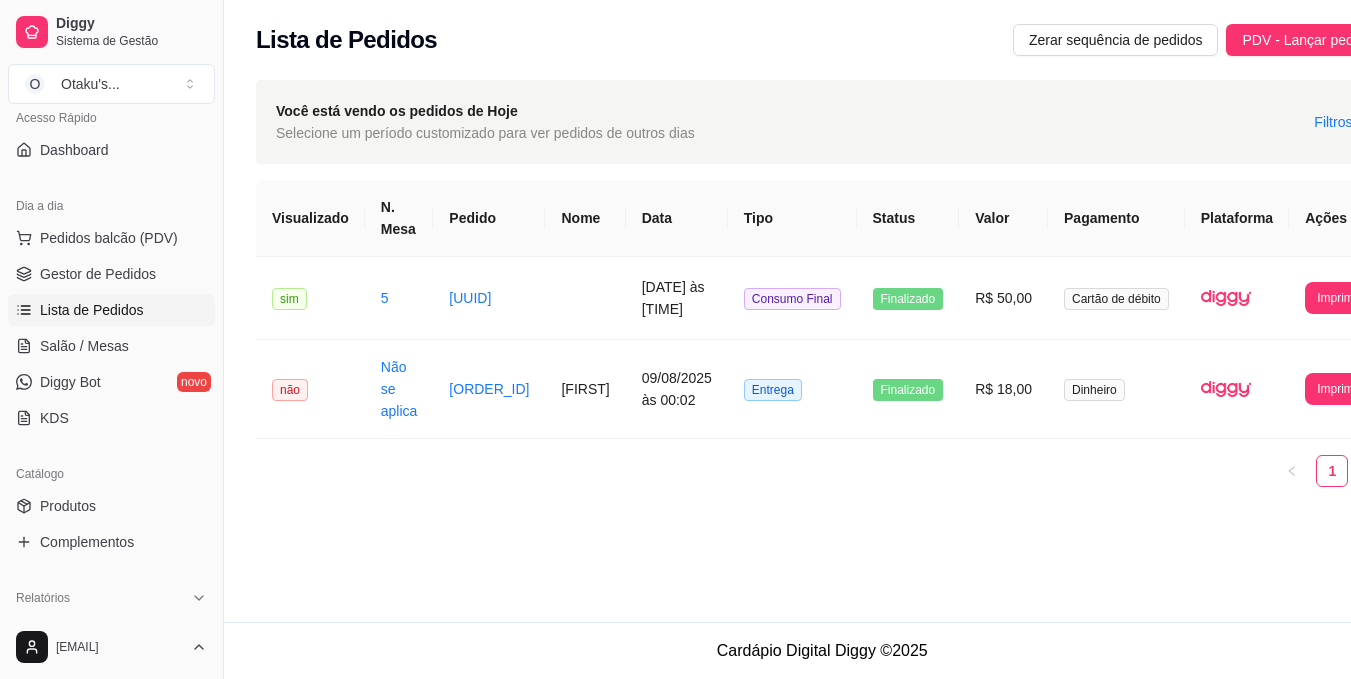 click on "Gestor de Pedidos" at bounding box center (111, 274) 